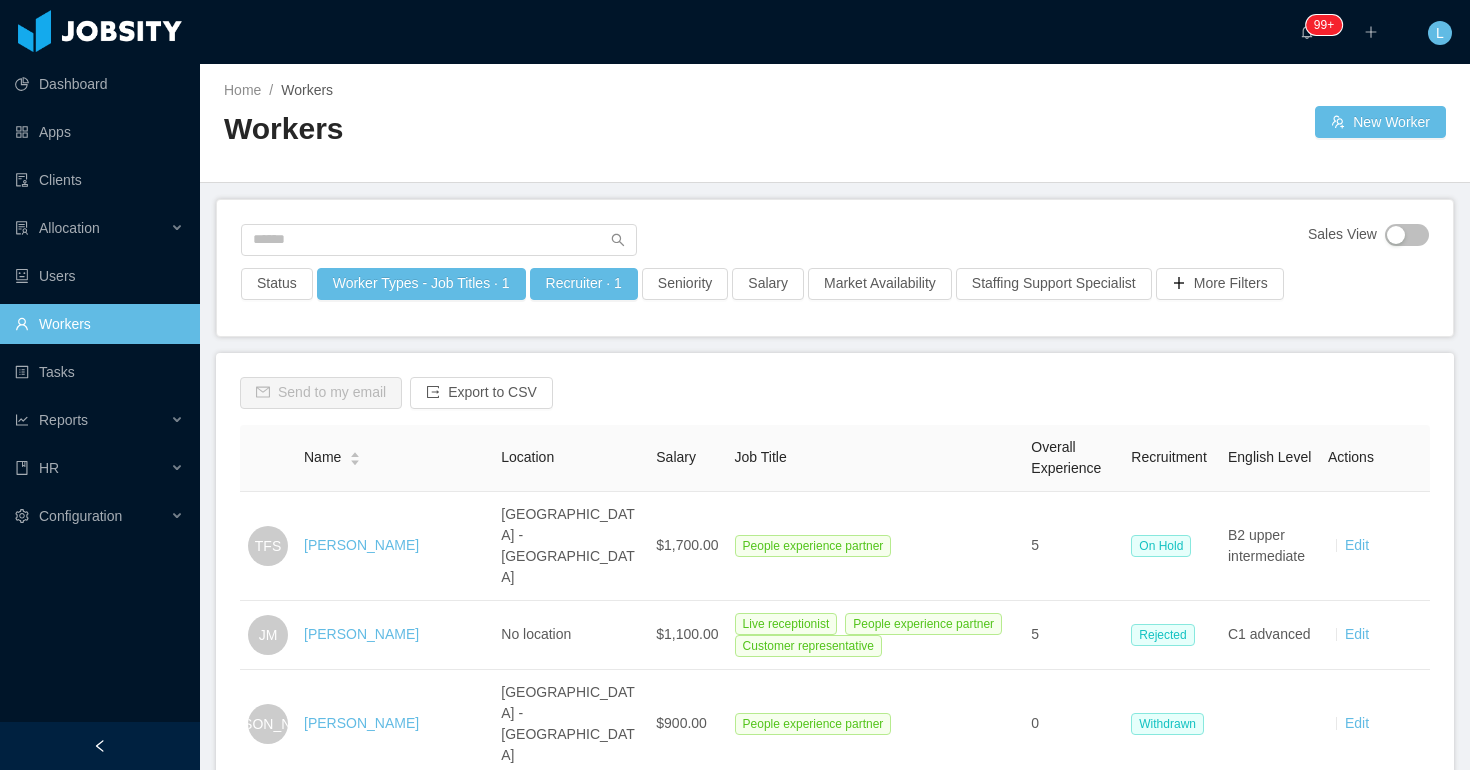 scroll, scrollTop: 0, scrollLeft: 0, axis: both 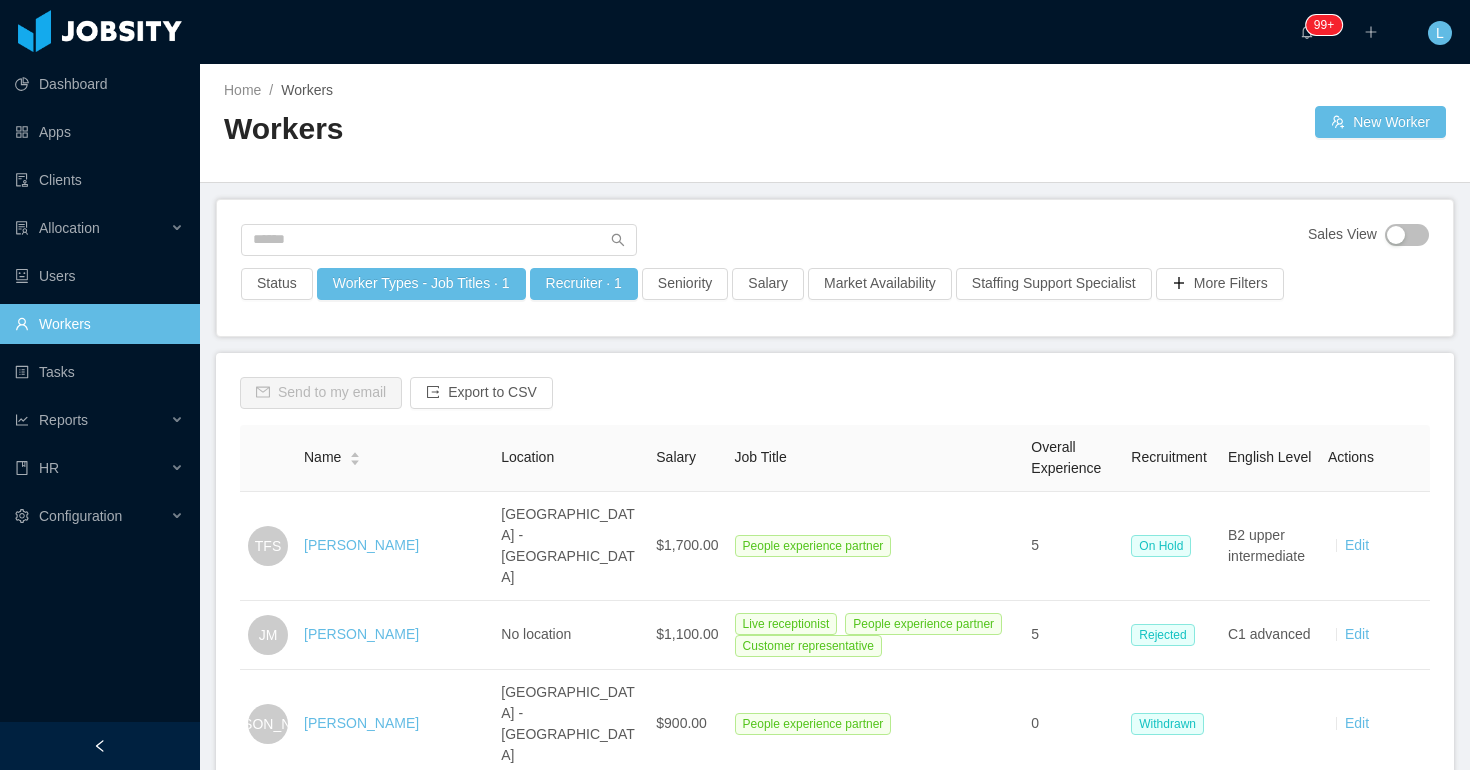 click on "Worker Types - Job Titles · 1" at bounding box center (421, 290) 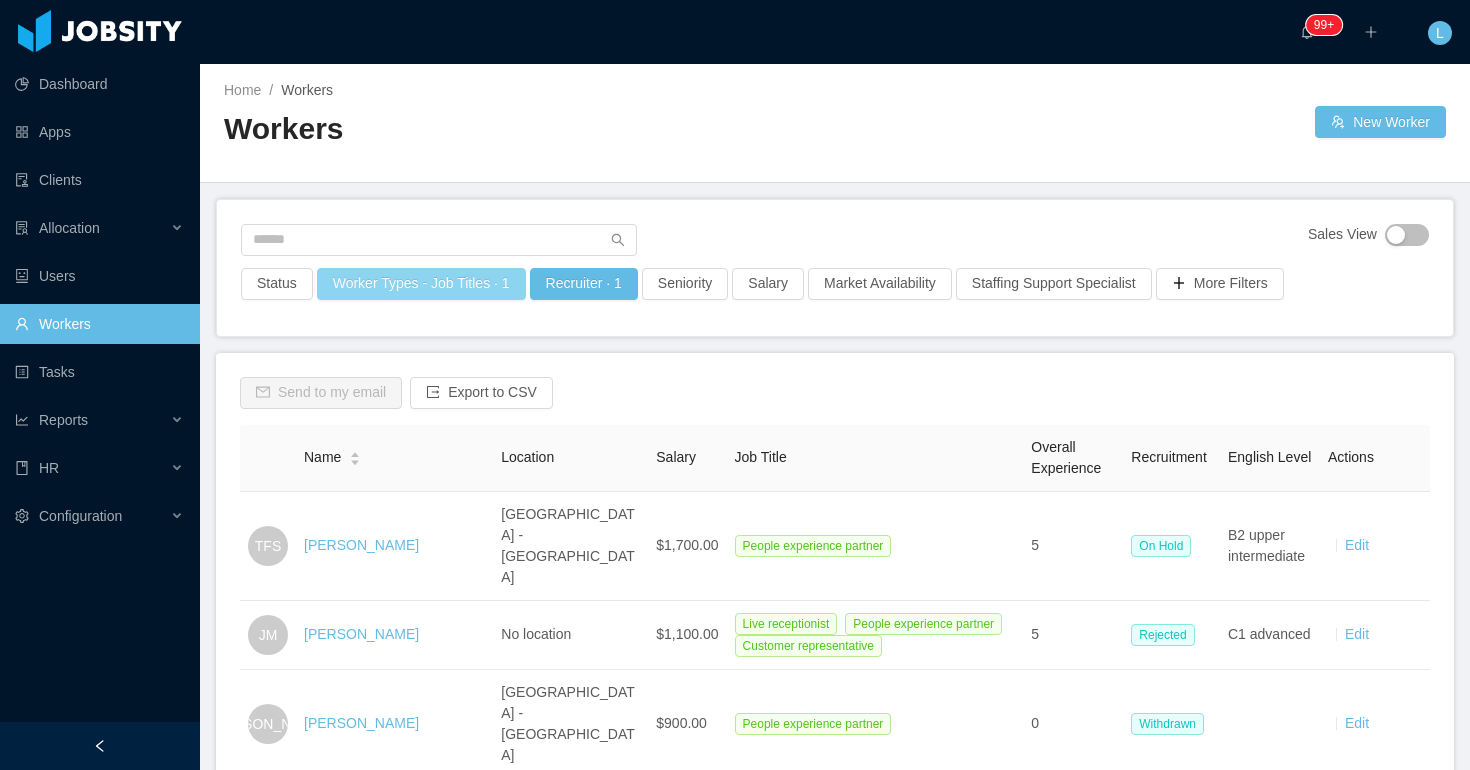 click on "Worker Types - Job Titles · 1" at bounding box center [421, 284] 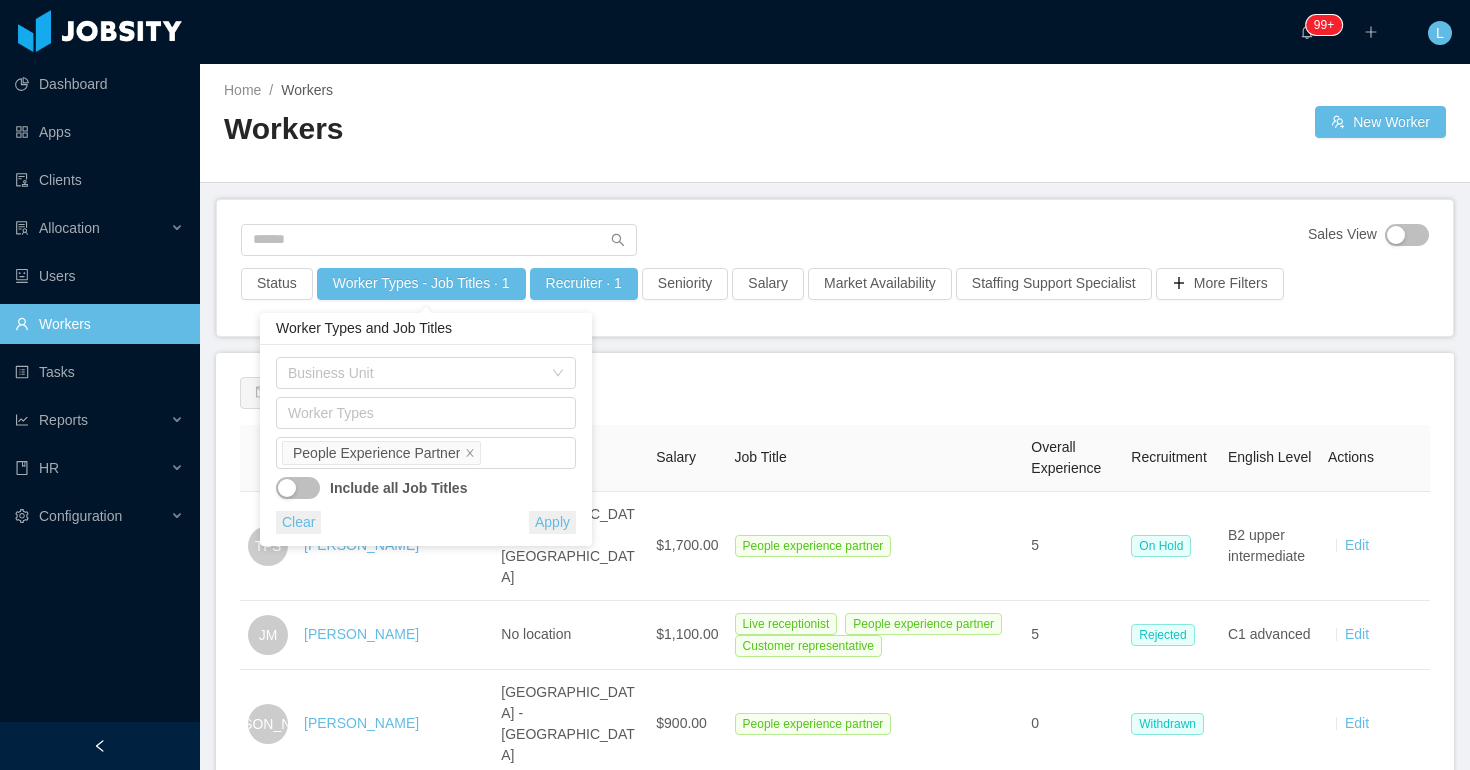click on "Clear" at bounding box center (298, 522) 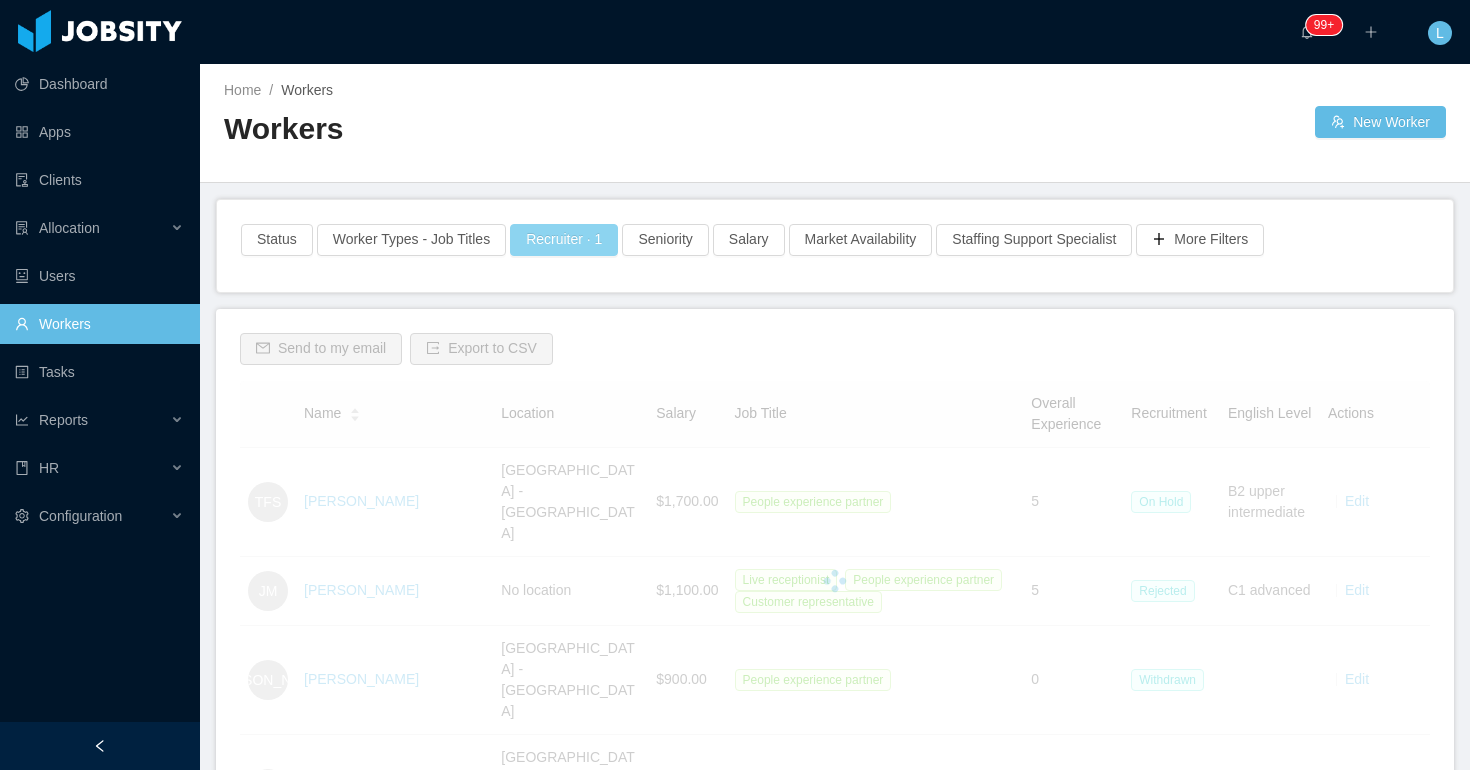 click on "Recruiter · 1" at bounding box center (564, 240) 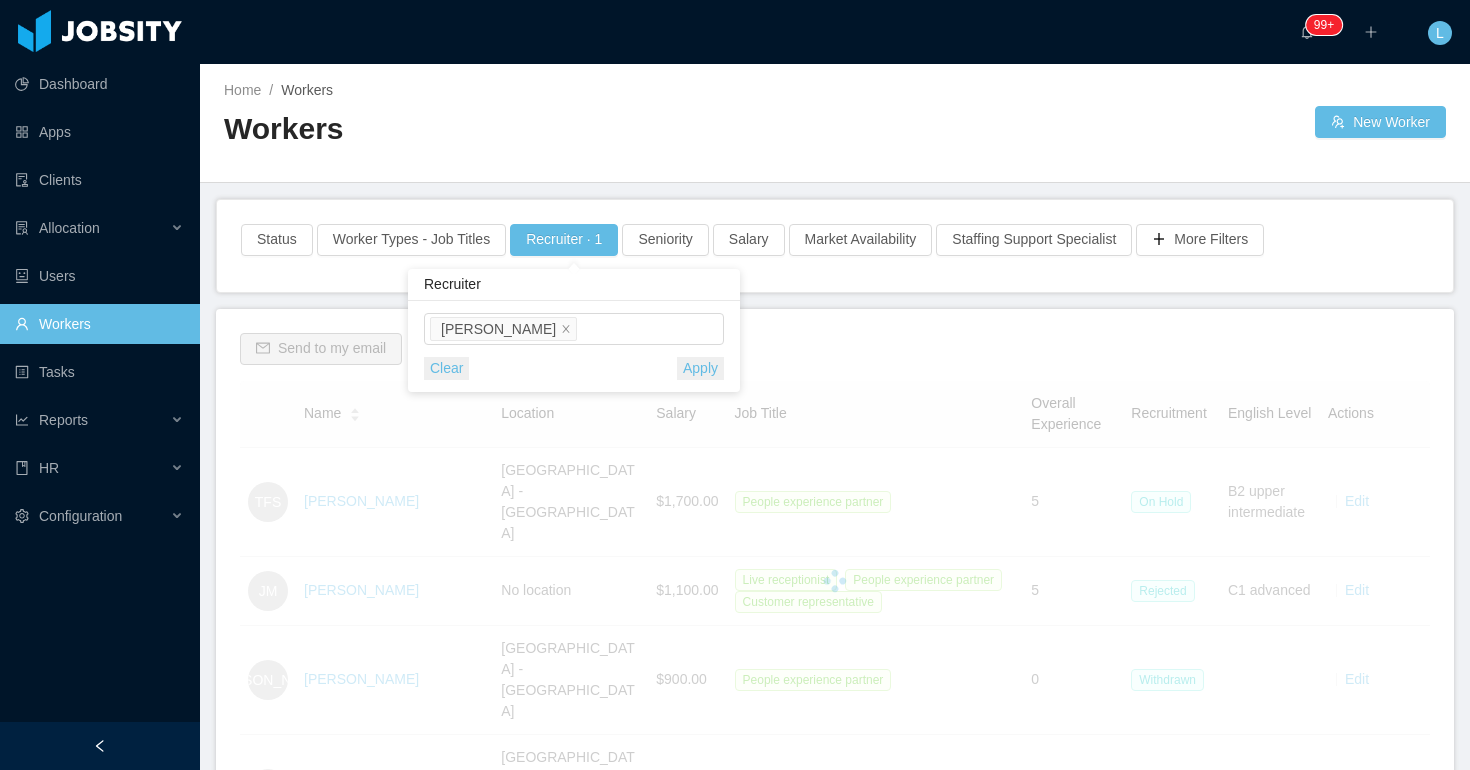 click on "Clear" at bounding box center [446, 368] 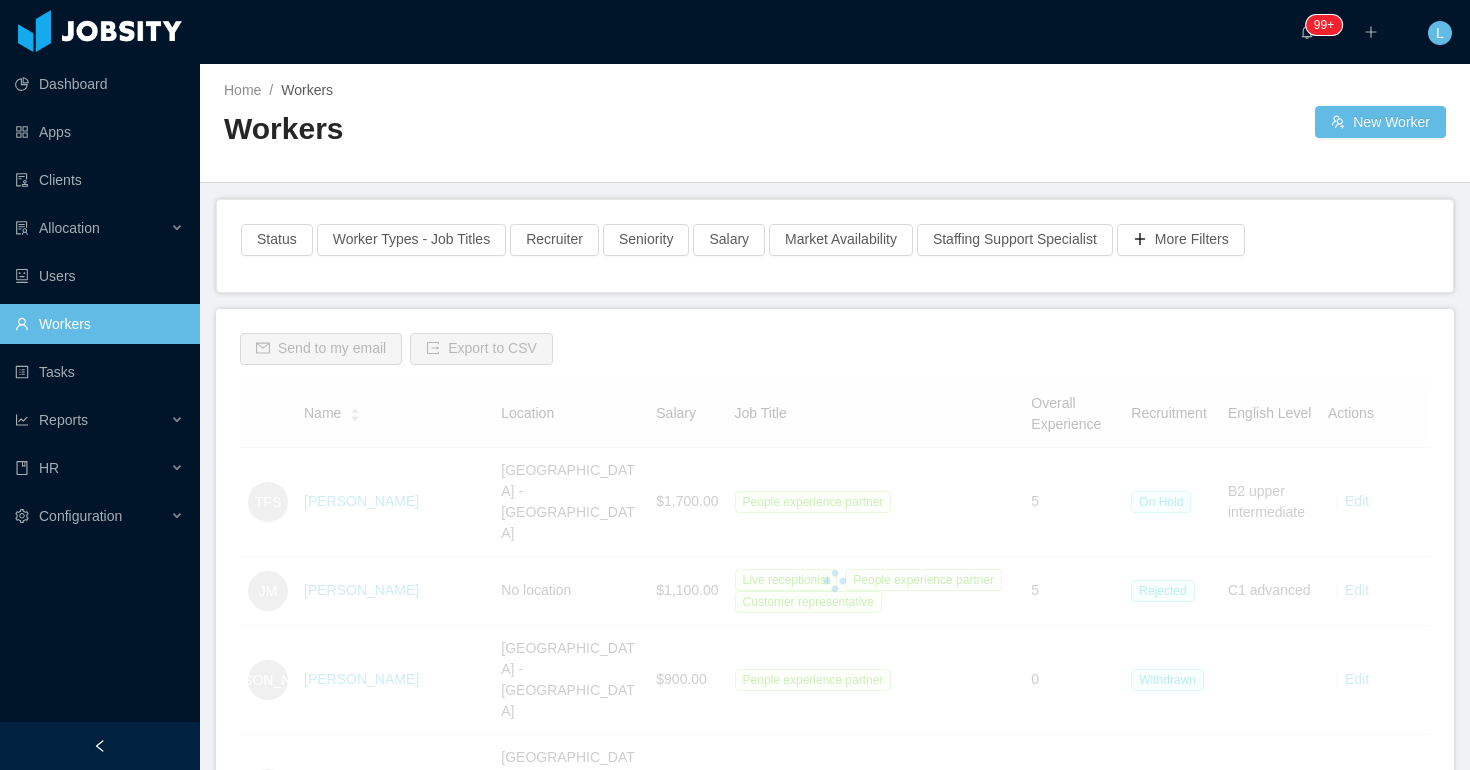scroll, scrollTop: 1, scrollLeft: 0, axis: vertical 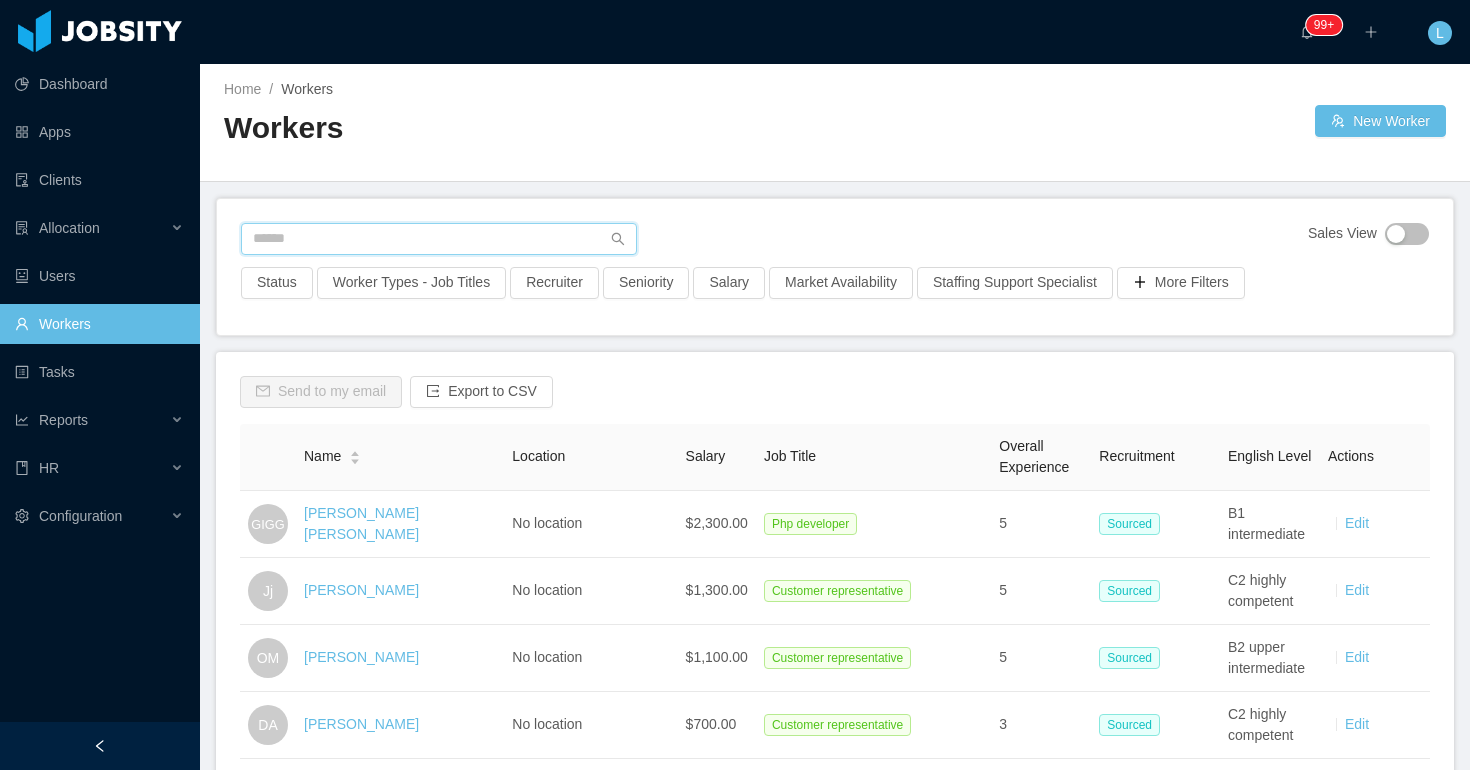 click at bounding box center [439, 239] 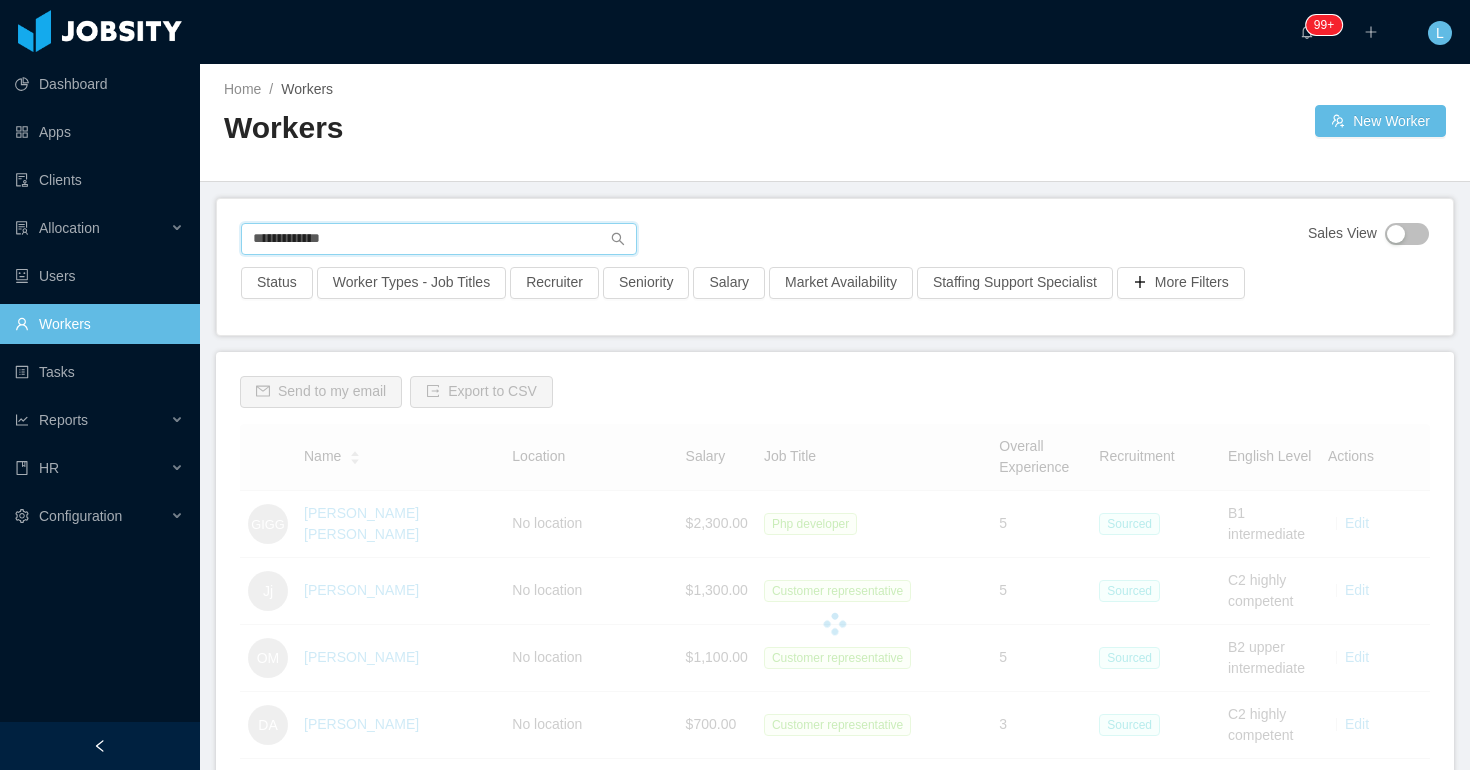 scroll, scrollTop: 0, scrollLeft: 0, axis: both 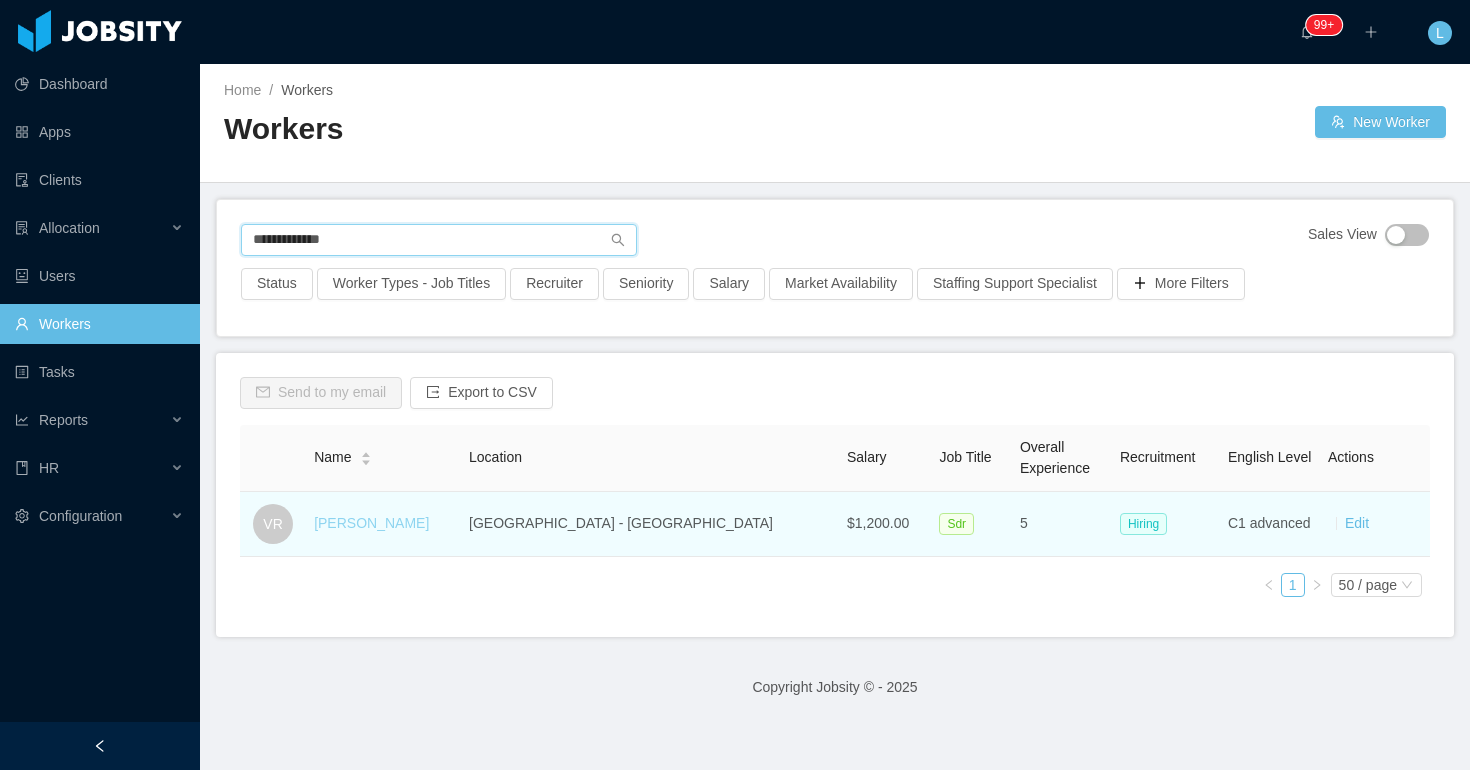 type on "**********" 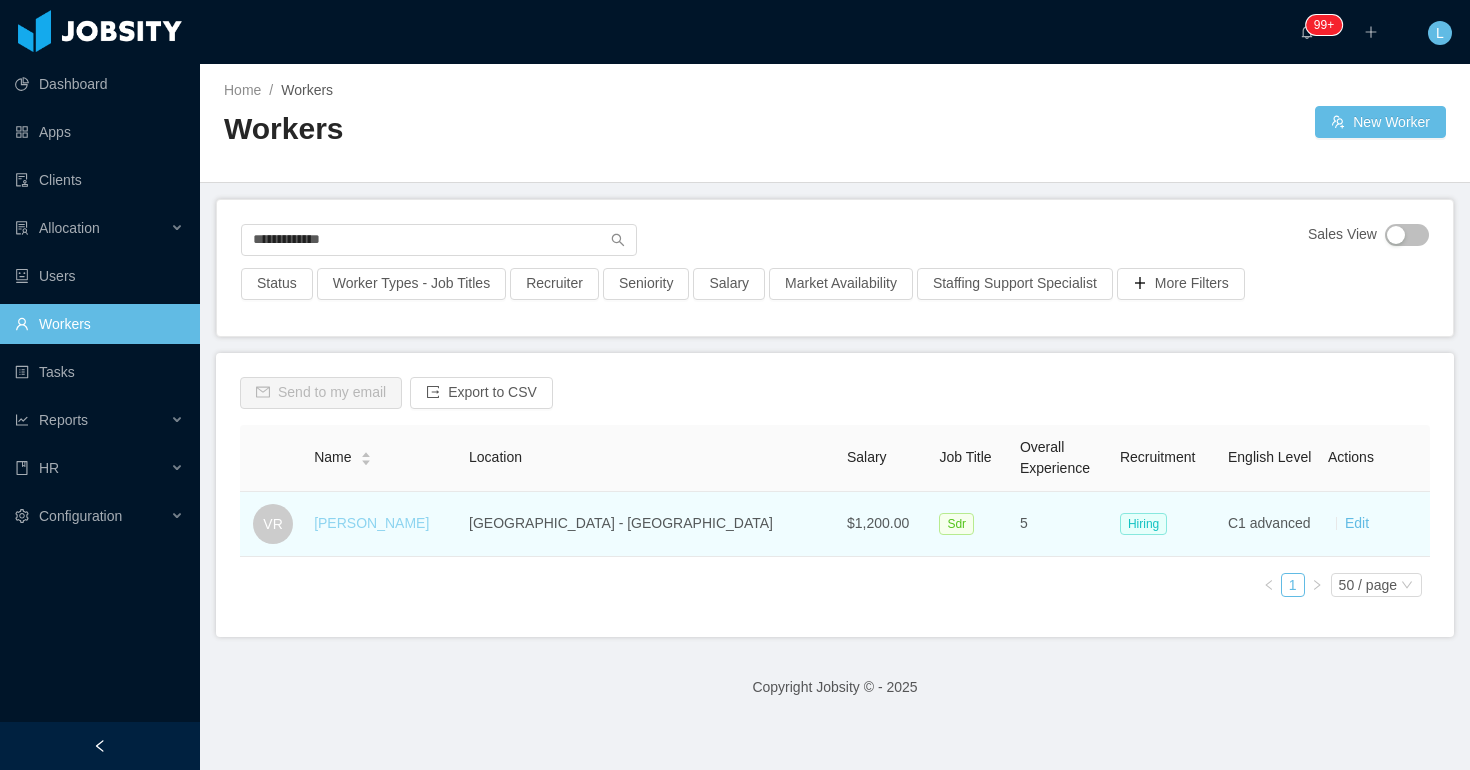 click on "Vanessa Rivas" at bounding box center (371, 523) 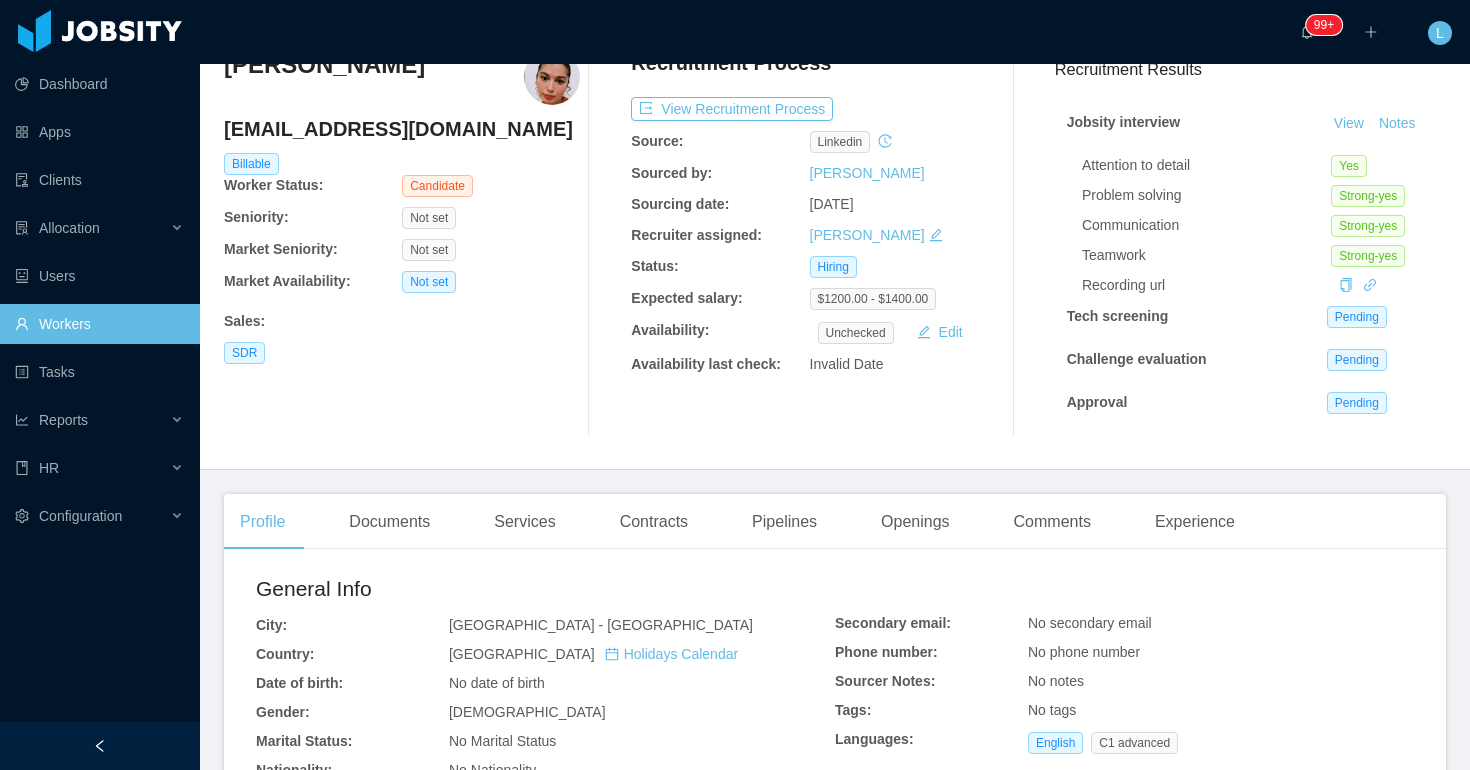 scroll, scrollTop: 0, scrollLeft: 0, axis: both 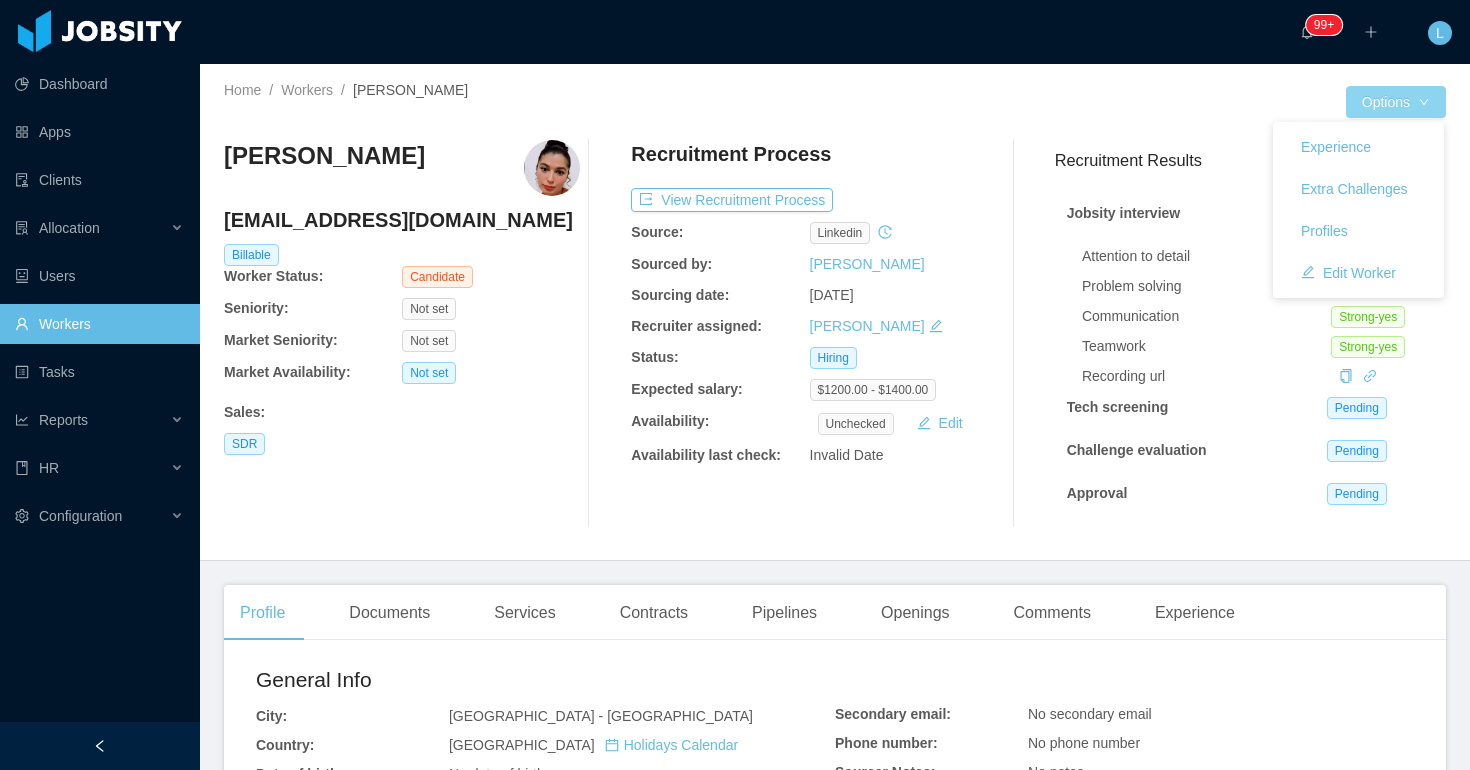 click on "Options" at bounding box center (1396, 102) 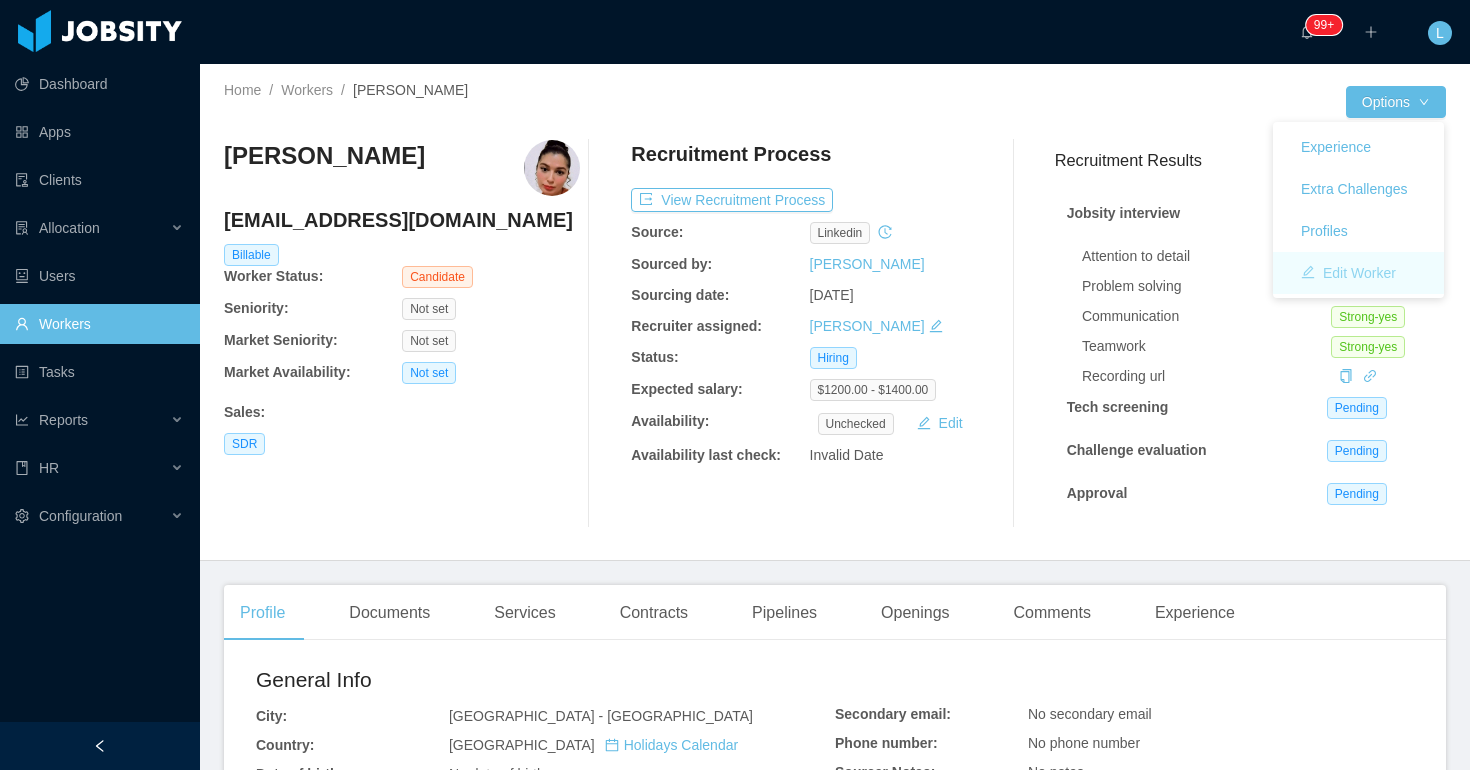 click on "Edit Worker" at bounding box center (1348, 273) 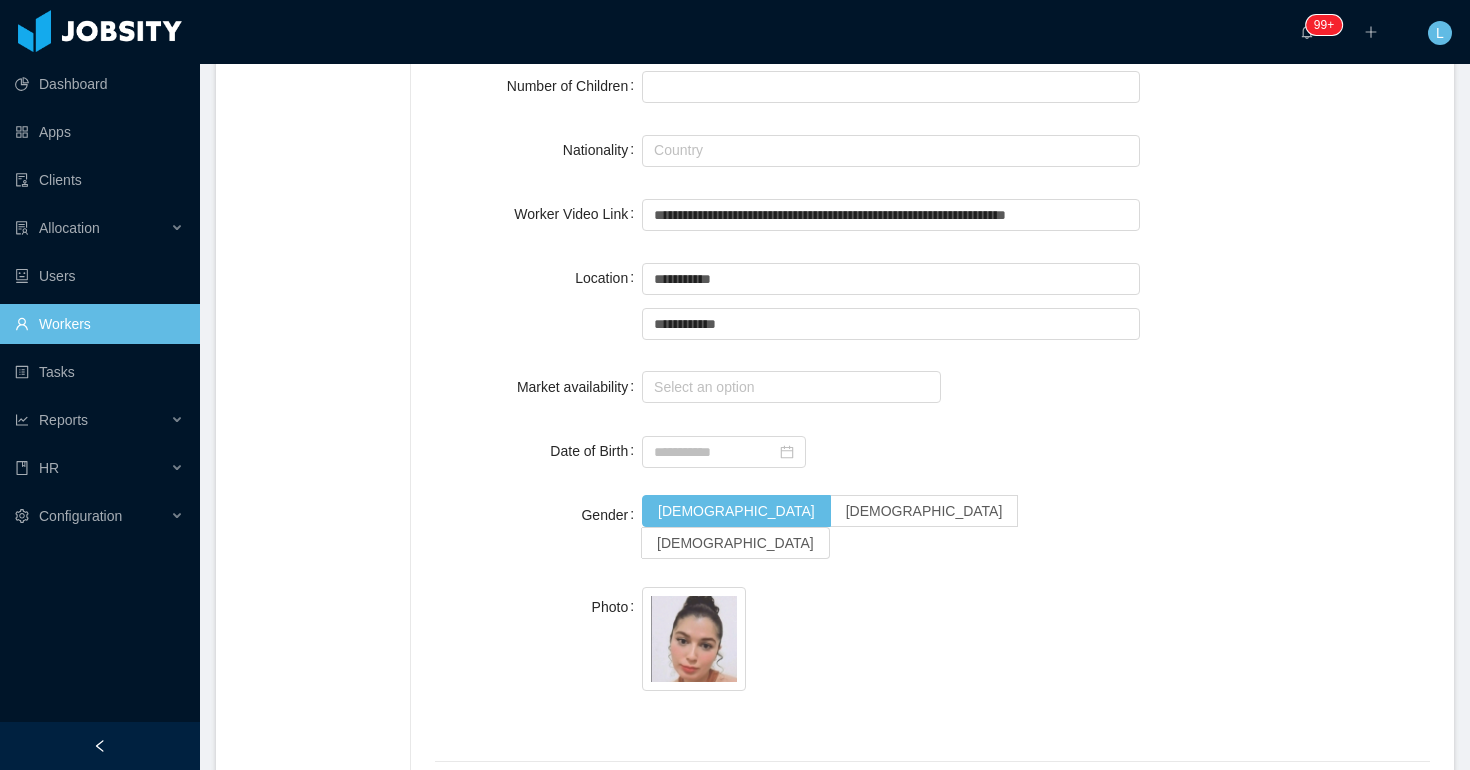 scroll, scrollTop: 753, scrollLeft: 0, axis: vertical 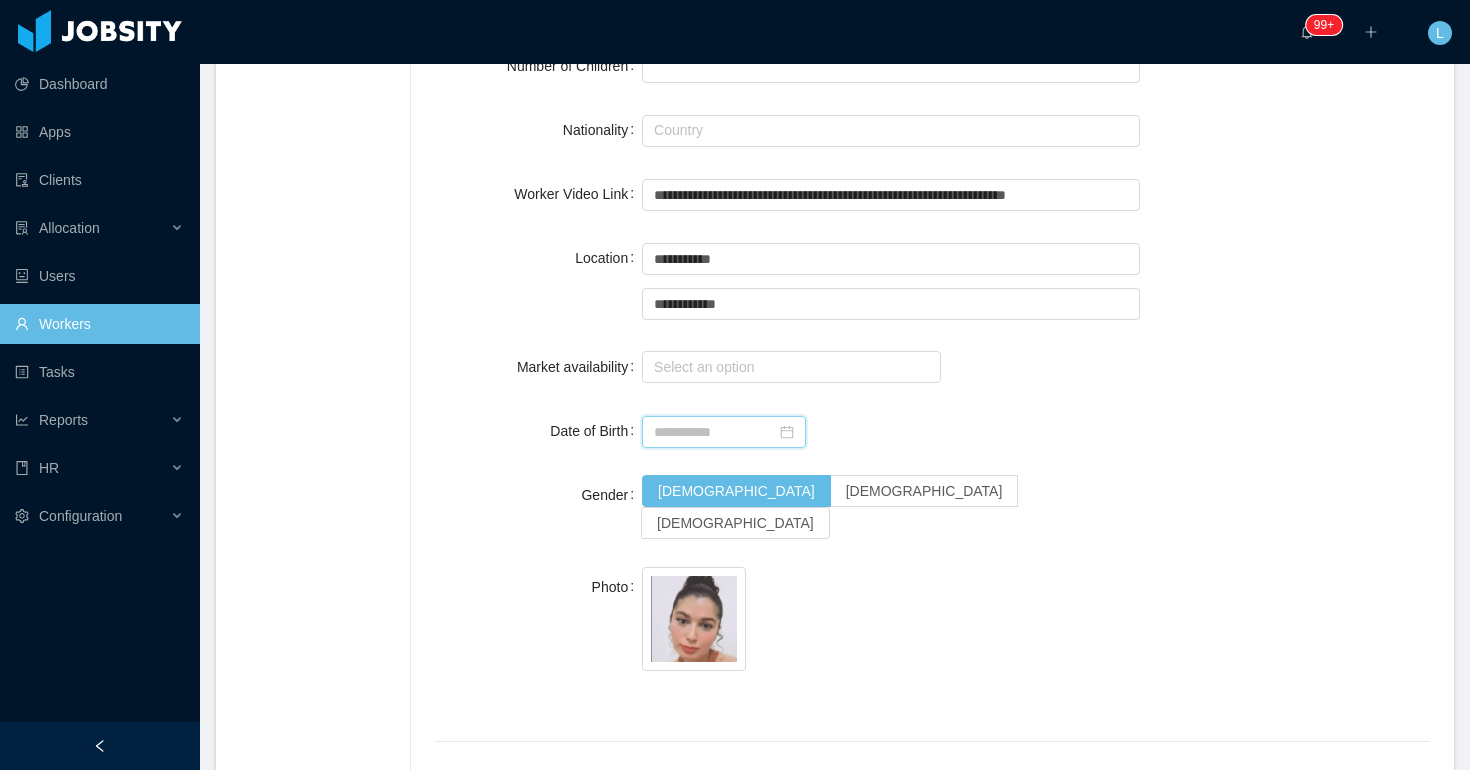 click at bounding box center [724, 432] 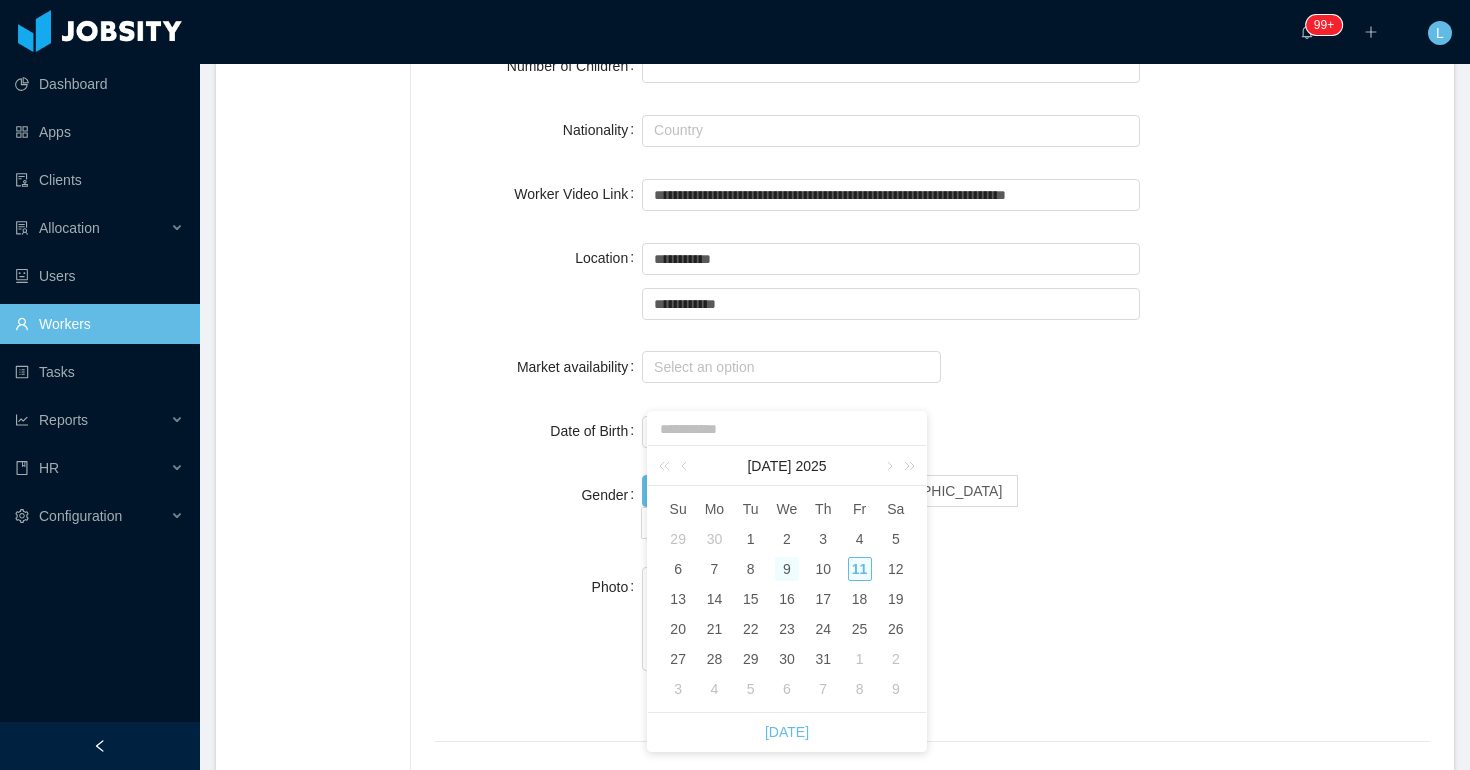click on "9" at bounding box center (787, 569) 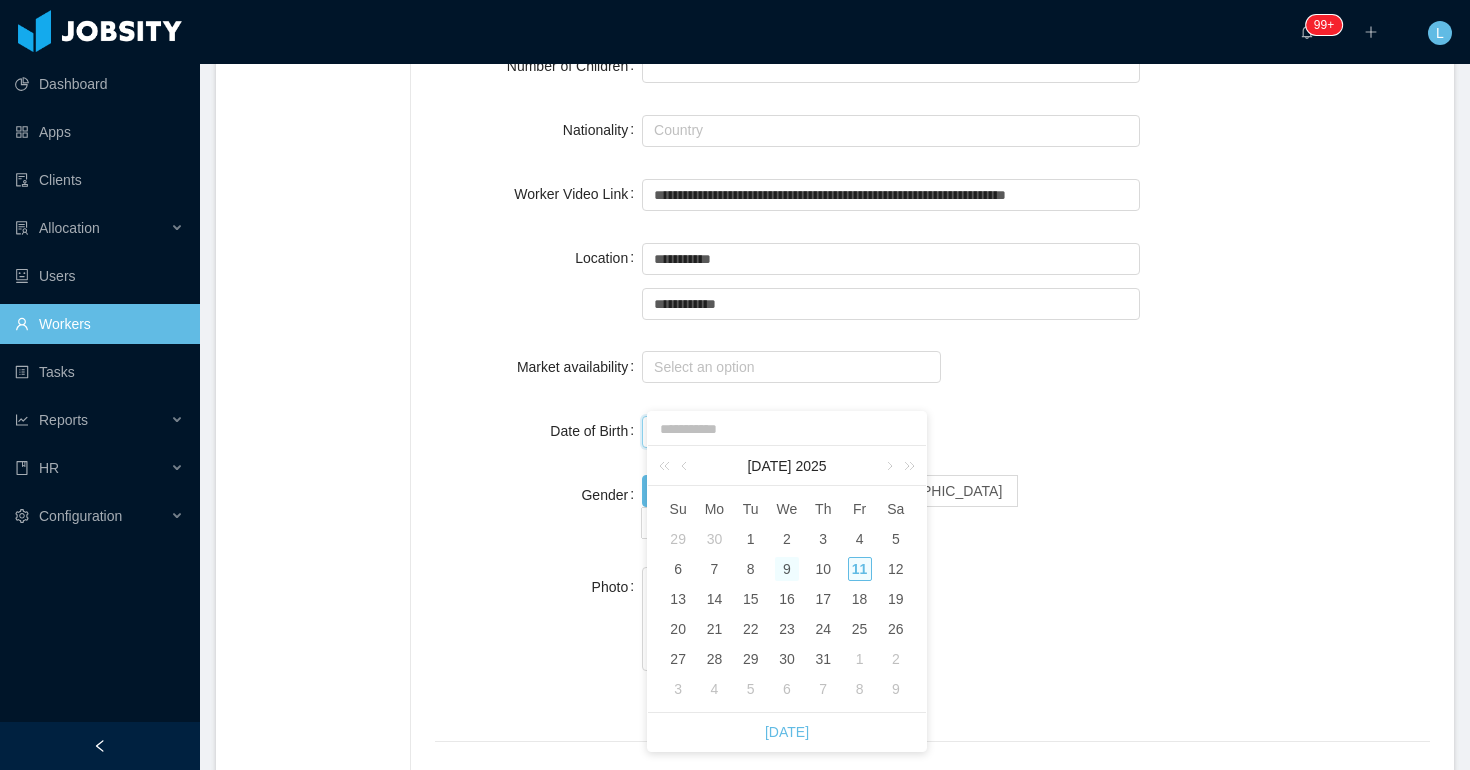 type on "**********" 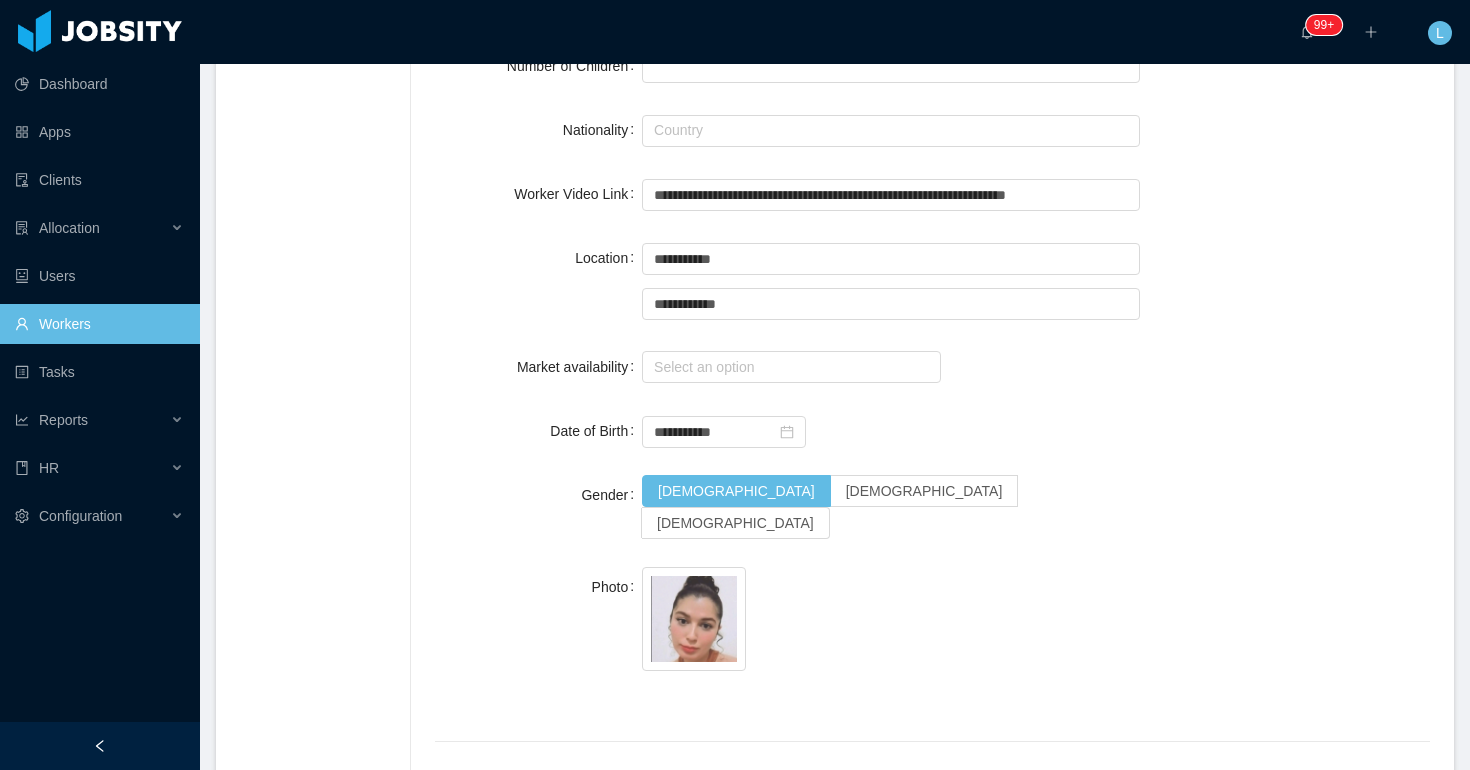 click at bounding box center (891, 623) 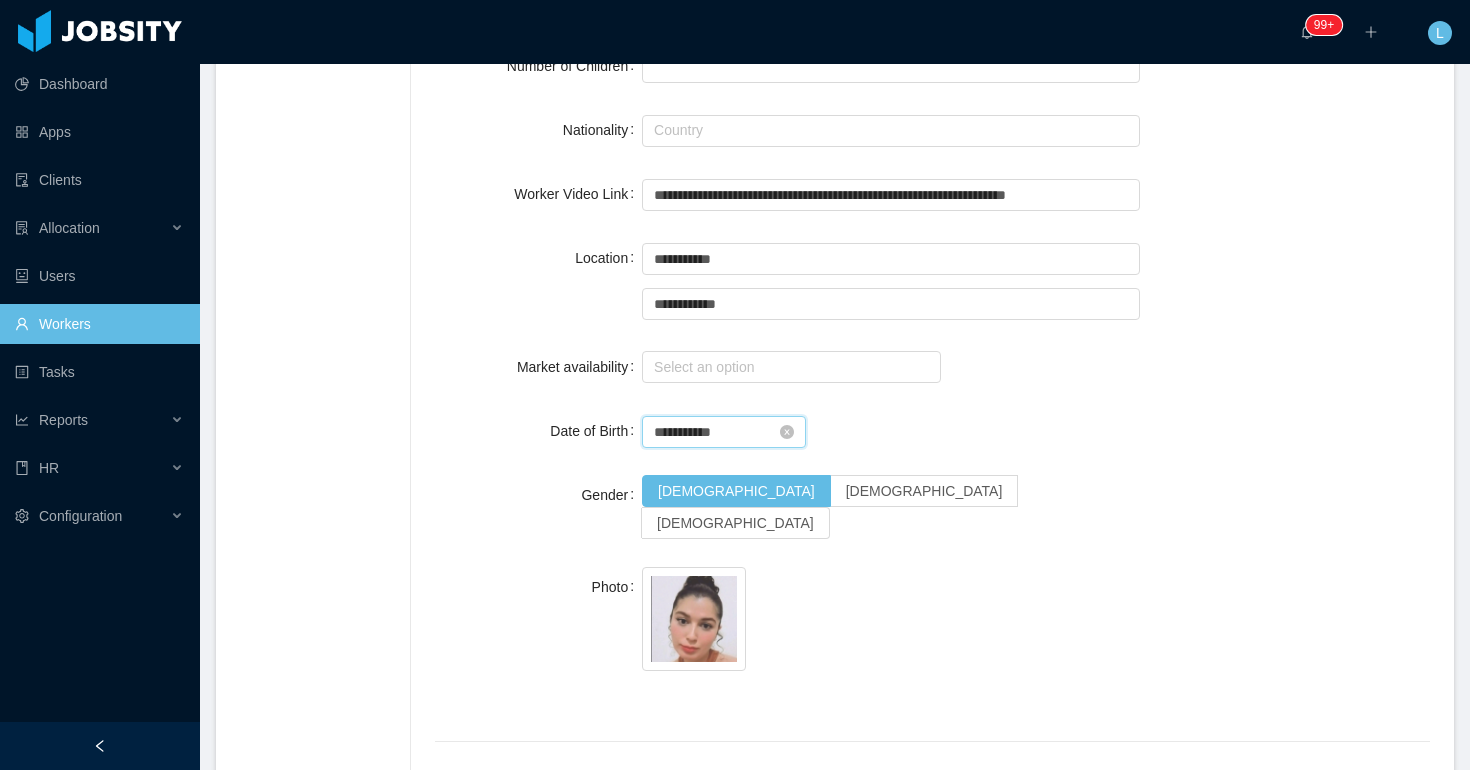 click on "**********" at bounding box center [724, 432] 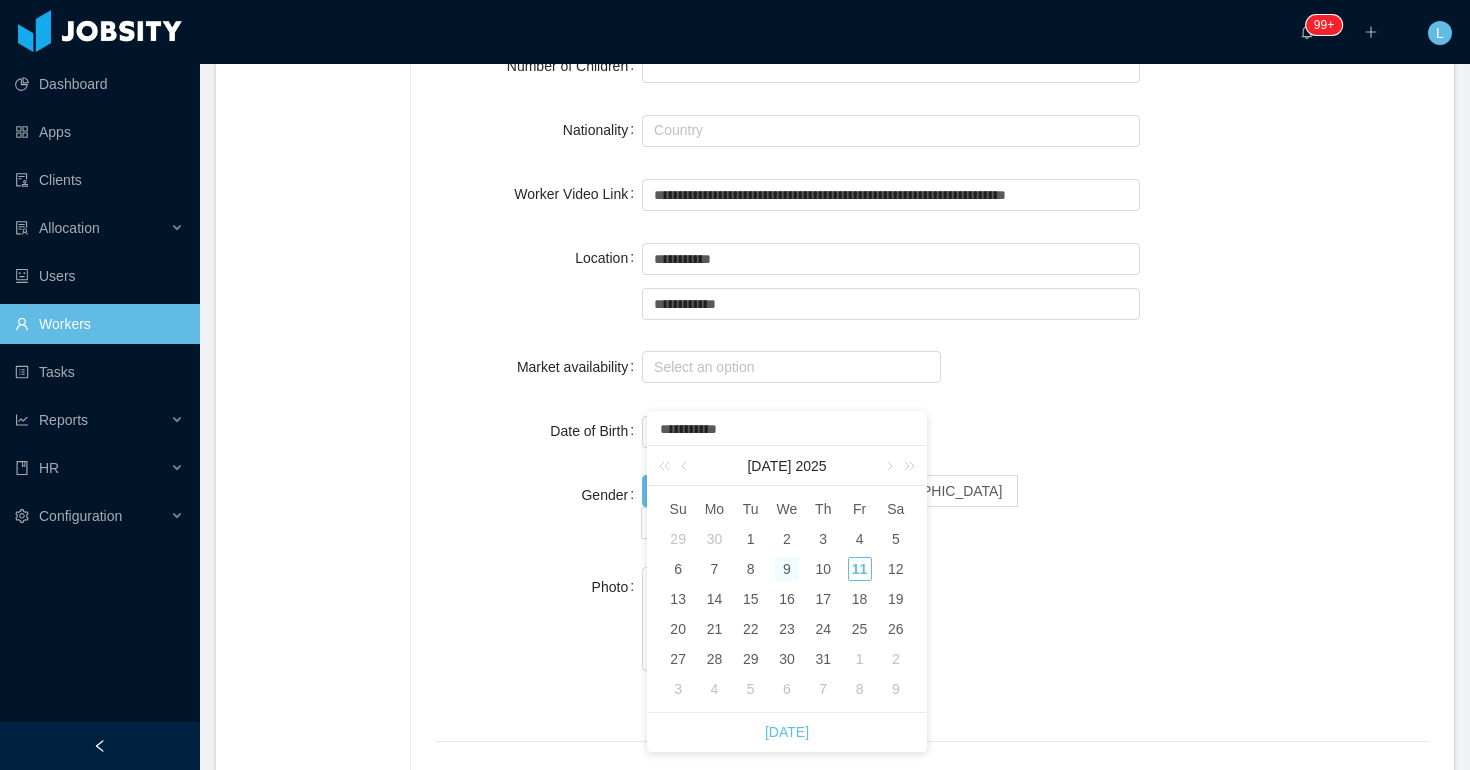 click on "**********" at bounding box center [787, 430] 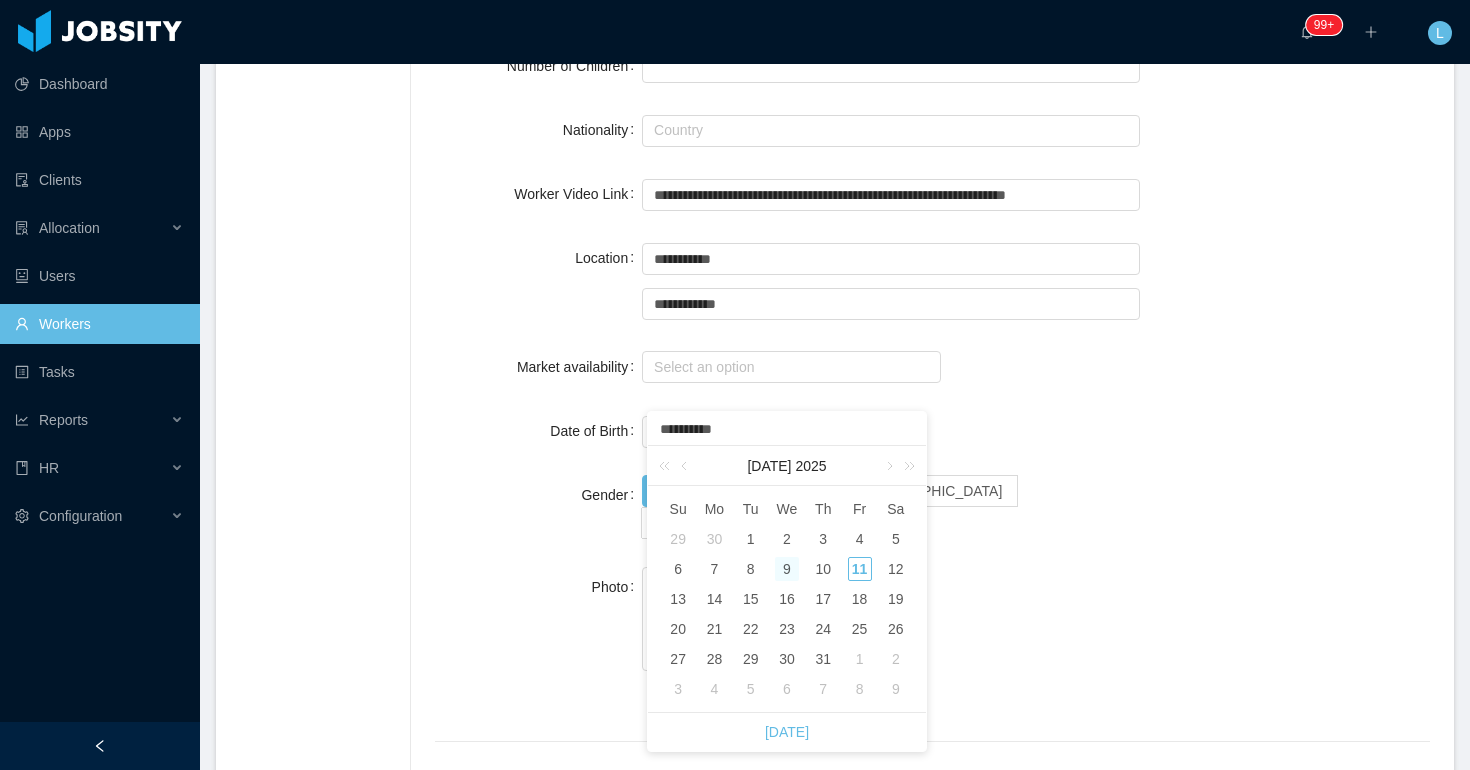 type on "**********" 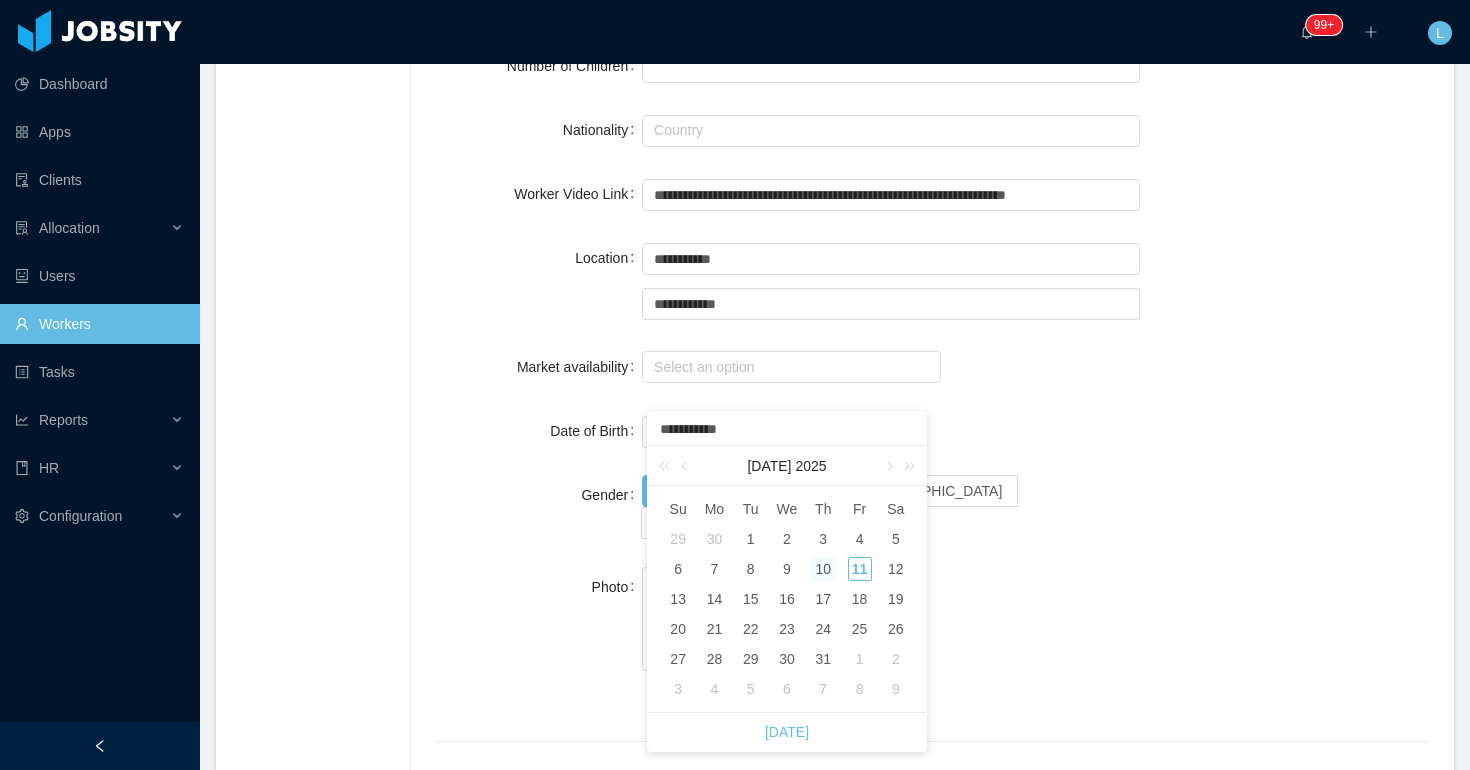 click on "**********" at bounding box center (787, 430) 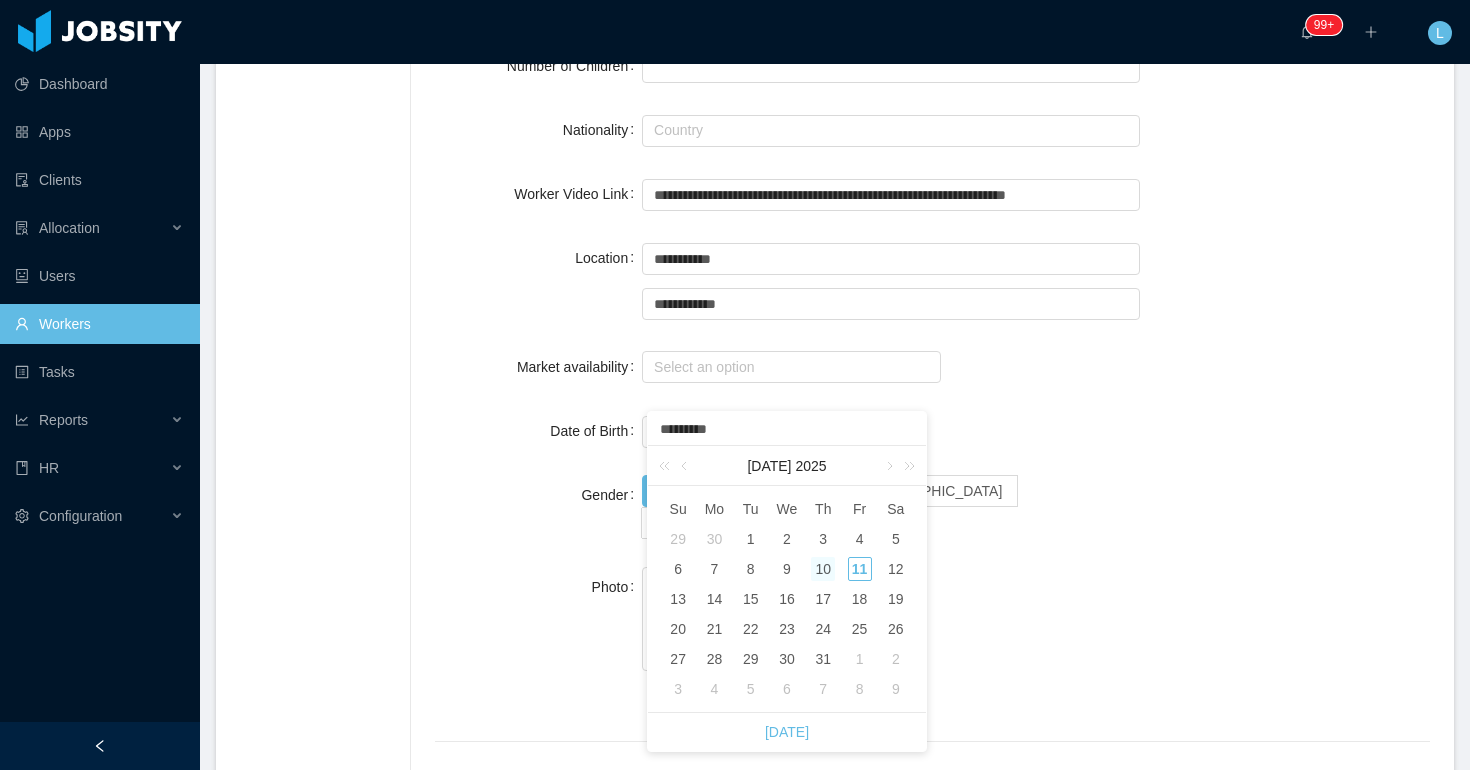 type on "**********" 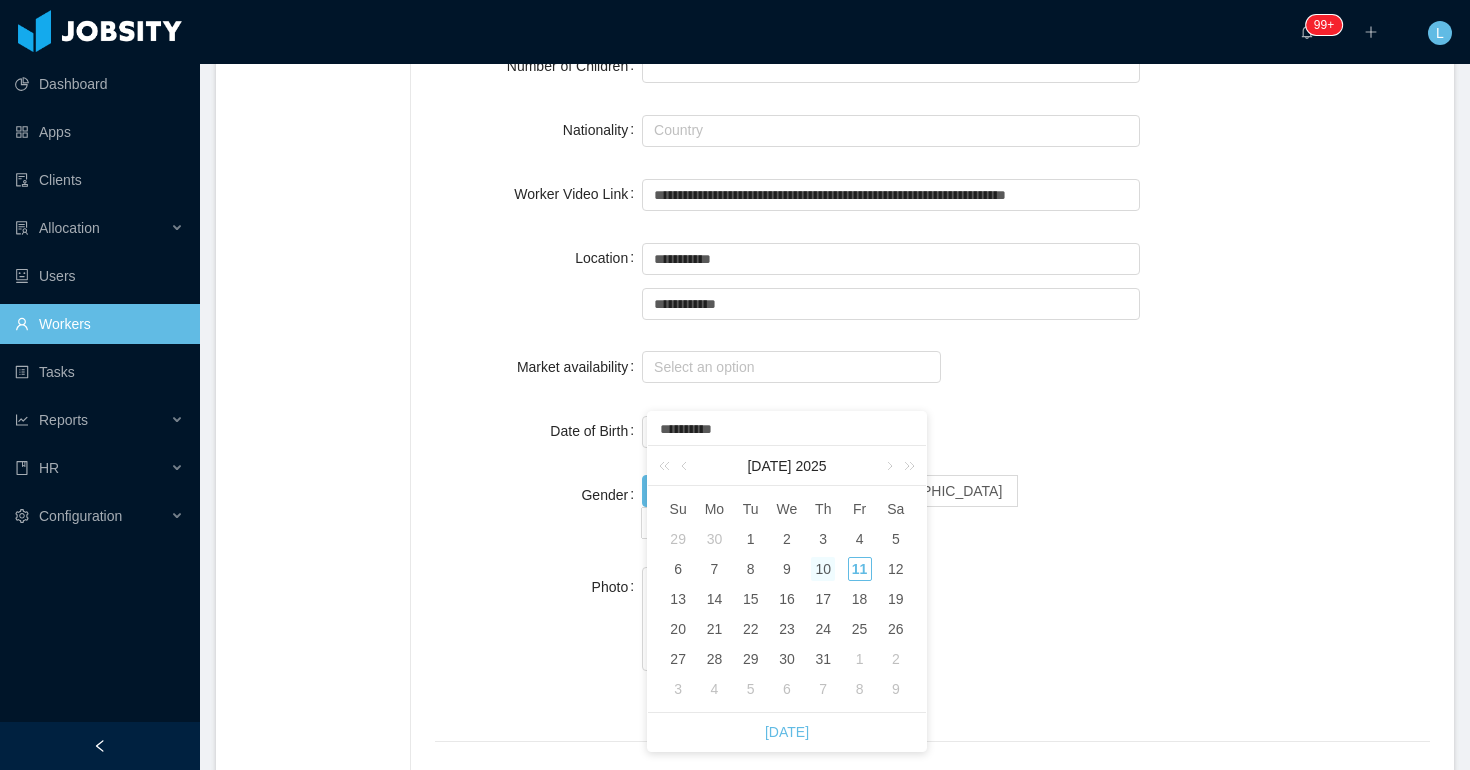 type on "**********" 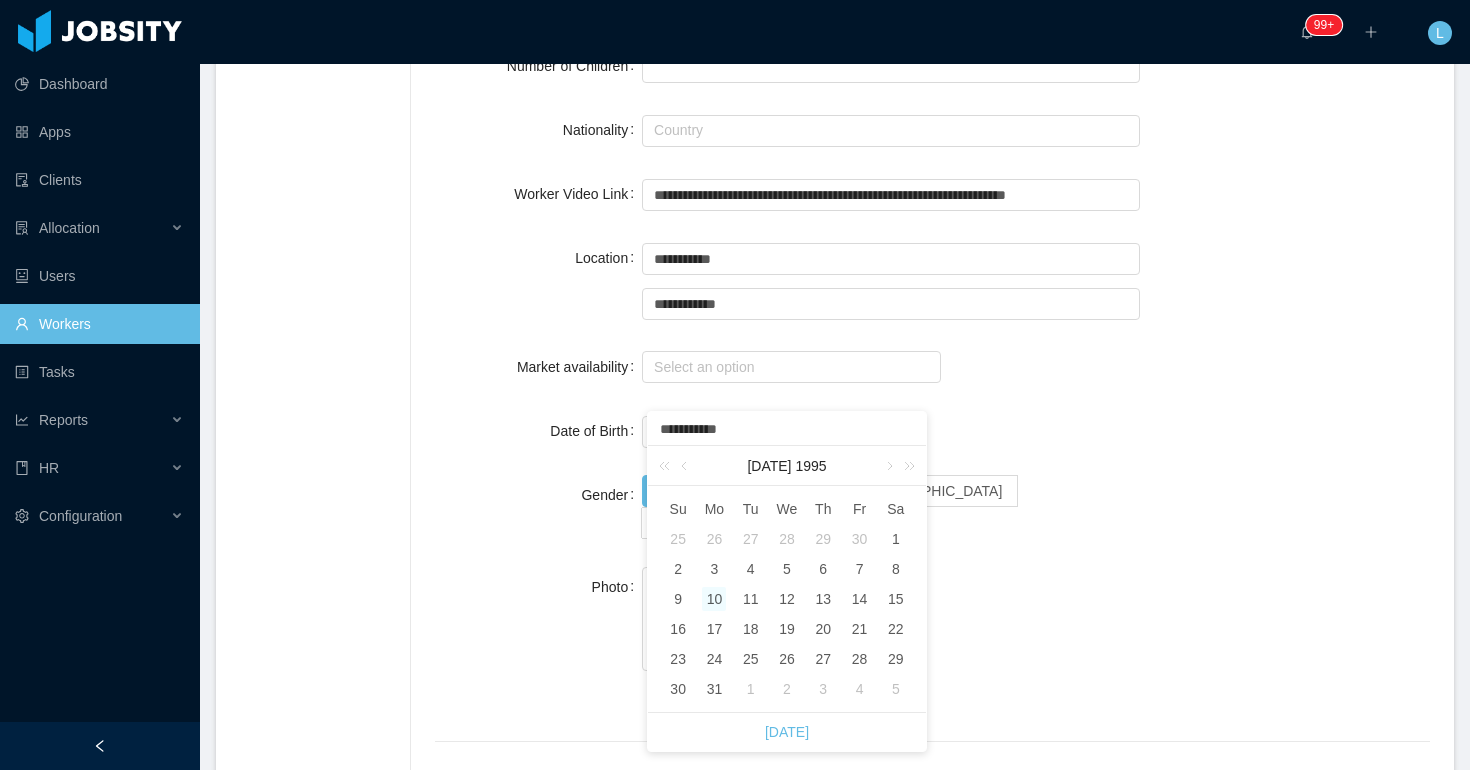 click on "**********" at bounding box center [787, 430] 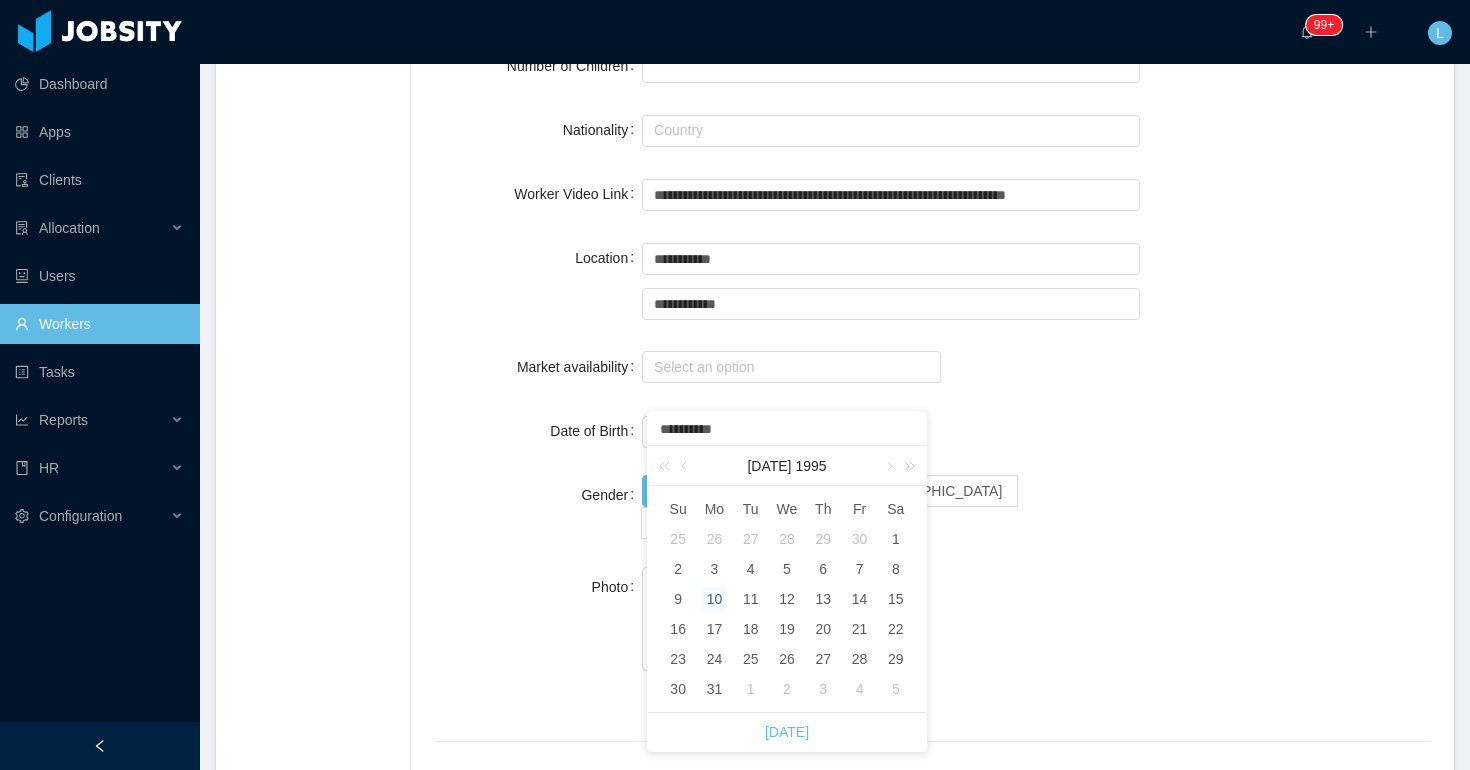 type on "**********" 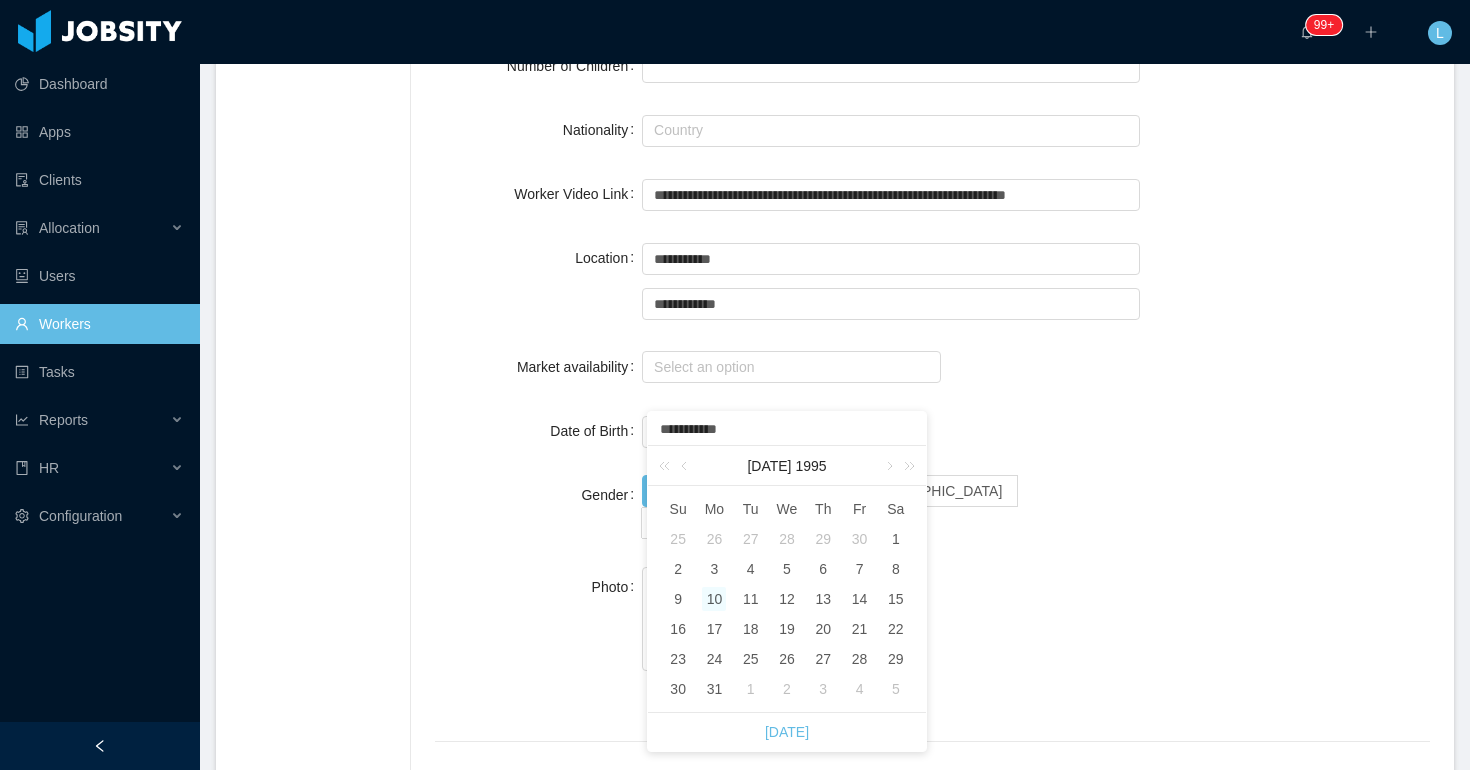 type on "**********" 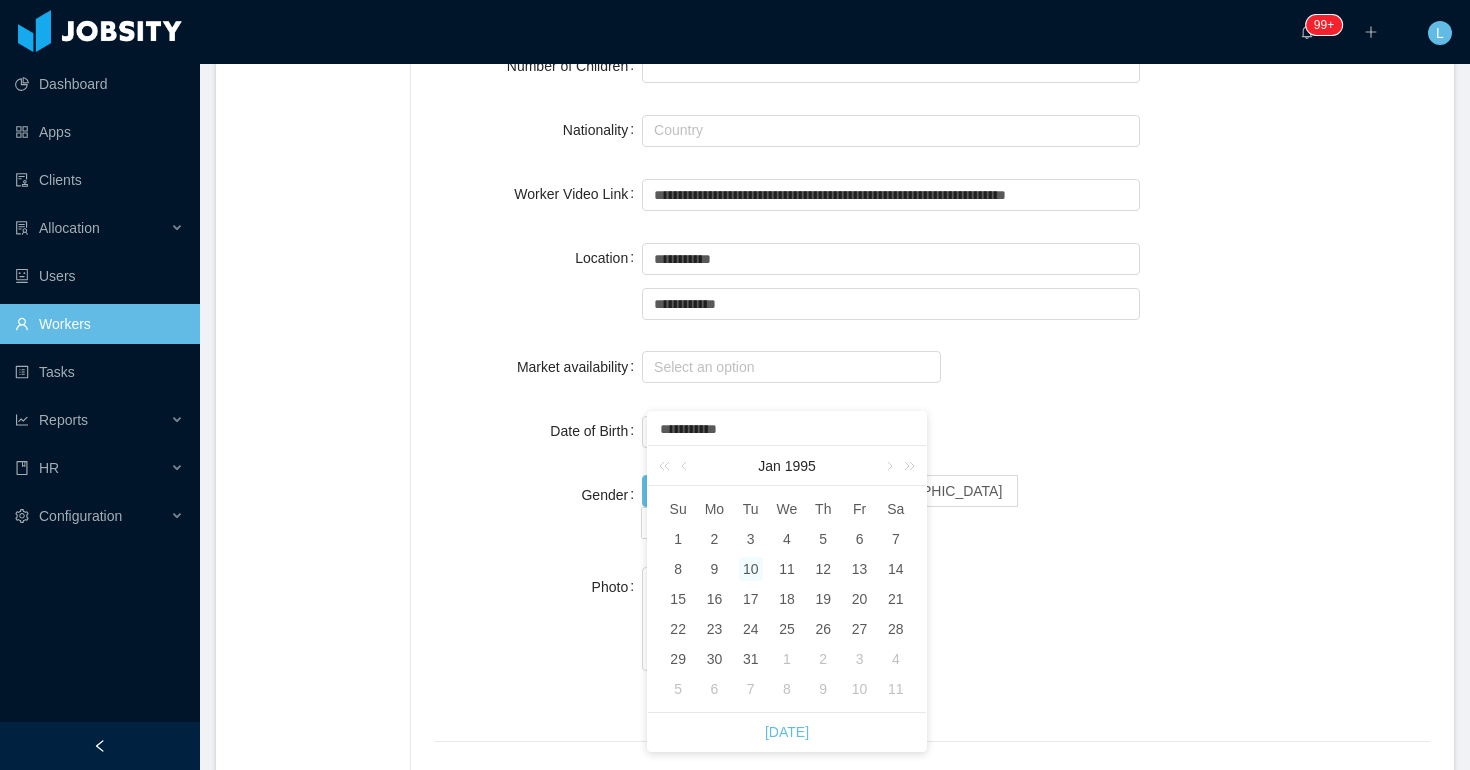 type on "**********" 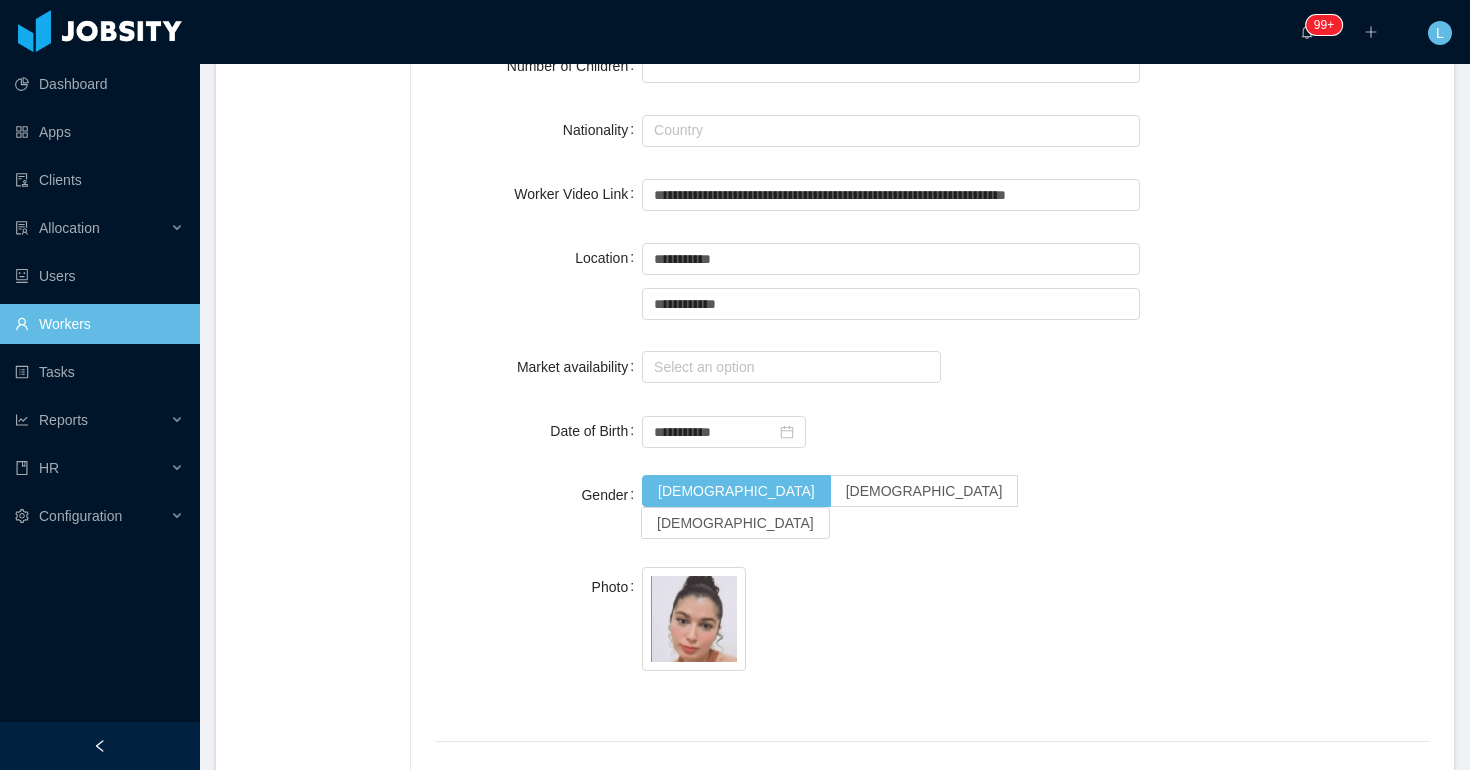 click at bounding box center (891, 623) 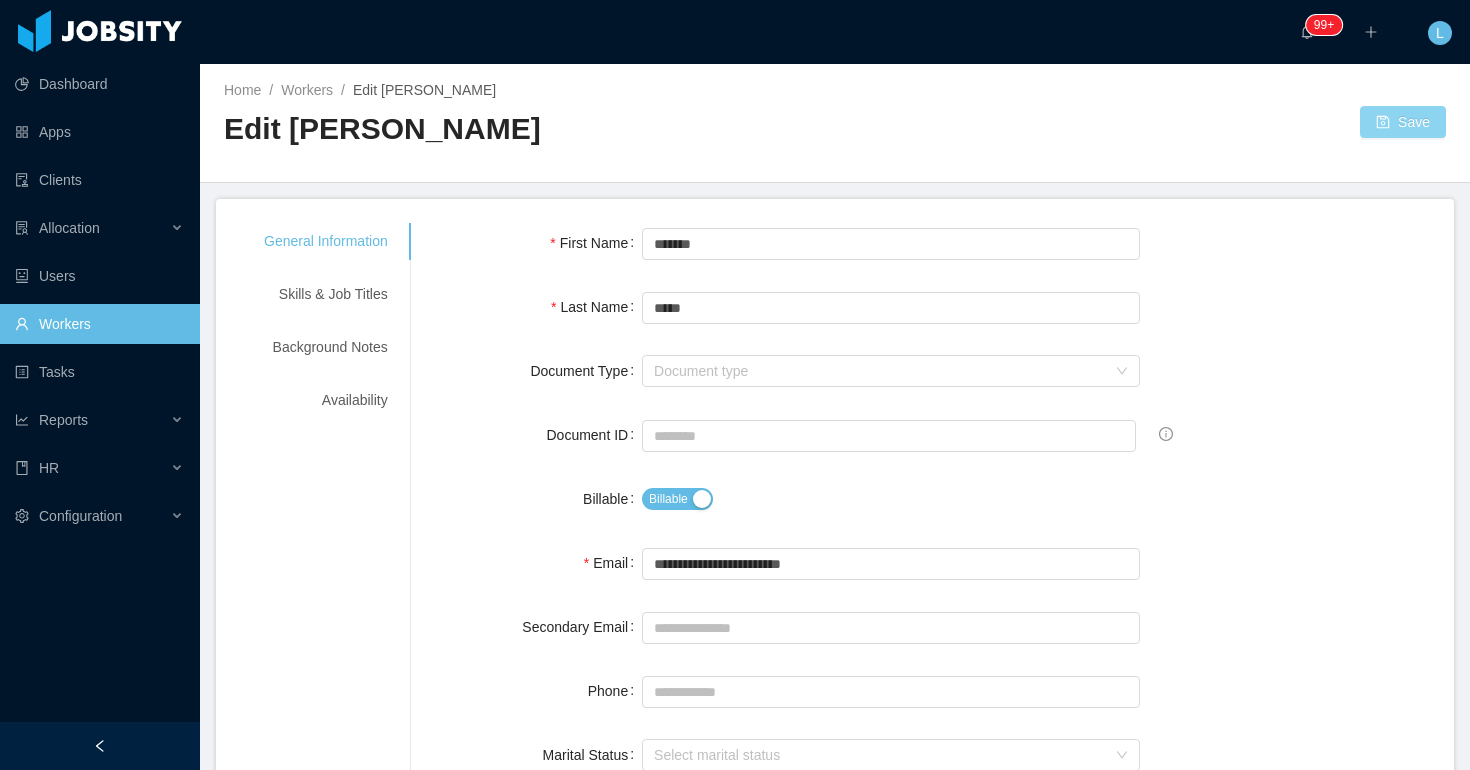 click on "Save" at bounding box center (1403, 122) 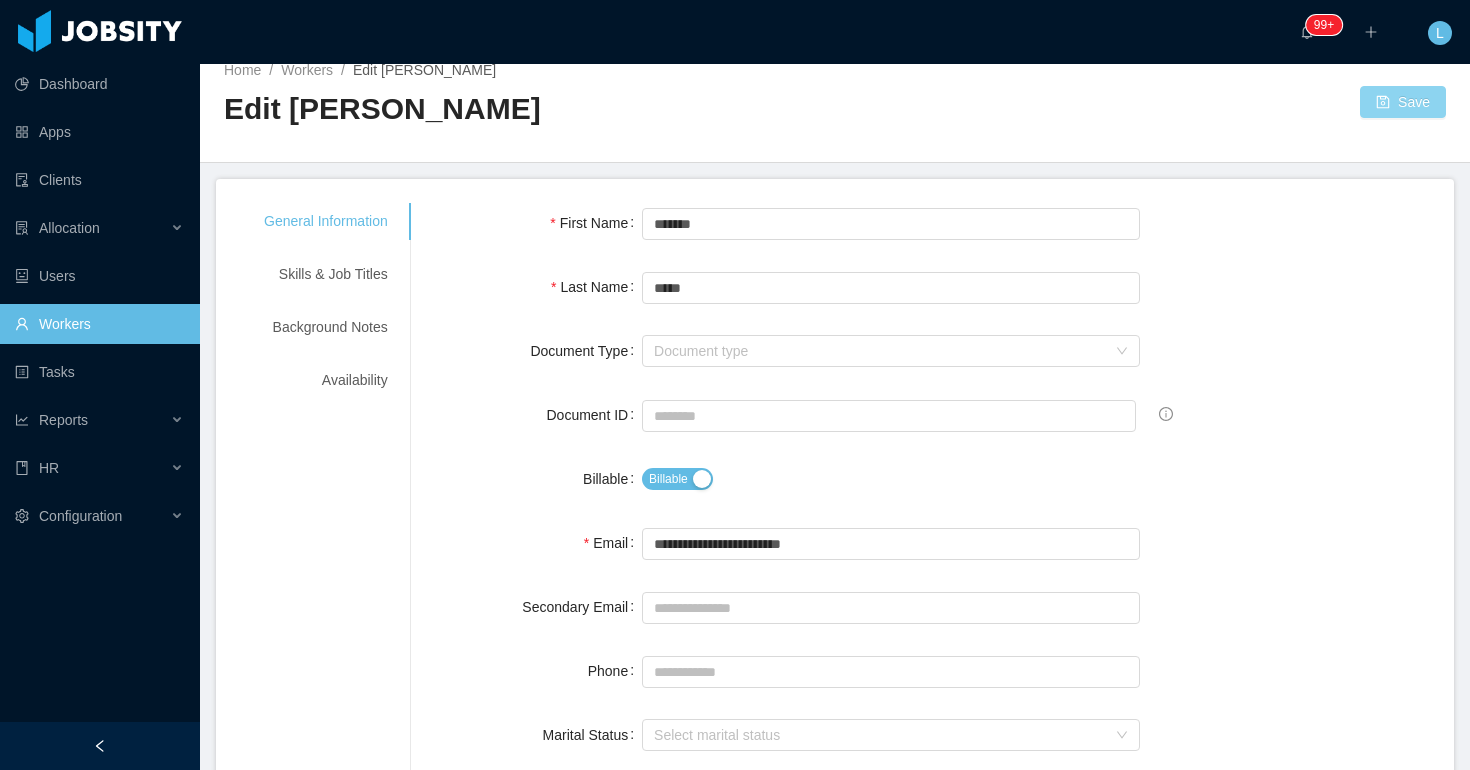 scroll, scrollTop: 0, scrollLeft: 0, axis: both 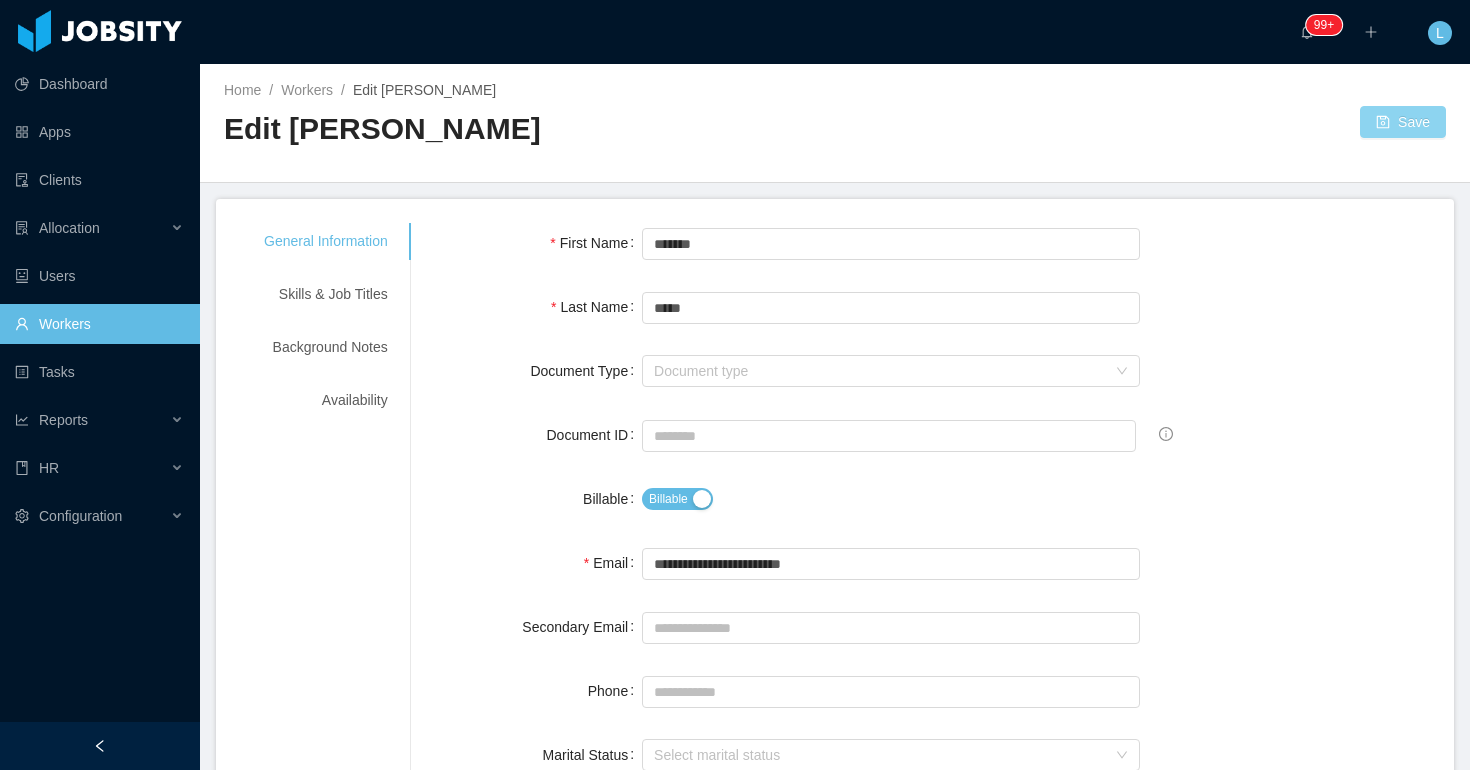 click on "Save" at bounding box center (1403, 122) 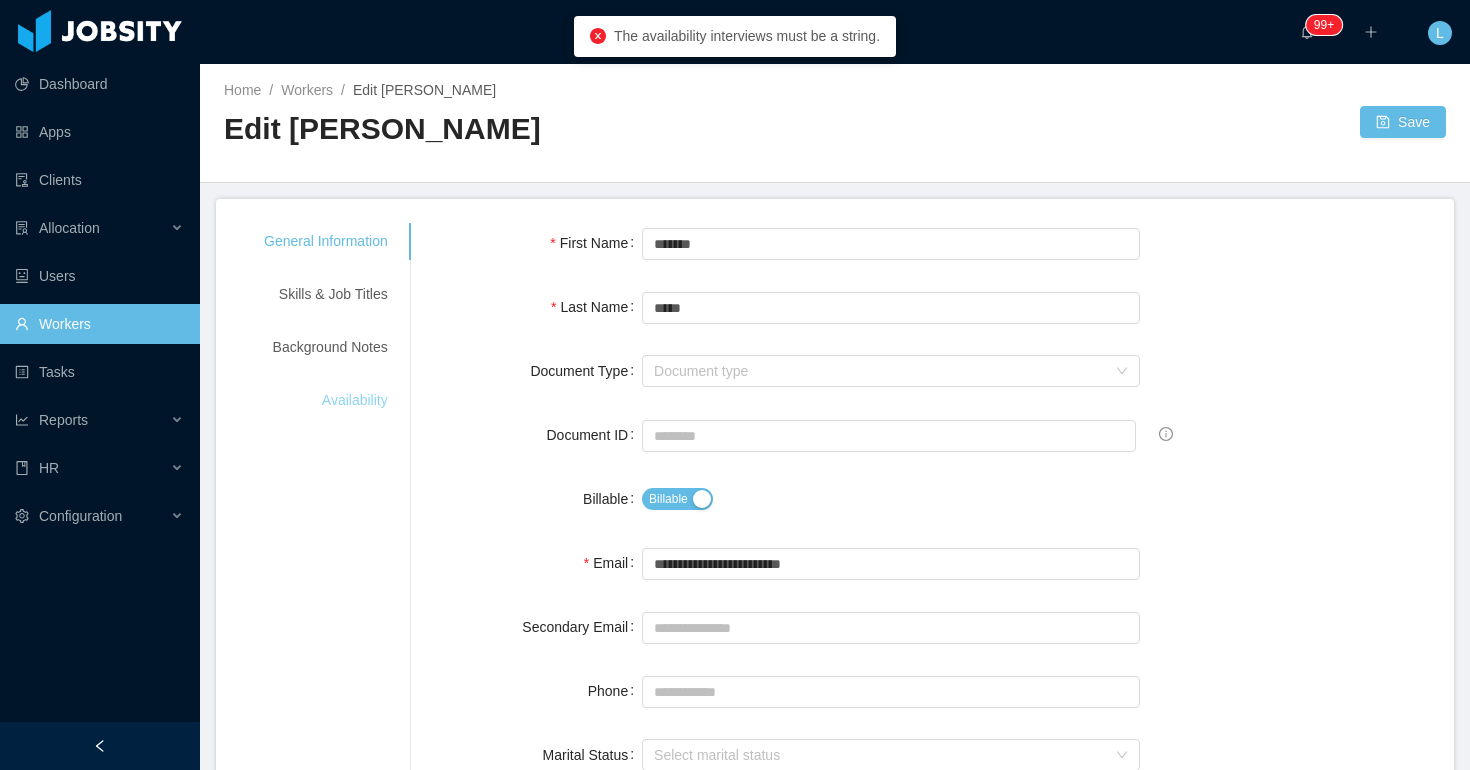 click on "Availability" at bounding box center (326, 400) 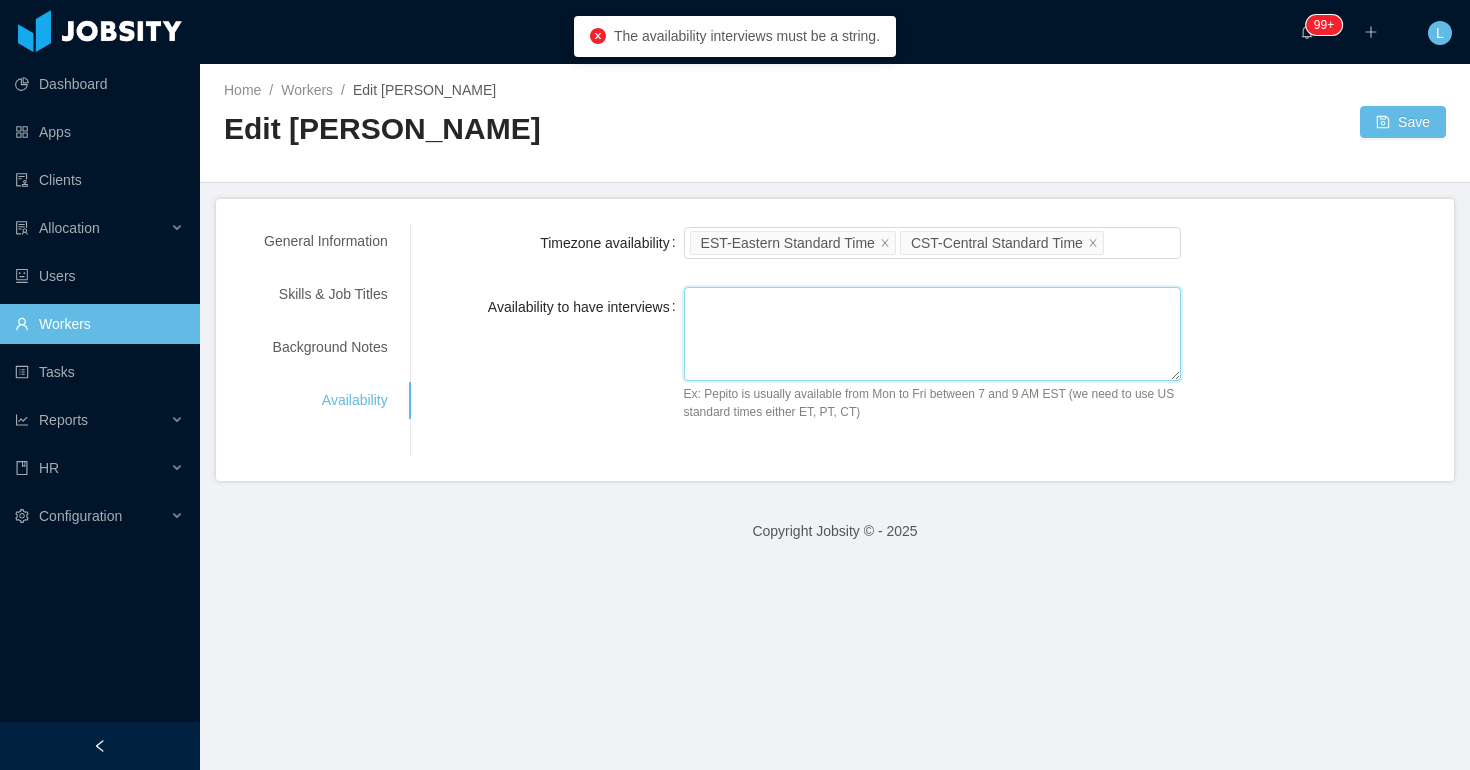 click on "Availability to have interviews" at bounding box center [933, 334] 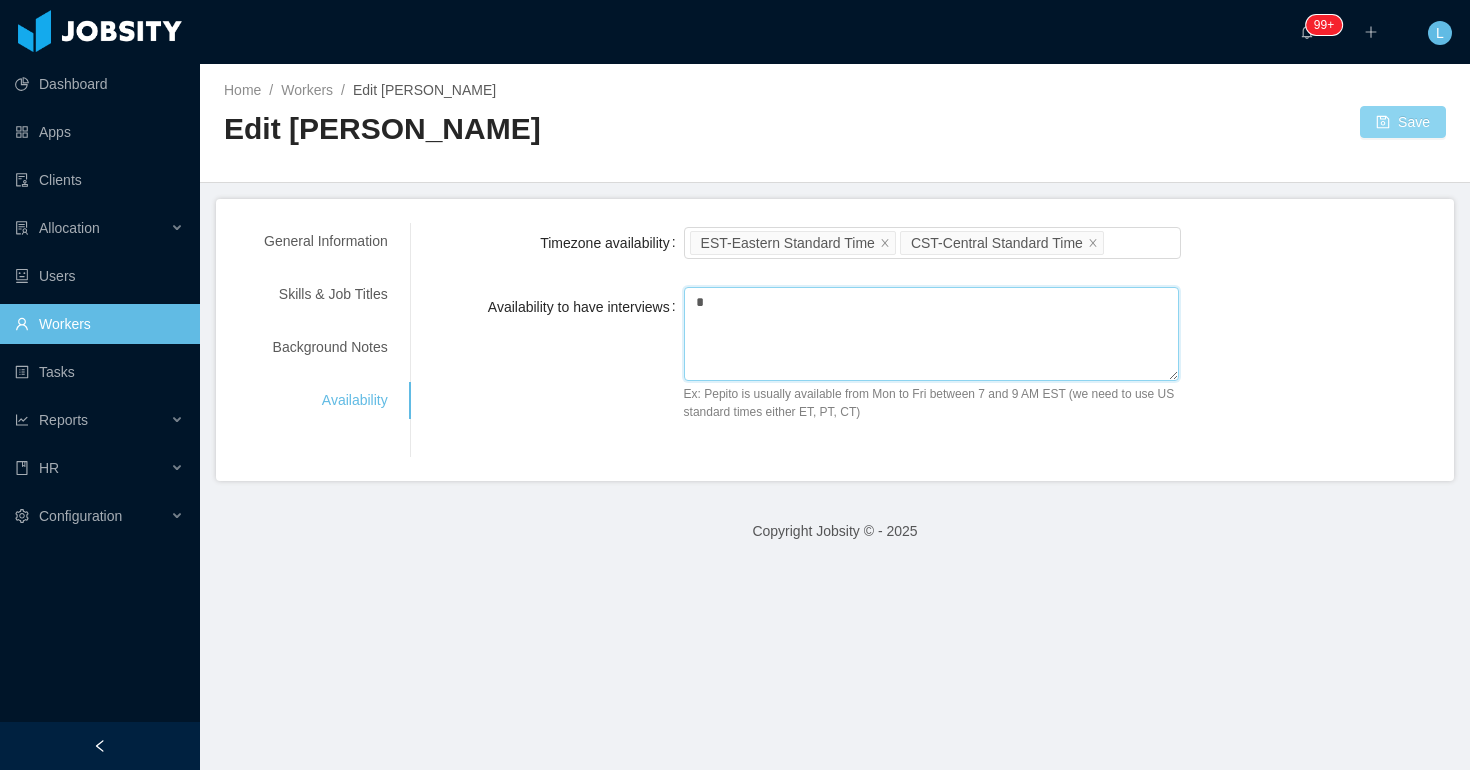 type on "*" 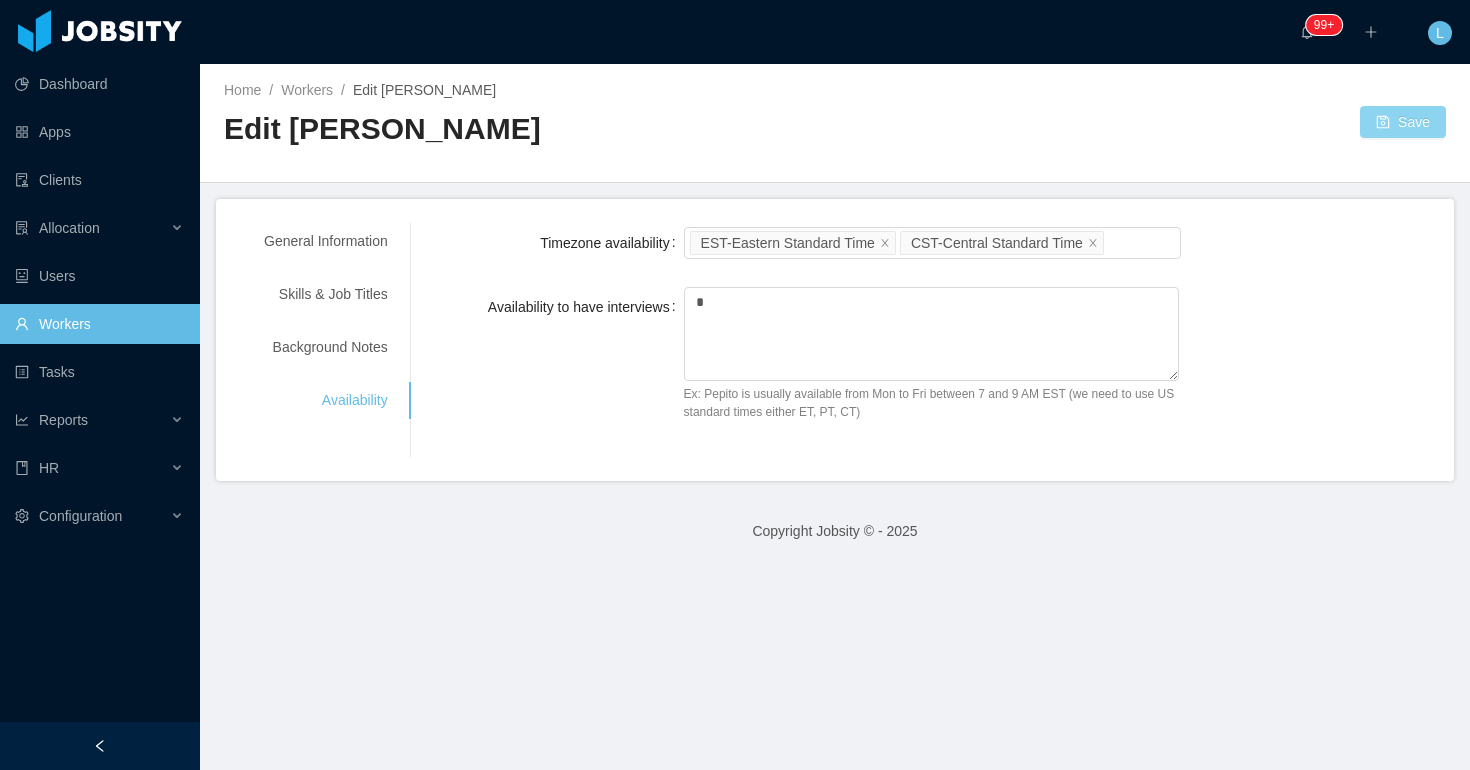 click on "Save" at bounding box center [1403, 122] 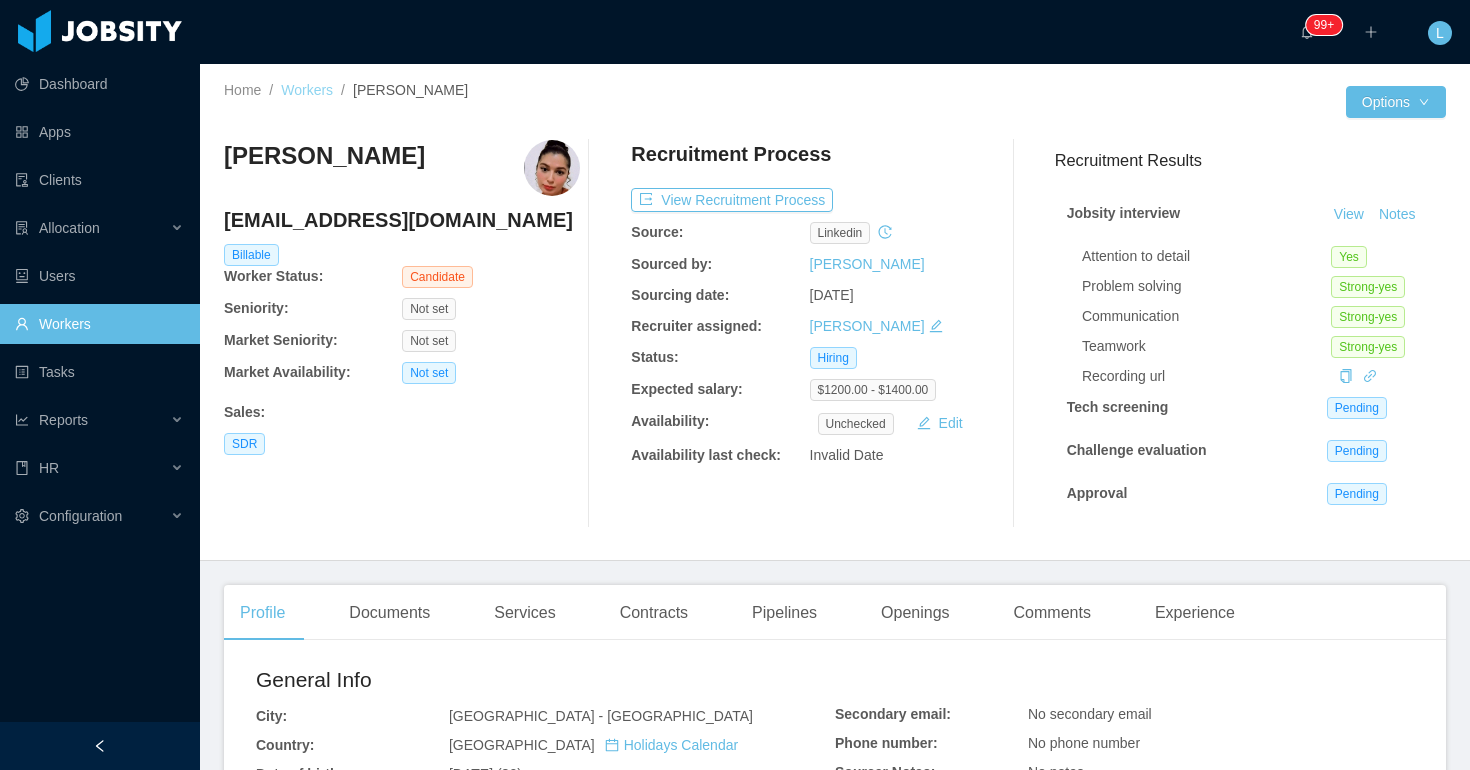click on "Workers" at bounding box center (307, 90) 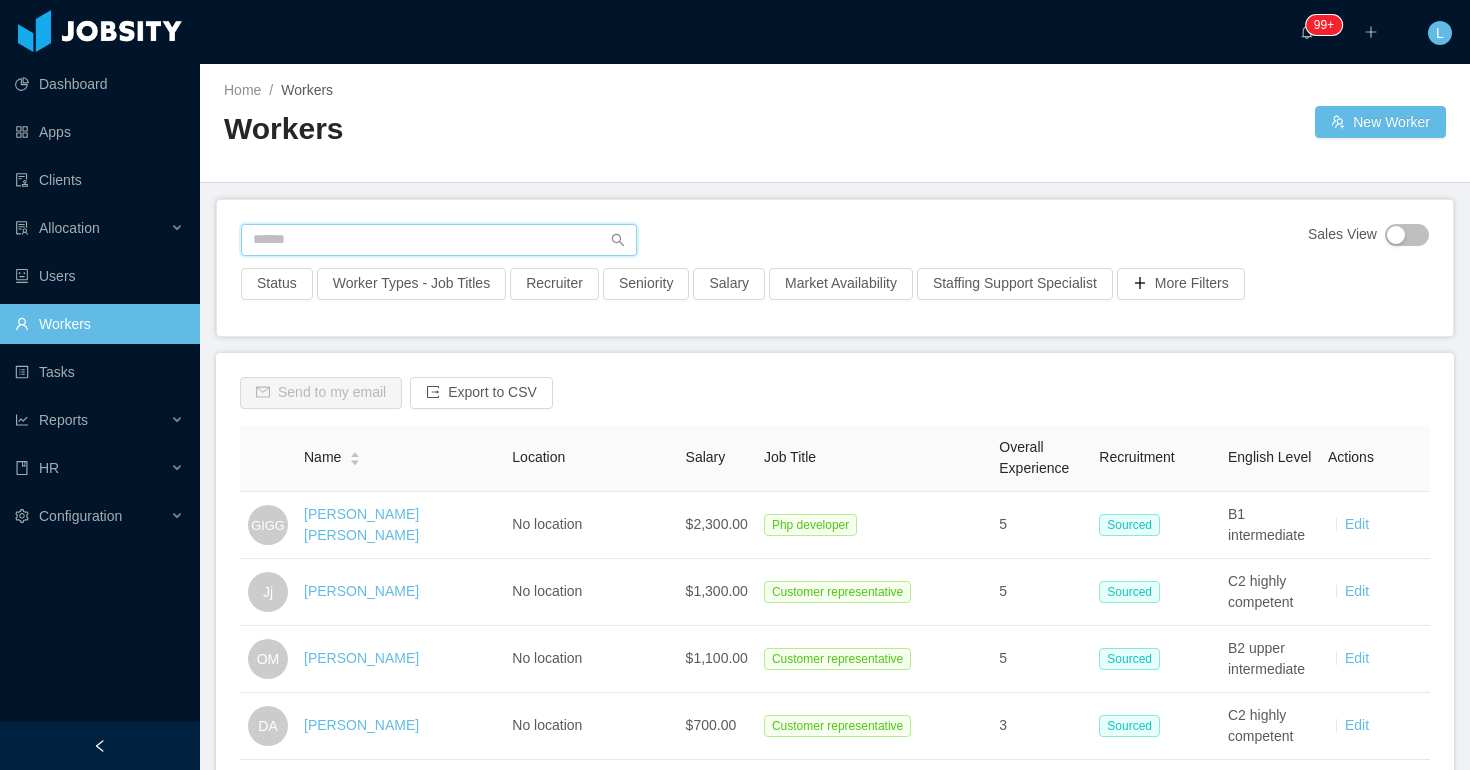 click at bounding box center (439, 240) 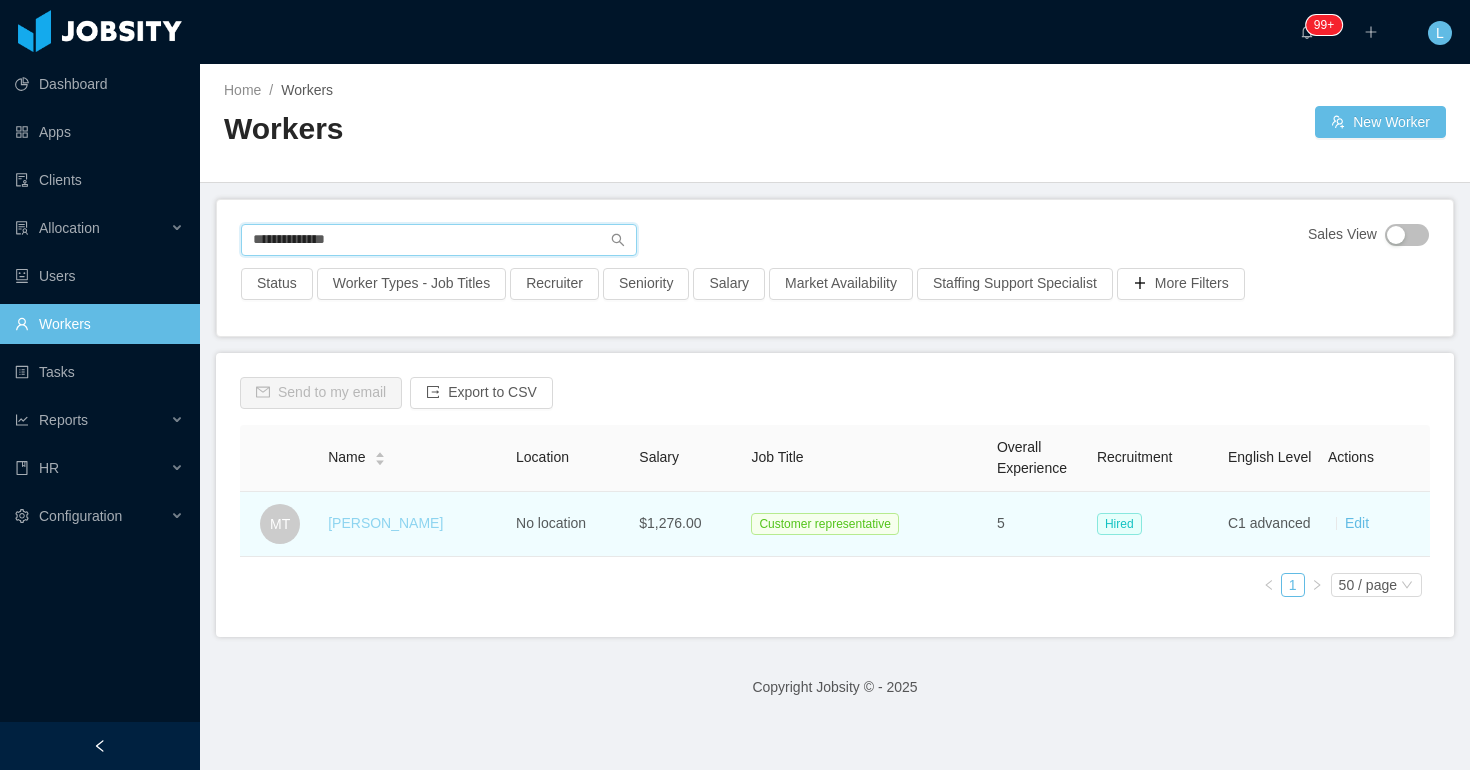 type on "**********" 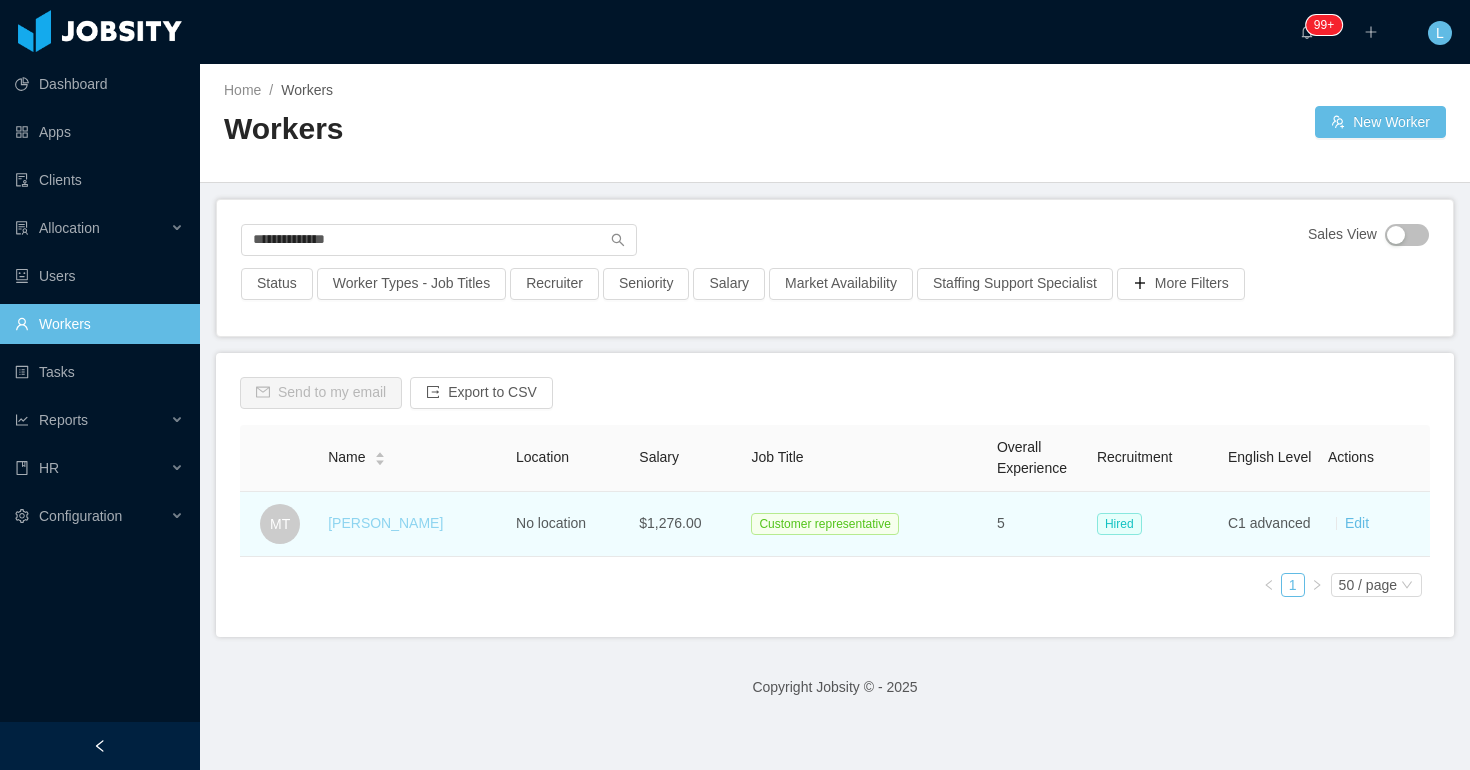click on "Melanie Torres" at bounding box center (385, 523) 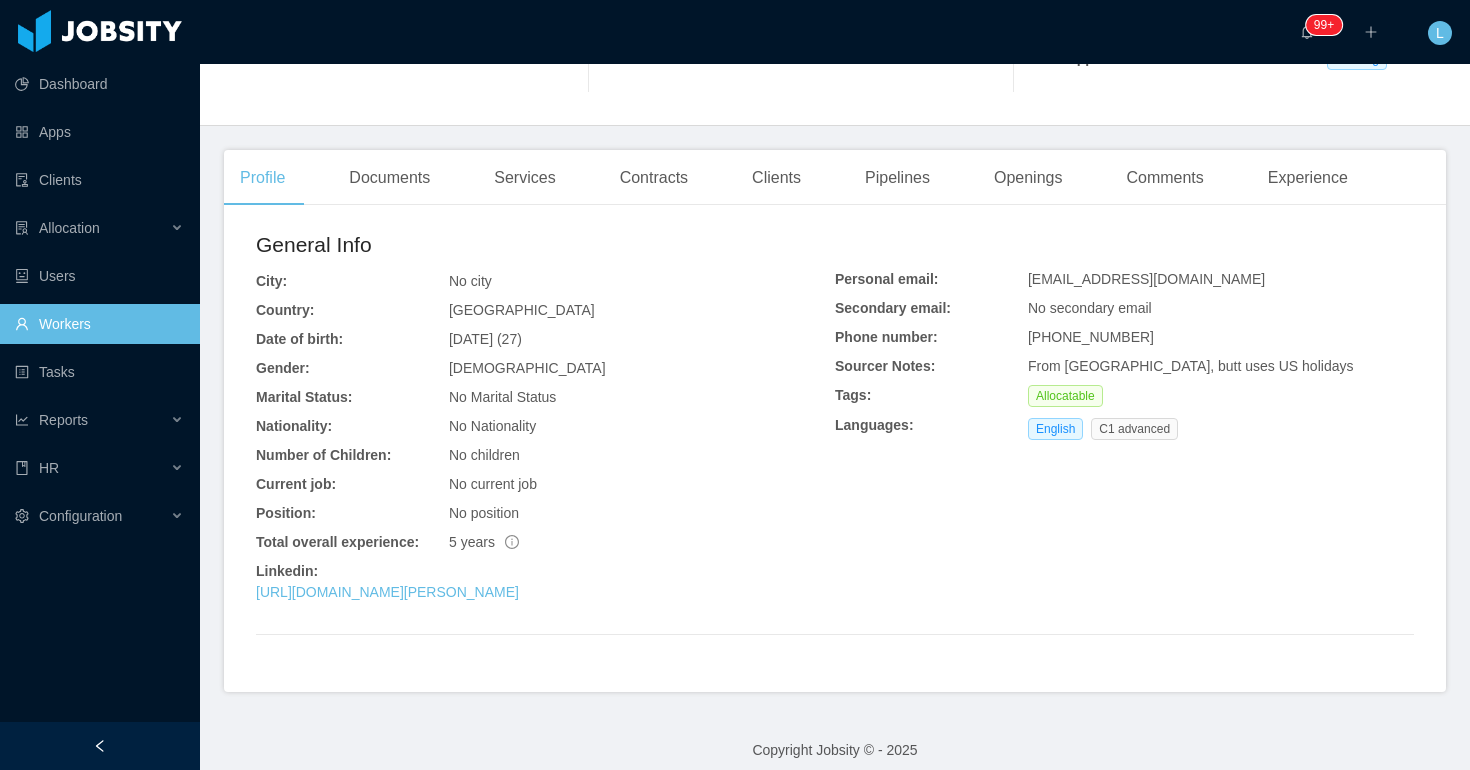 scroll, scrollTop: 451, scrollLeft: 0, axis: vertical 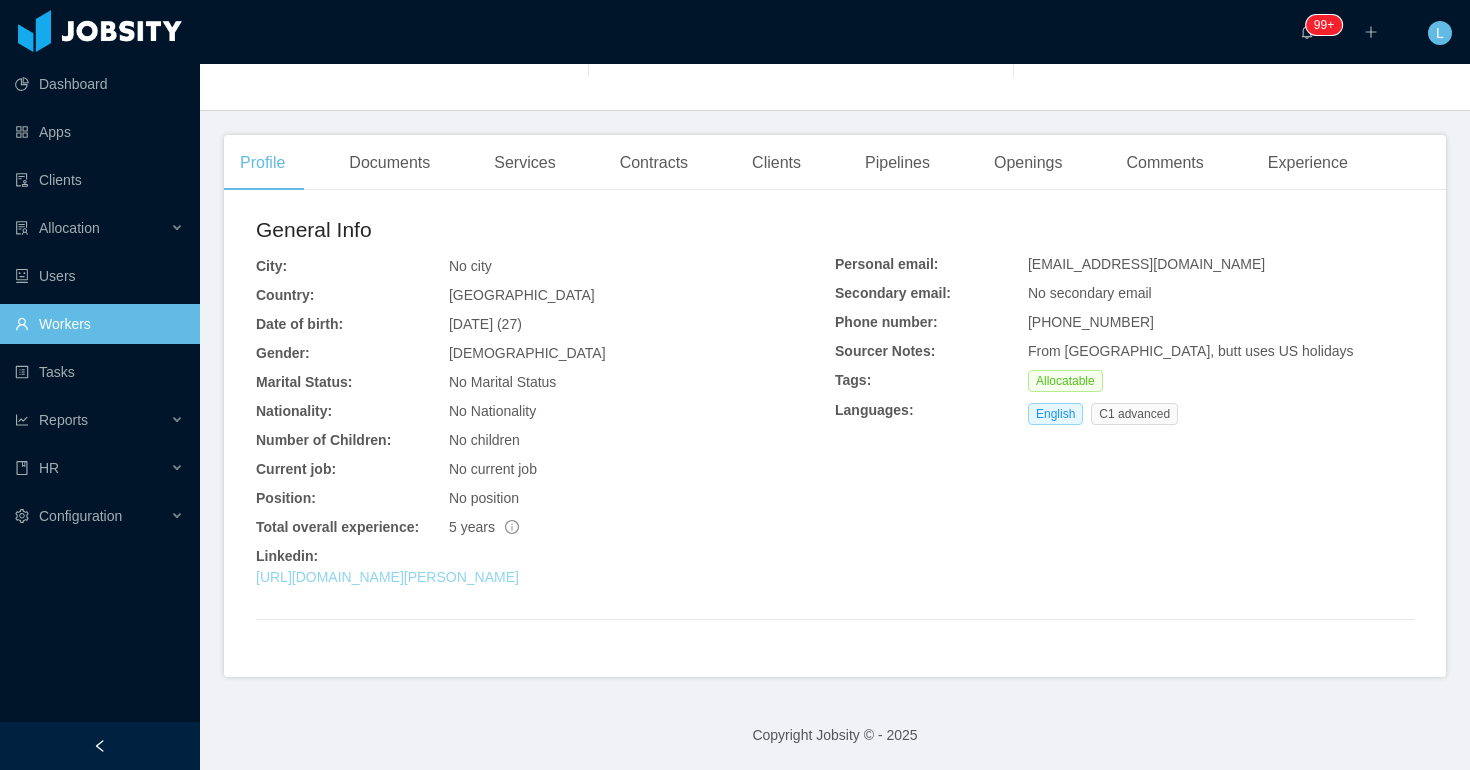 click on "https://www.linkedin.com/in/melanie-torres-jáuregui-241454290" at bounding box center [387, 577] 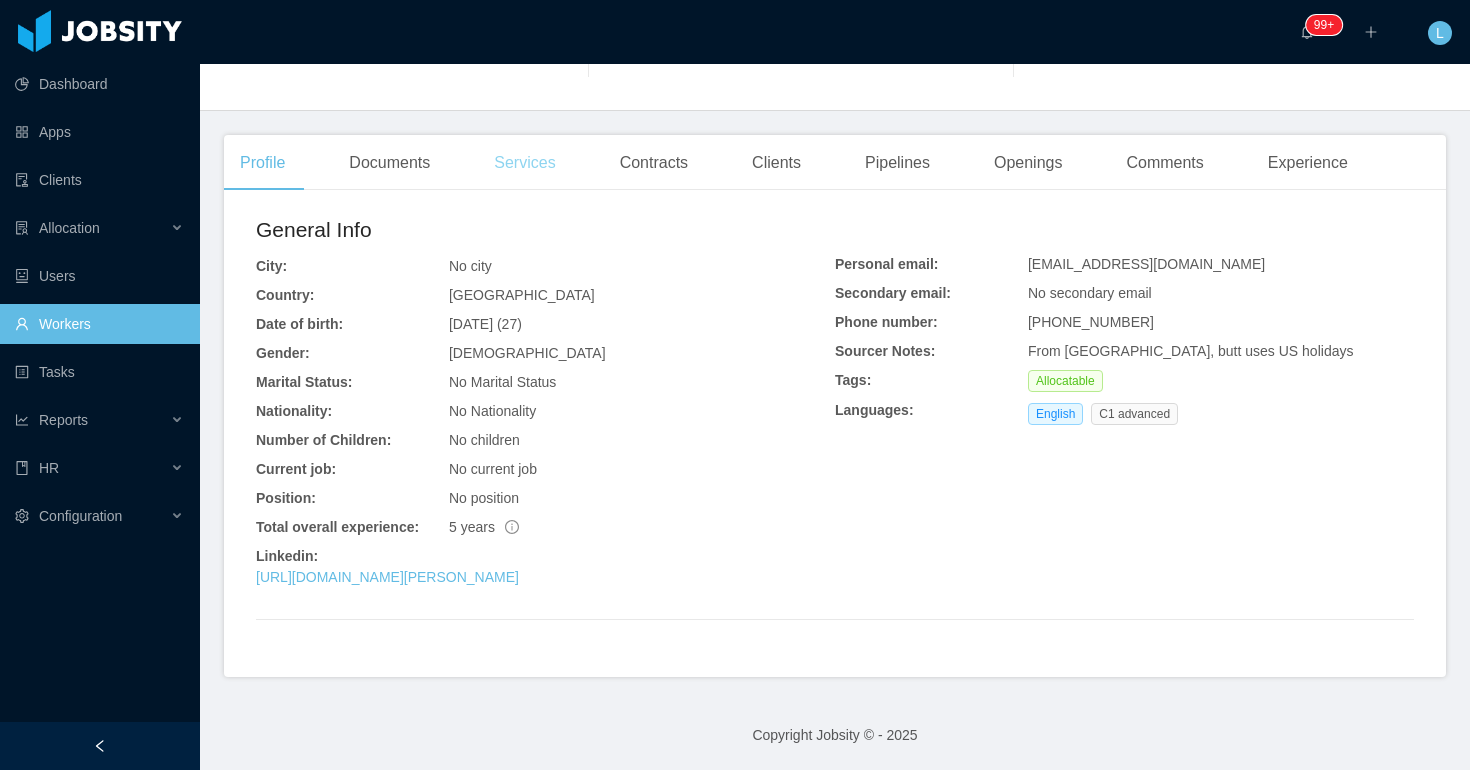 scroll, scrollTop: 0, scrollLeft: 0, axis: both 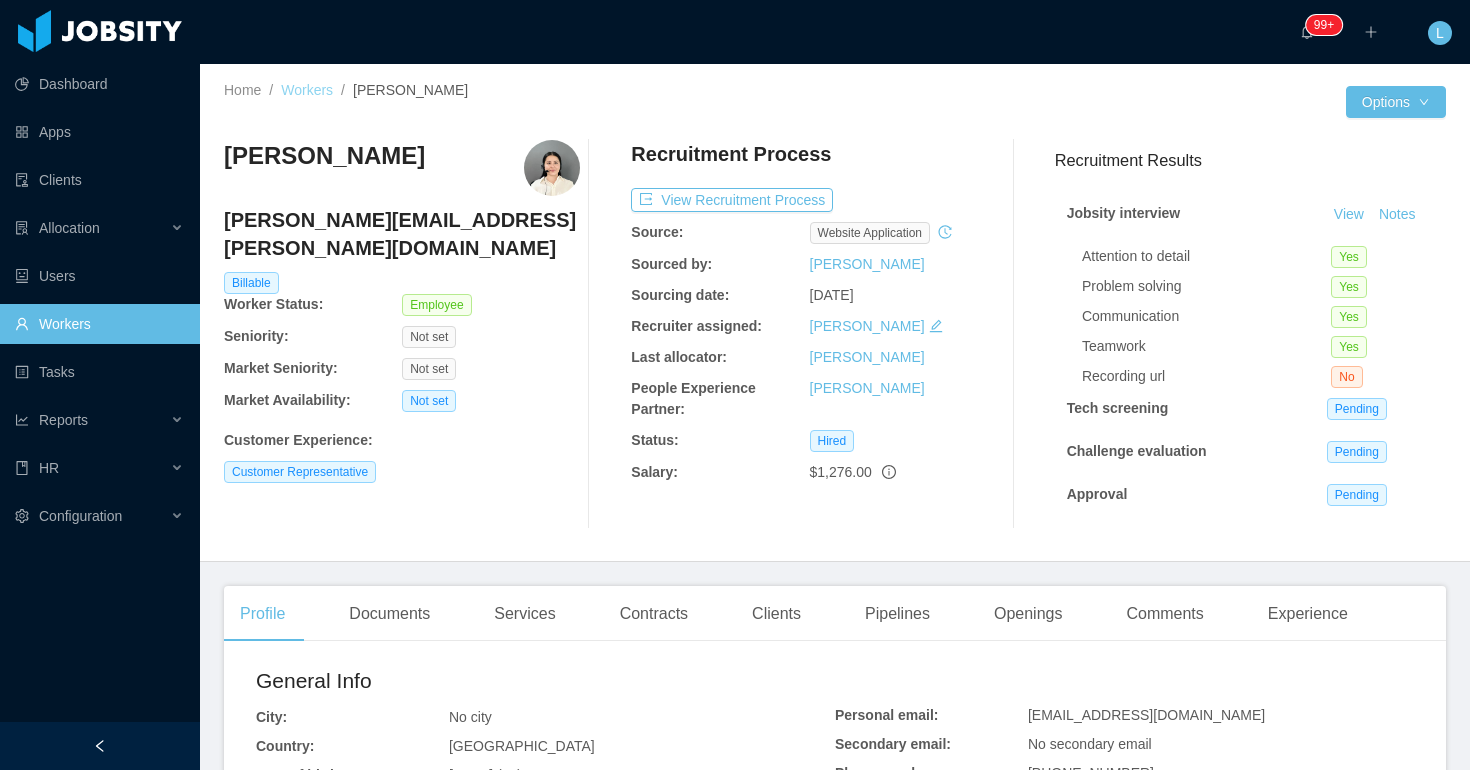 click on "Workers" at bounding box center (307, 90) 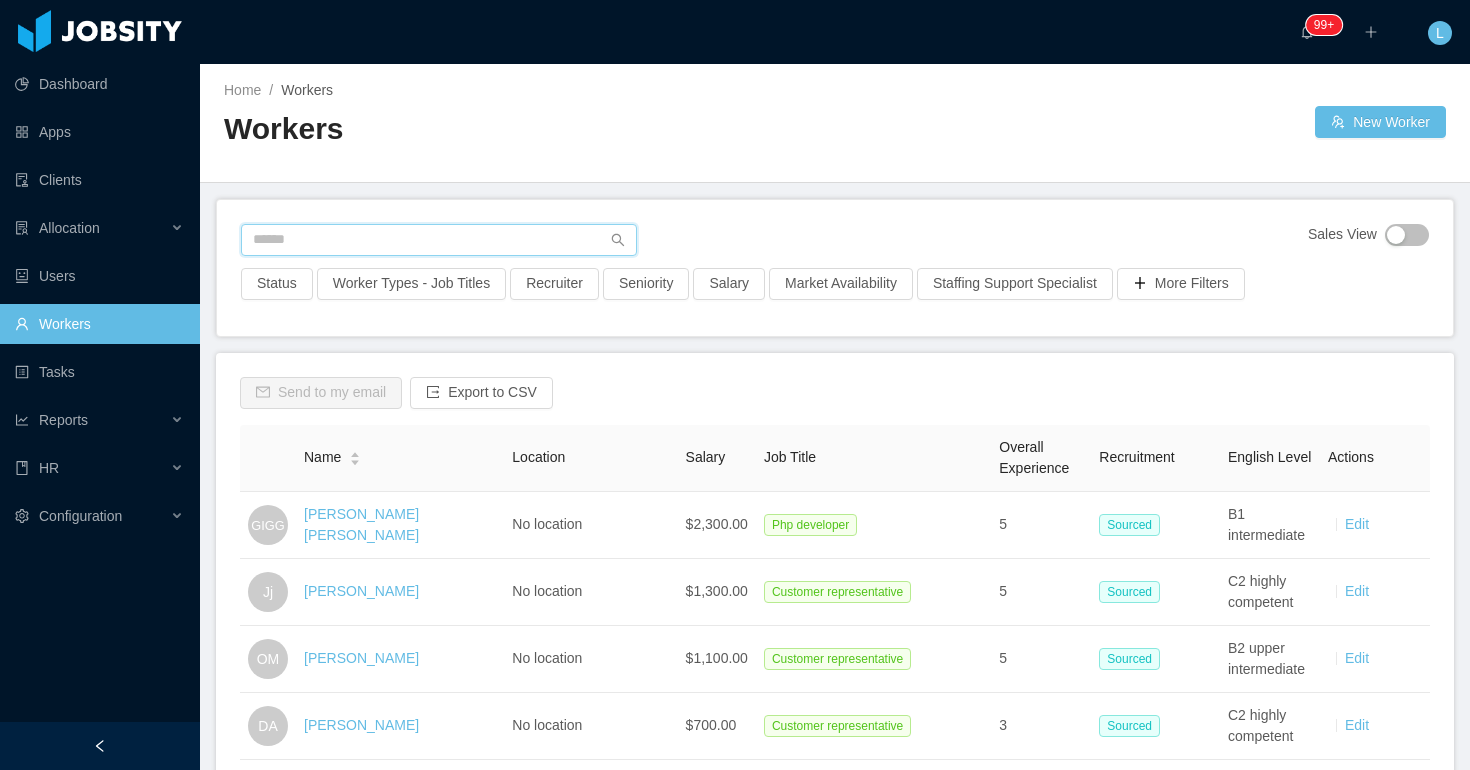 click at bounding box center [439, 240] 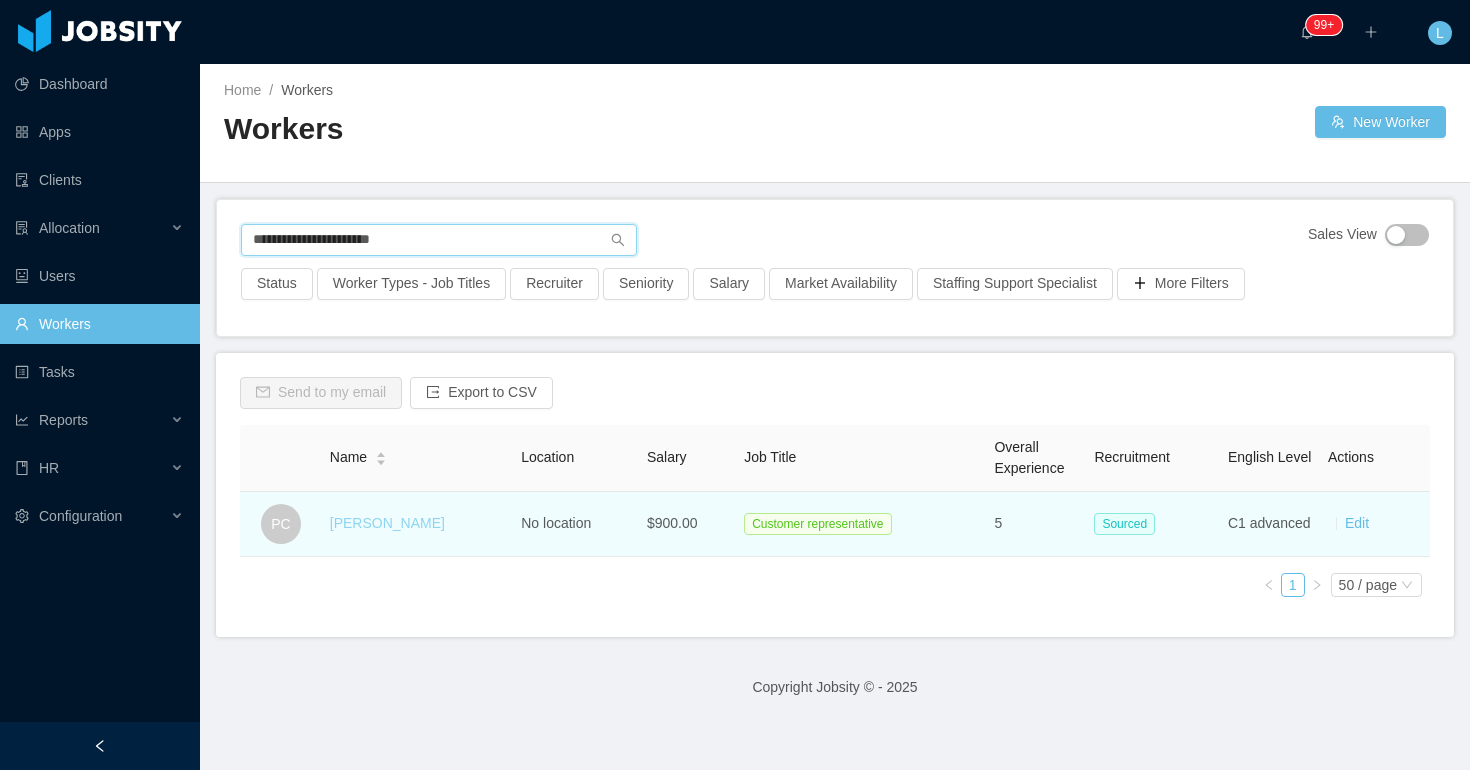 type on "**********" 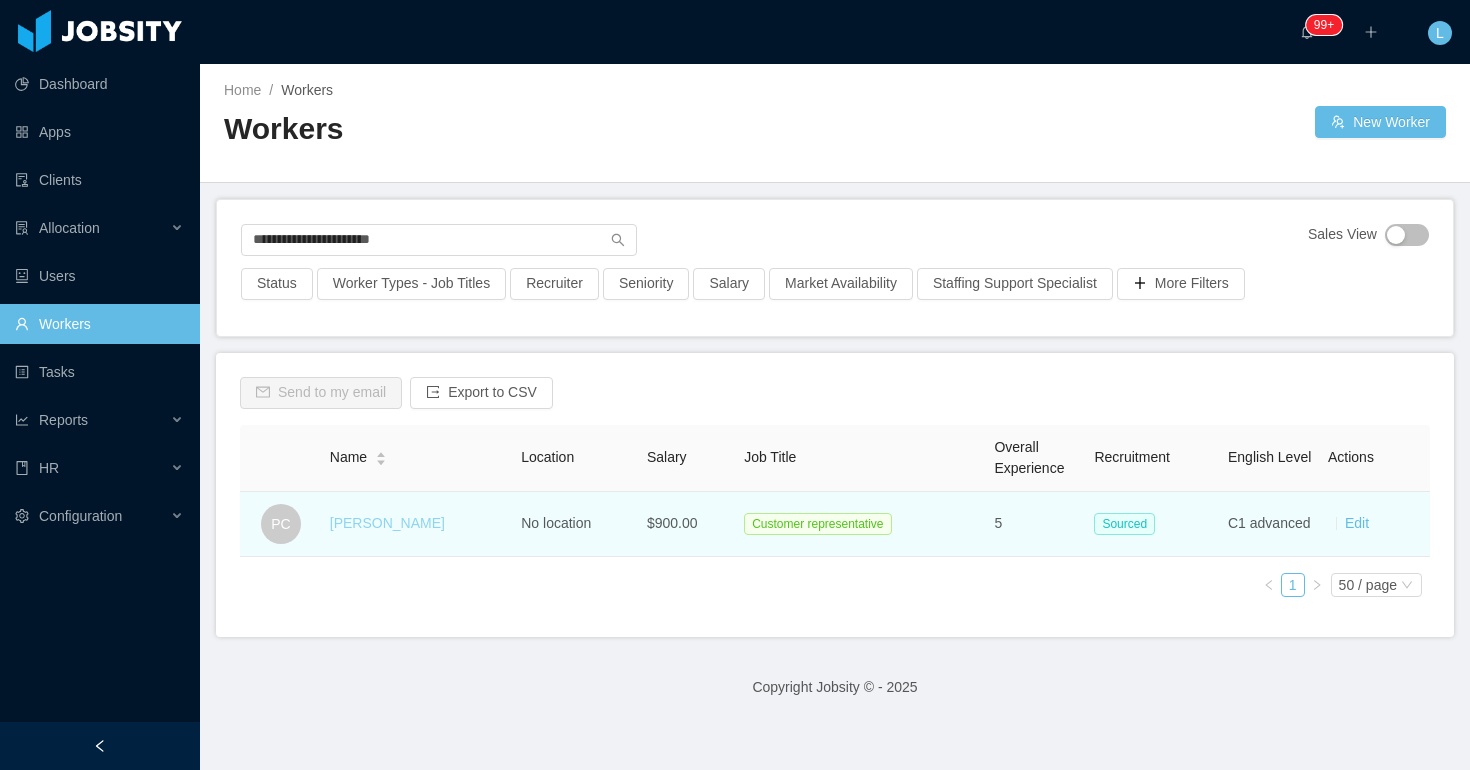 click on "Paola Cadena" at bounding box center (387, 523) 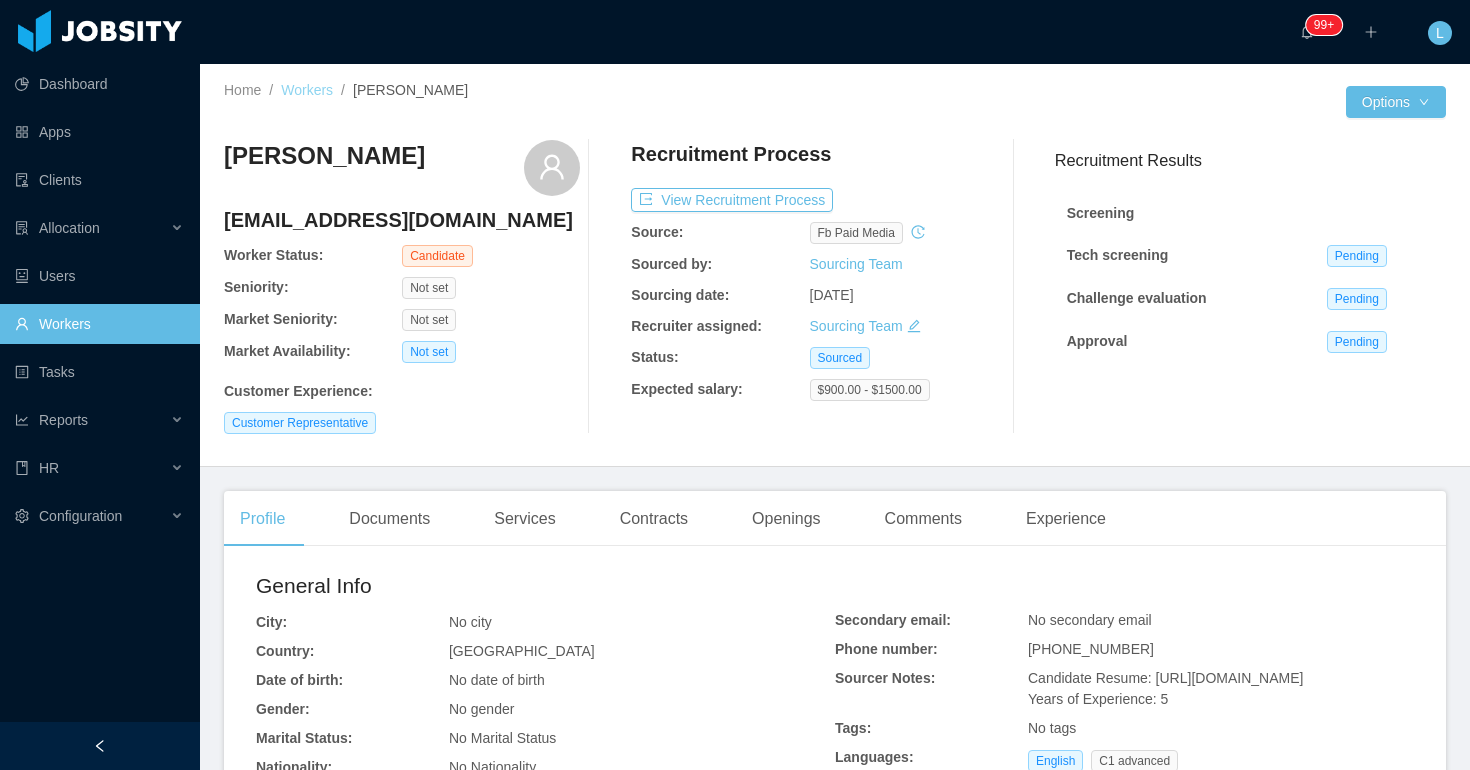 click on "Workers" at bounding box center (307, 90) 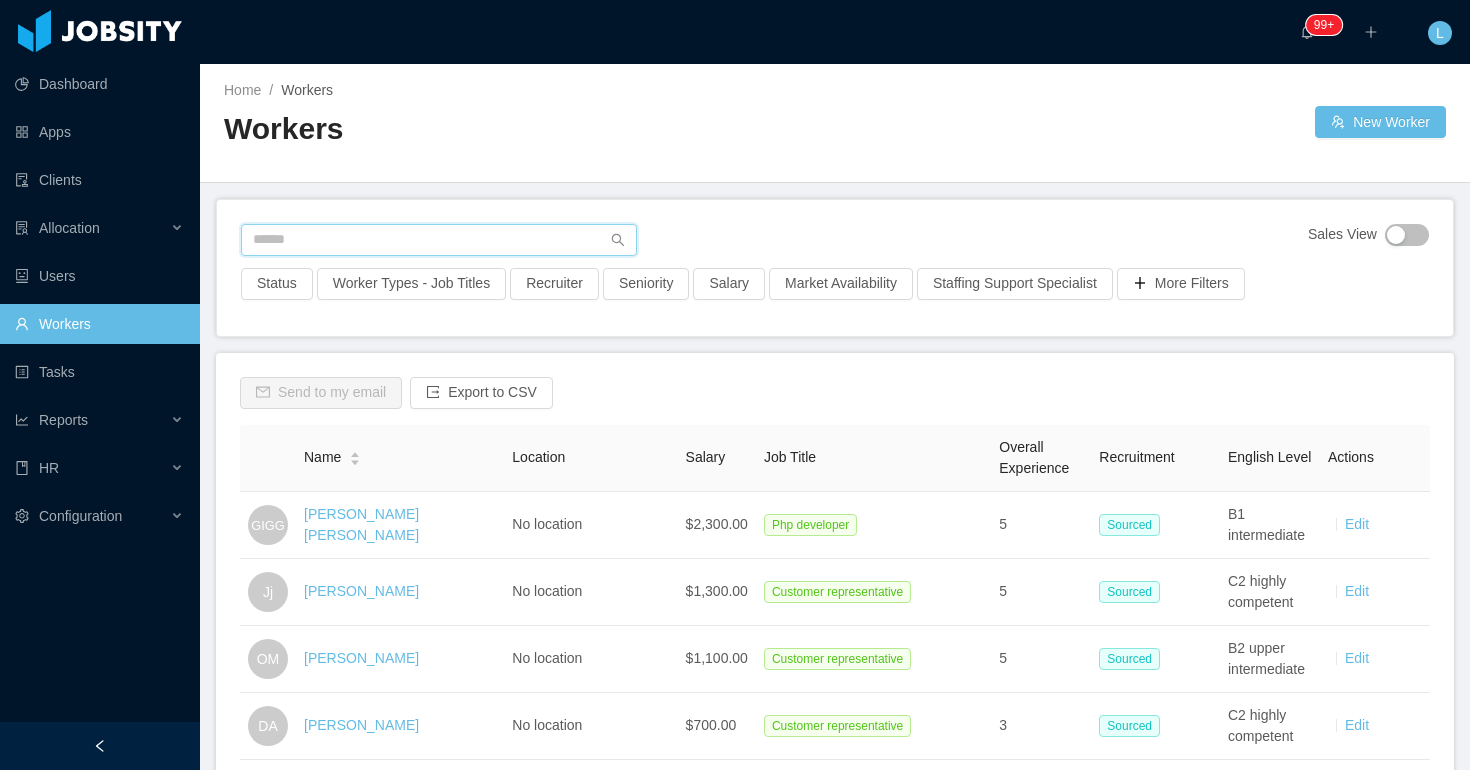 paste on "**********" 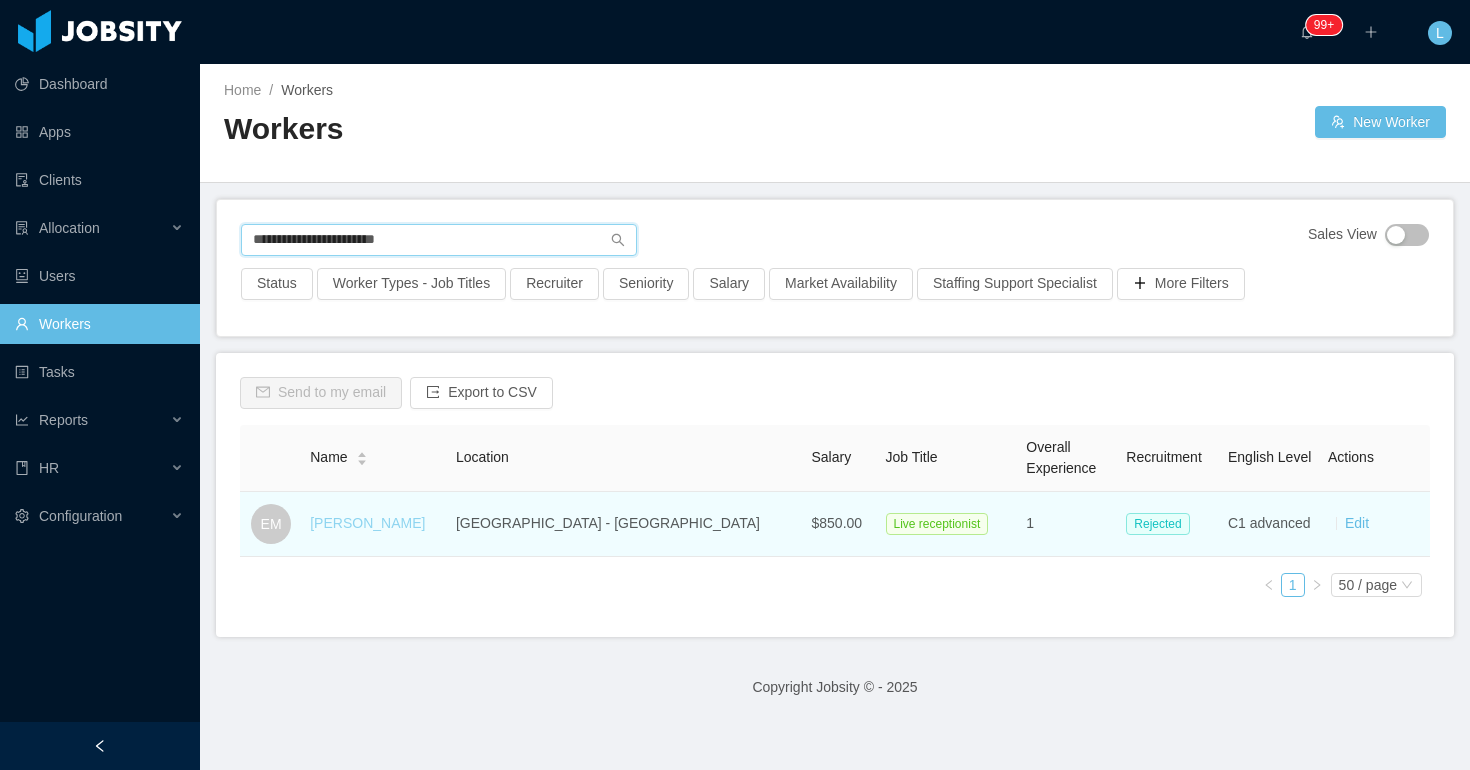 type on "**********" 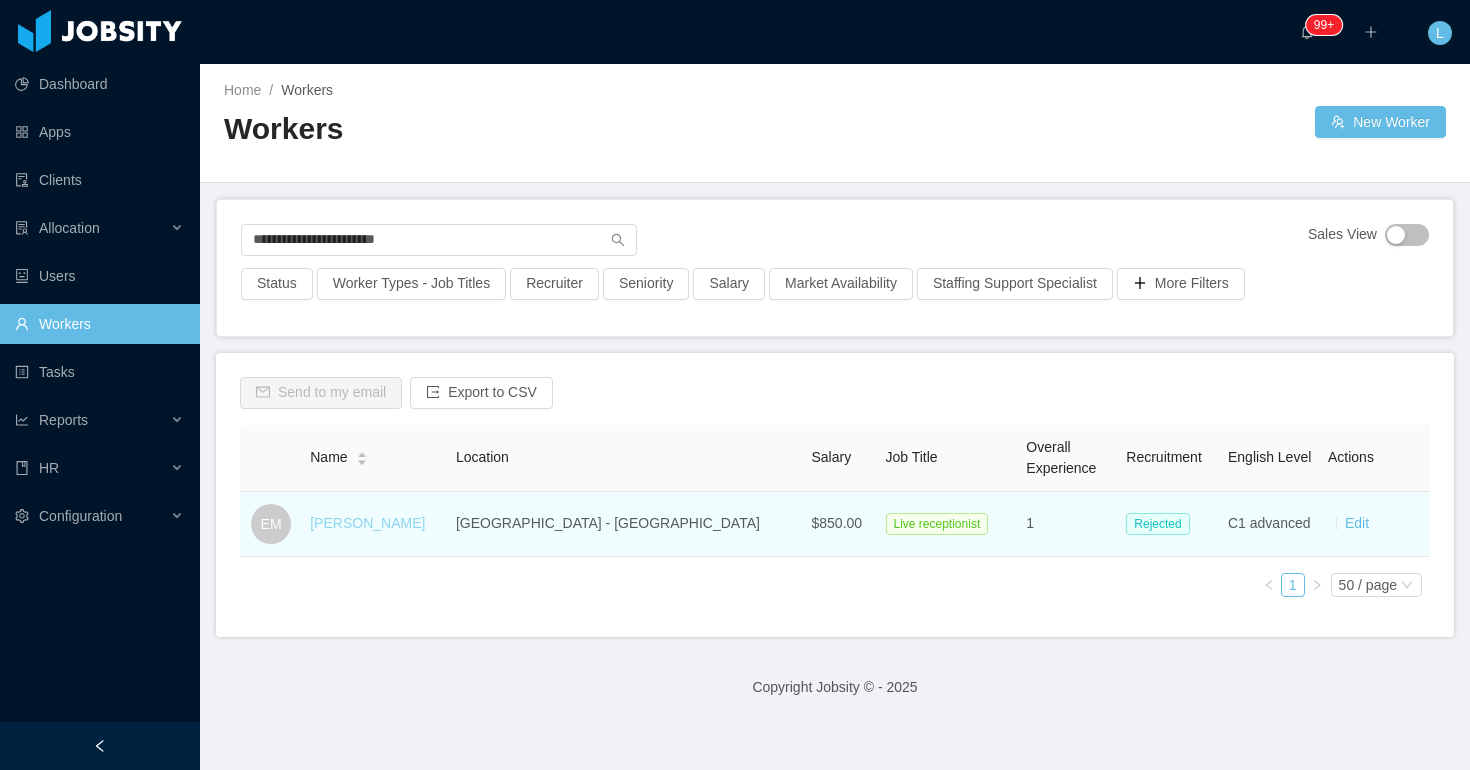 click on "Eliany Mendez" at bounding box center (367, 523) 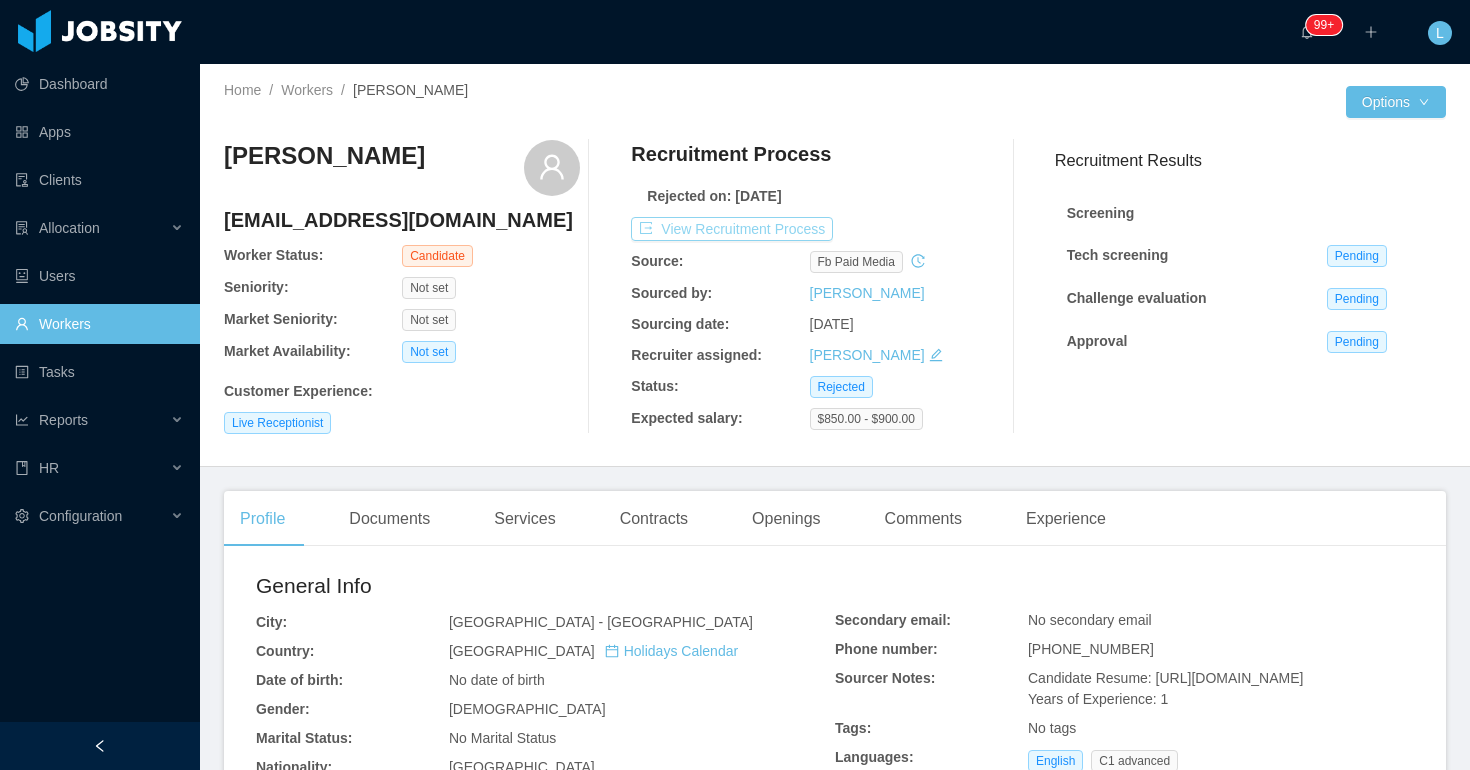 click on "View Recruitment Process" at bounding box center (732, 229) 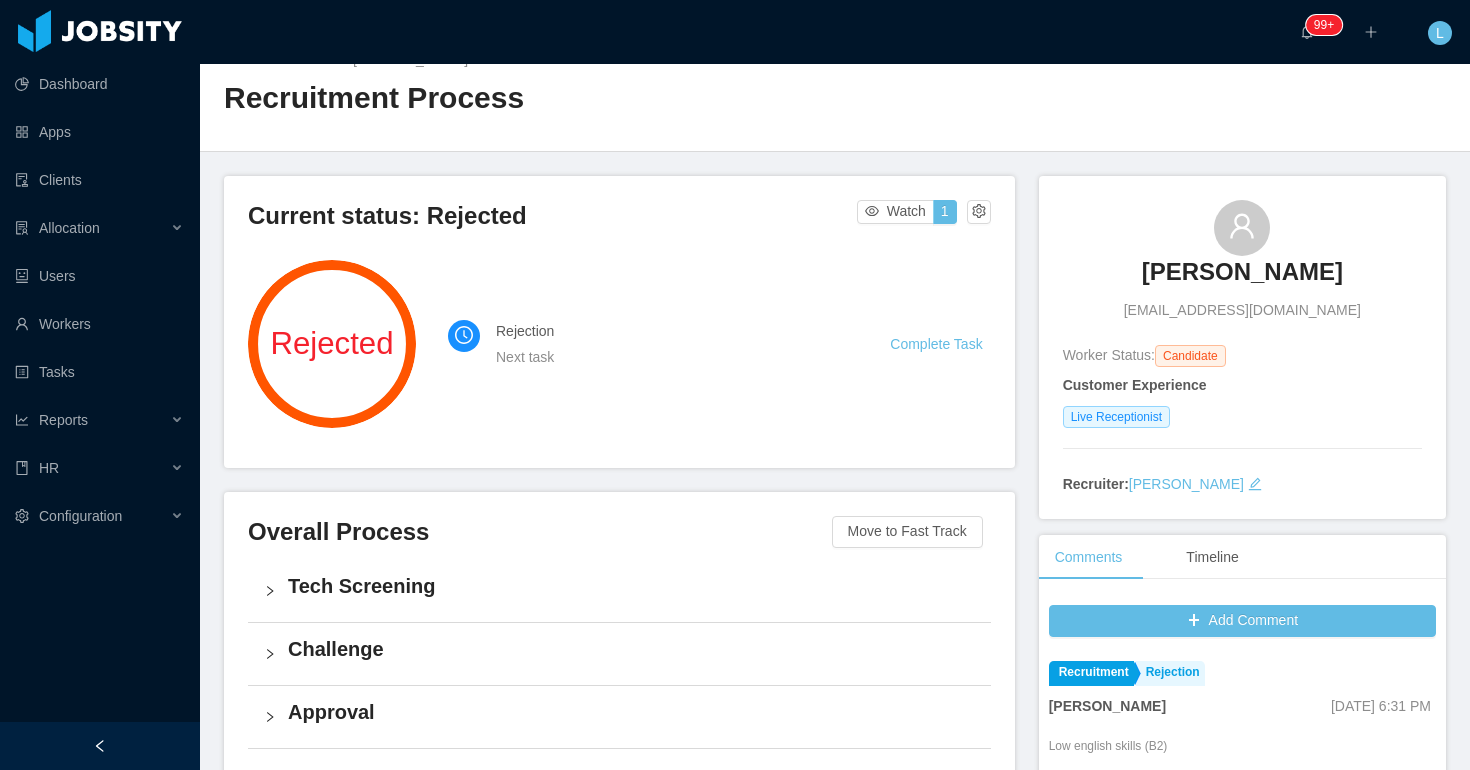 scroll, scrollTop: 0, scrollLeft: 0, axis: both 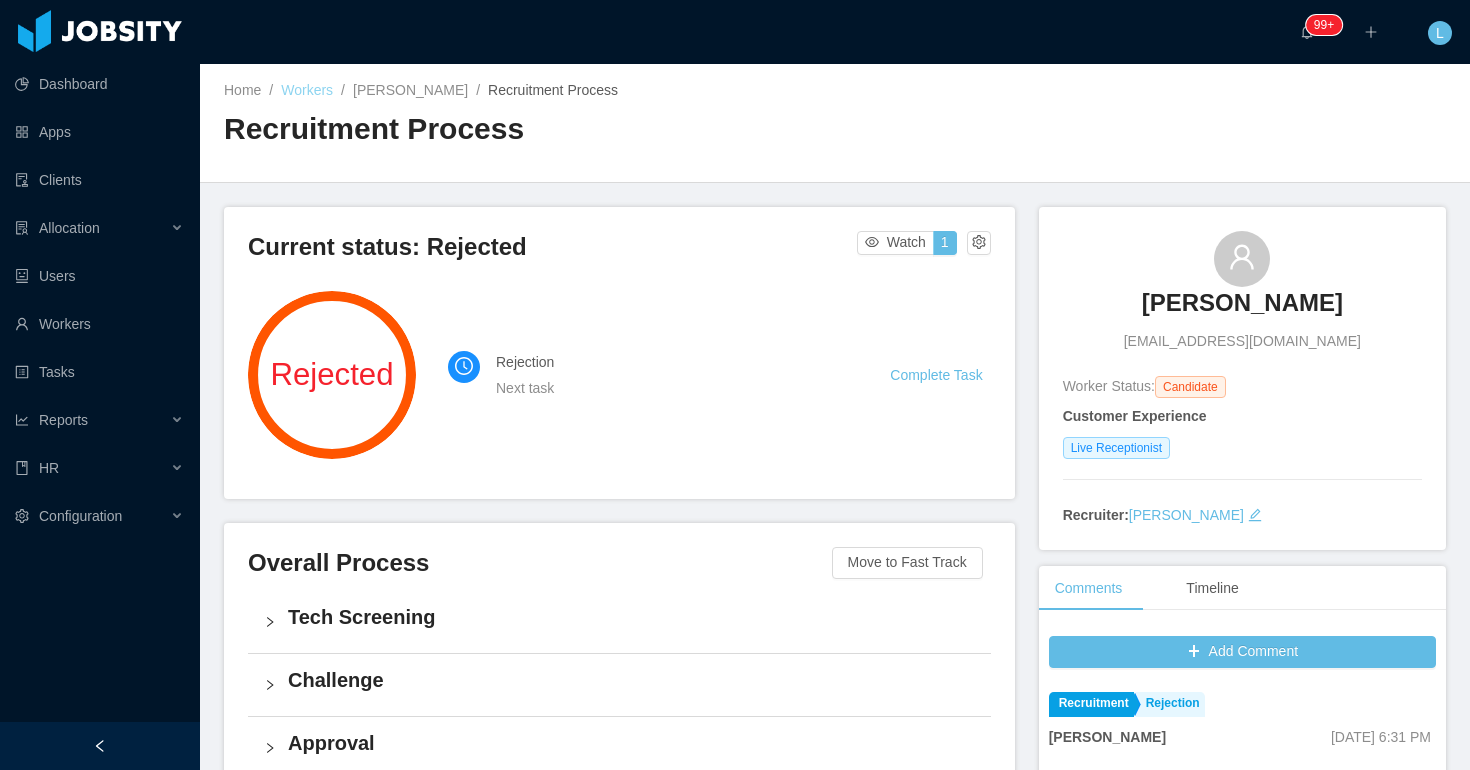 click on "Workers" at bounding box center (307, 90) 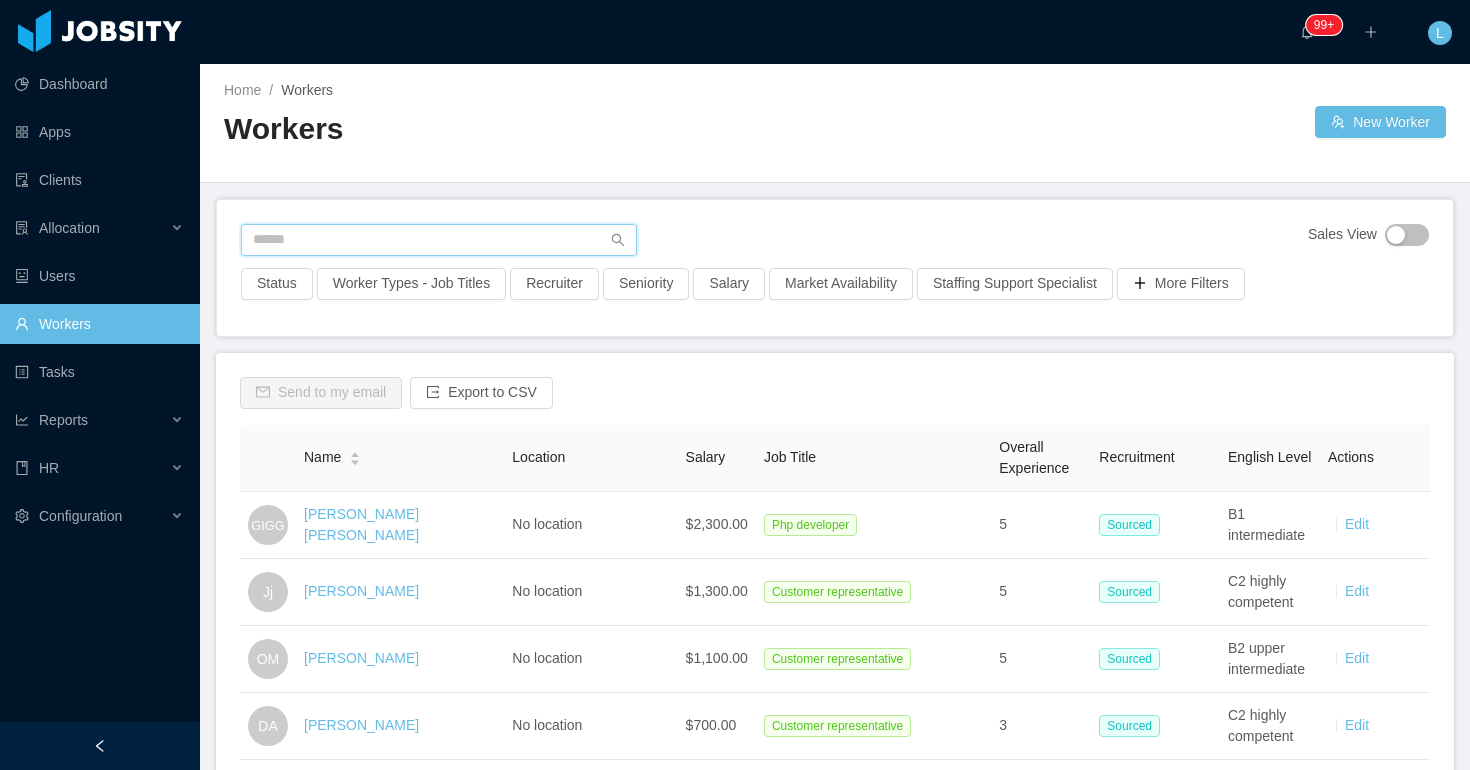 click at bounding box center (439, 240) 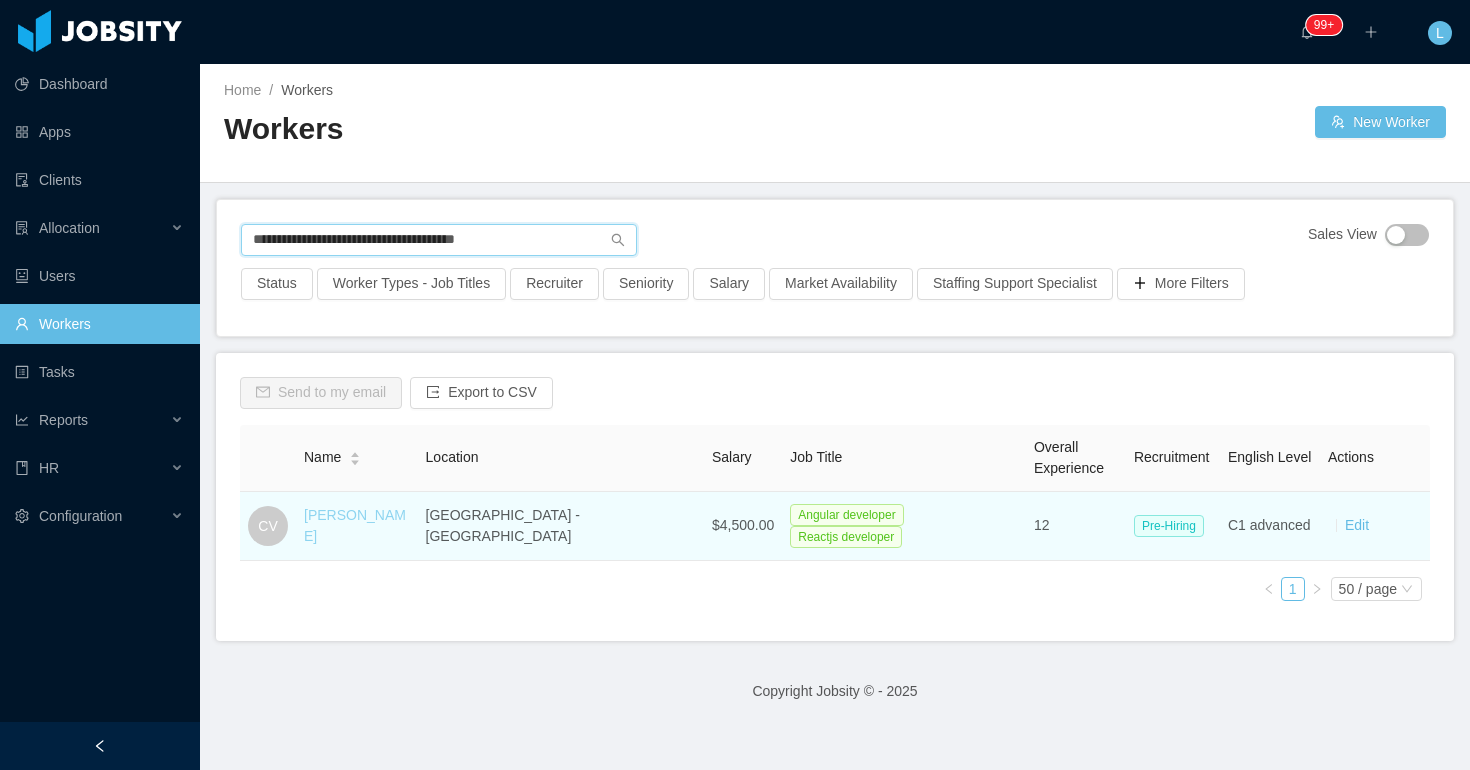 type on "**********" 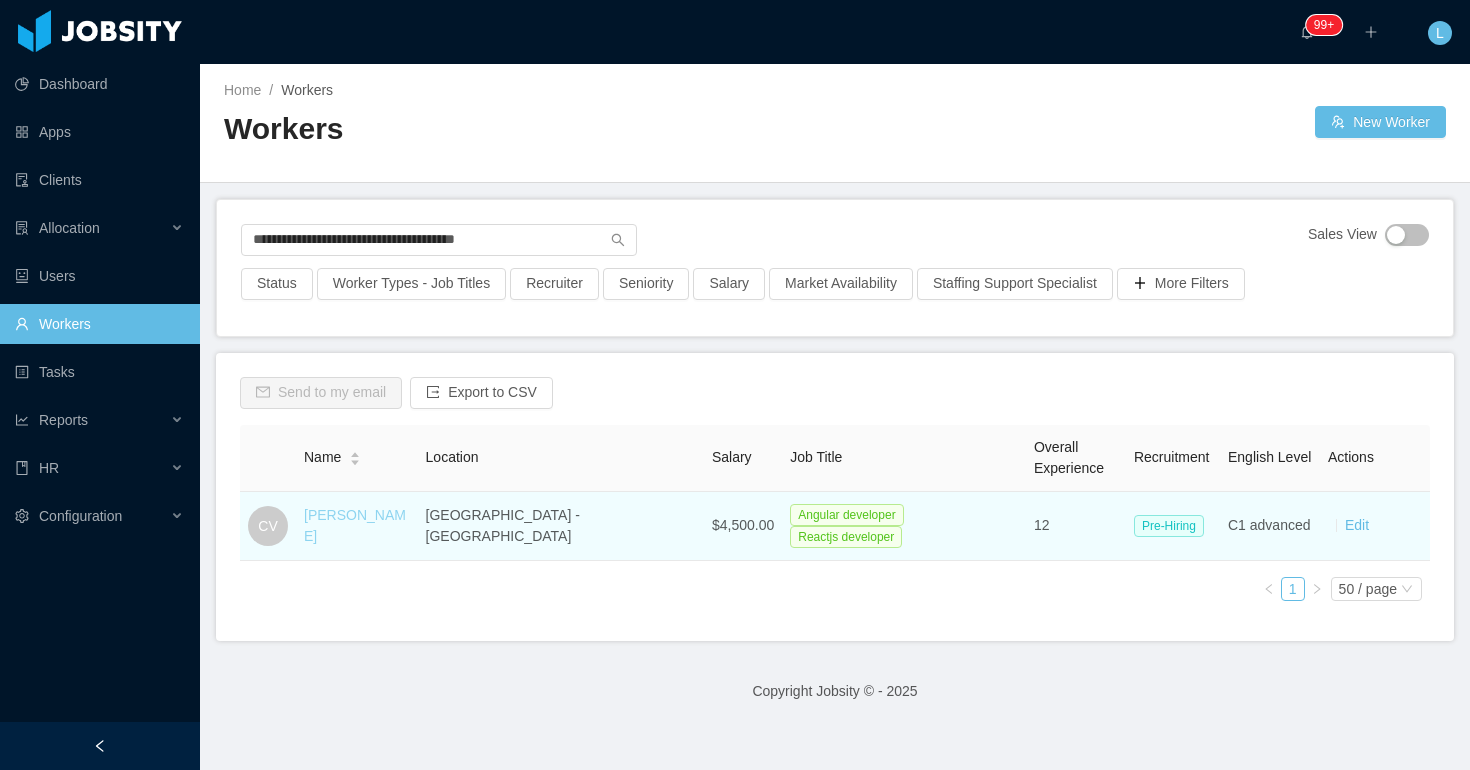 click on "Caique Vallim" at bounding box center (355, 525) 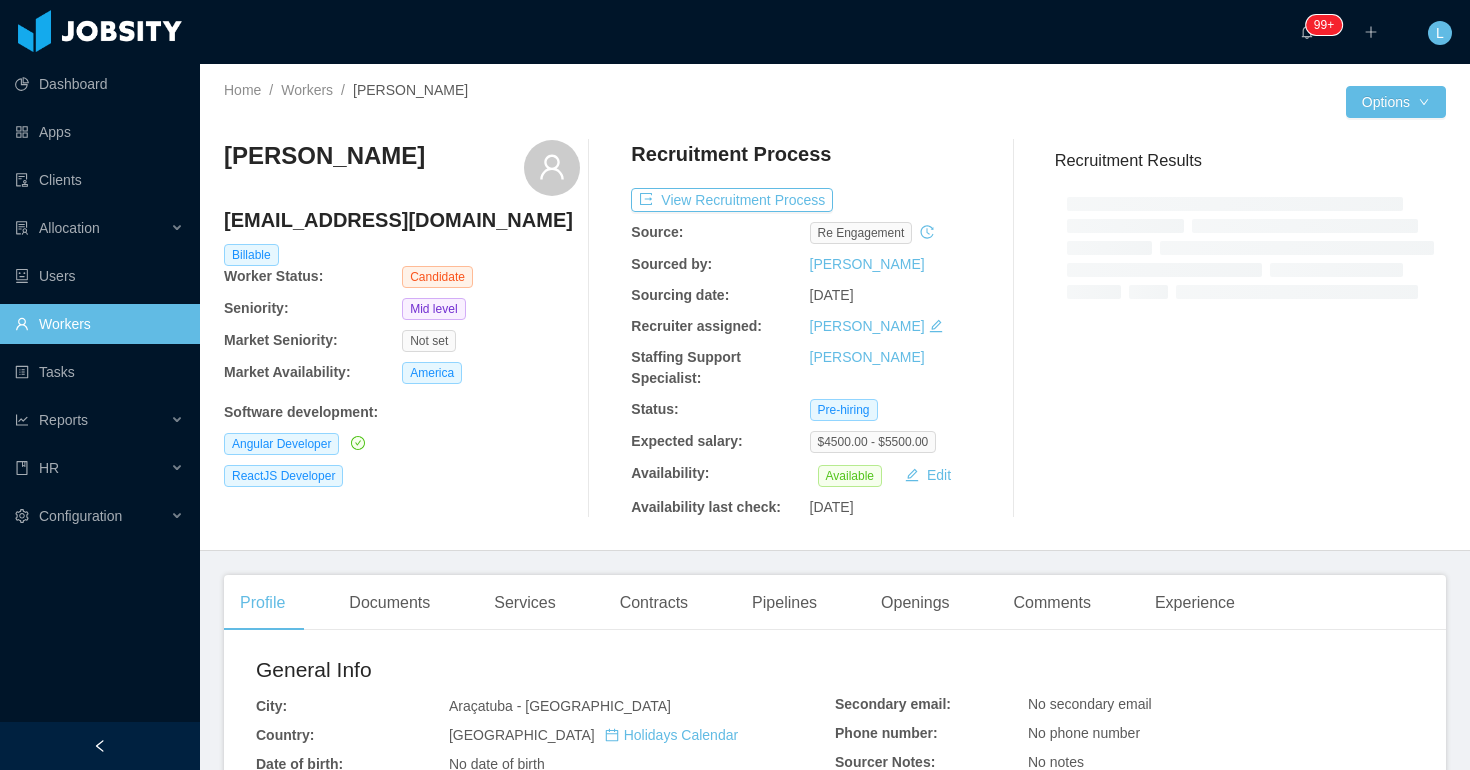 click on "caiquevallim@hotmail.com" at bounding box center [402, 220] 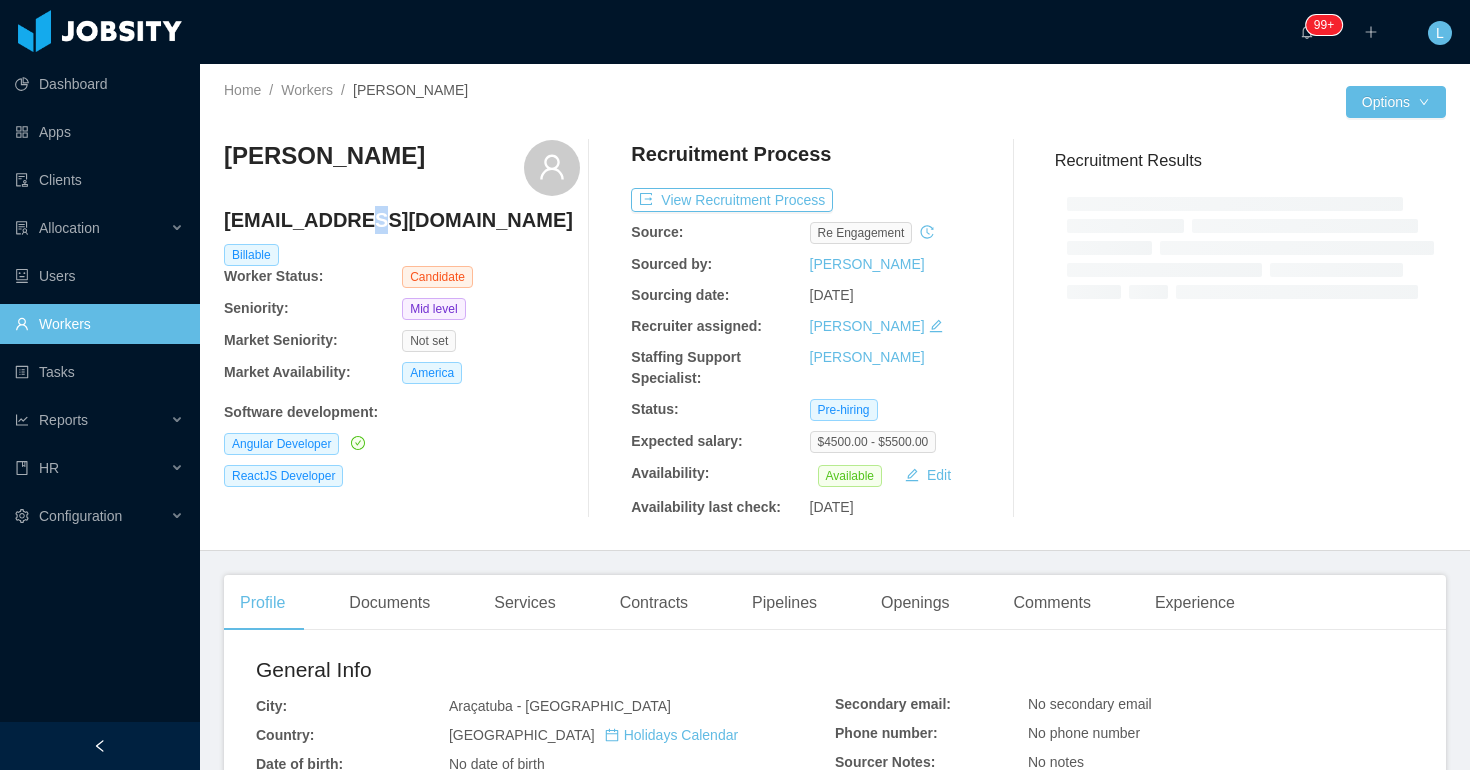 click on "caiquevallim@hotmail.com" at bounding box center (402, 220) 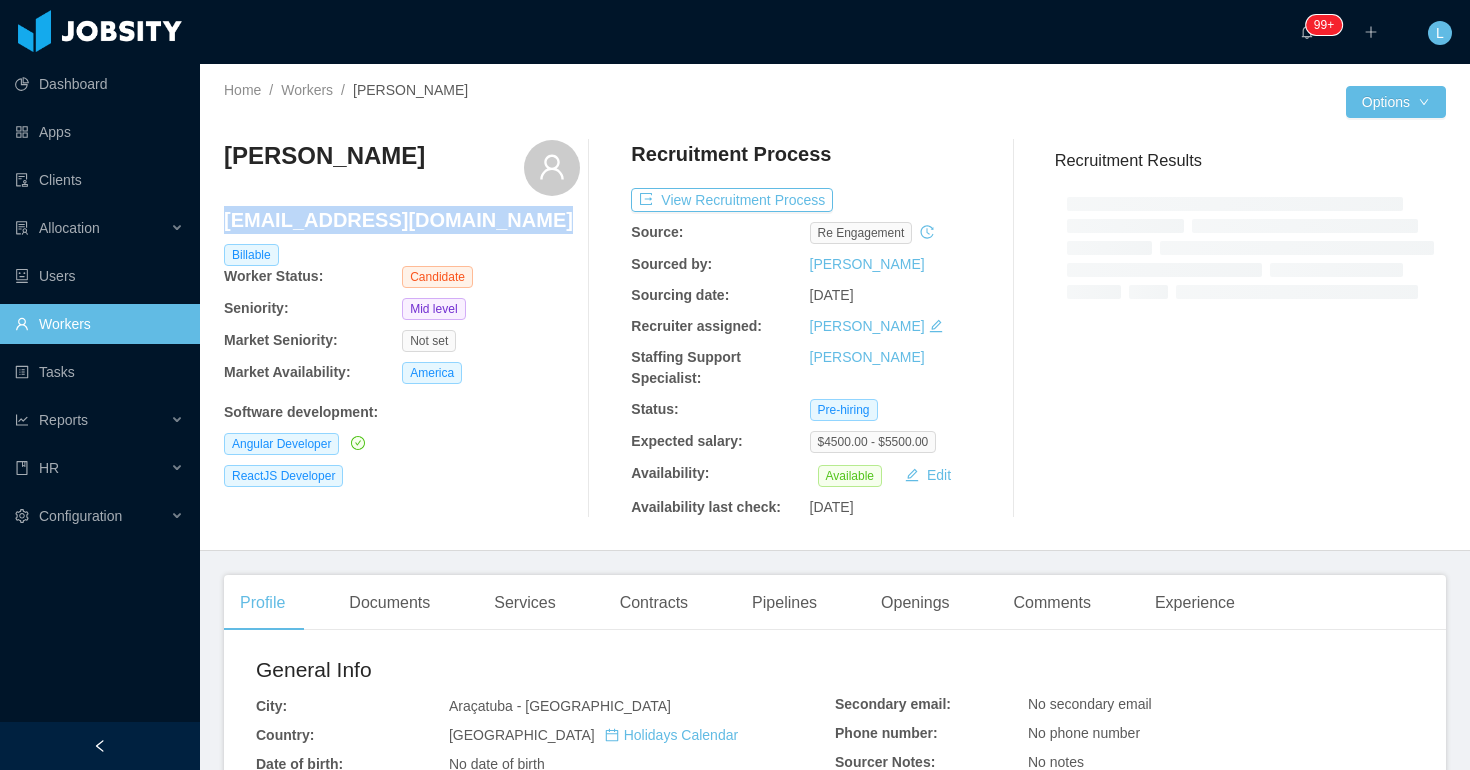 click on "caiquevallim@hotmail.com" at bounding box center (402, 220) 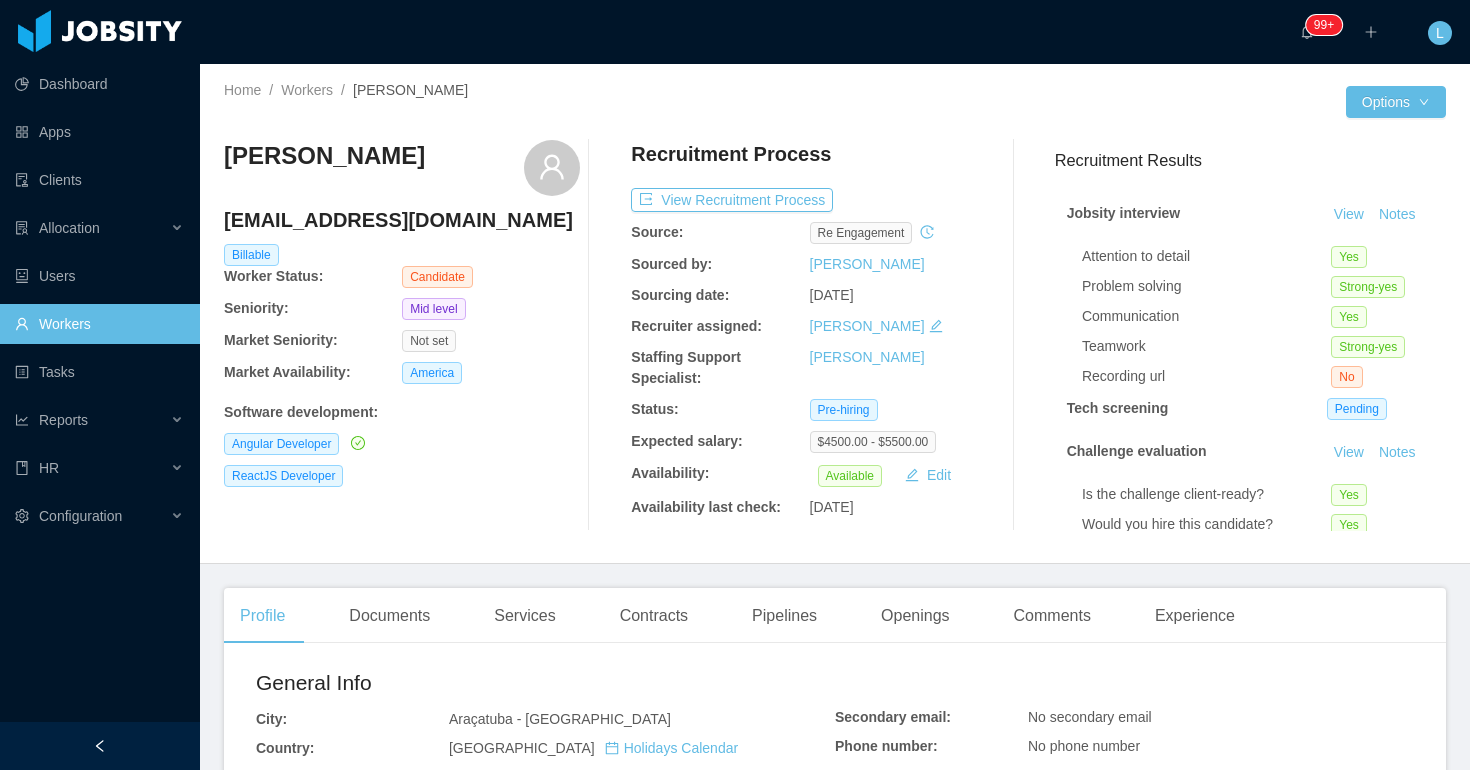 click on "Home / Workers / Caique Vallim /" at bounding box center [529, 90] 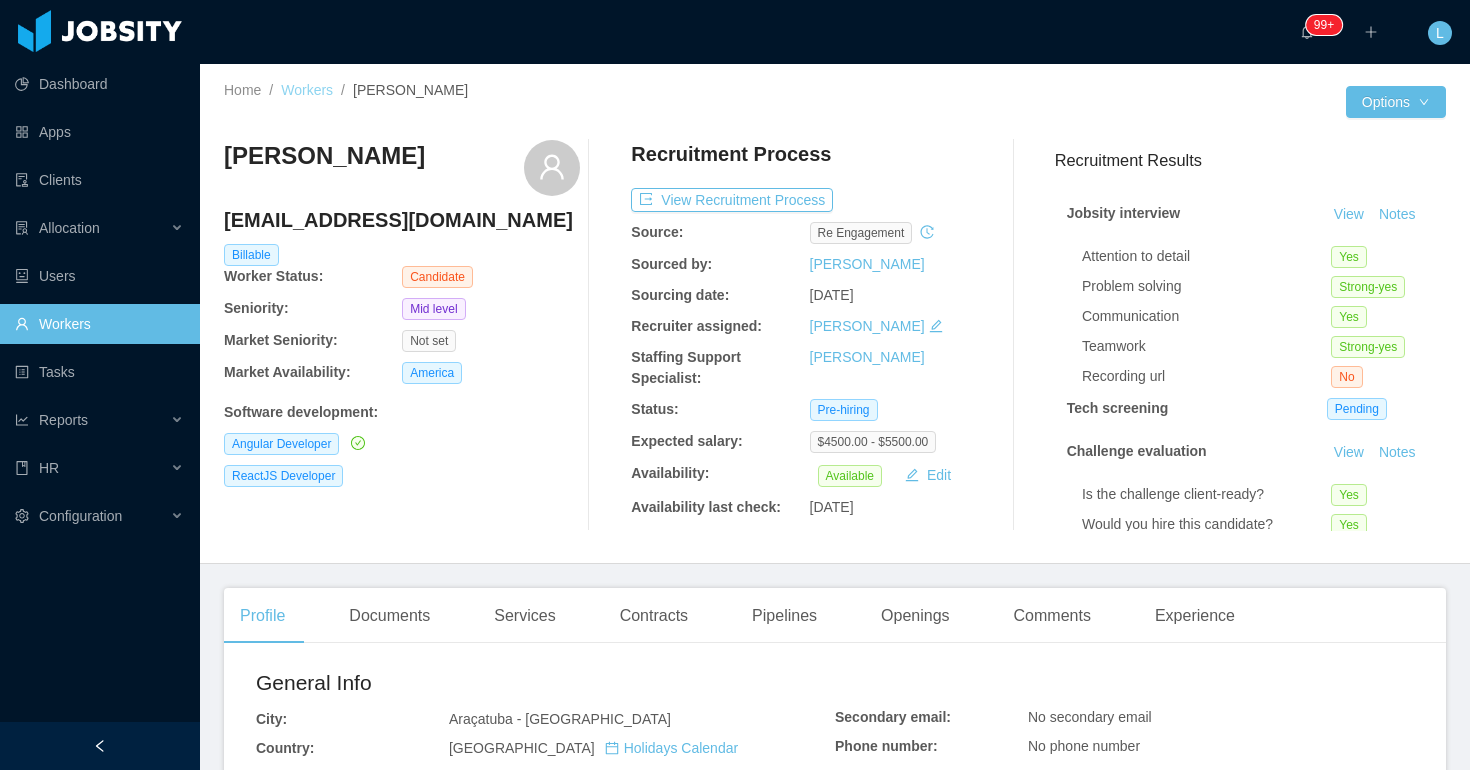click on "Workers" at bounding box center (307, 90) 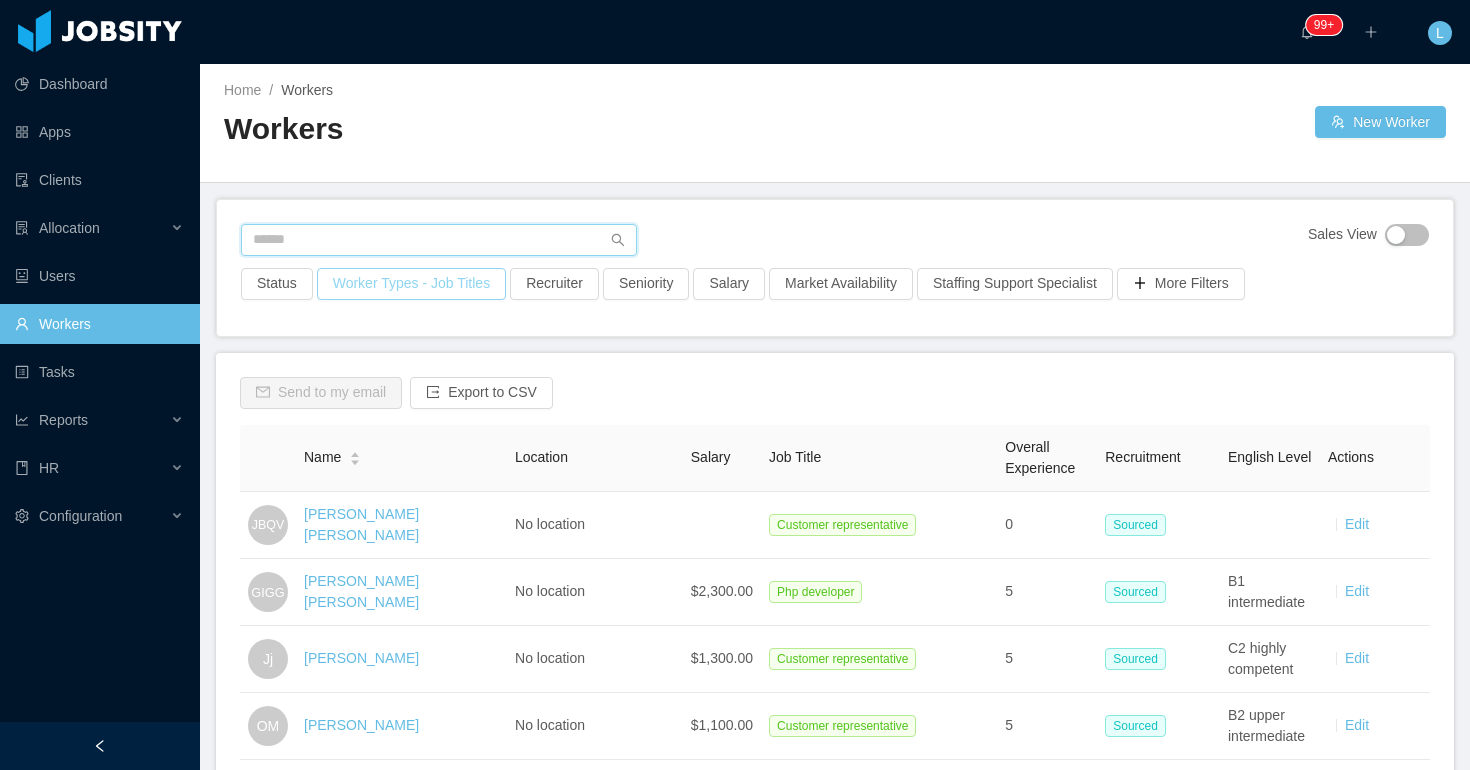click at bounding box center [439, 240] 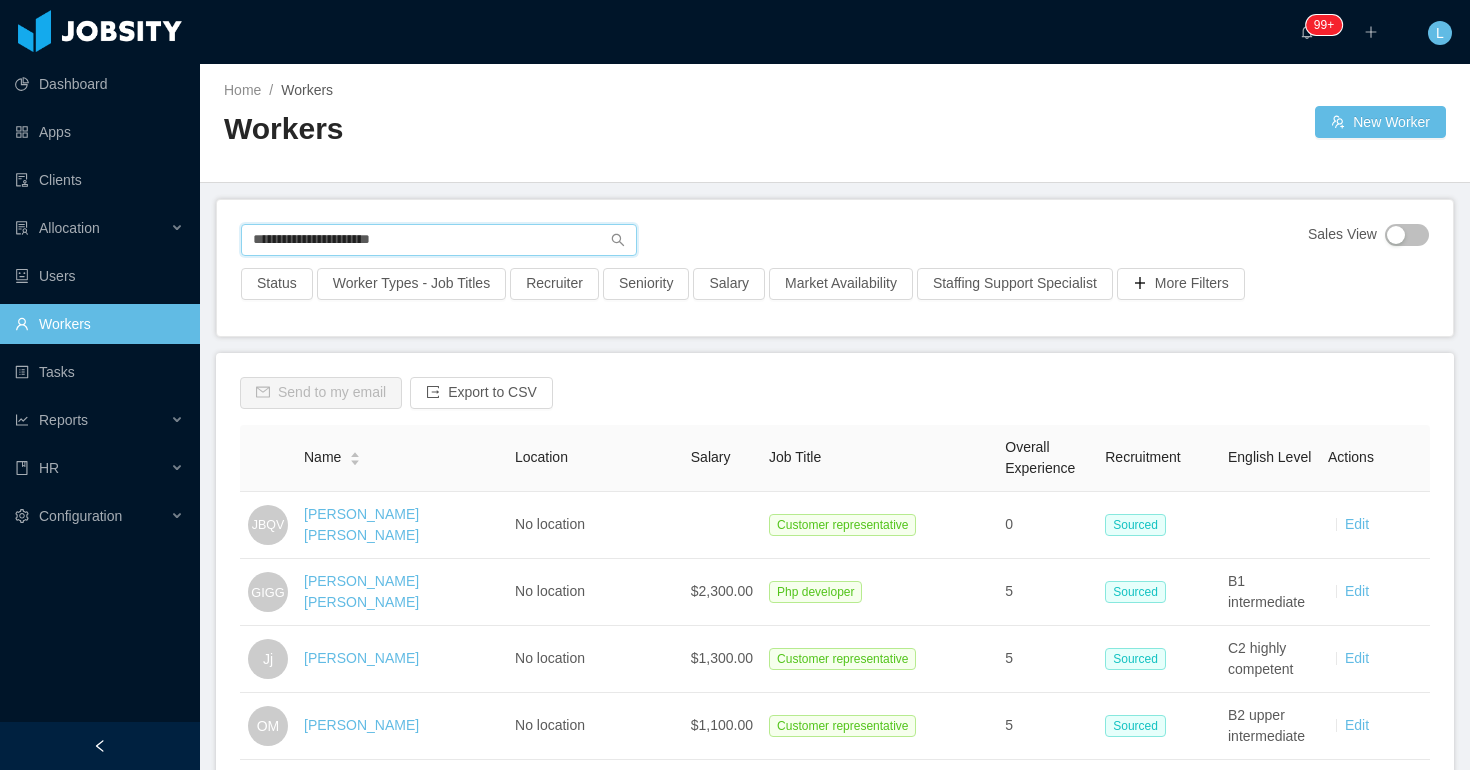 type on "**********" 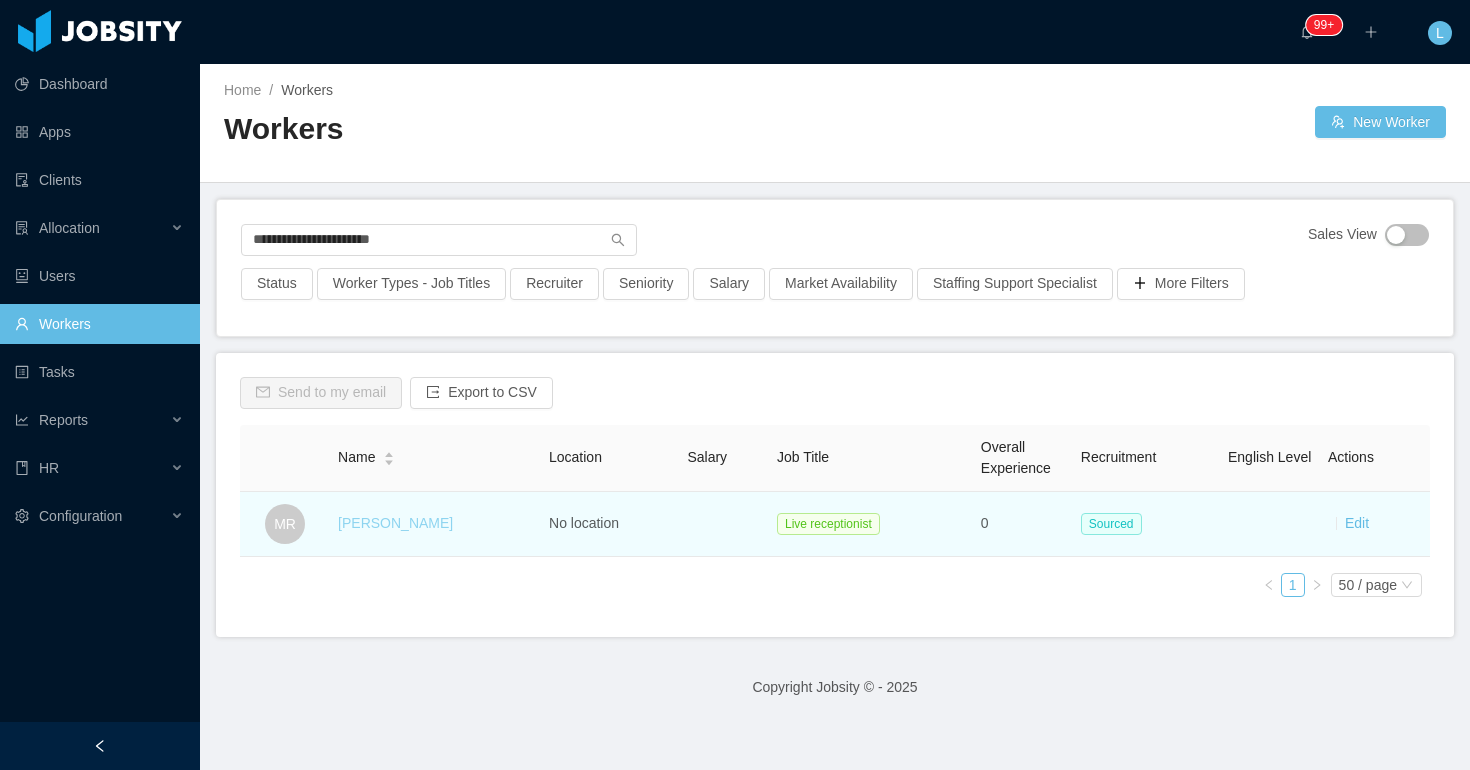 click on "Maria Romero" at bounding box center (395, 523) 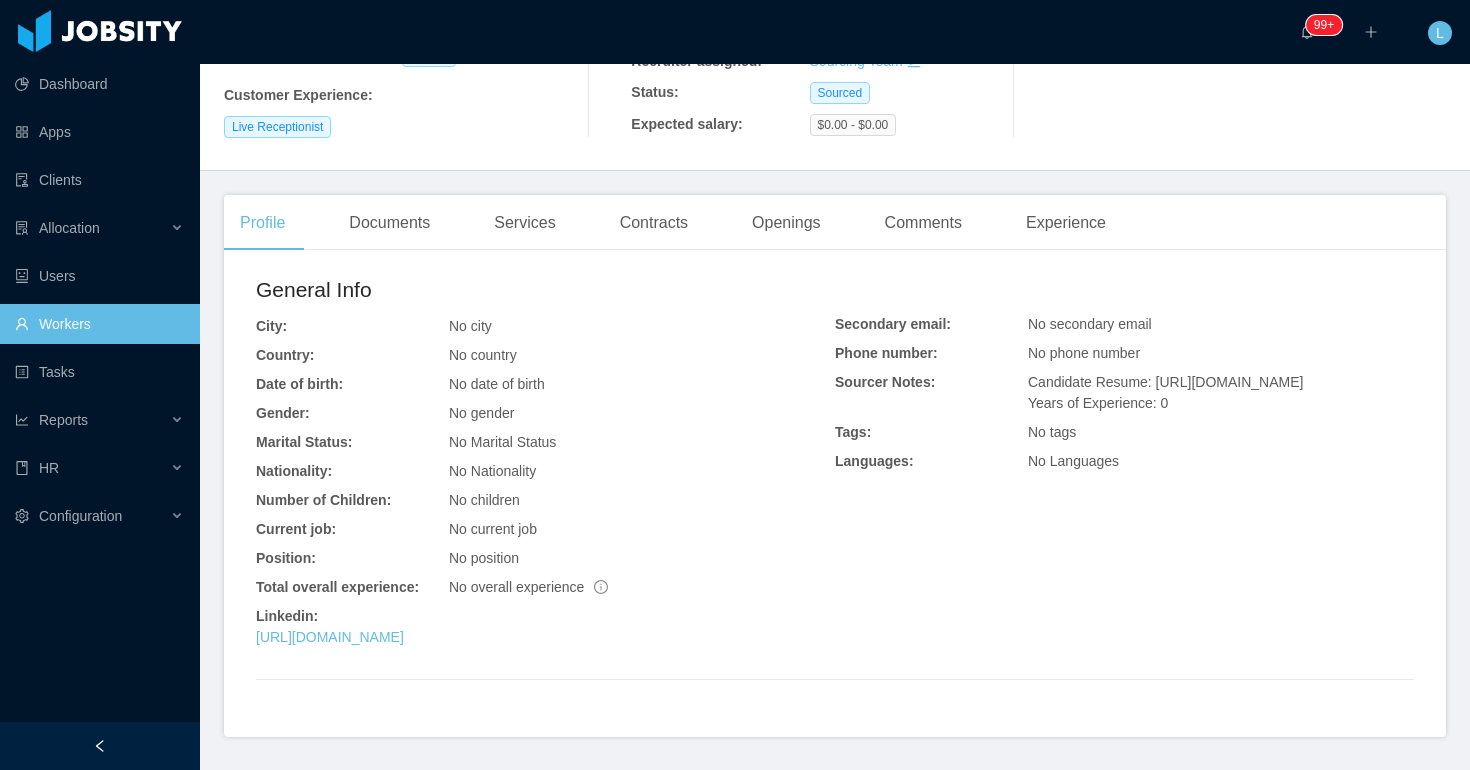 scroll, scrollTop: 318, scrollLeft: 0, axis: vertical 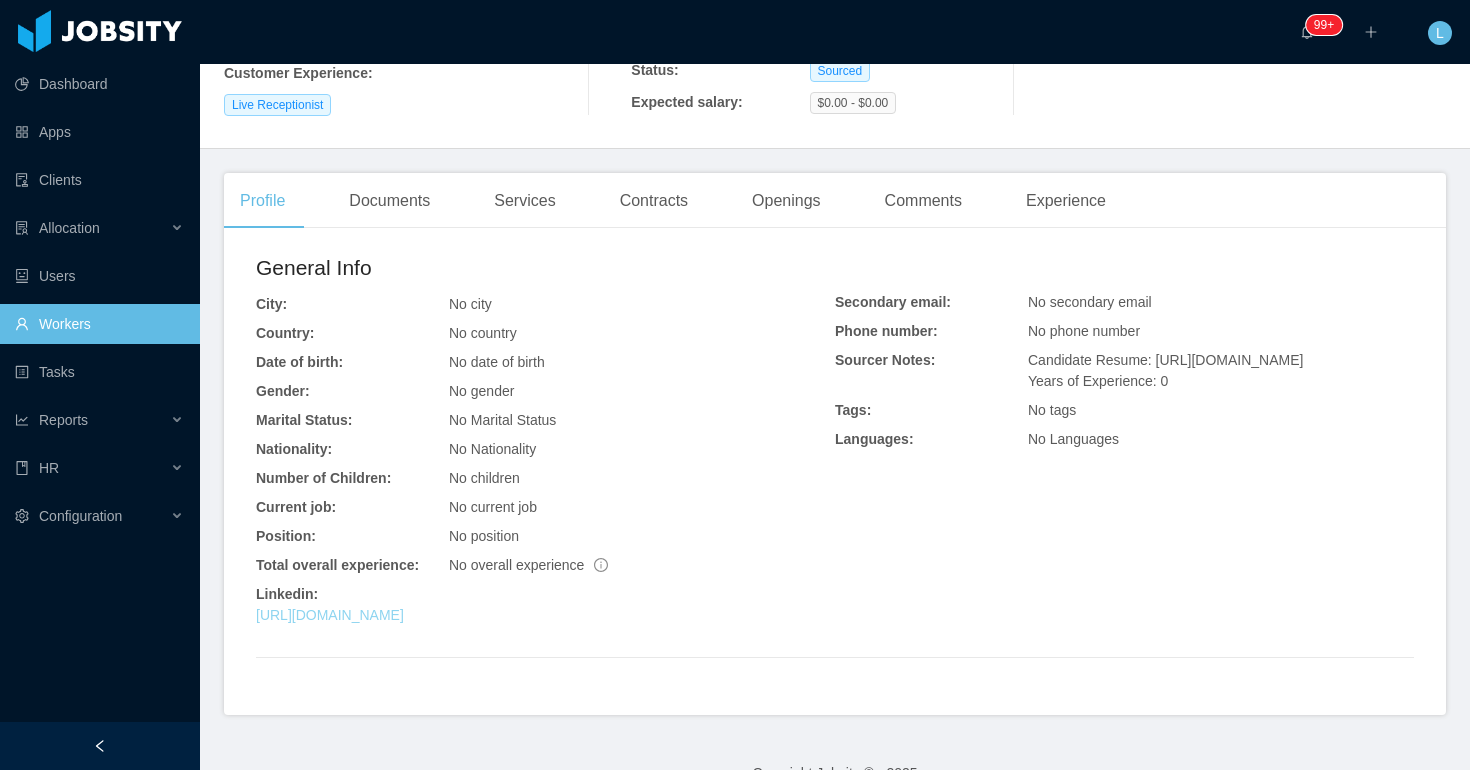 click on "https://www.linkedin.com/in/majoromero777" at bounding box center [330, 615] 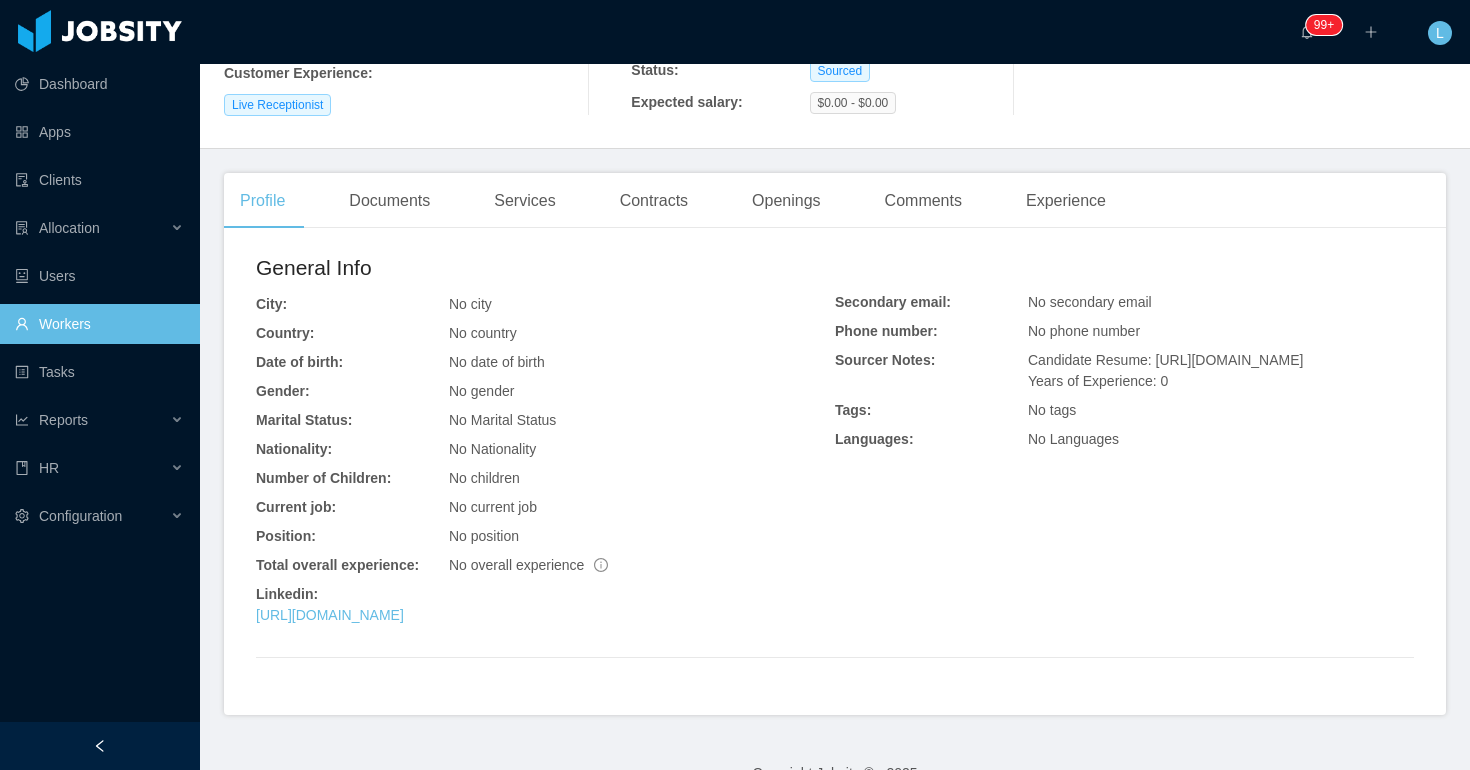 scroll, scrollTop: 0, scrollLeft: 0, axis: both 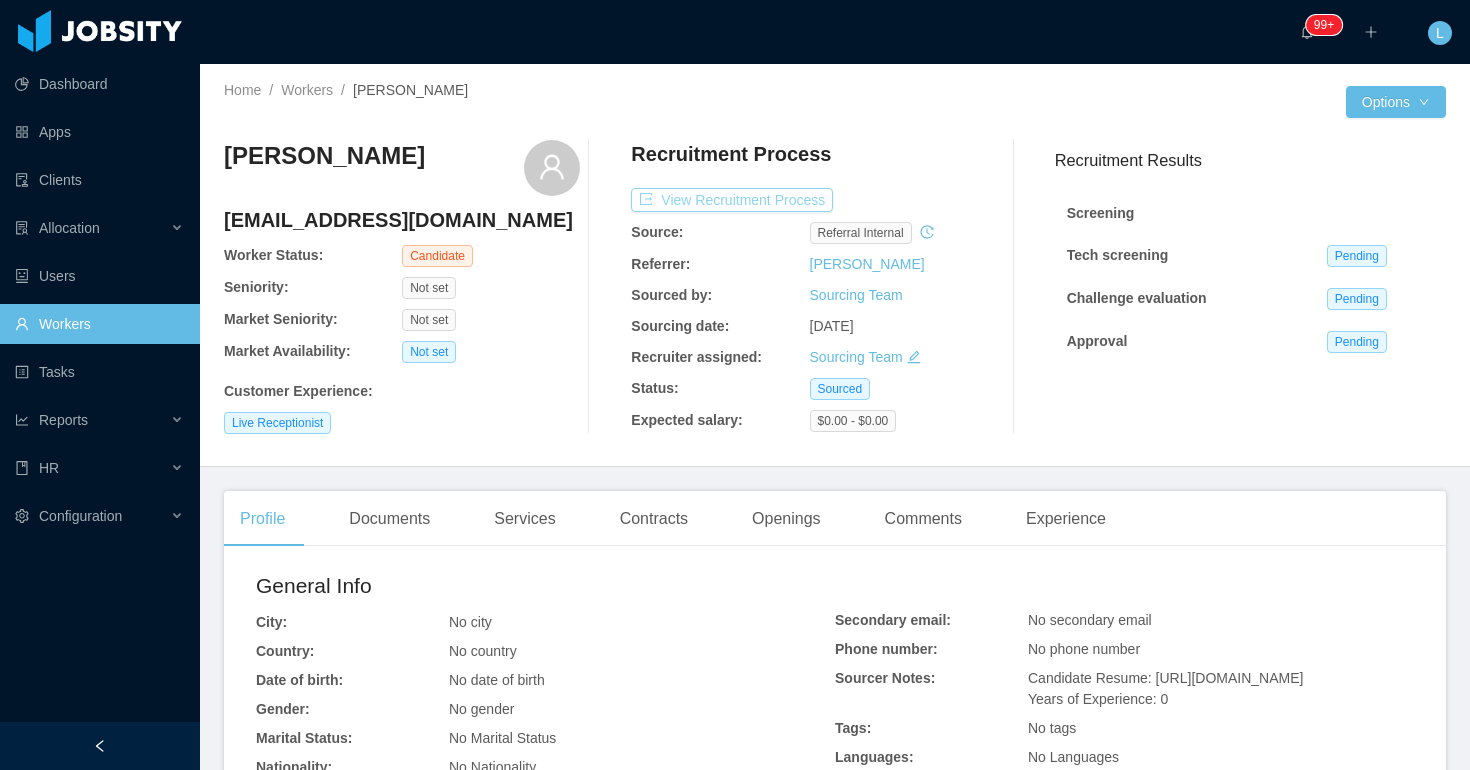 click on "View Recruitment Process" at bounding box center [732, 200] 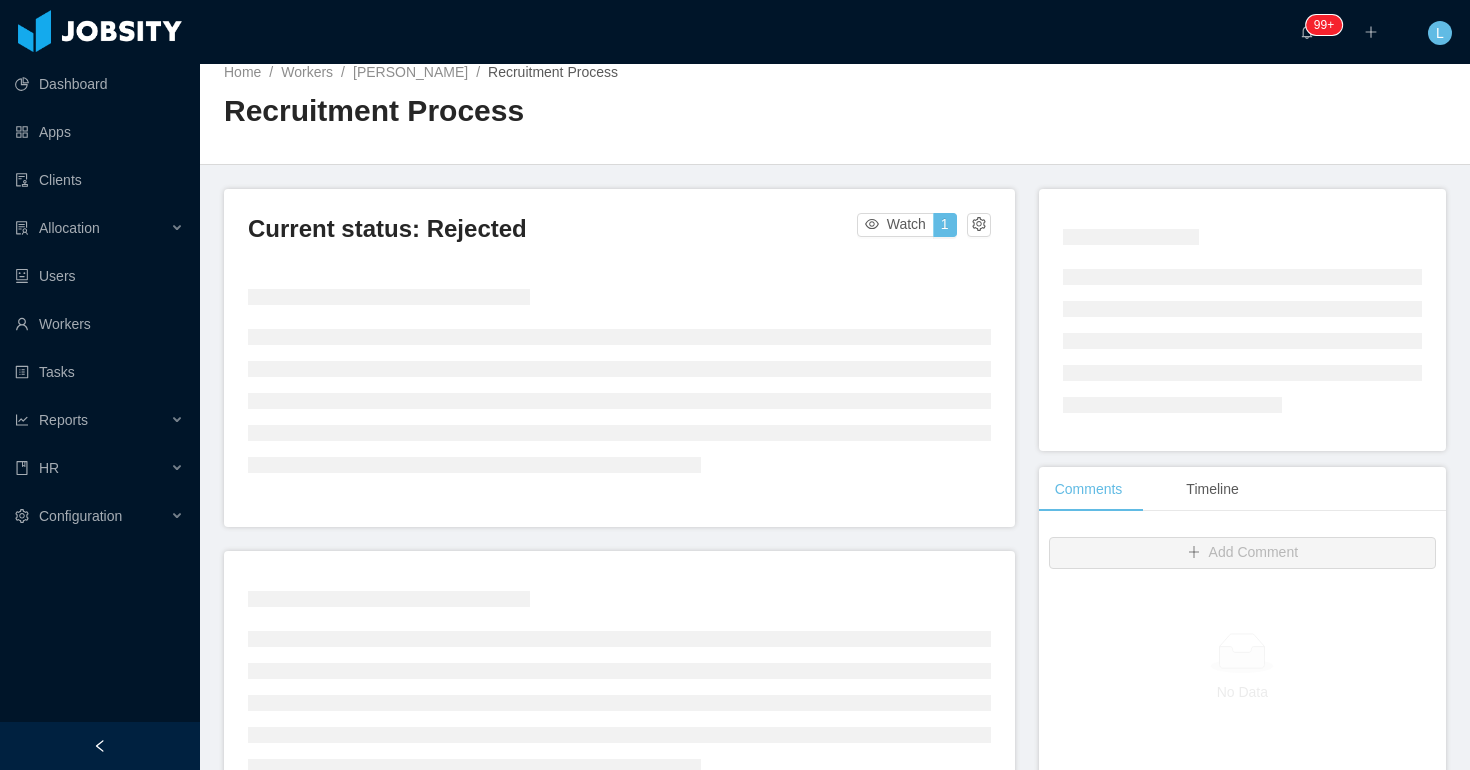 scroll, scrollTop: 68, scrollLeft: 0, axis: vertical 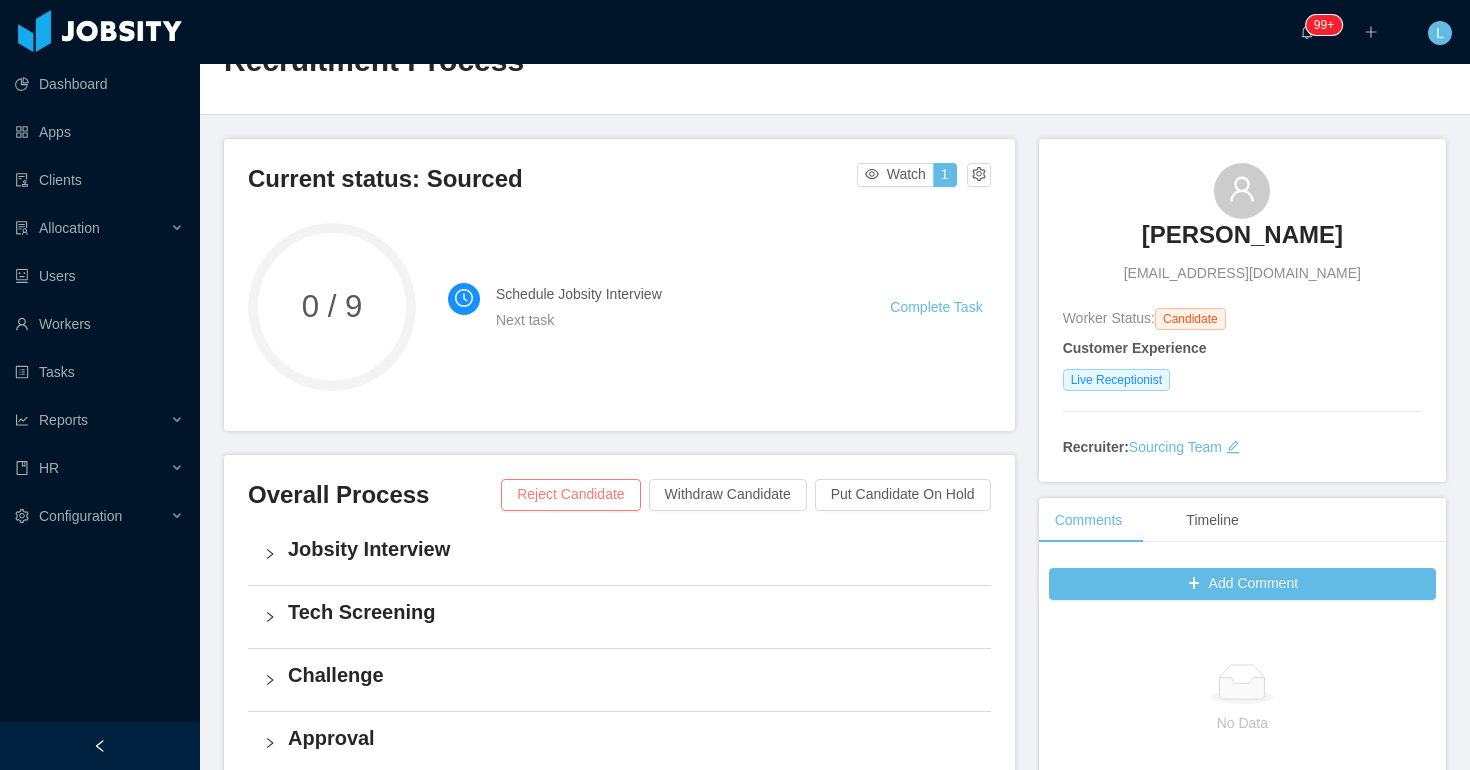 click on "Reject Candidate" at bounding box center [570, 495] 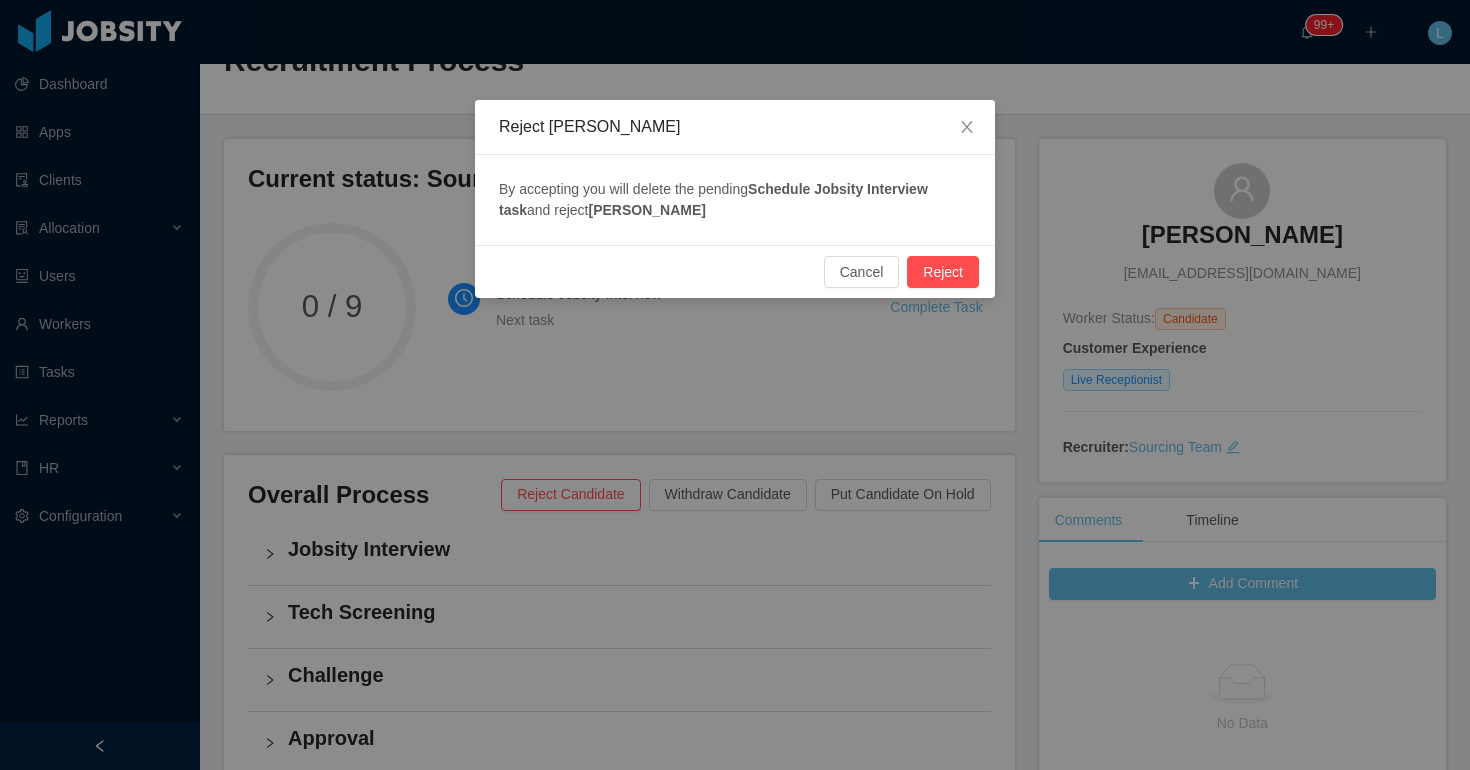 click on "Cancel Reject" at bounding box center (735, 271) 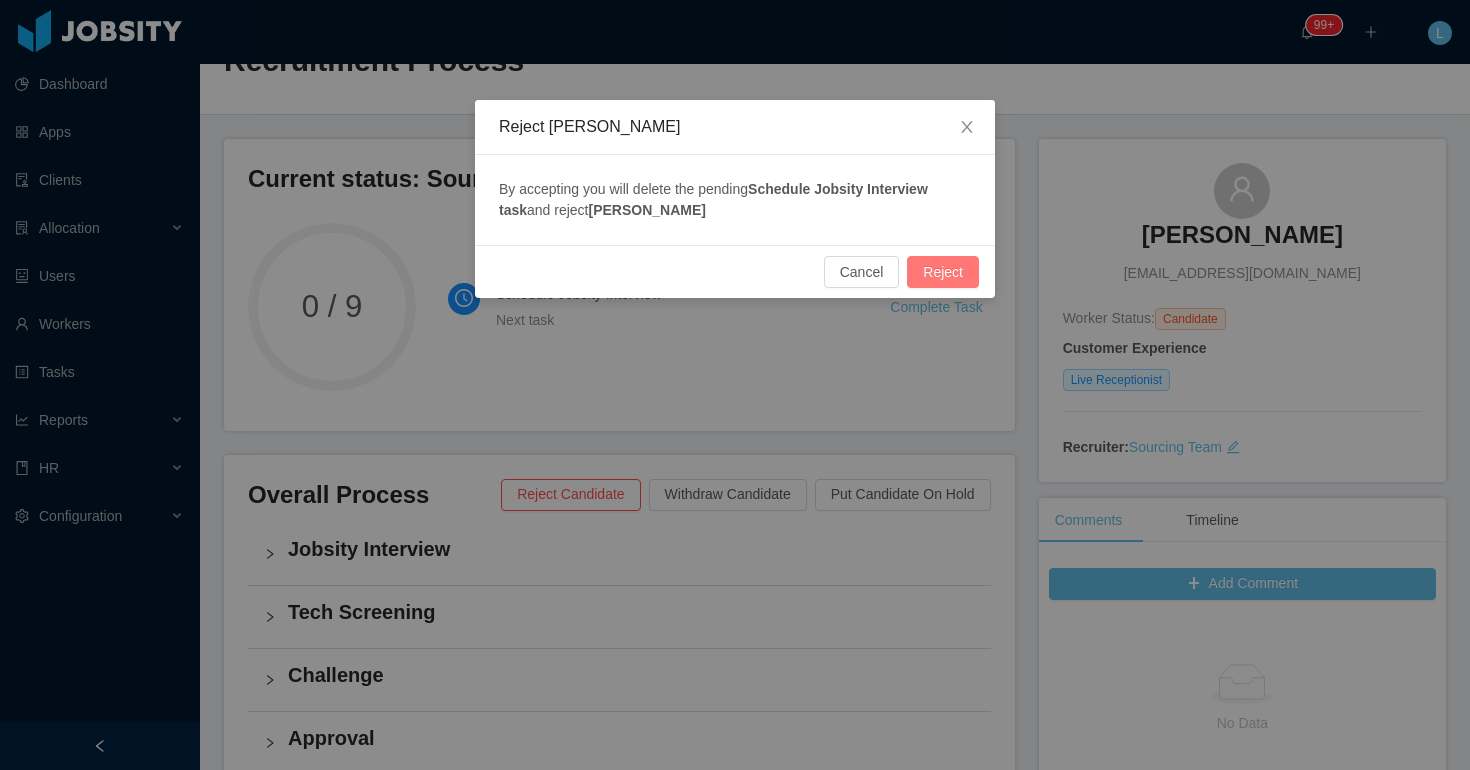 click on "Reject" at bounding box center (943, 272) 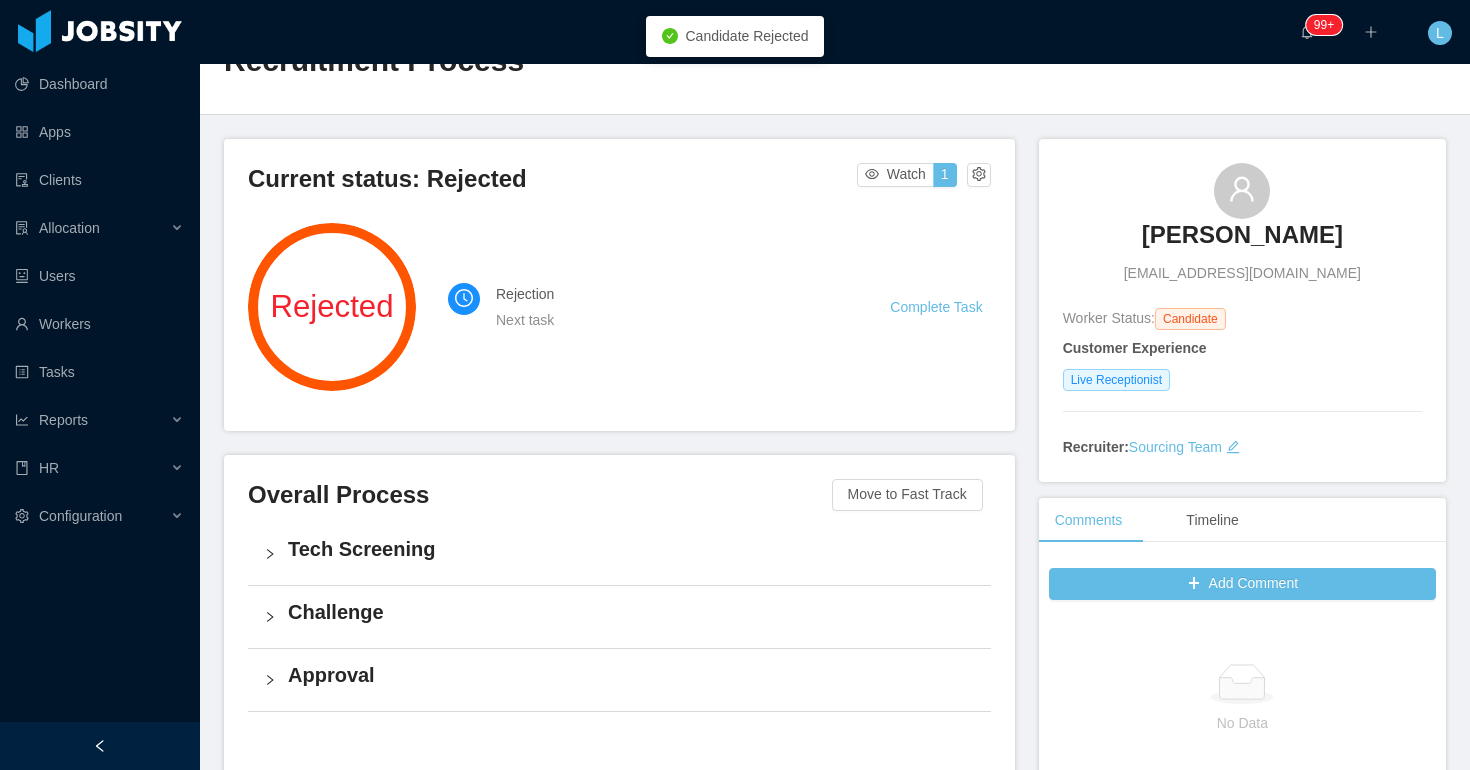 click on "Rejection Next task Complete Task" at bounding box center (719, 307) 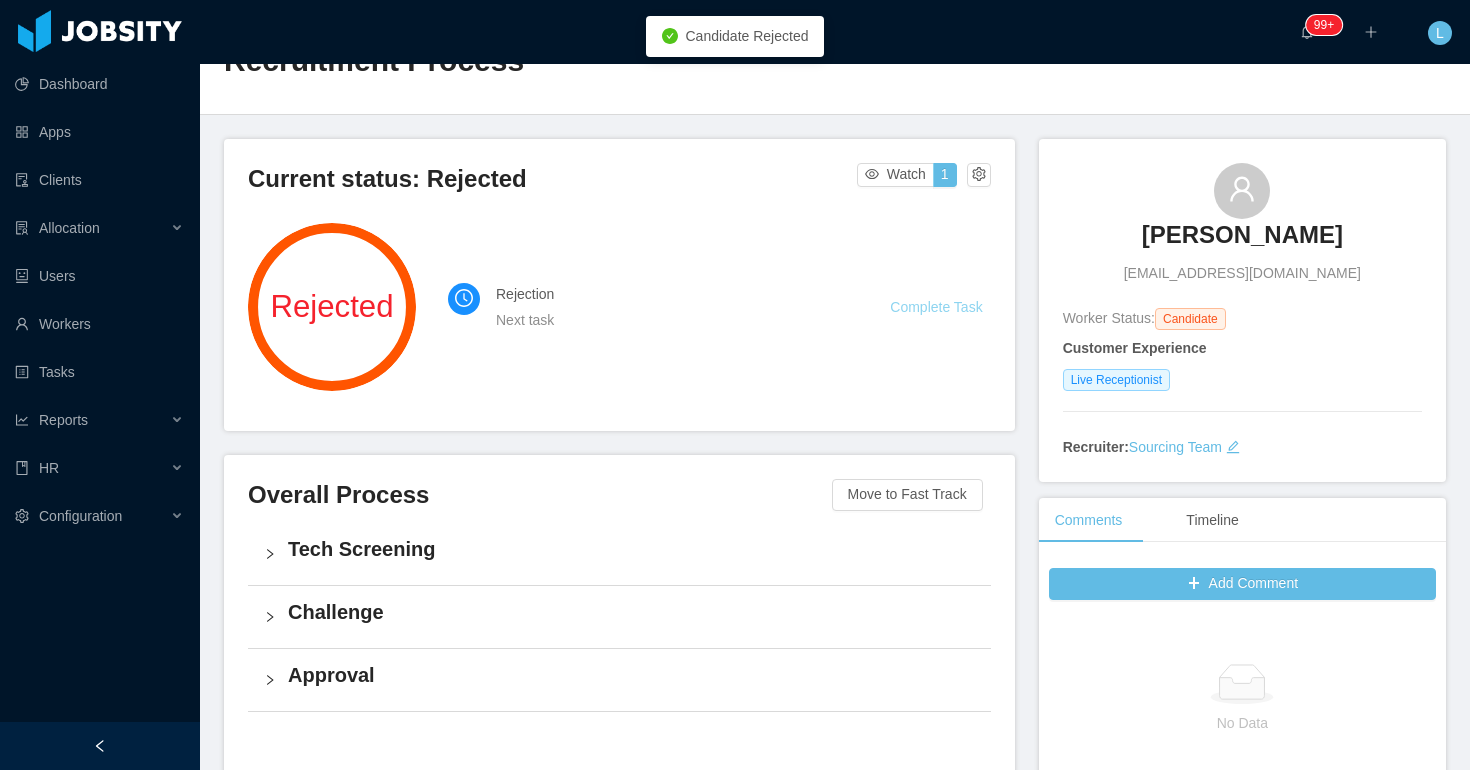 click on "Complete Task" at bounding box center (936, 307) 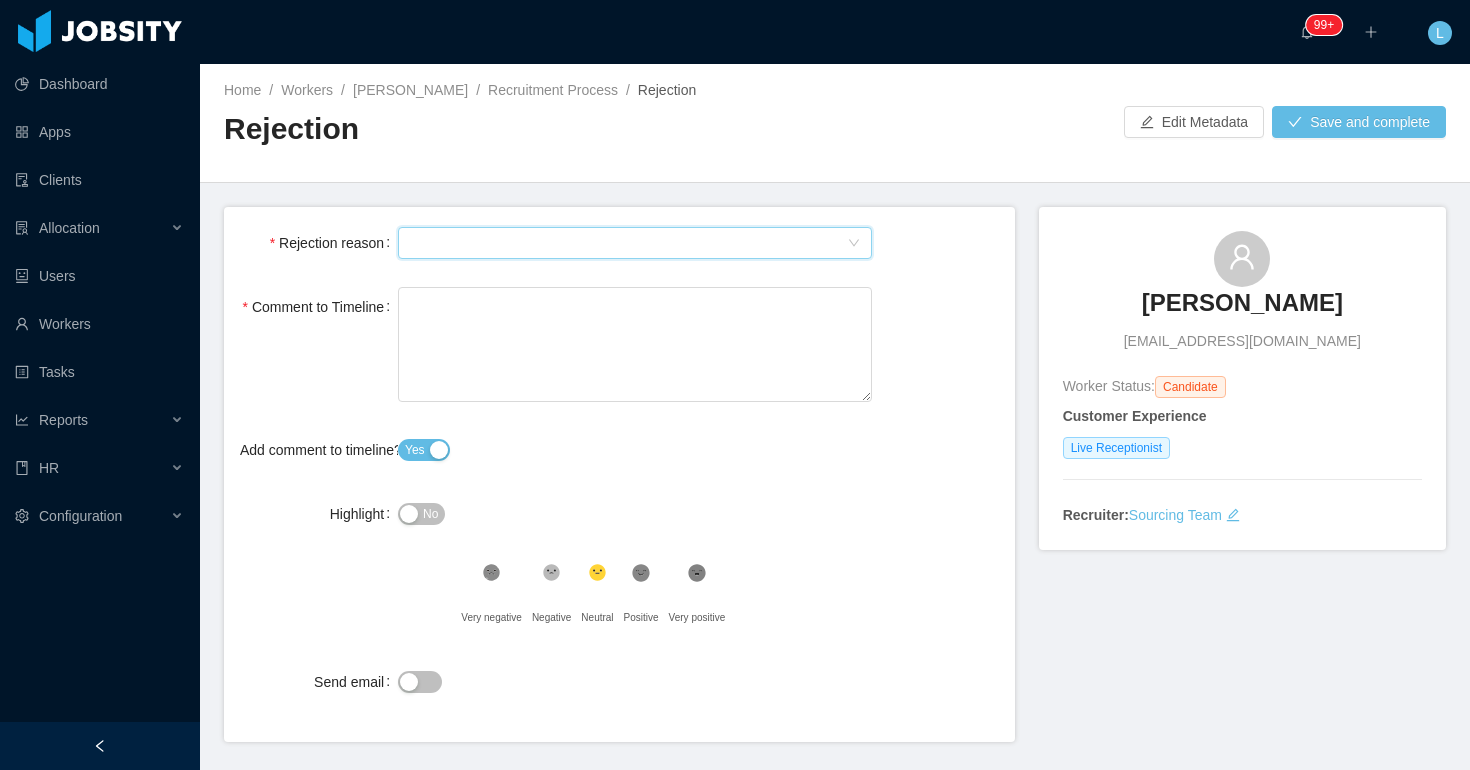 click on "Select Type" at bounding box center [628, 243] 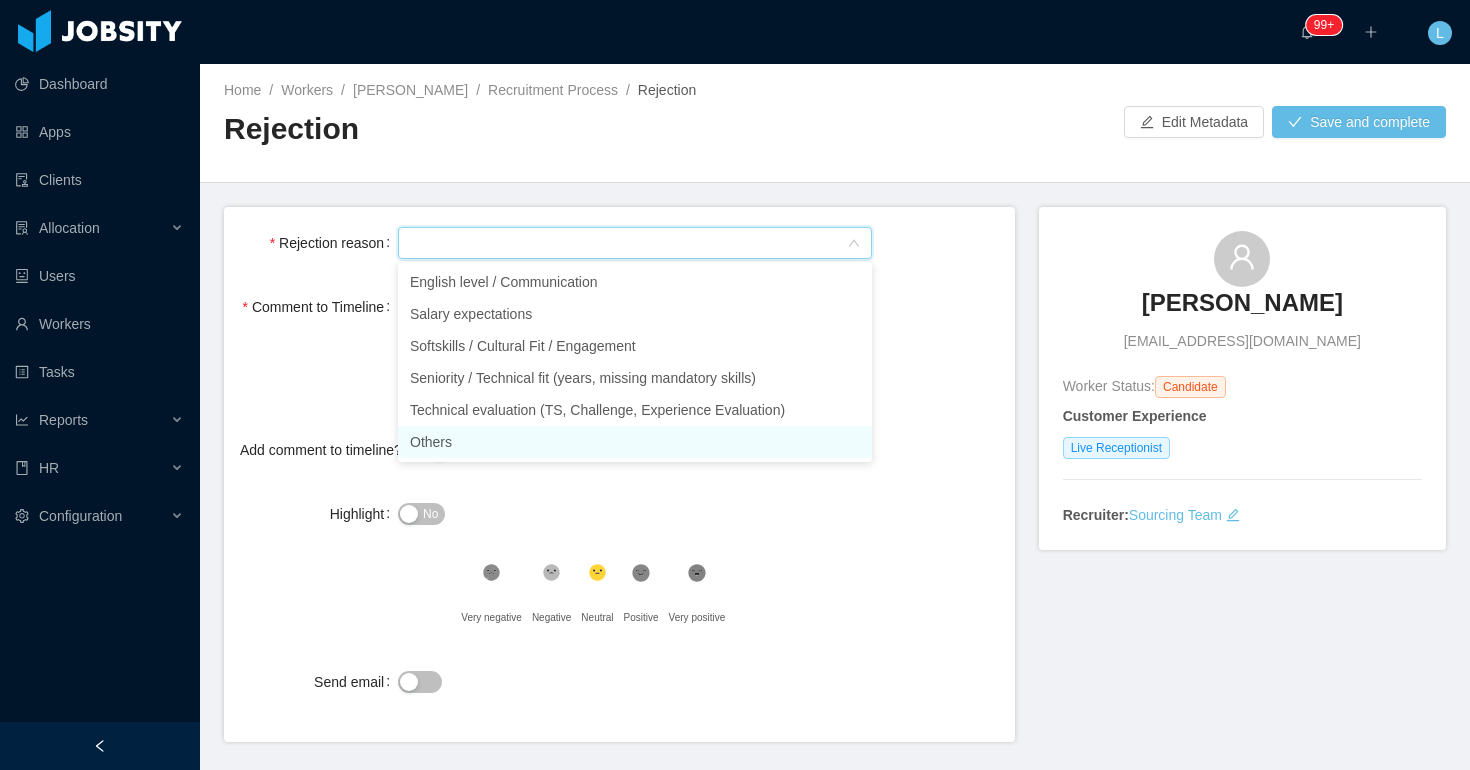 click on "Others" at bounding box center (635, 442) 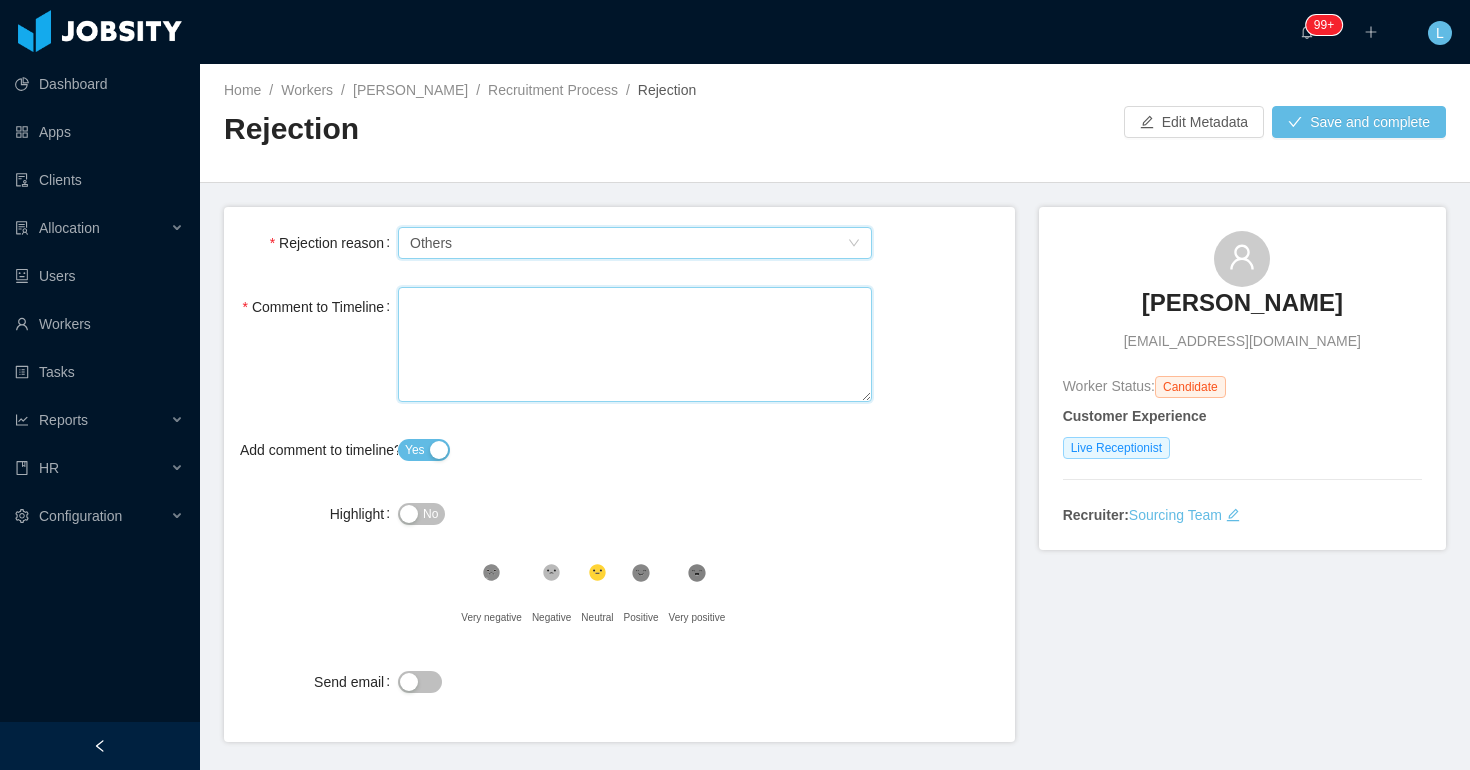 click on "Comment to Timeline" at bounding box center [635, 344] 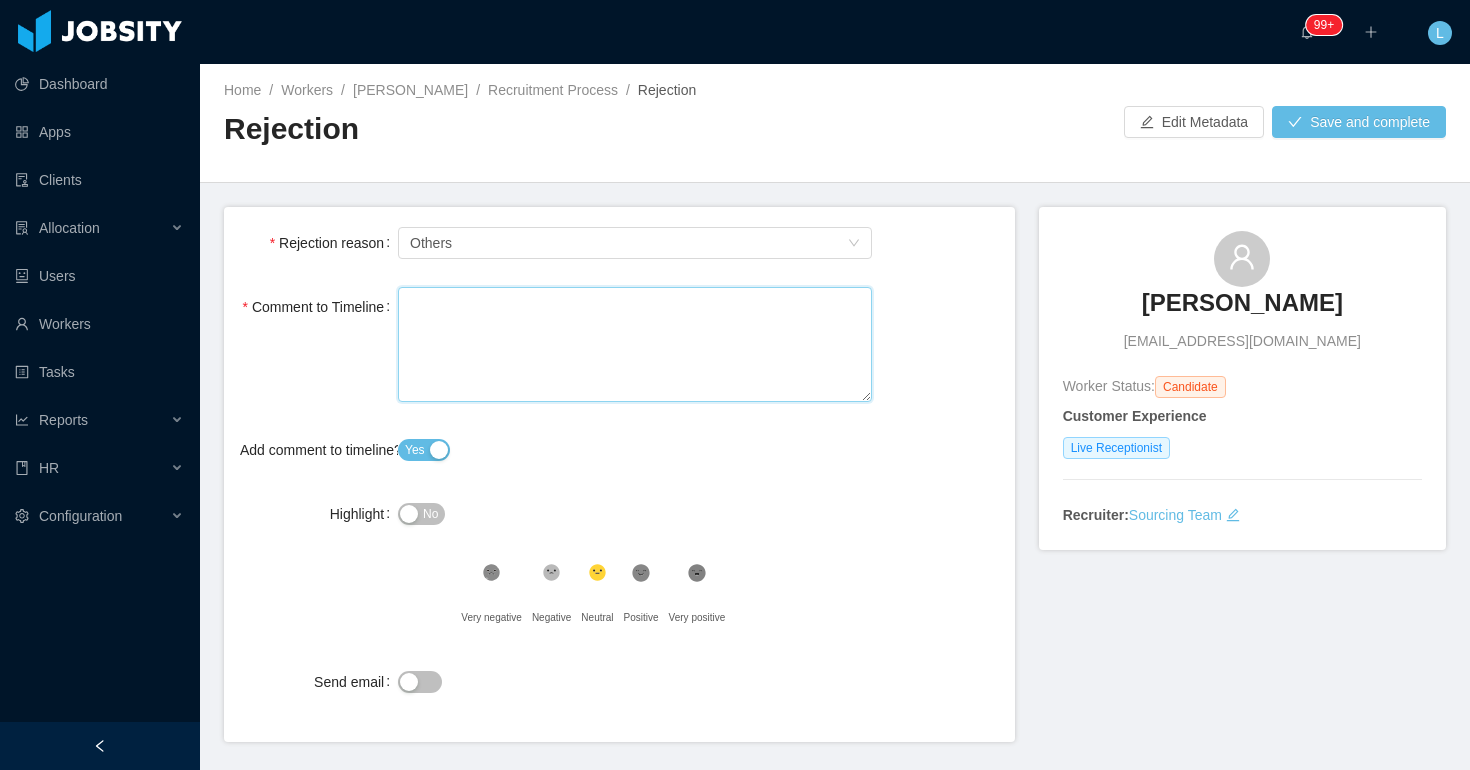type 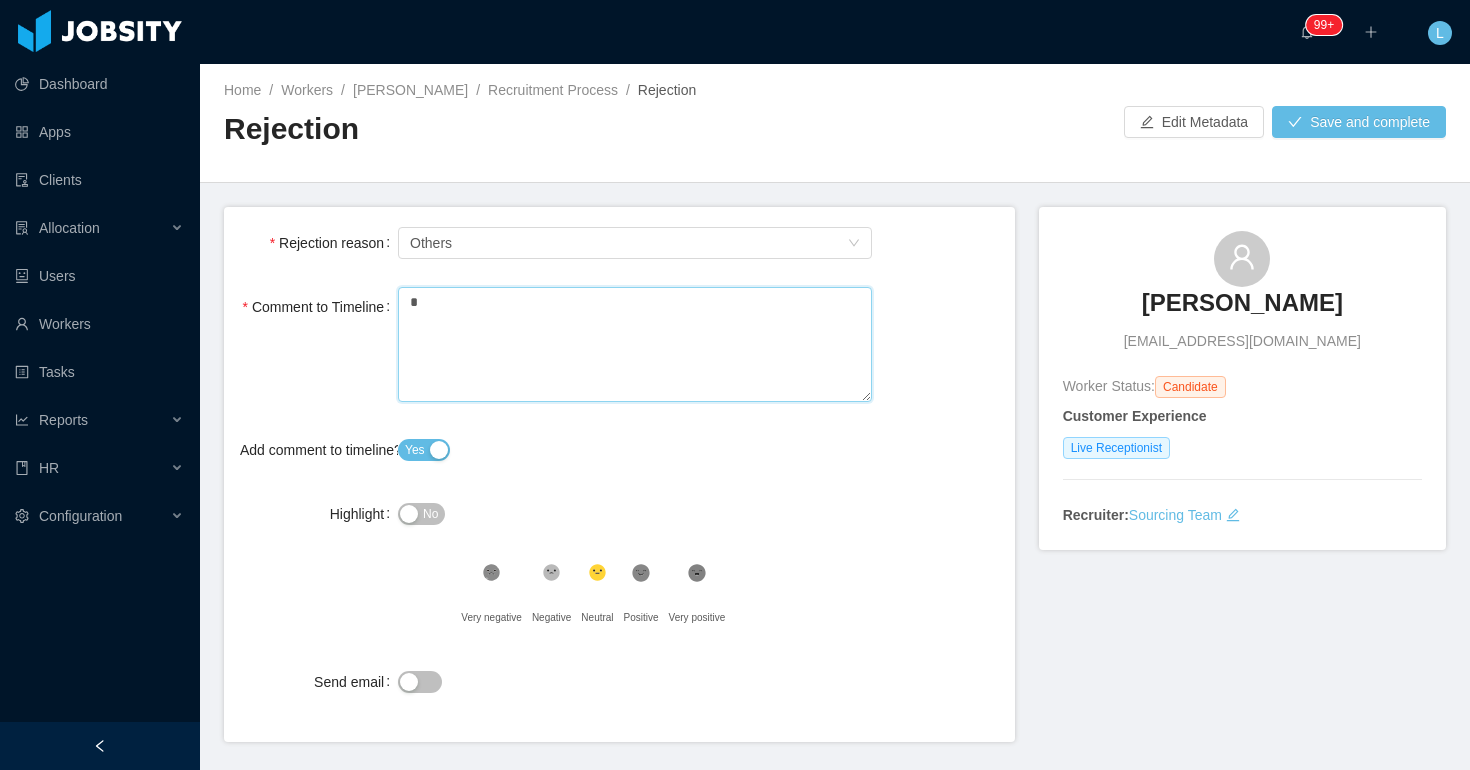 type 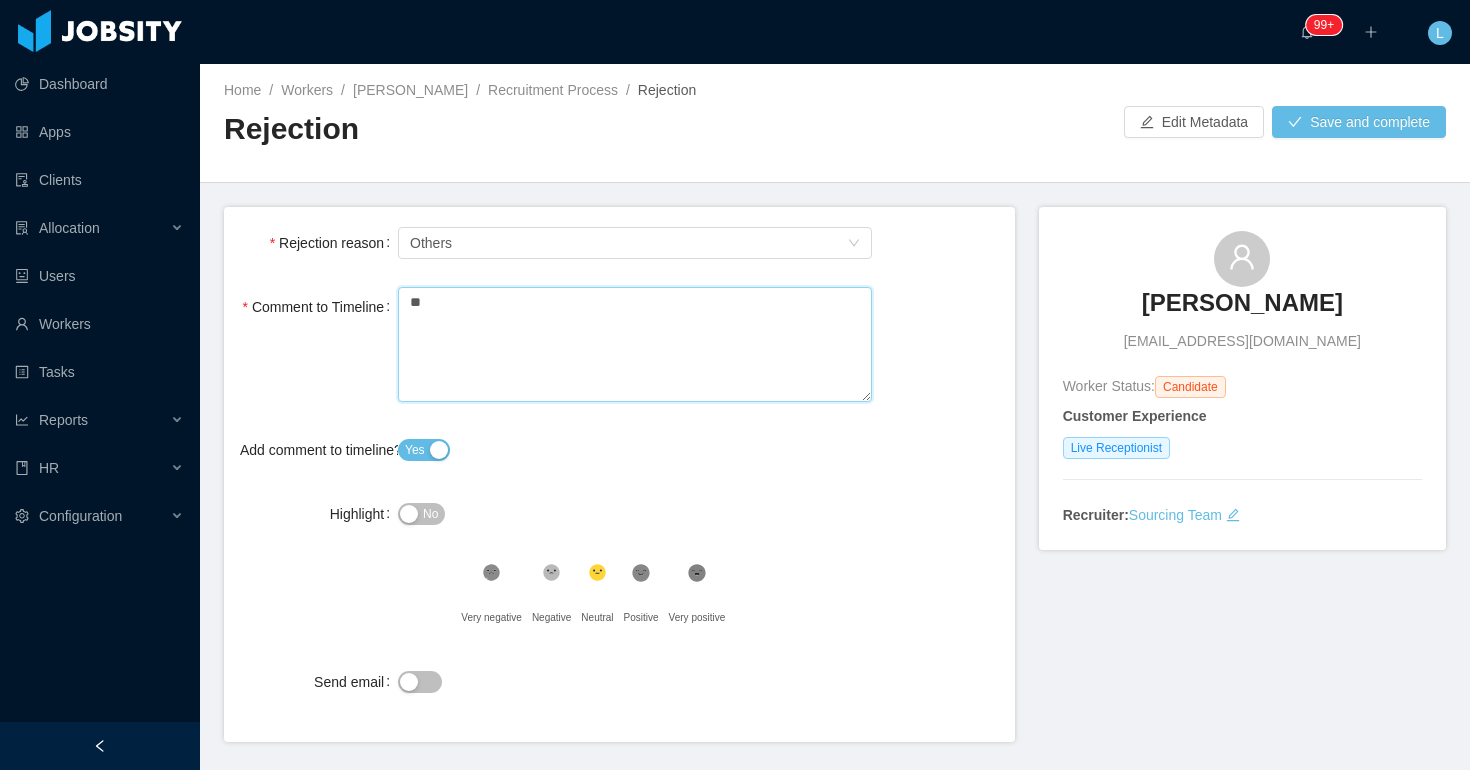 type on "***" 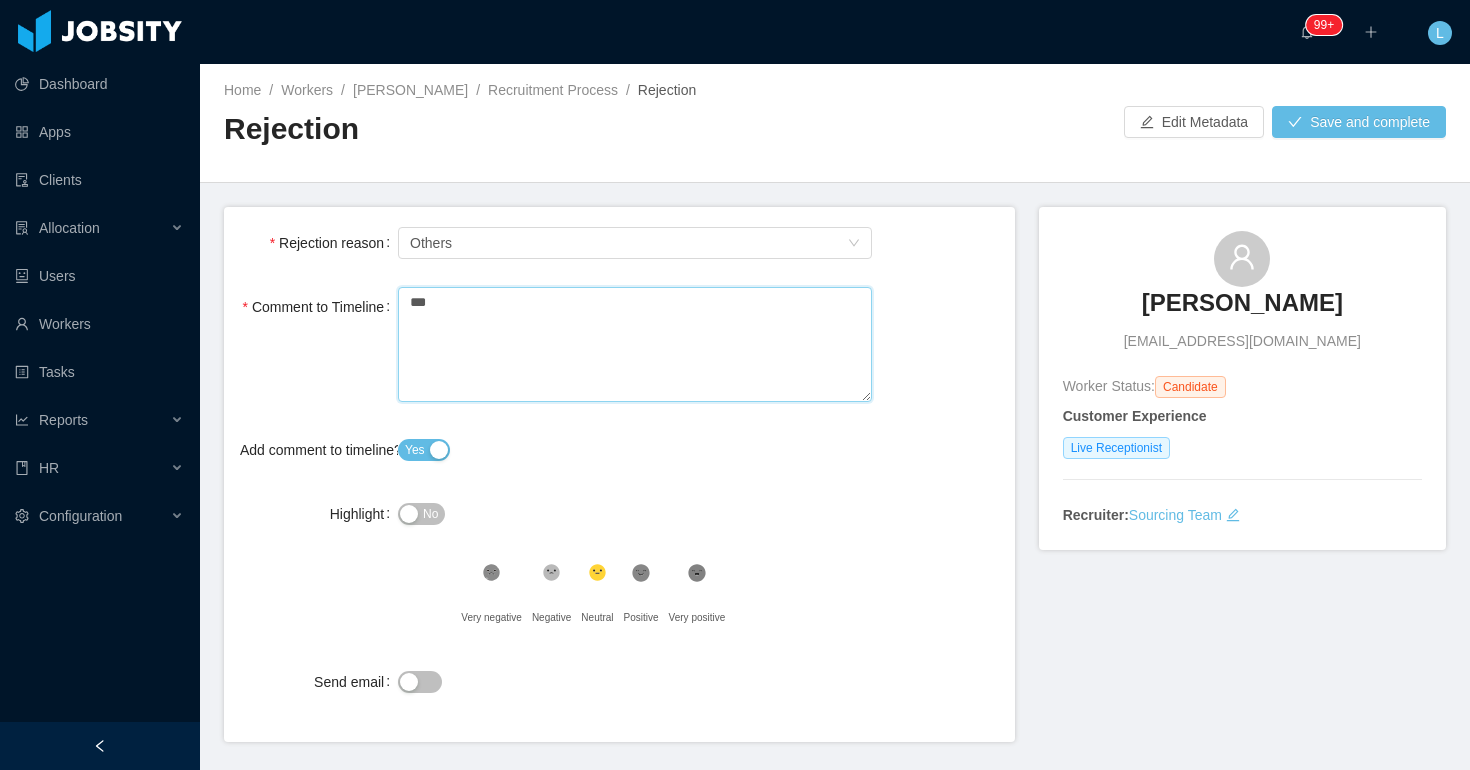 type 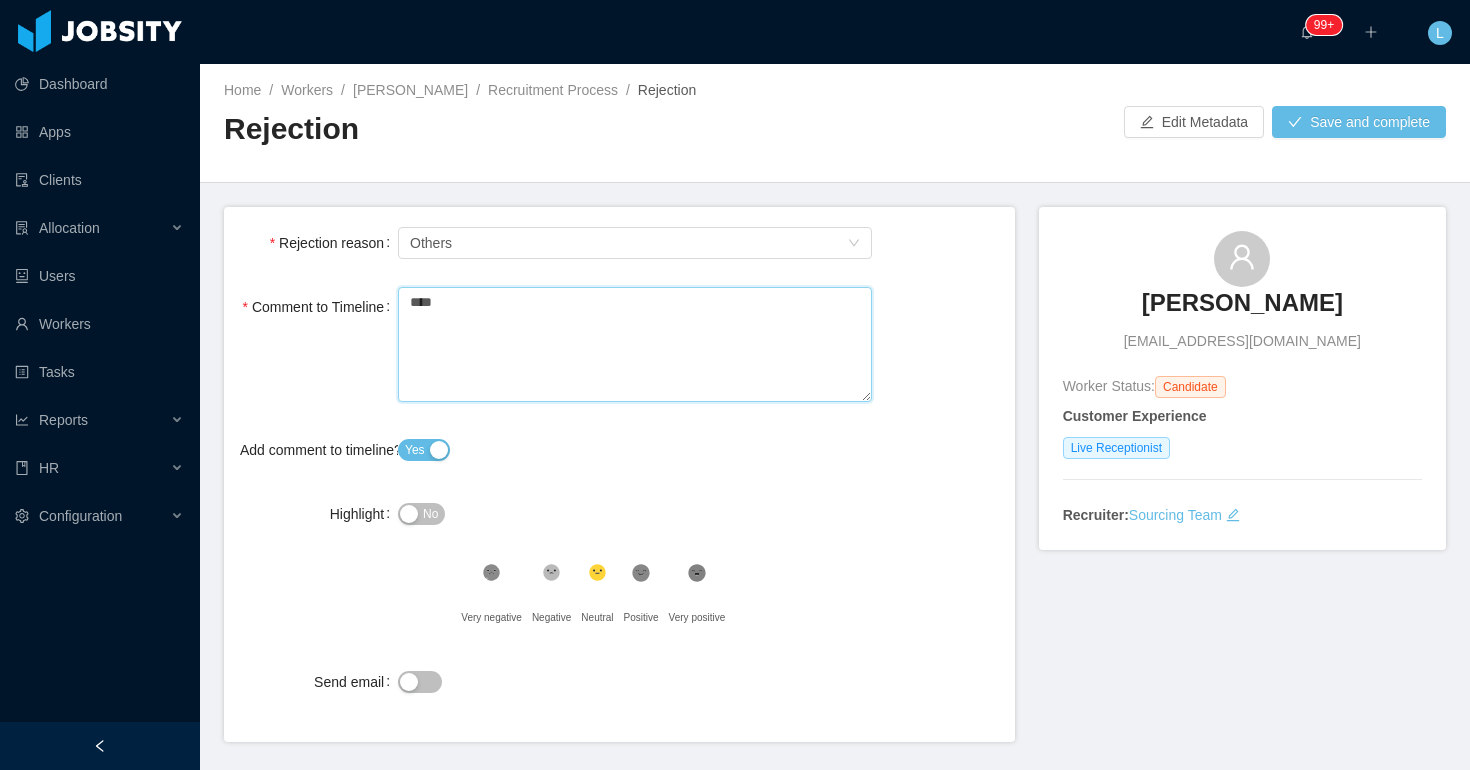 type 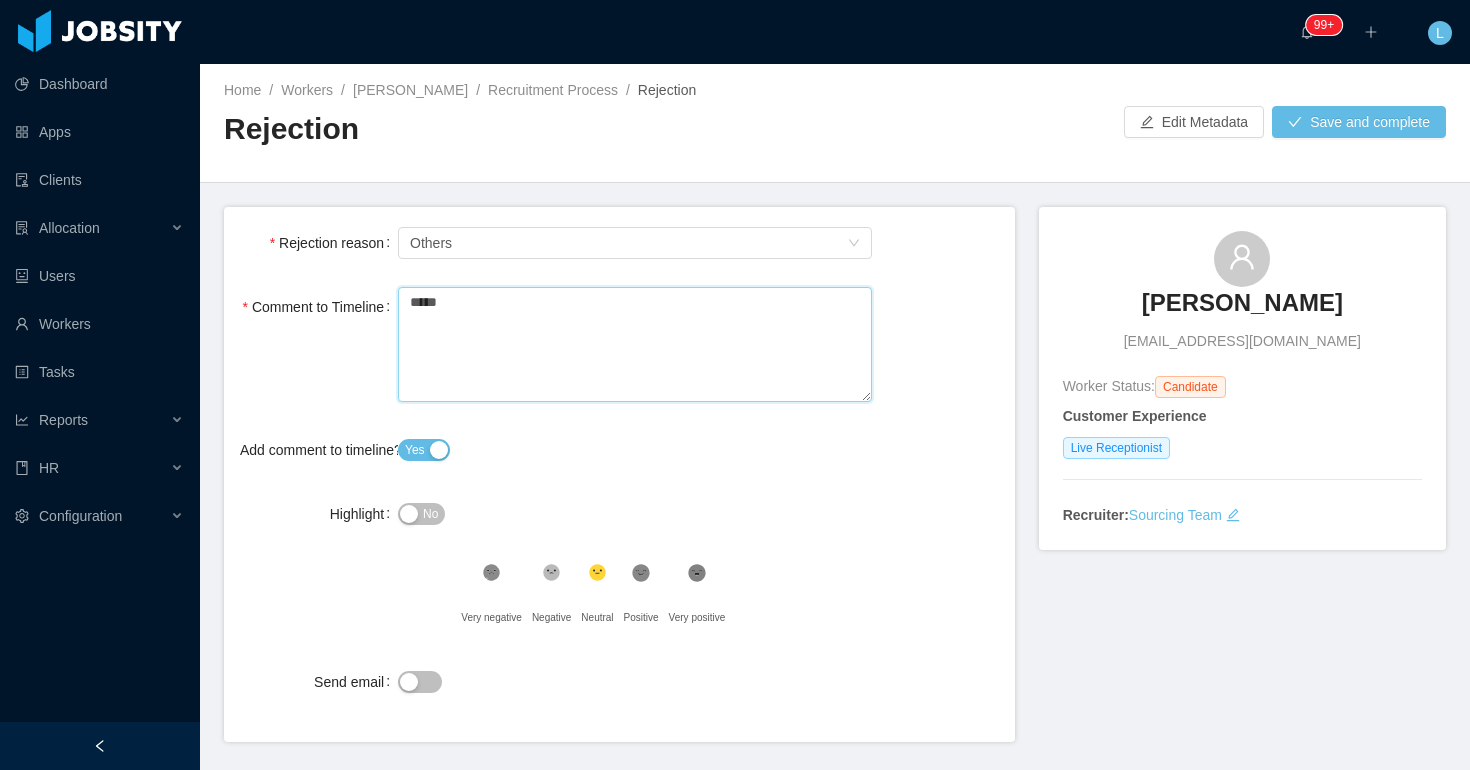 type 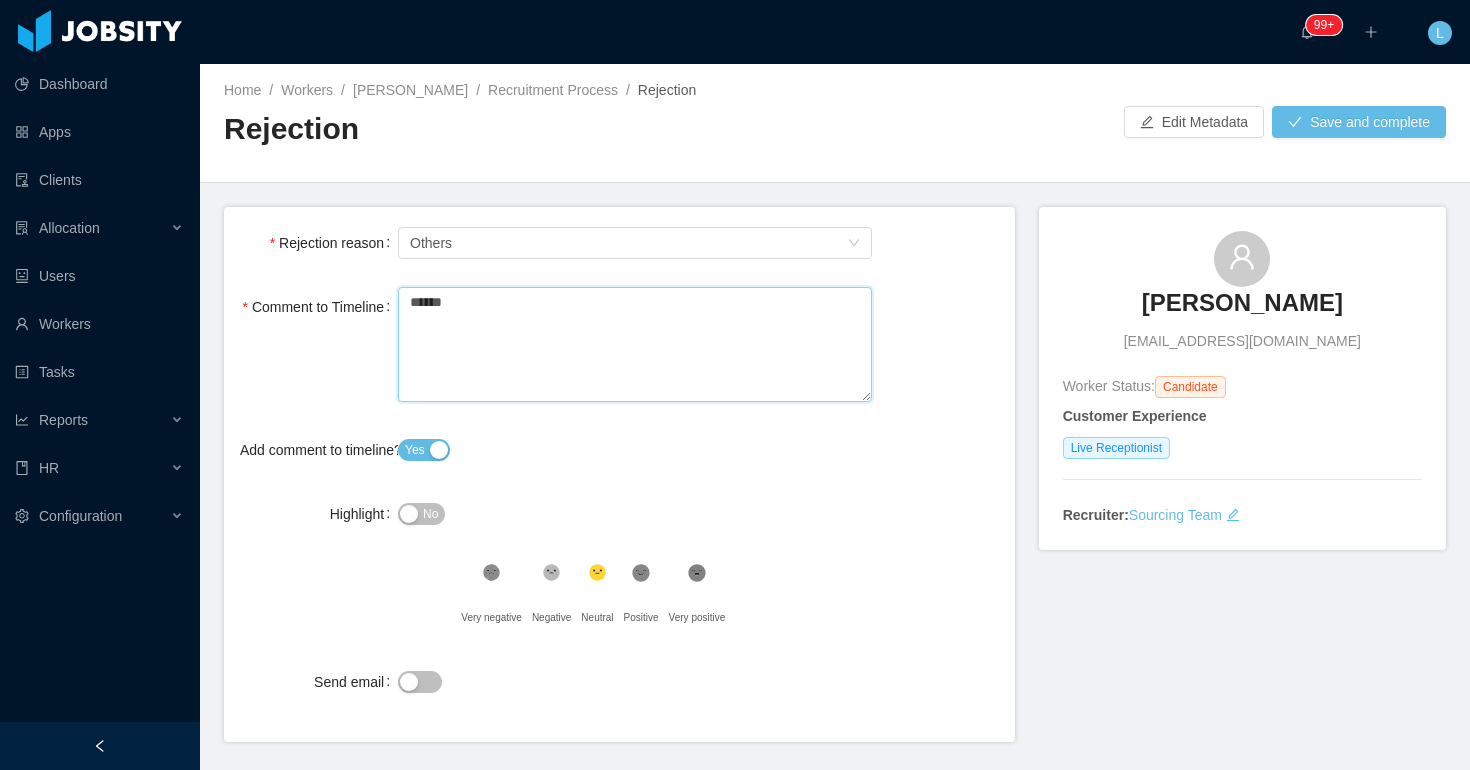 type on "*******" 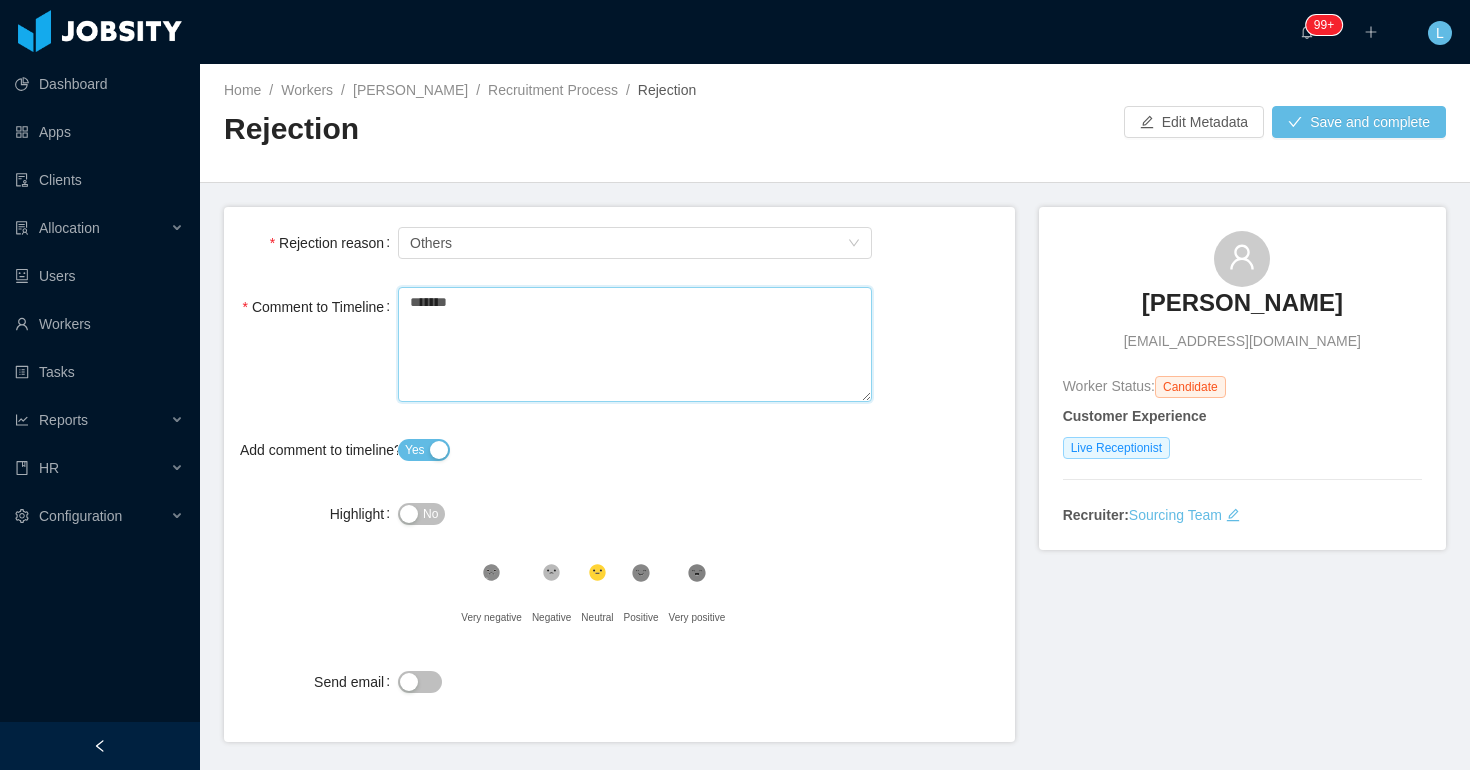 type 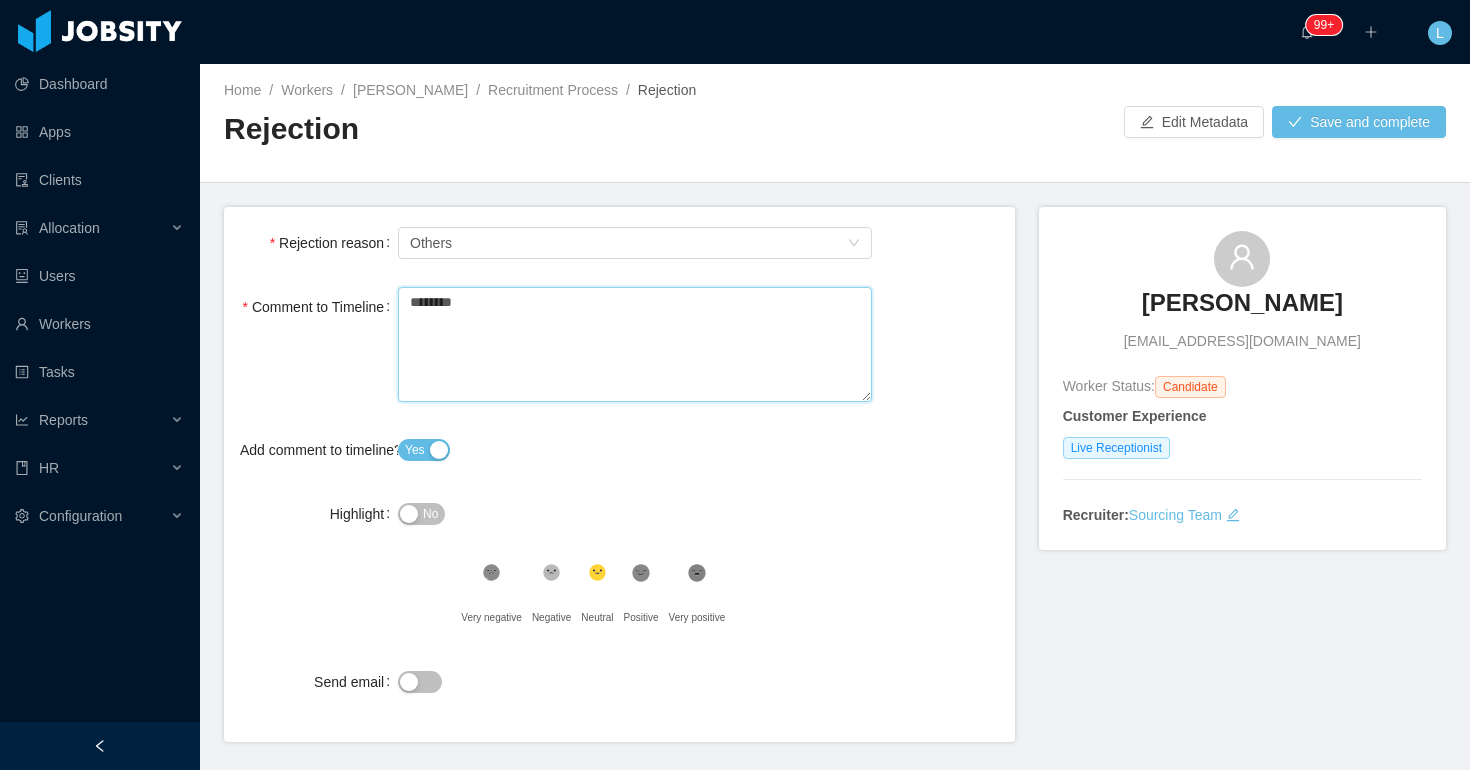 type 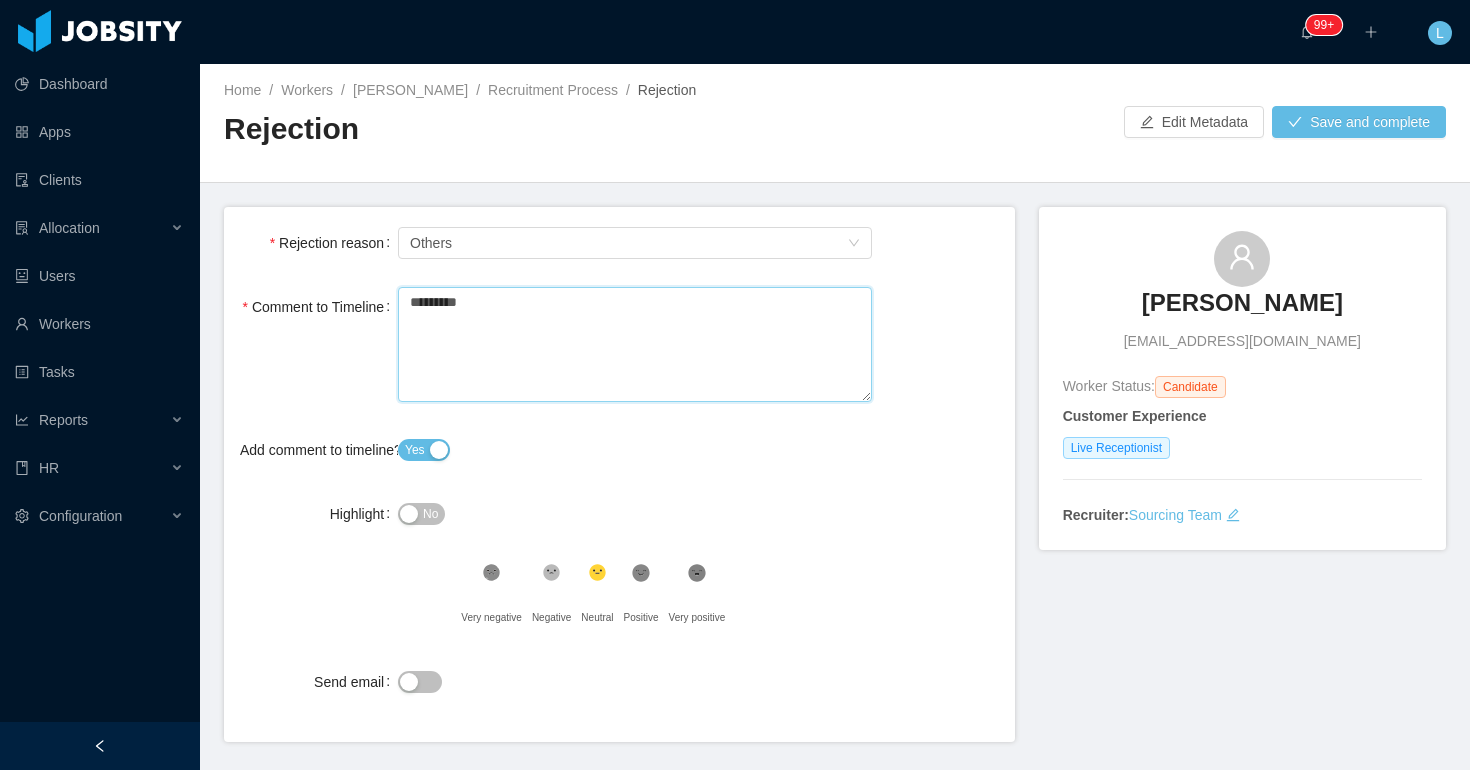 type 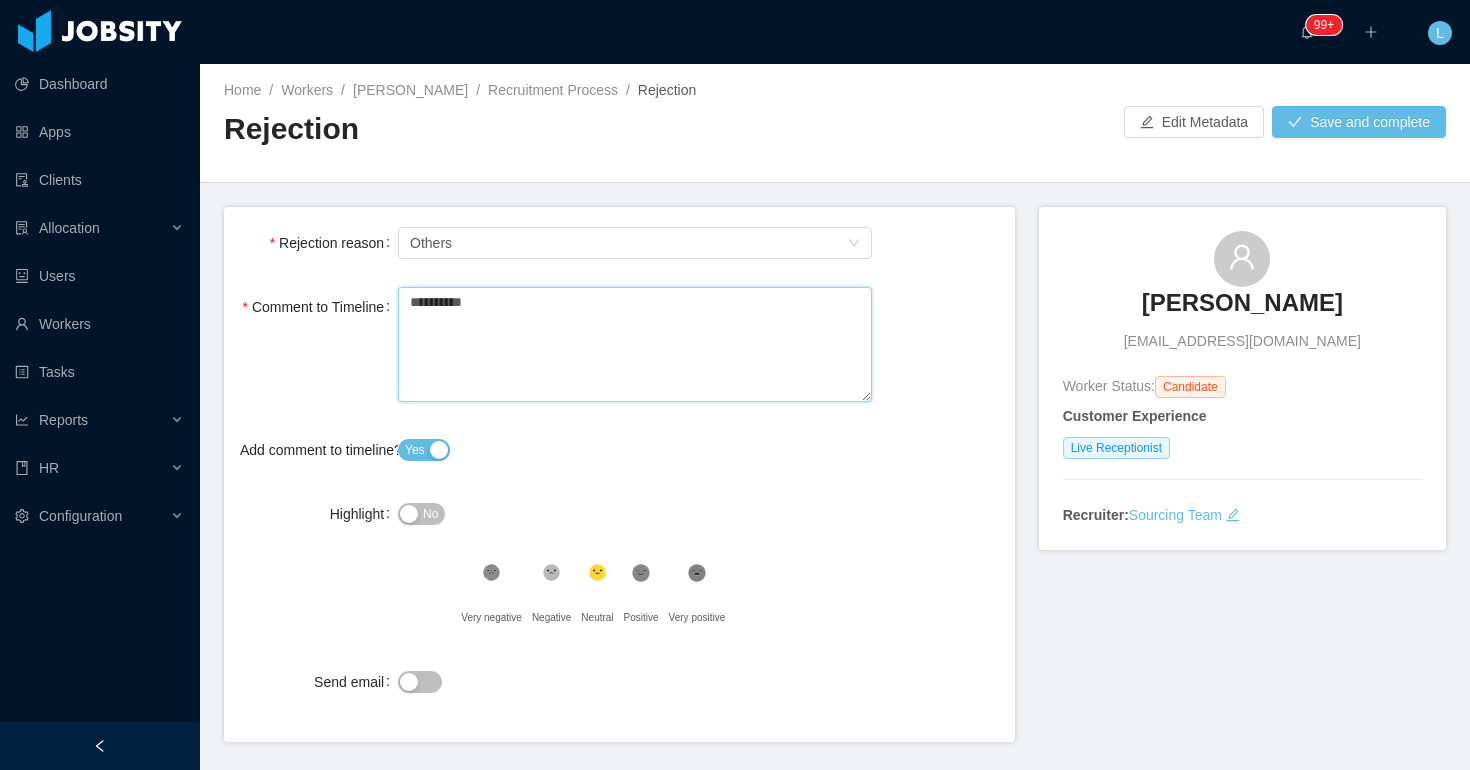 type 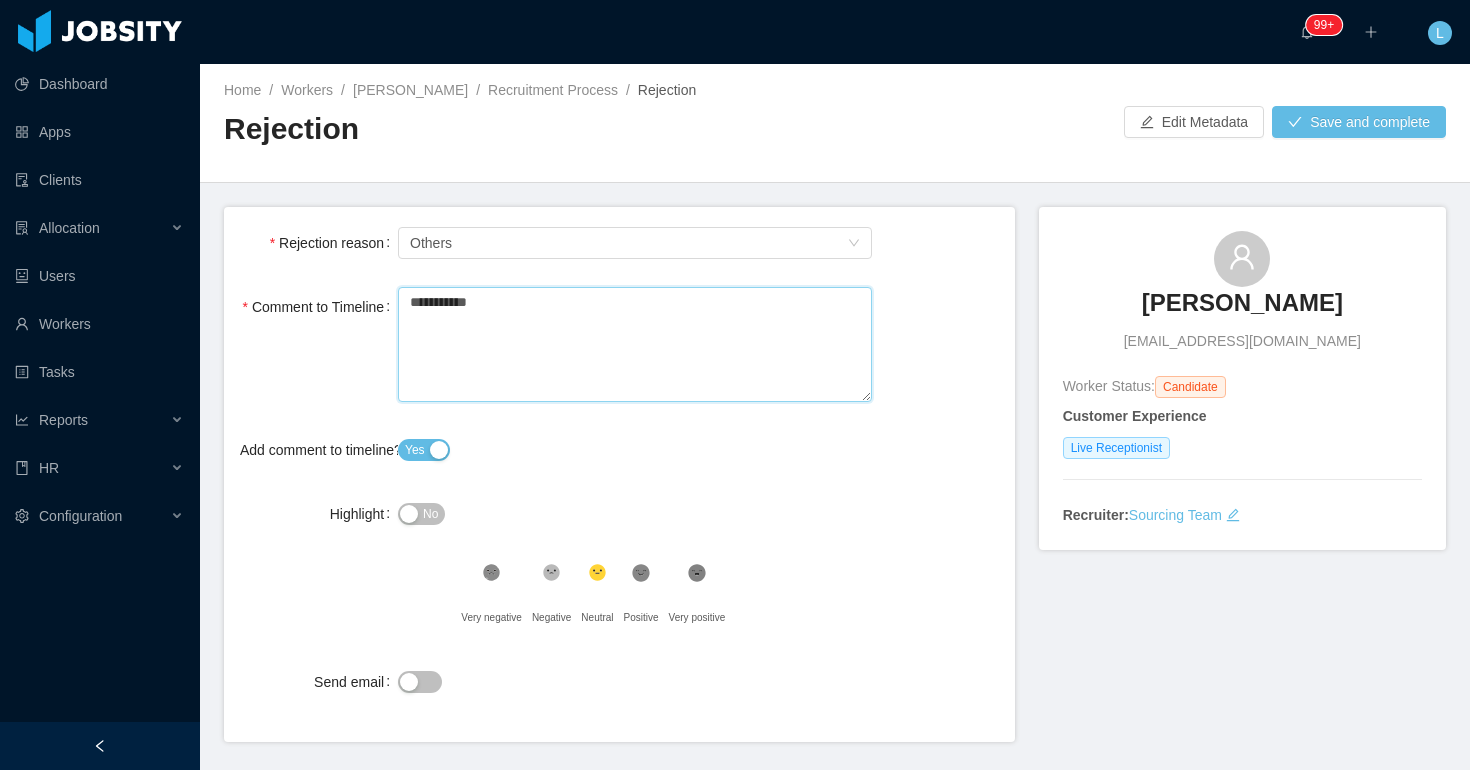 type 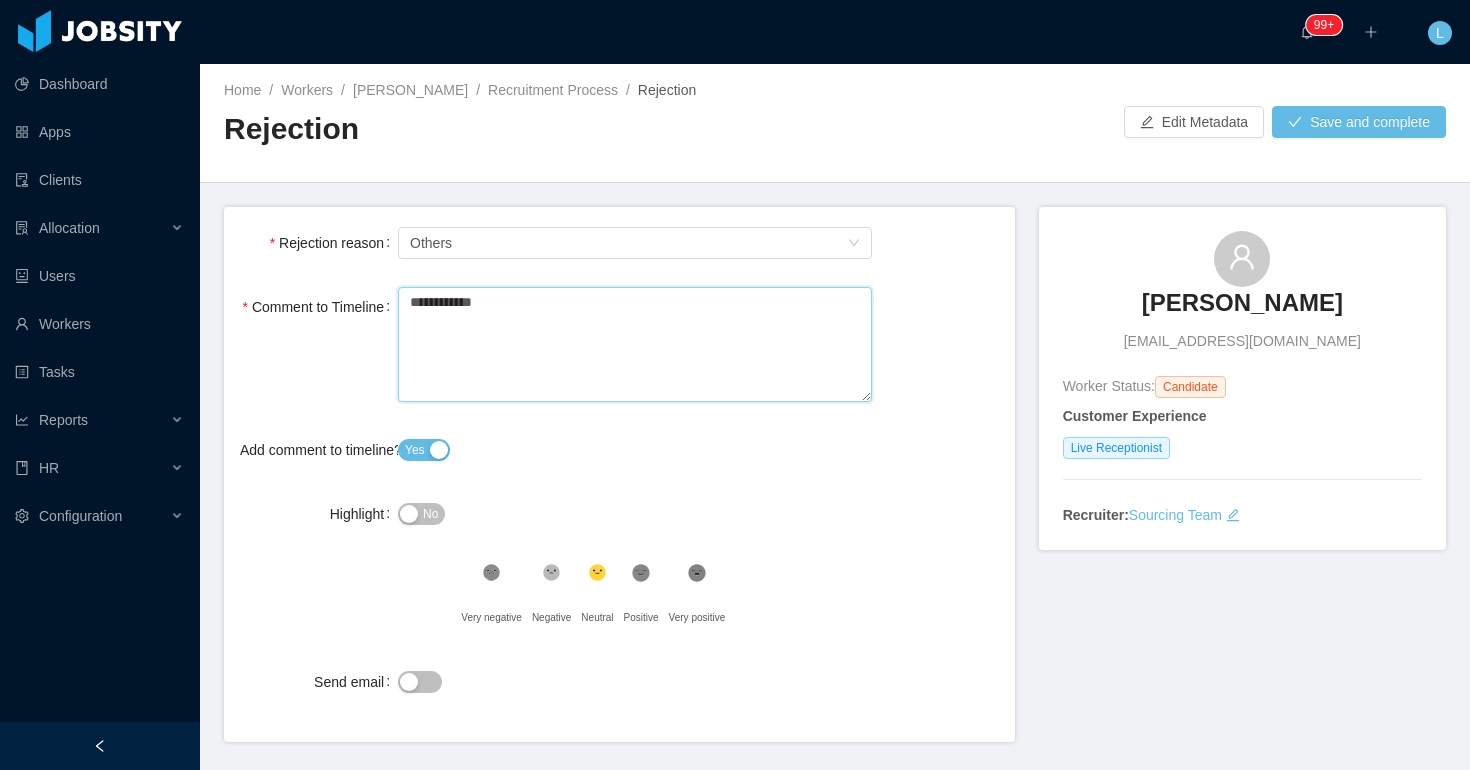 type 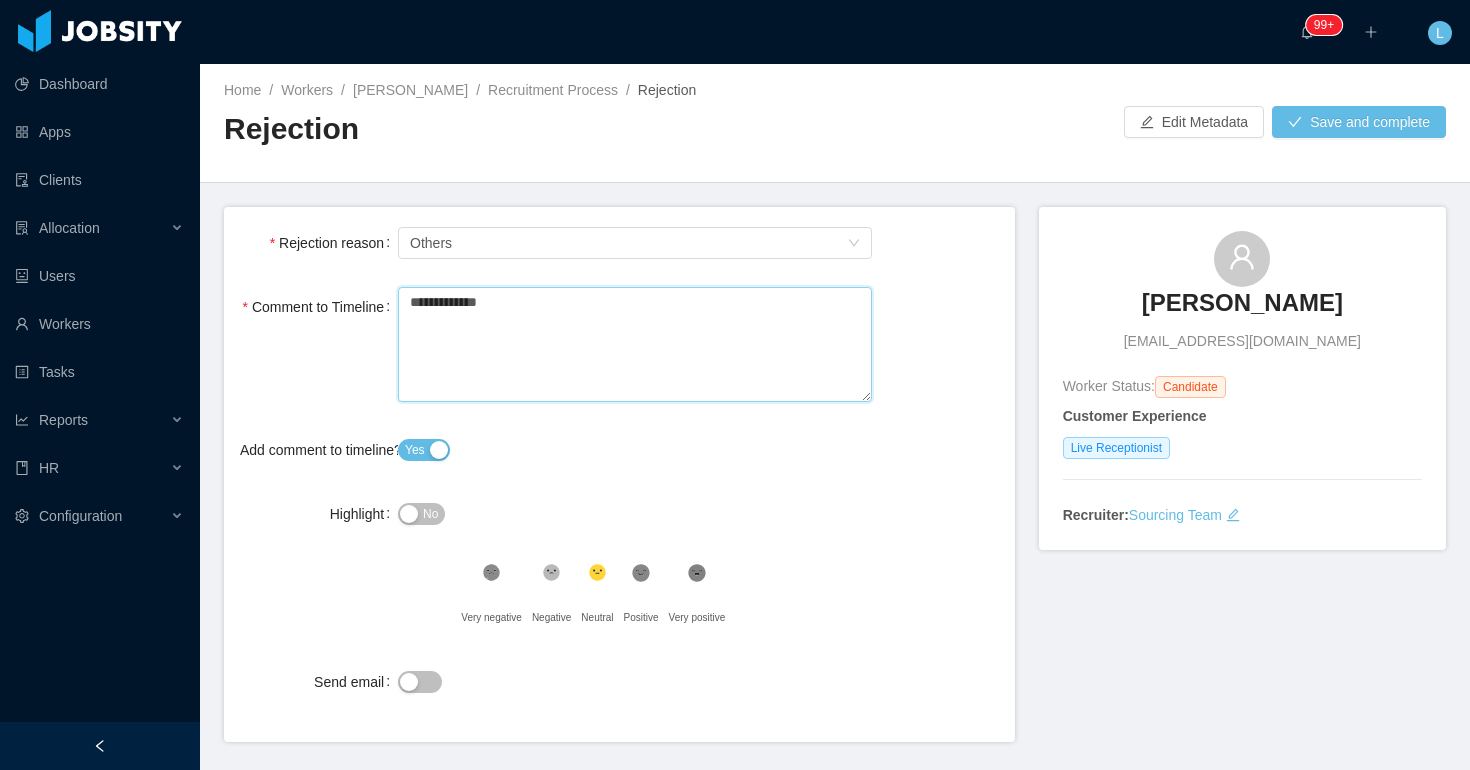 type 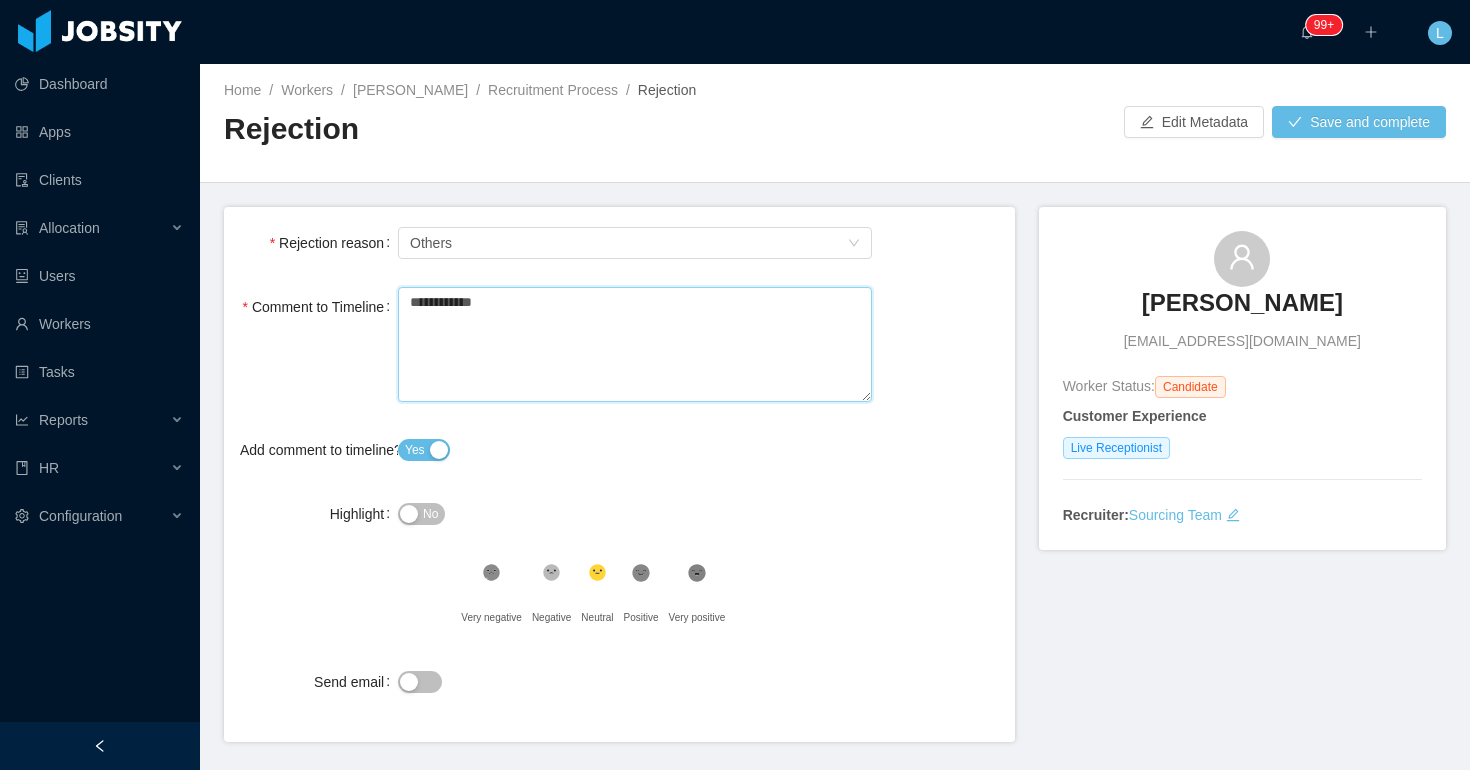 type 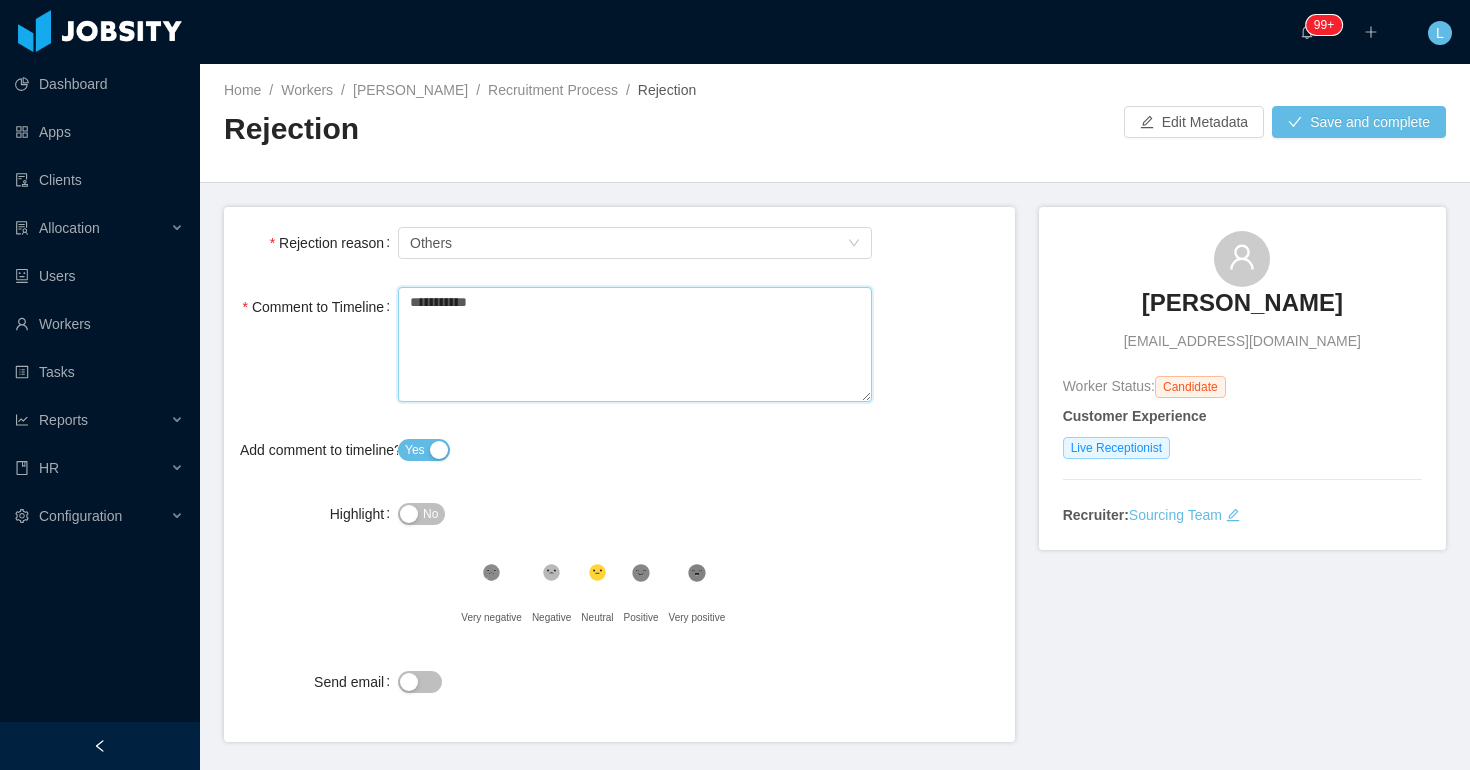 type 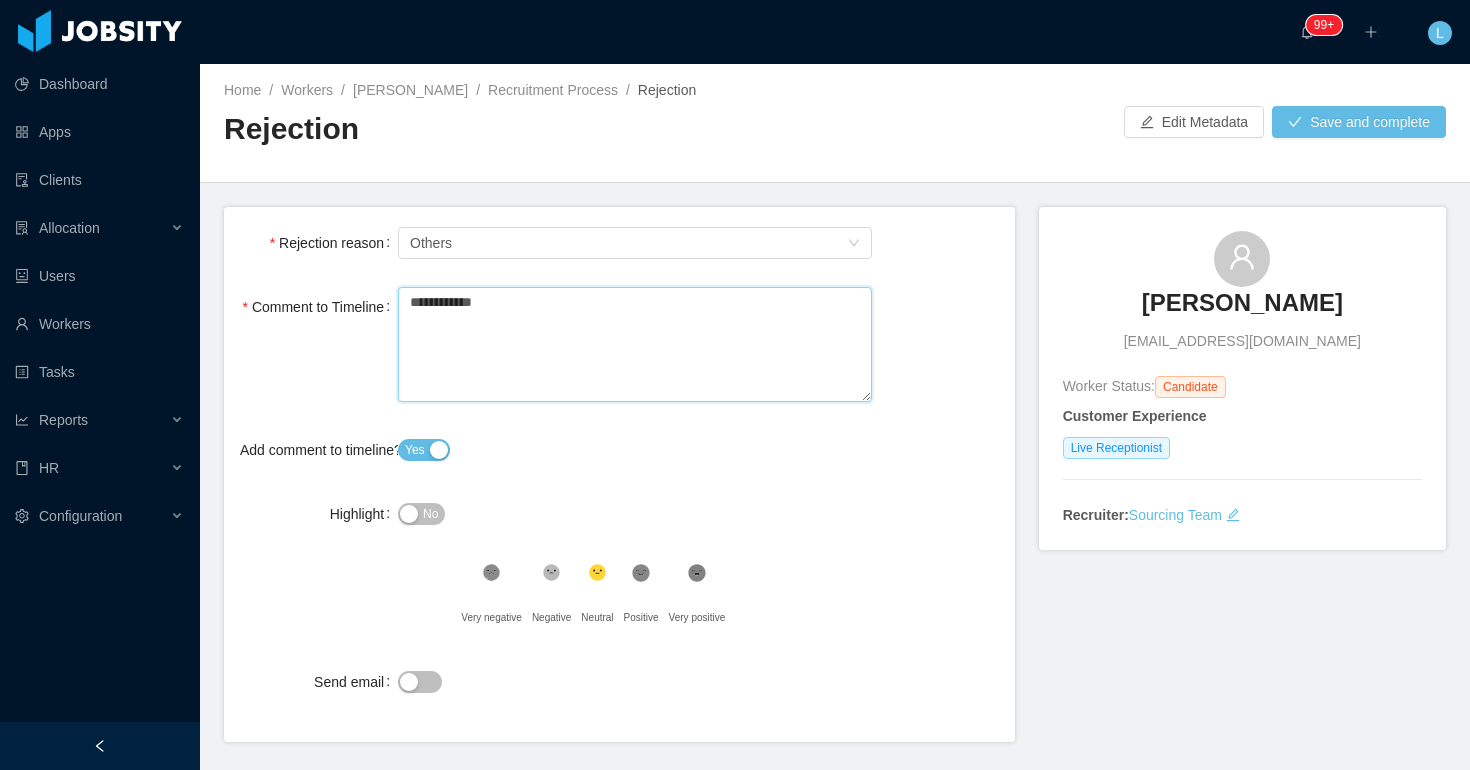 type 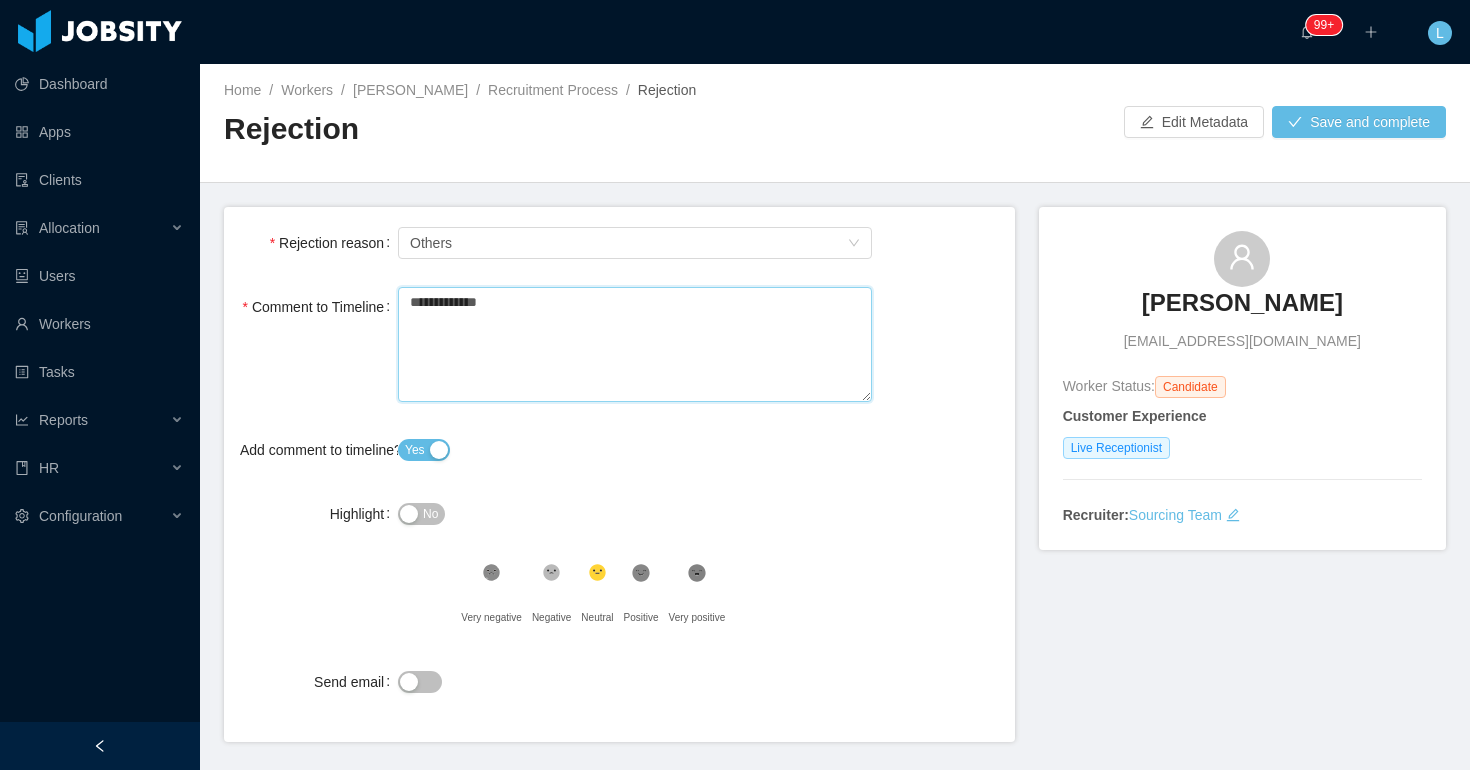 type 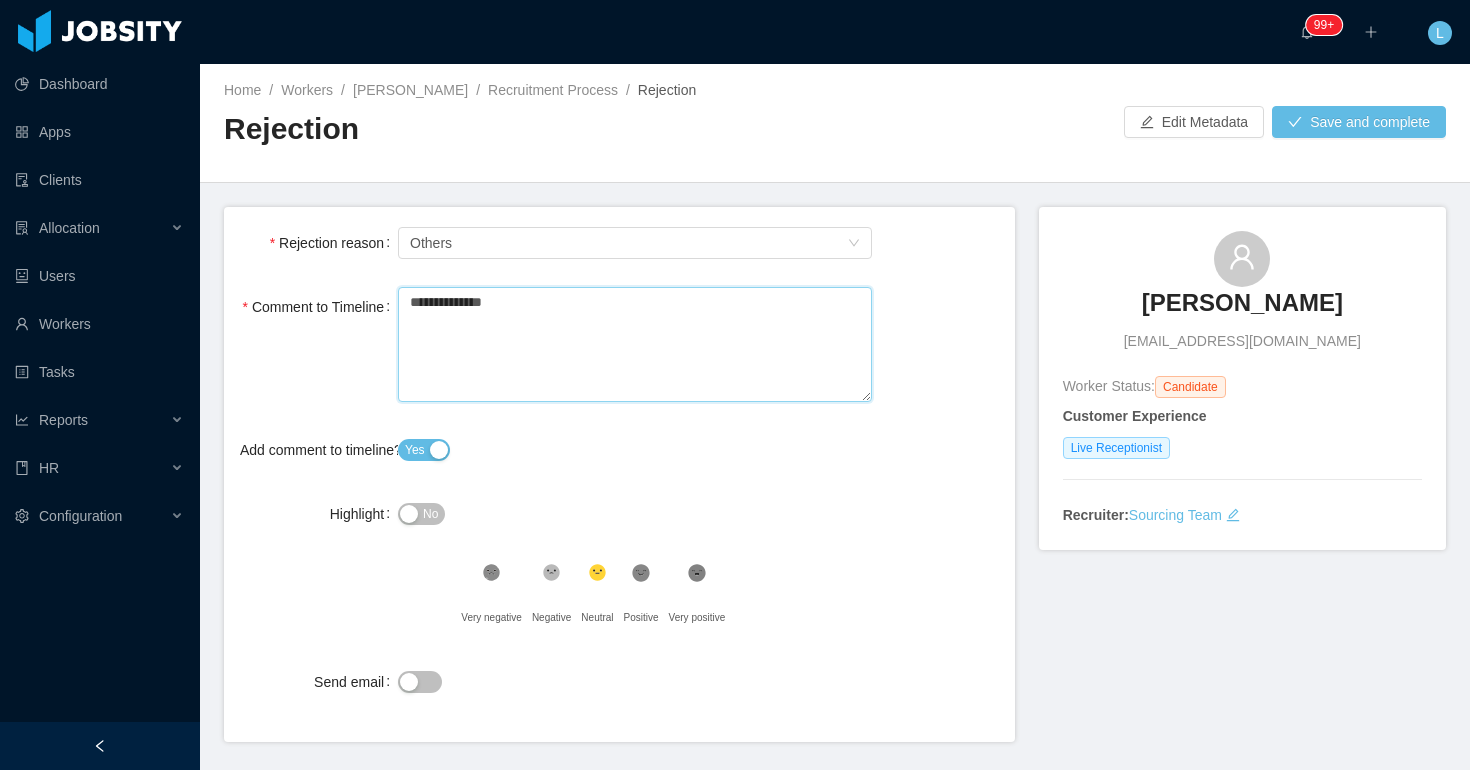 type 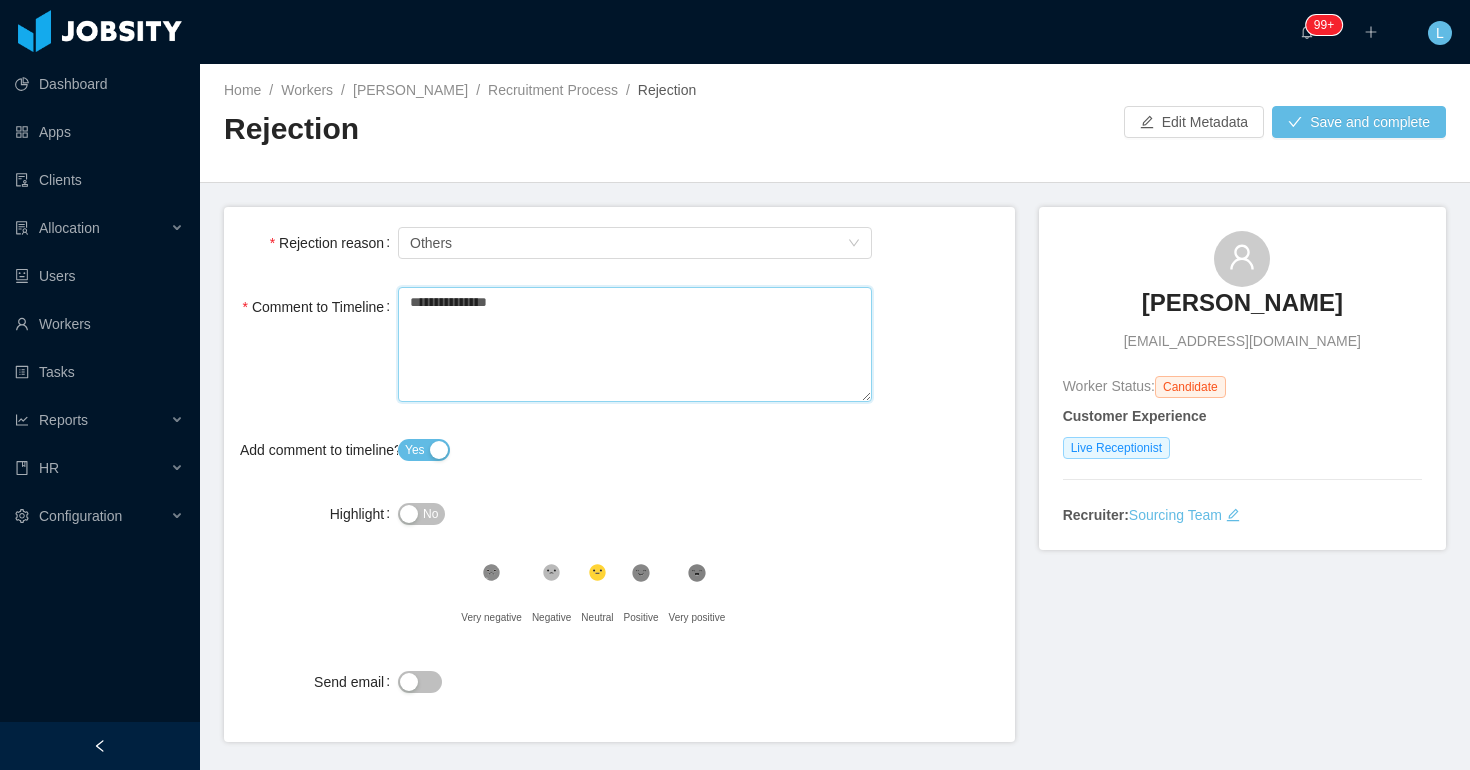 type 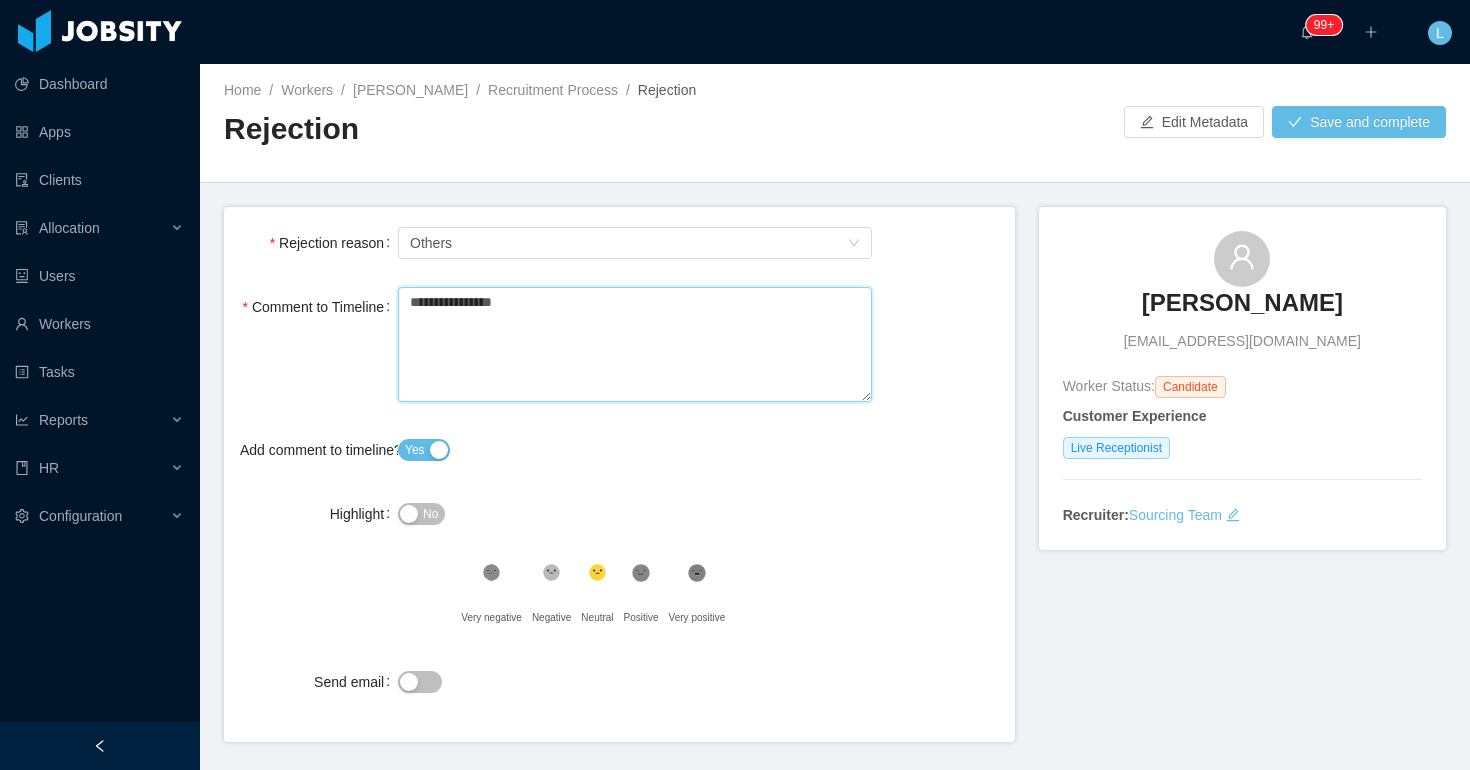 type 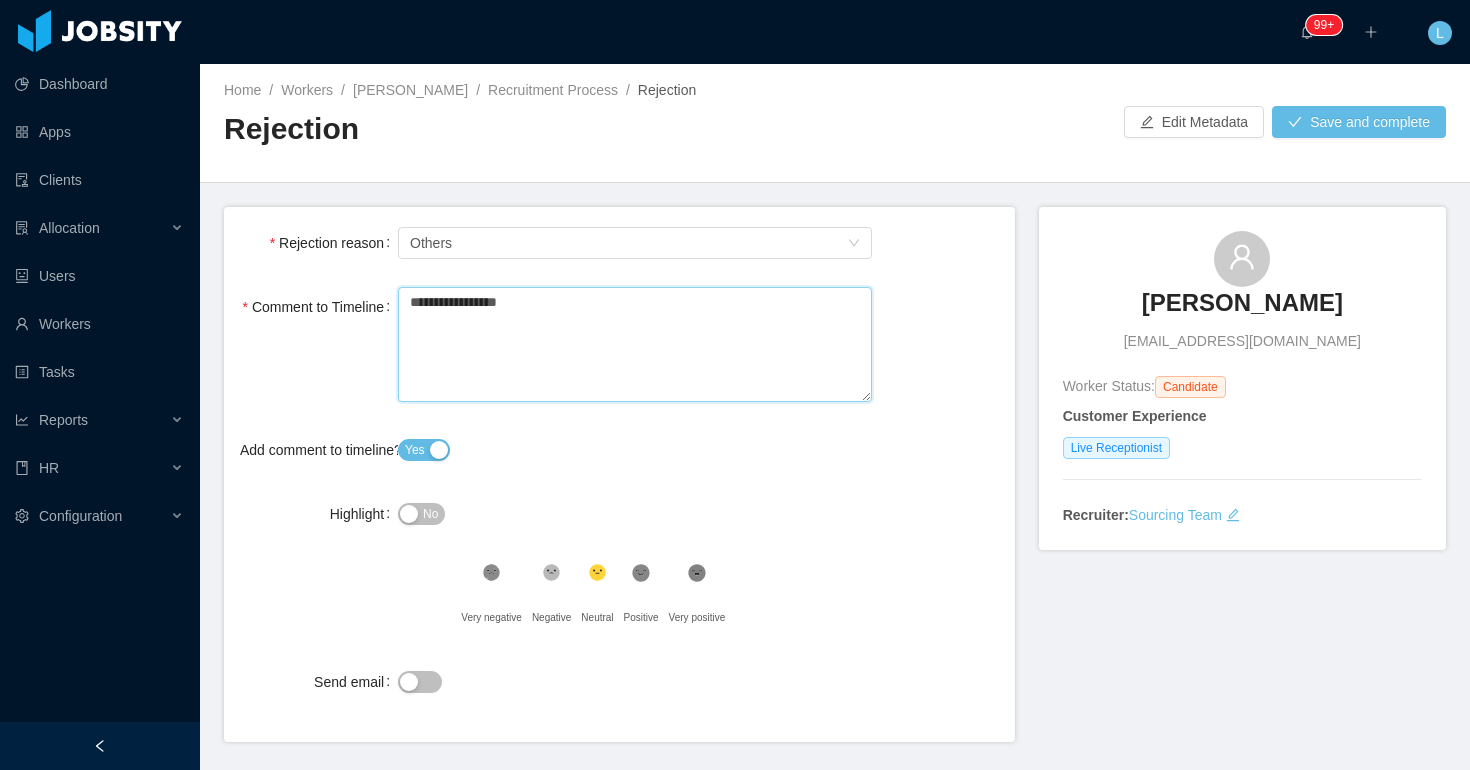 type 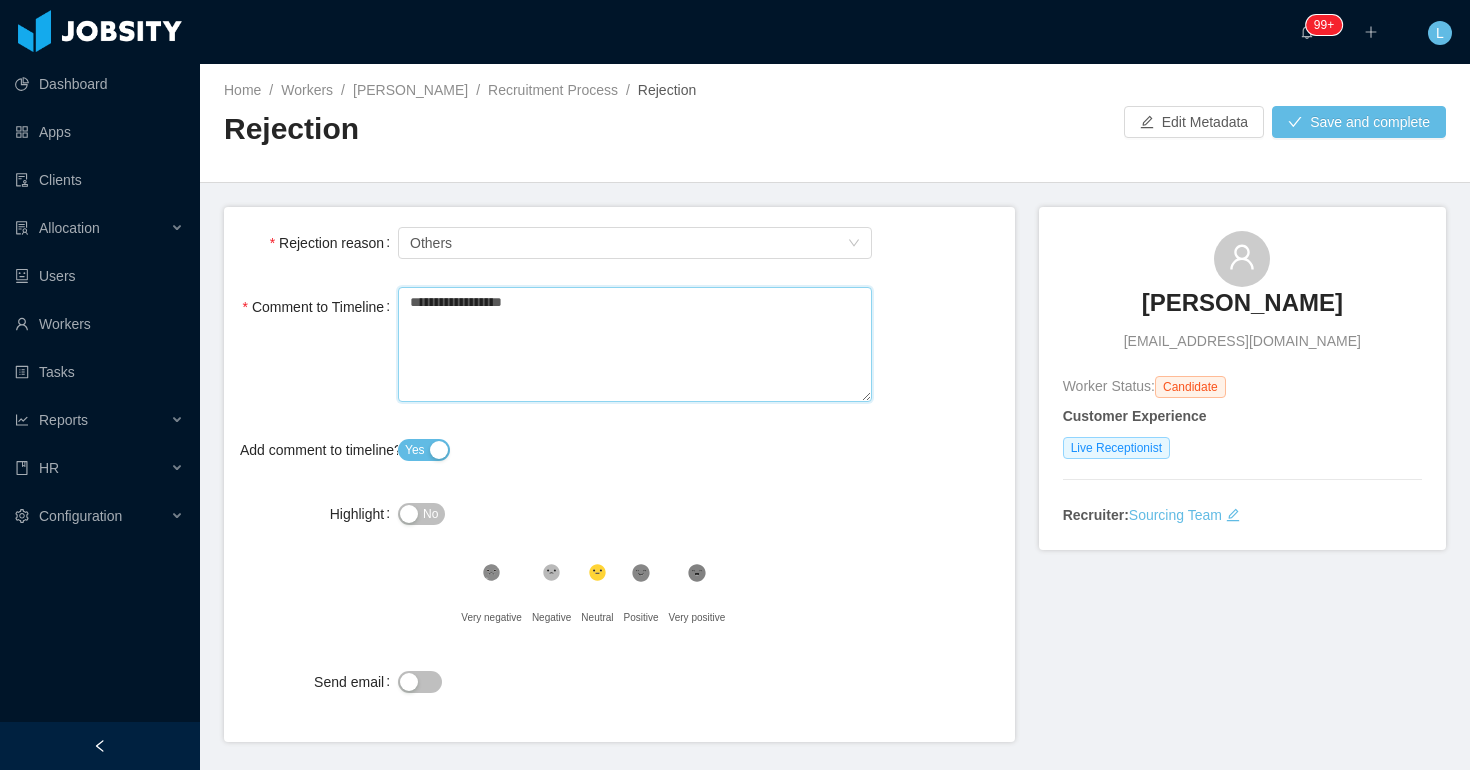 type 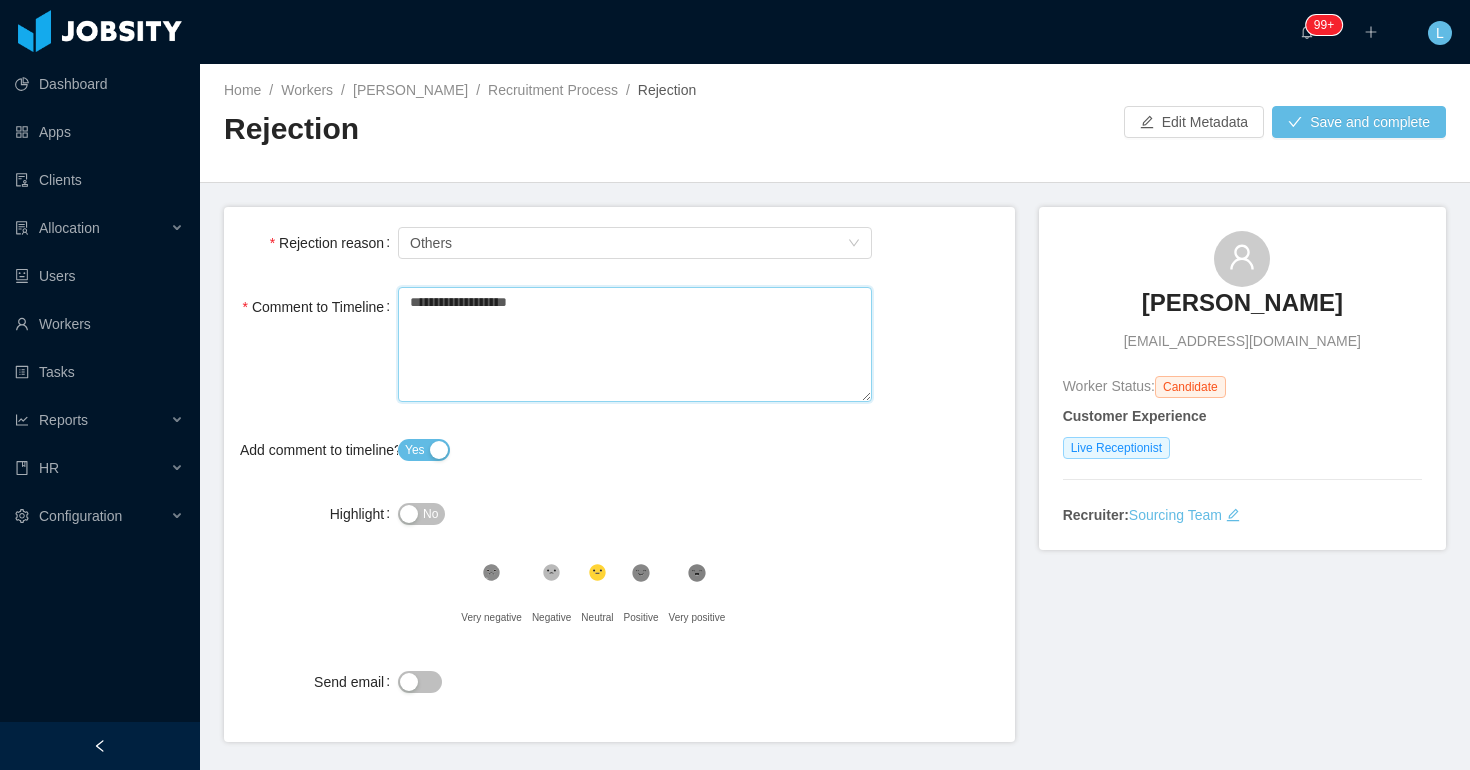 type 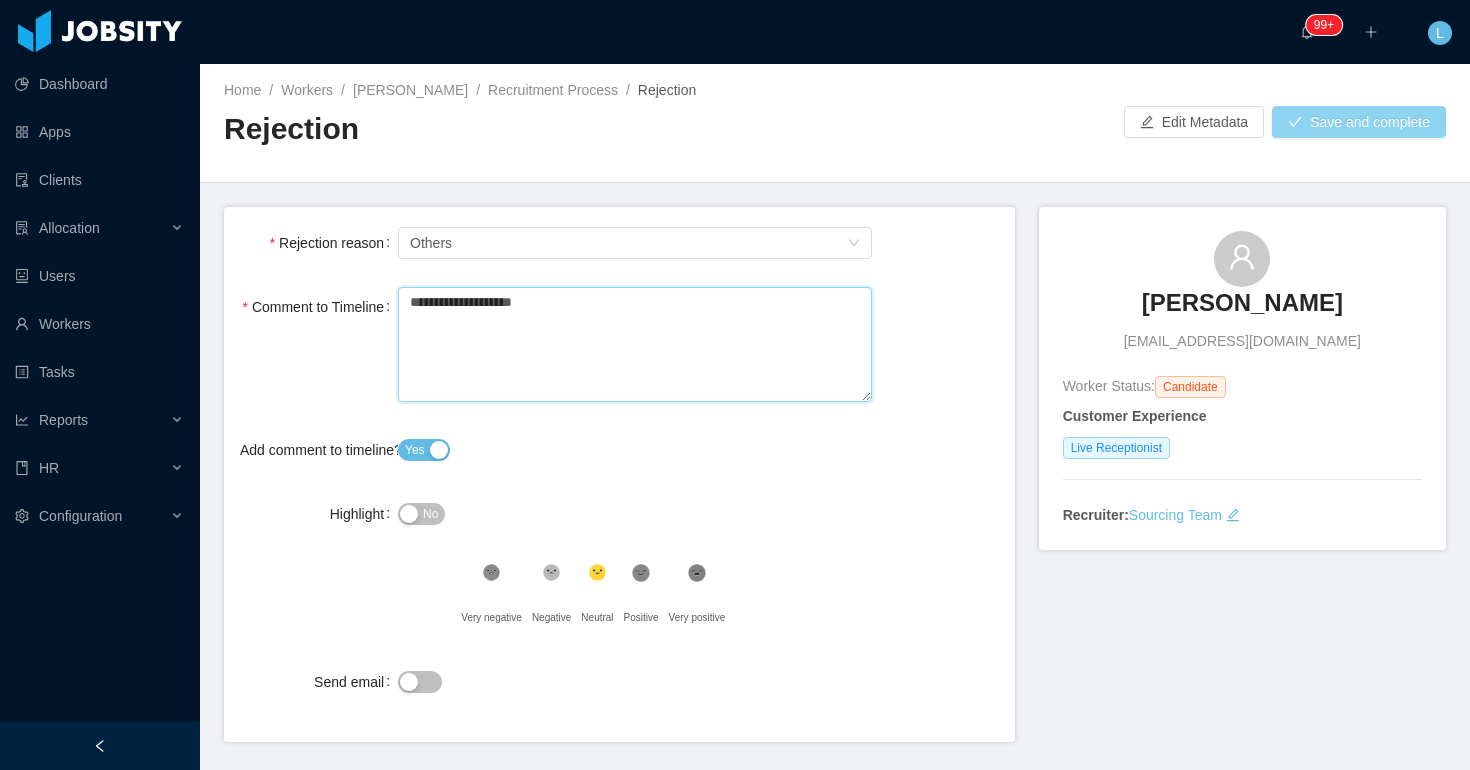 type on "**********" 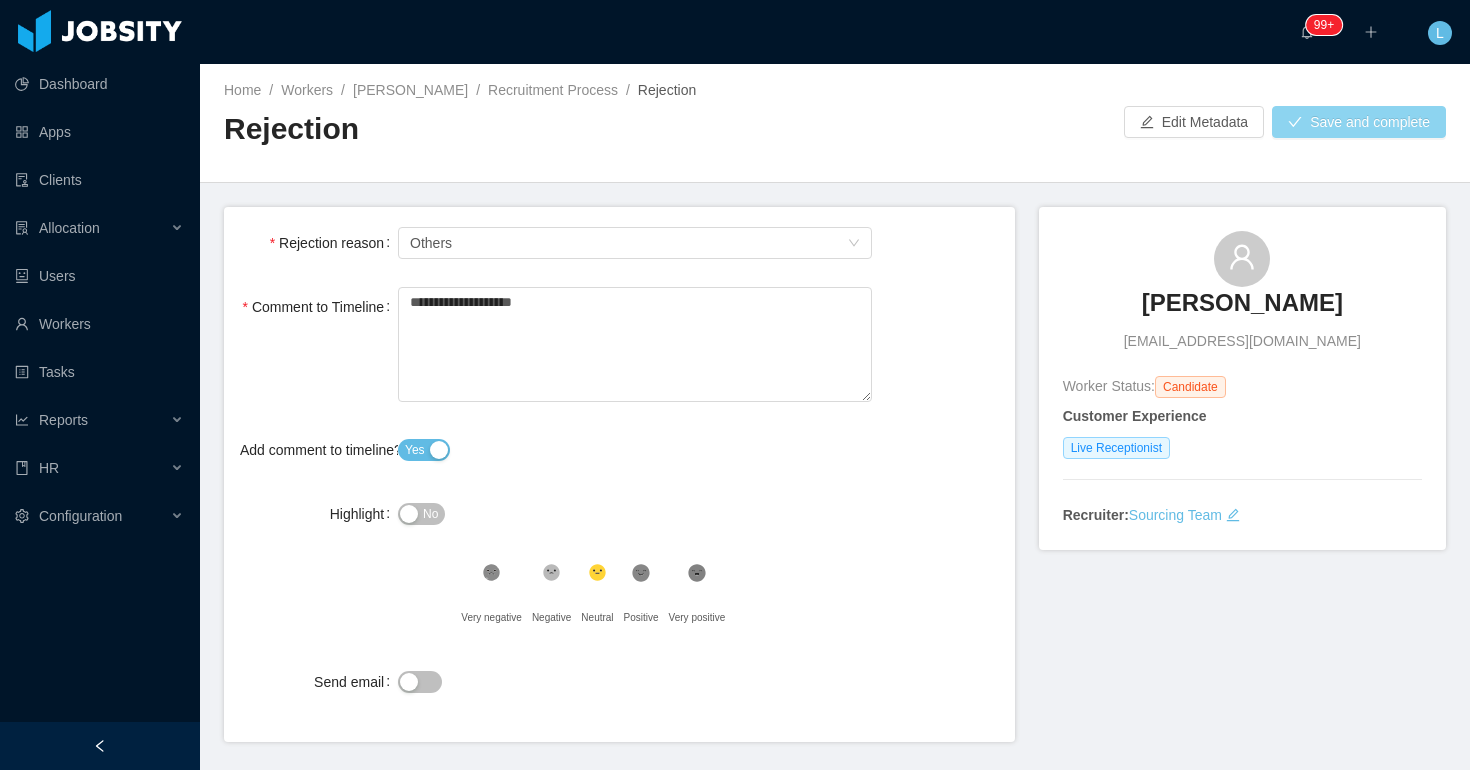 click on "Save and complete" at bounding box center (1359, 122) 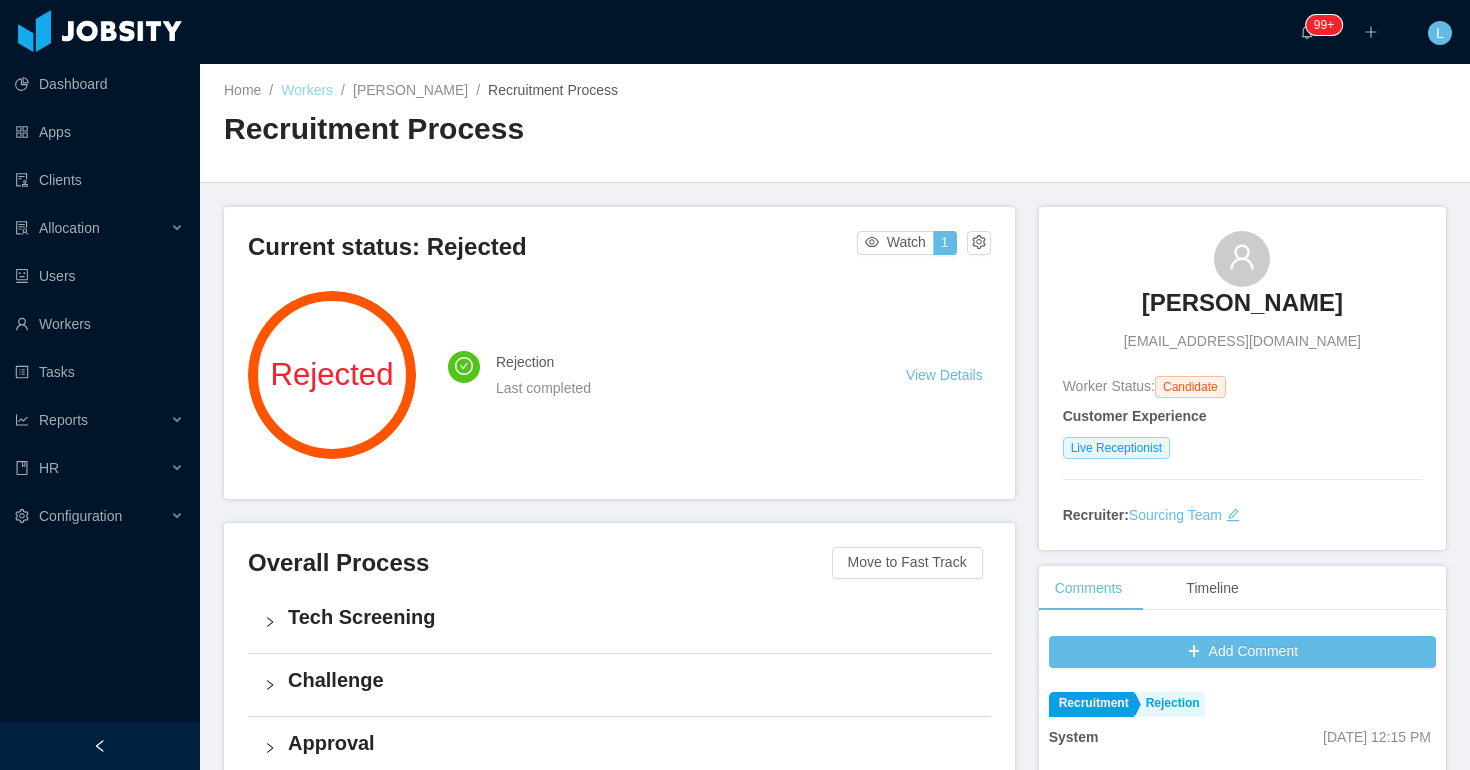 click on "Workers" at bounding box center (307, 90) 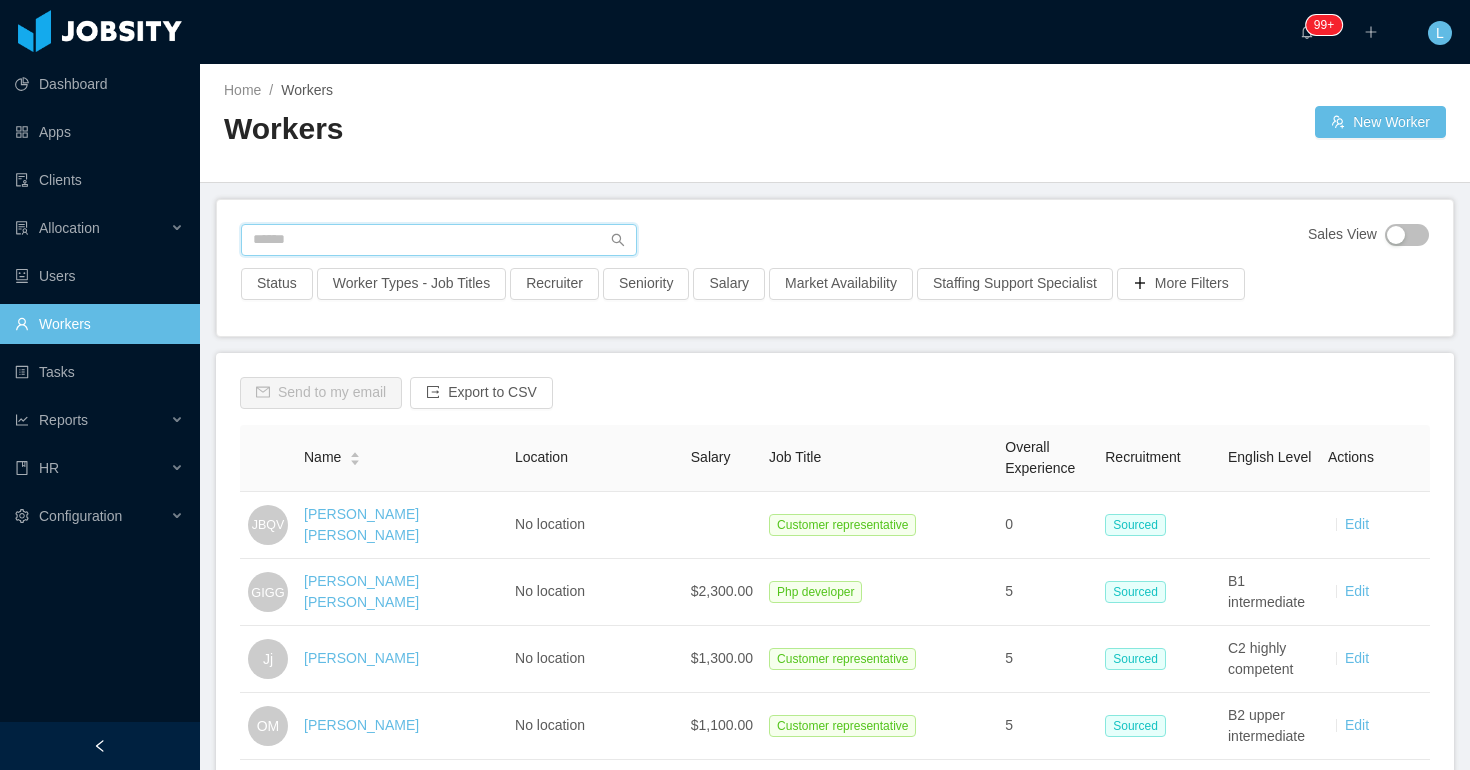 click at bounding box center [439, 240] 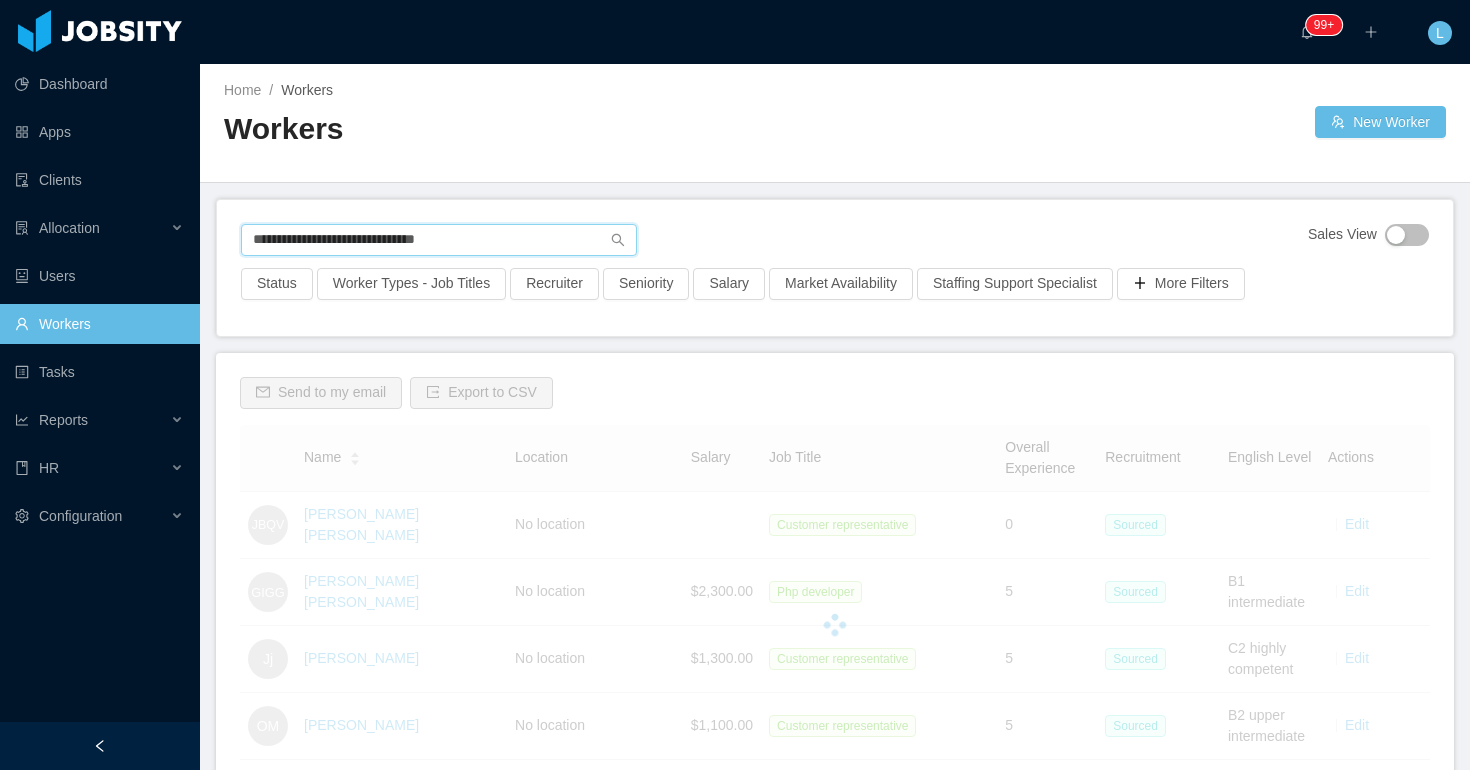 type on "**********" 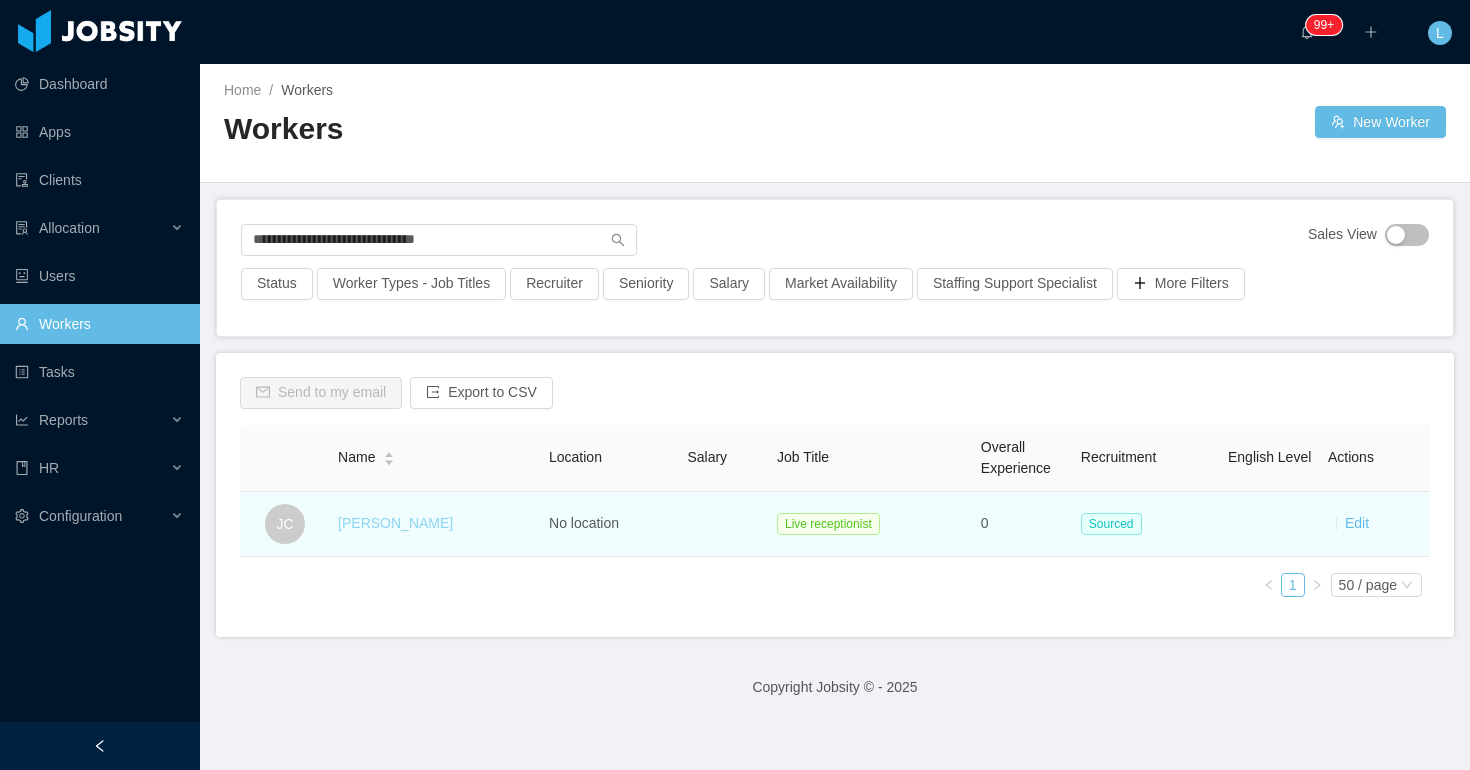 click on "Jefferson Cuellar" at bounding box center [395, 523] 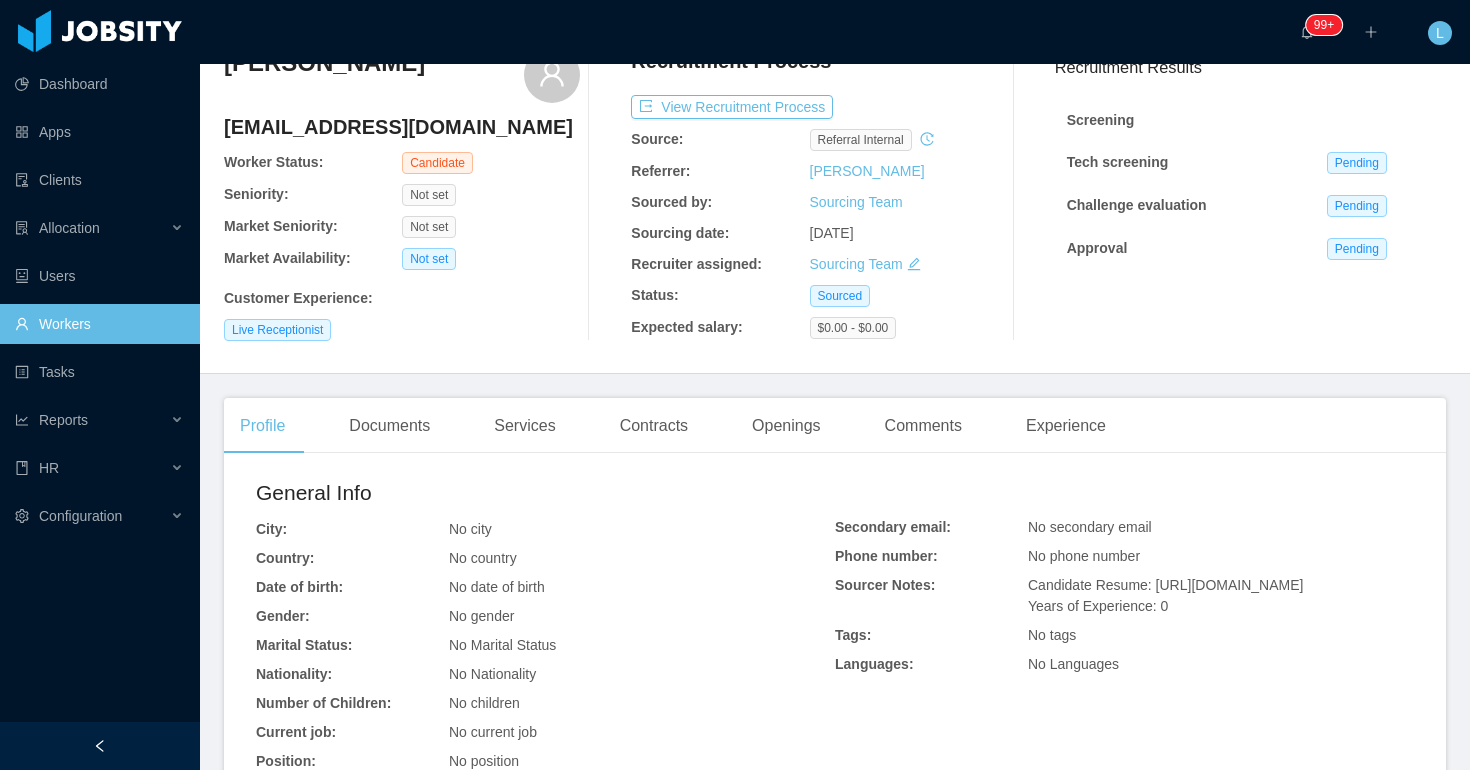 scroll, scrollTop: 0, scrollLeft: 0, axis: both 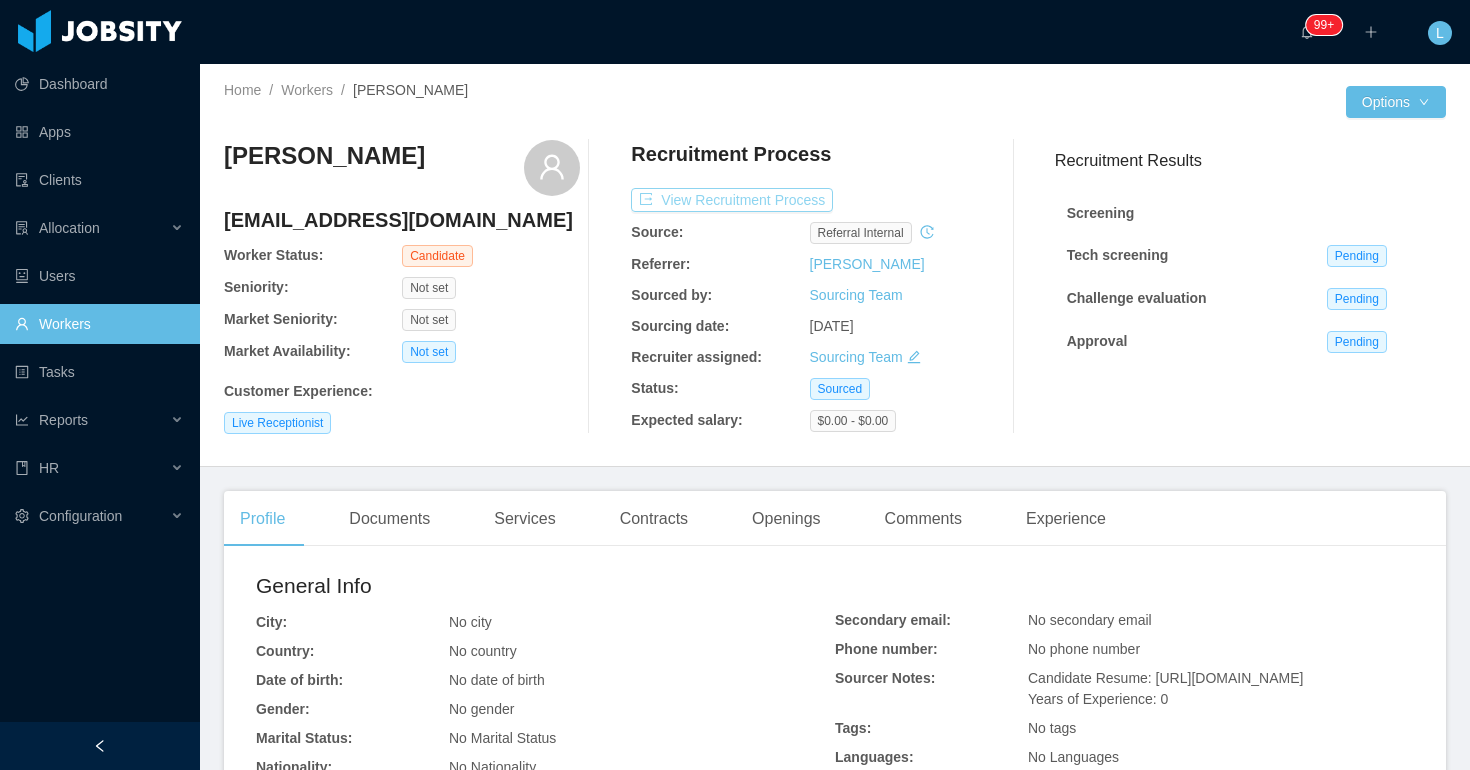 click on "View Recruitment Process" at bounding box center [732, 200] 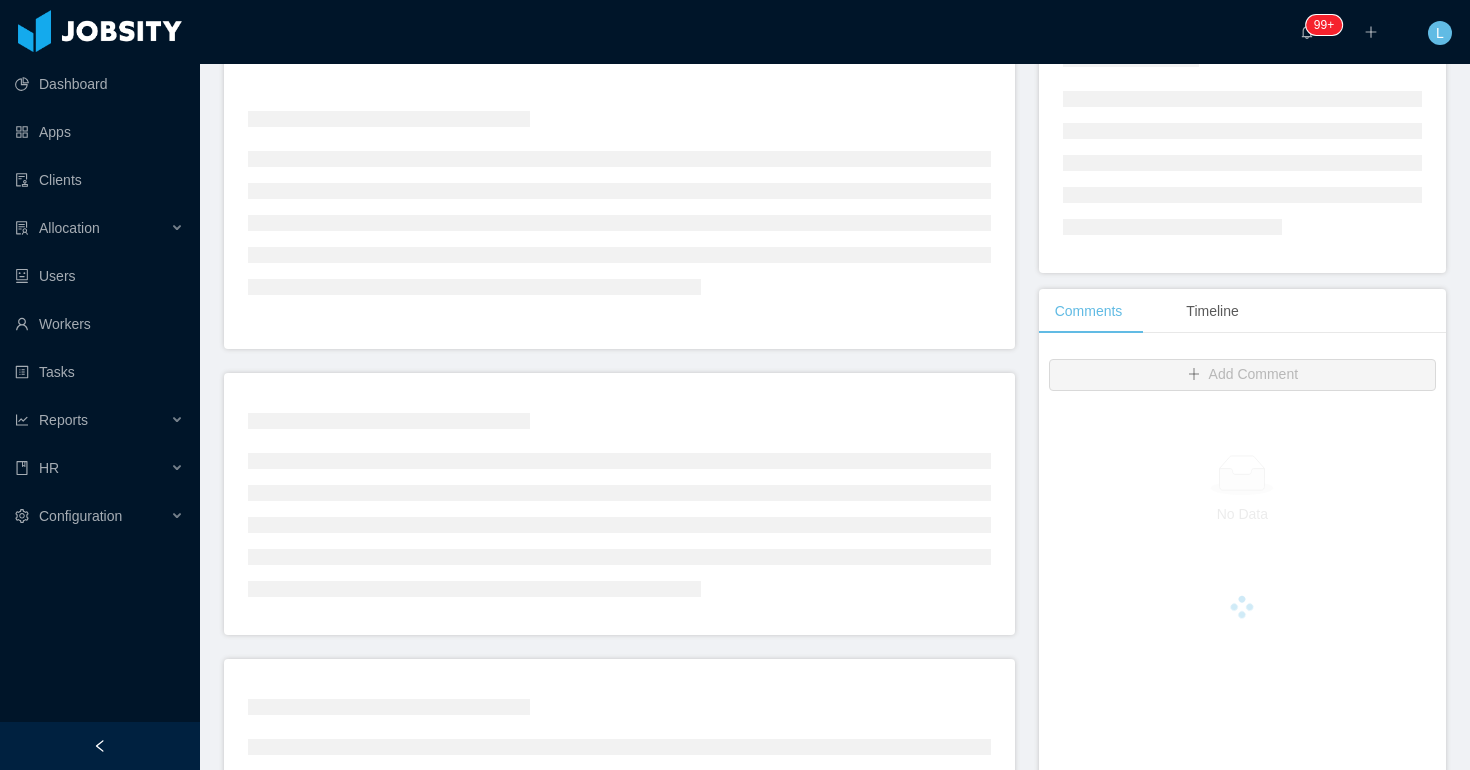 scroll, scrollTop: 0, scrollLeft: 0, axis: both 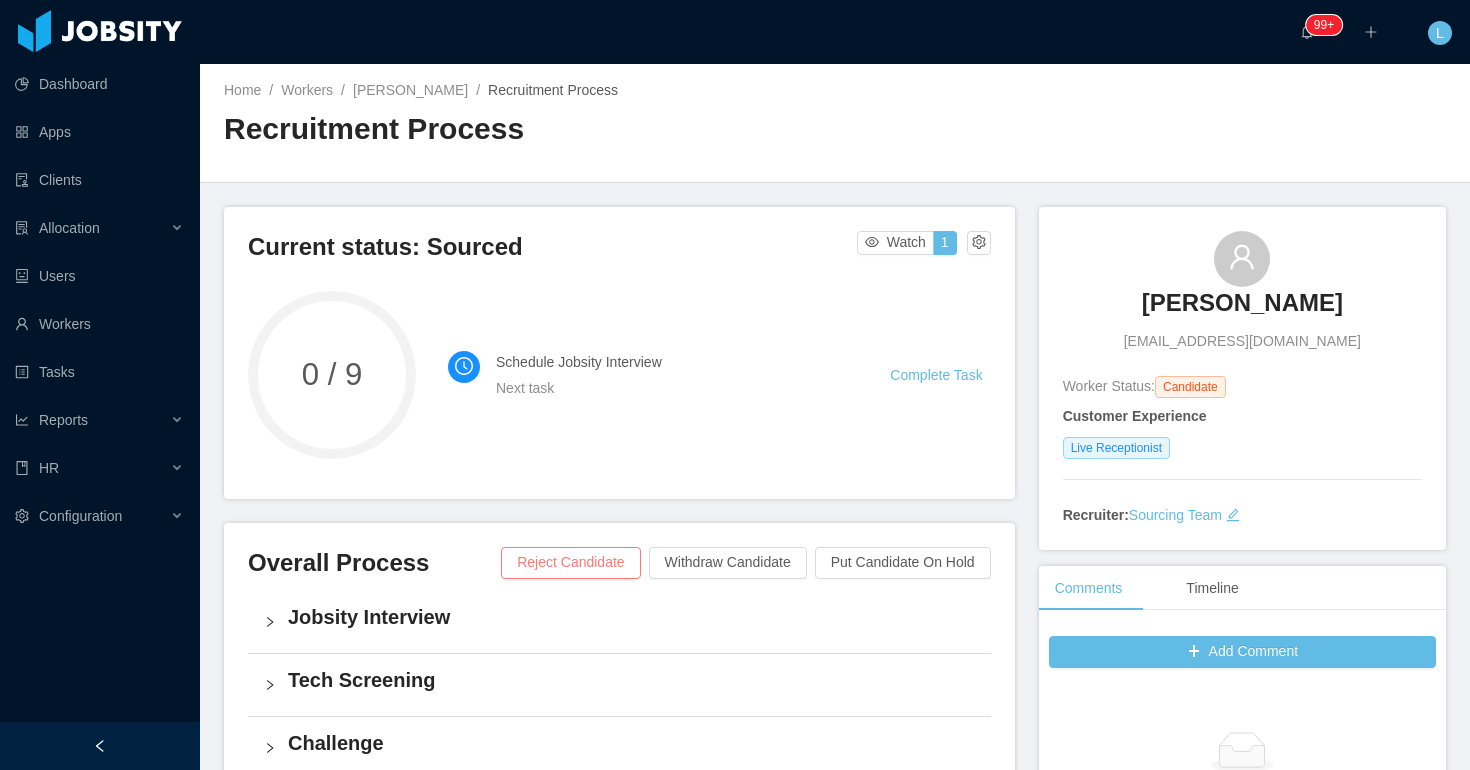 click on "Reject Candidate" at bounding box center (570, 563) 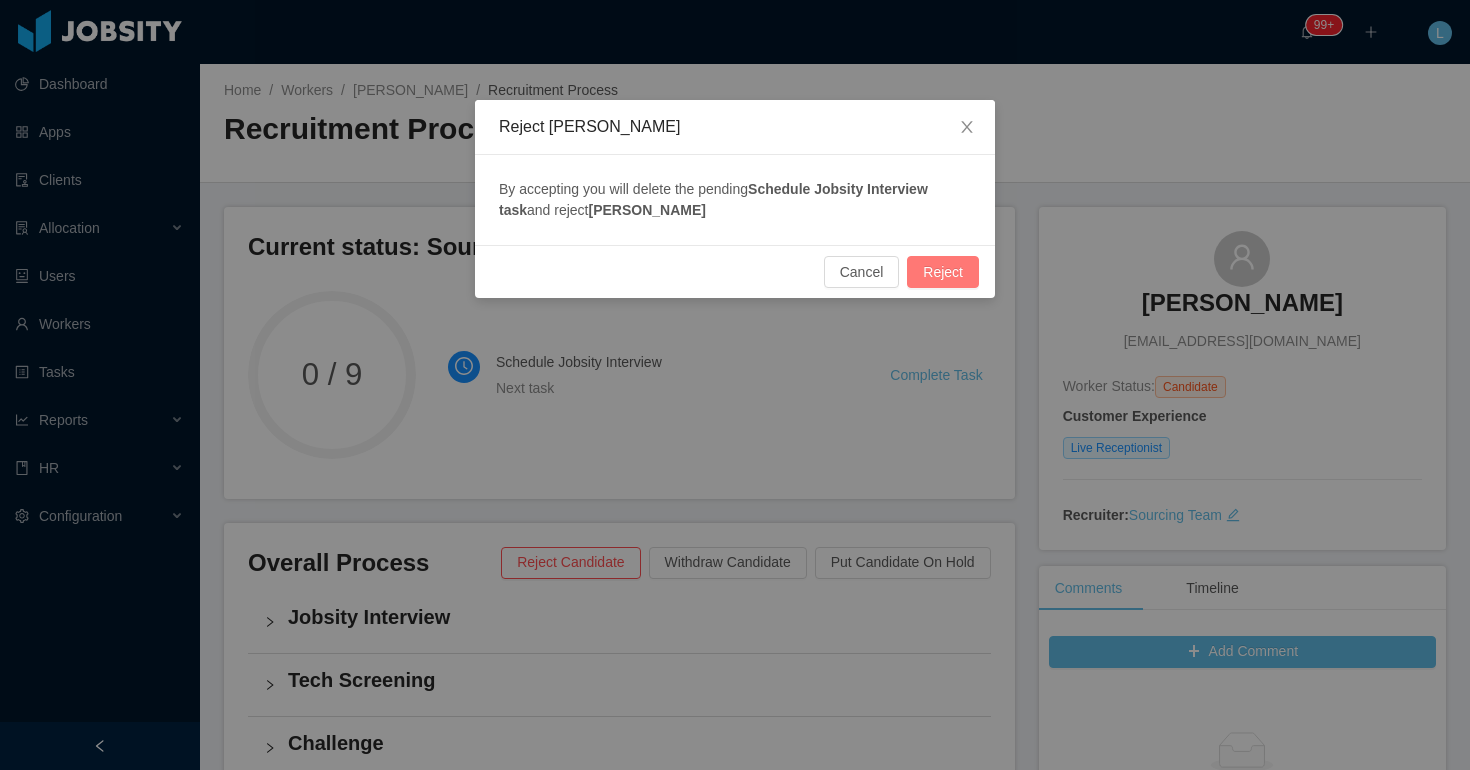 click on "Reject" at bounding box center [943, 272] 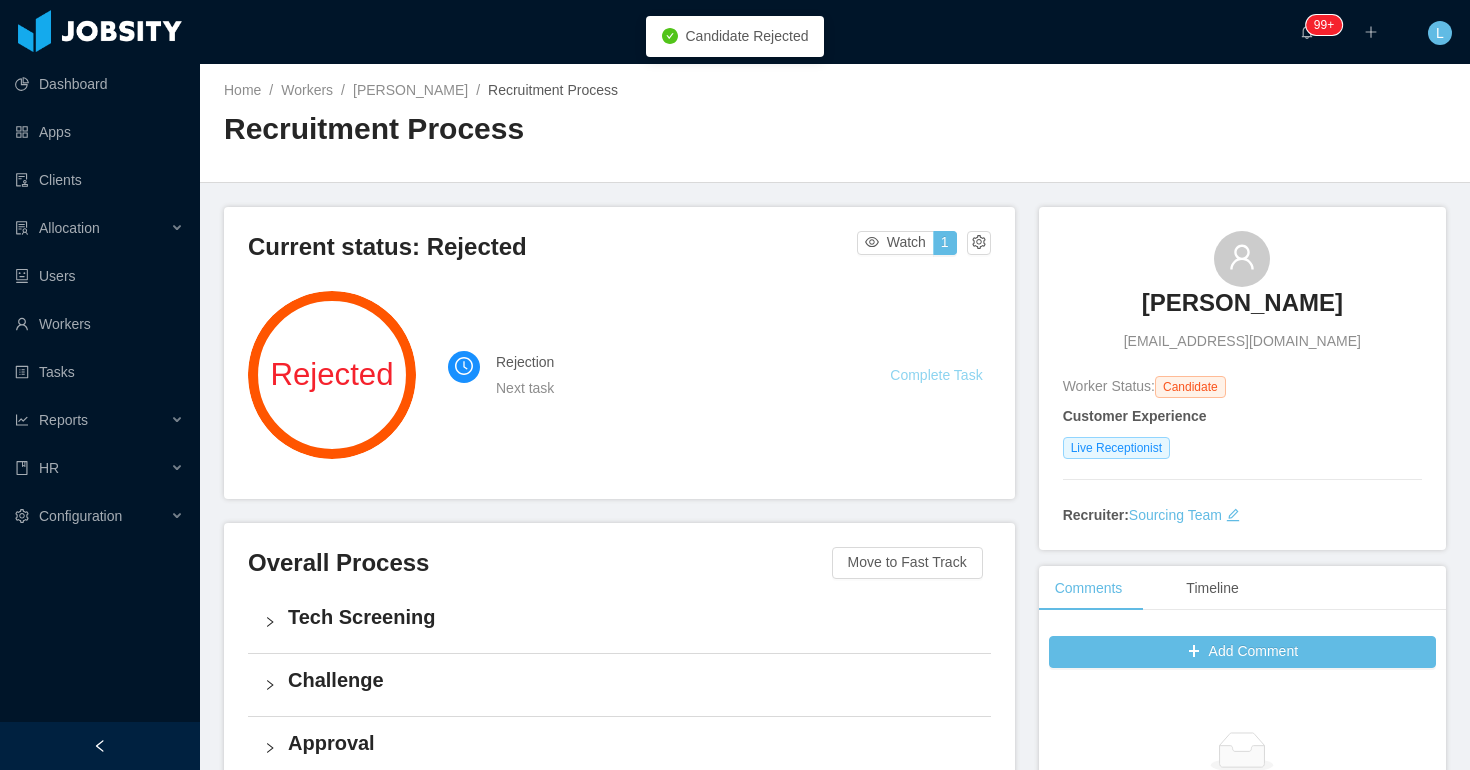 click on "Complete Task" at bounding box center (936, 375) 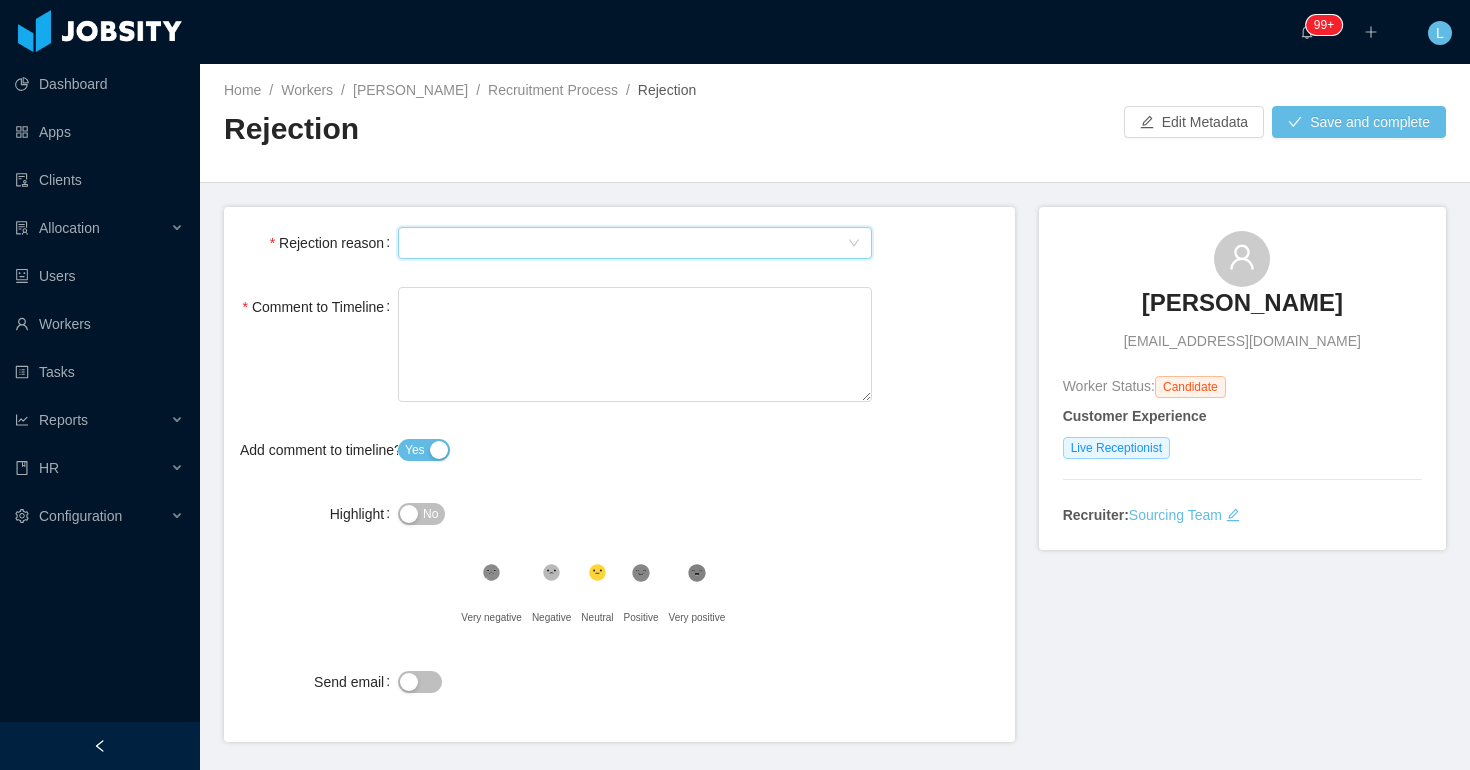 click on "Select Type" at bounding box center [628, 243] 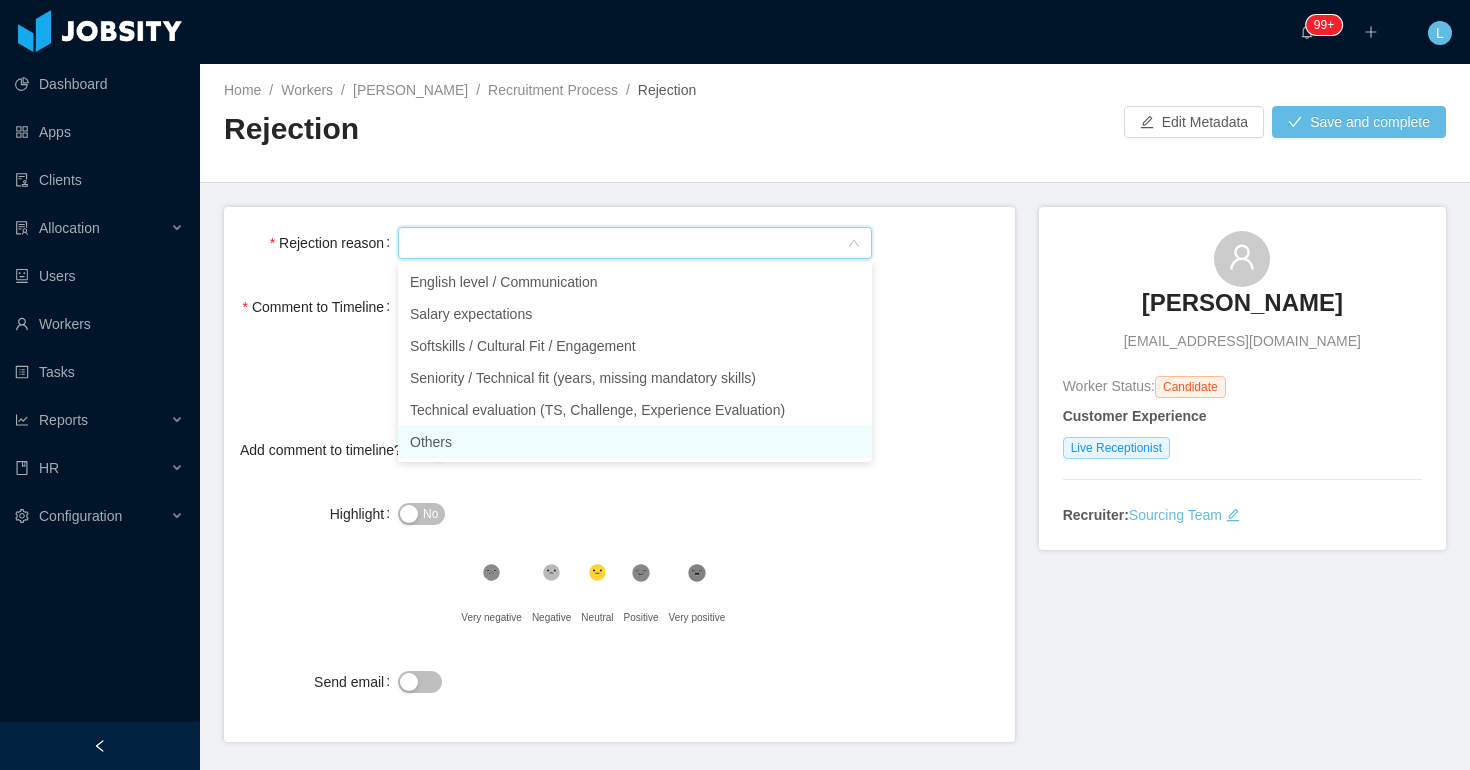 click on "Others" at bounding box center (635, 442) 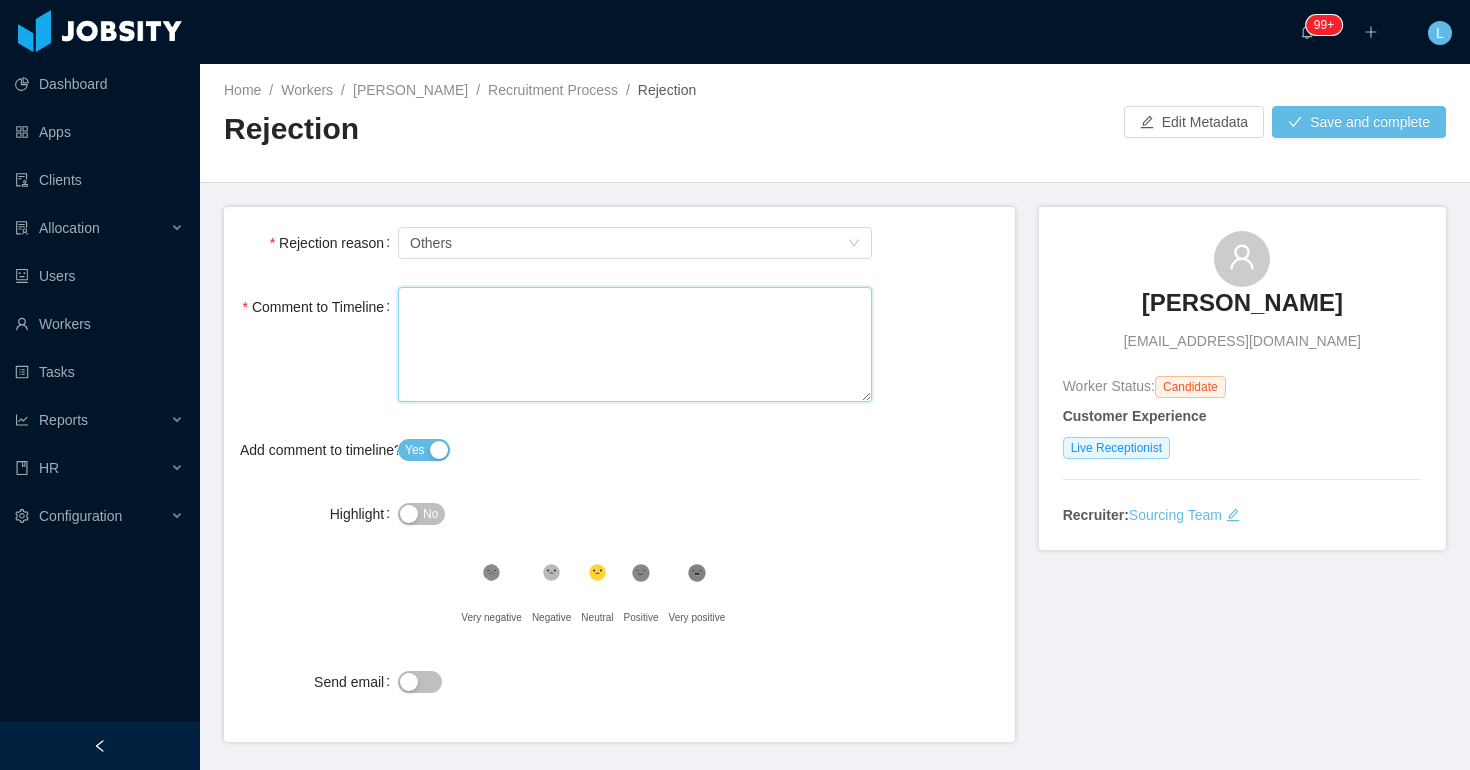 click on "Comment to Timeline" at bounding box center [635, 344] 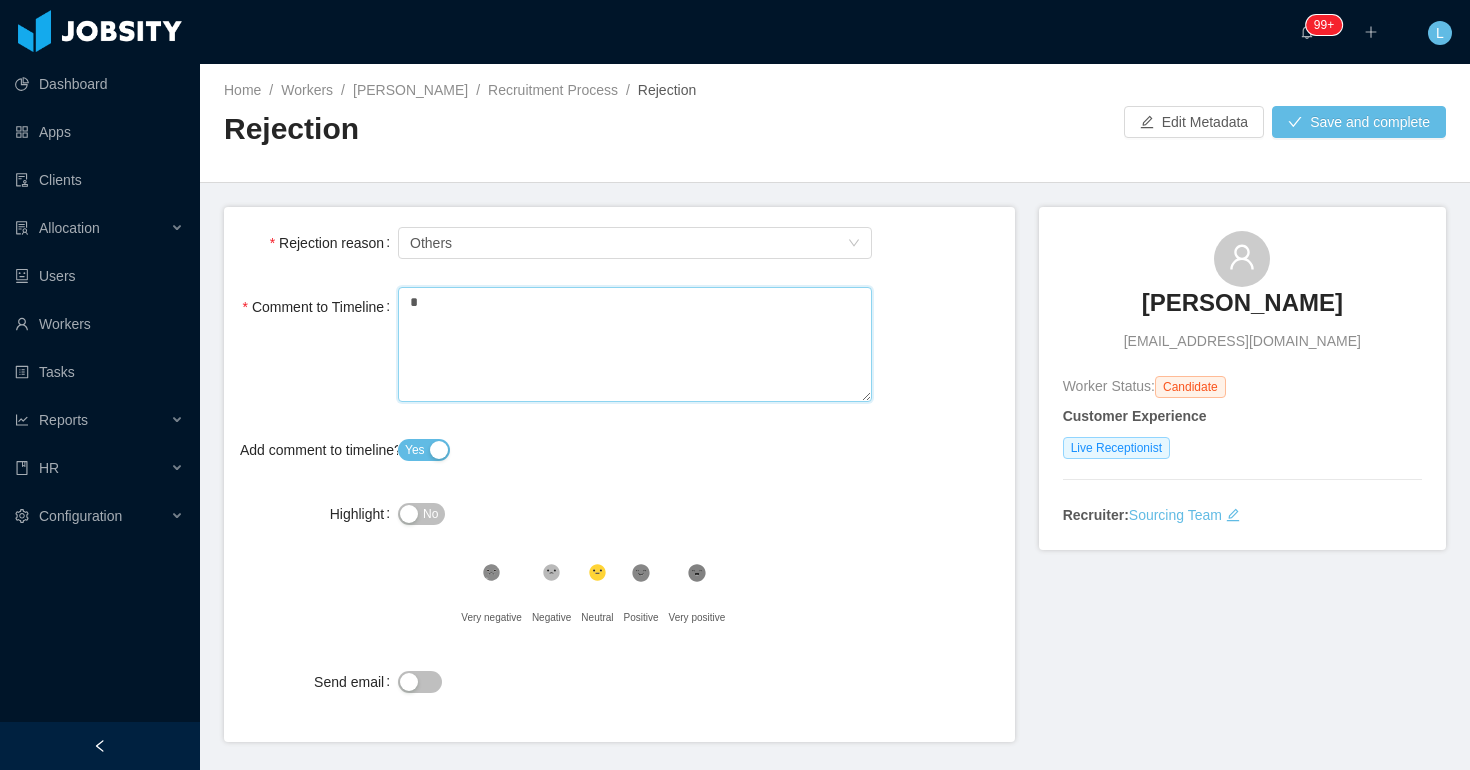 type 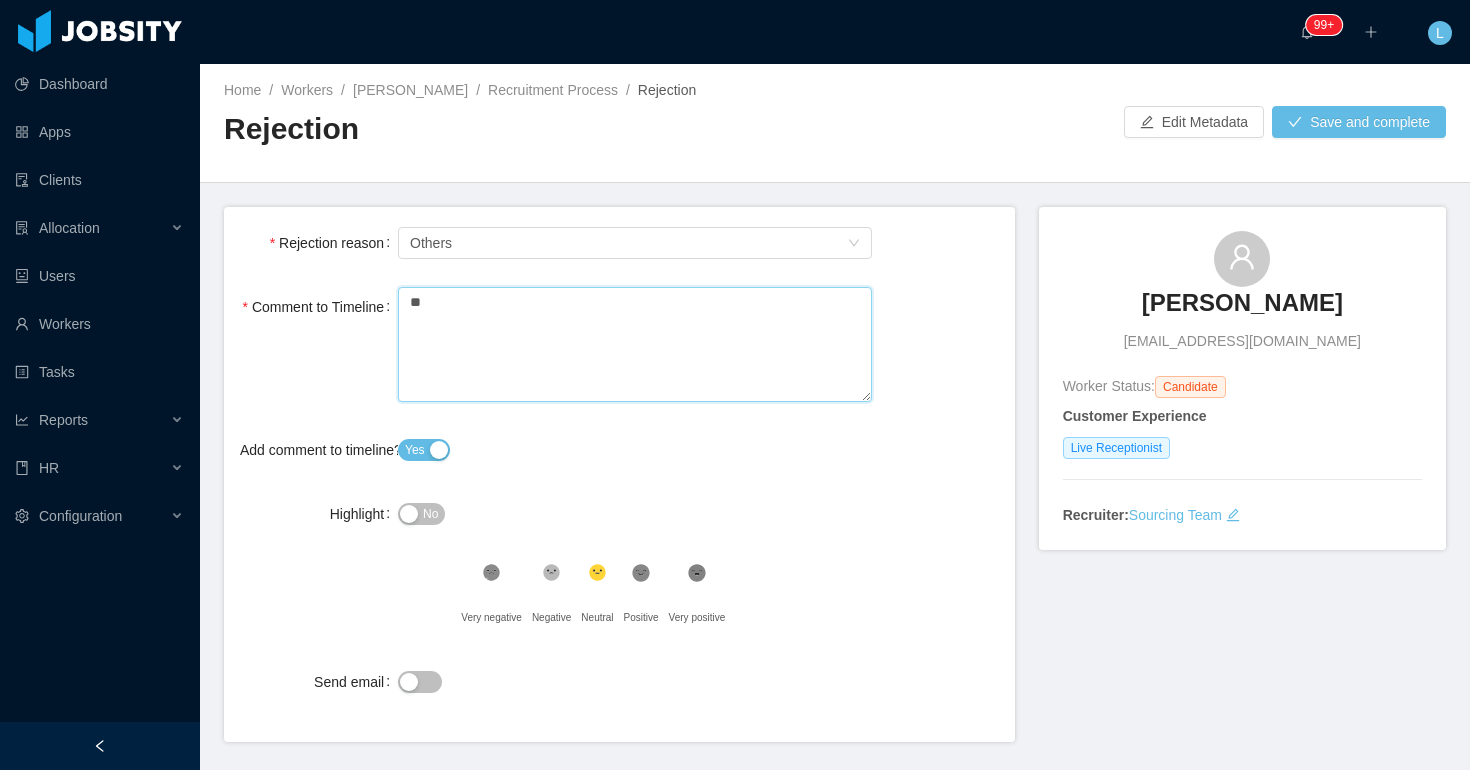 type 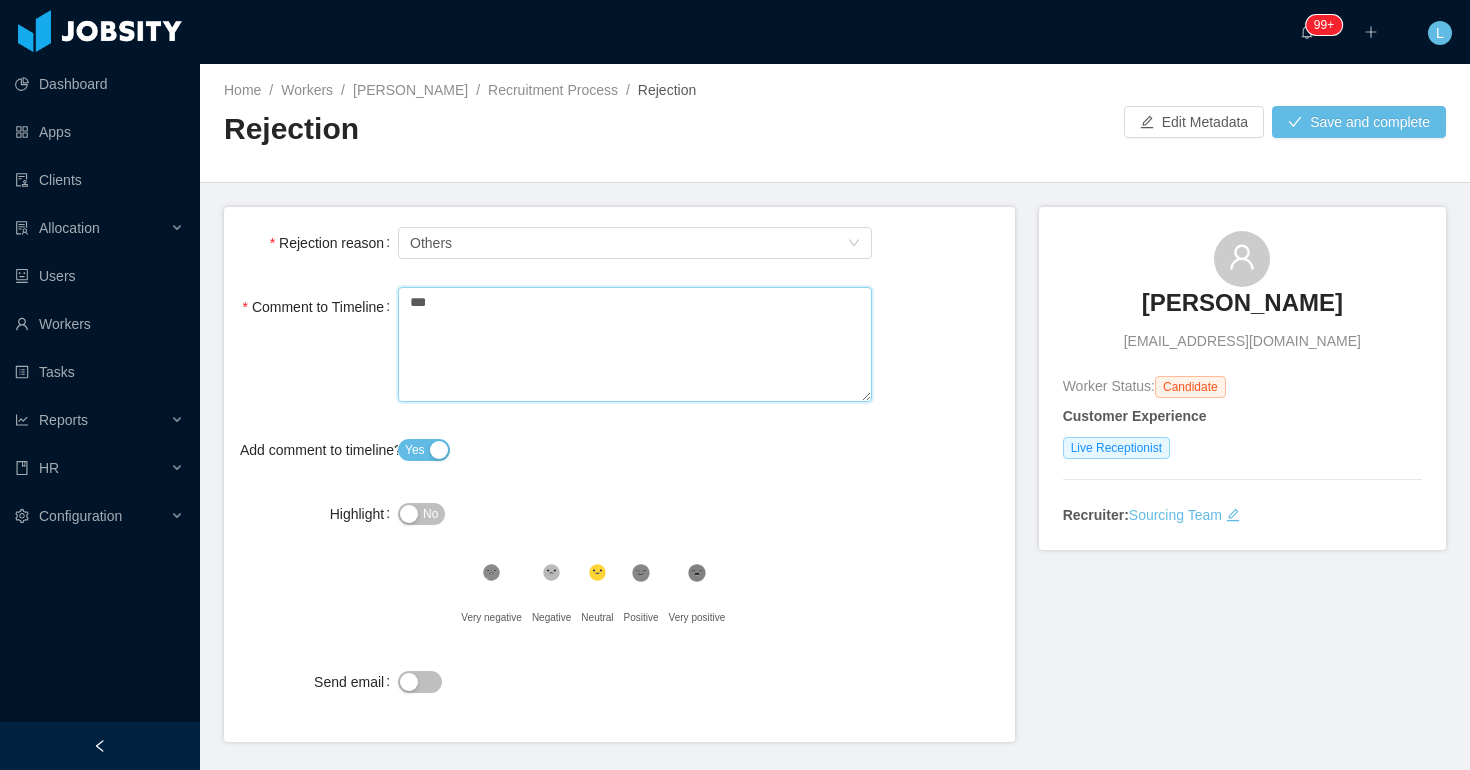 type 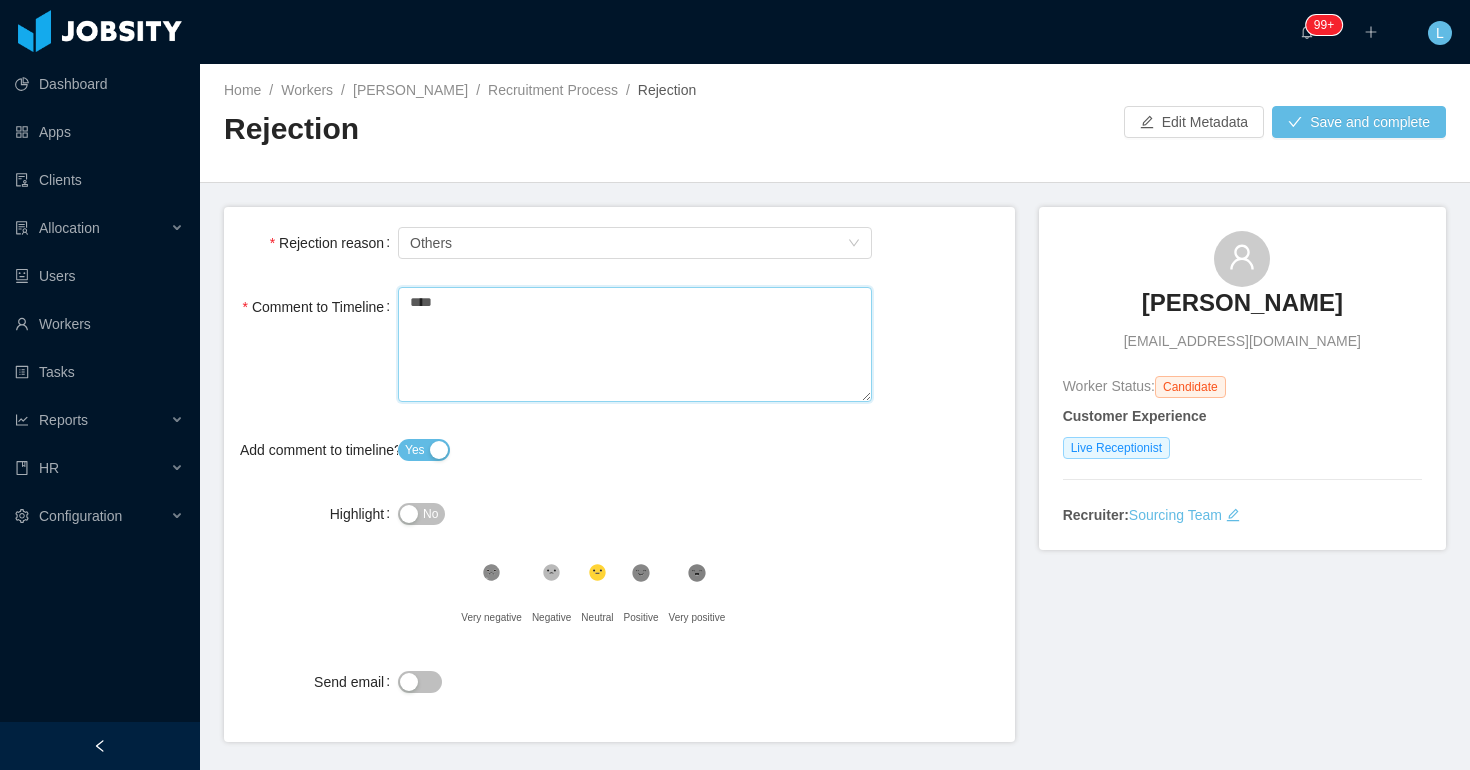 type 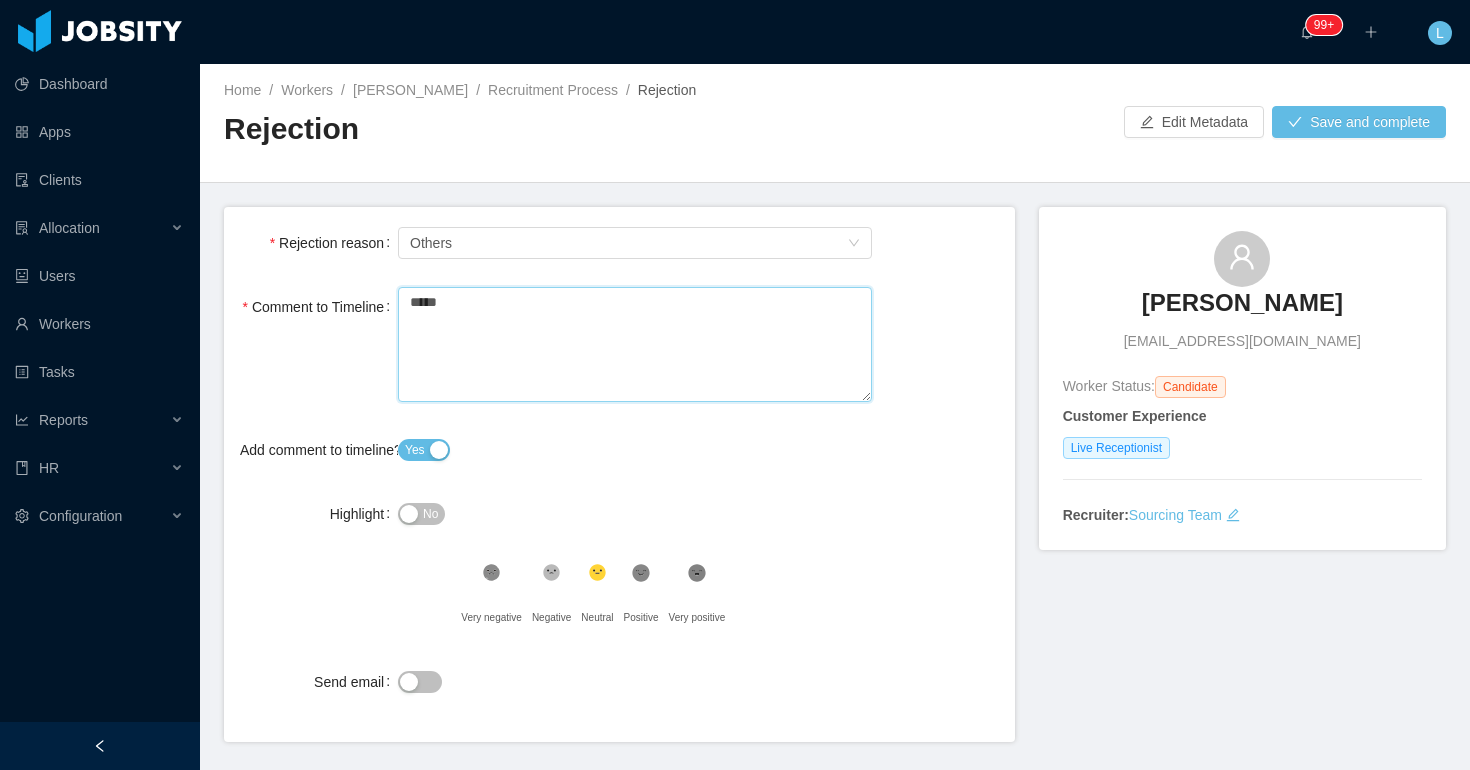 type 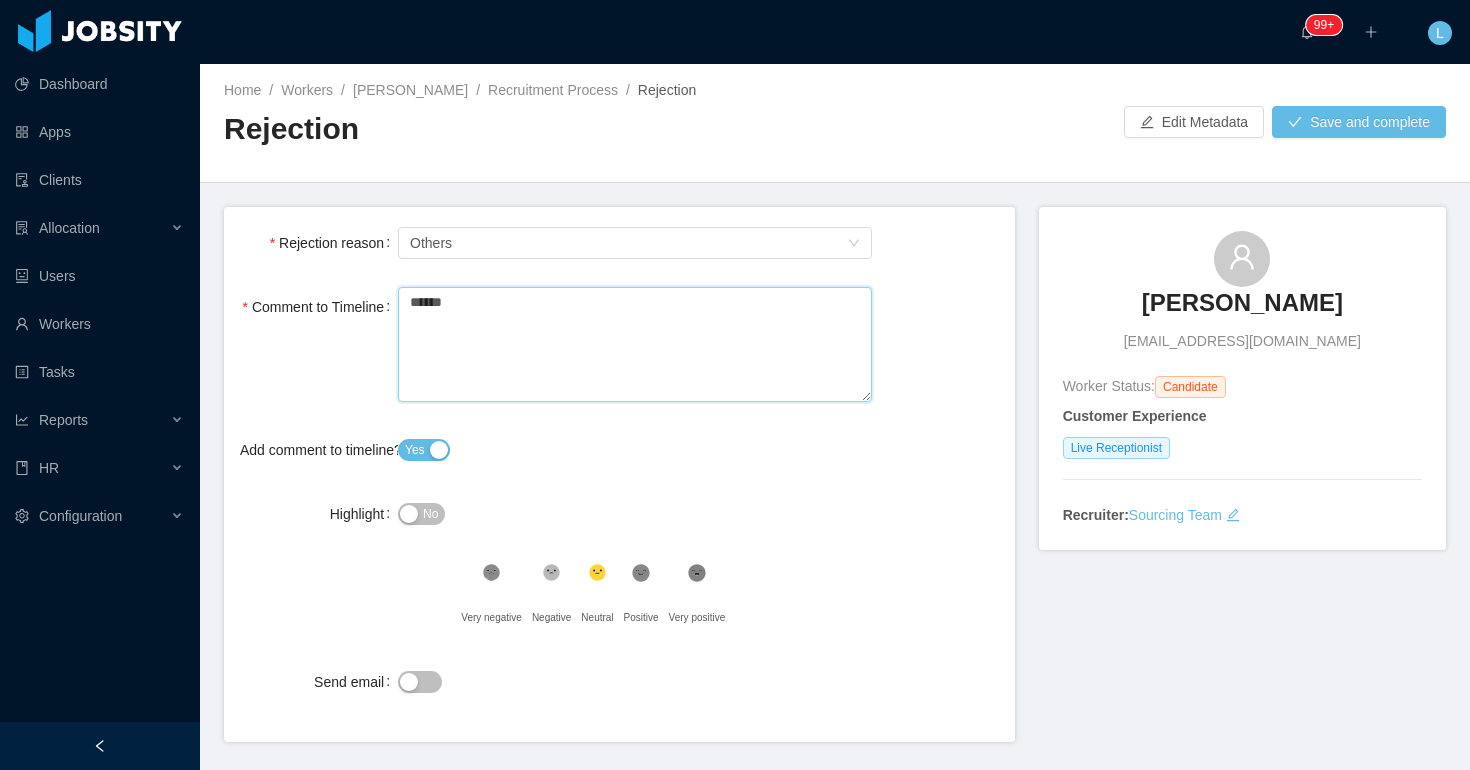 type 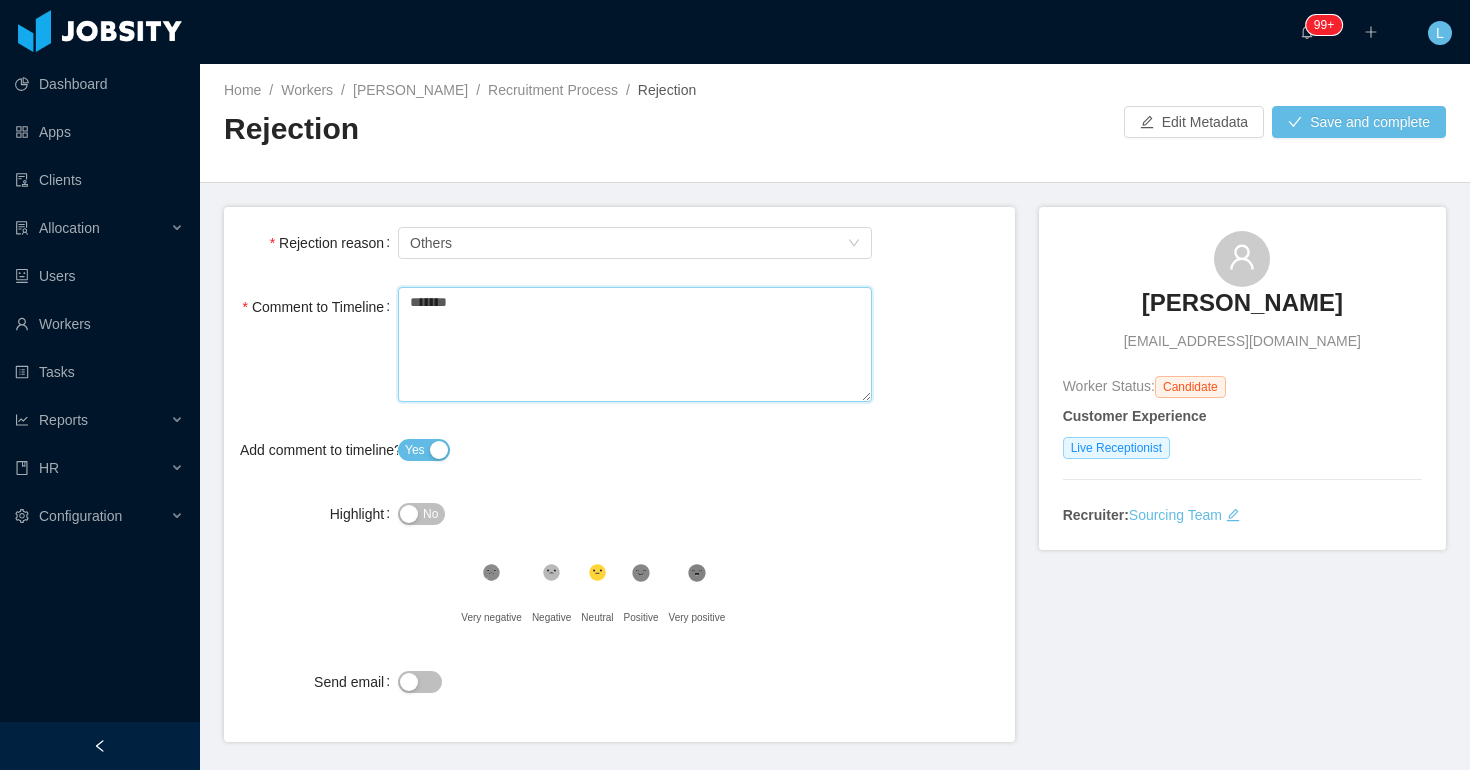 type 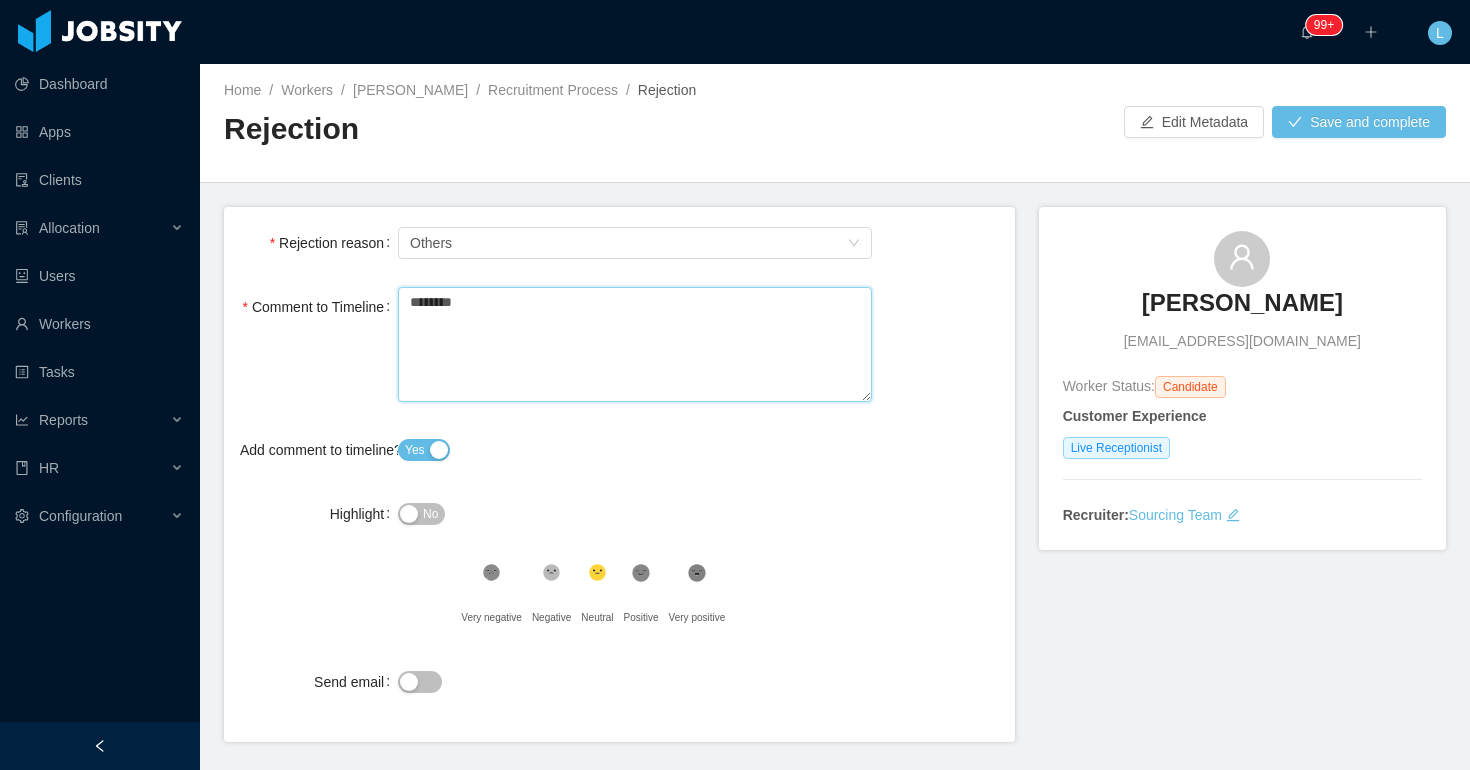 type 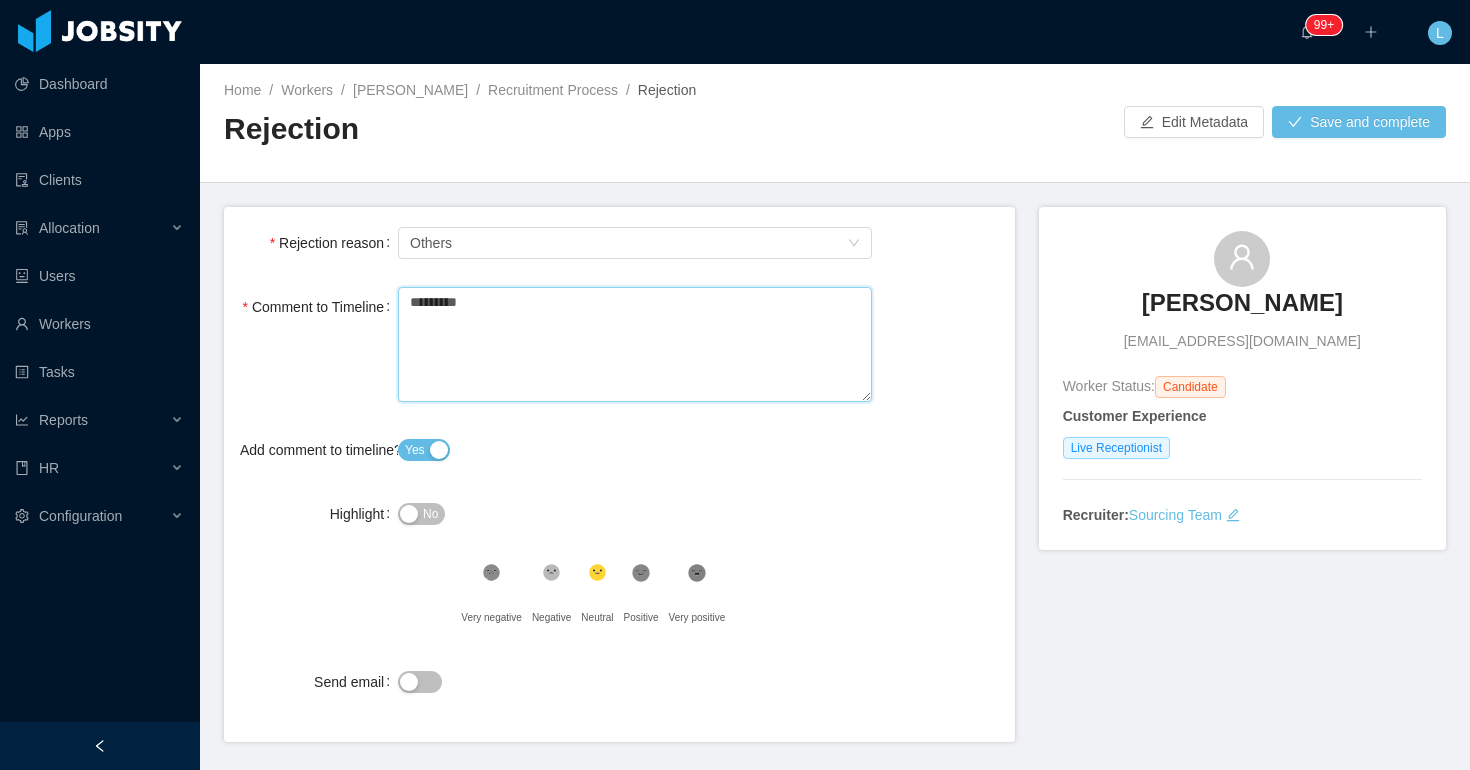 type 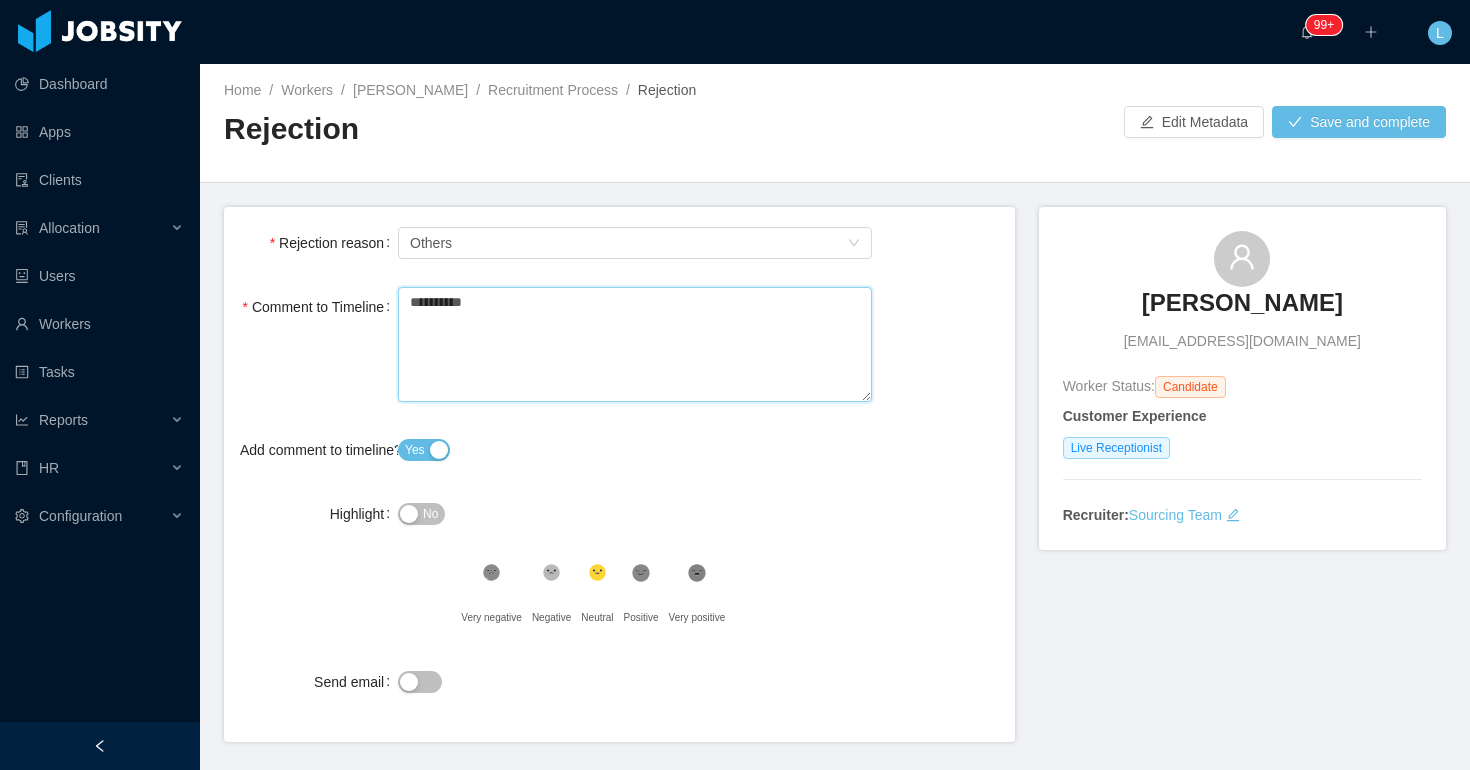 type 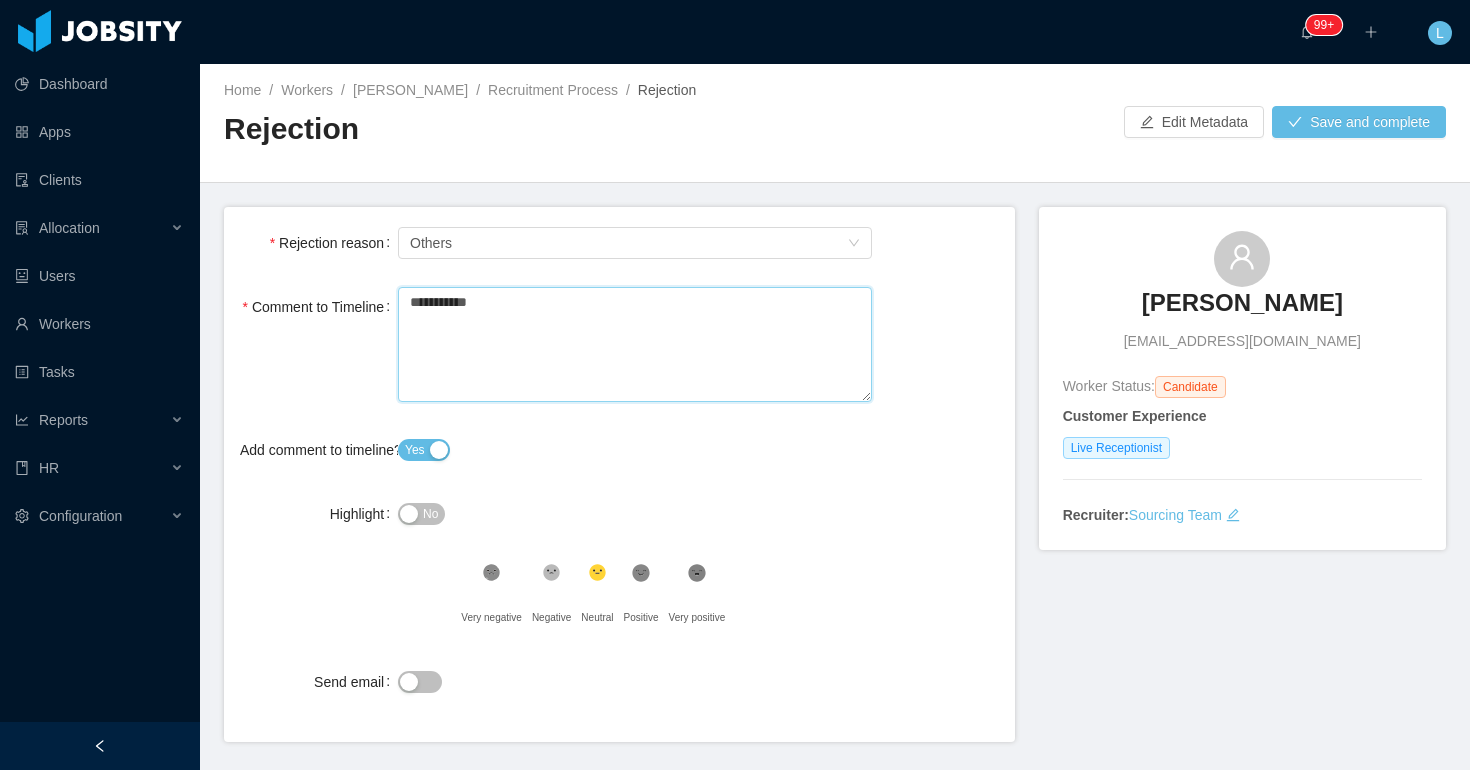 type 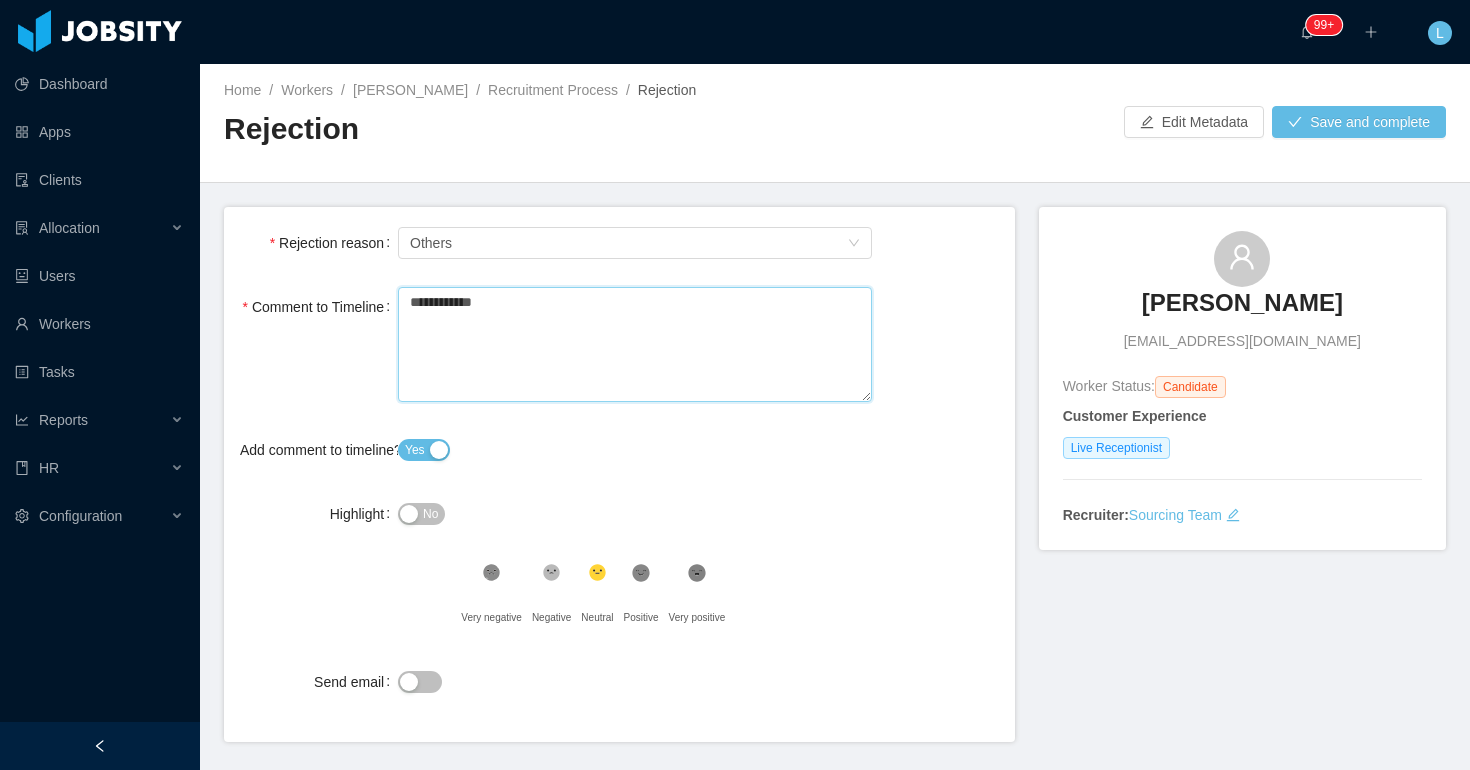 type 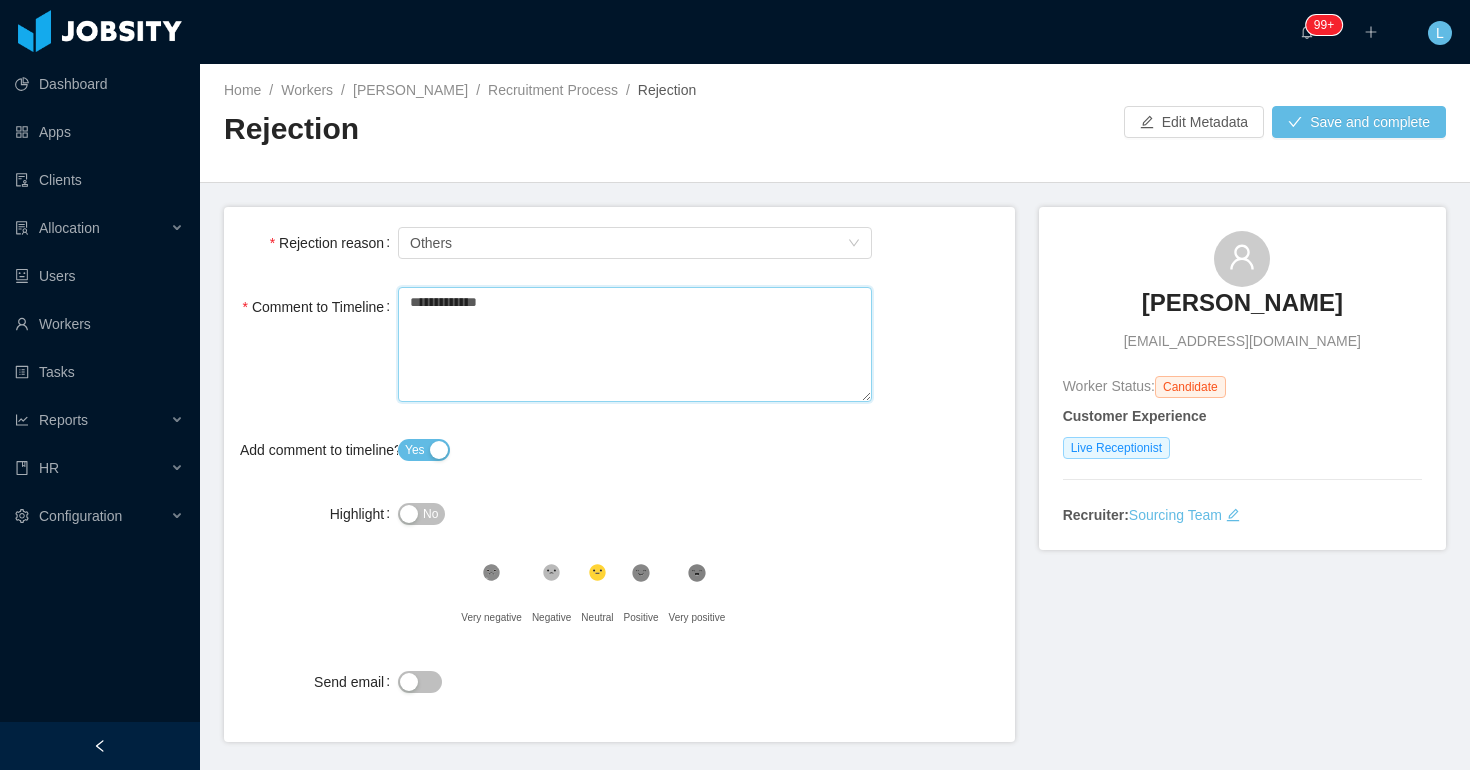 type 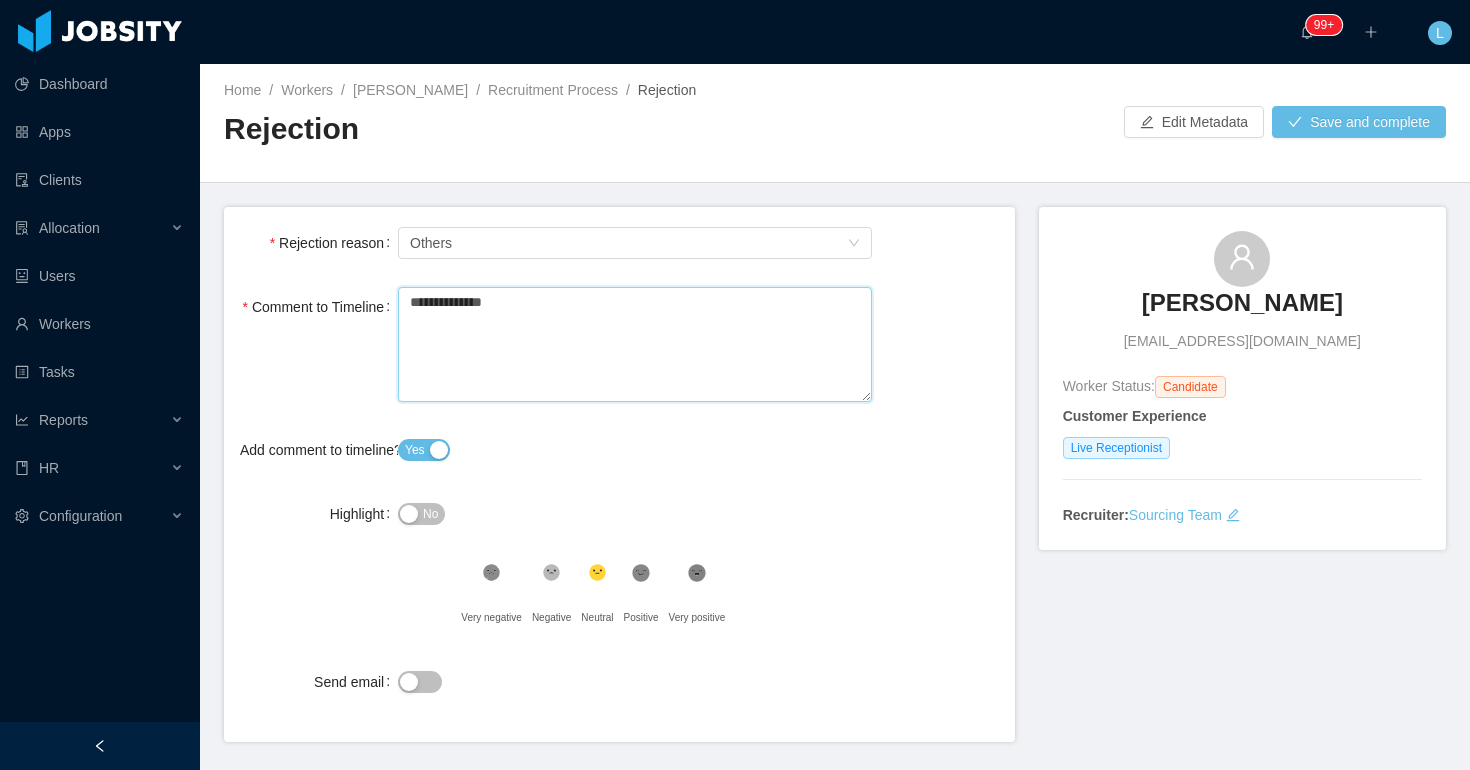 type 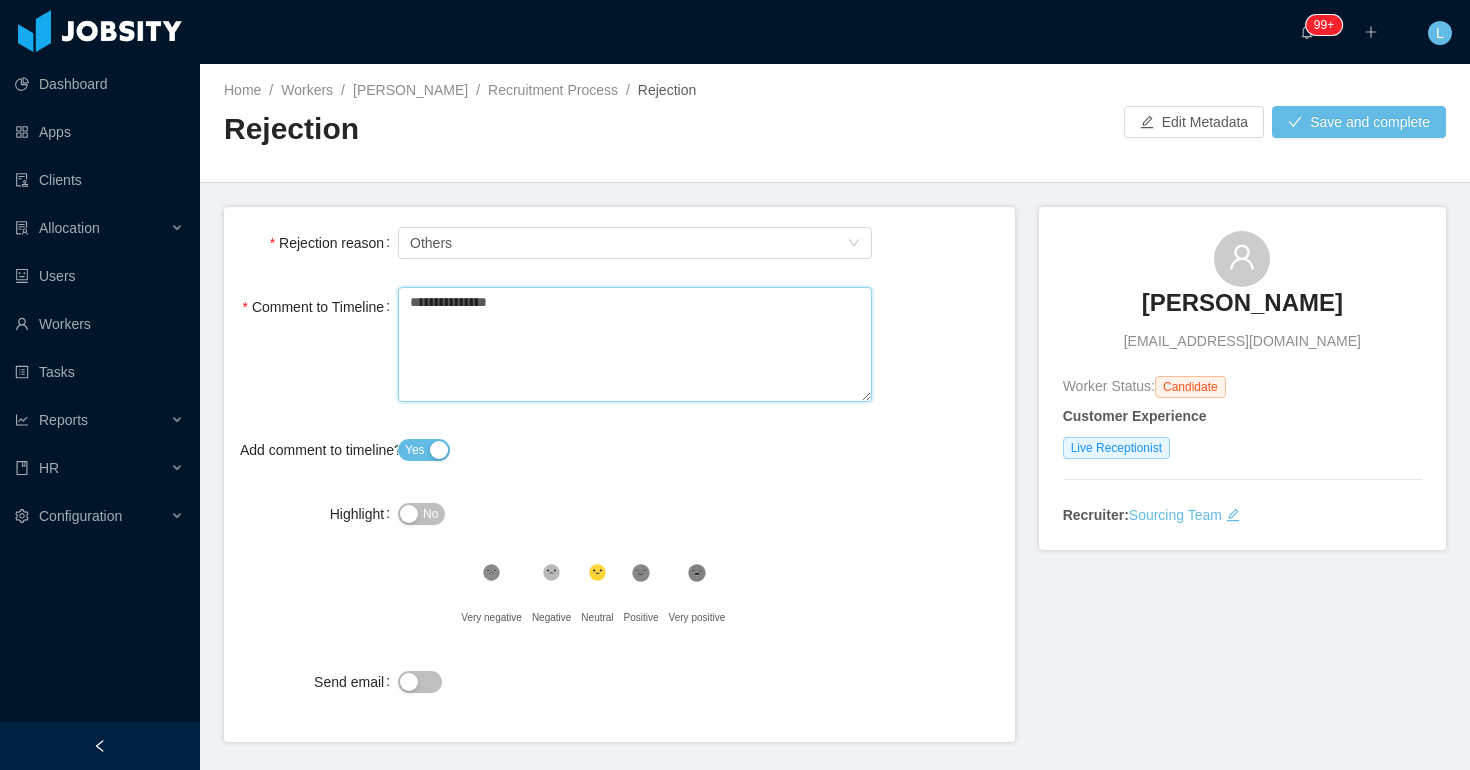 type 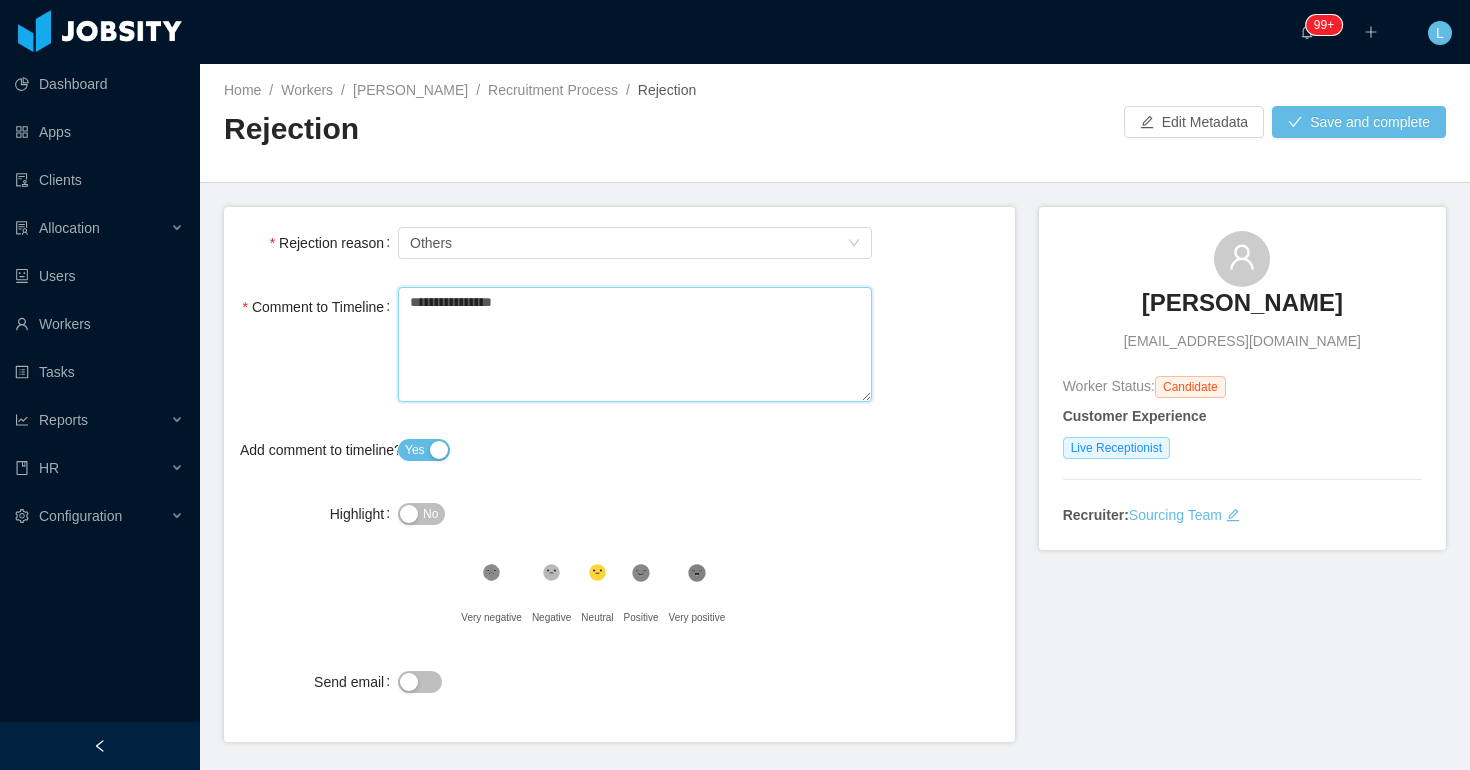type 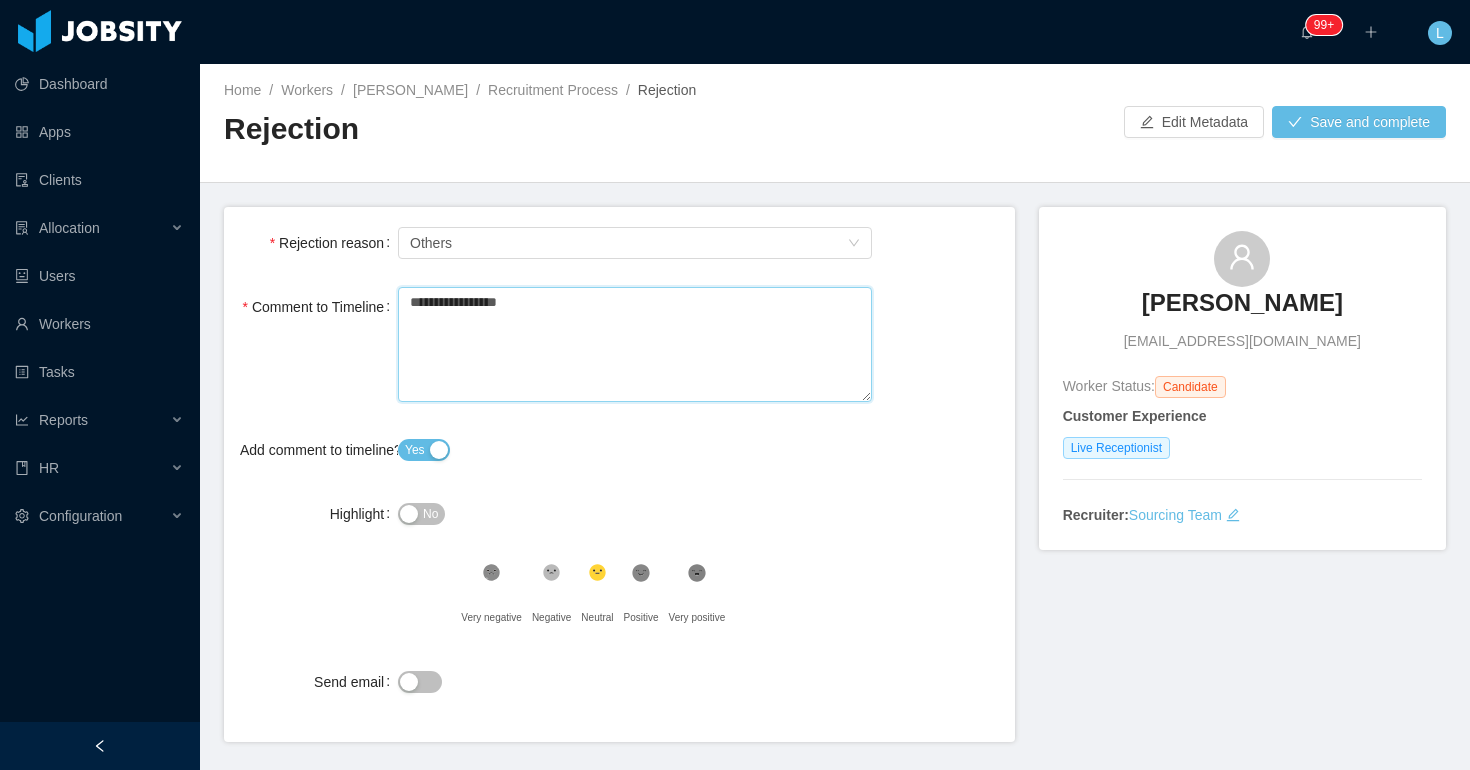 type 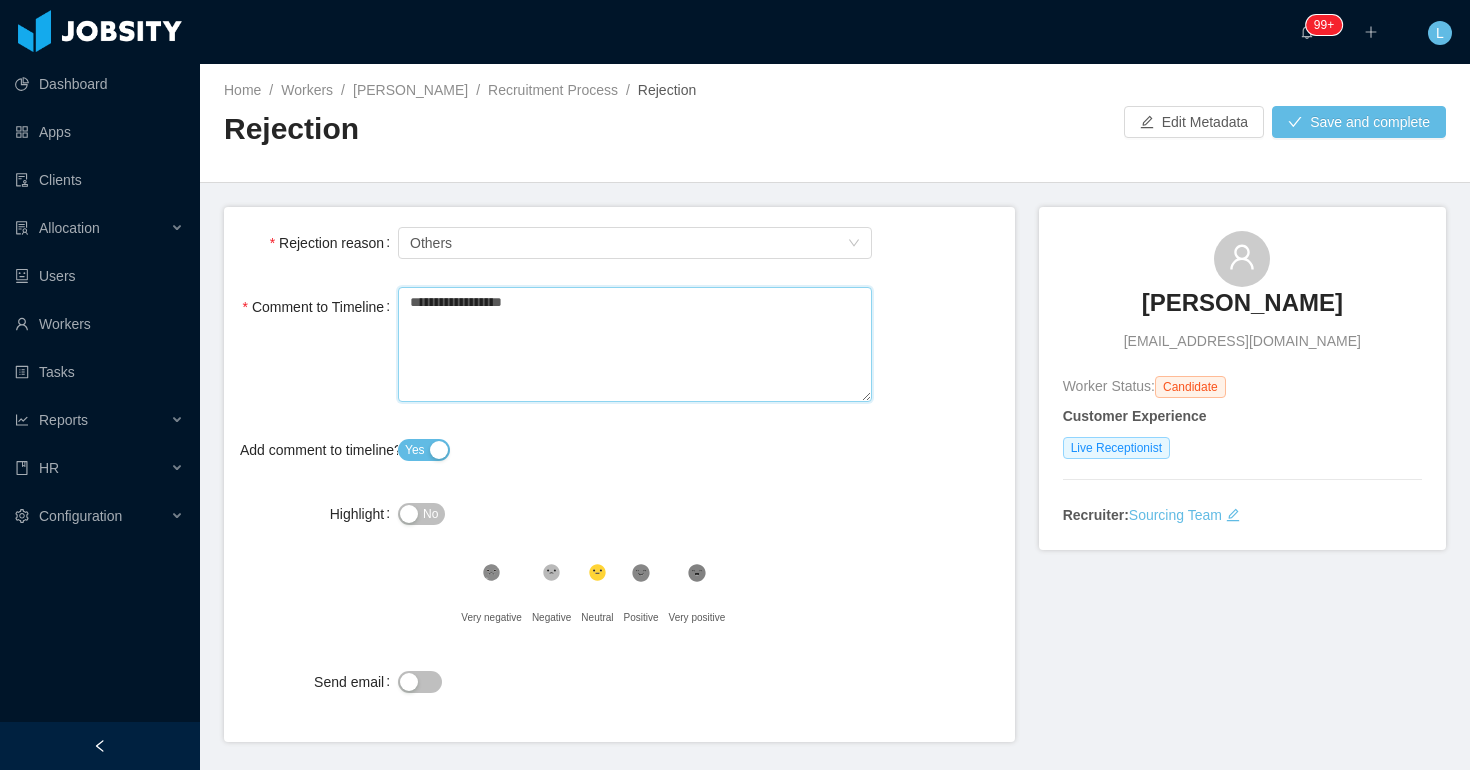 type 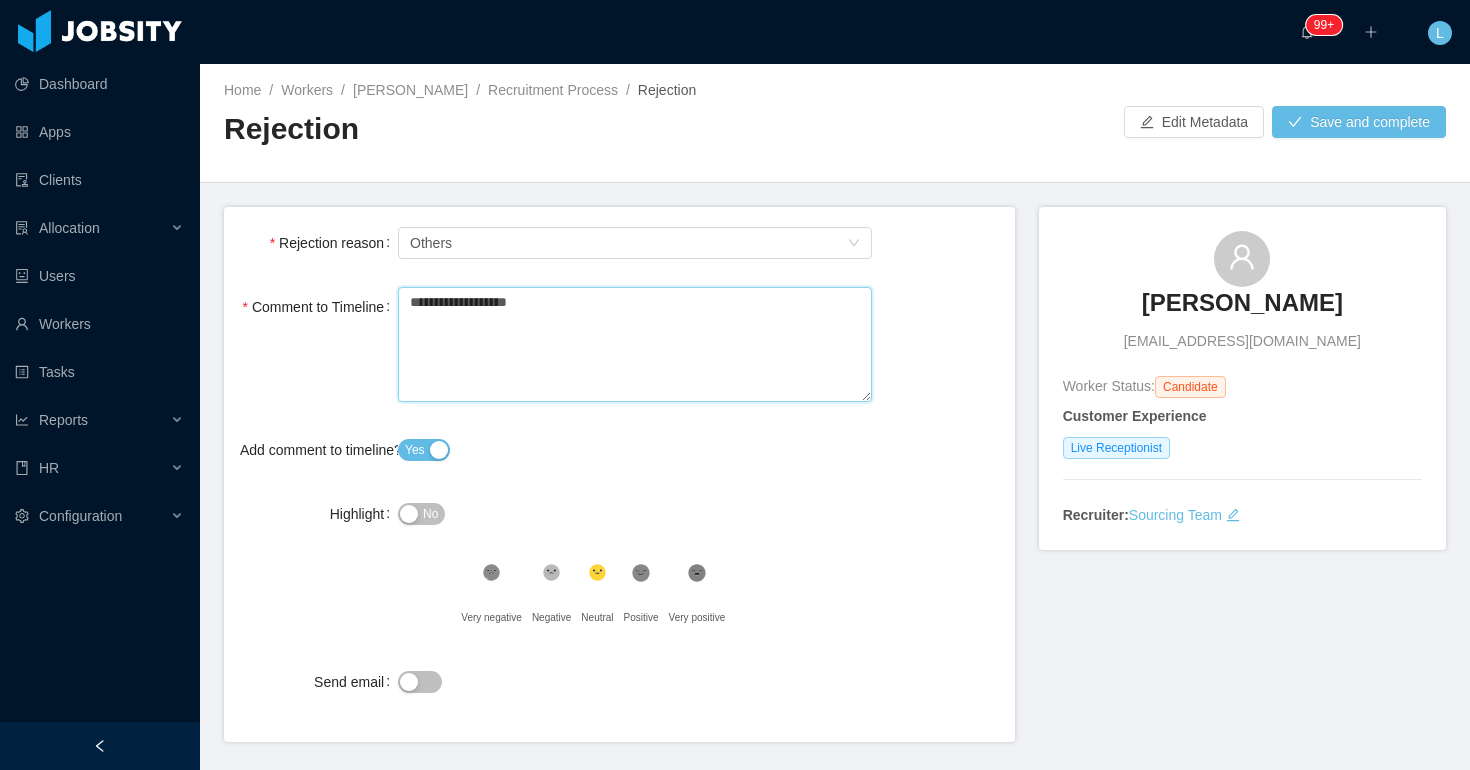 type 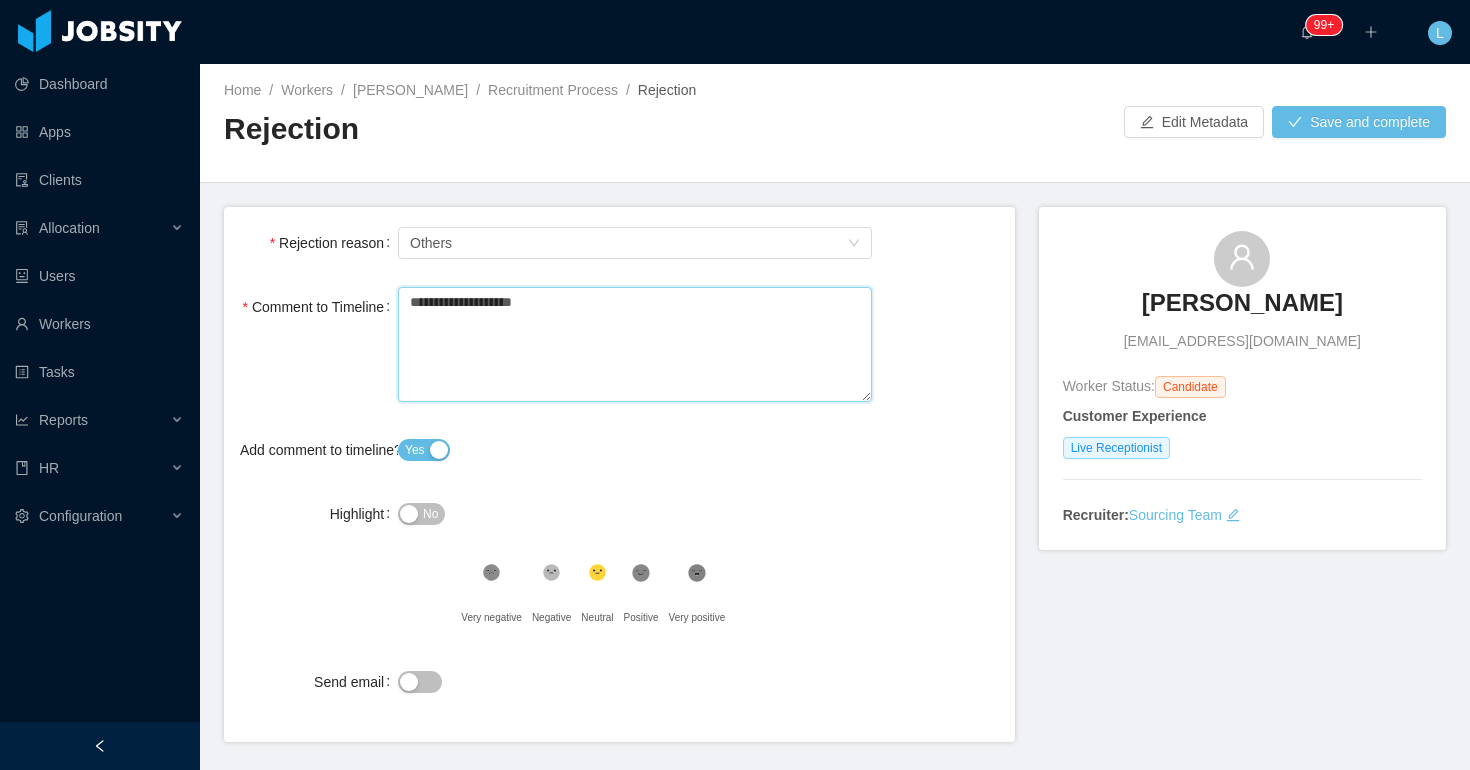 type 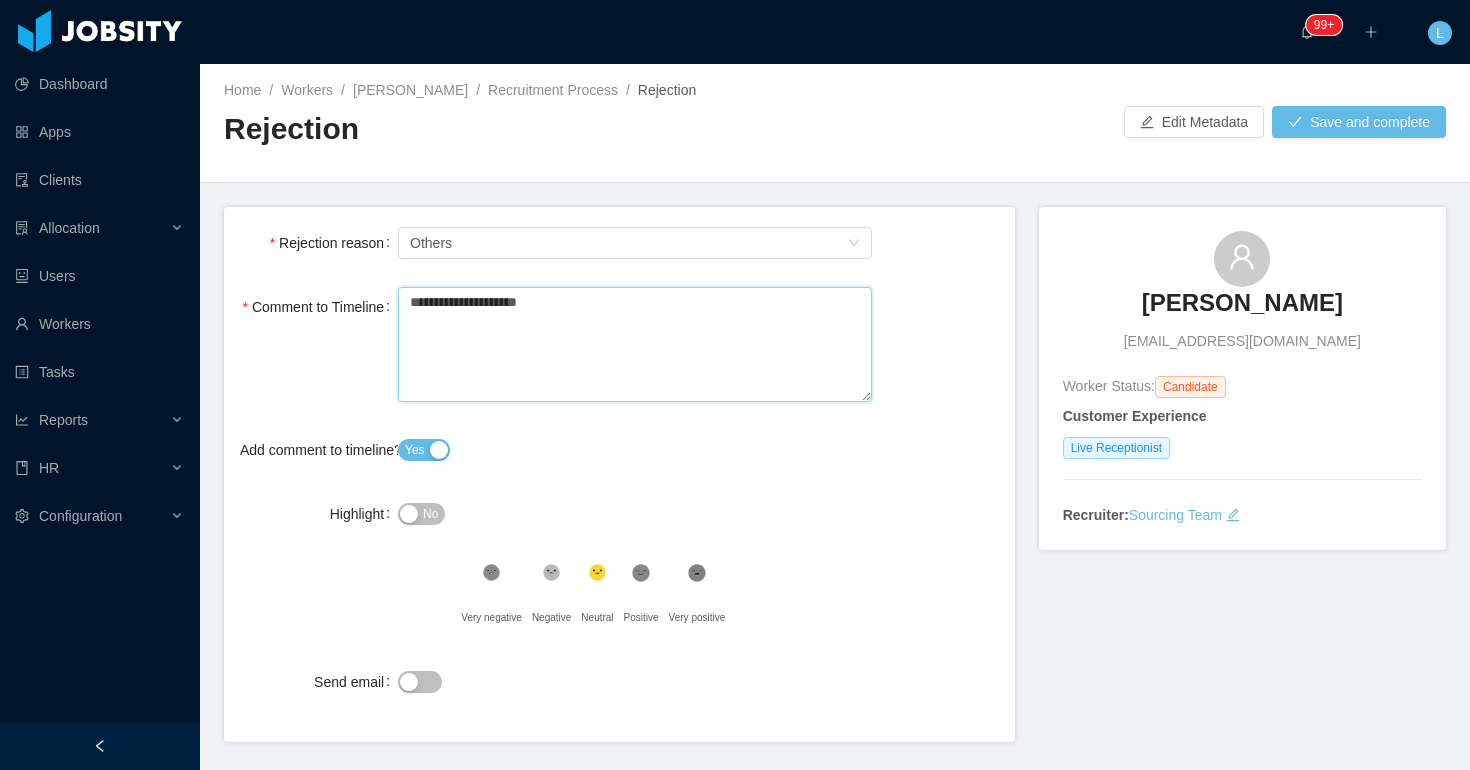 type 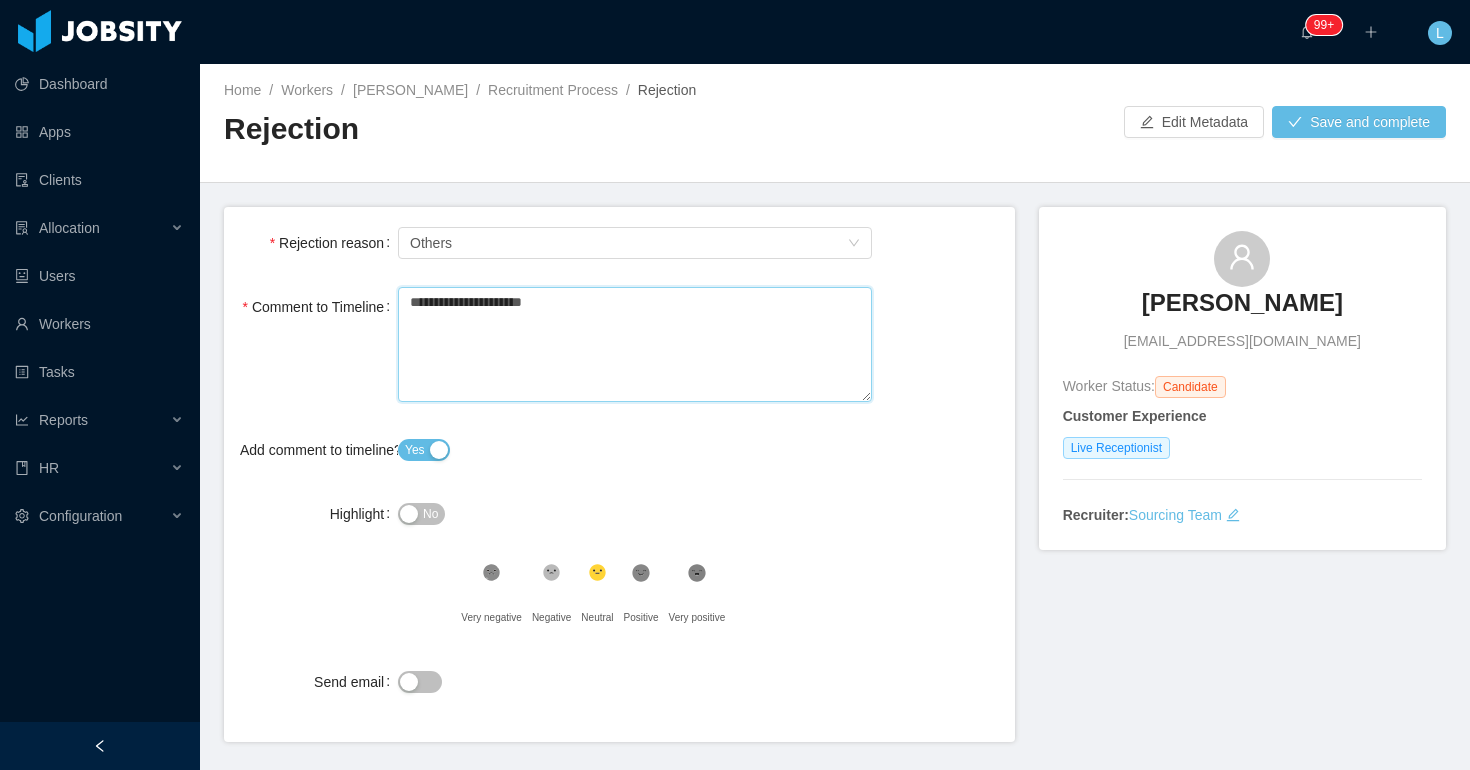 type 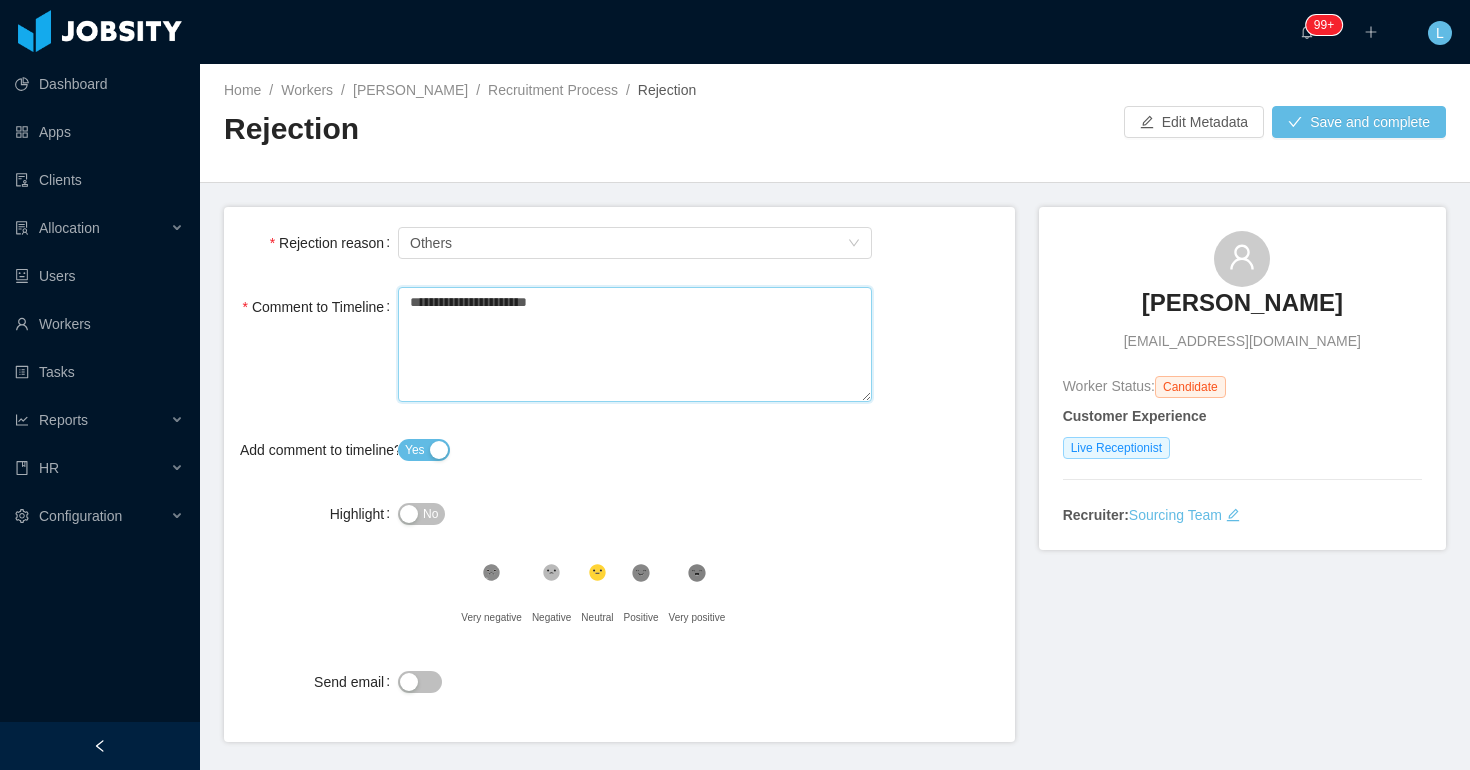type on "**********" 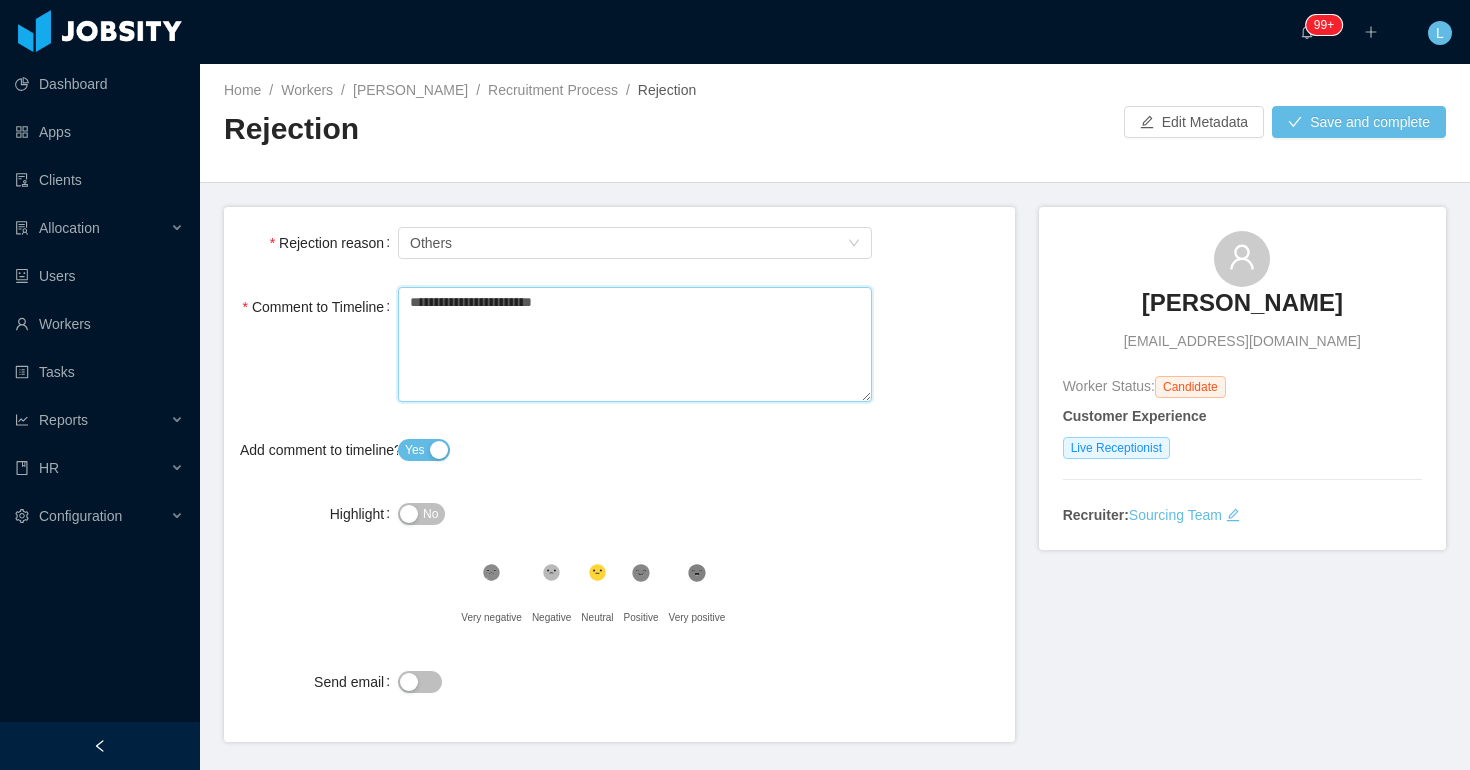 type 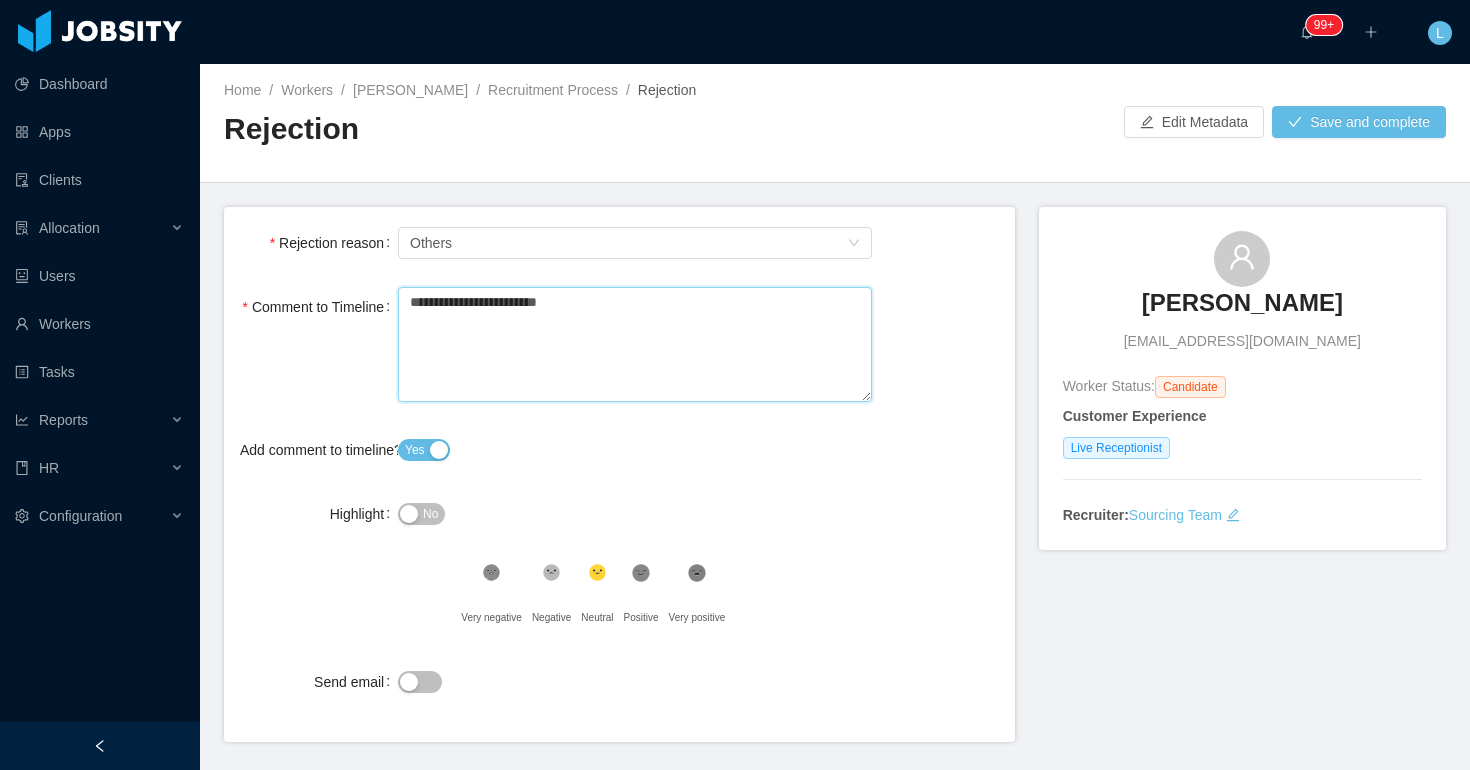 type 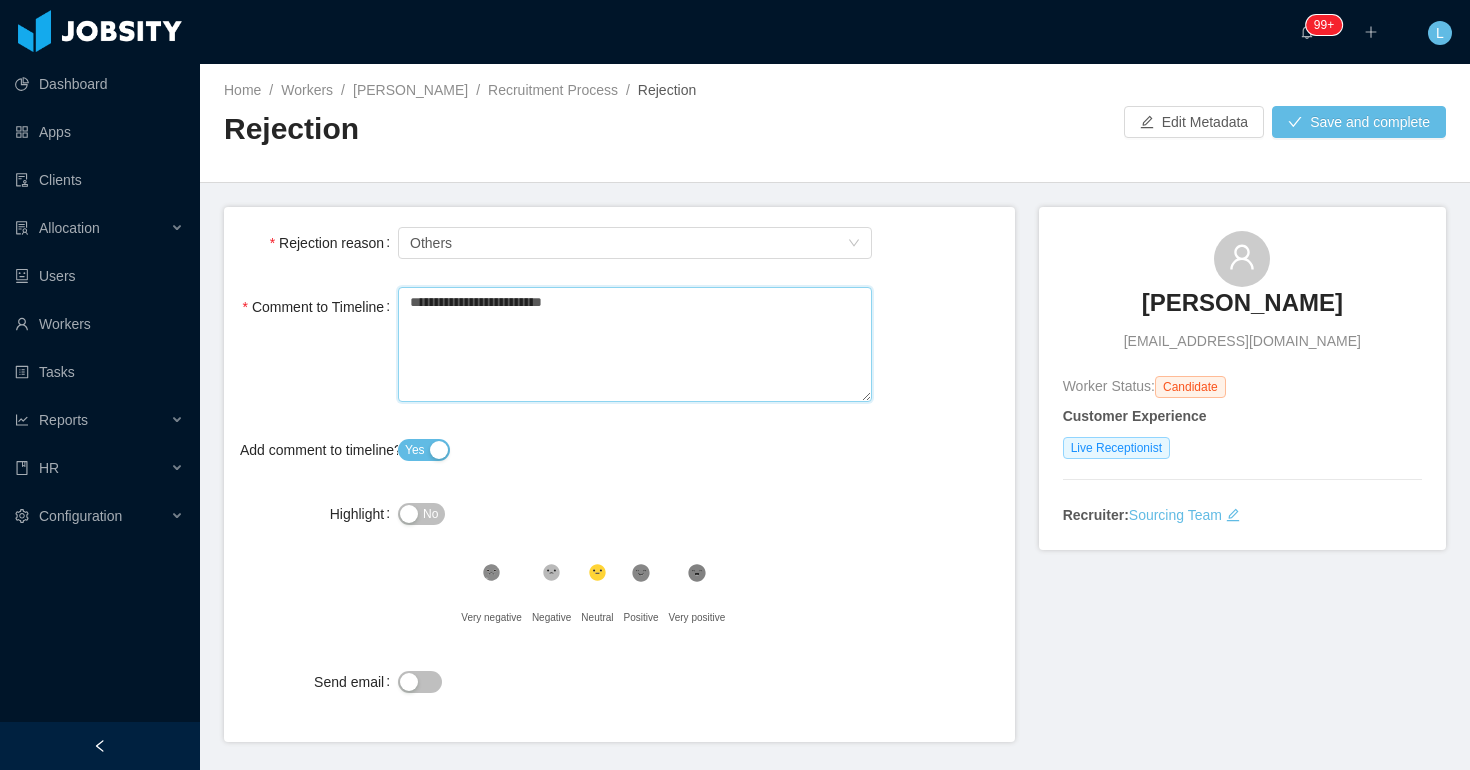 type on "**********" 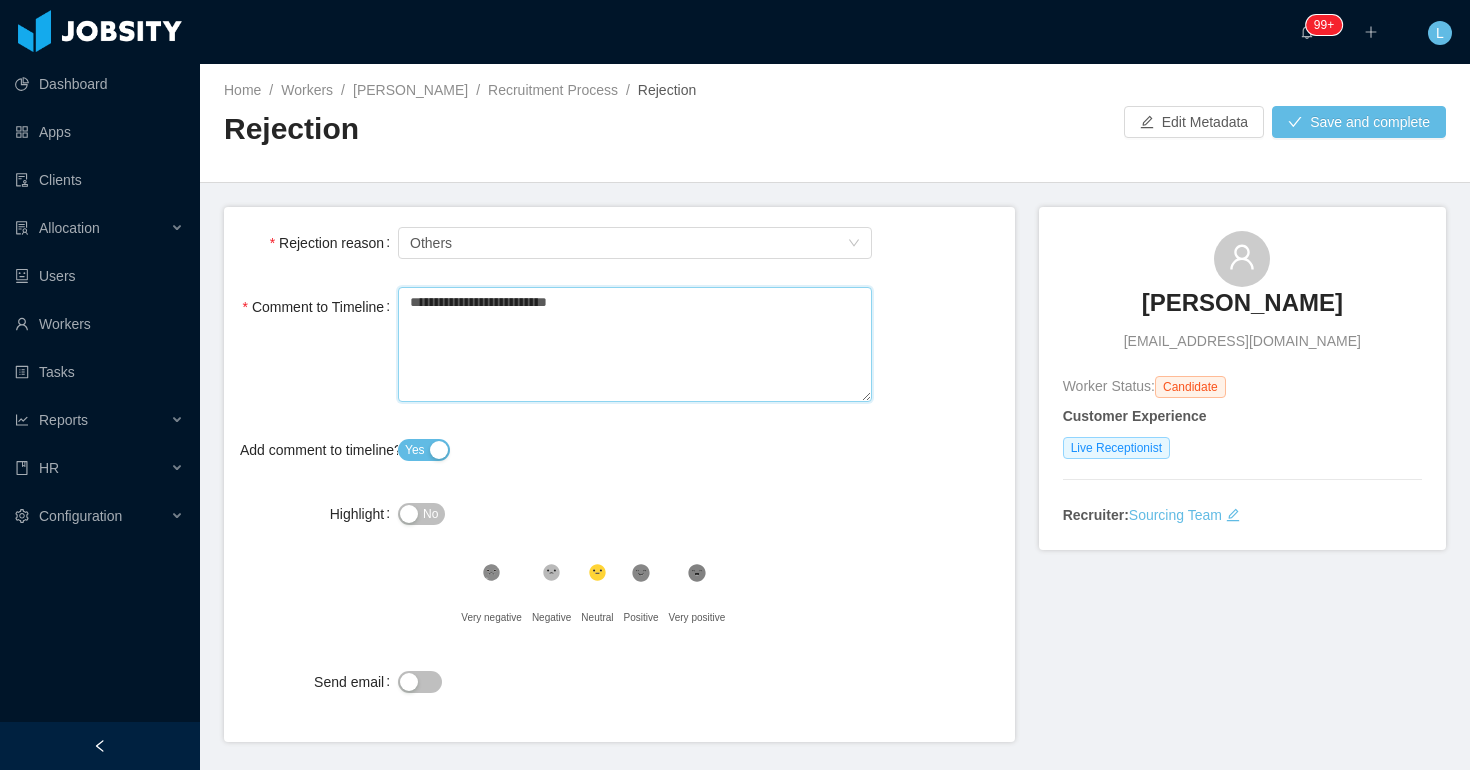 type 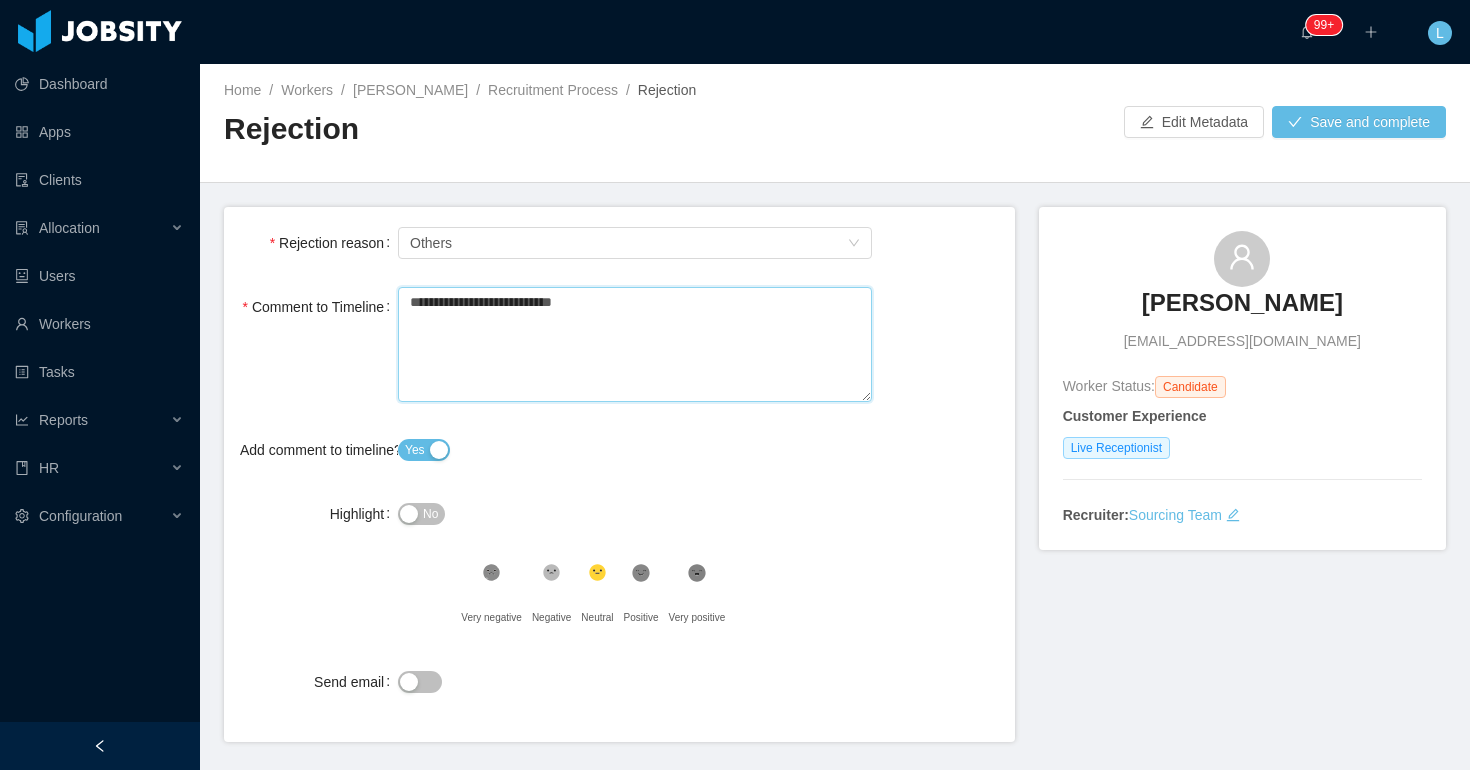 type 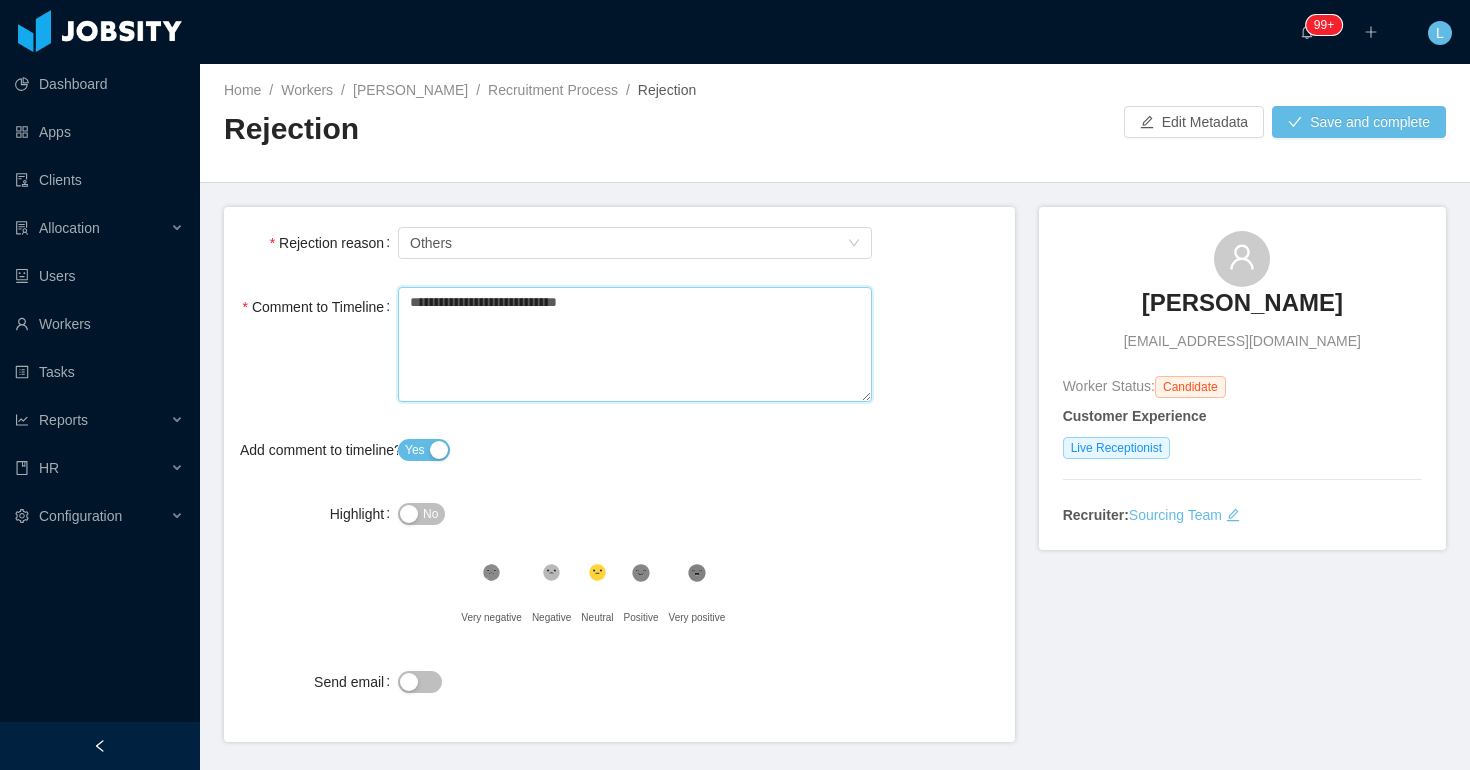 type 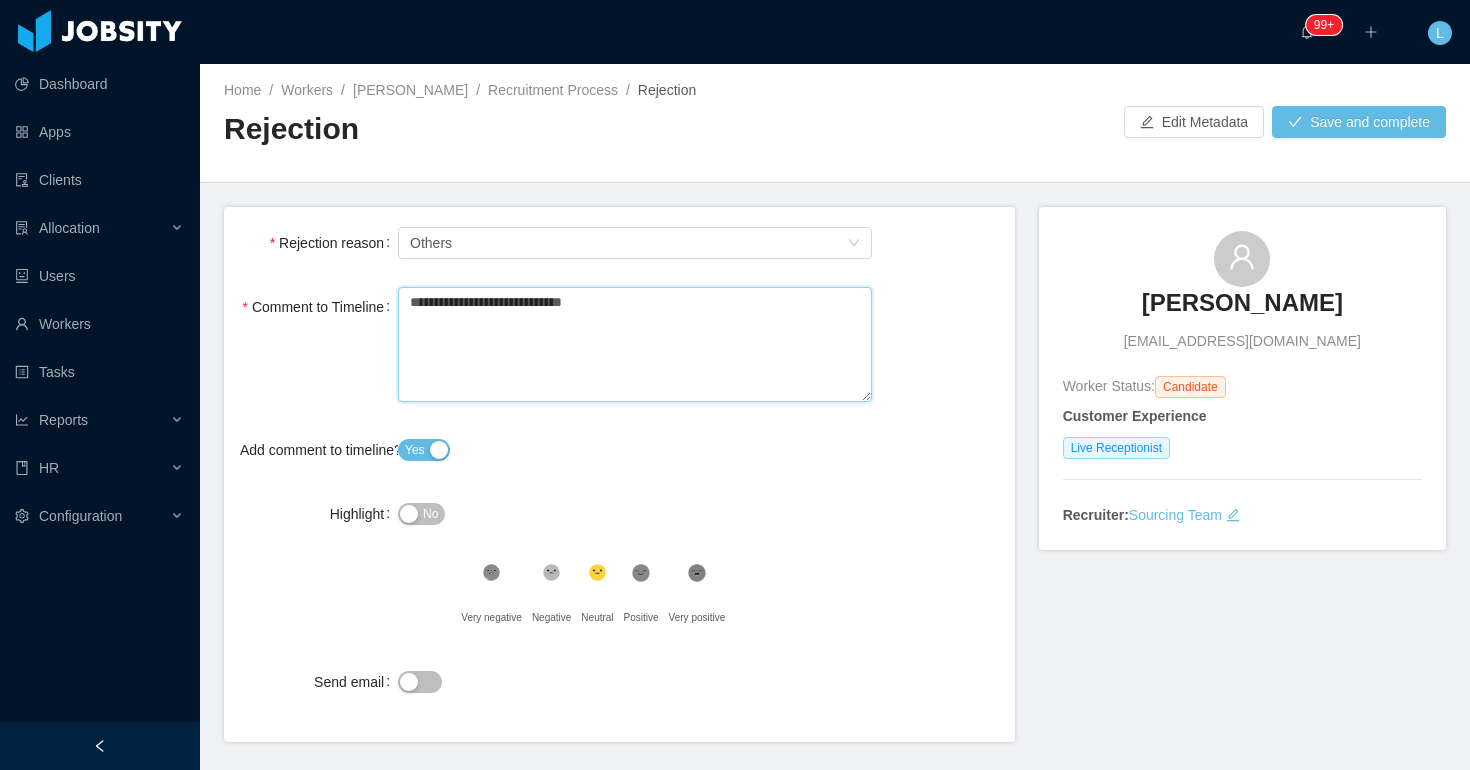 type 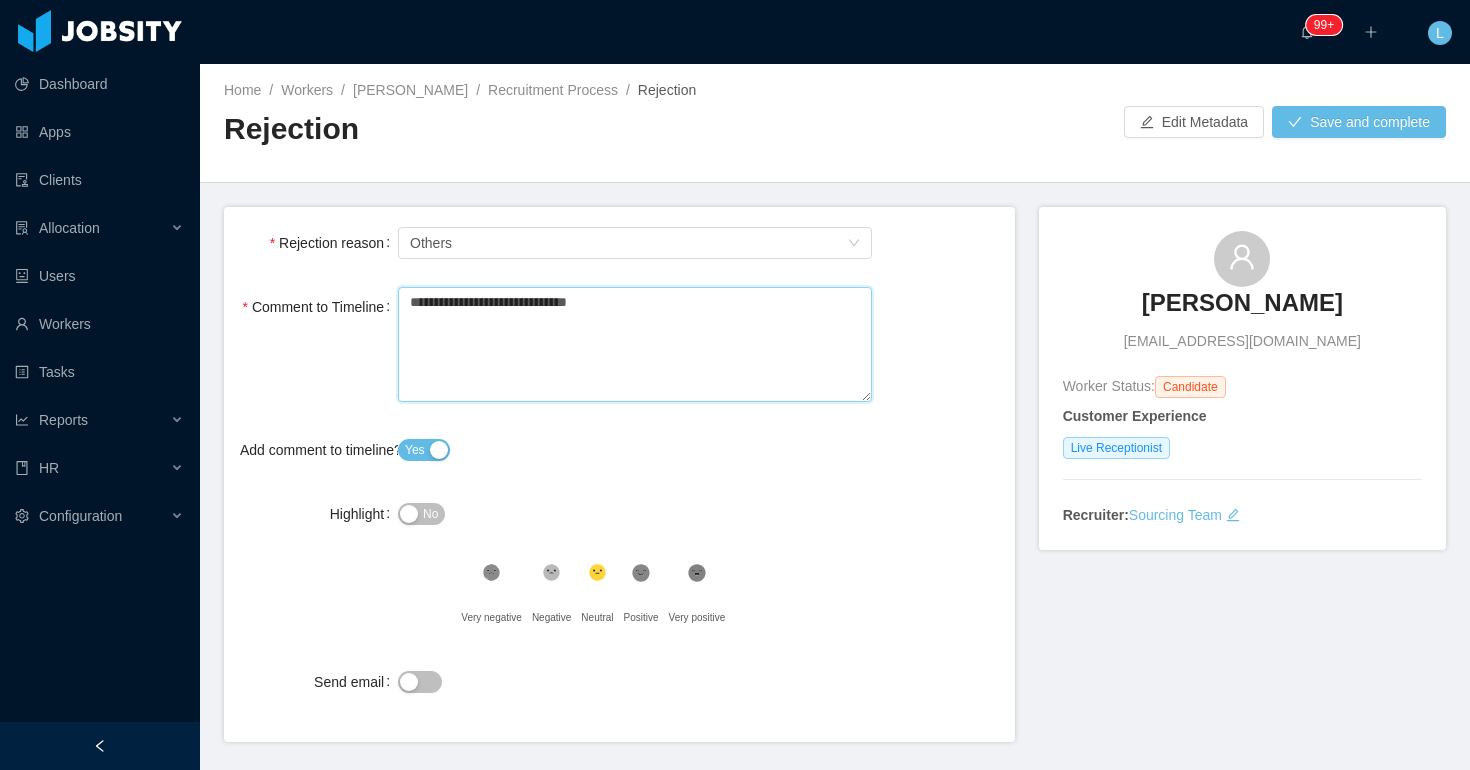 type 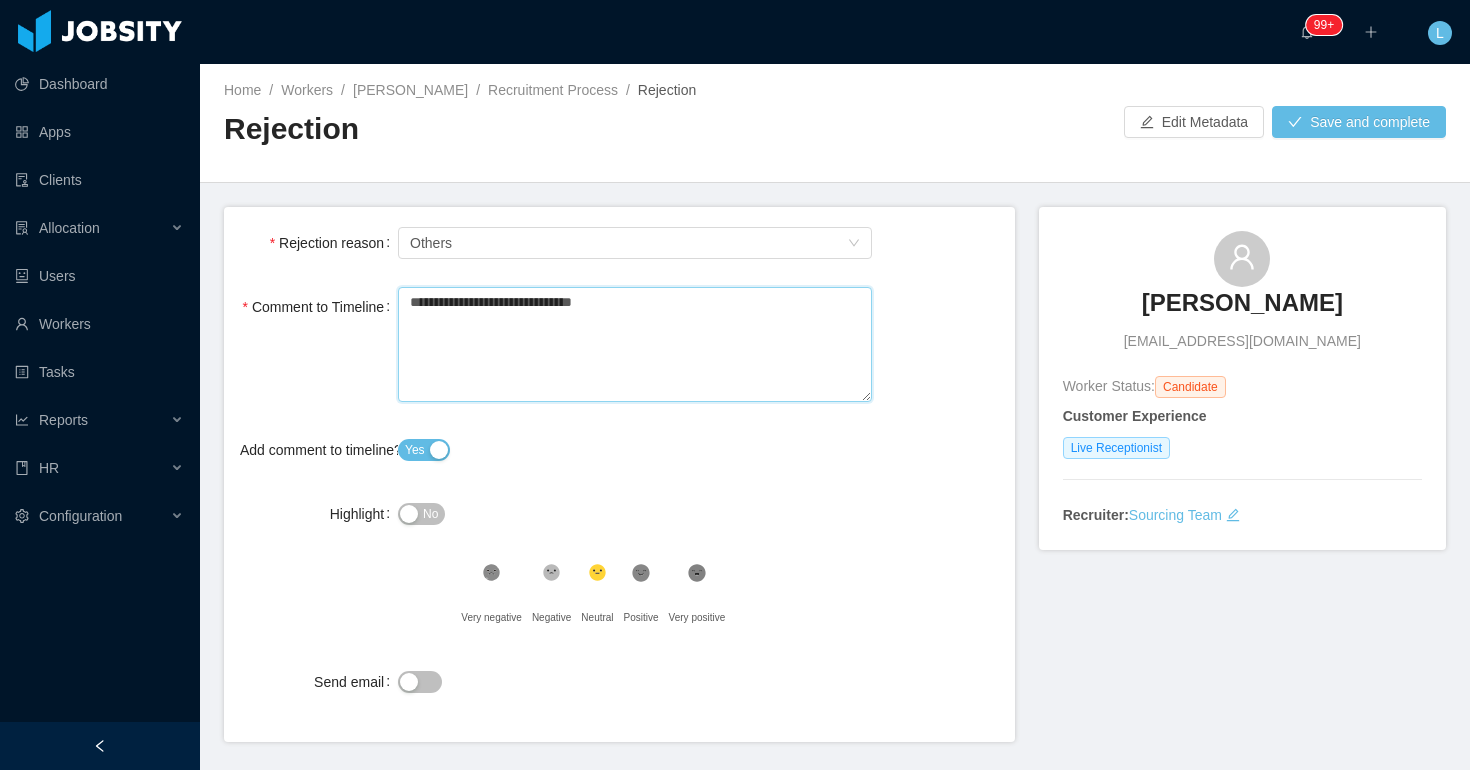 type 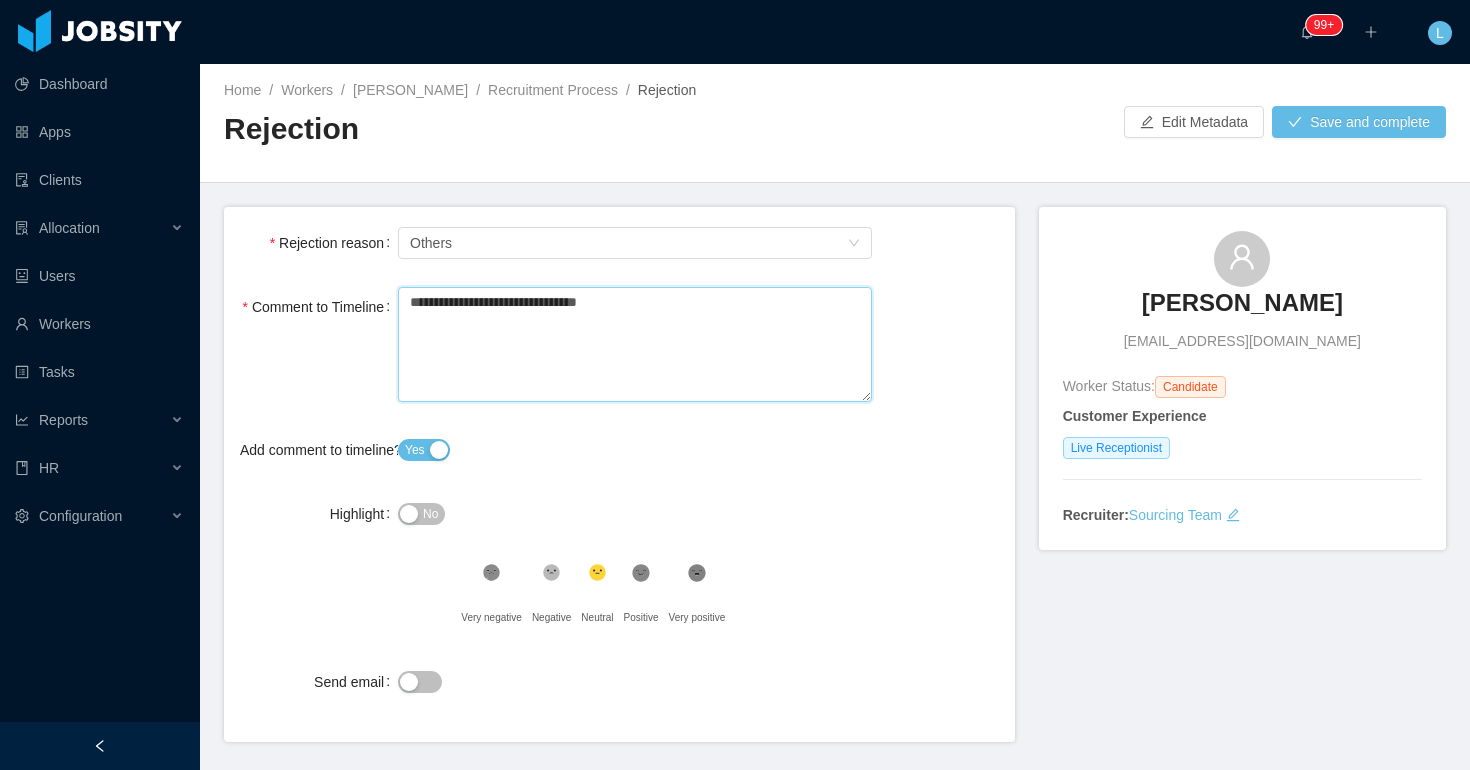 type 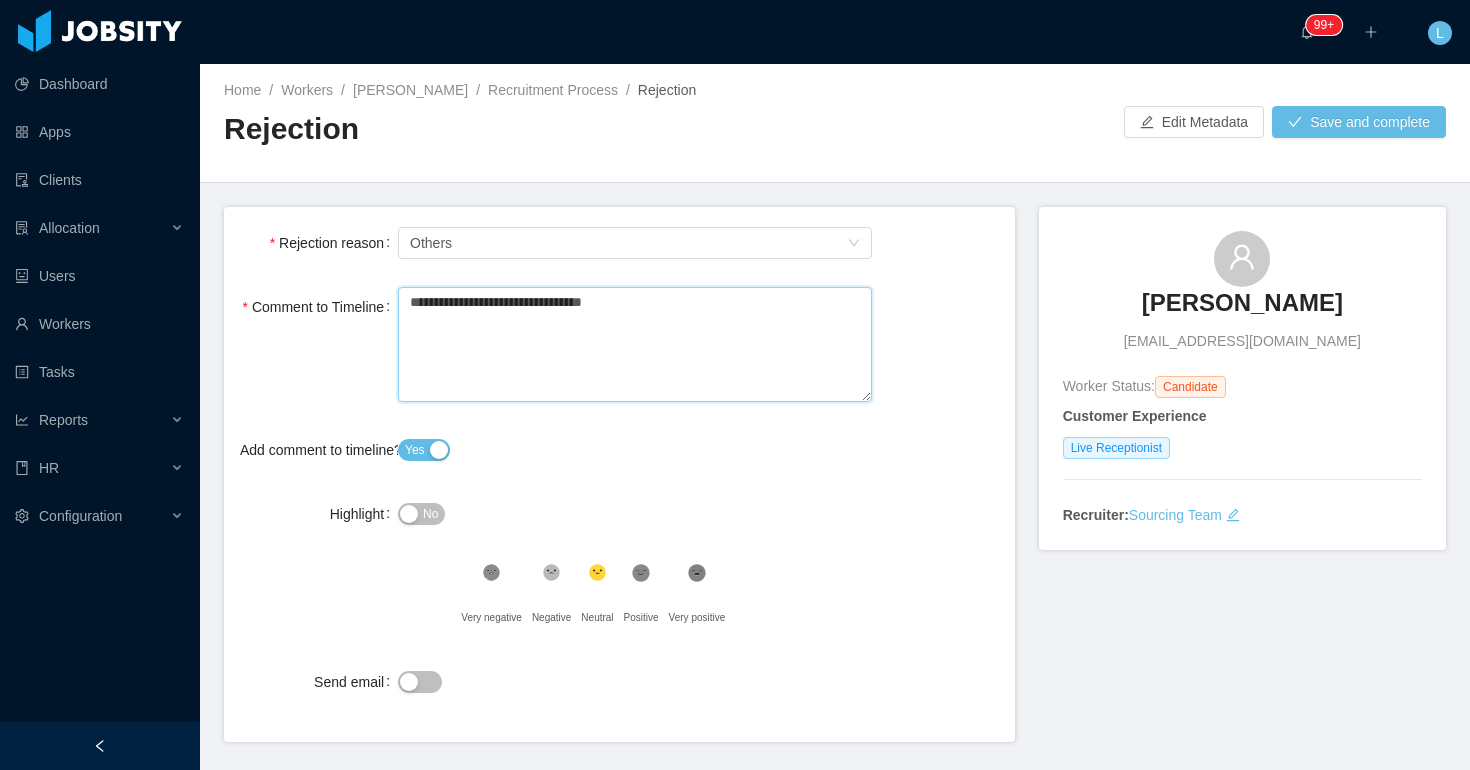 type on "**********" 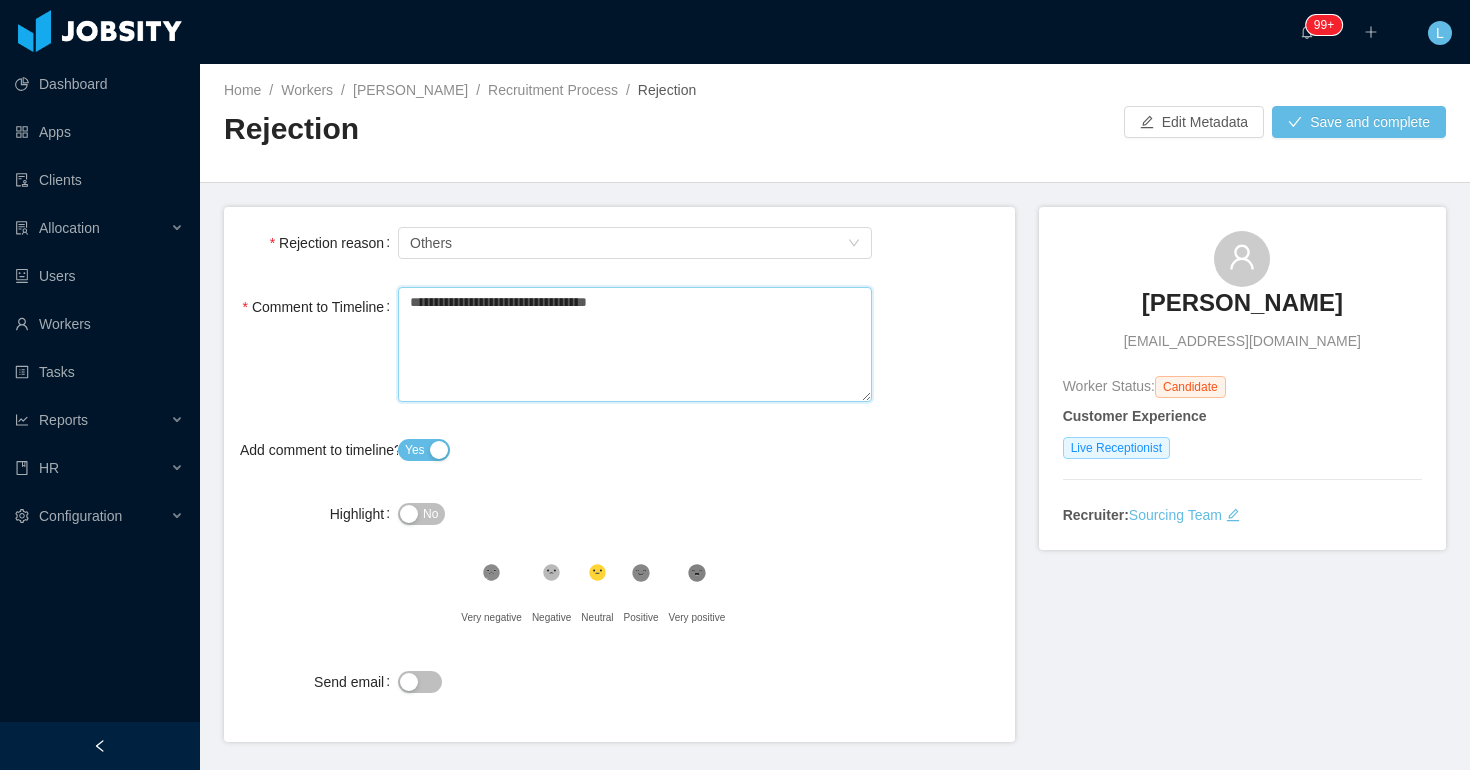 type 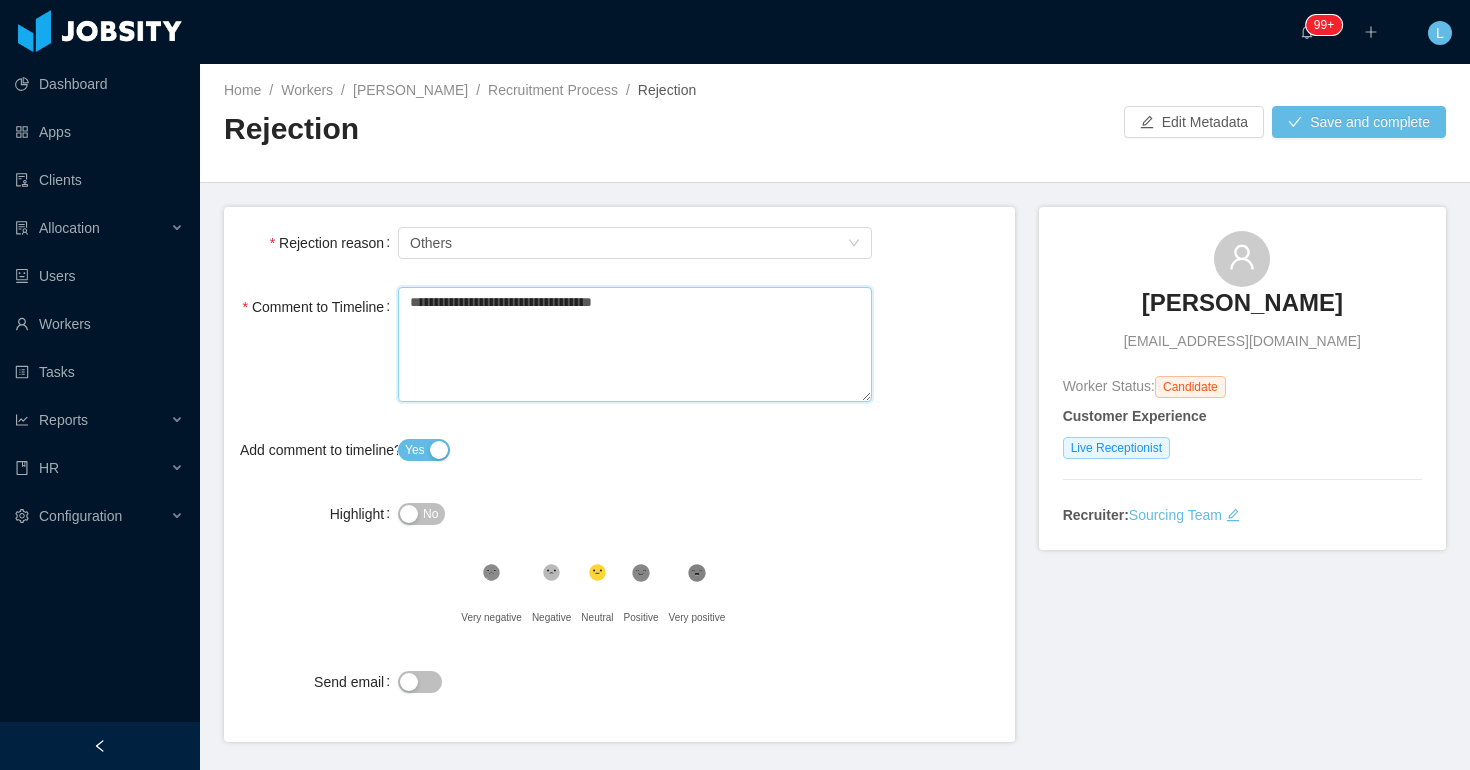 type 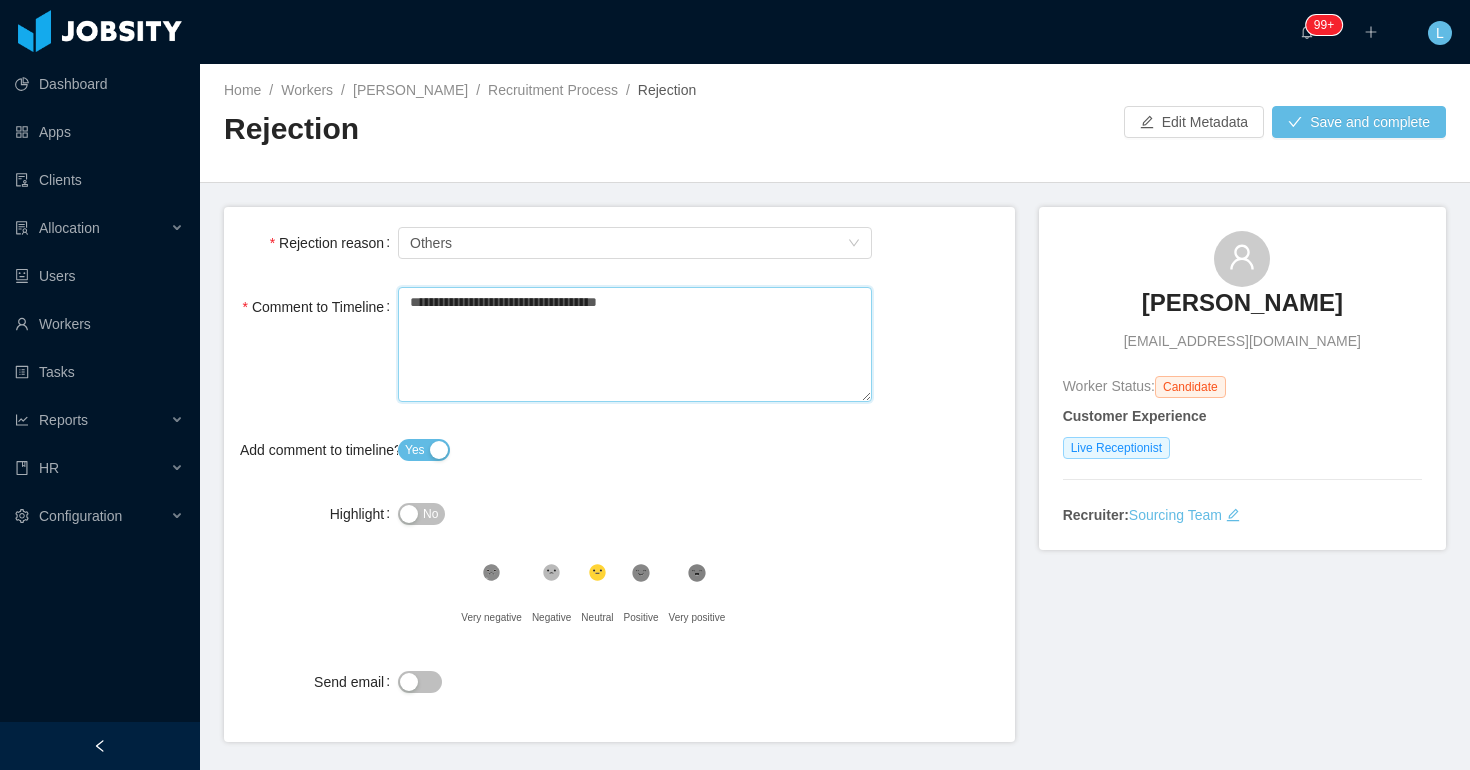 type 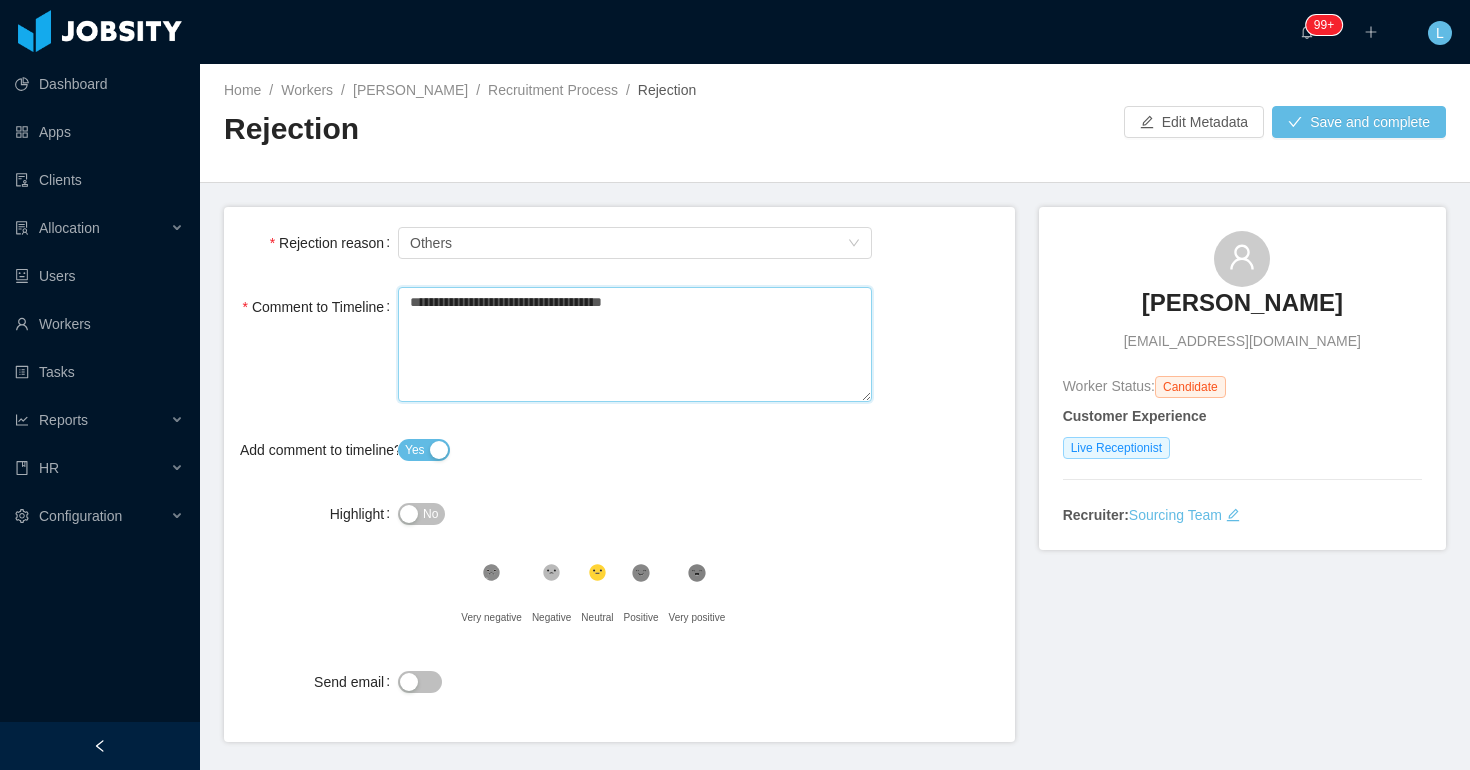 type 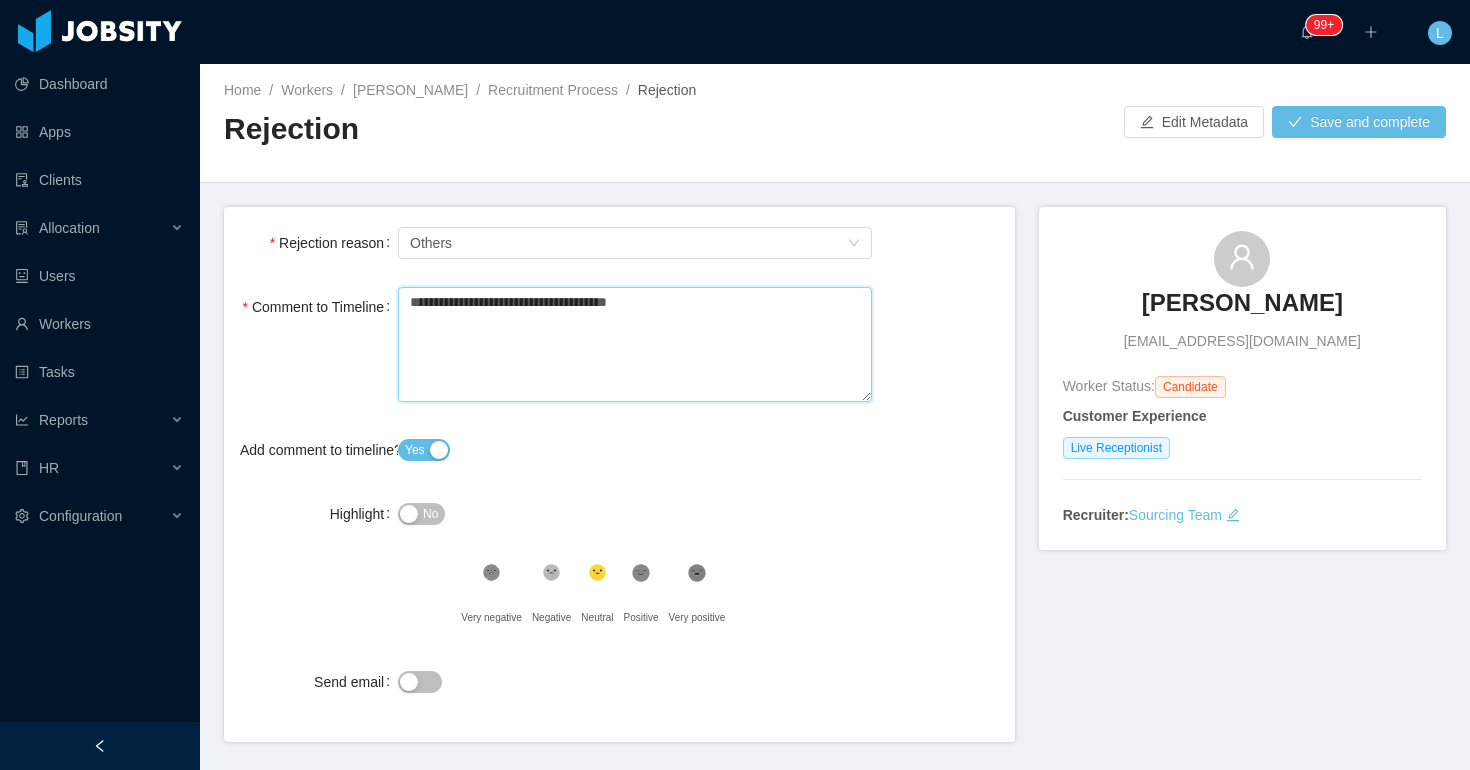 type 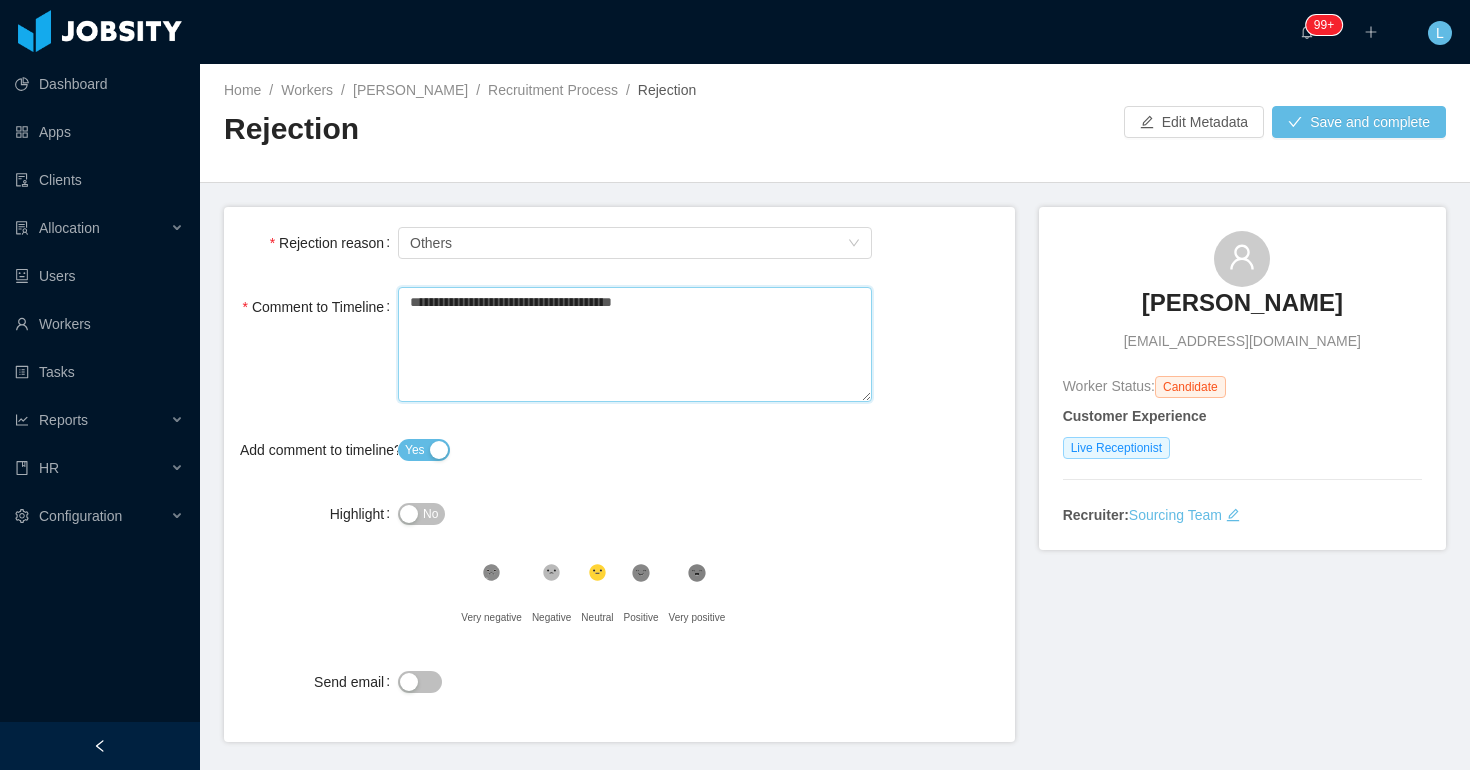 type 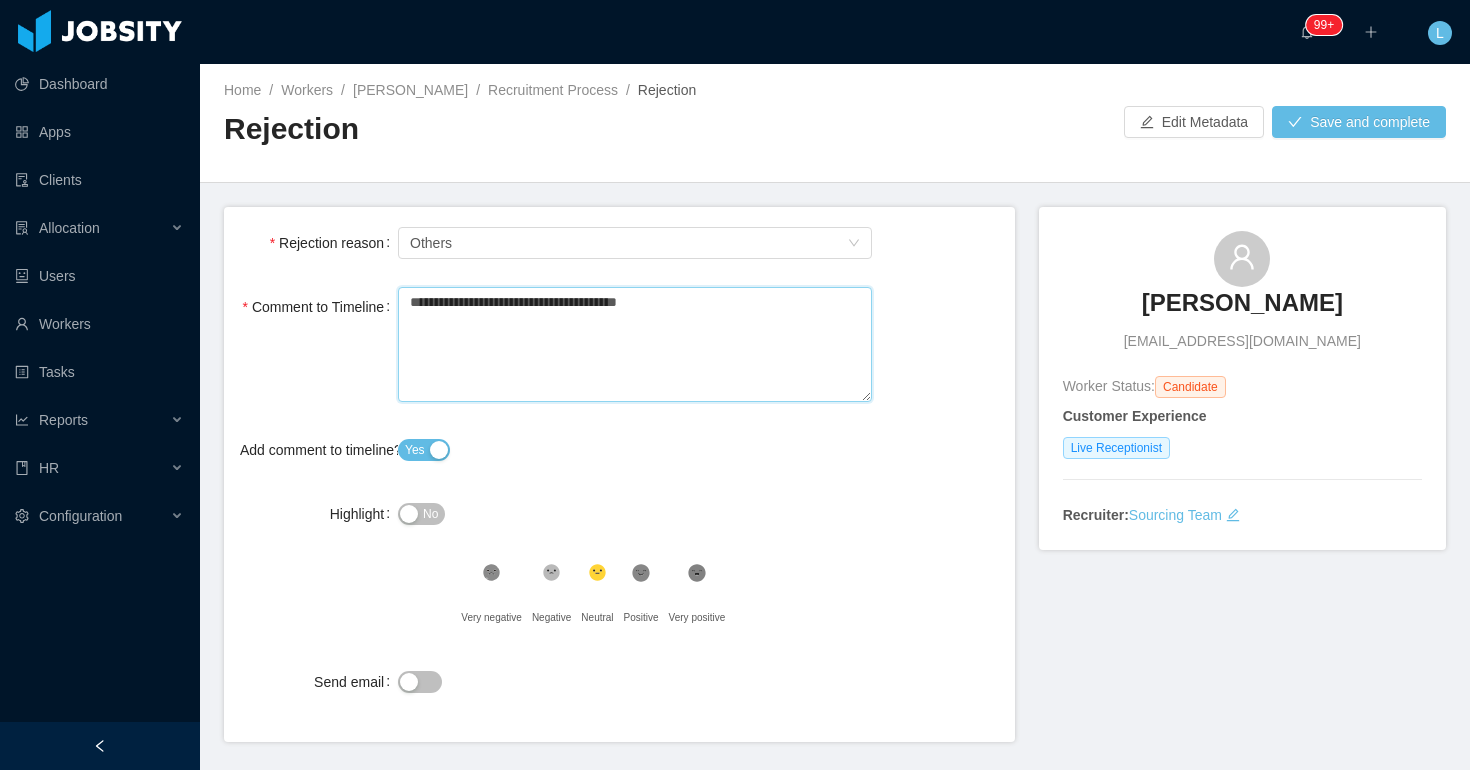 type 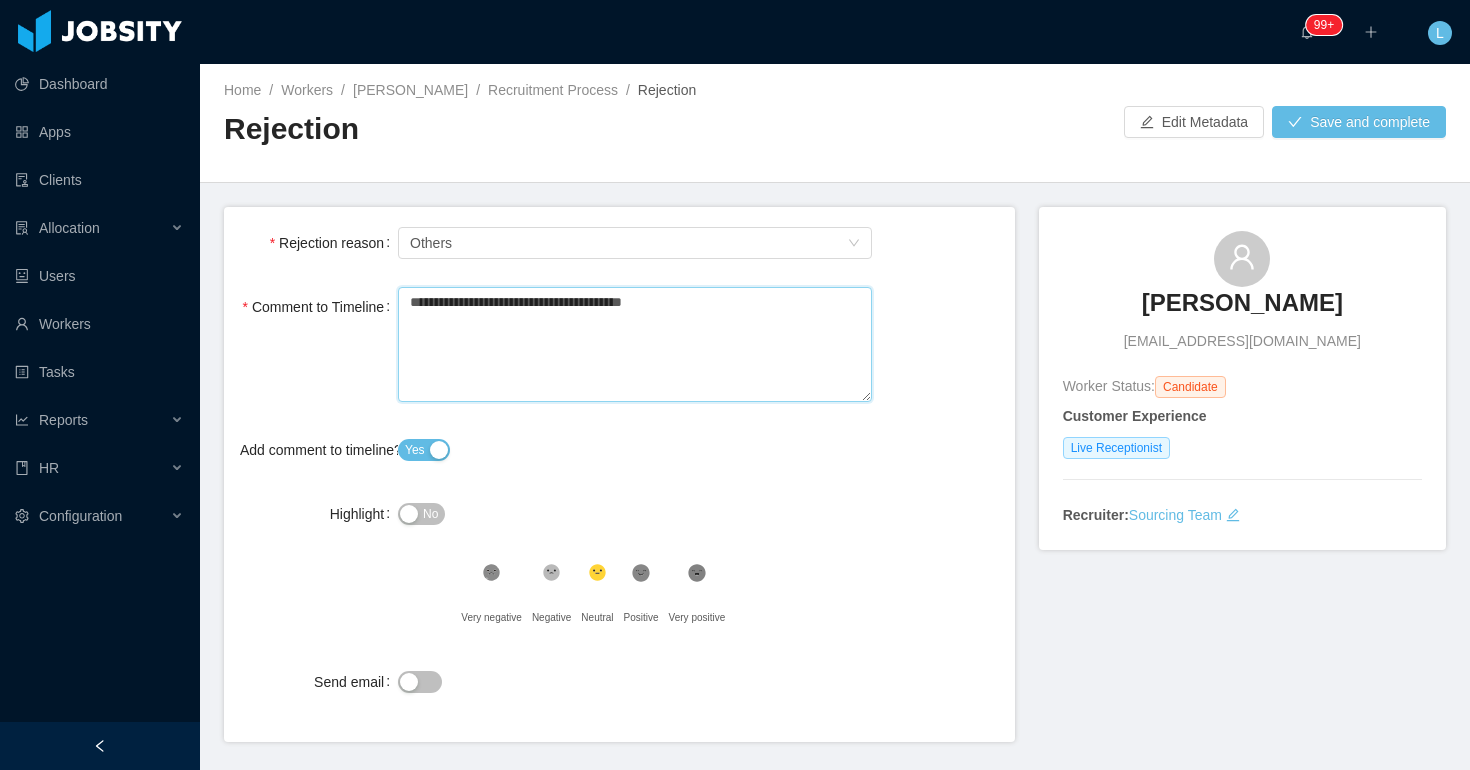 type 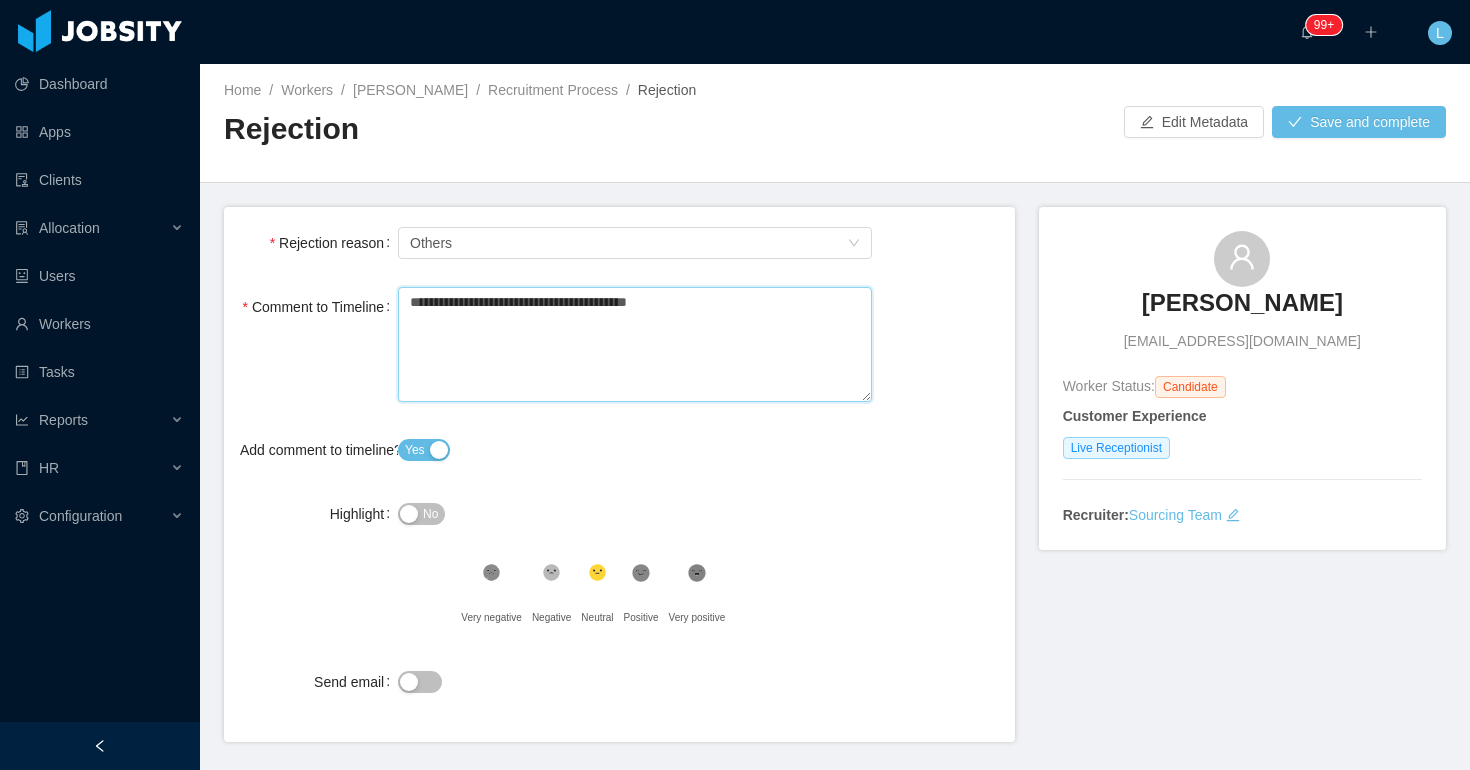 type 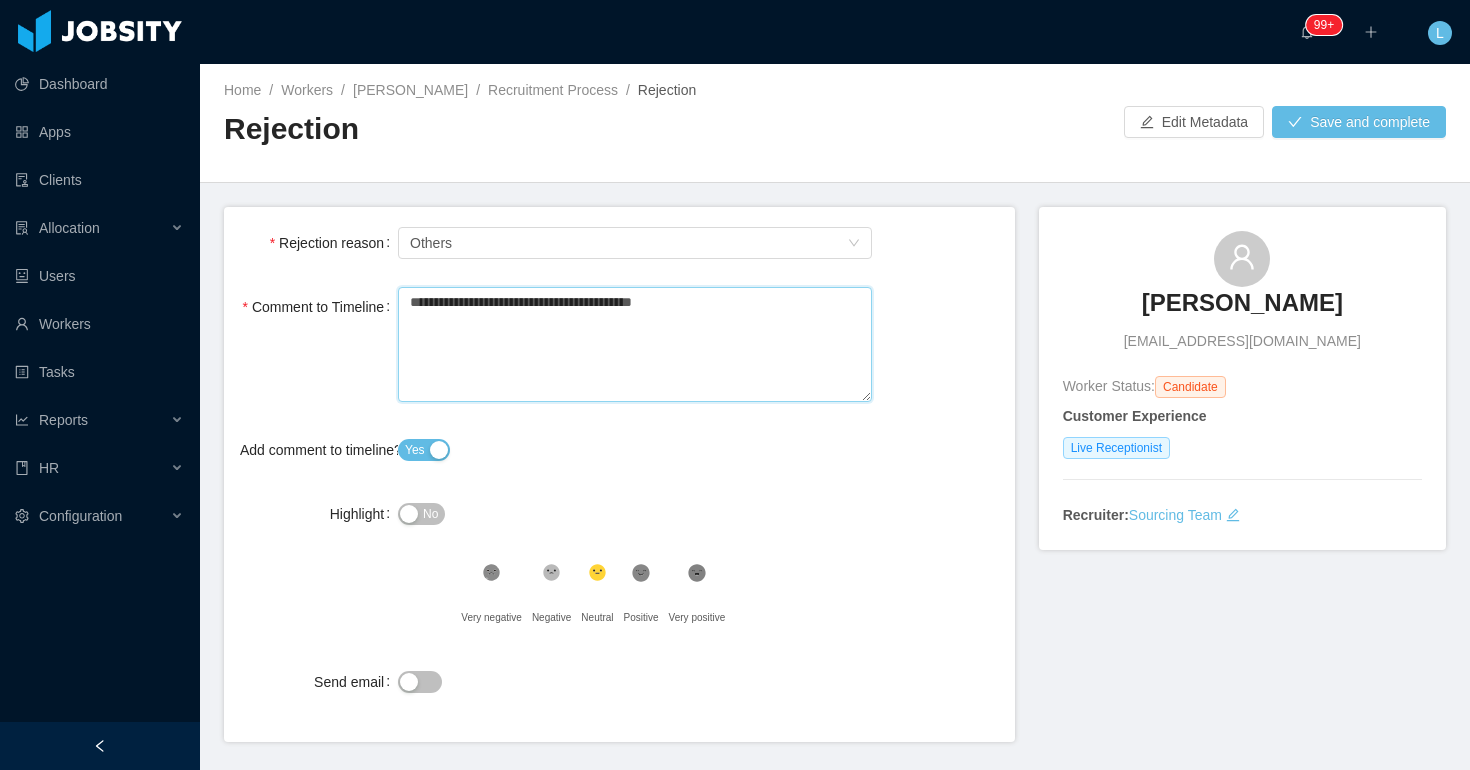 type 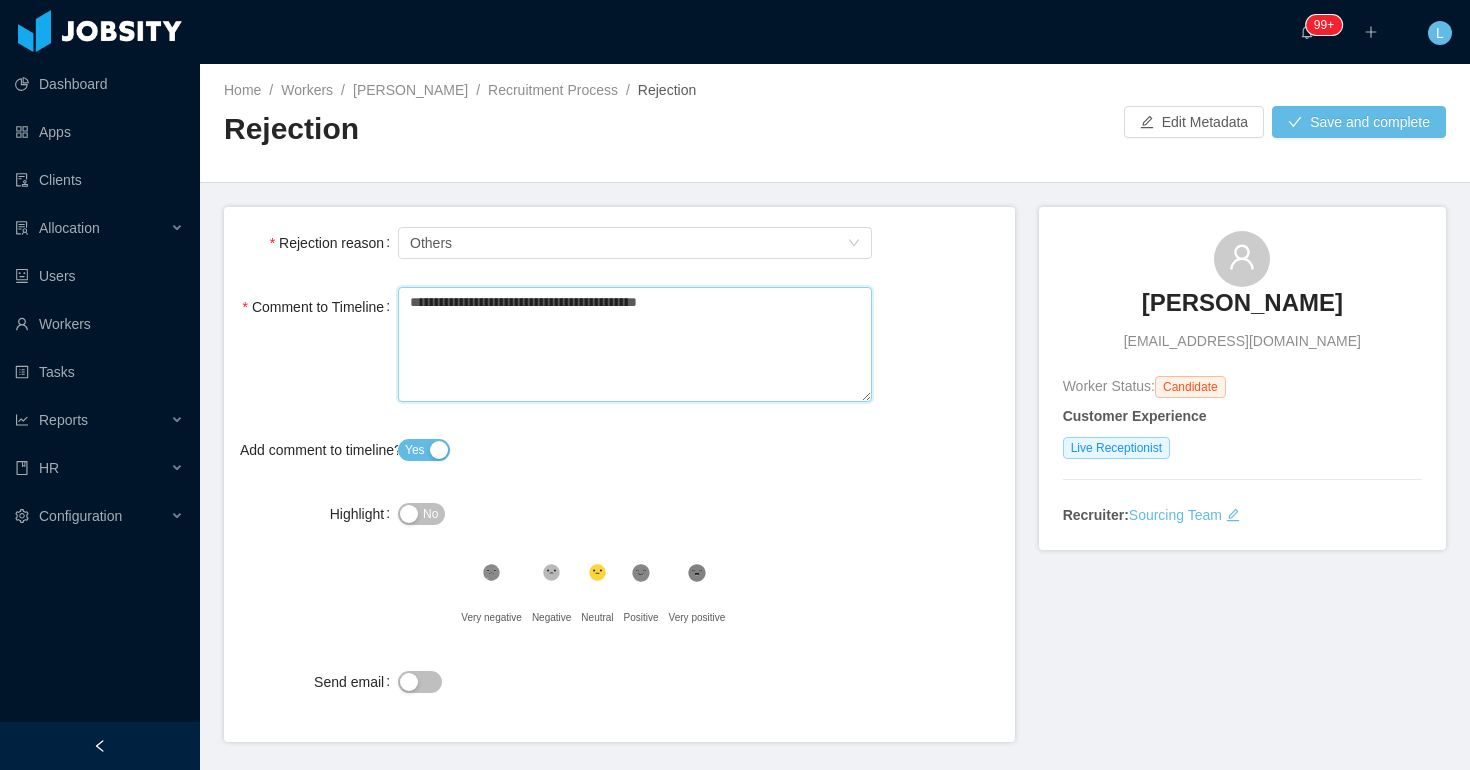 type on "**********" 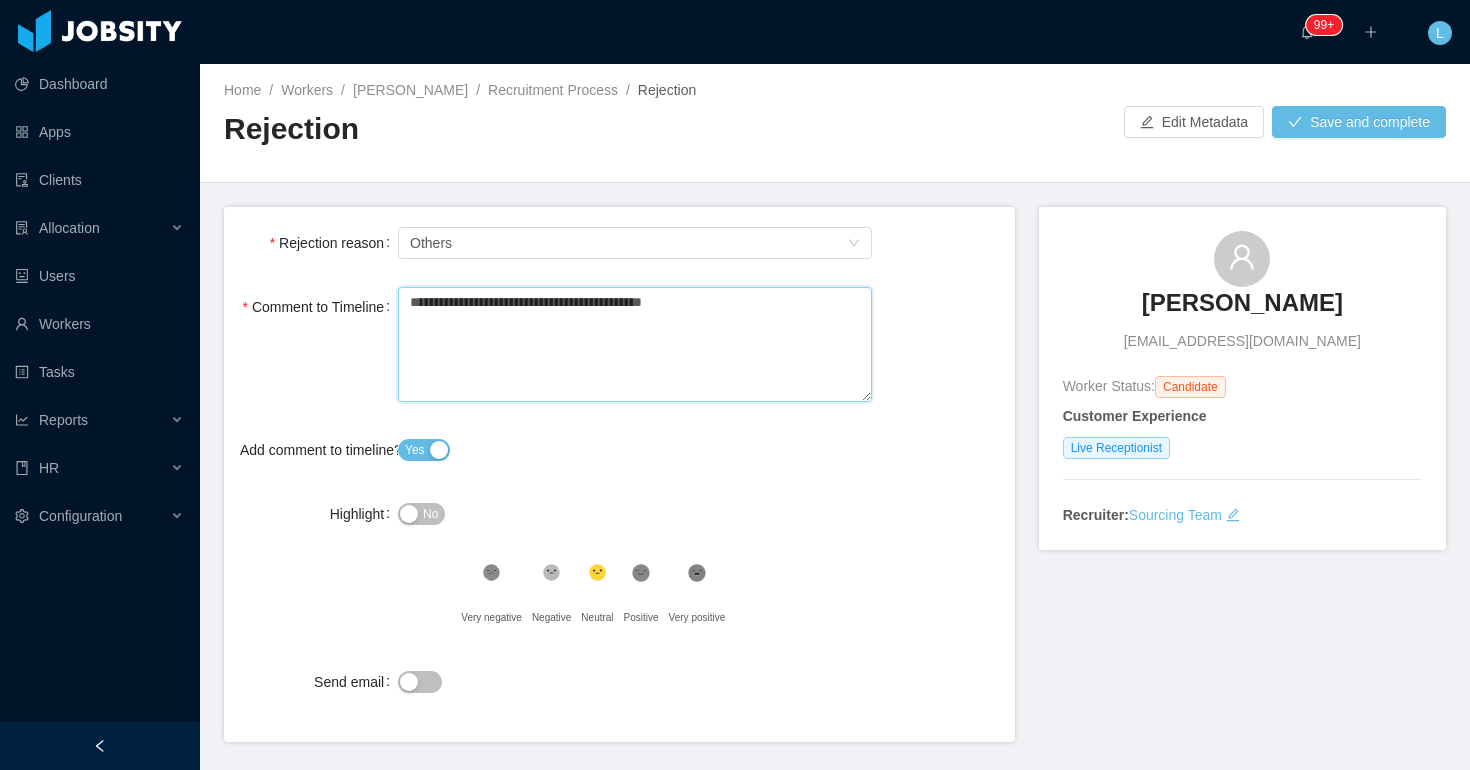 type 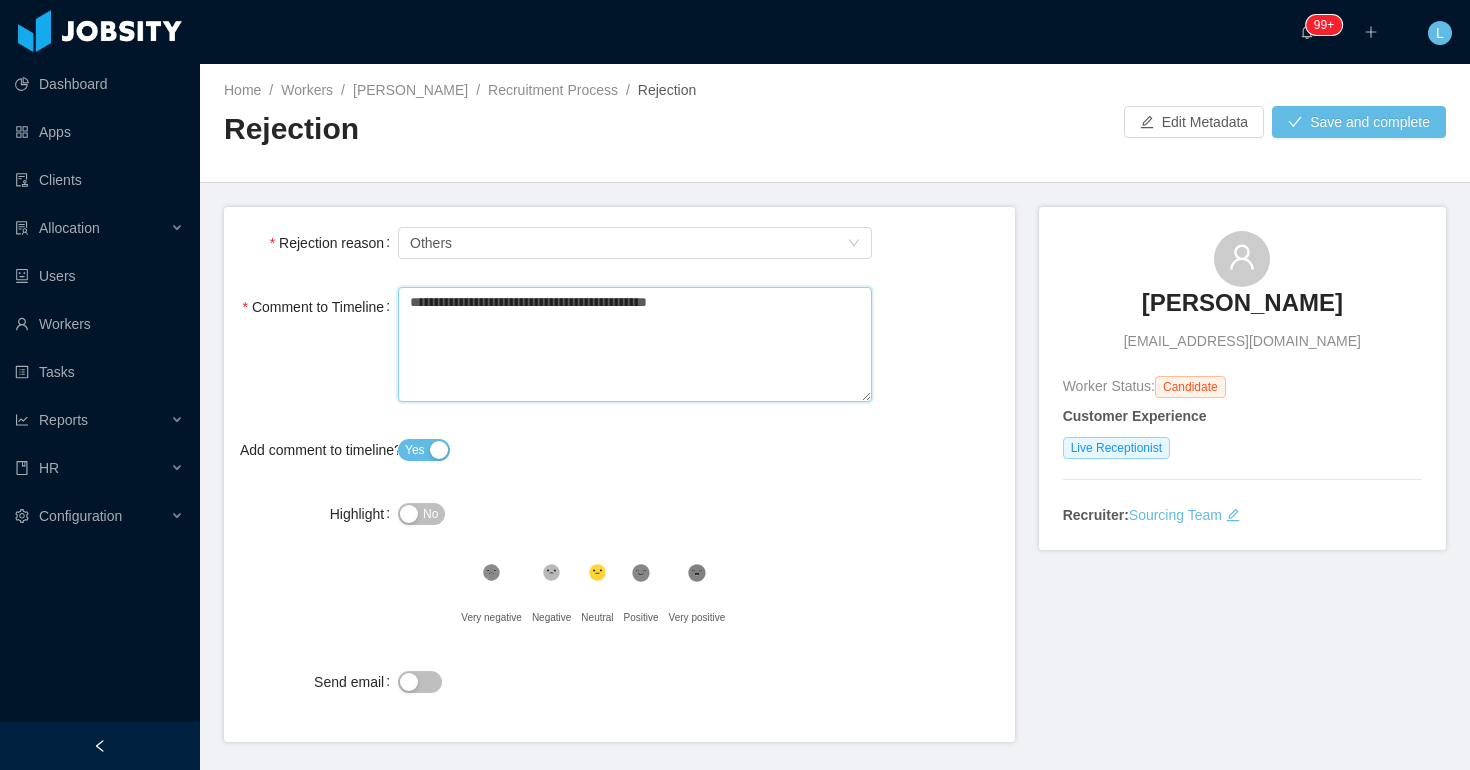 type 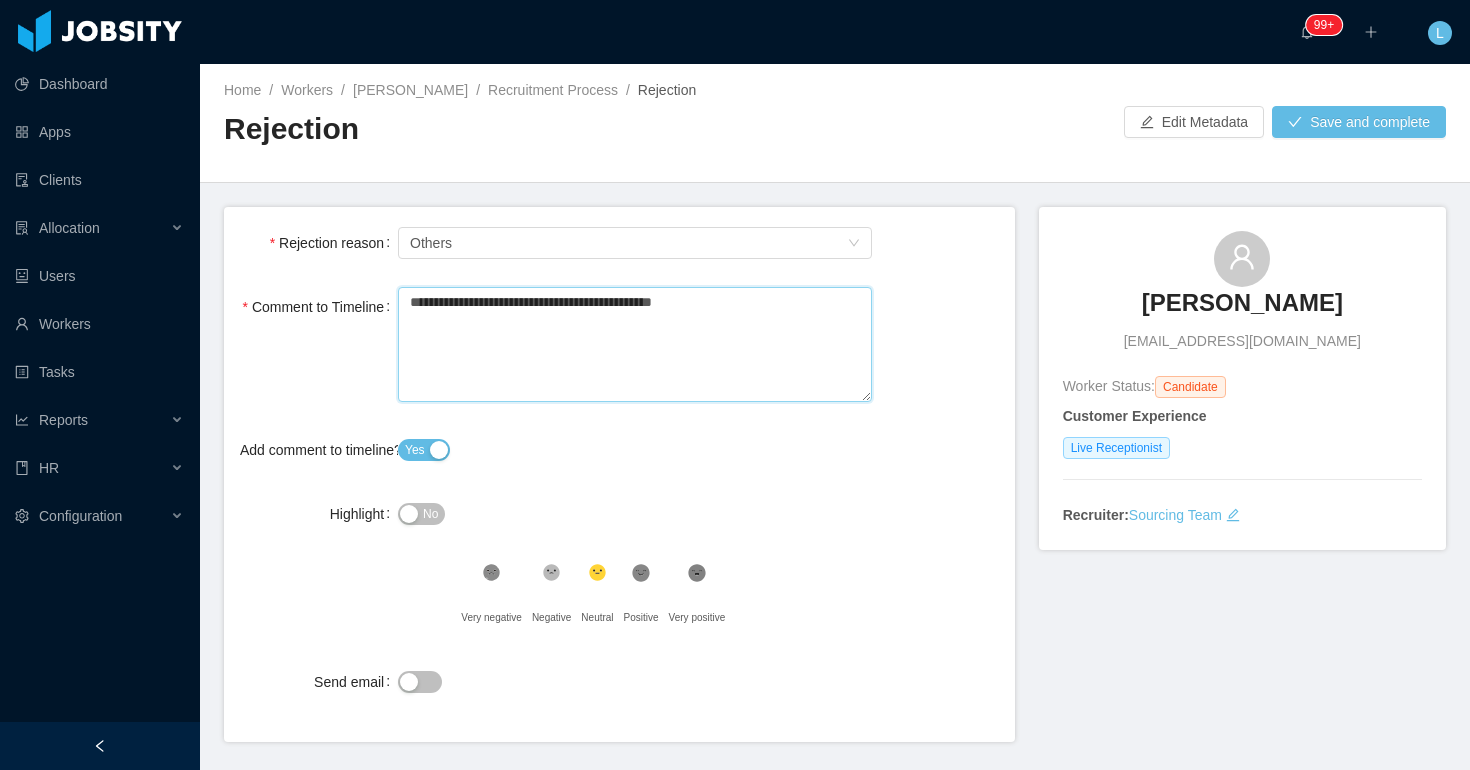 type 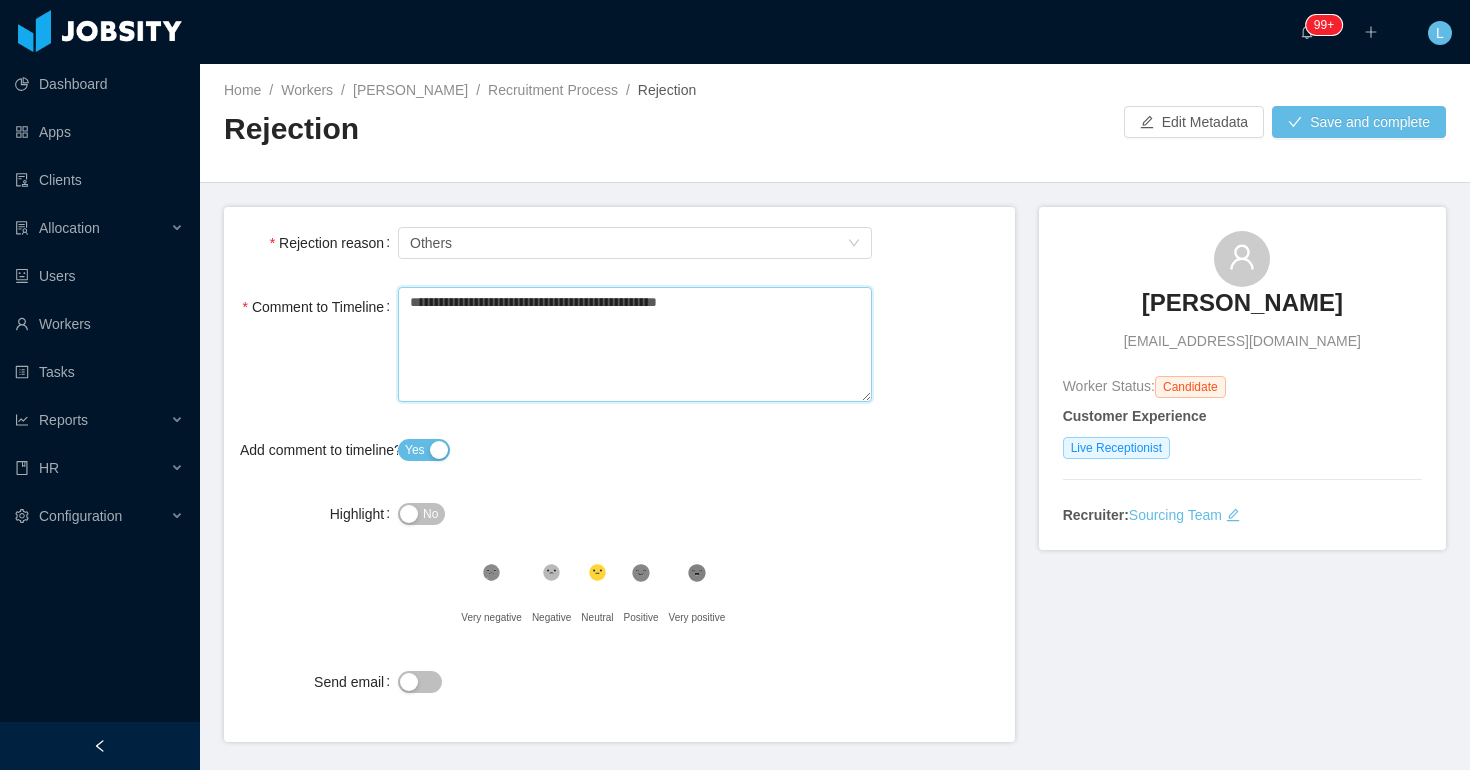 type 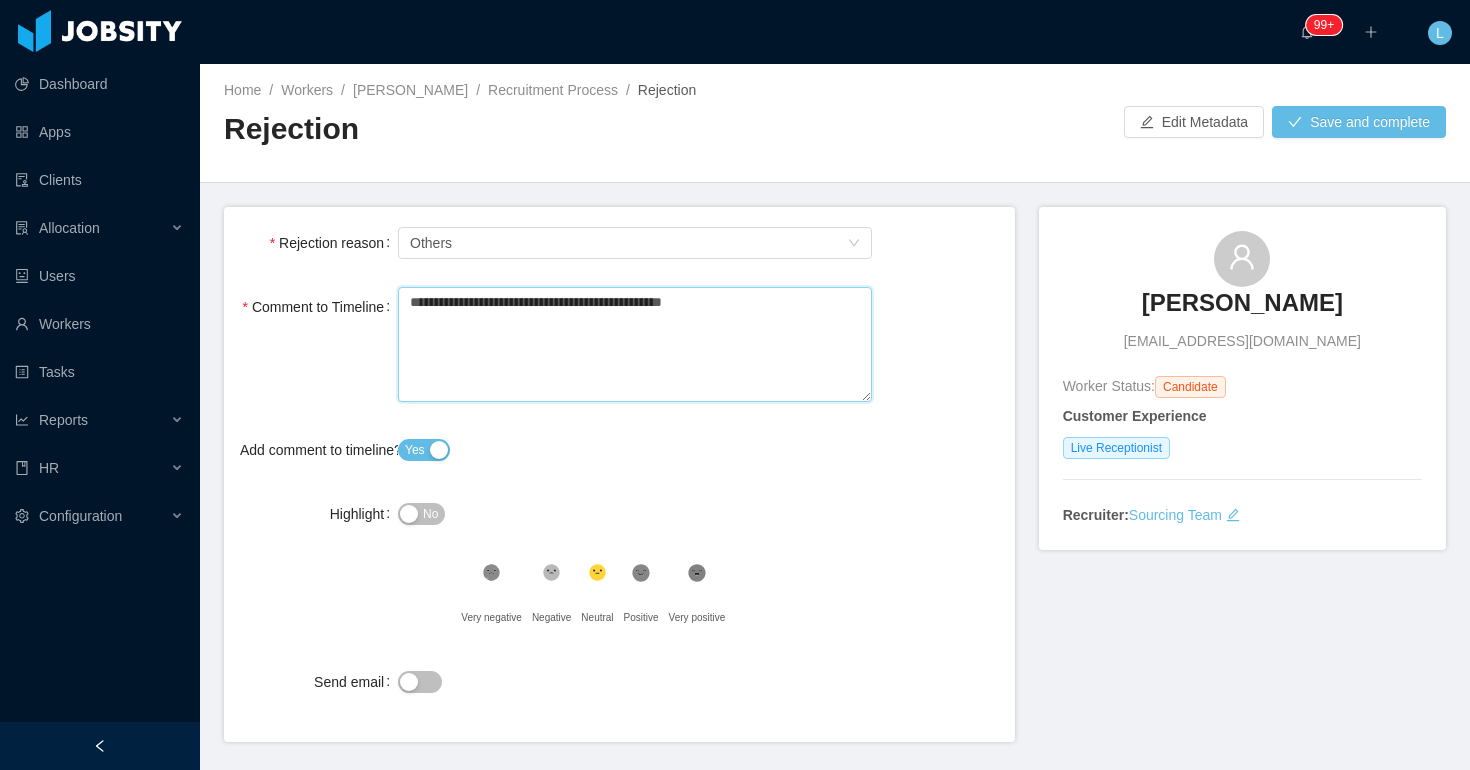 type 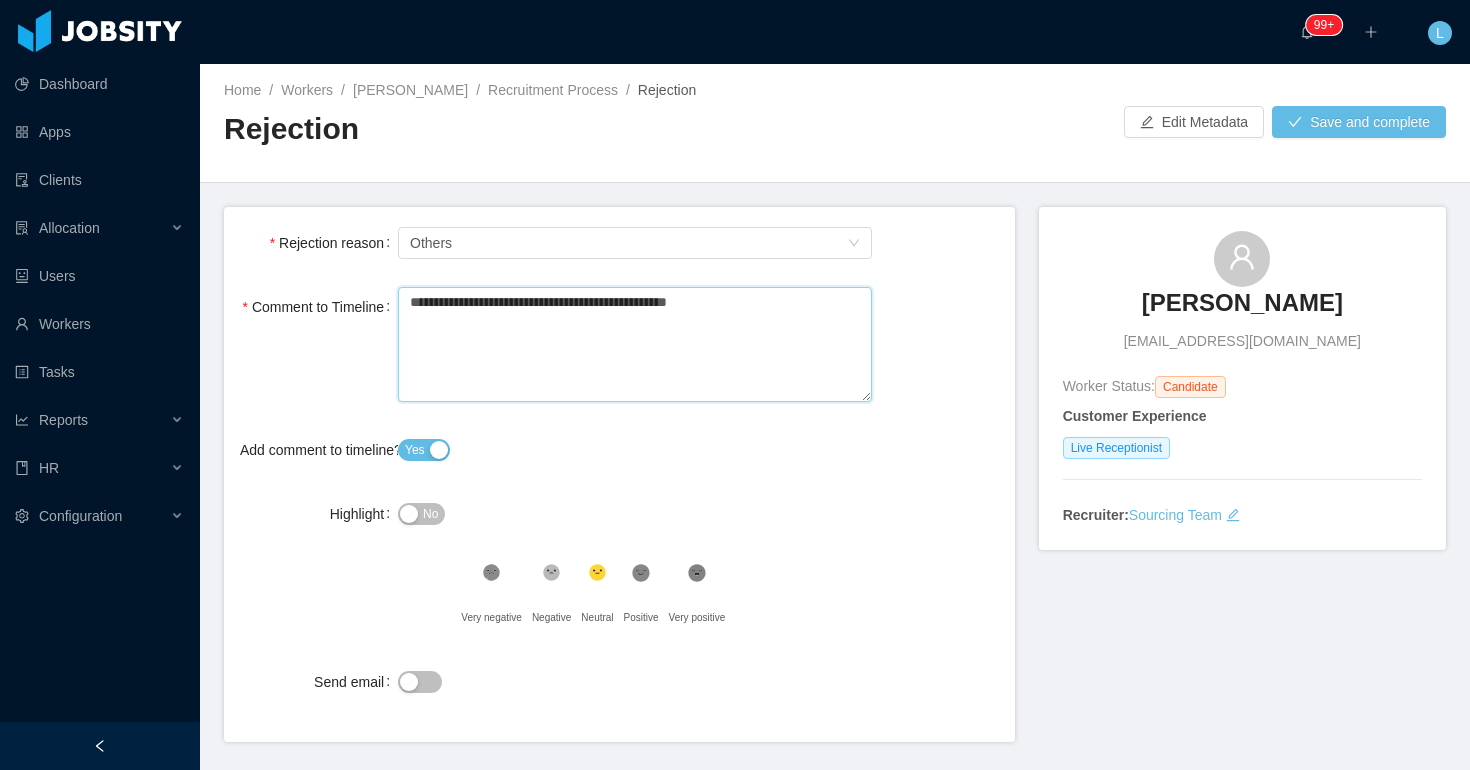 type 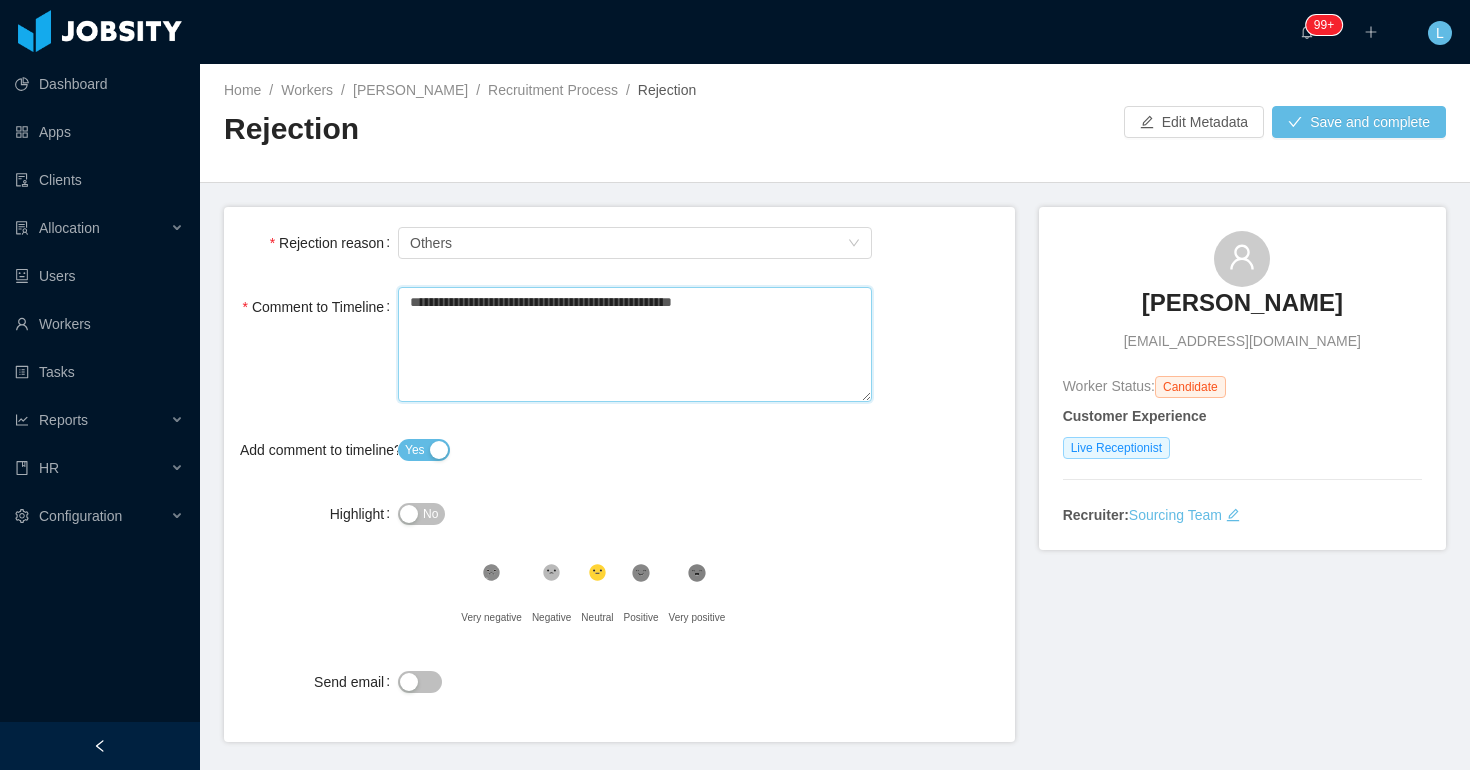 type 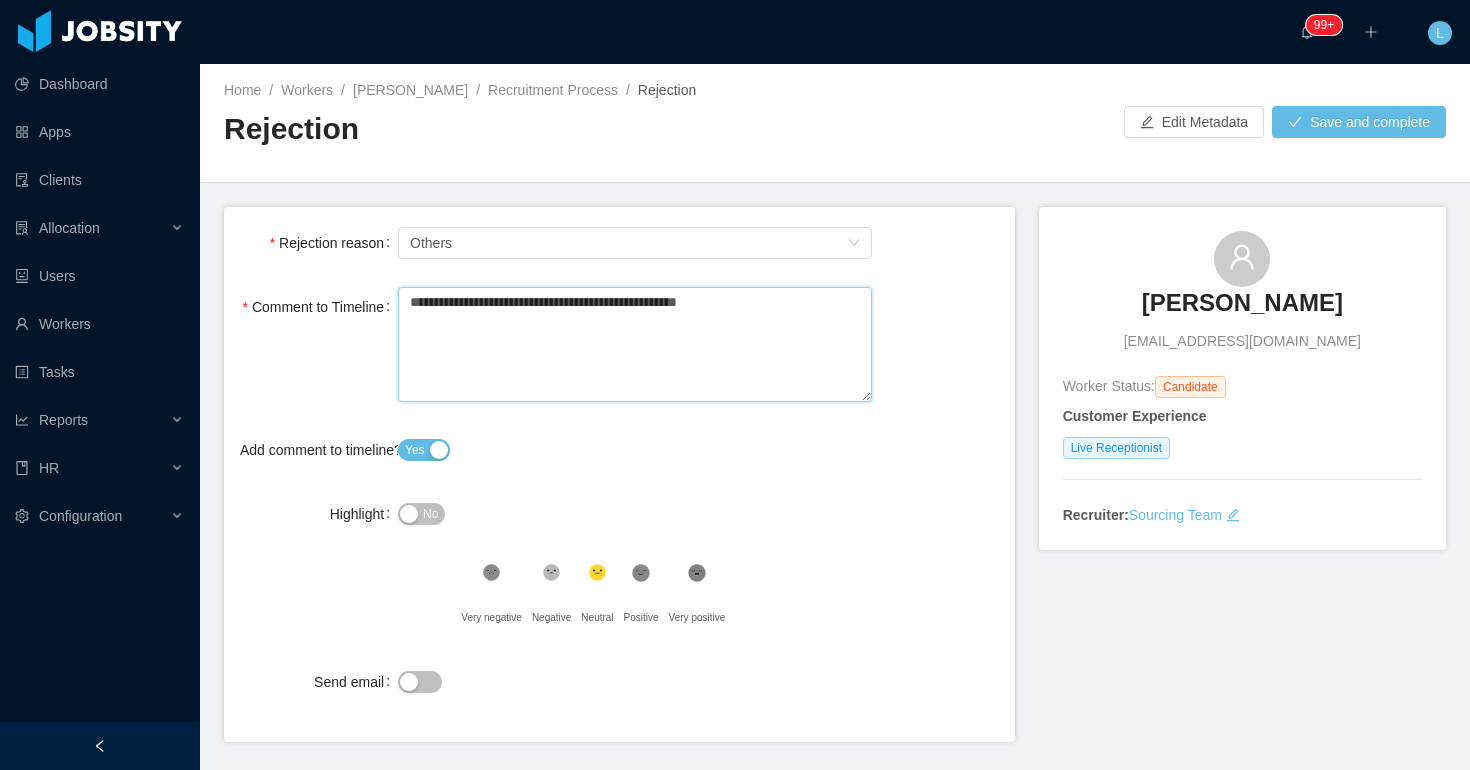 type 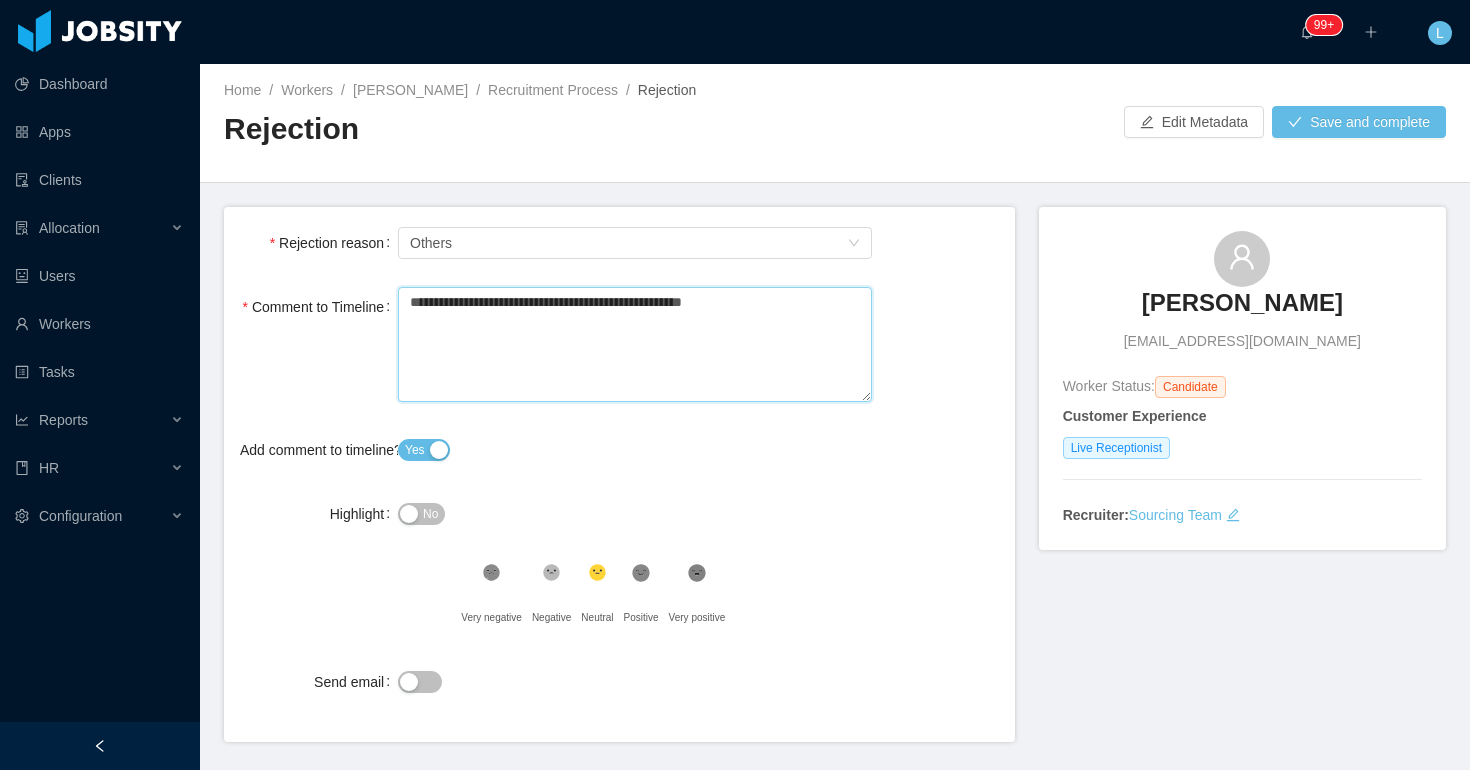 type 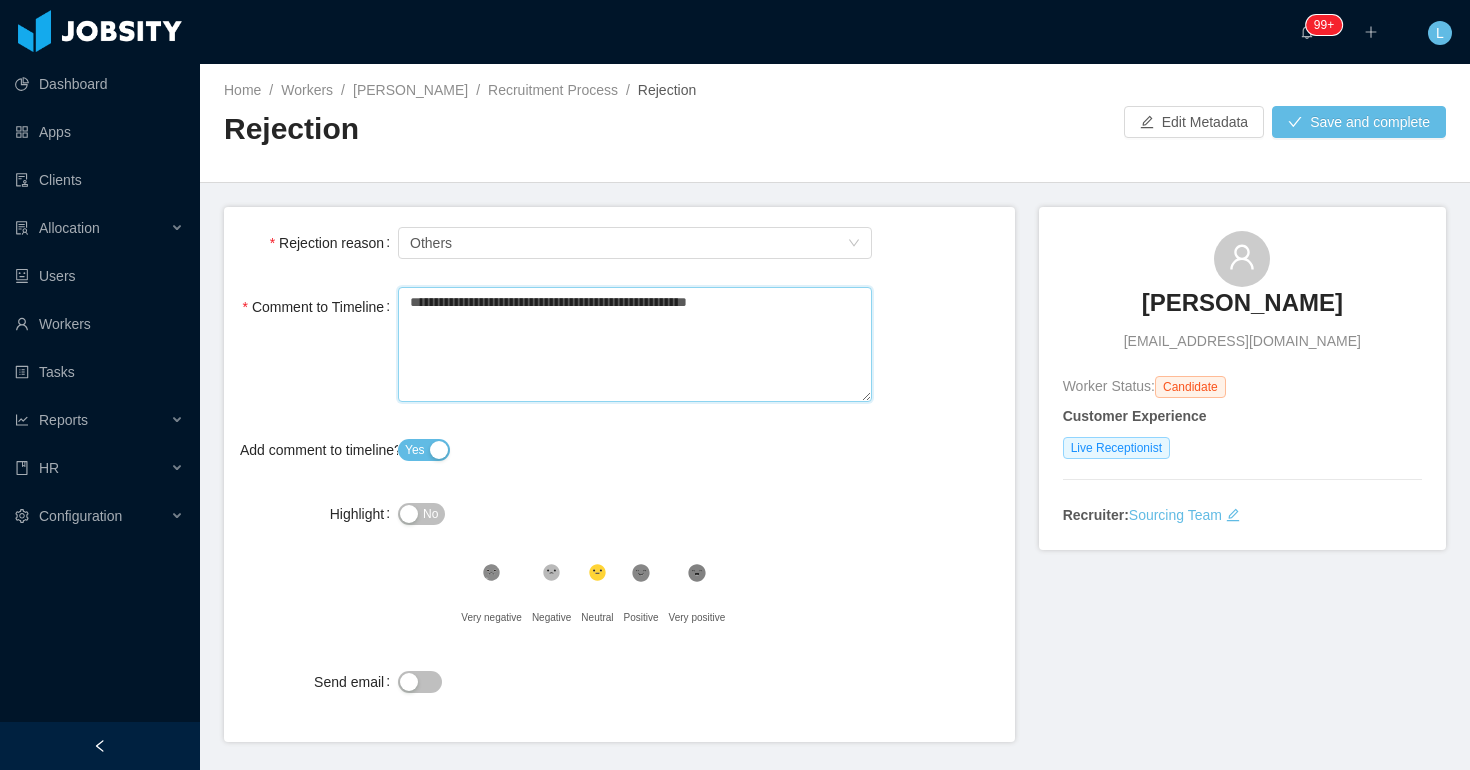 type 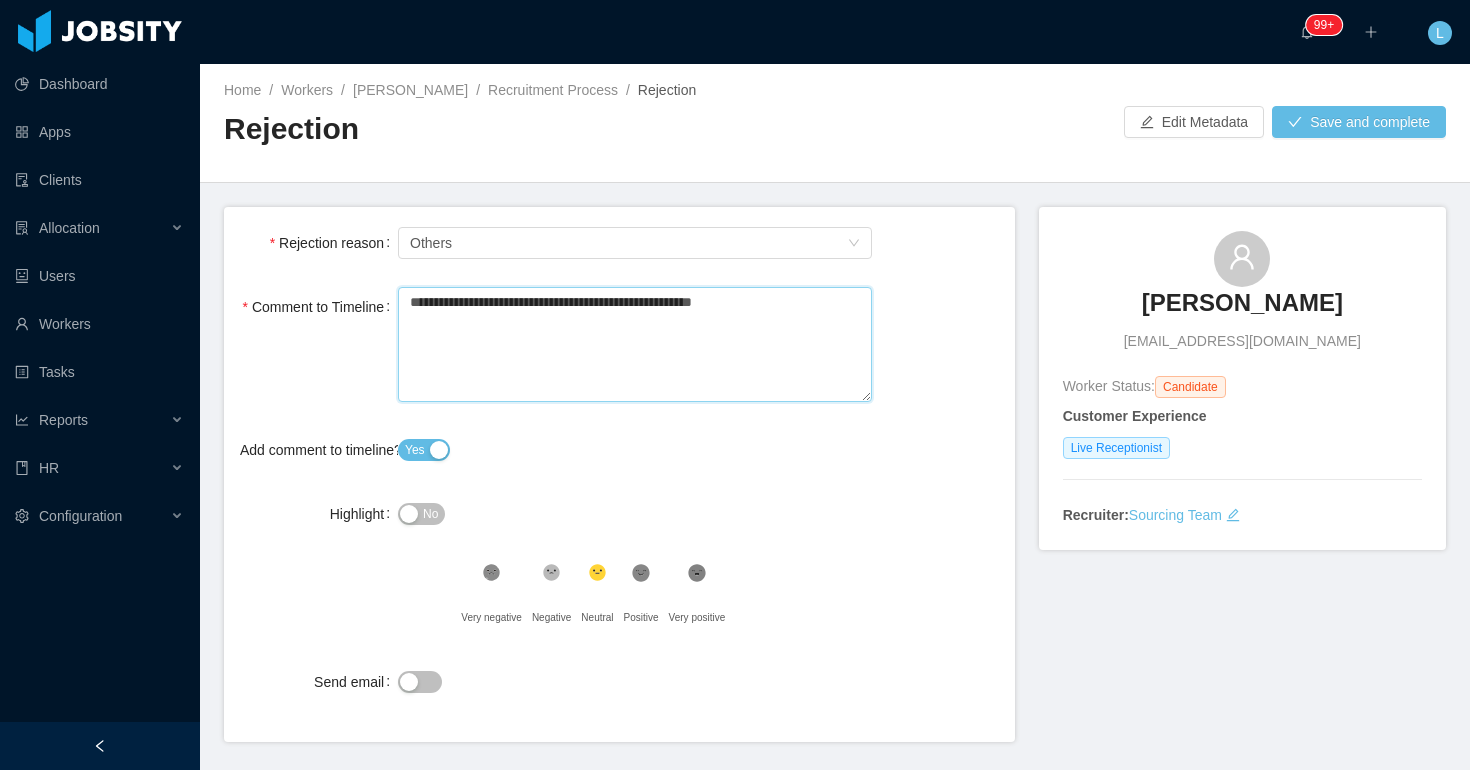 type 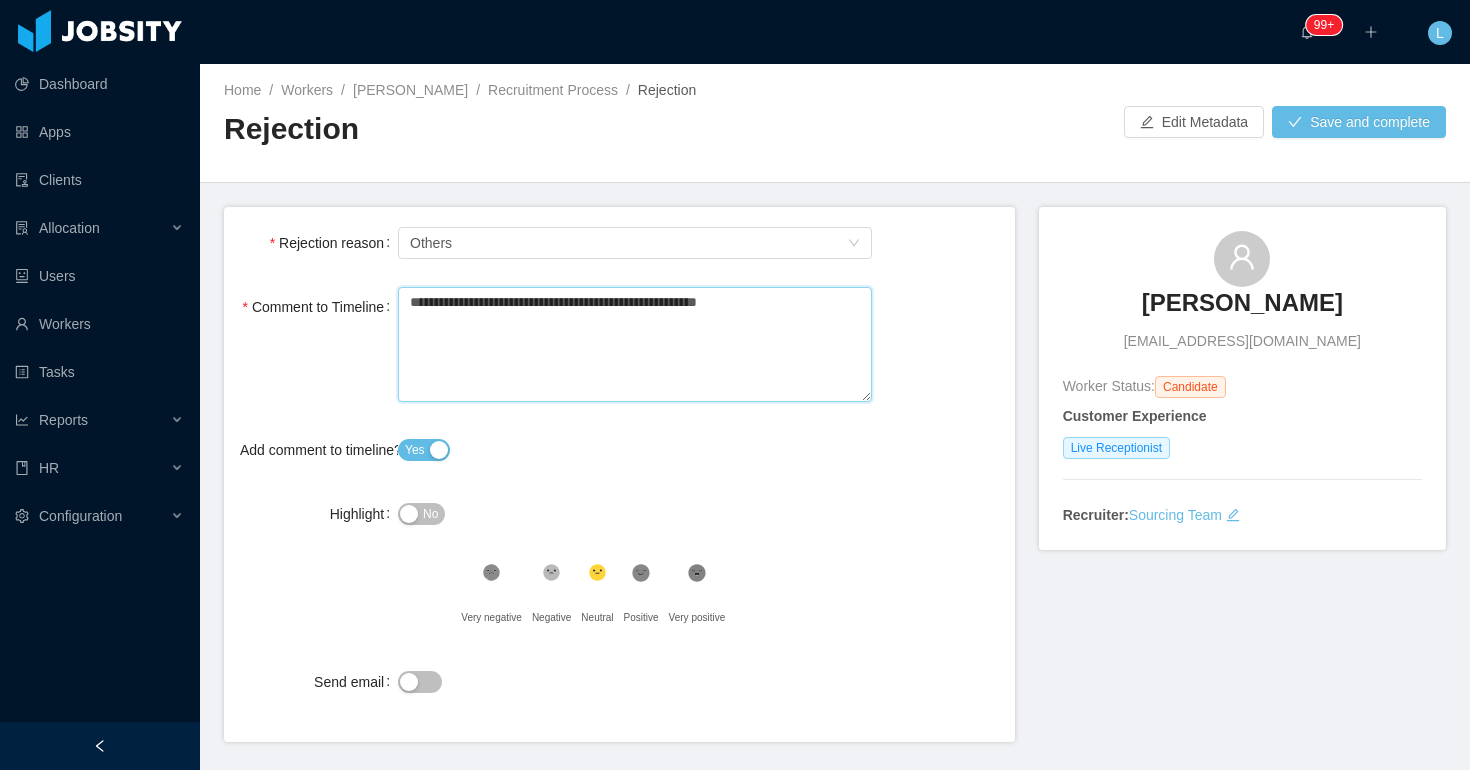 type 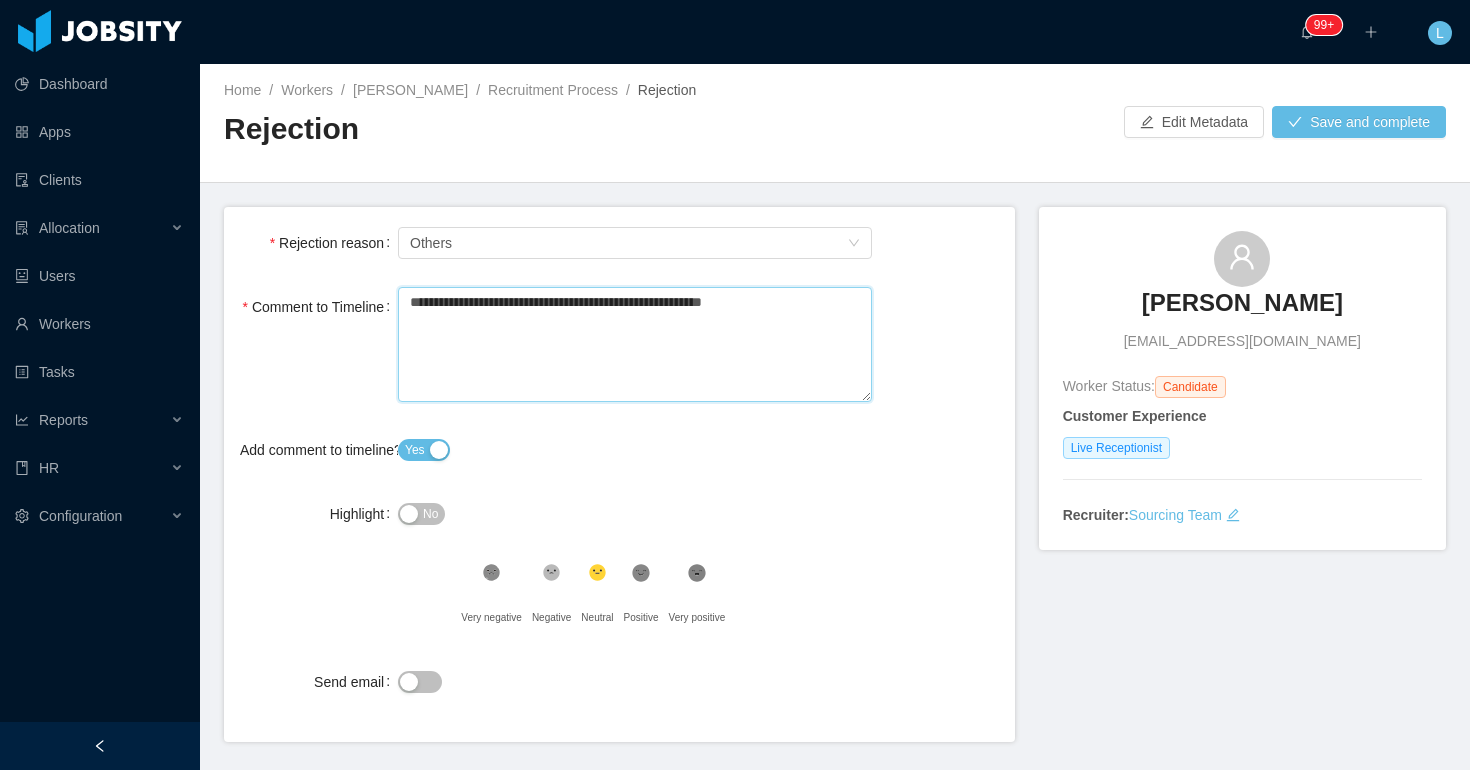 type 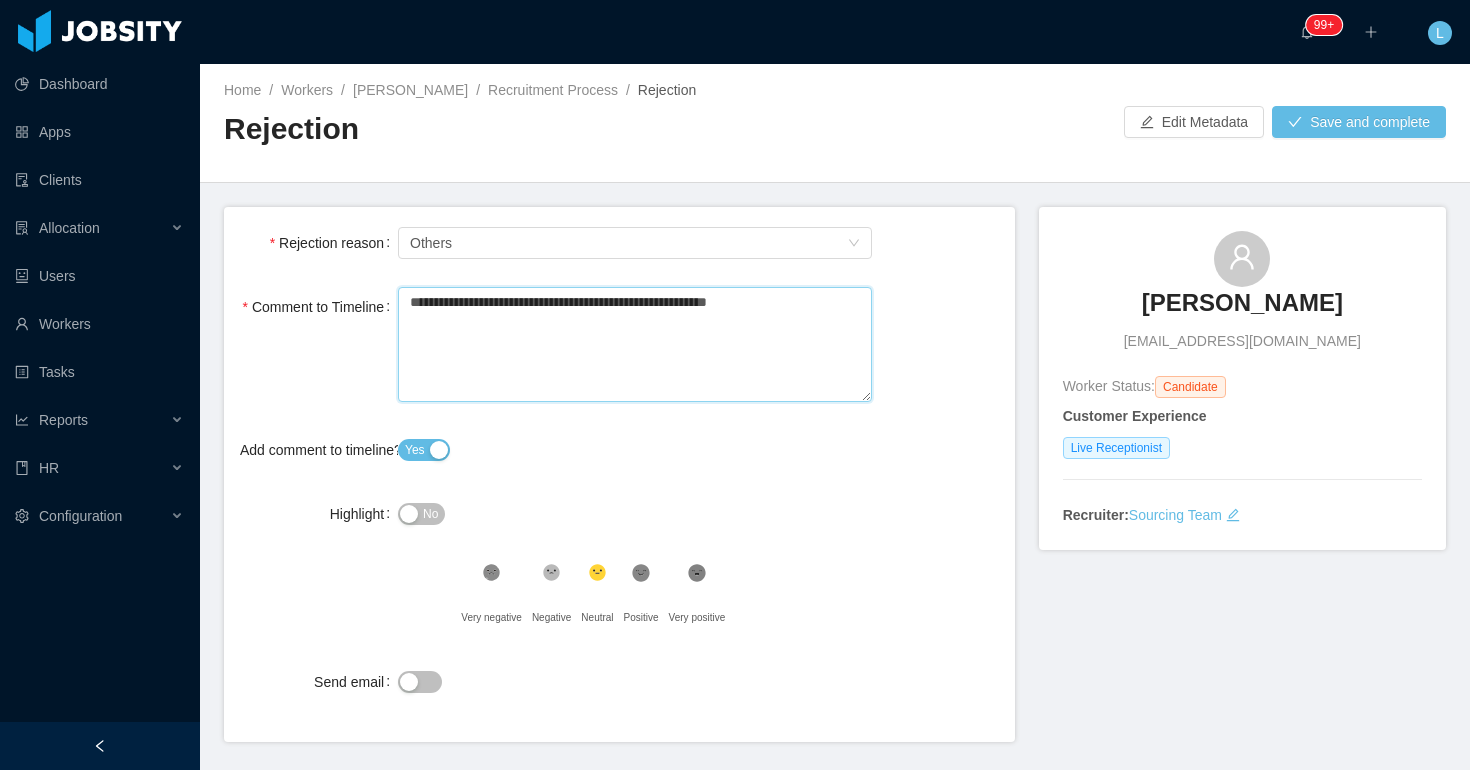 type 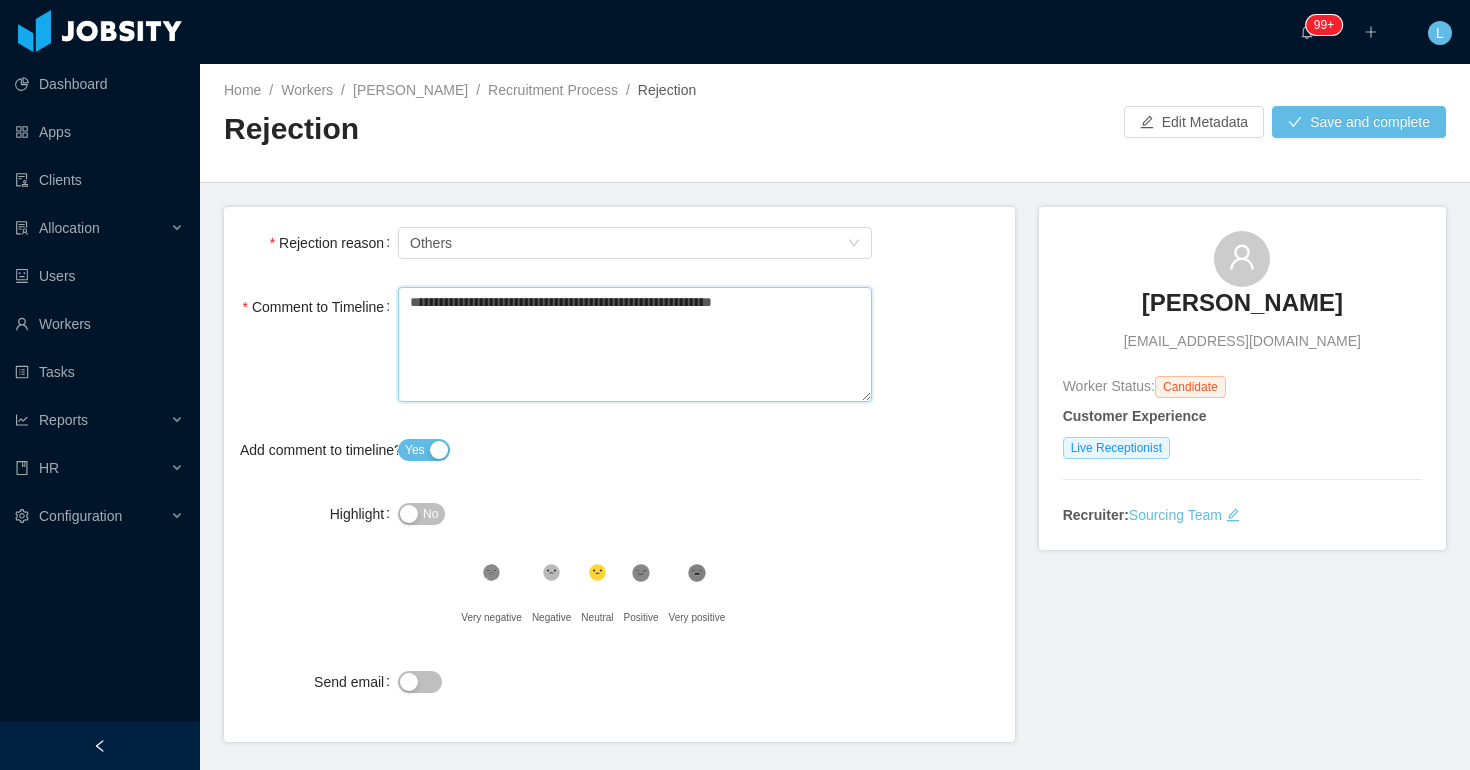 type 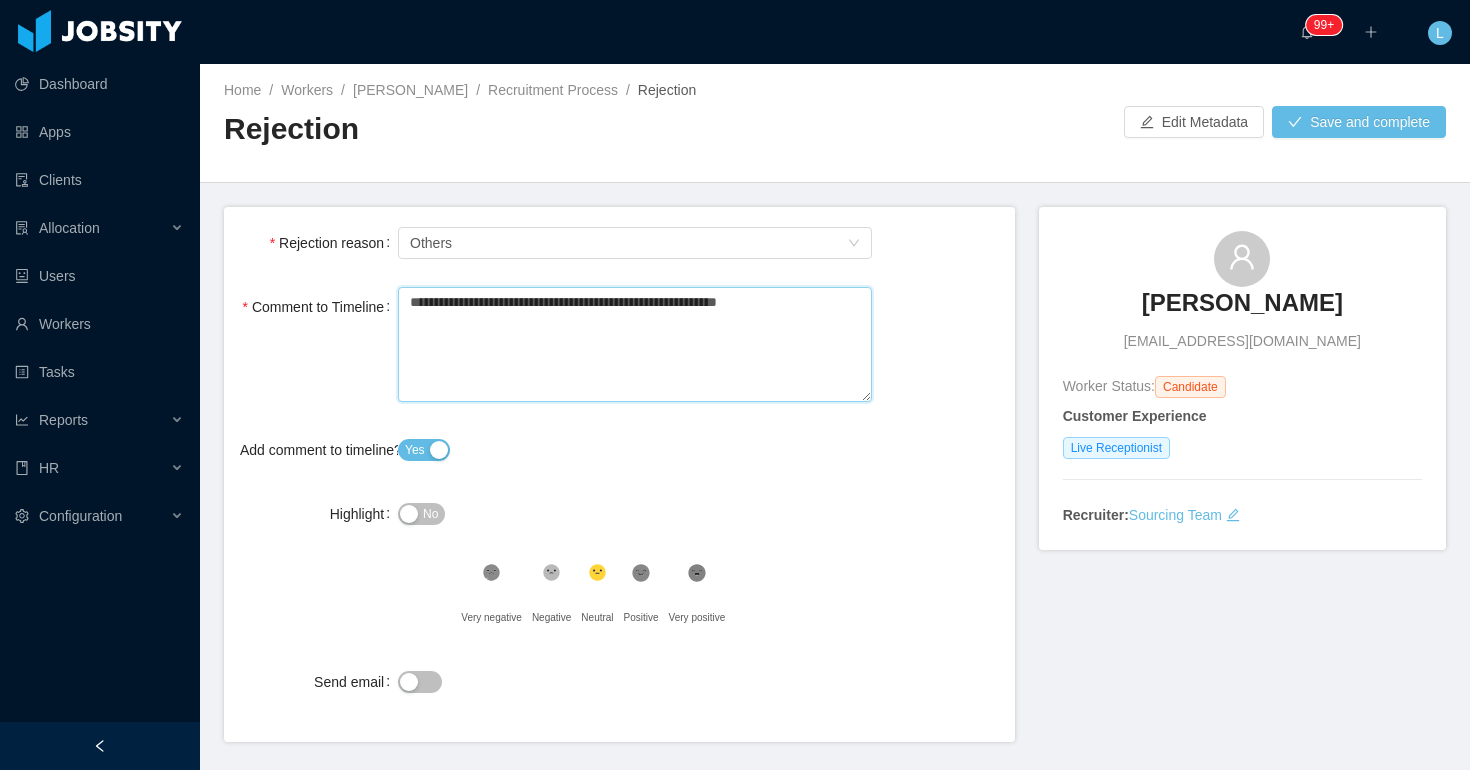 type 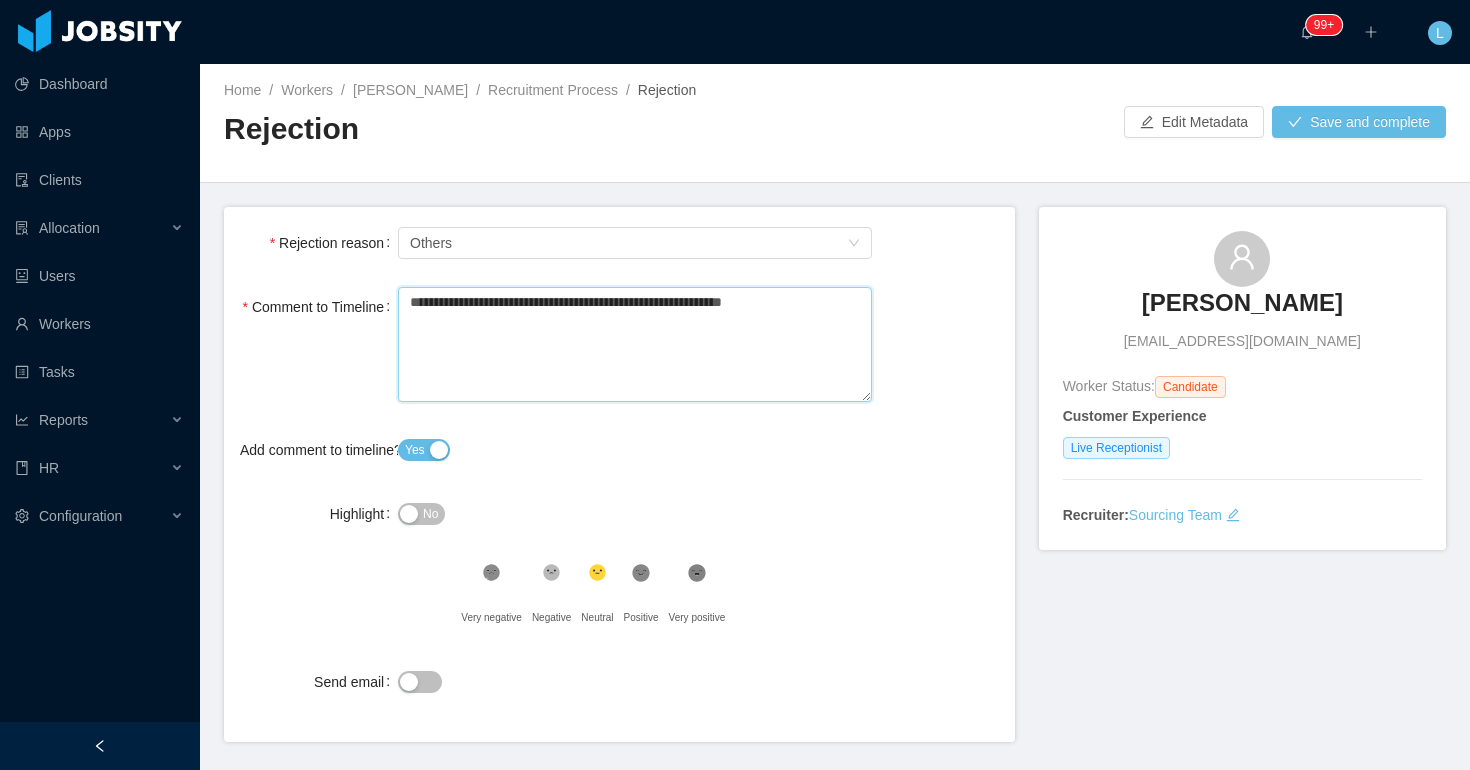 type 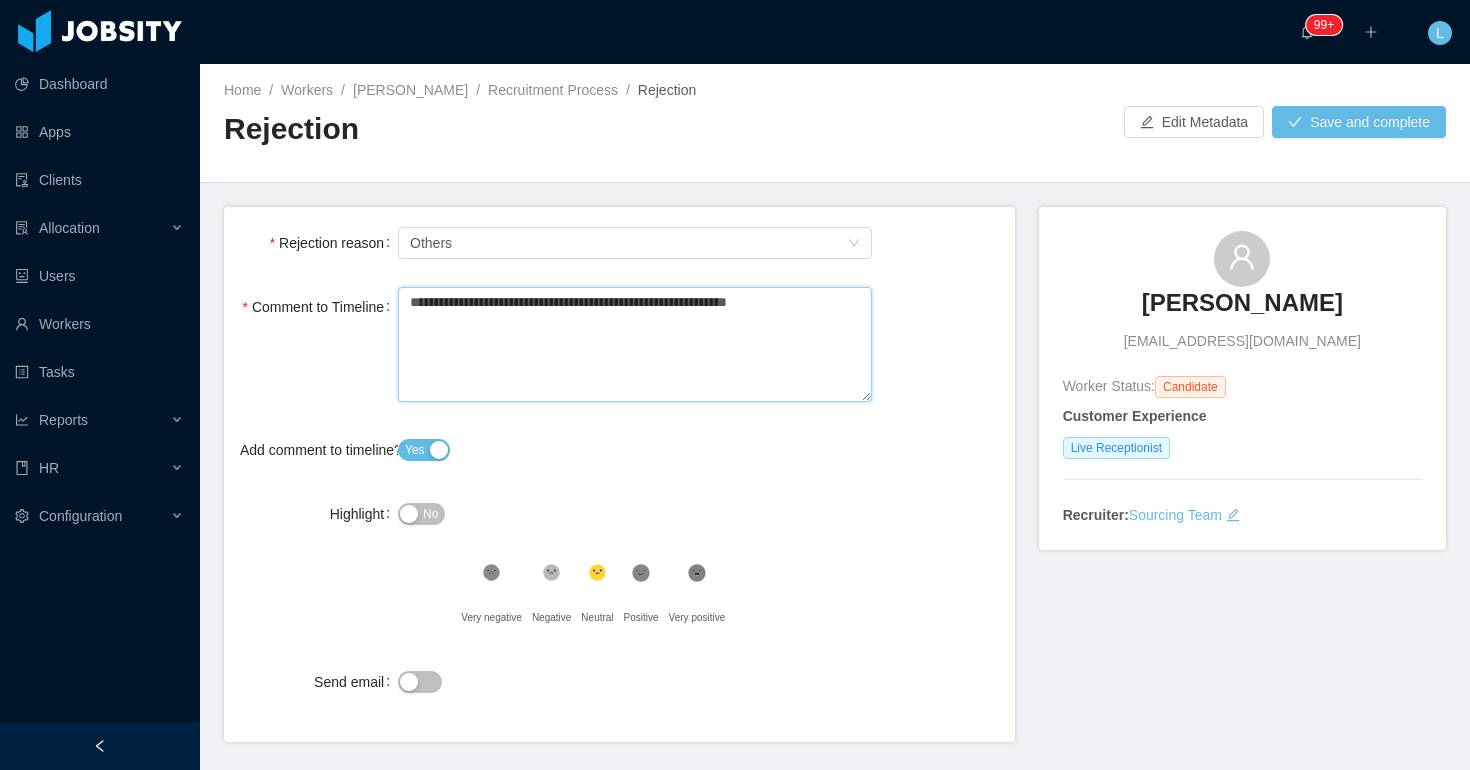type 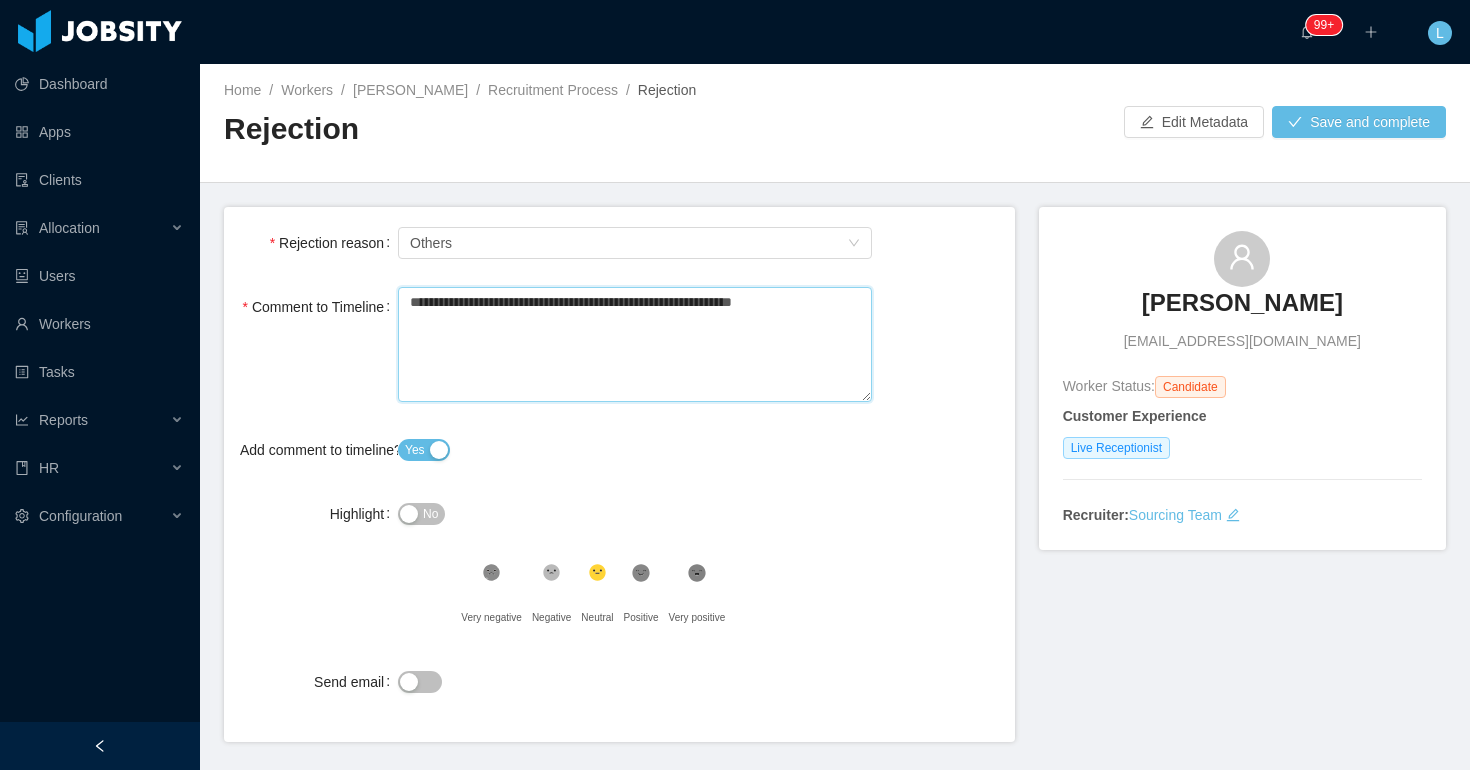 type 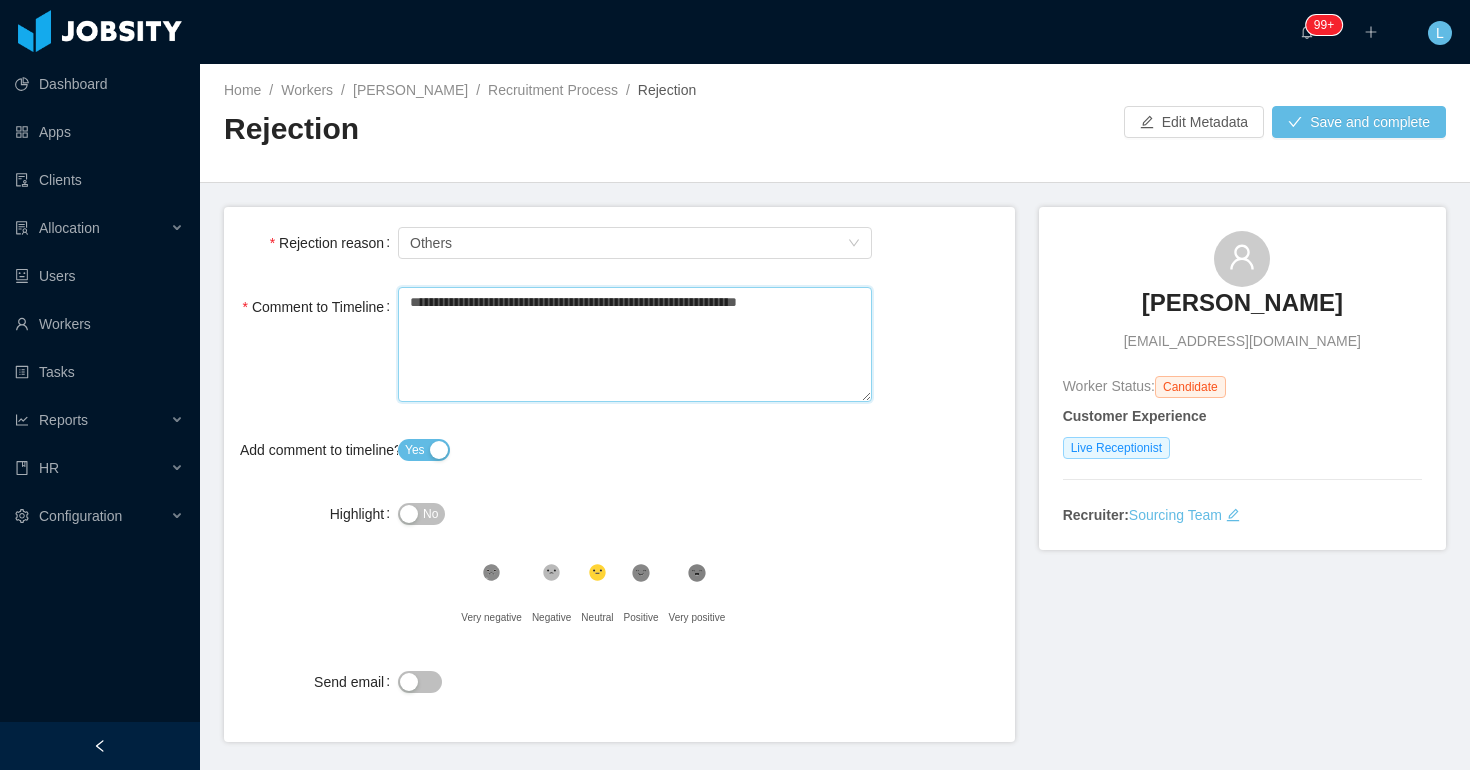 type 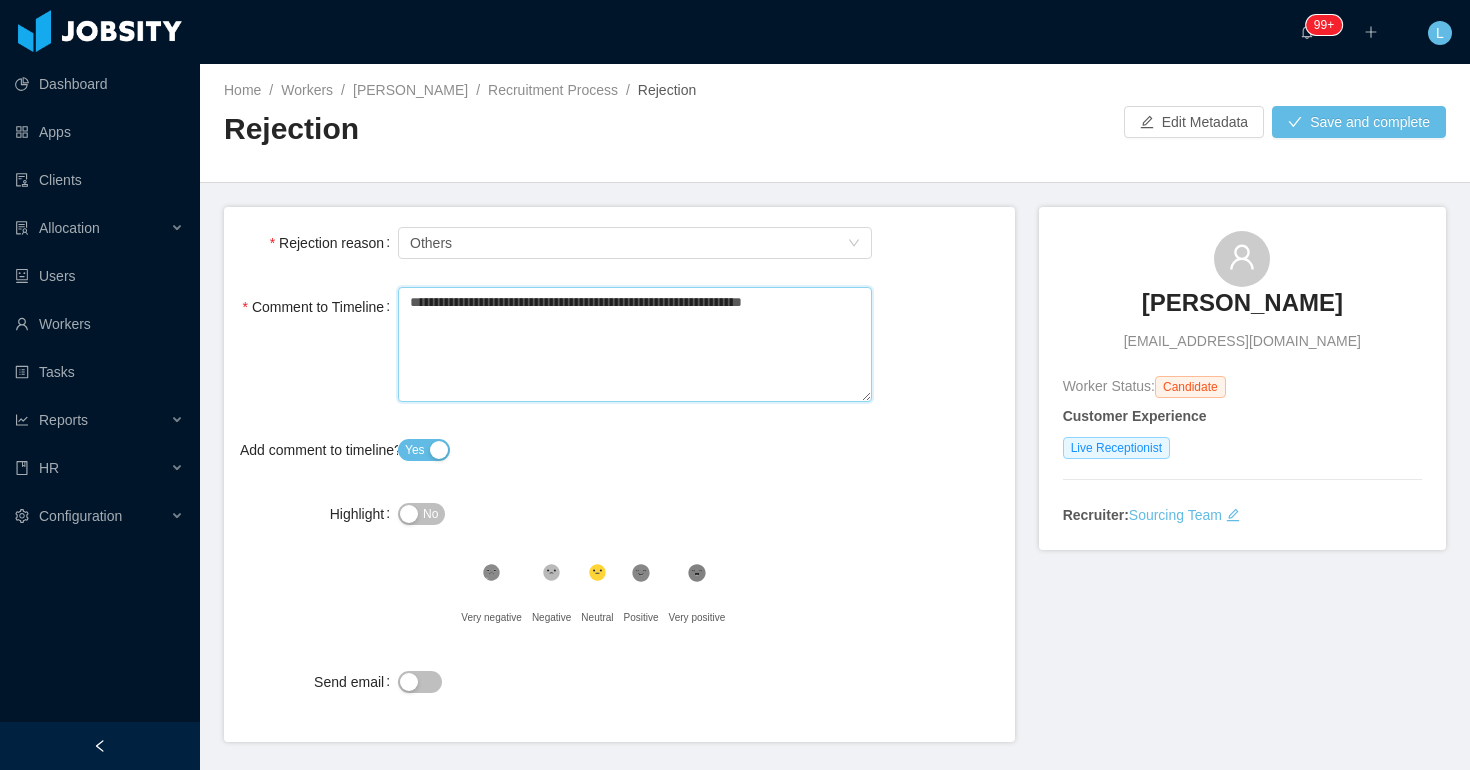 type 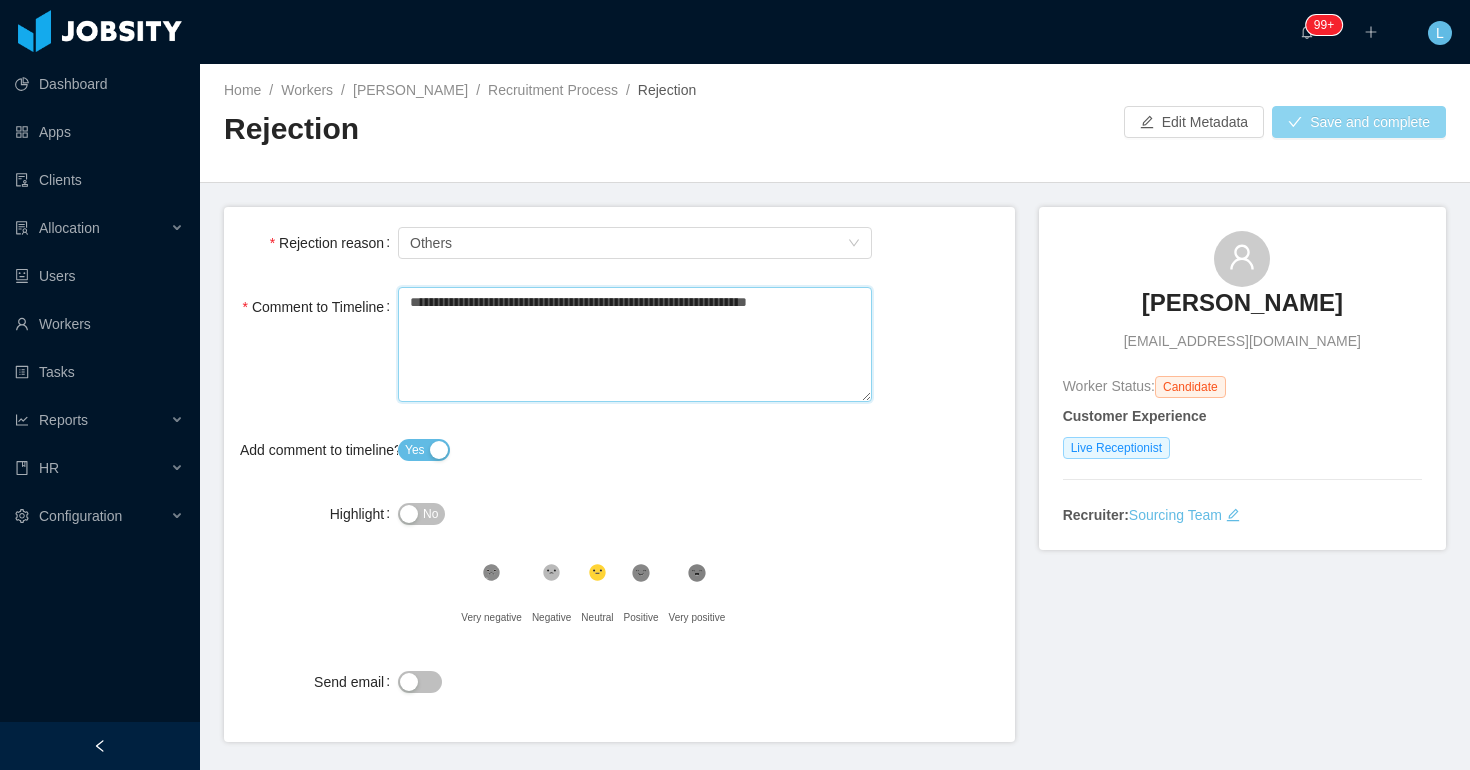 type on "**********" 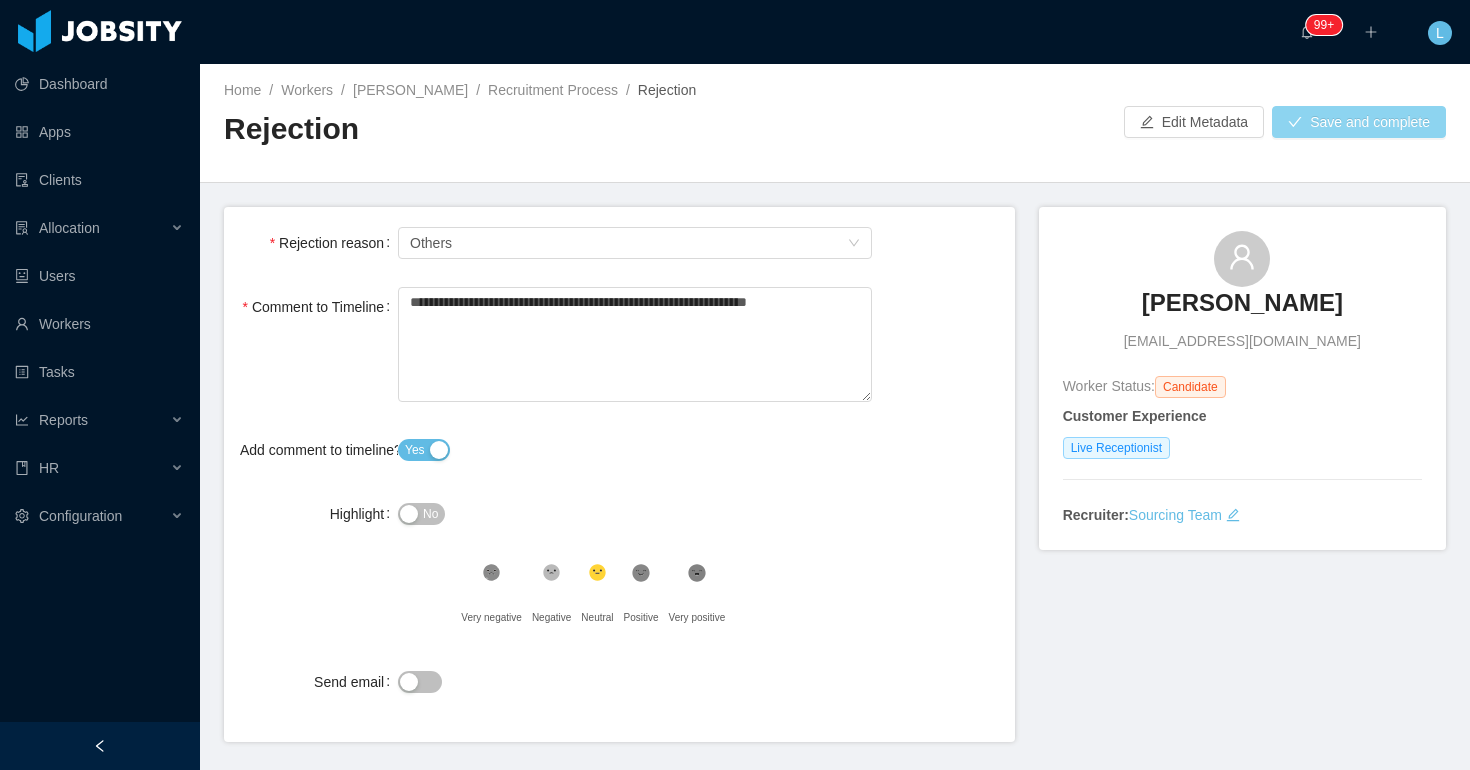 click on "Save and complete" at bounding box center (1359, 122) 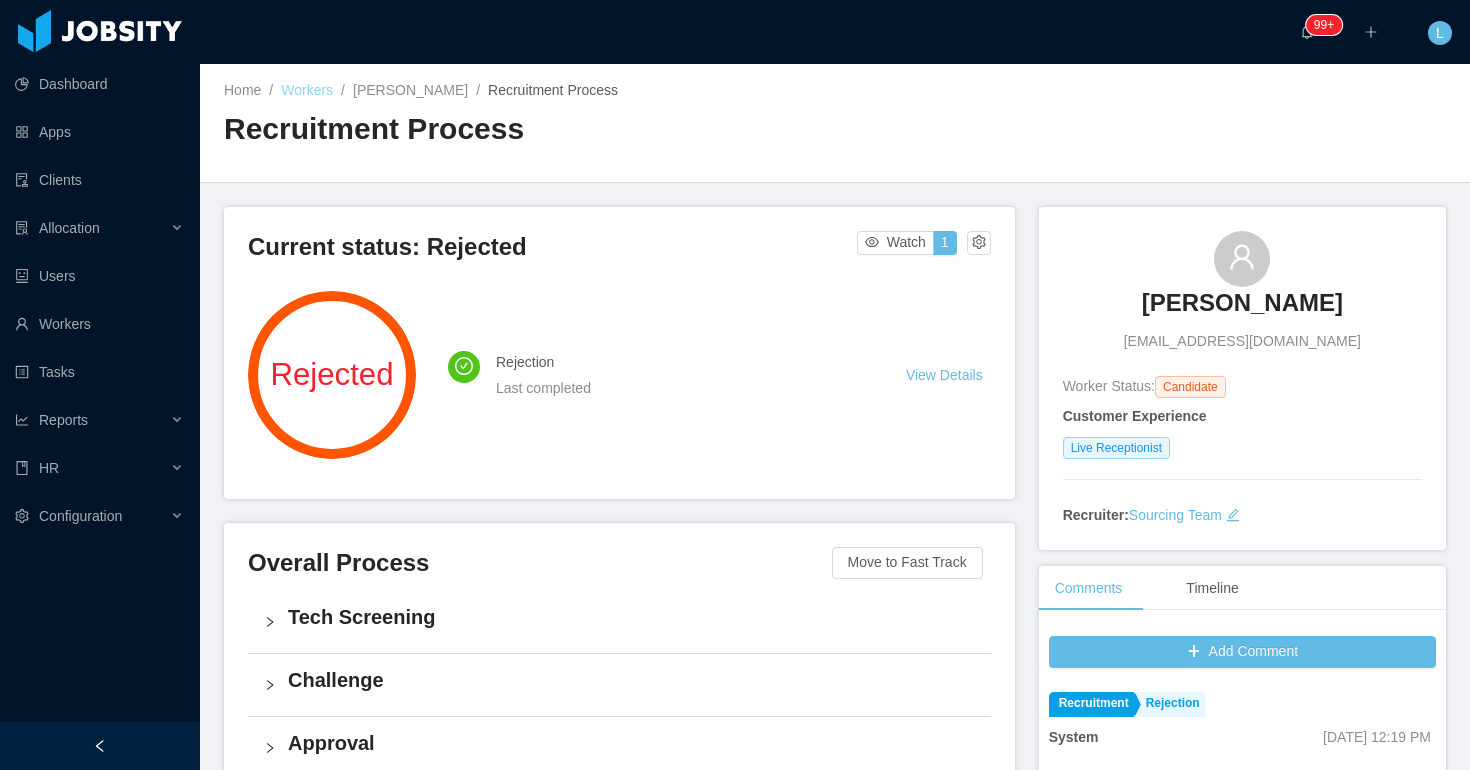 click on "Workers" at bounding box center [307, 90] 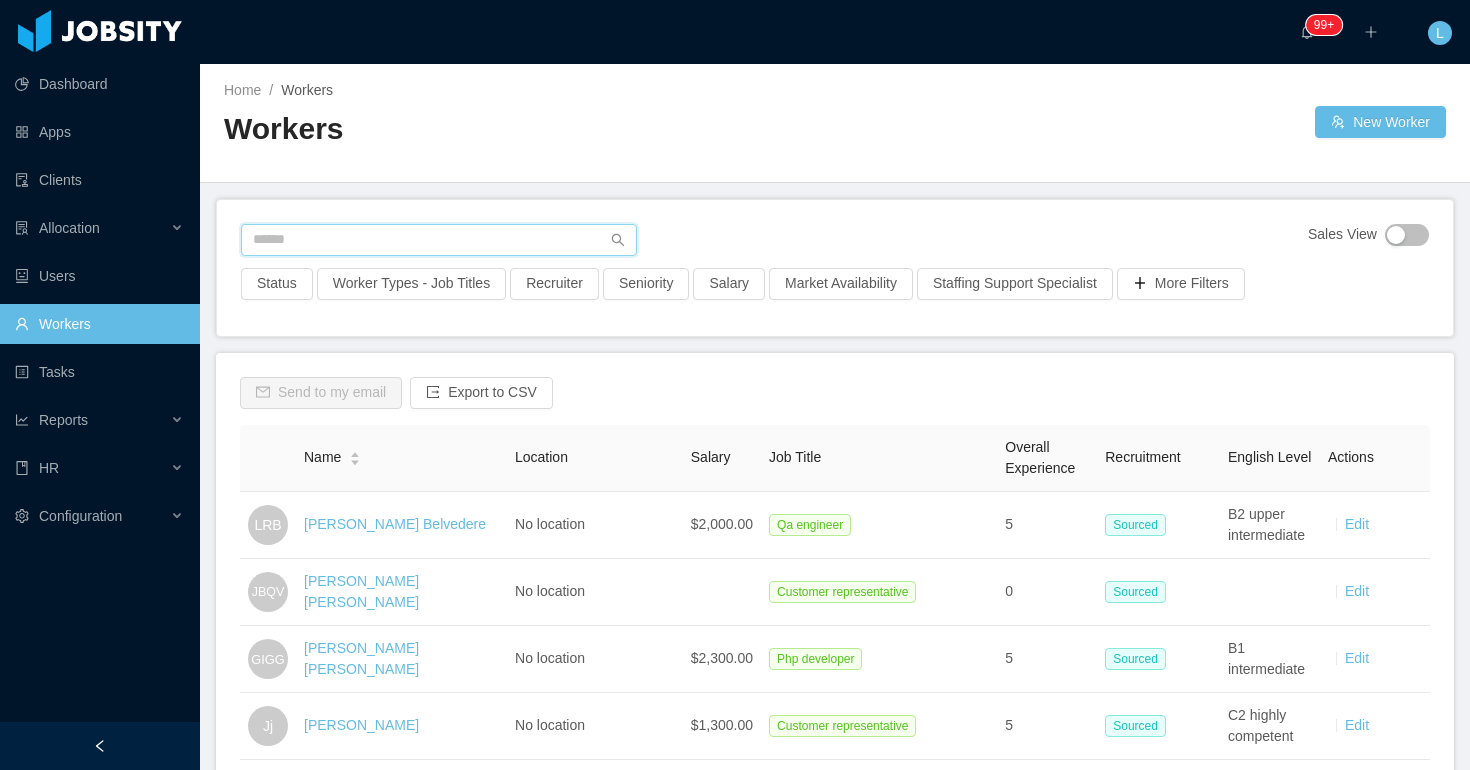 click at bounding box center [439, 240] 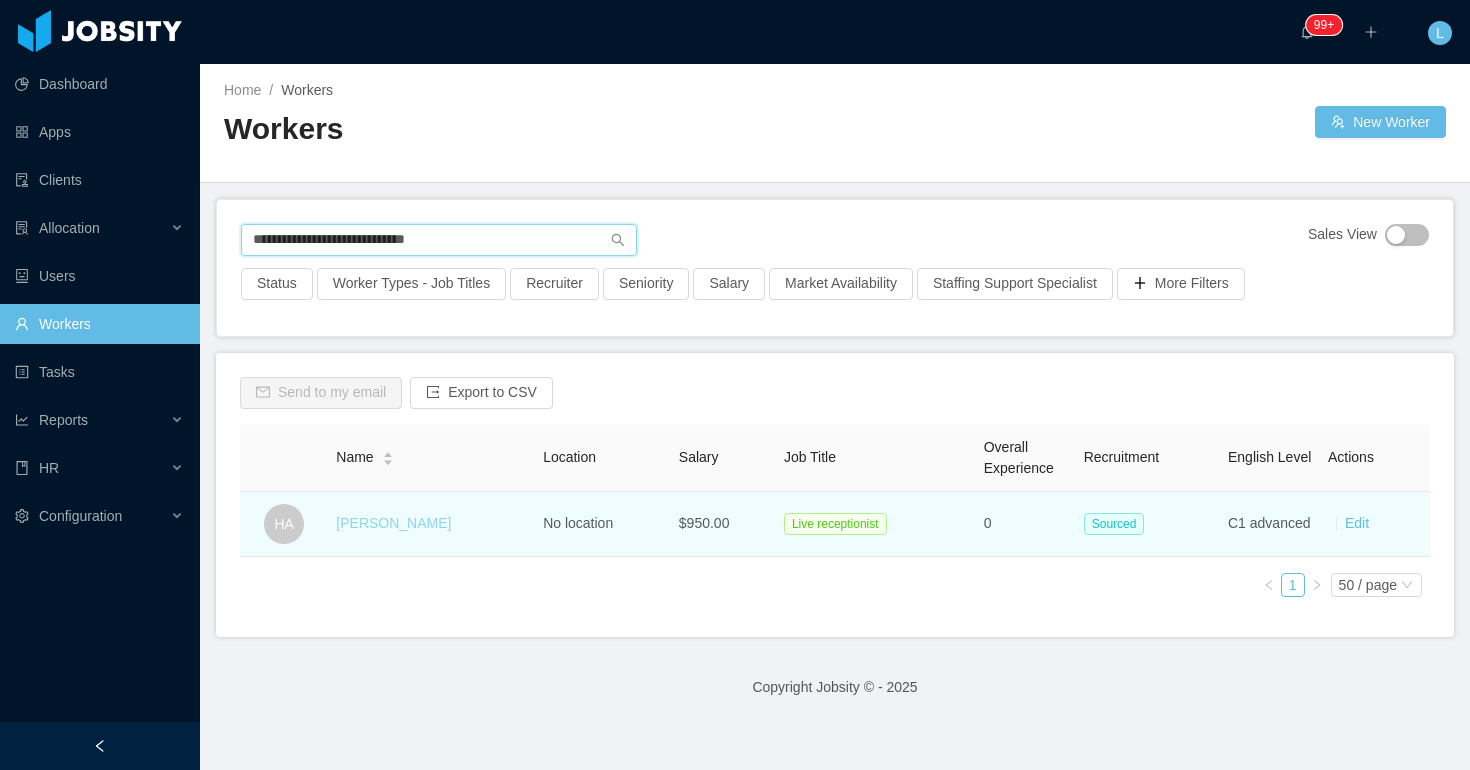 type on "**********" 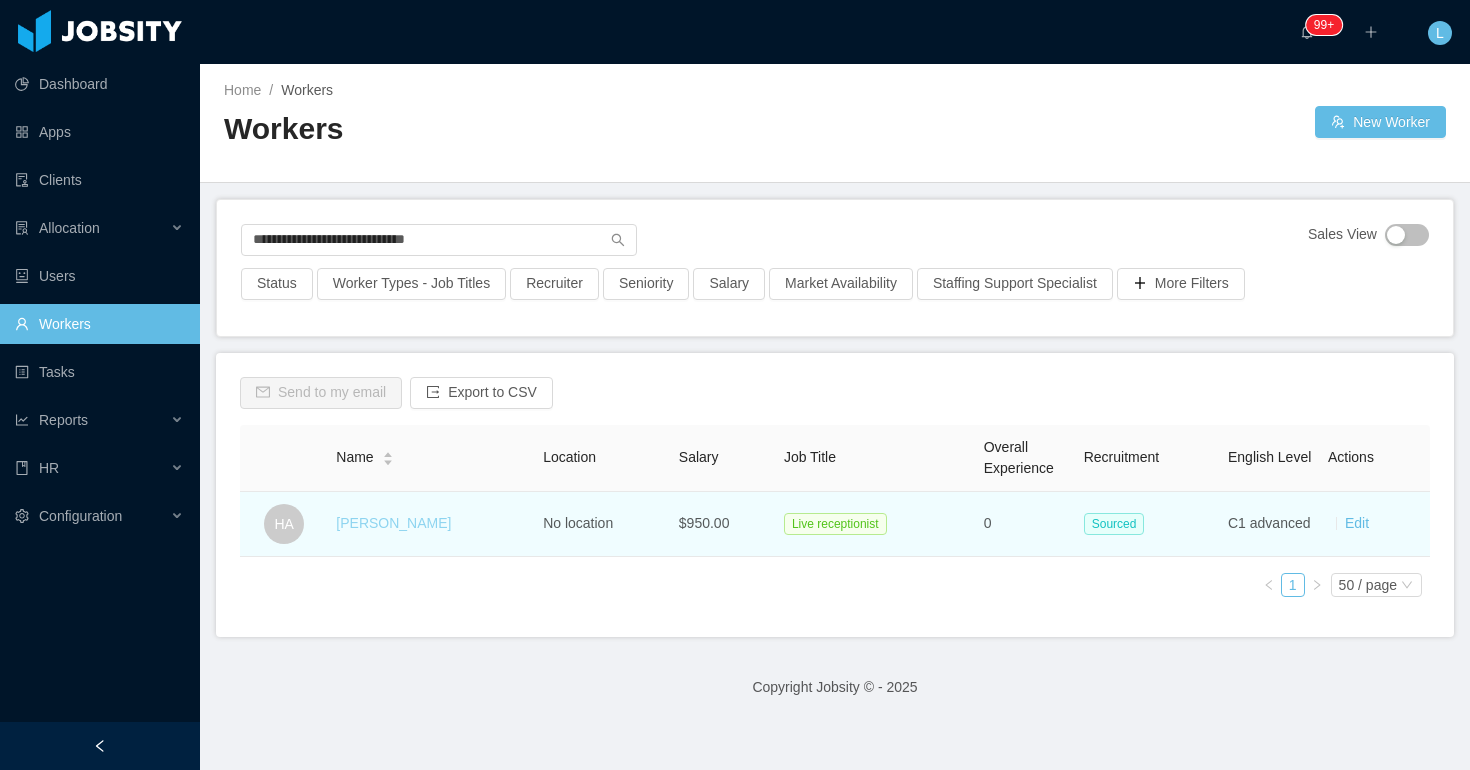 click on "Hector Aguilar" at bounding box center [393, 523] 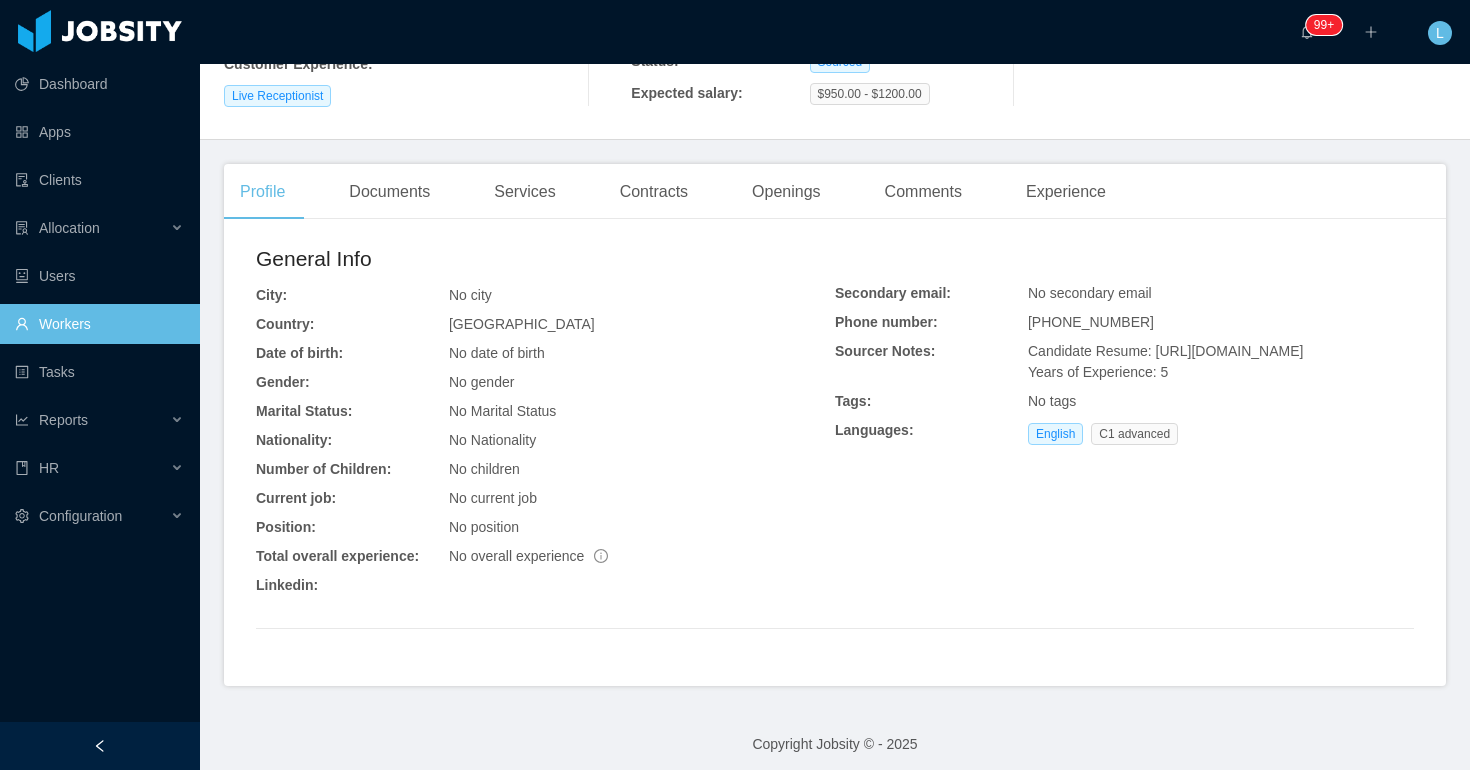 scroll, scrollTop: 336, scrollLeft: 0, axis: vertical 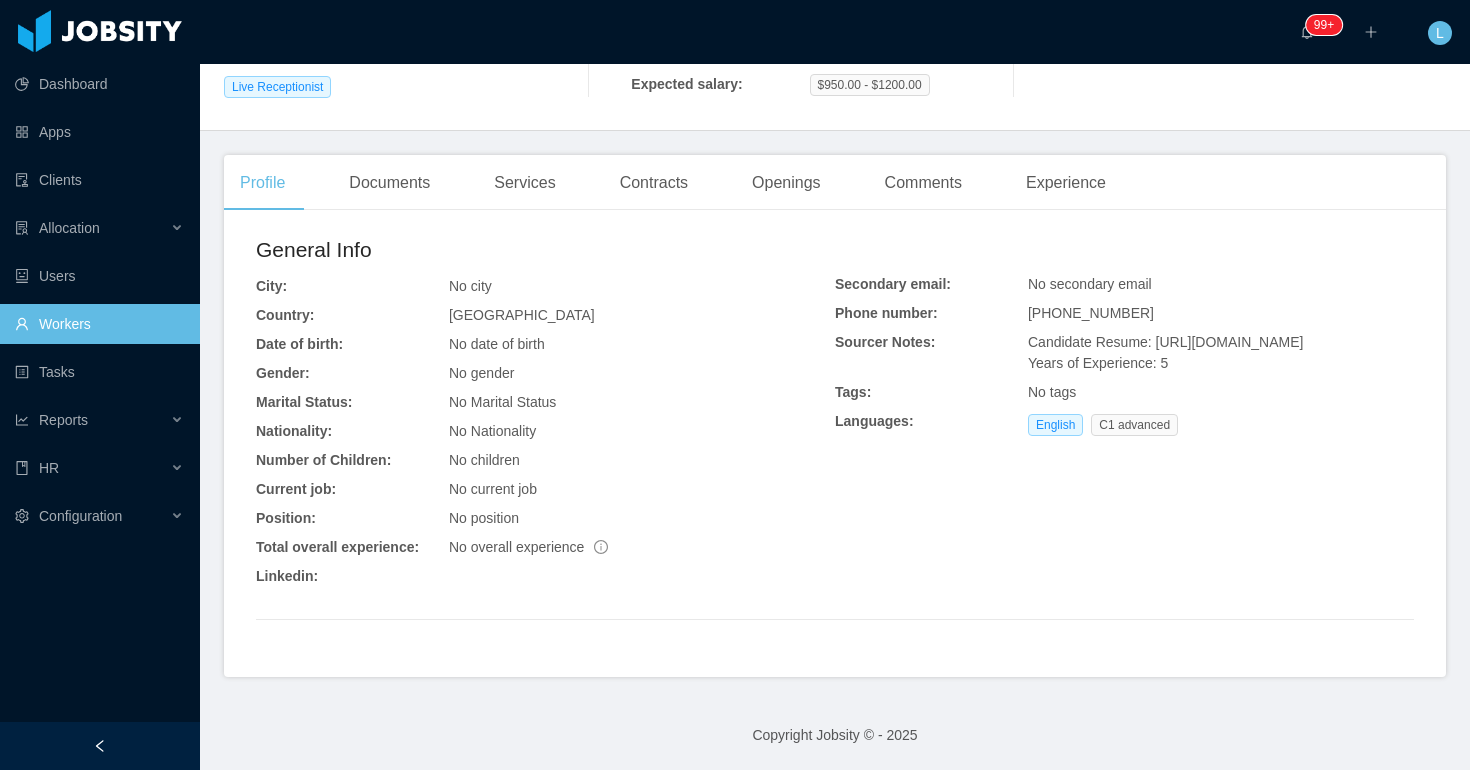drag, startPoint x: 1265, startPoint y: 388, endPoint x: 1160, endPoint y: 349, distance: 112.00893 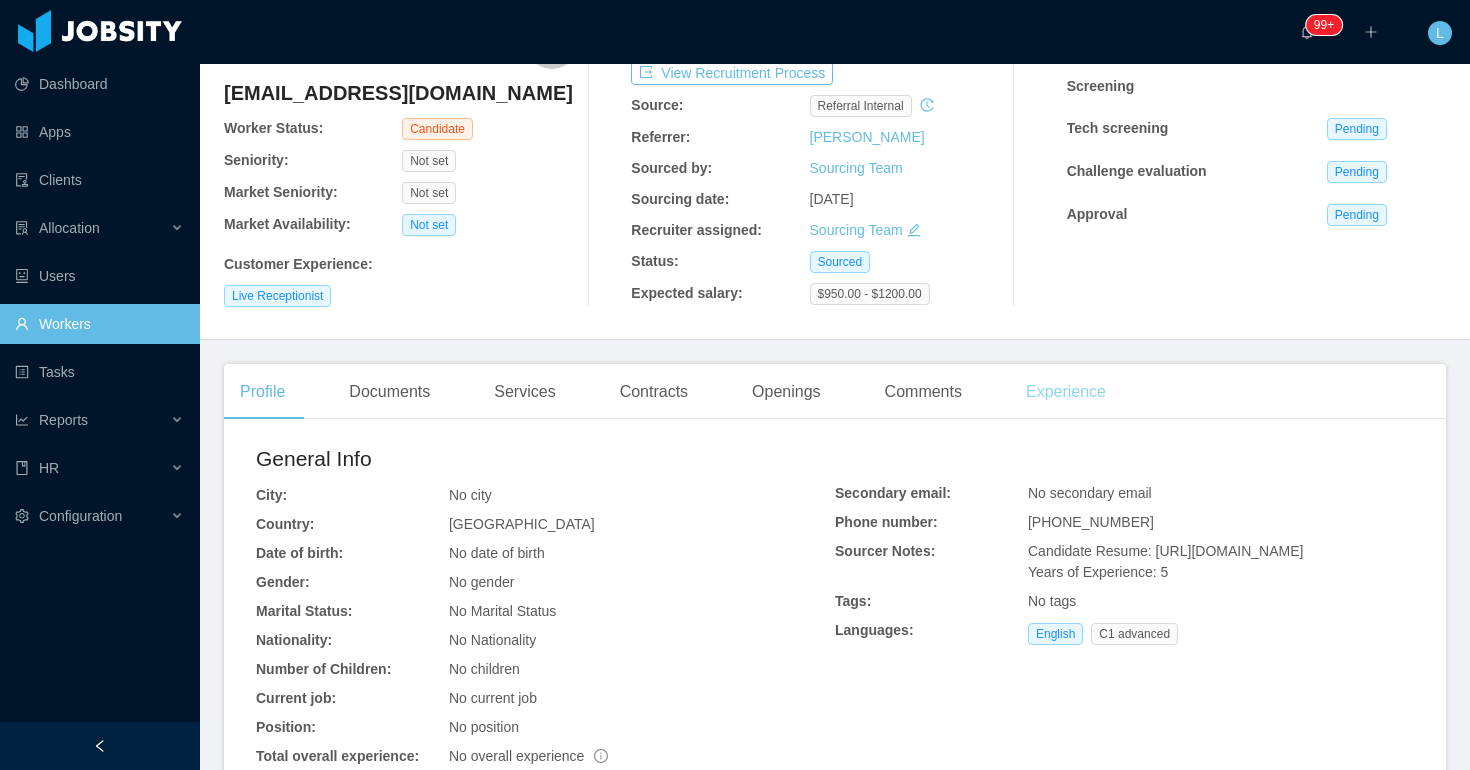 scroll, scrollTop: 0, scrollLeft: 0, axis: both 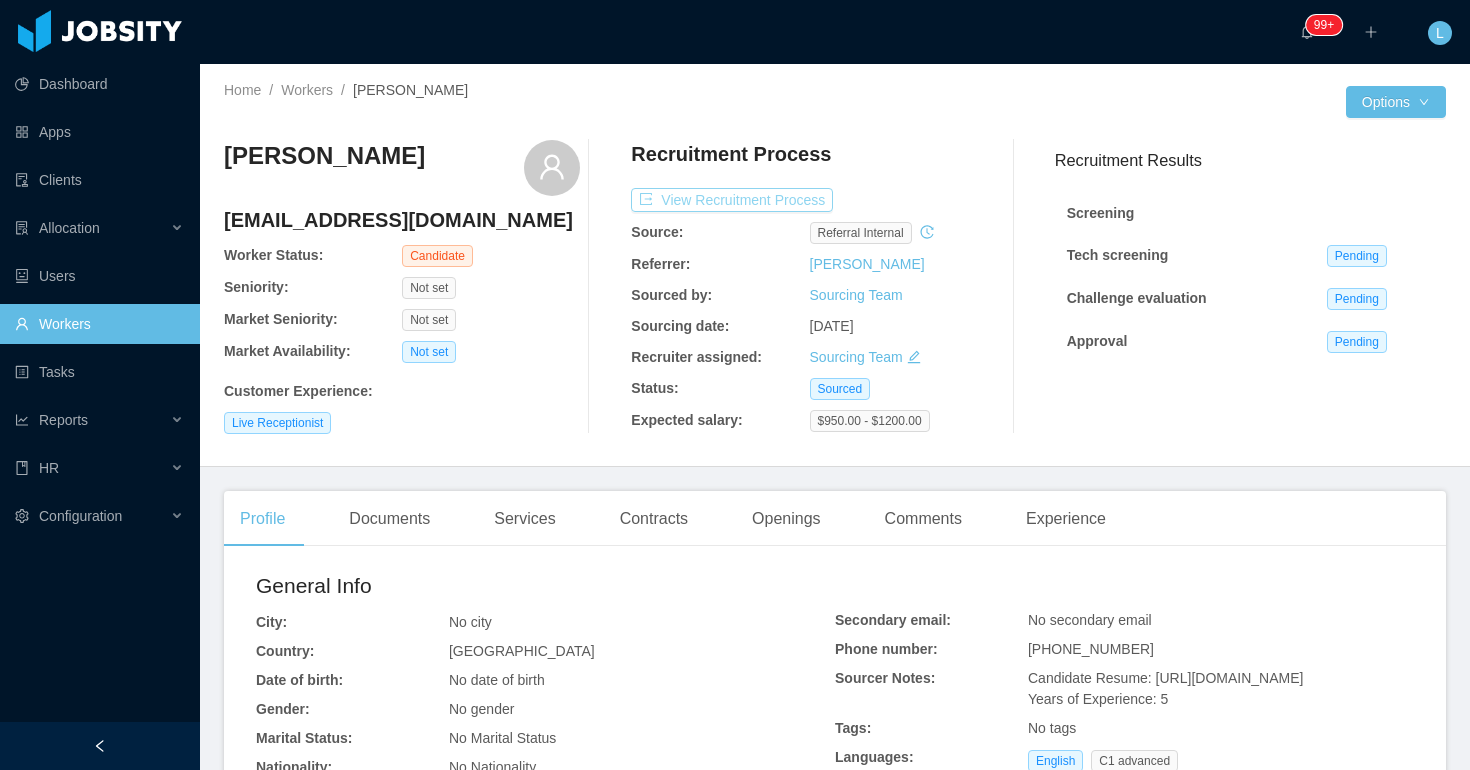 click on "View Recruitment Process" at bounding box center (732, 200) 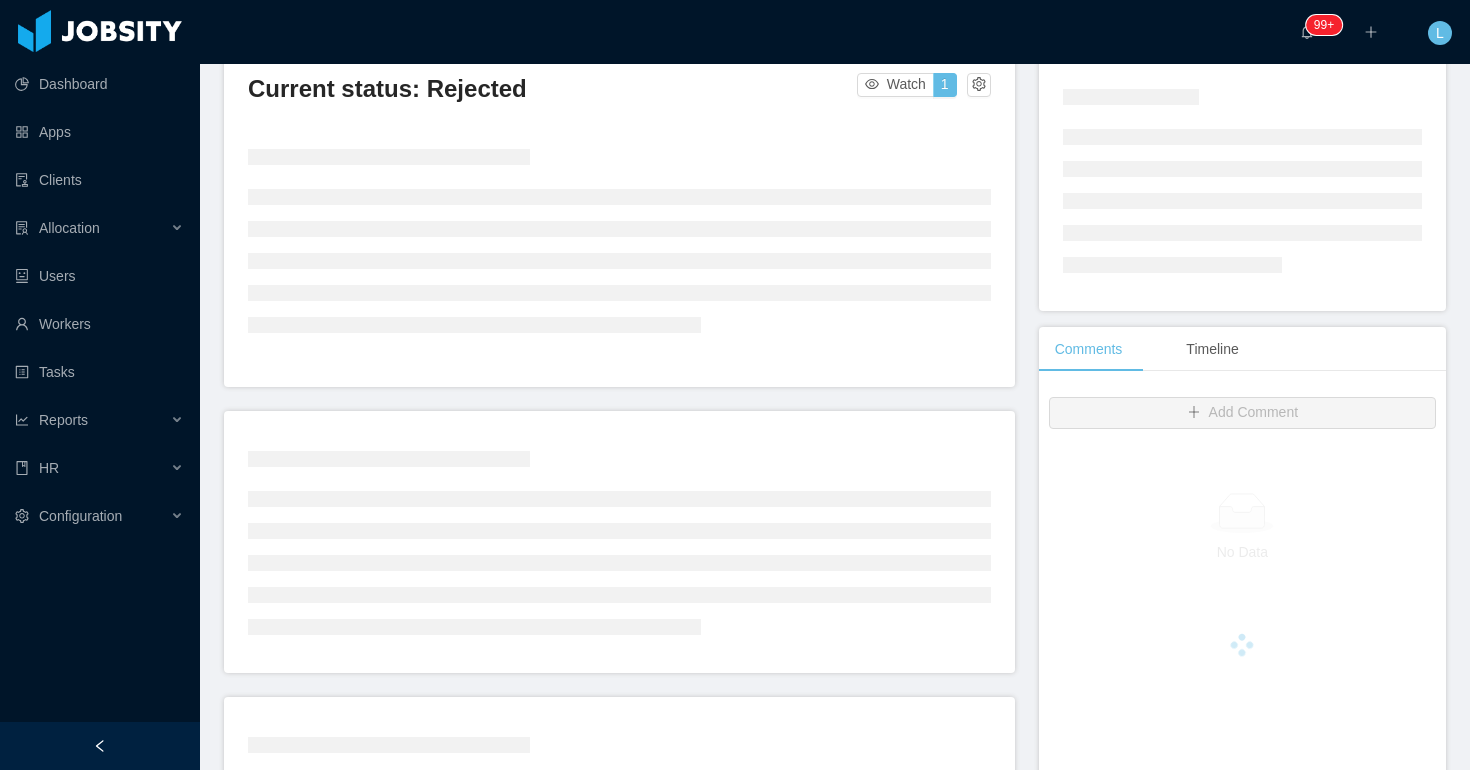 scroll, scrollTop: 0, scrollLeft: 0, axis: both 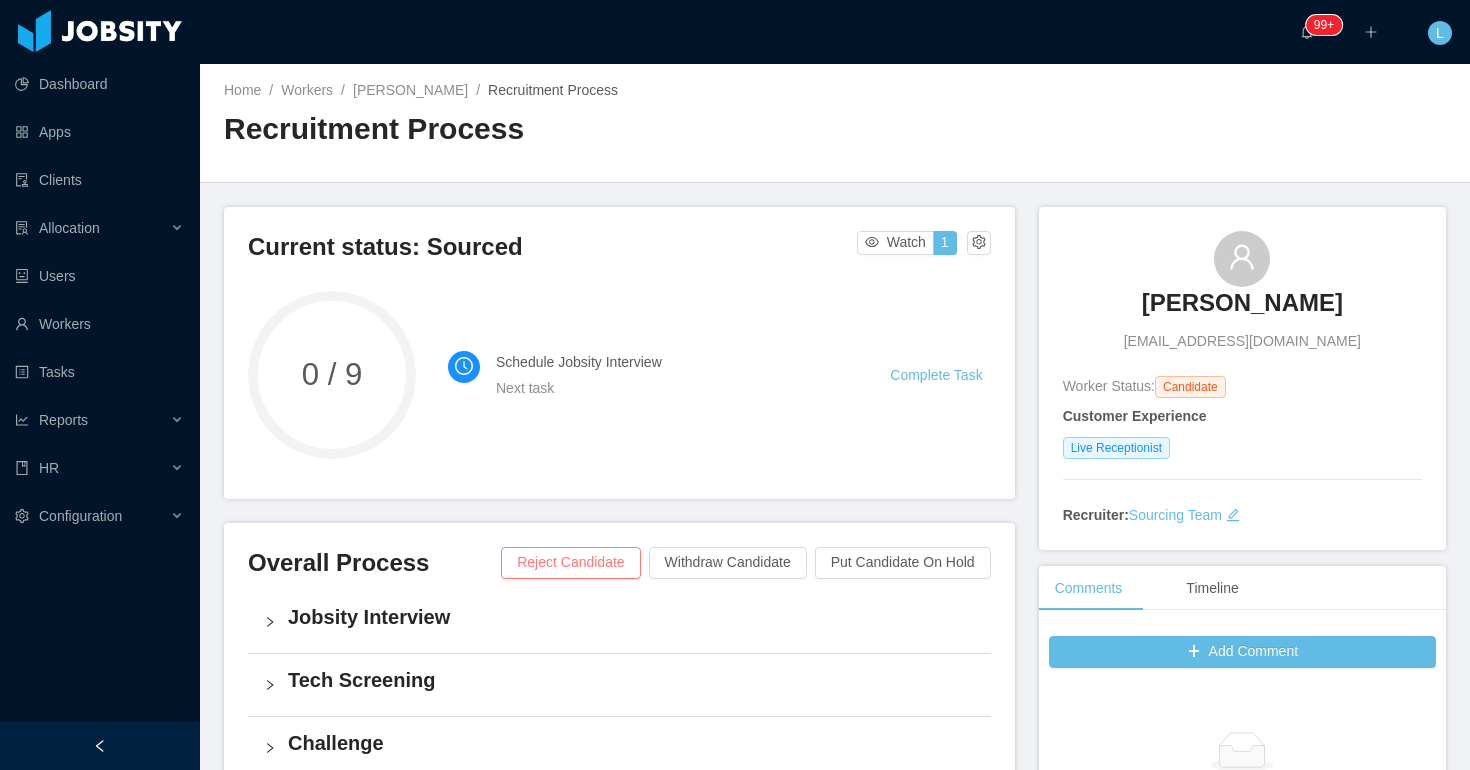 click on "Reject Candidate" at bounding box center (570, 563) 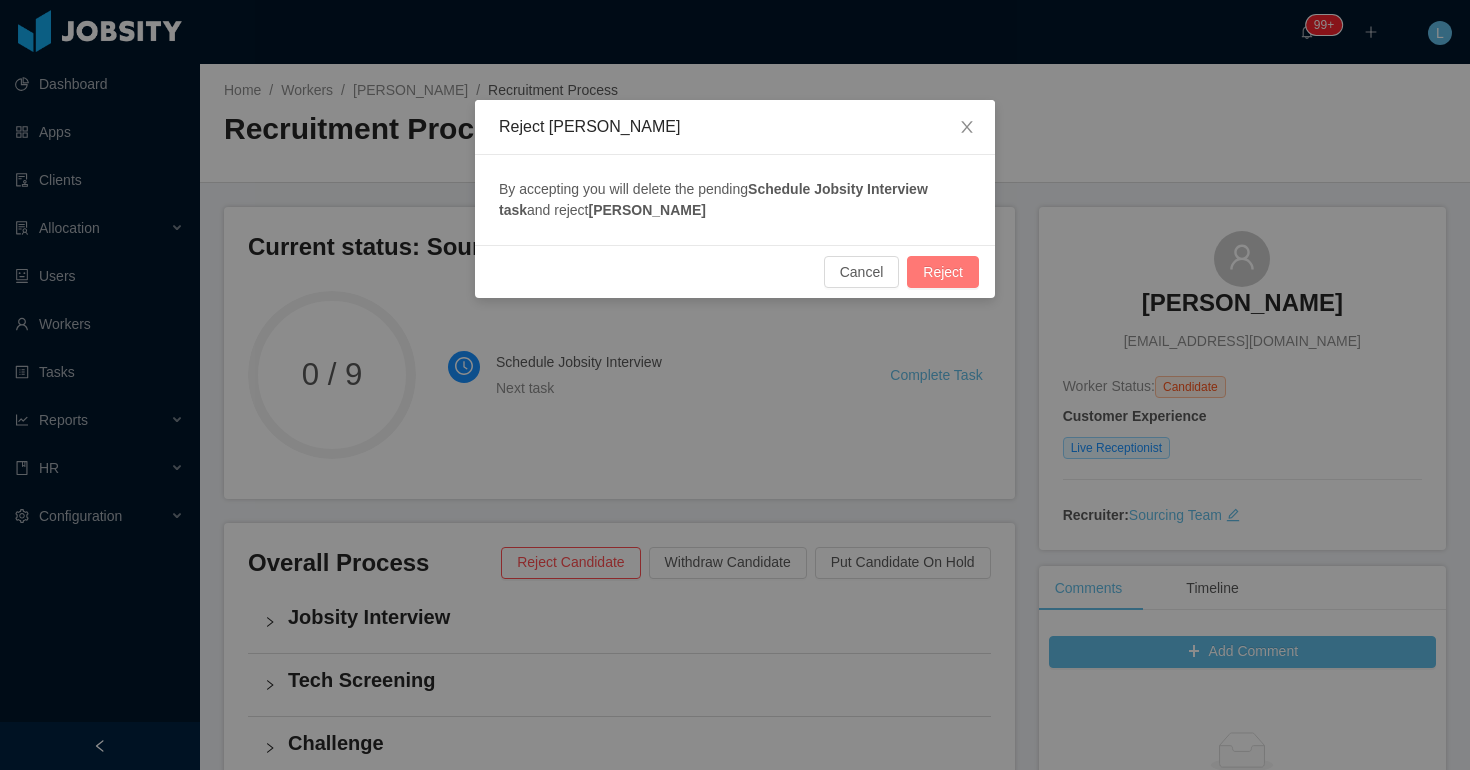click on "Reject" at bounding box center [943, 272] 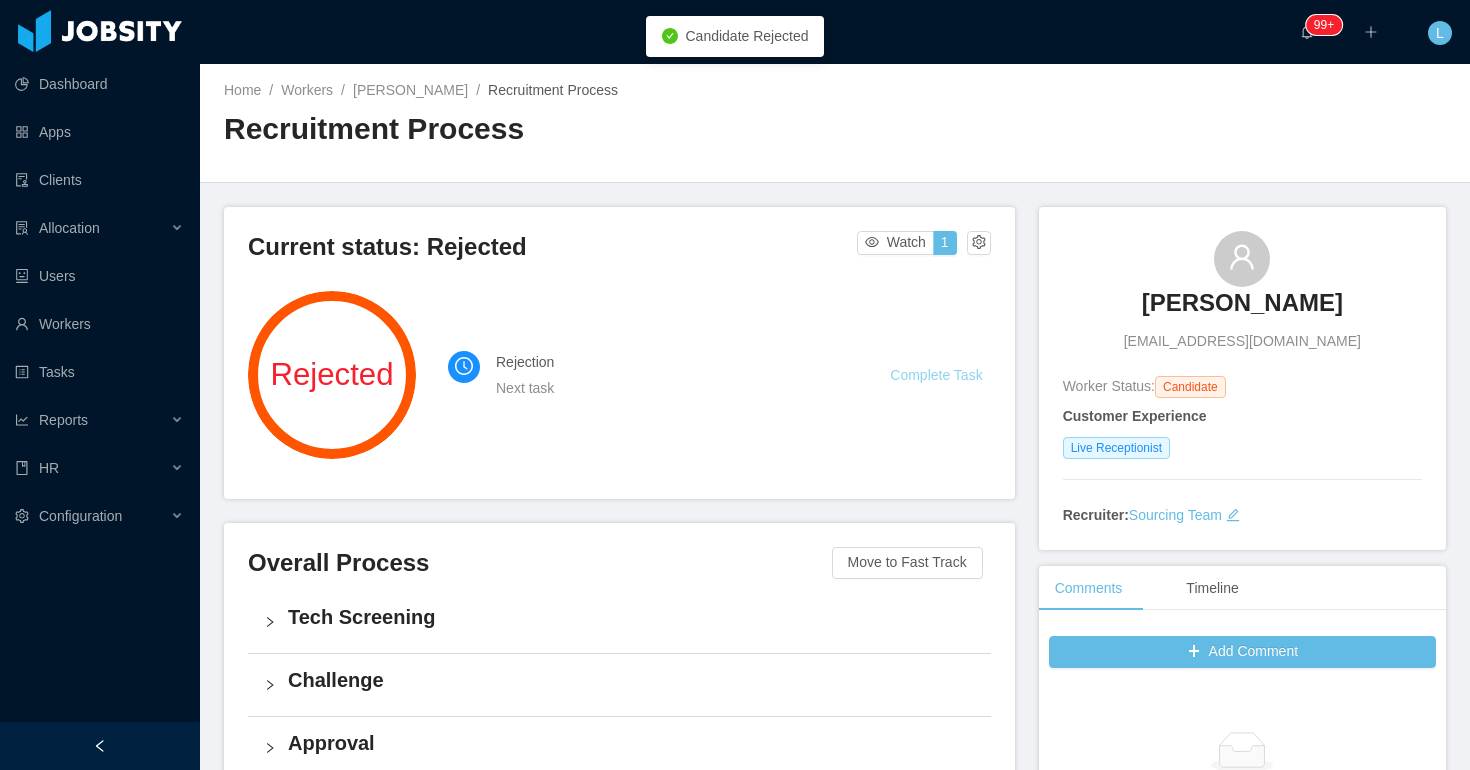 click on "Complete Task" at bounding box center (936, 375) 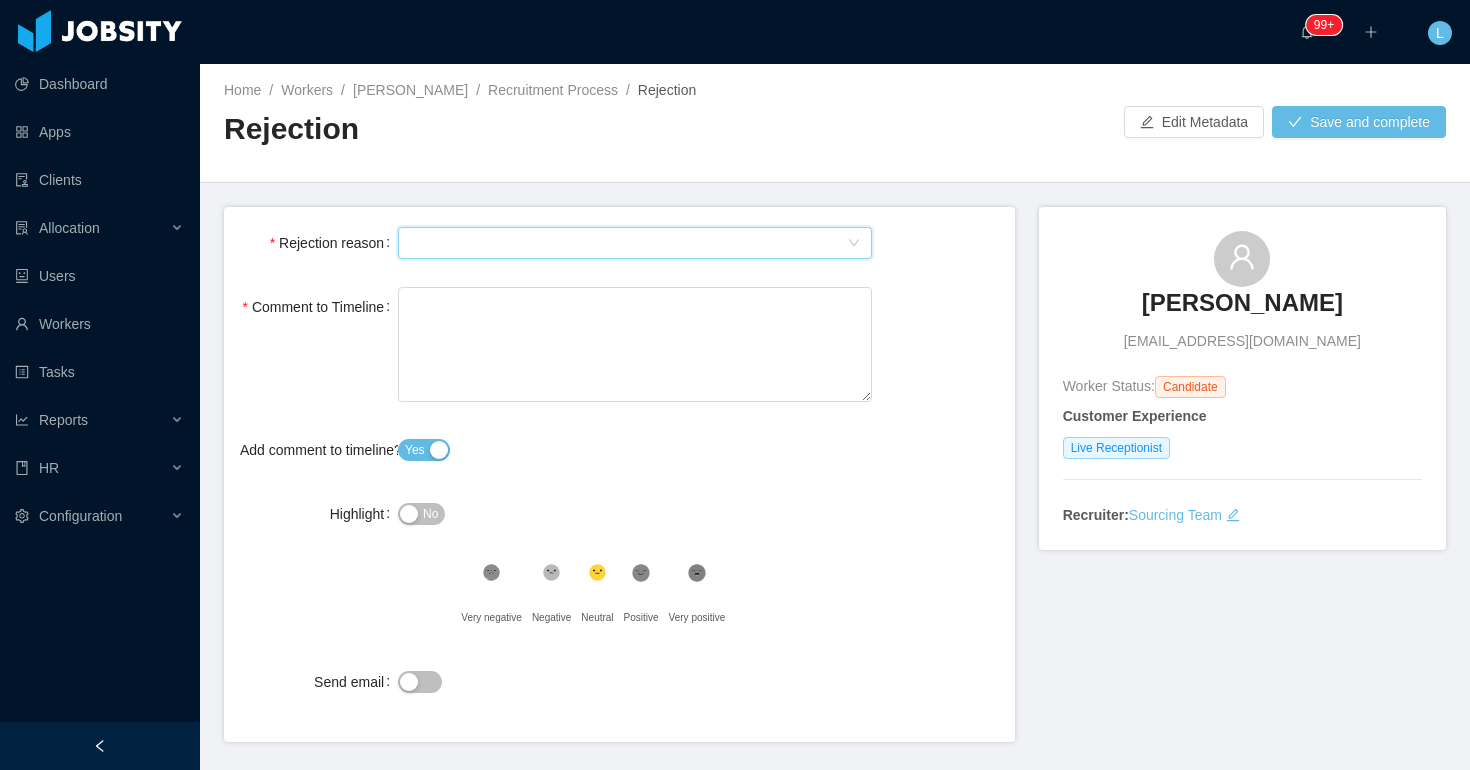 click on "Select Type" at bounding box center (628, 243) 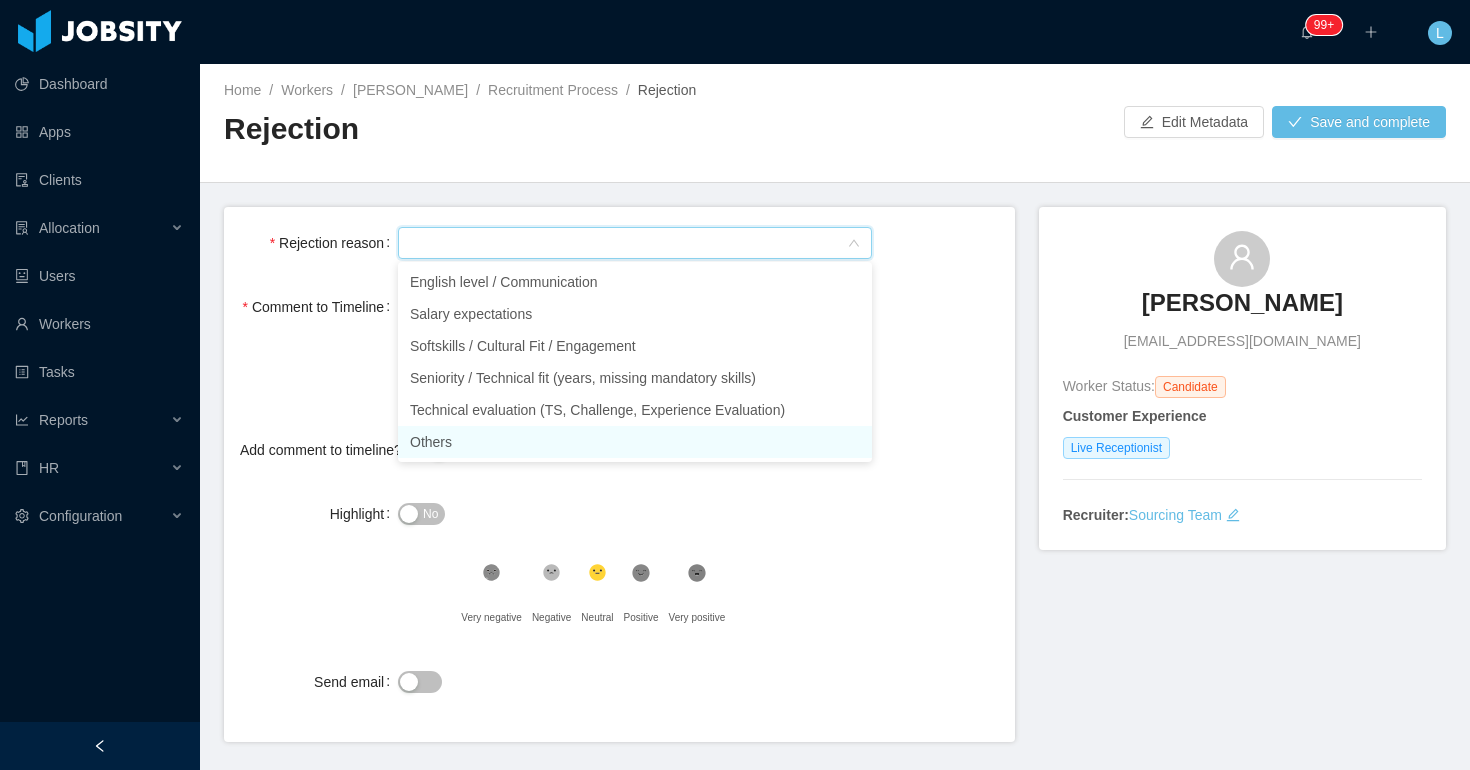 click on "Others" at bounding box center (635, 442) 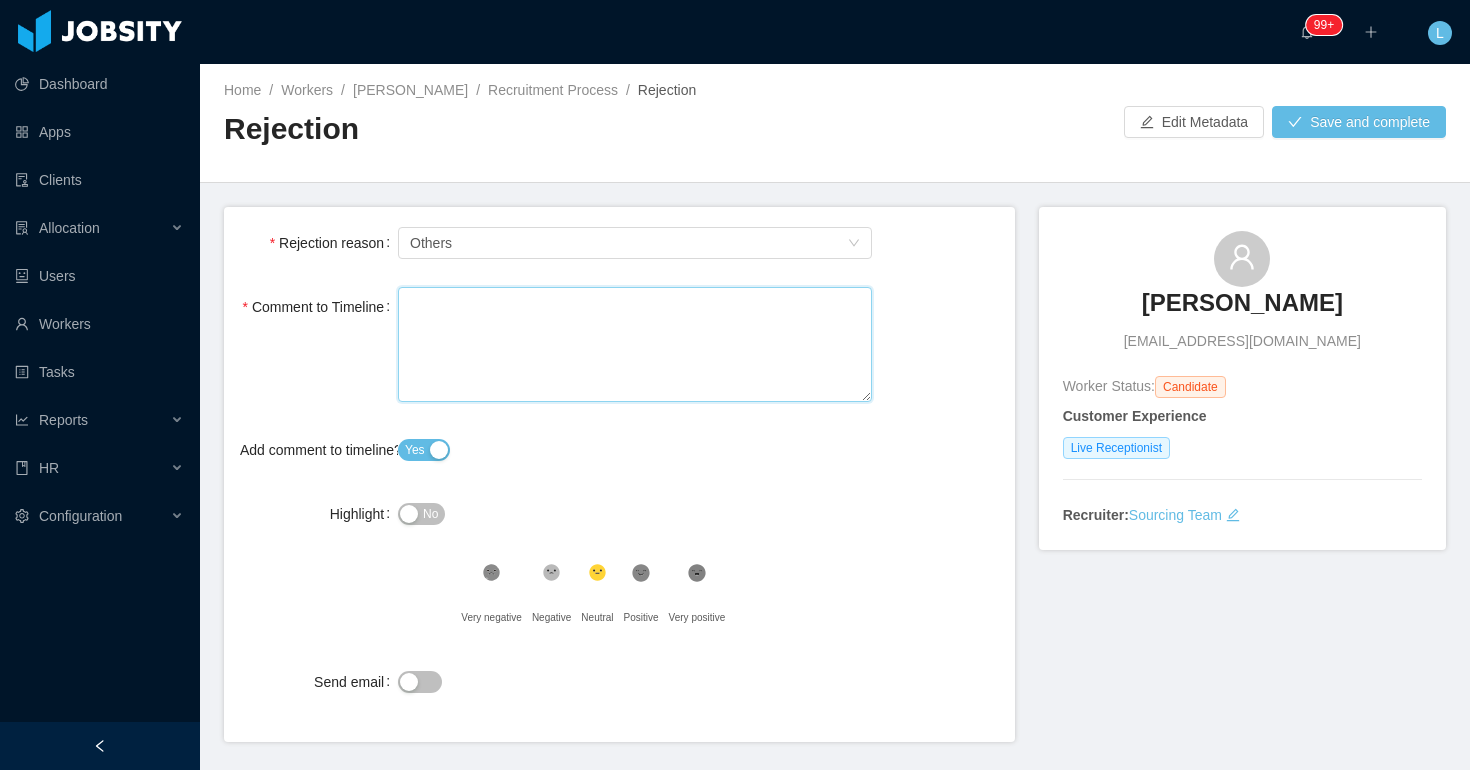 click on "Comment to Timeline" at bounding box center [635, 344] 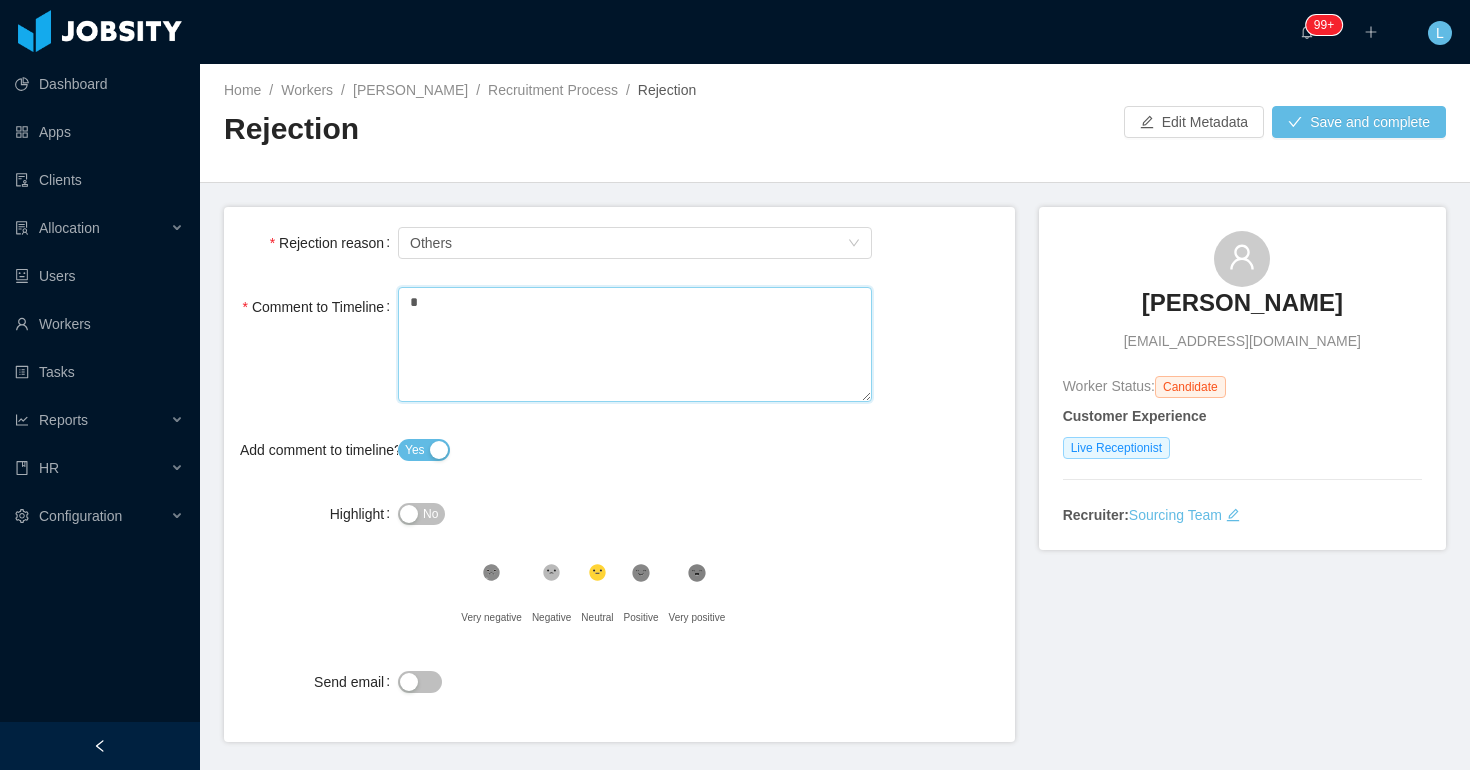 type 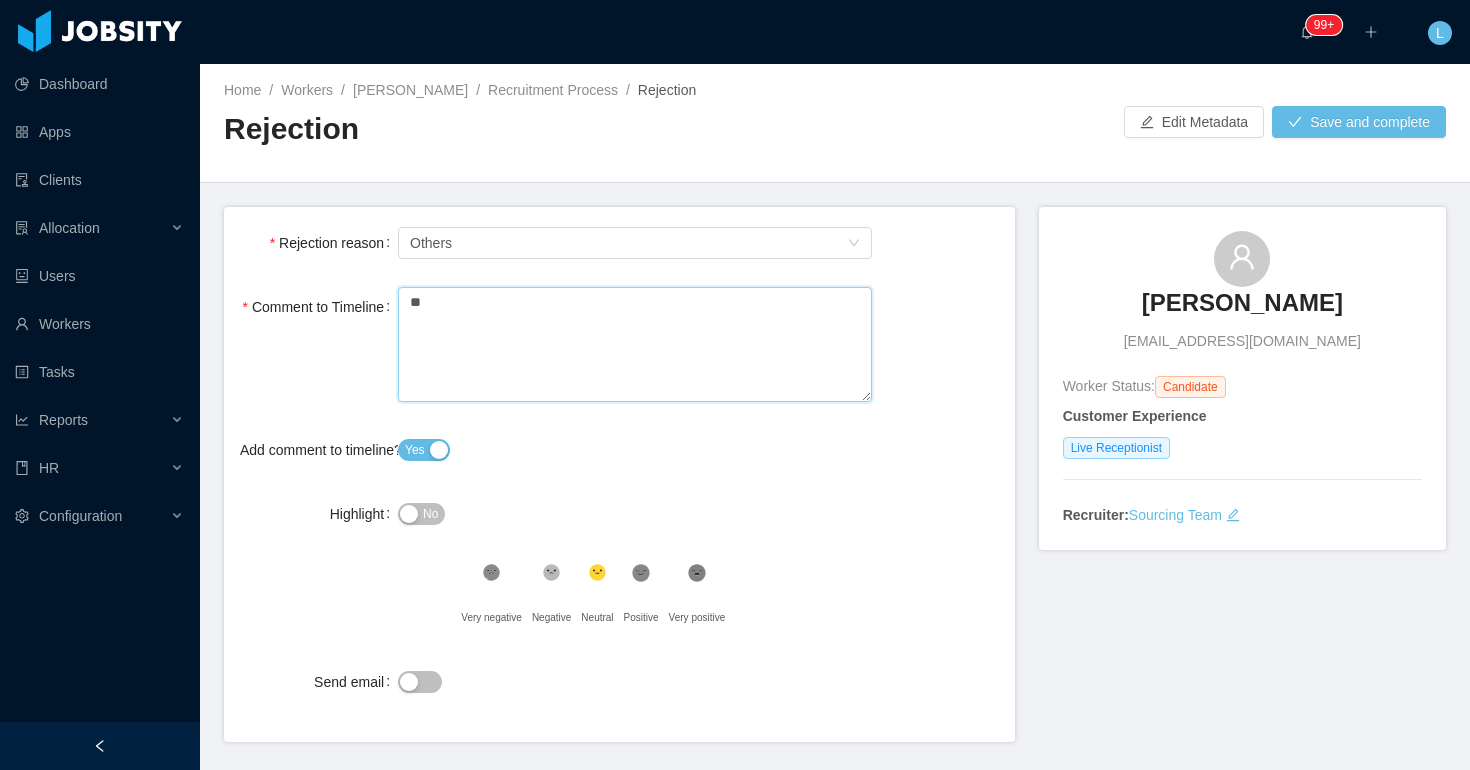 type 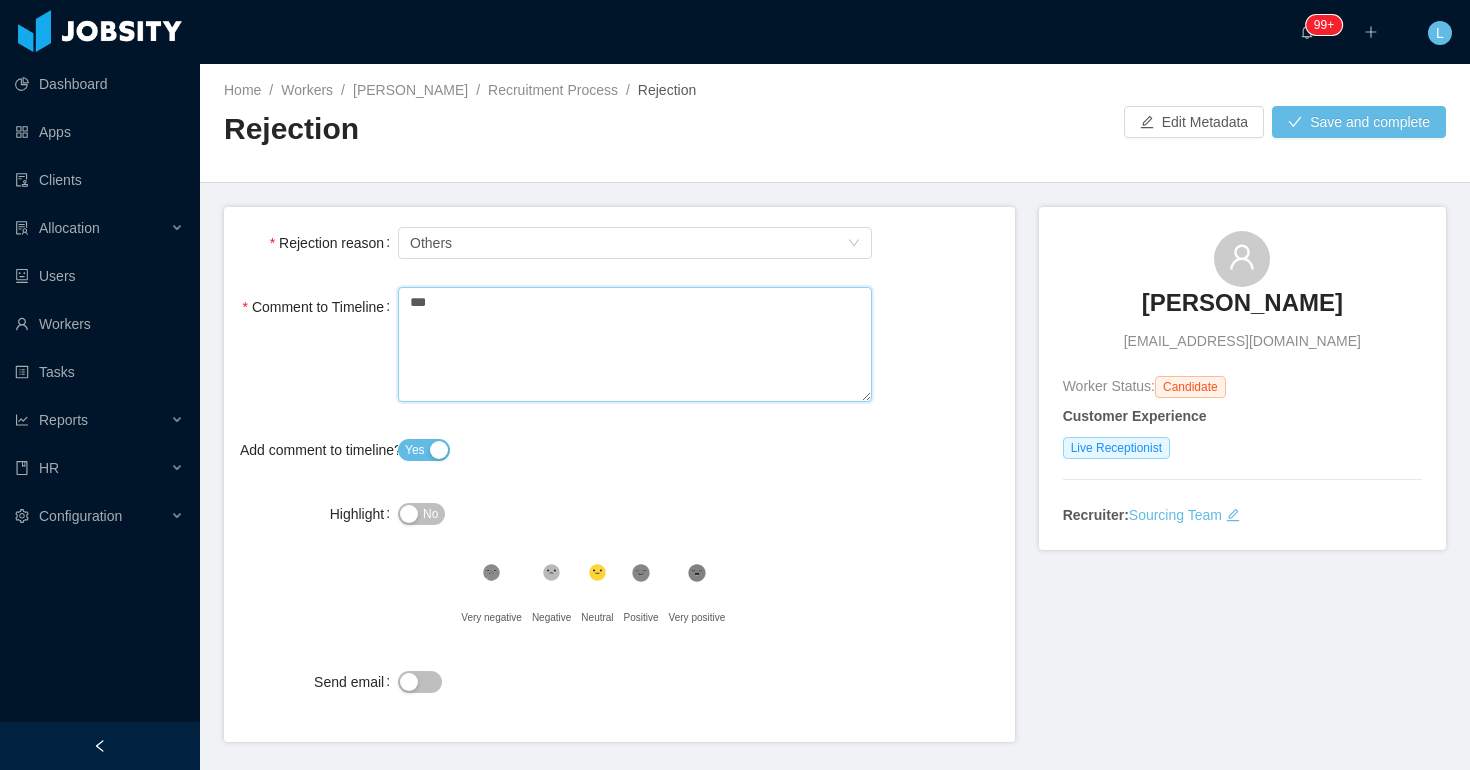 type 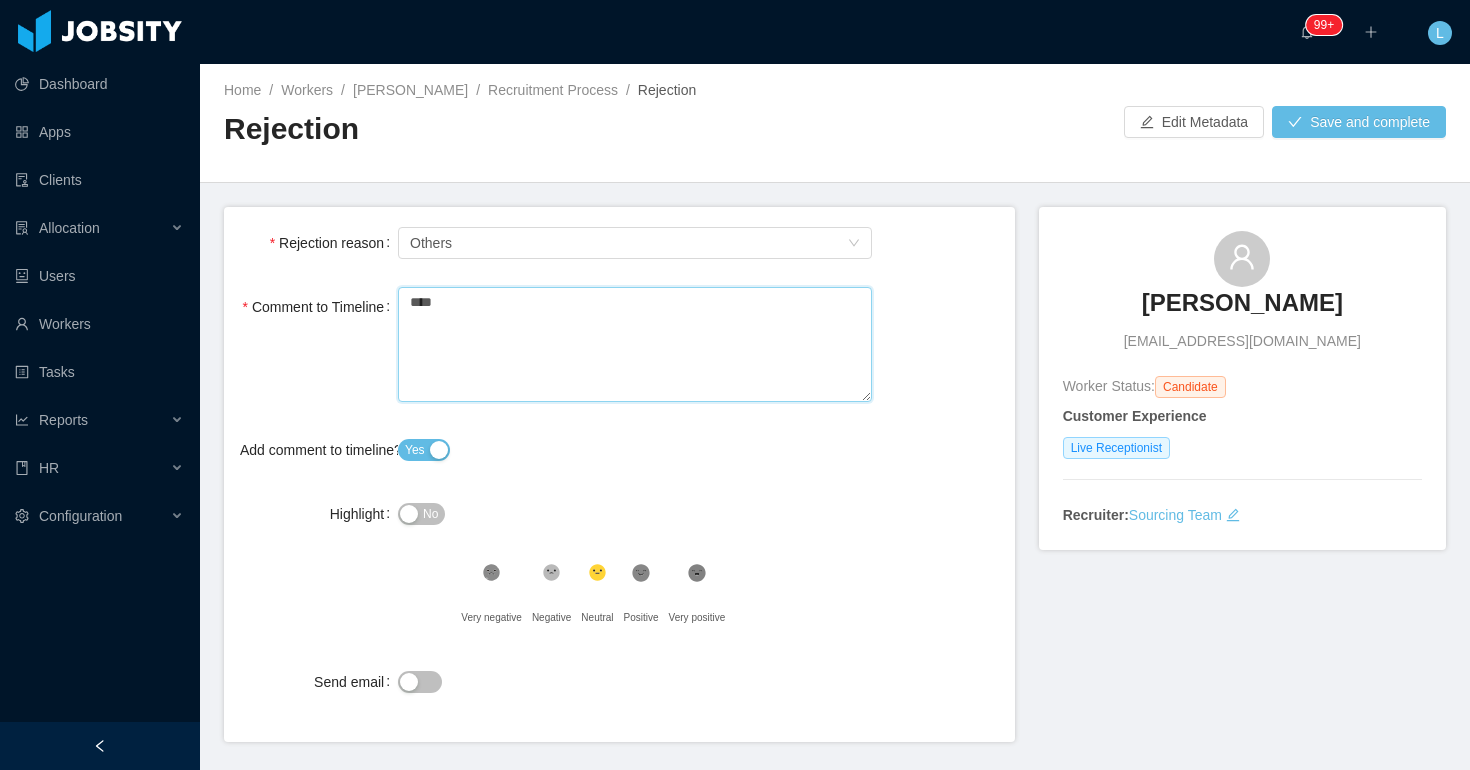type 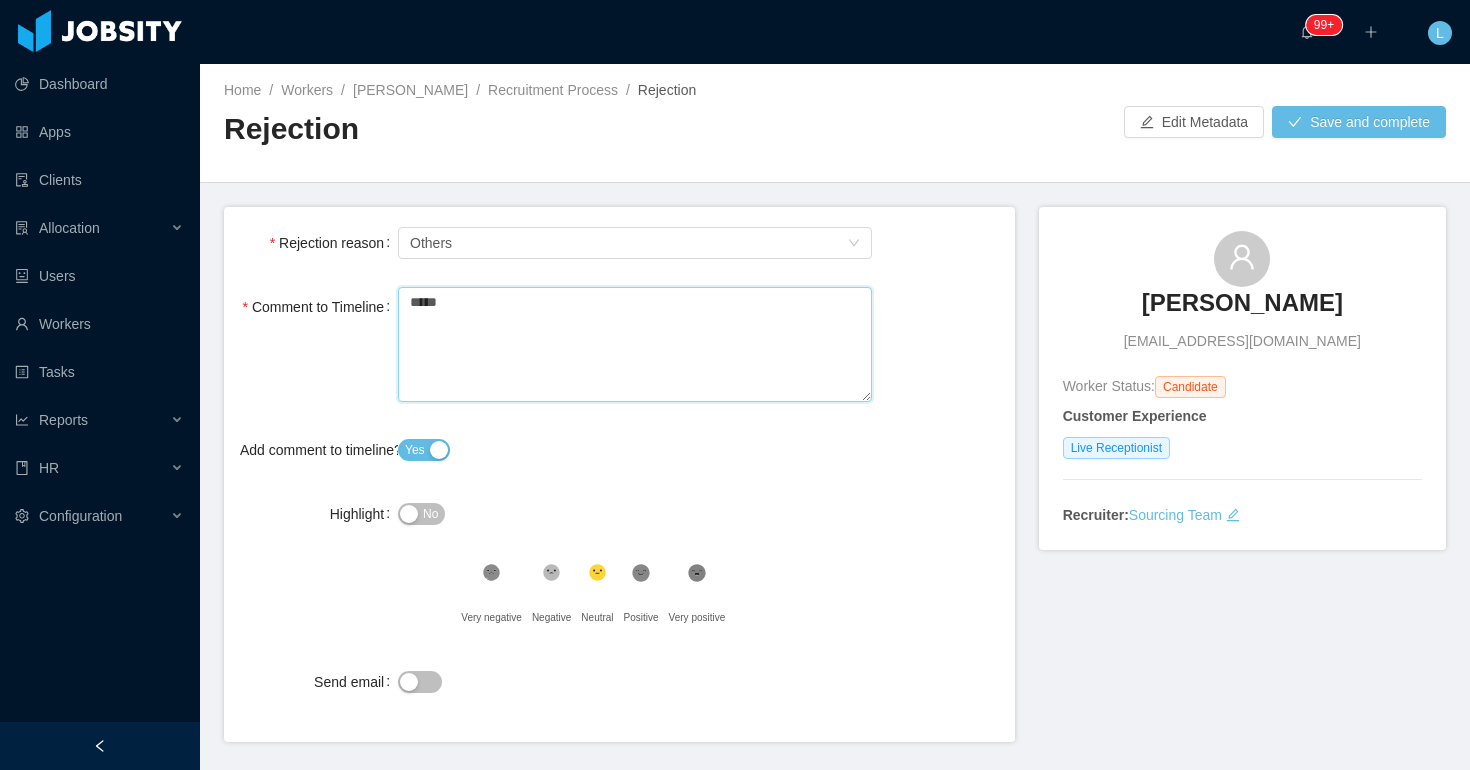 type 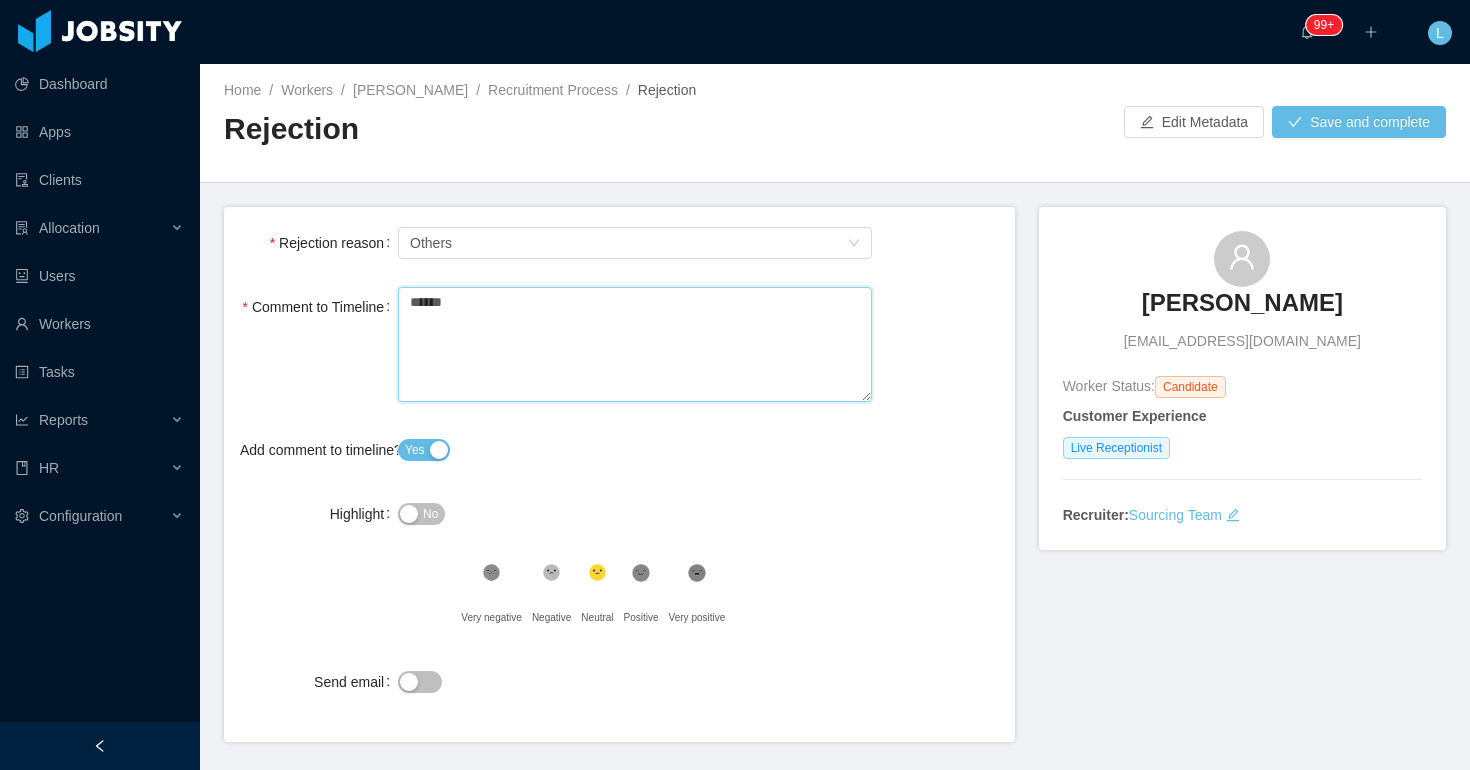 type 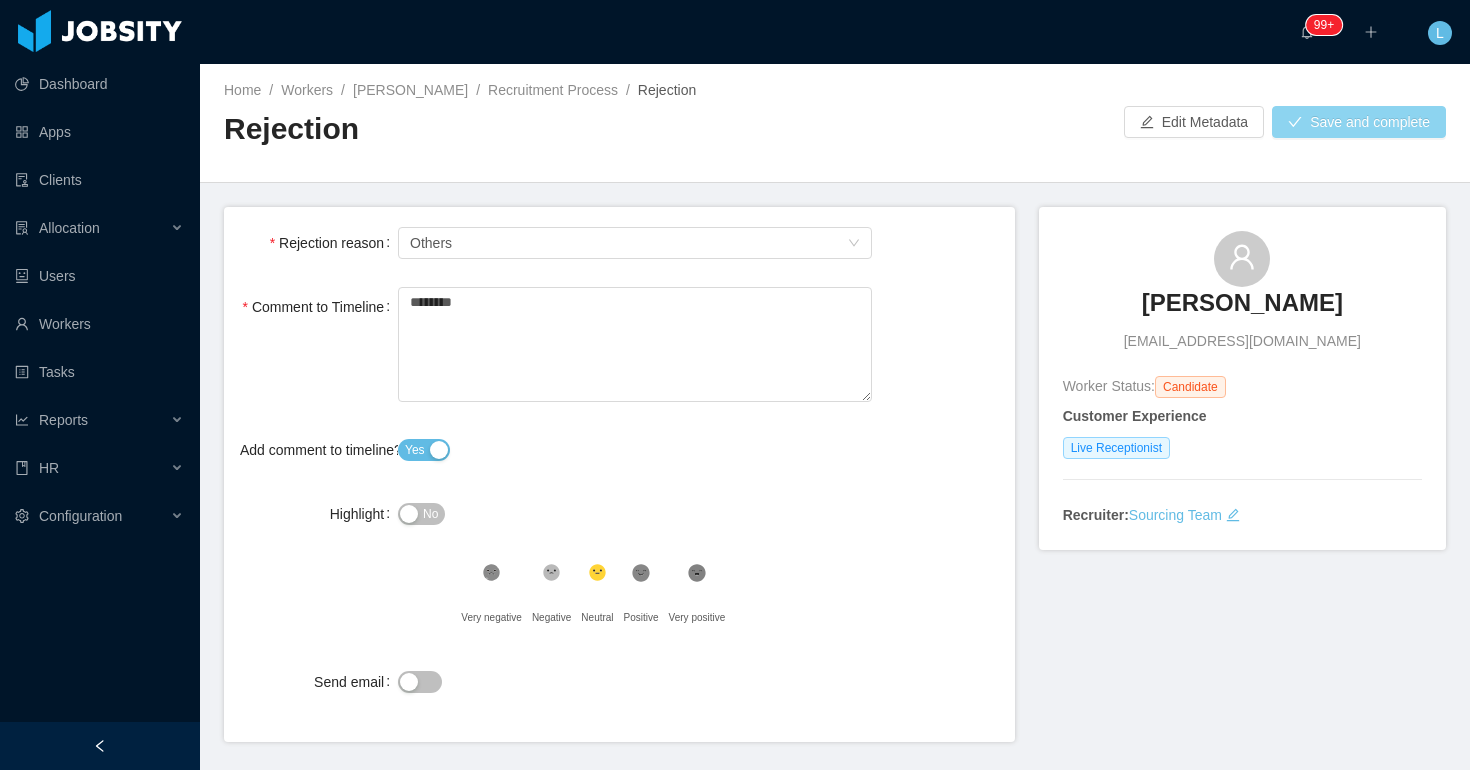 click on "Save and complete" at bounding box center [1359, 122] 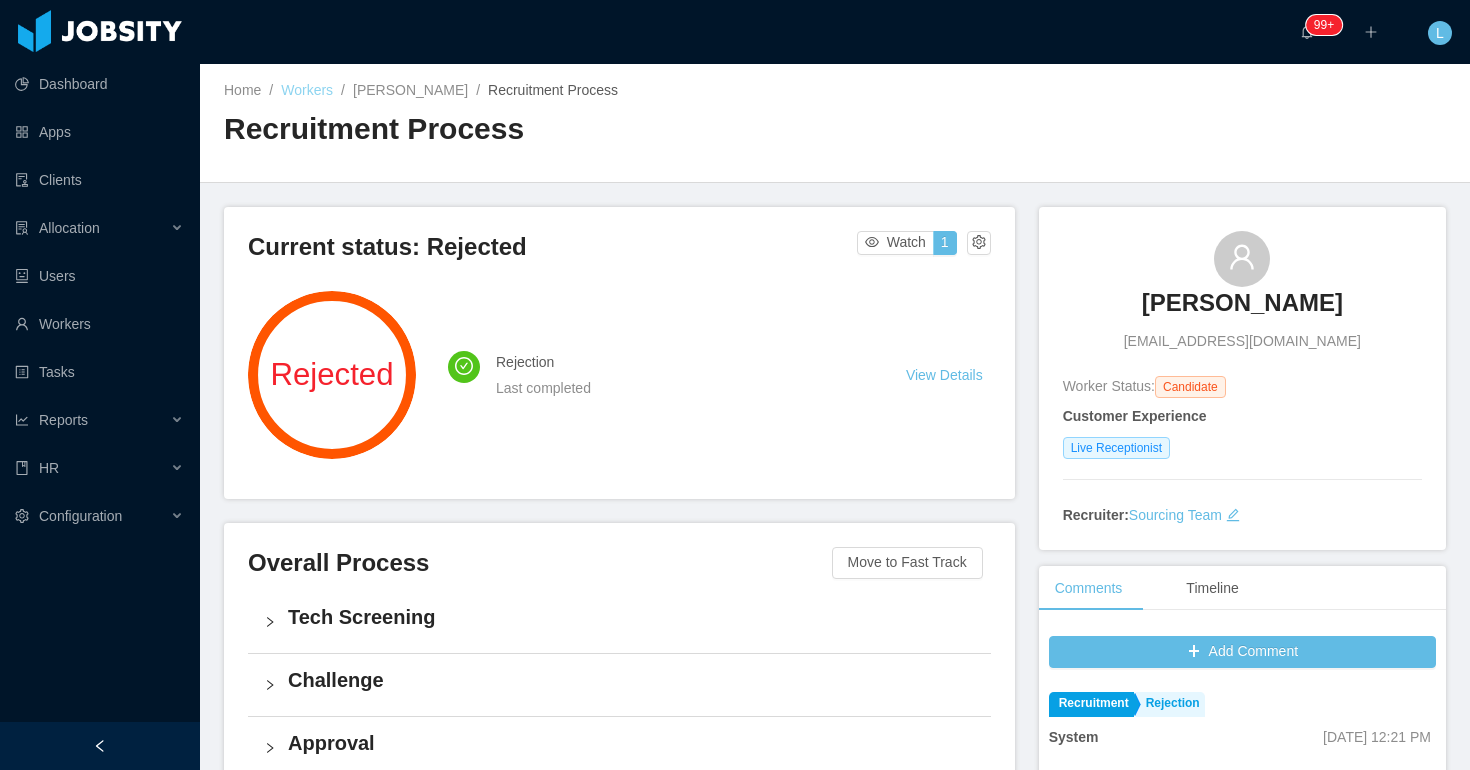 click on "Workers" at bounding box center (307, 90) 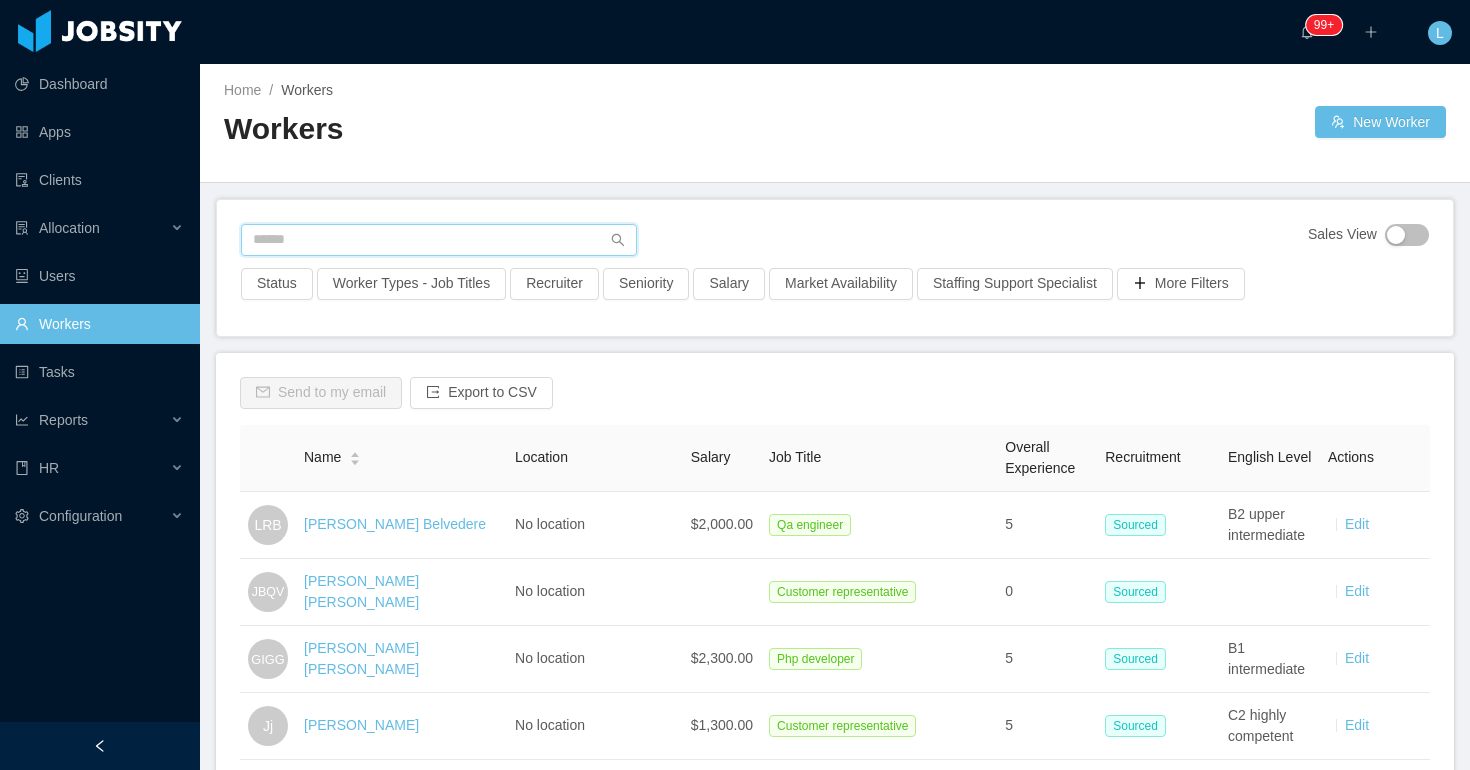 click at bounding box center (439, 240) 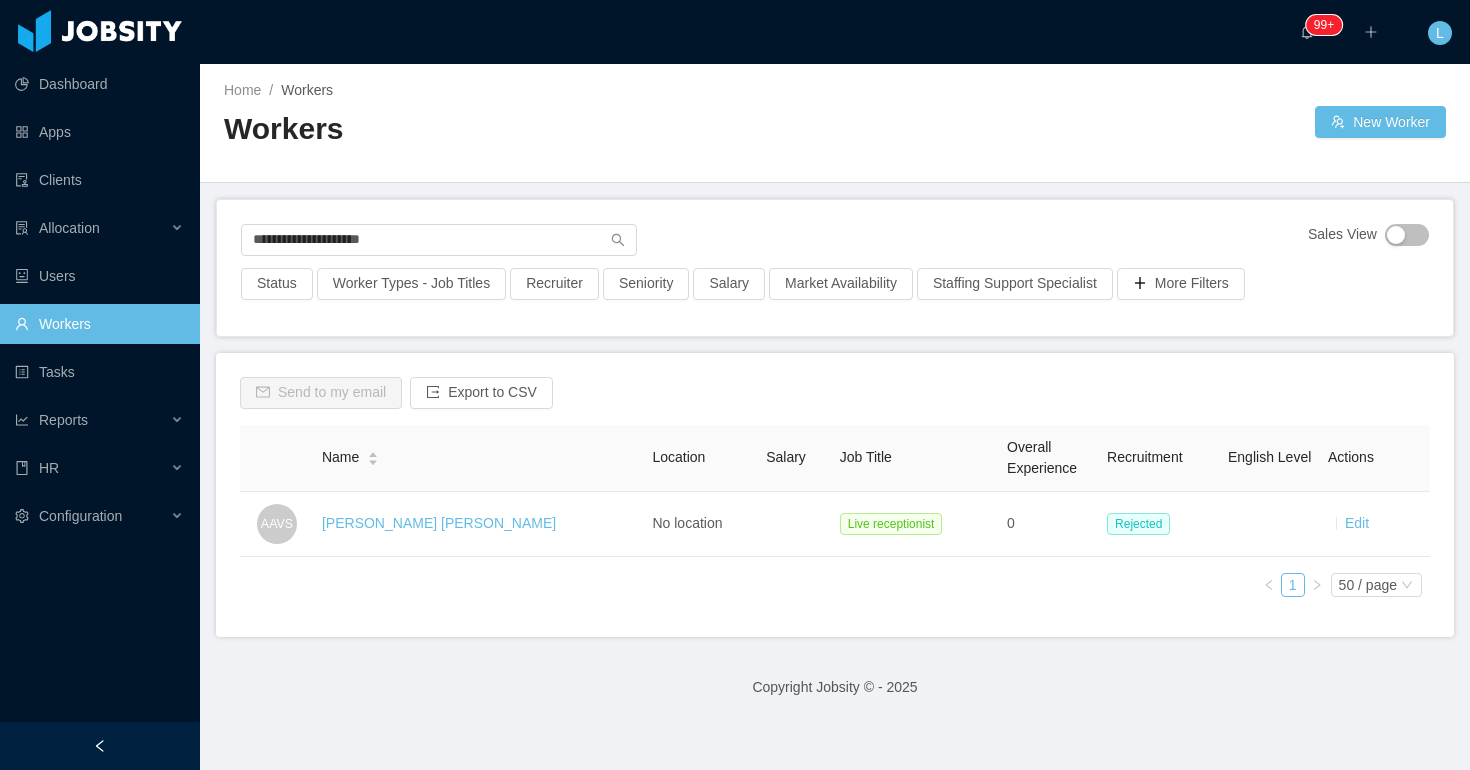 click on "Workers" at bounding box center (99, 324) 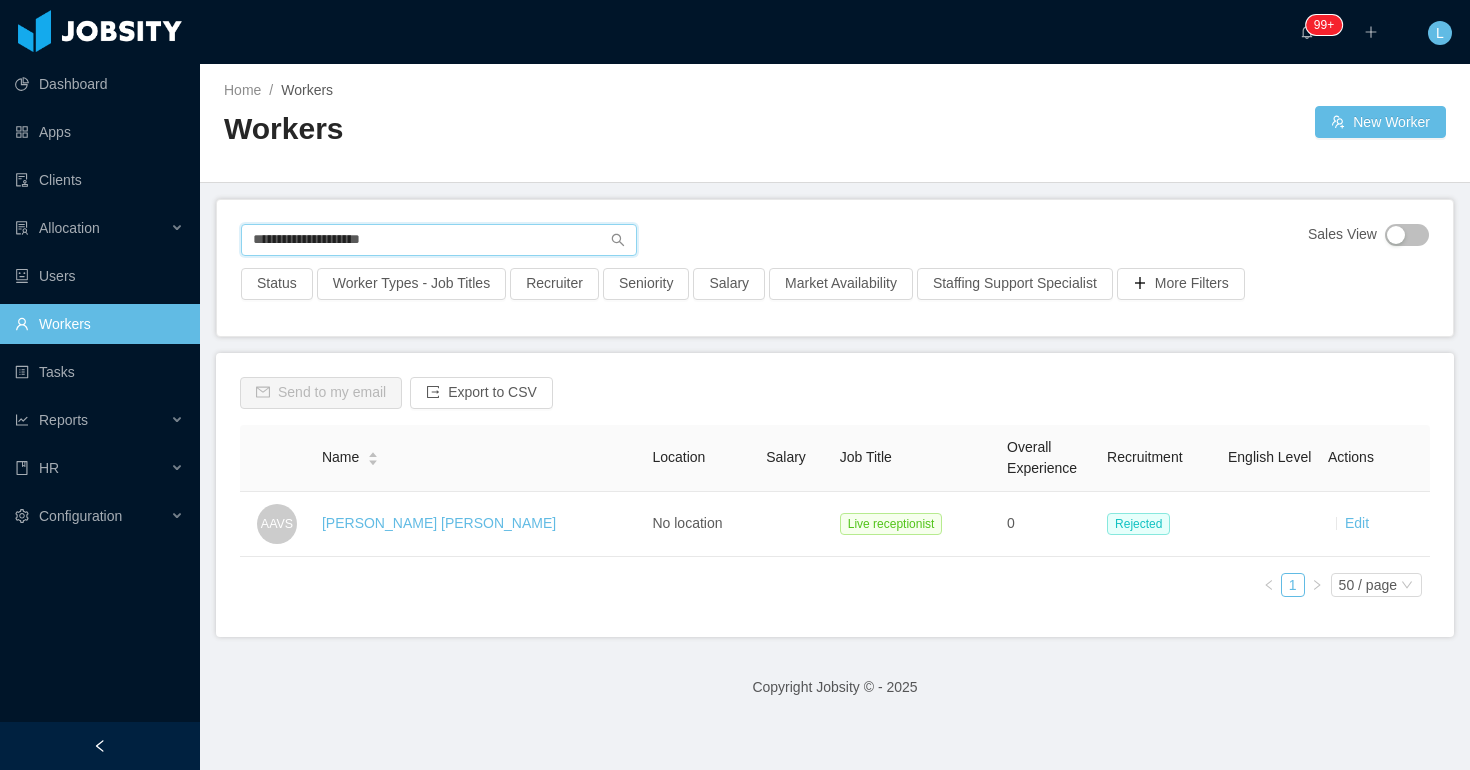 click on "**********" at bounding box center [439, 240] 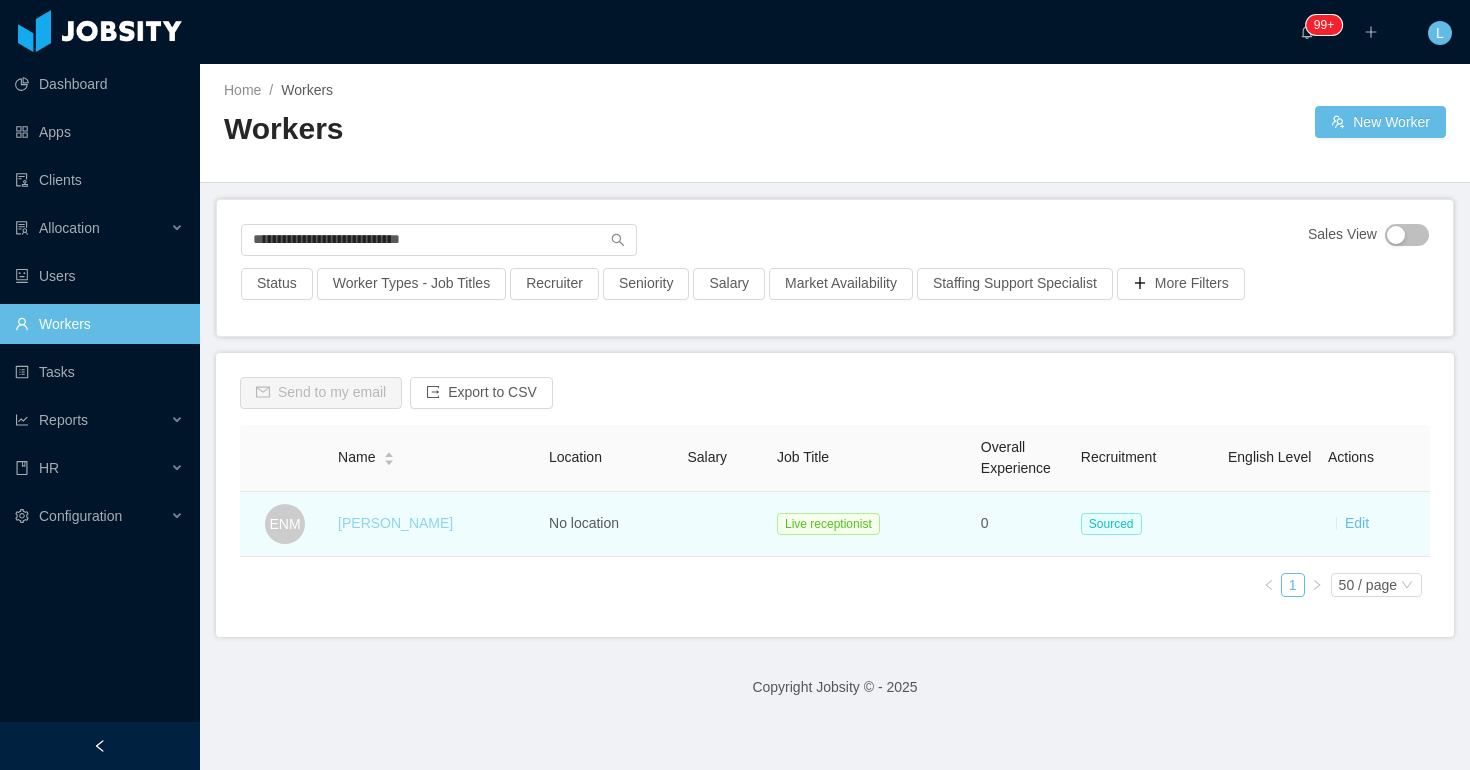 click on "Elba Nohemi Martinez" at bounding box center (395, 523) 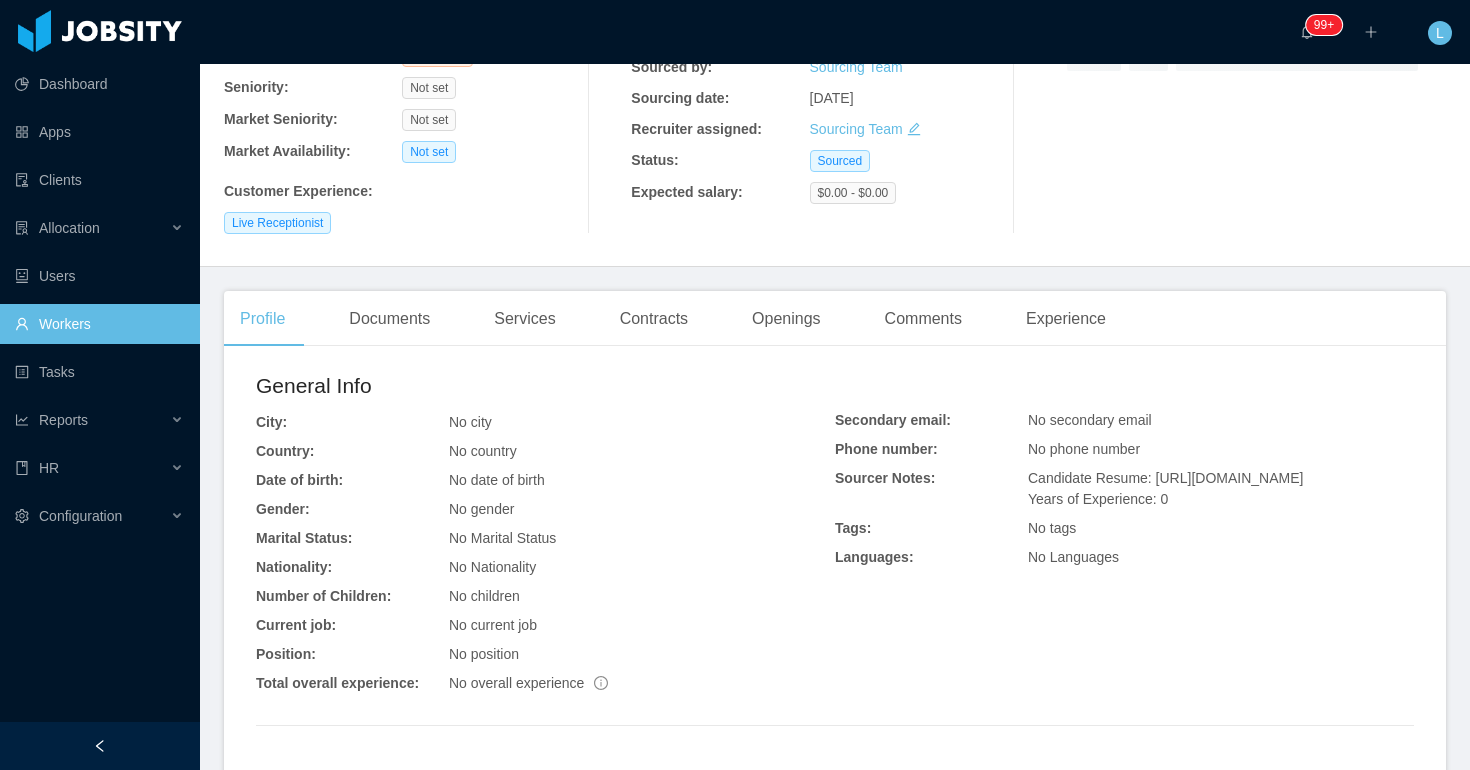 scroll, scrollTop: 61, scrollLeft: 0, axis: vertical 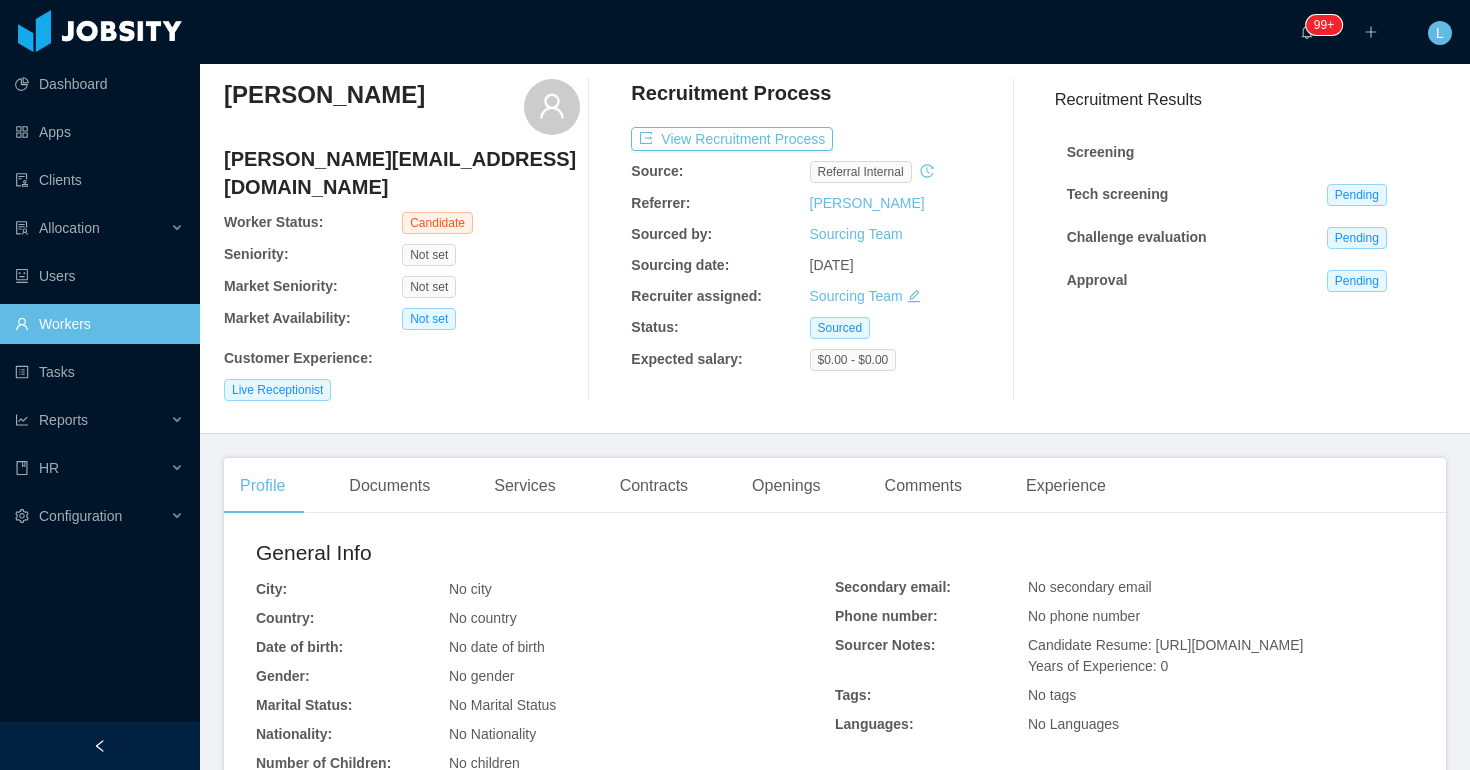 drag, startPoint x: 1160, startPoint y: 618, endPoint x: 1270, endPoint y: 657, distance: 116.70904 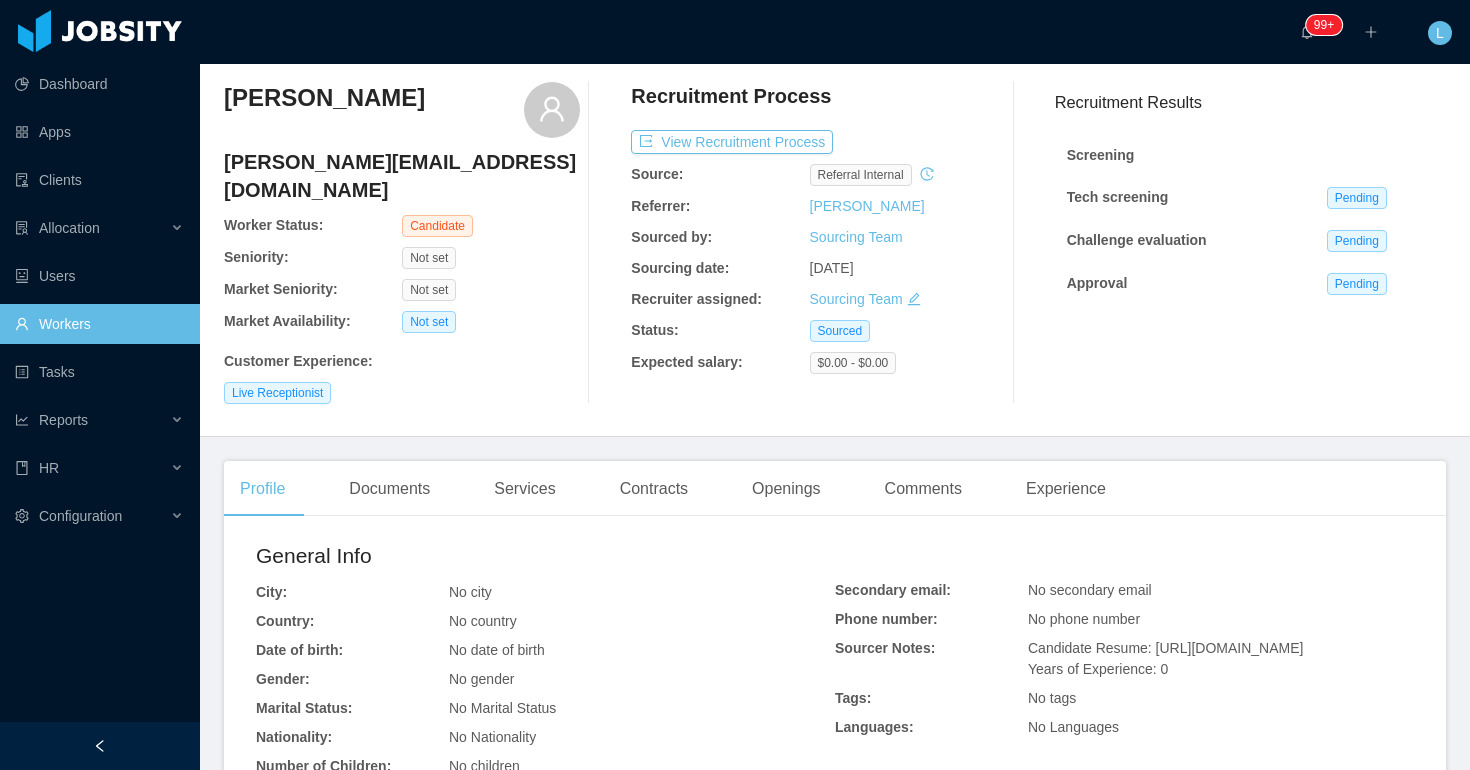 scroll, scrollTop: 59, scrollLeft: 0, axis: vertical 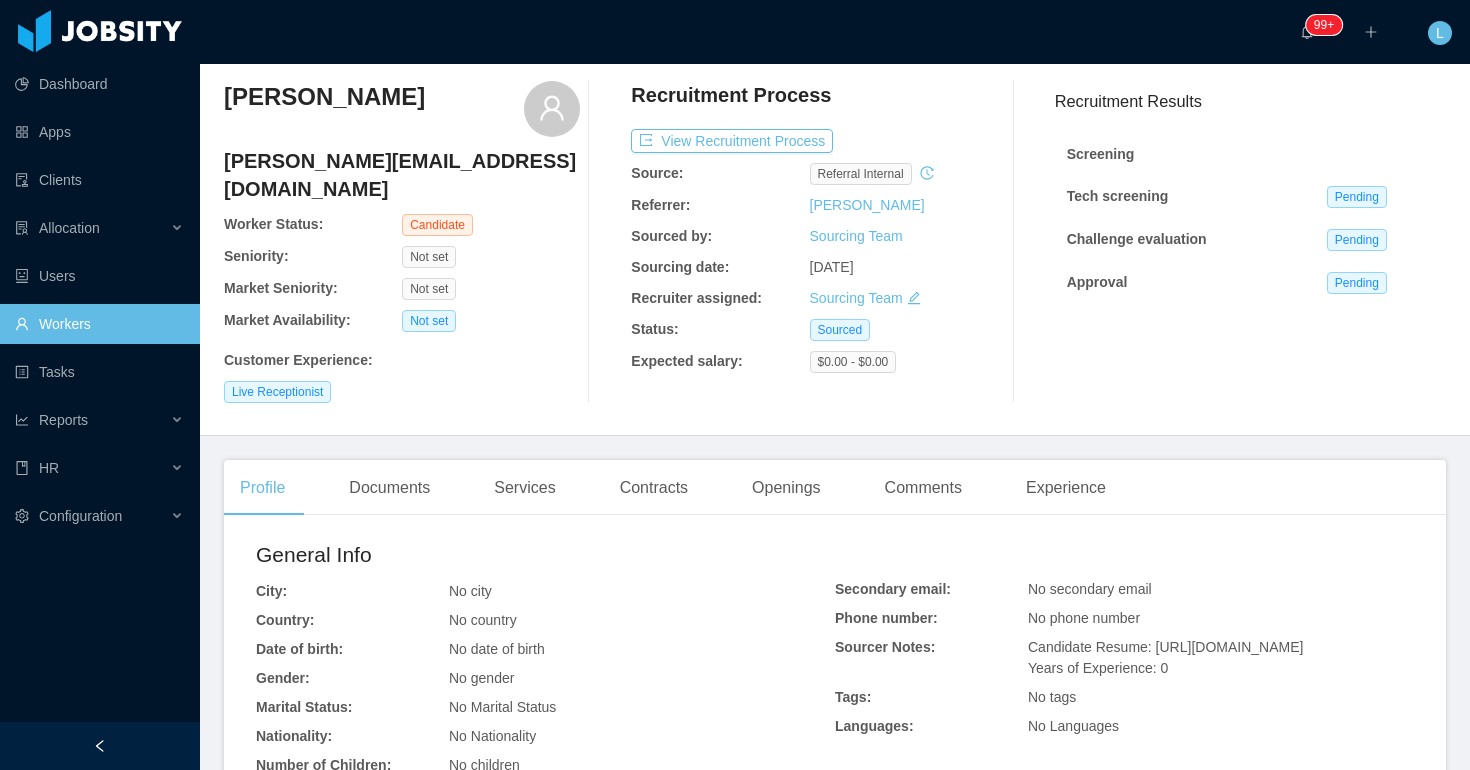 copy on "https://storage.googleapis.com/storage-p-careers/Elba_Martinez_CV_2025_04ab33983d/Elba_Martinez_CV_2025_04ab33983d.pdf" 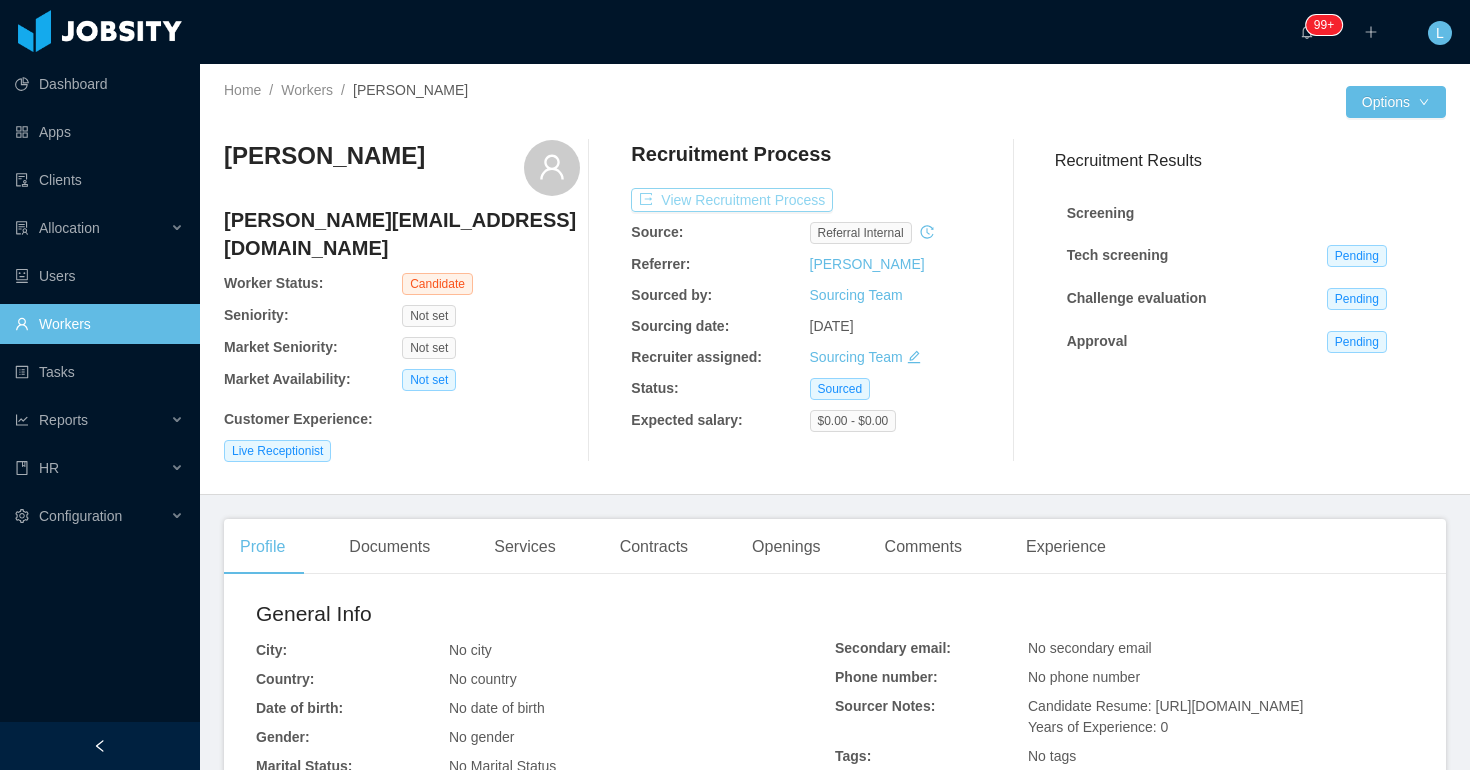 click on "View Recruitment Process" at bounding box center [732, 200] 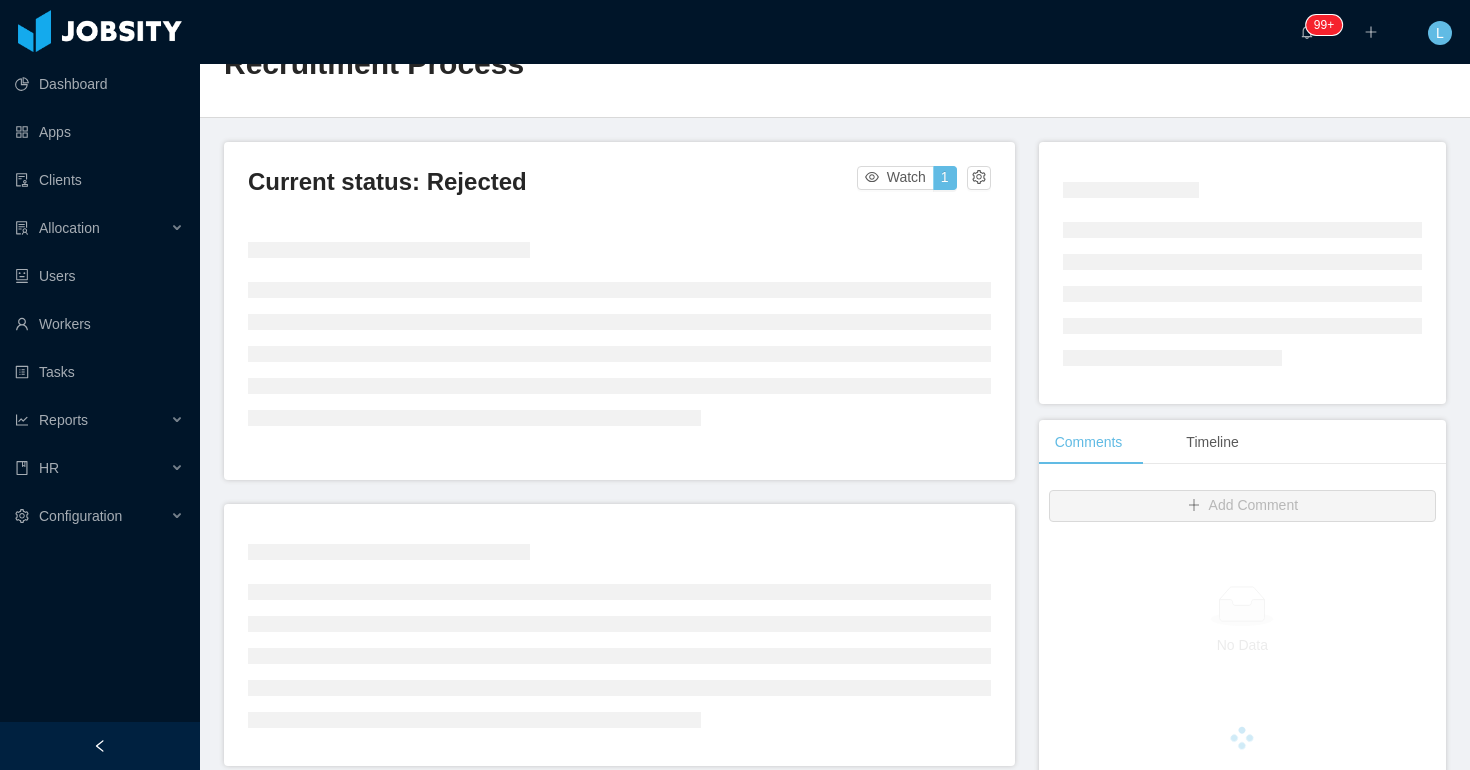 scroll, scrollTop: 0, scrollLeft: 0, axis: both 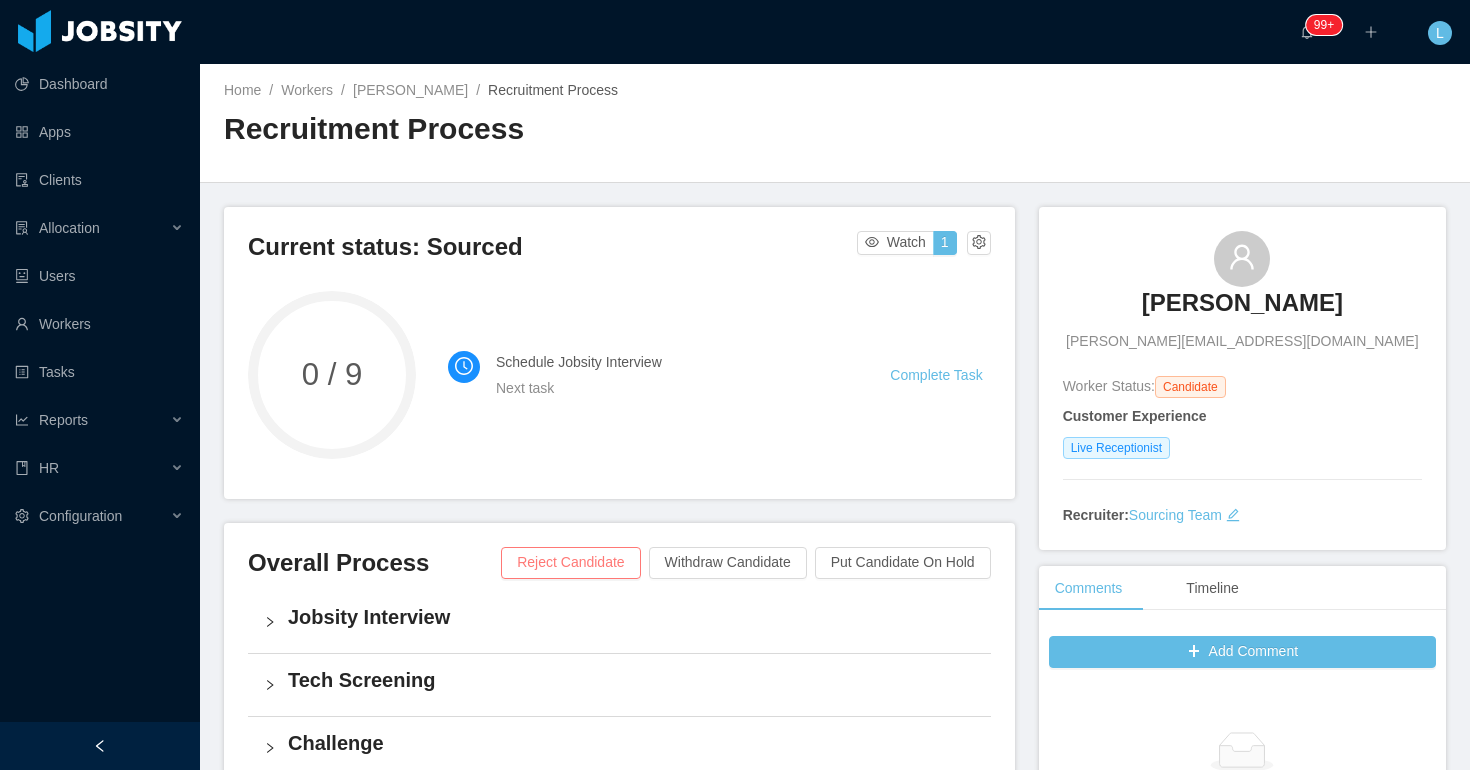 click on "Reject Candidate" at bounding box center (570, 563) 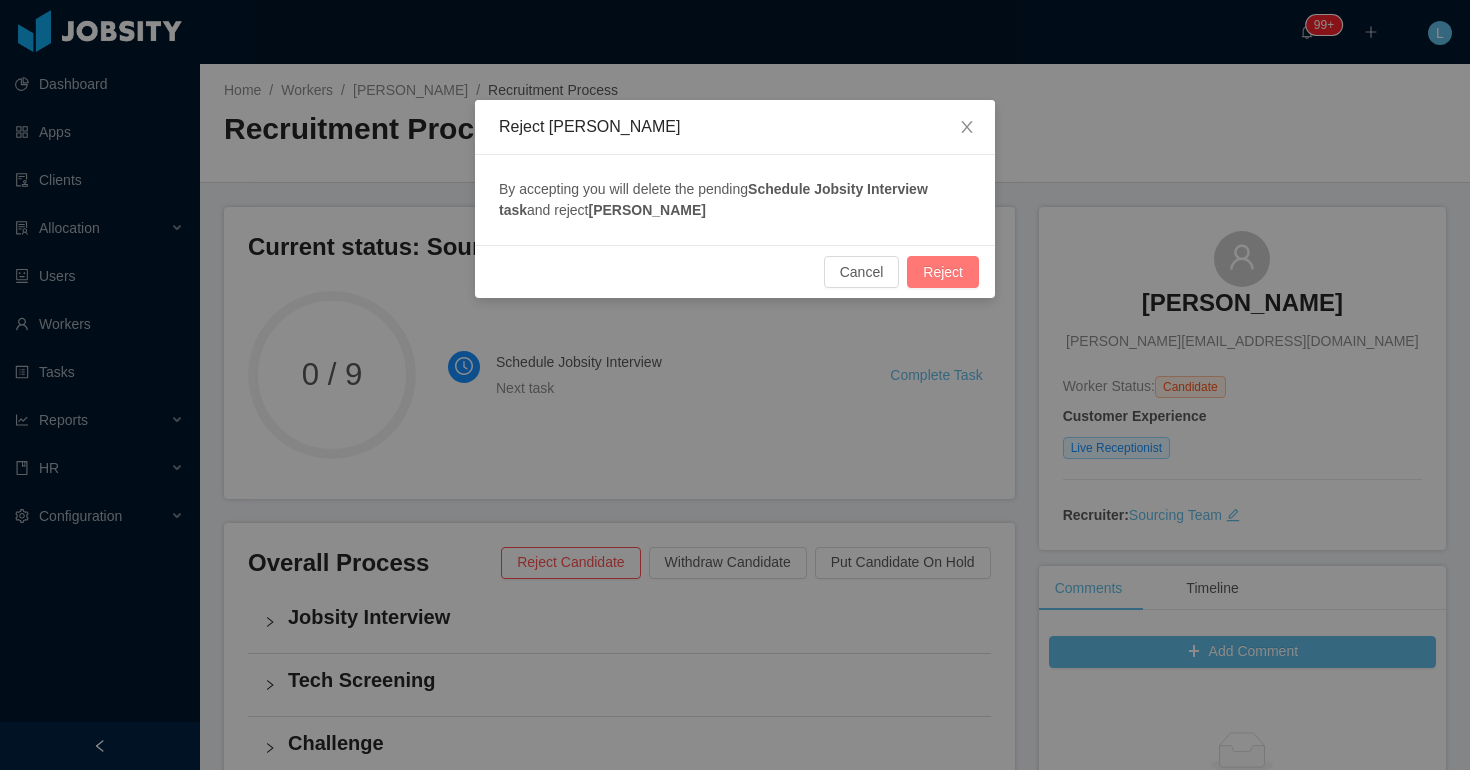 click on "Reject" at bounding box center (943, 272) 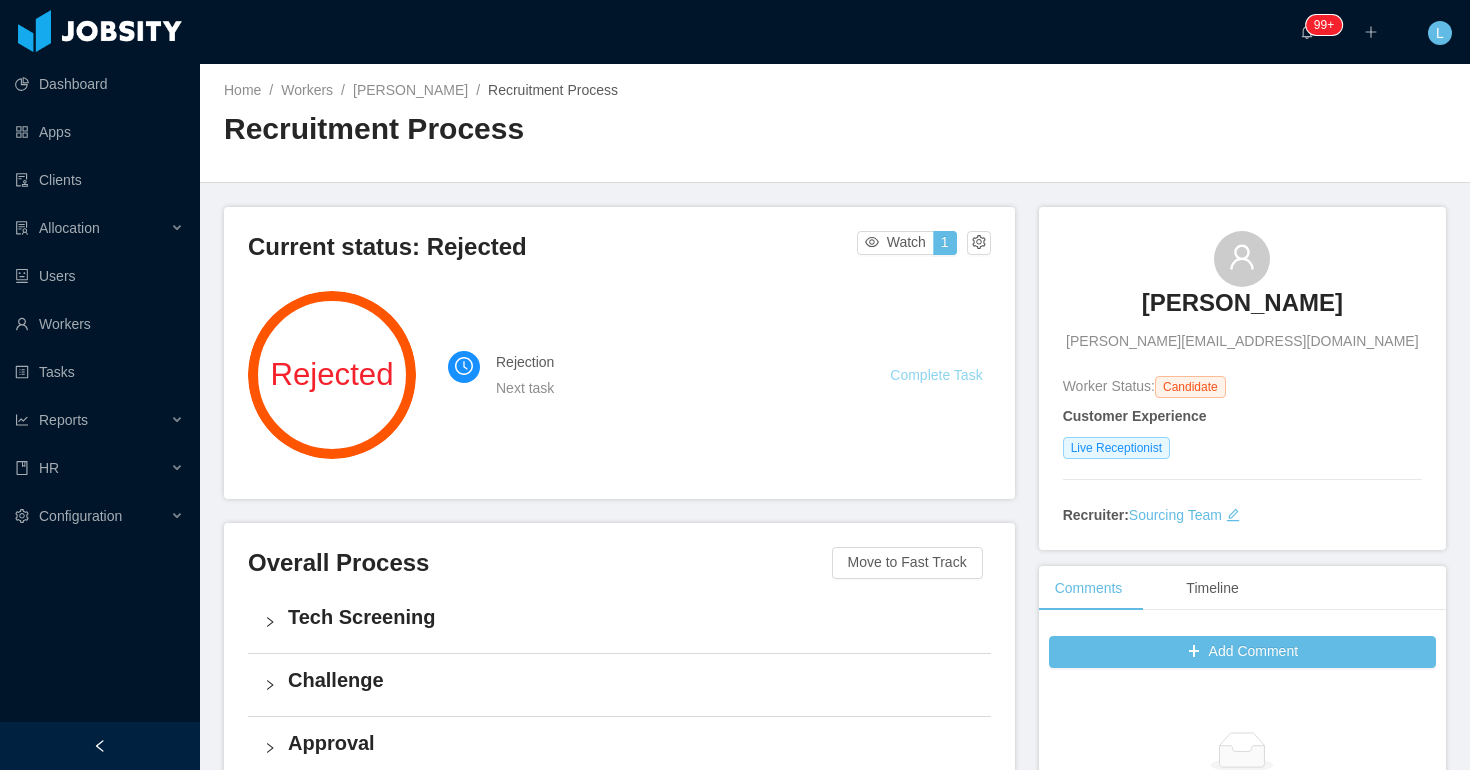 click on "Complete Task" at bounding box center (936, 375) 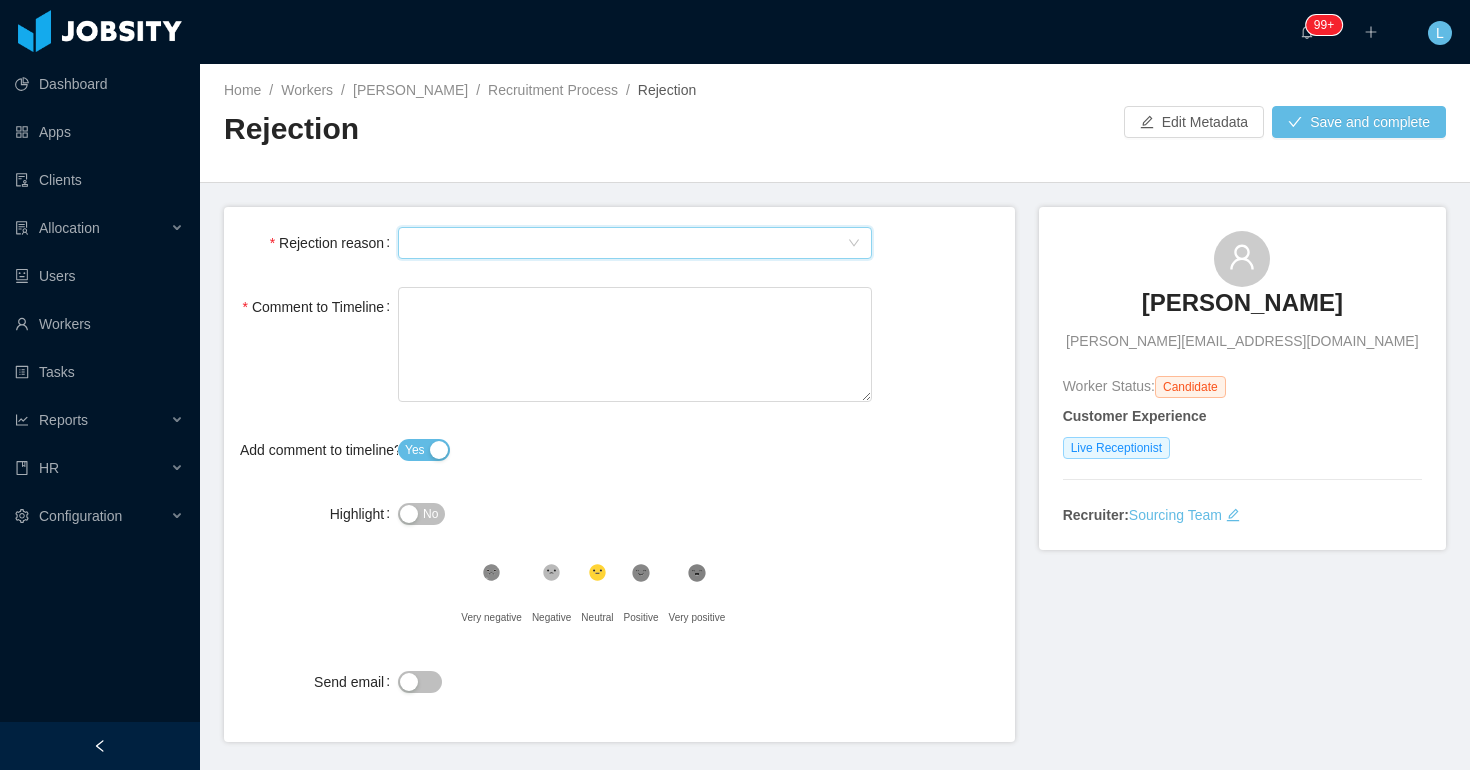 click on "Select Type" at bounding box center (628, 243) 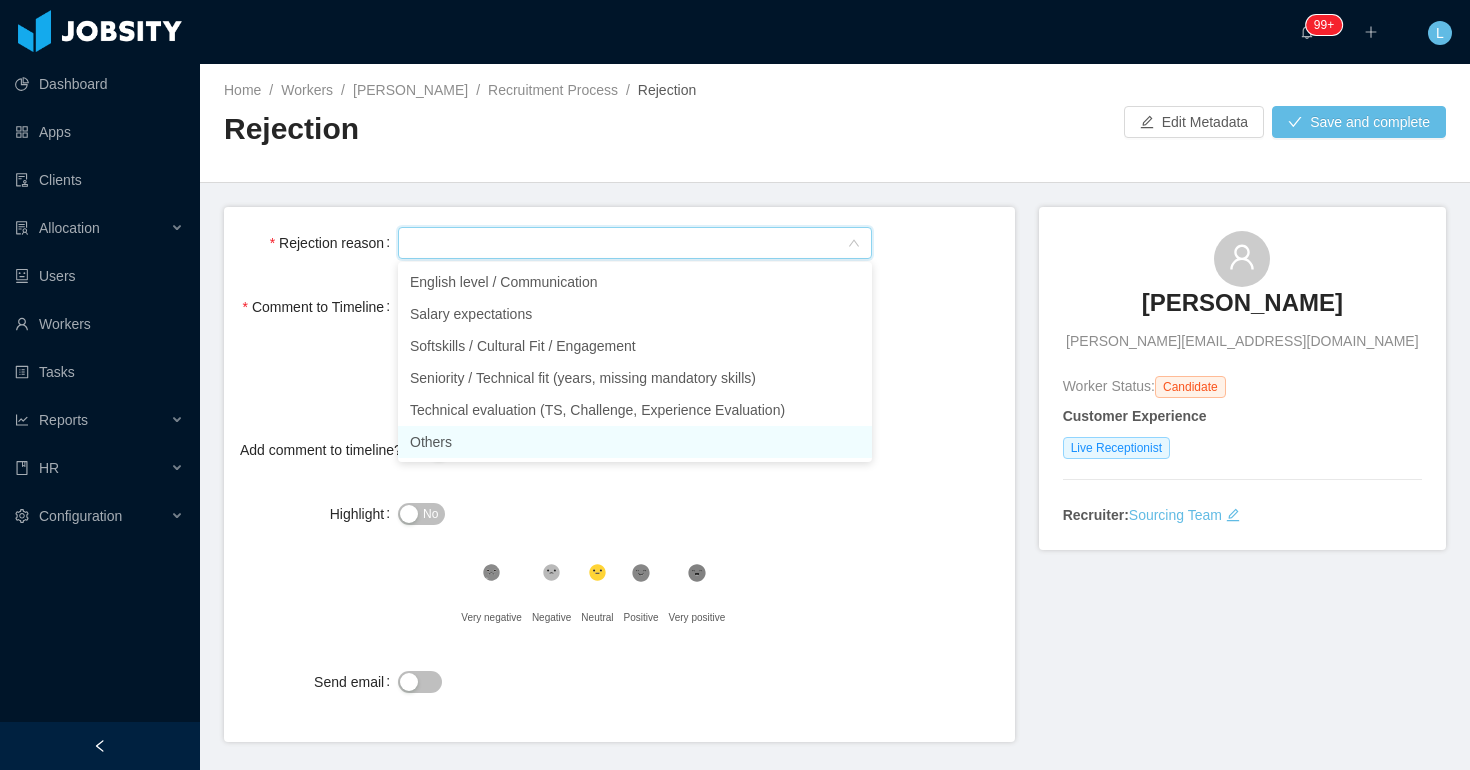 click on "Others" at bounding box center [635, 442] 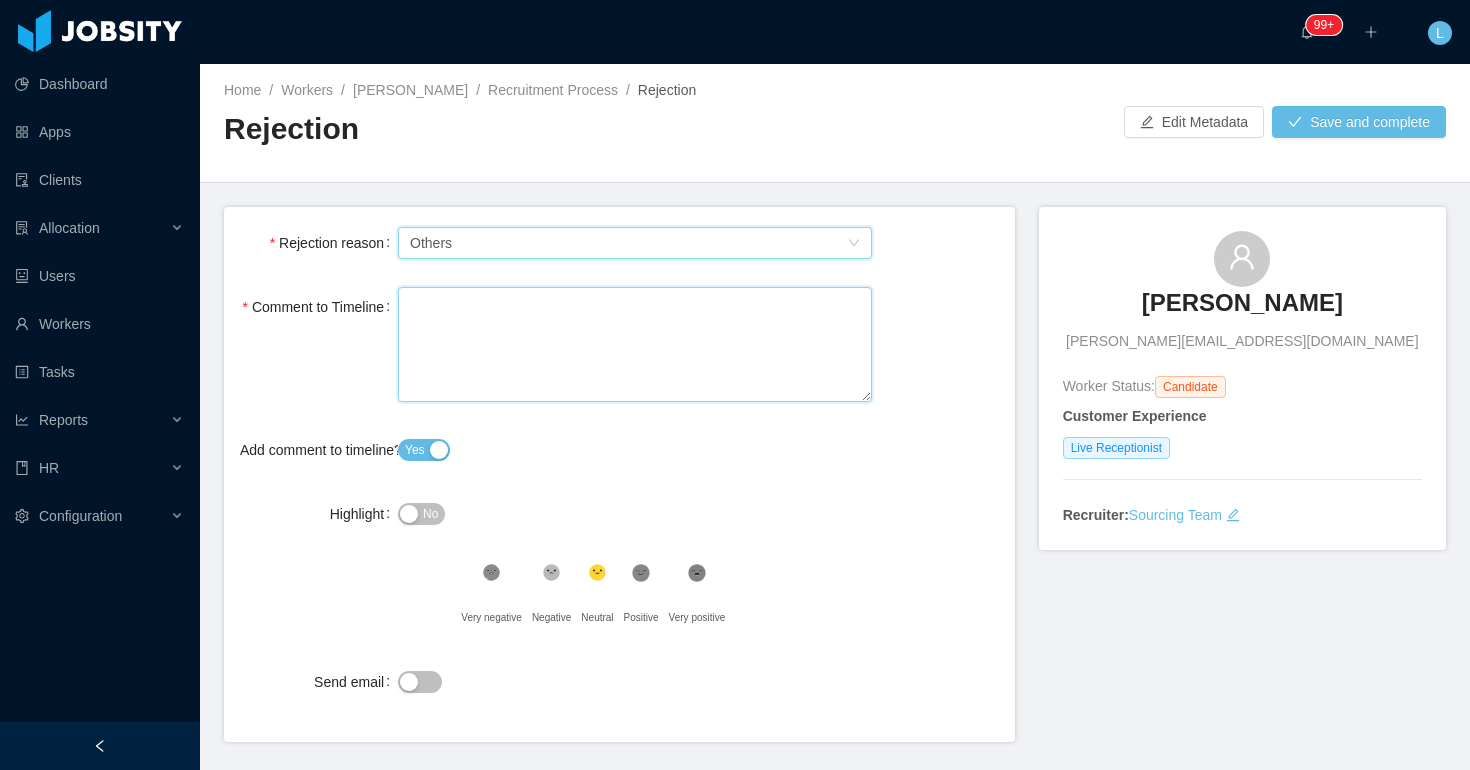 click on "Comment to Timeline" at bounding box center (635, 344) 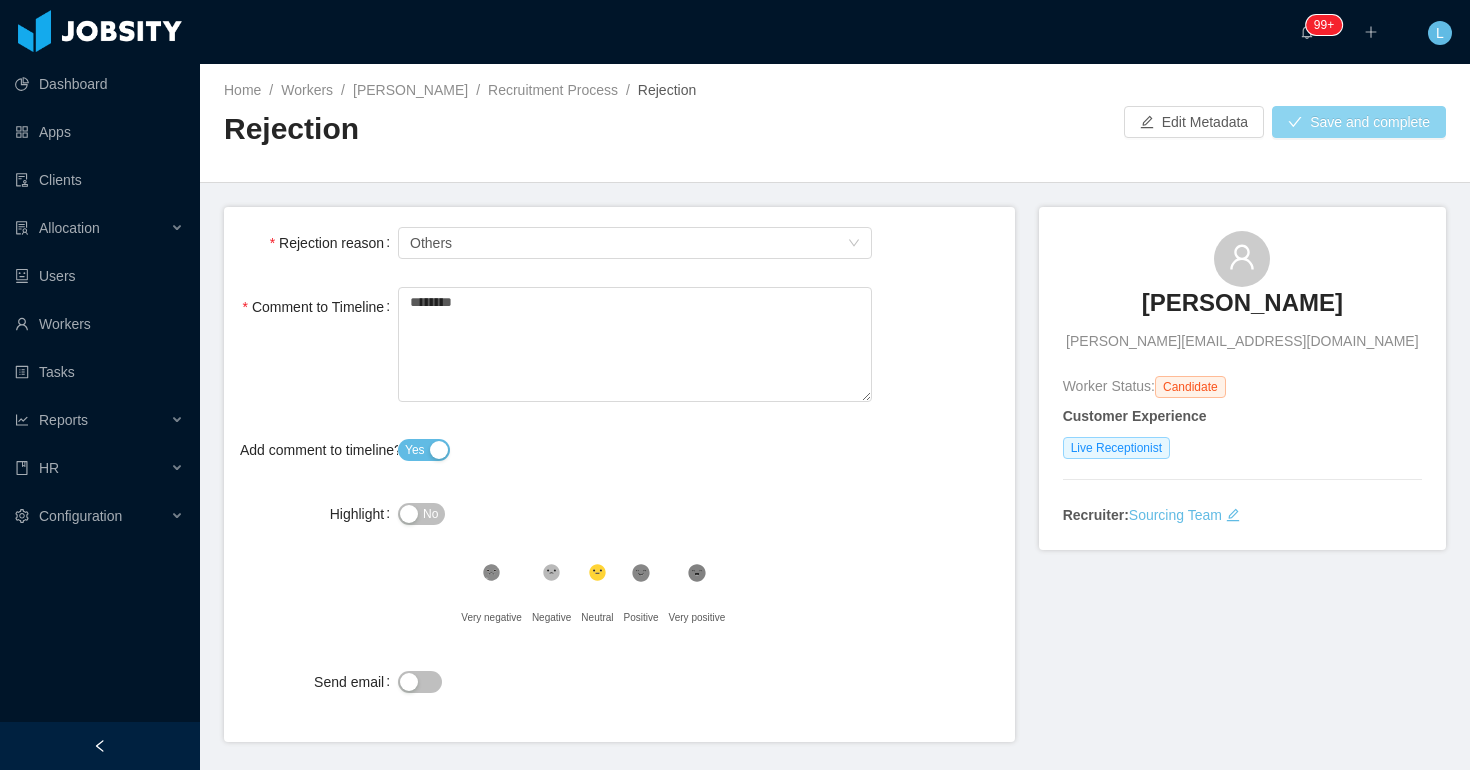 click on "Save and complete" at bounding box center [1359, 122] 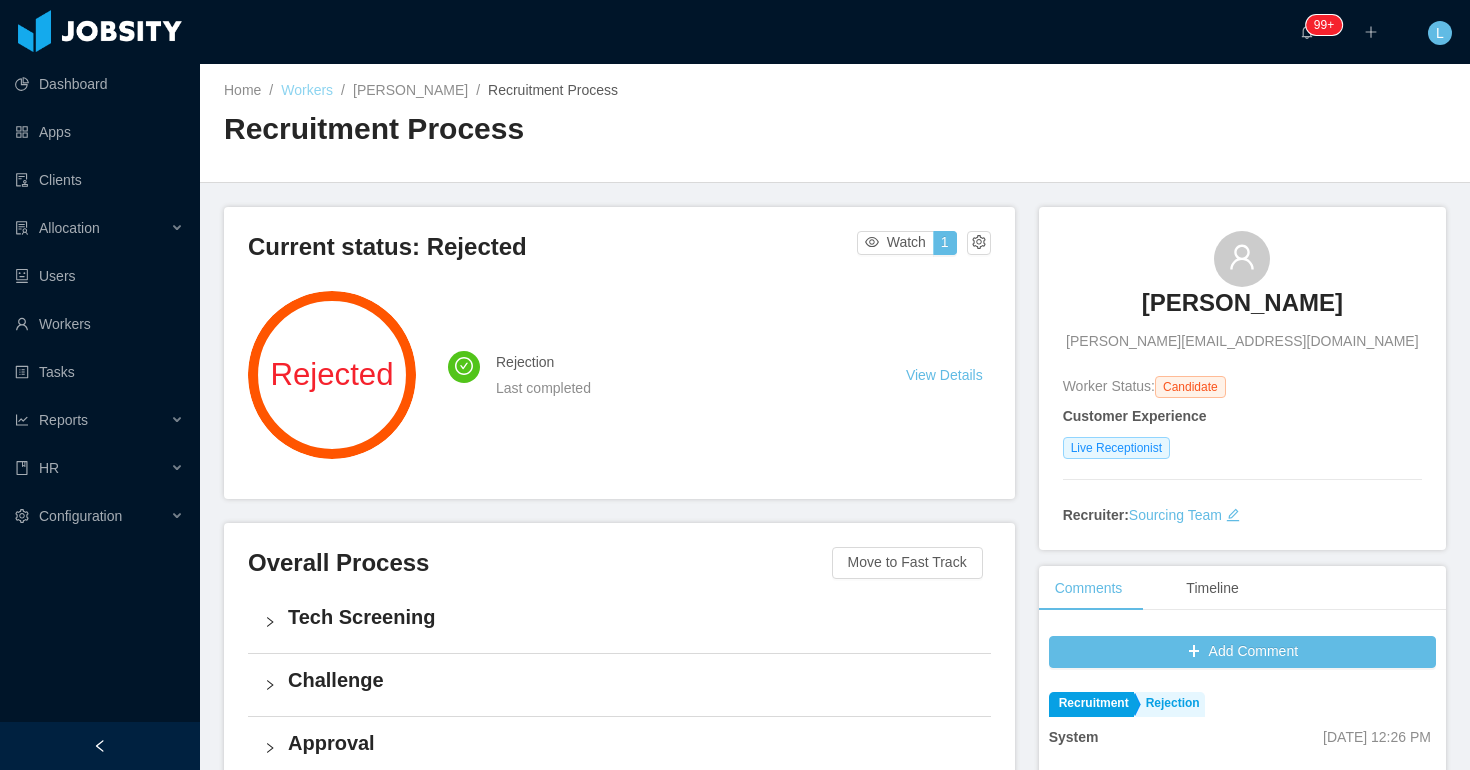 click on "Workers" at bounding box center [307, 90] 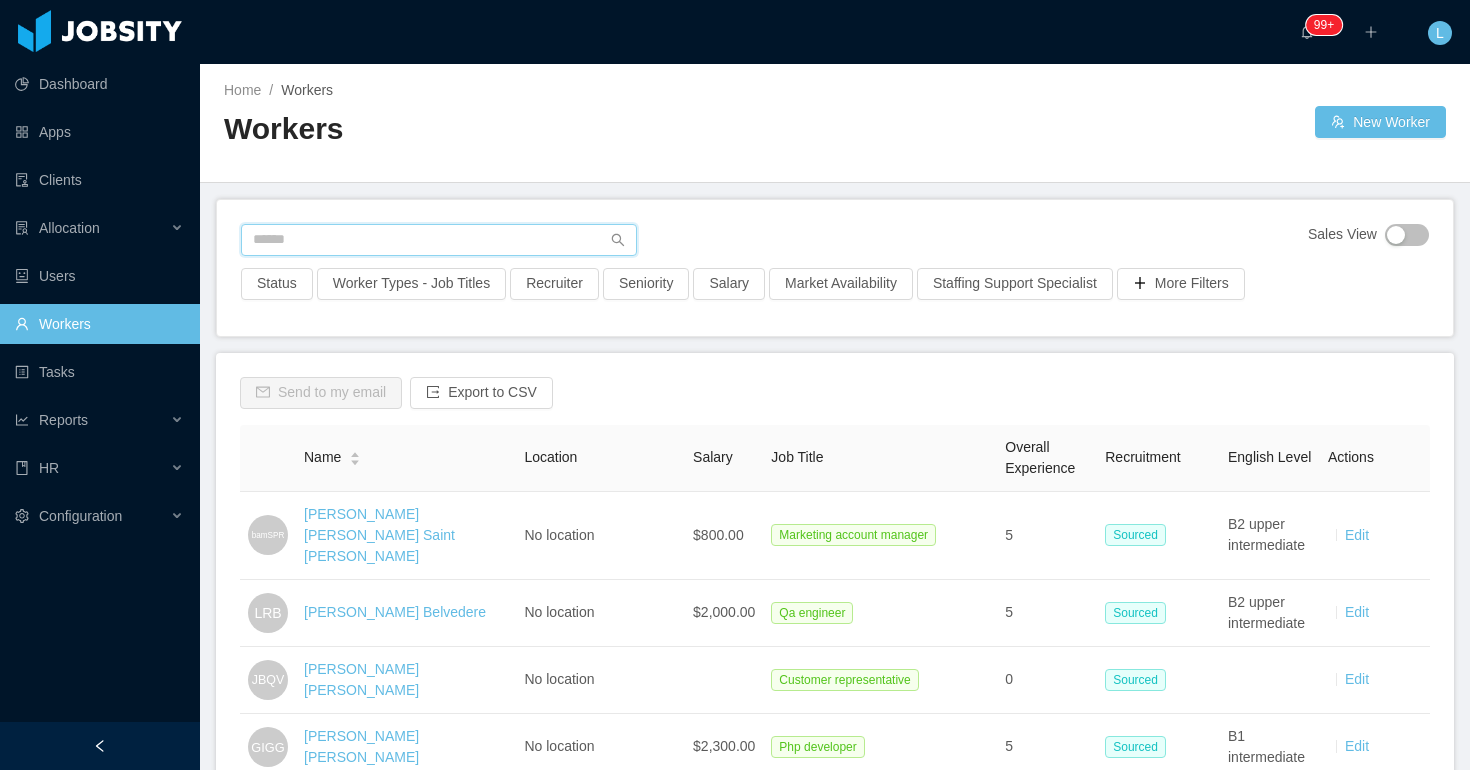 click at bounding box center (439, 240) 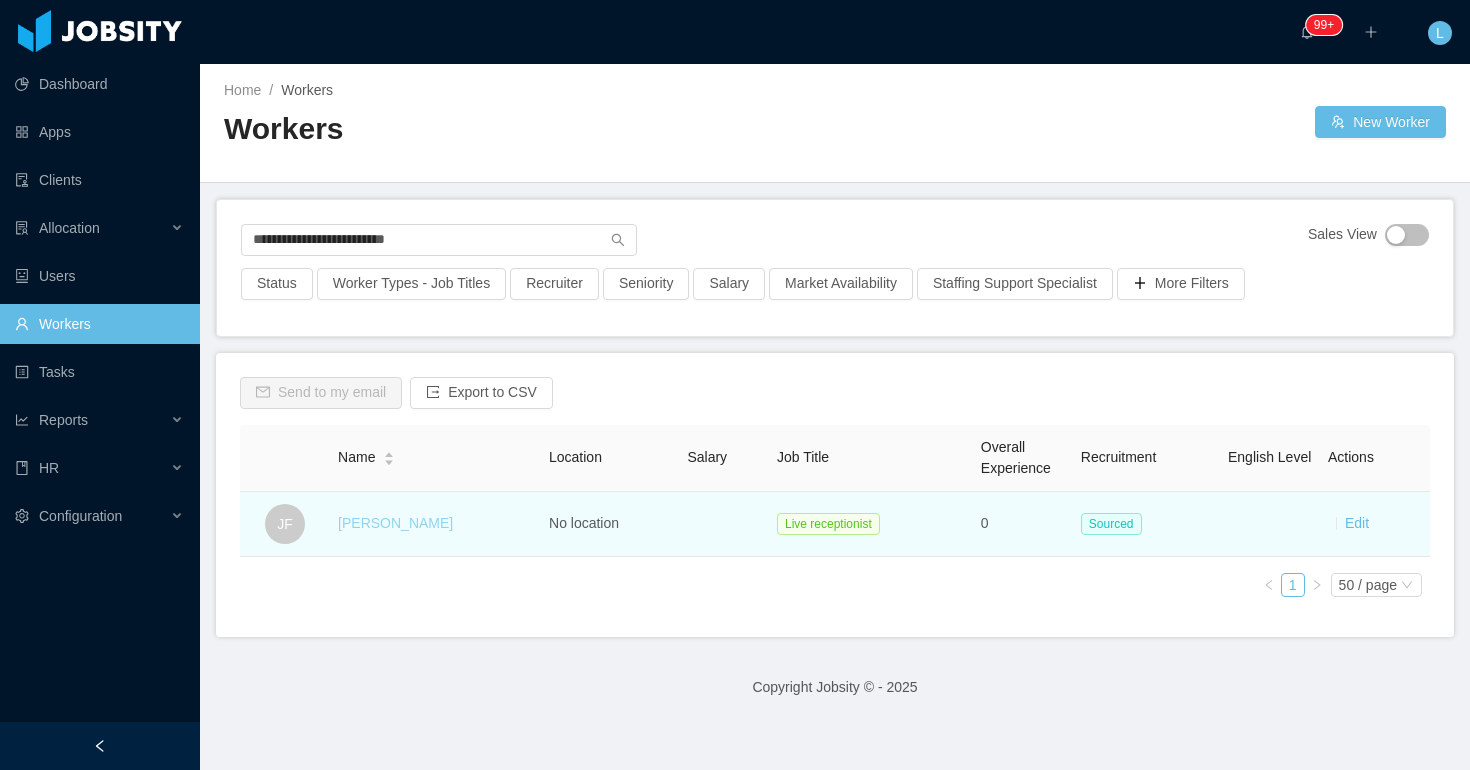 click on "JAIME FUENTES" at bounding box center (395, 523) 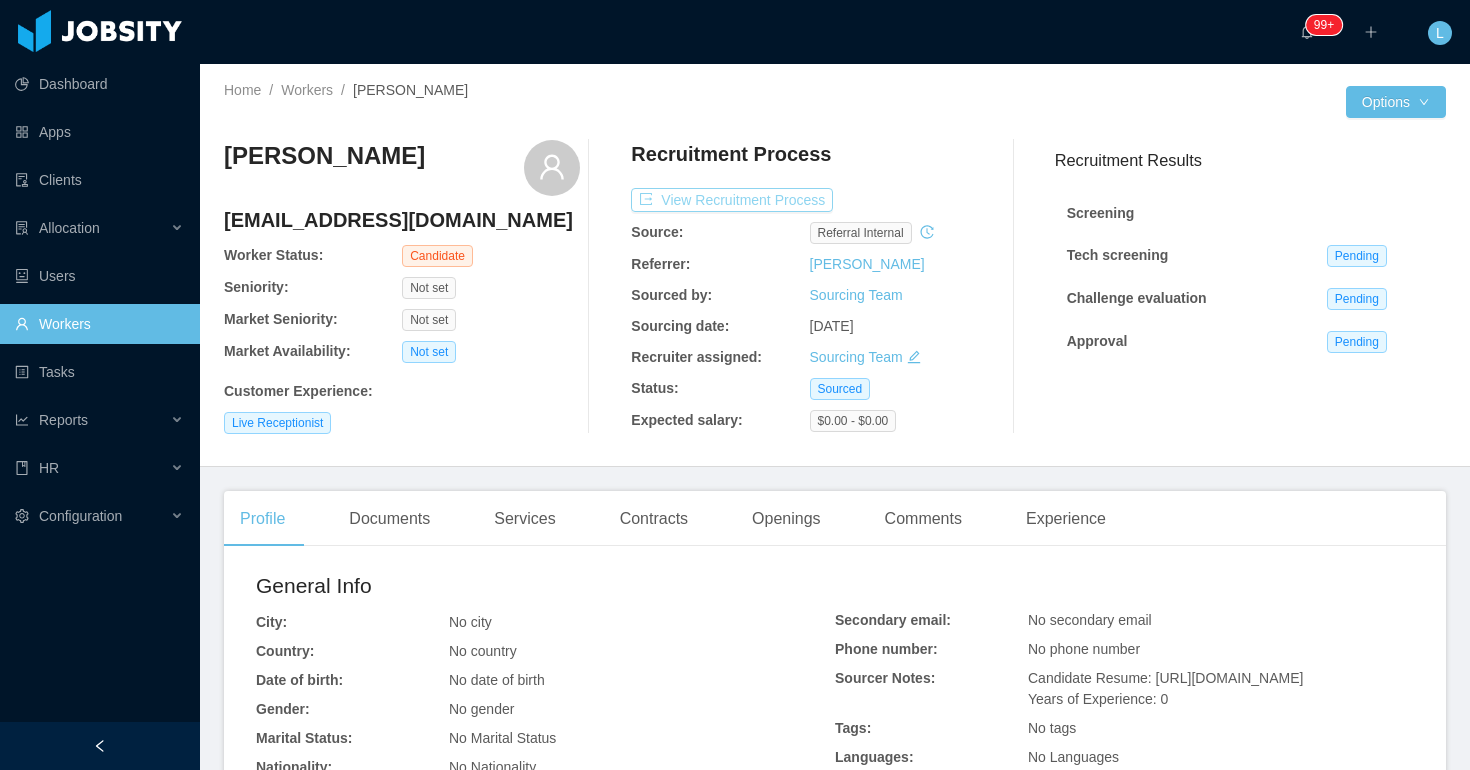 click on "View Recruitment Process" at bounding box center (732, 200) 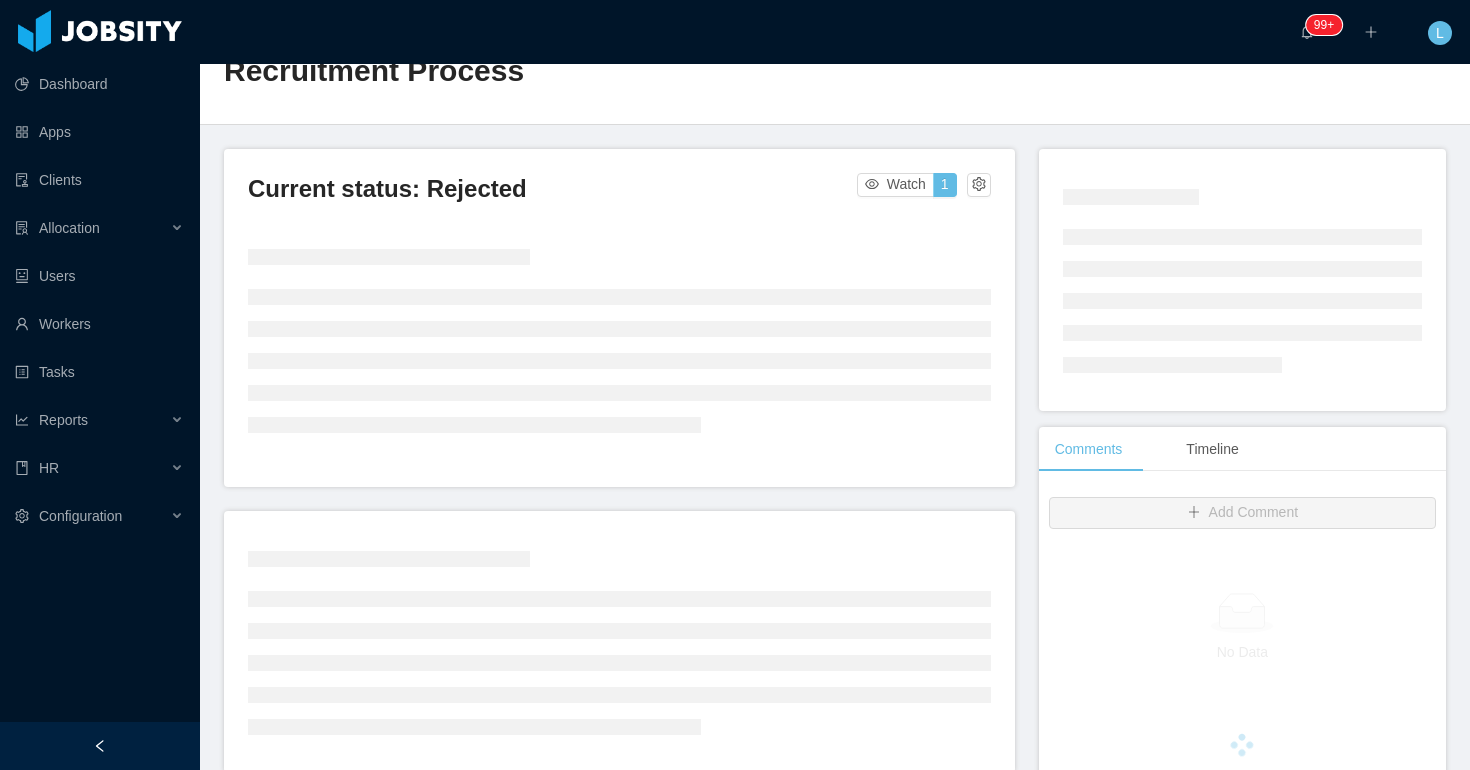 scroll, scrollTop: 56, scrollLeft: 0, axis: vertical 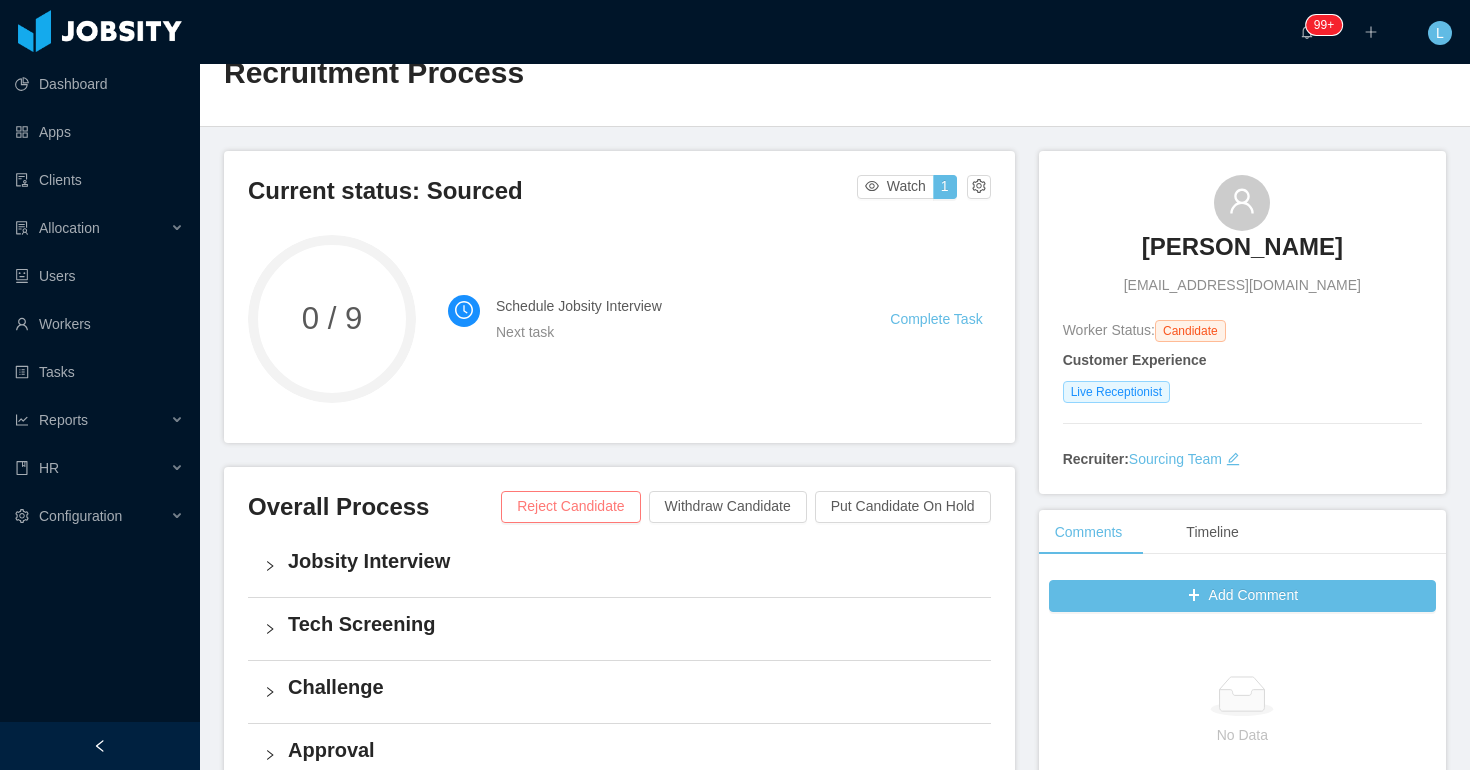 click on "Reject Candidate" at bounding box center (570, 507) 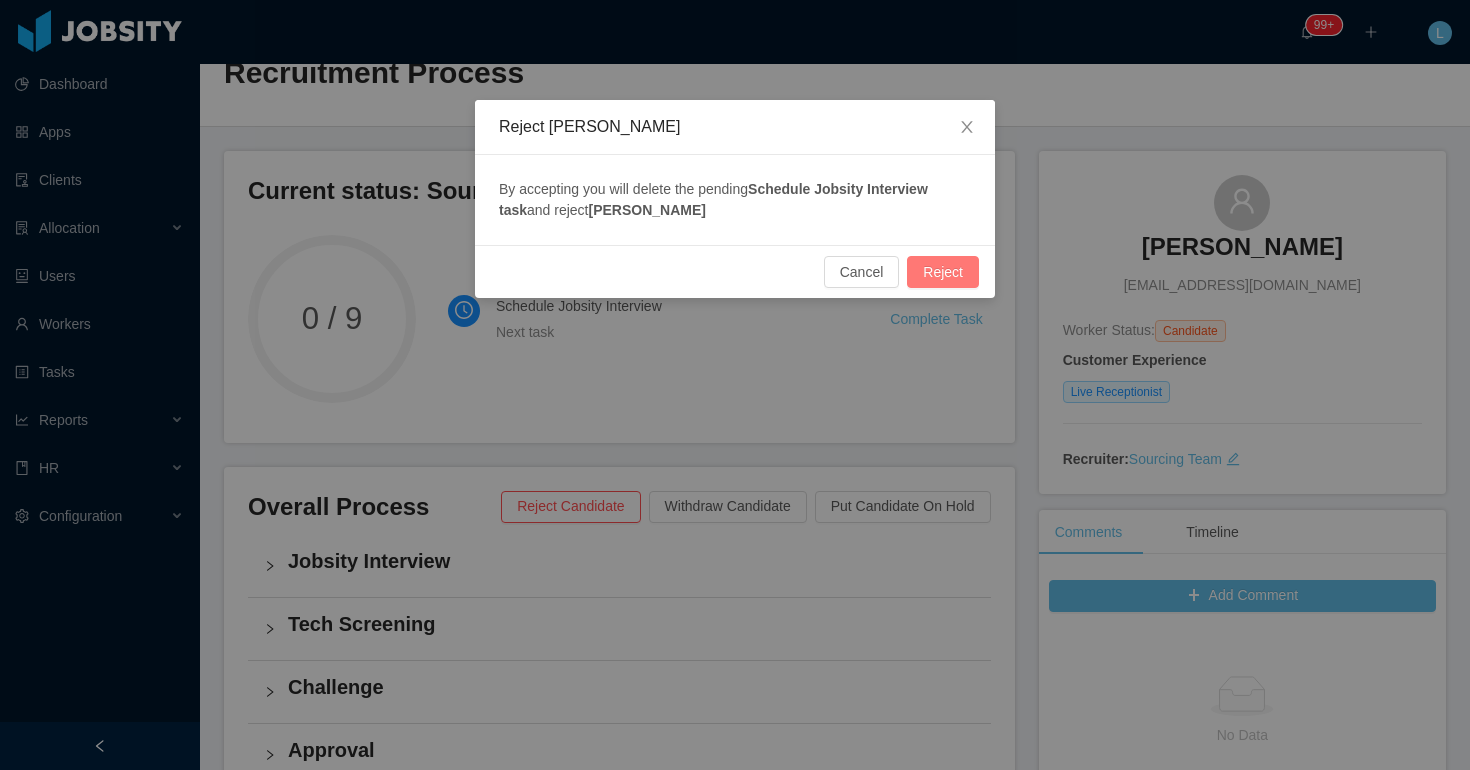 click on "Reject" at bounding box center [943, 272] 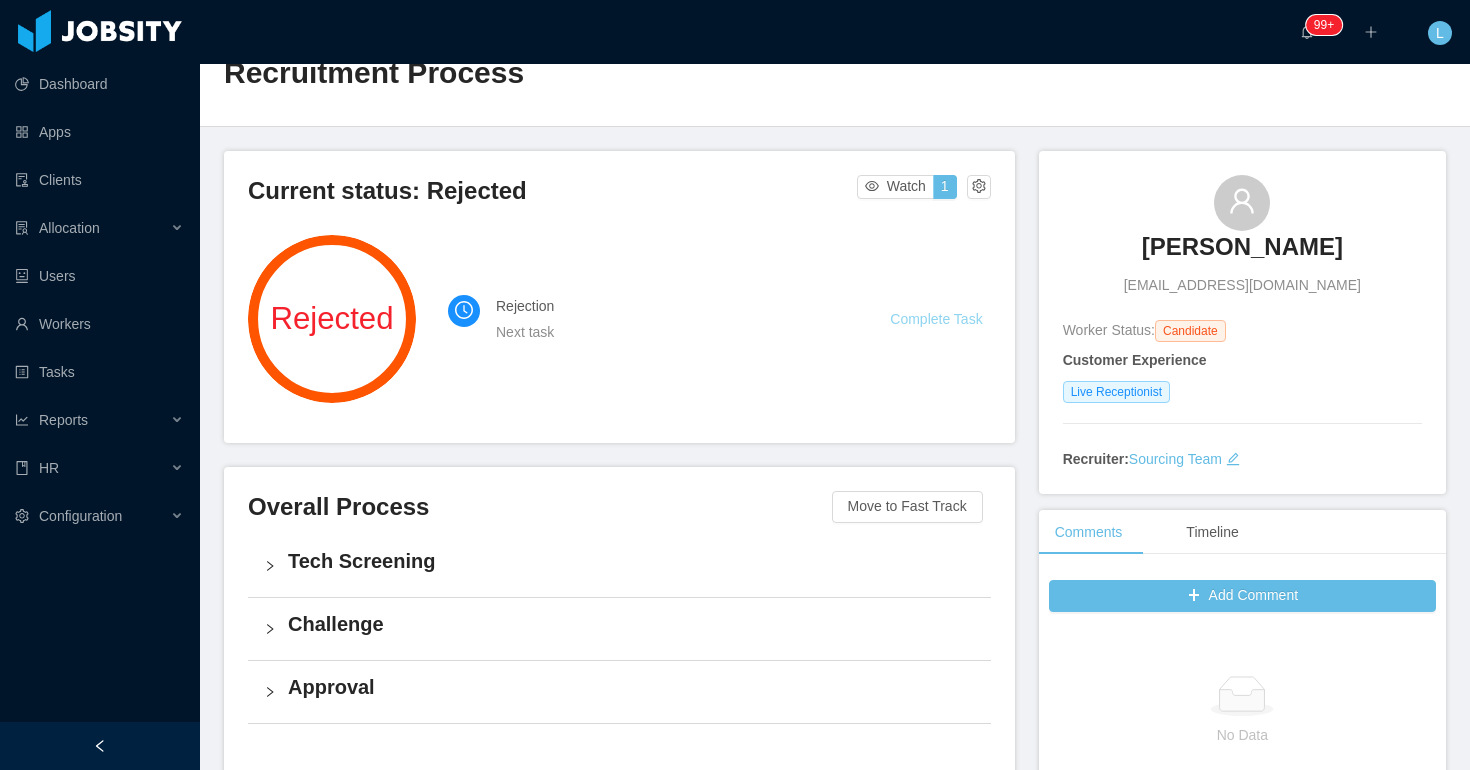 click on "Complete Task" at bounding box center (936, 319) 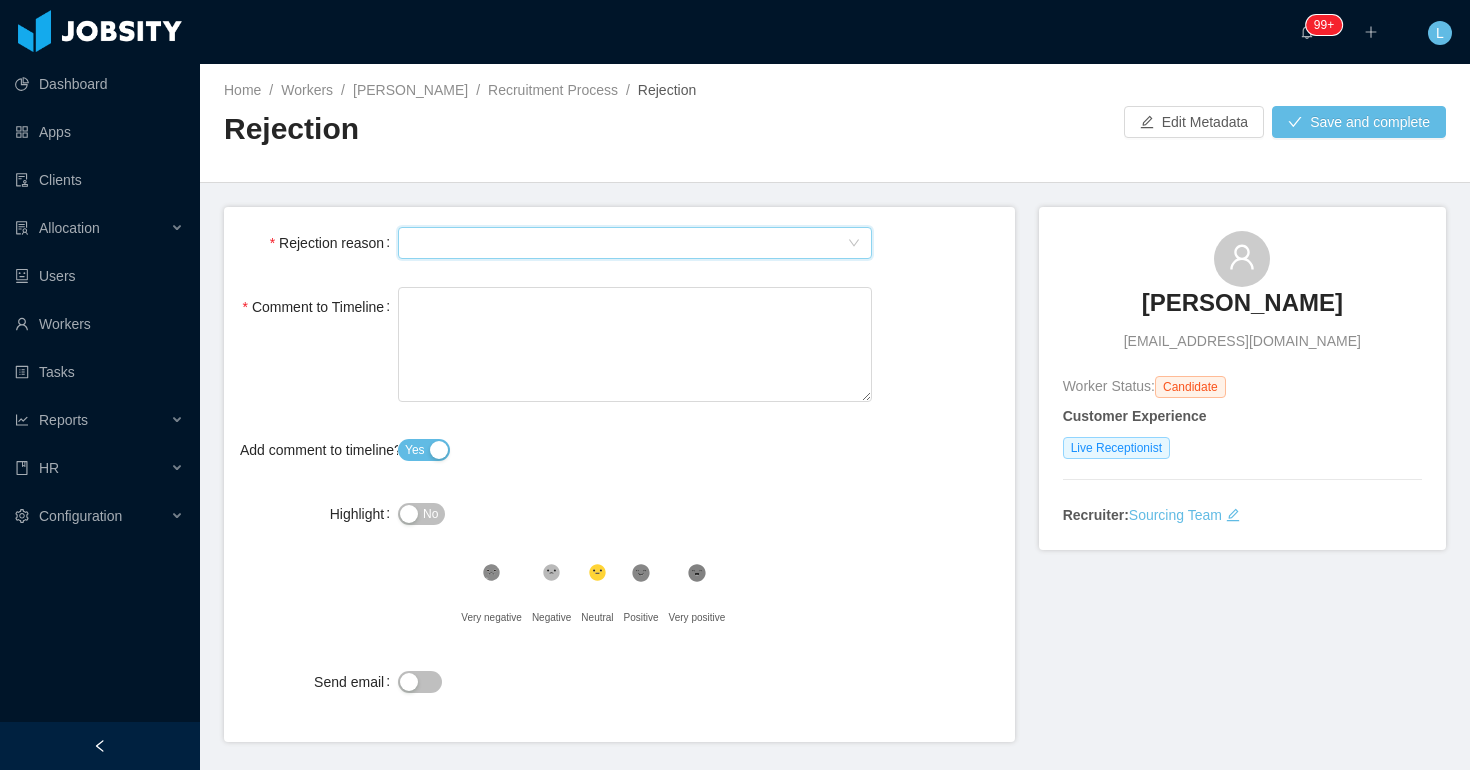 click on "Select Type" at bounding box center (628, 243) 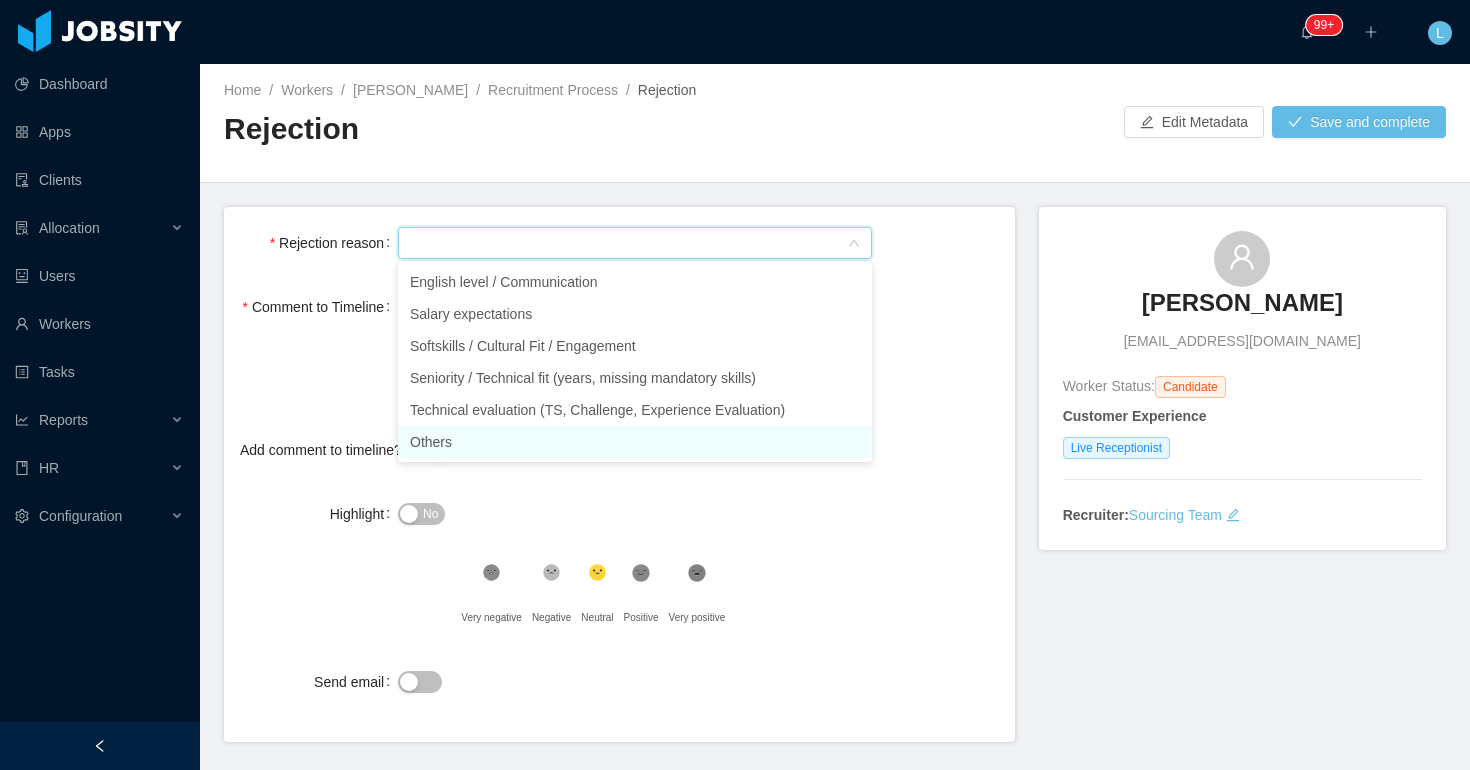 click on "Others" at bounding box center [635, 442] 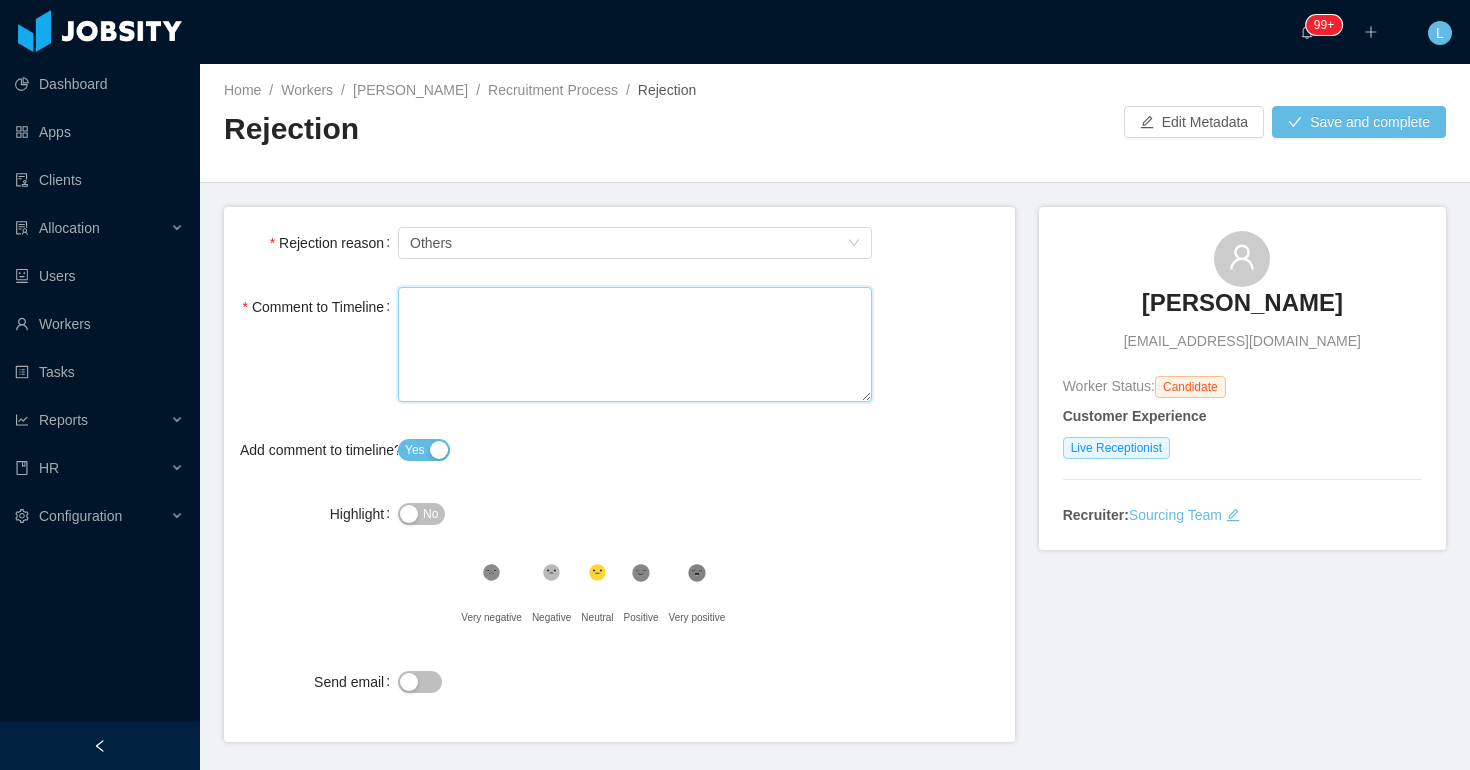 click on "Comment to Timeline" at bounding box center [635, 344] 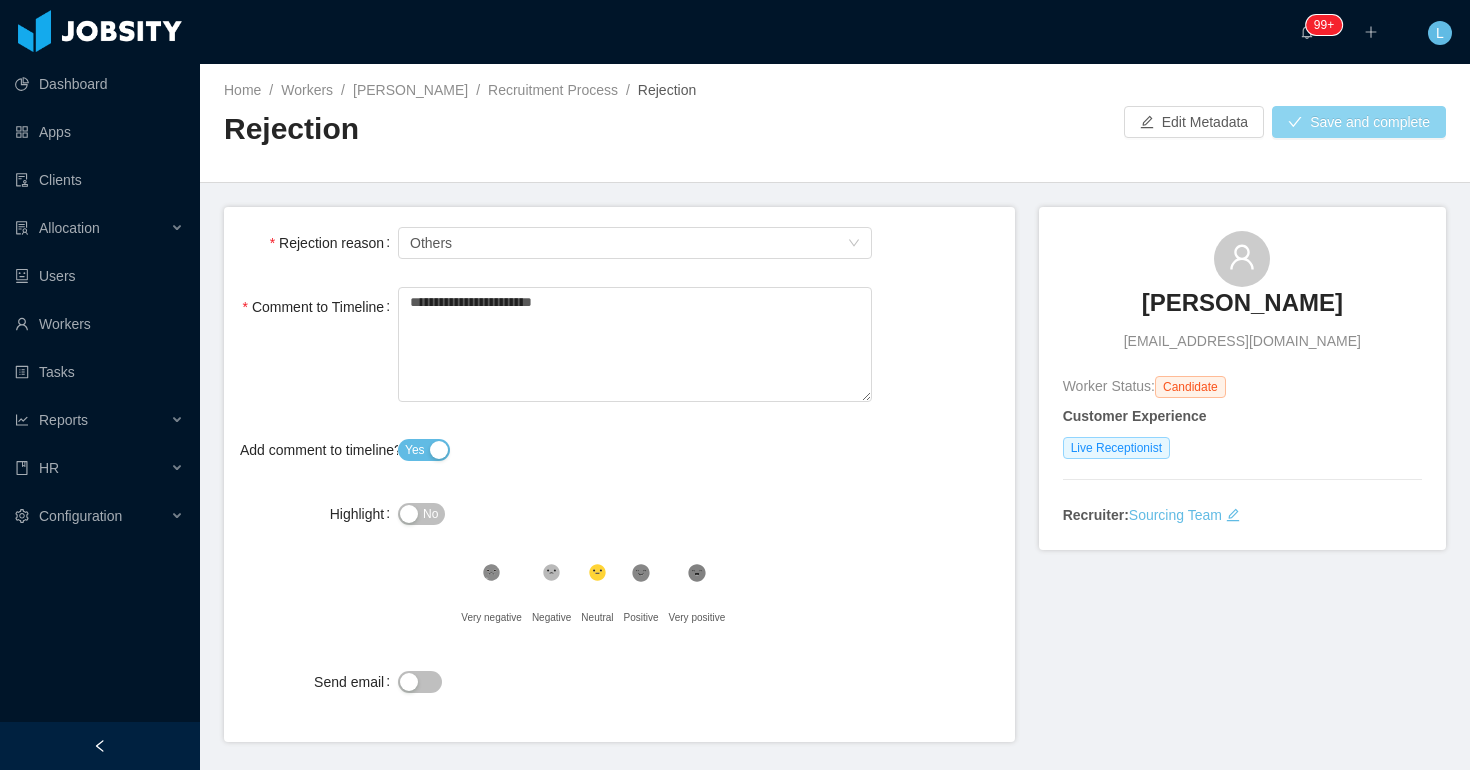 click on "Save and complete" at bounding box center (1359, 122) 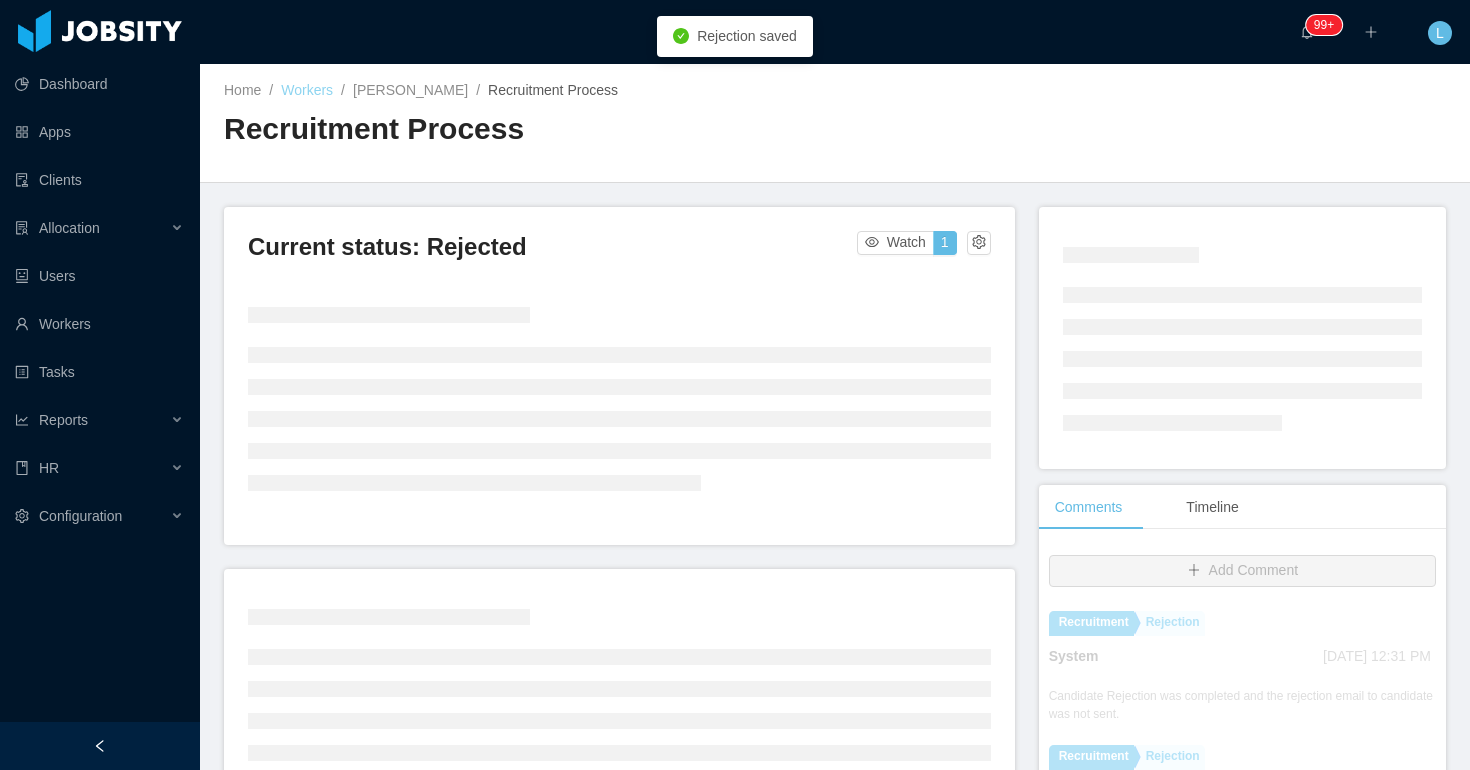 click on "Workers" at bounding box center (307, 90) 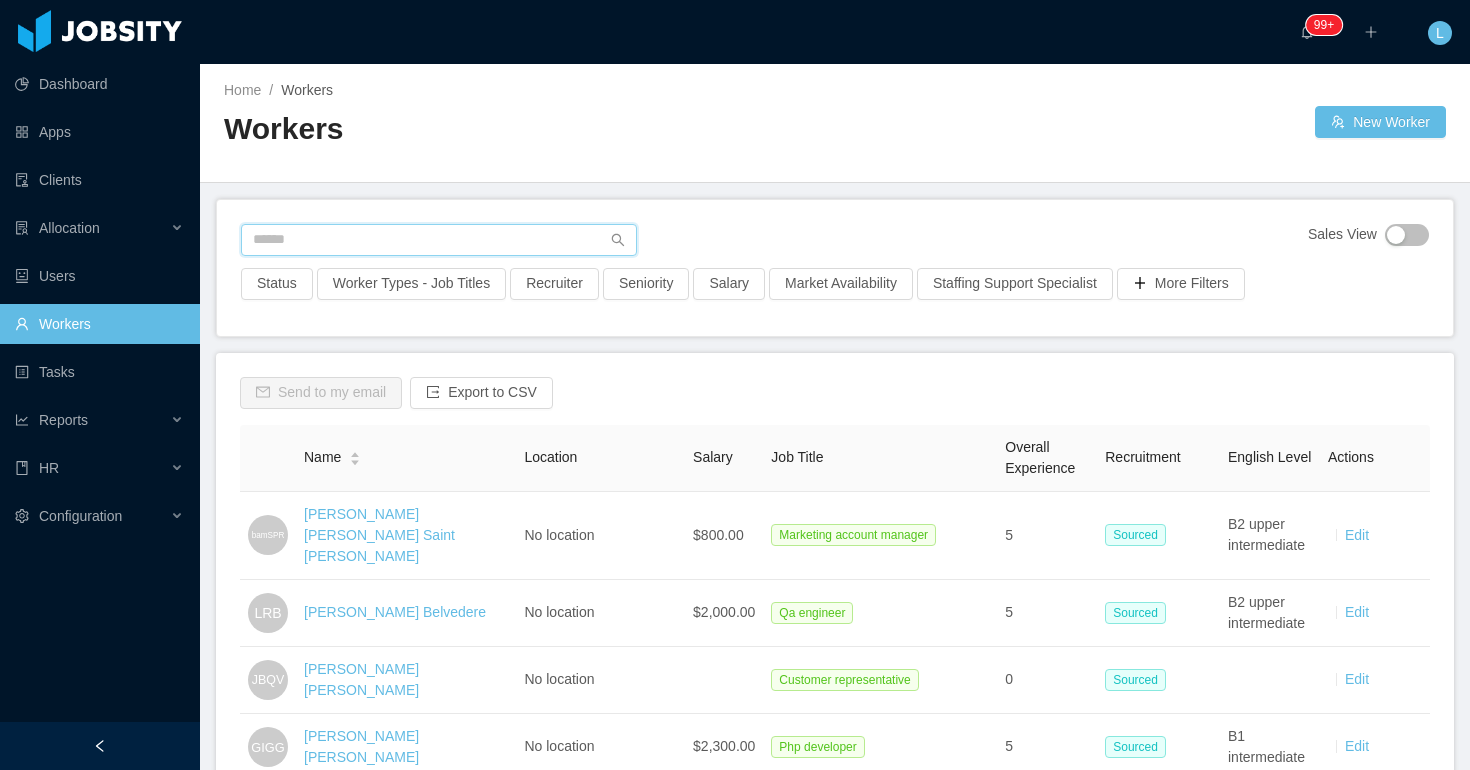 click at bounding box center [439, 240] 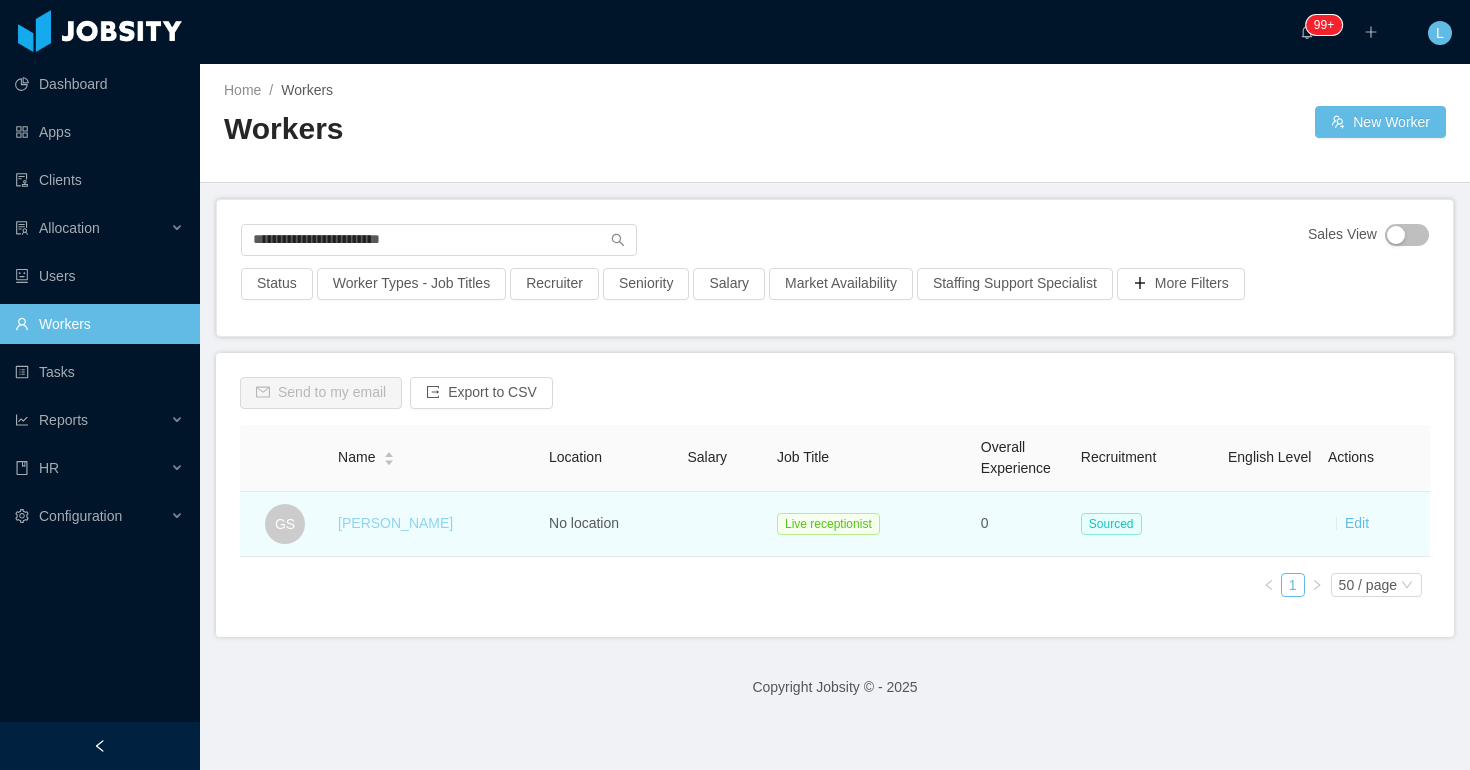 click on "Gabriela Sandoval" at bounding box center (395, 523) 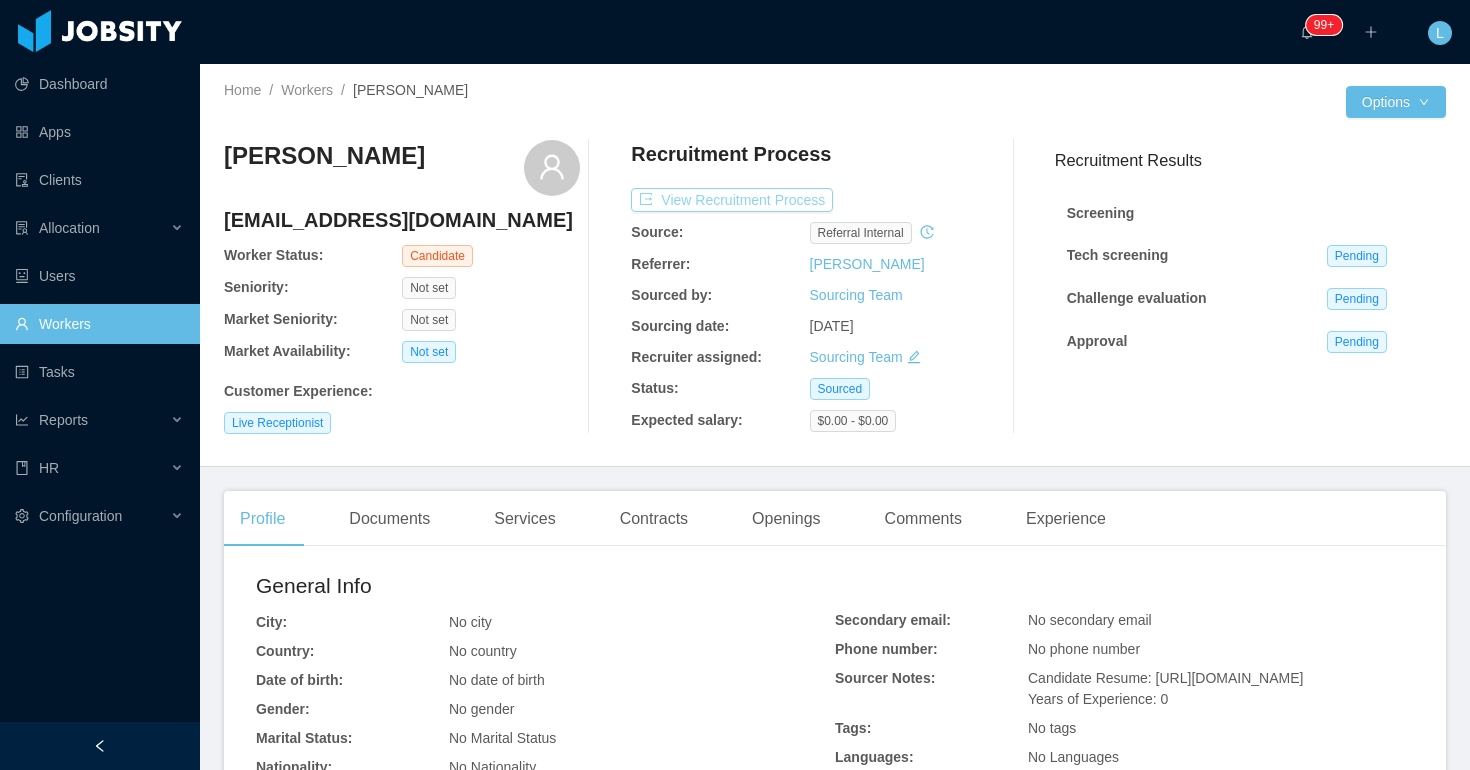 click on "View Recruitment Process" at bounding box center [732, 200] 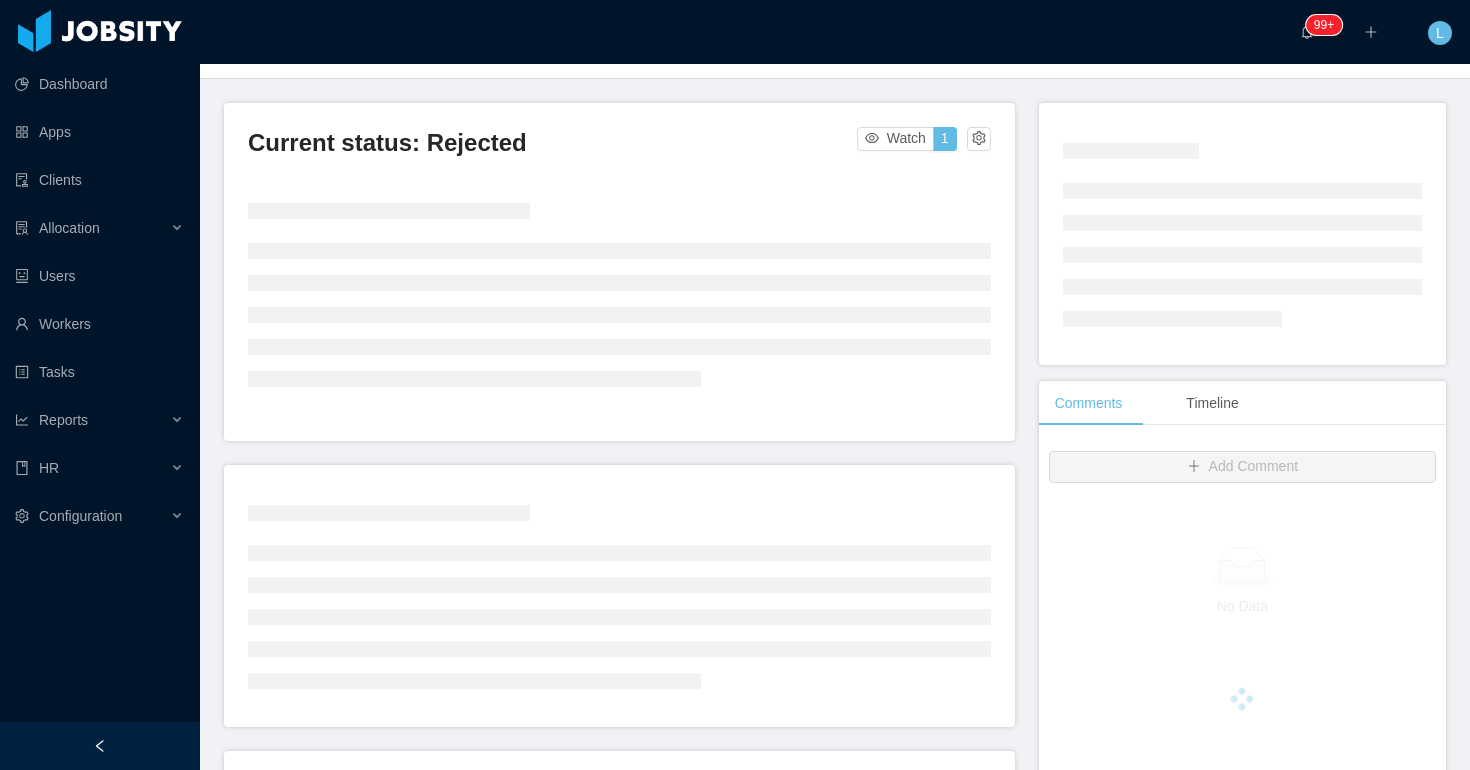 scroll, scrollTop: 22, scrollLeft: 0, axis: vertical 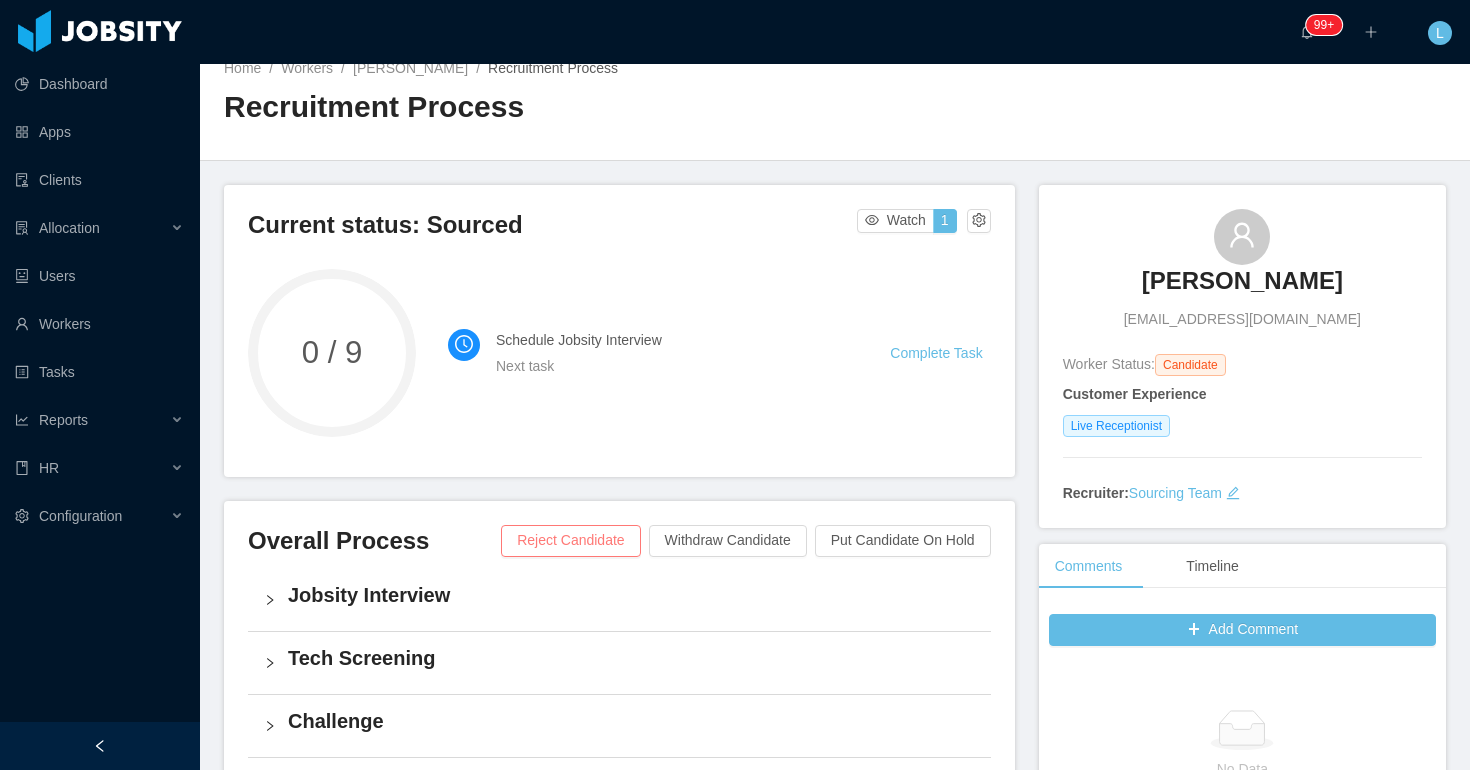click on "Reject Candidate" at bounding box center [570, 541] 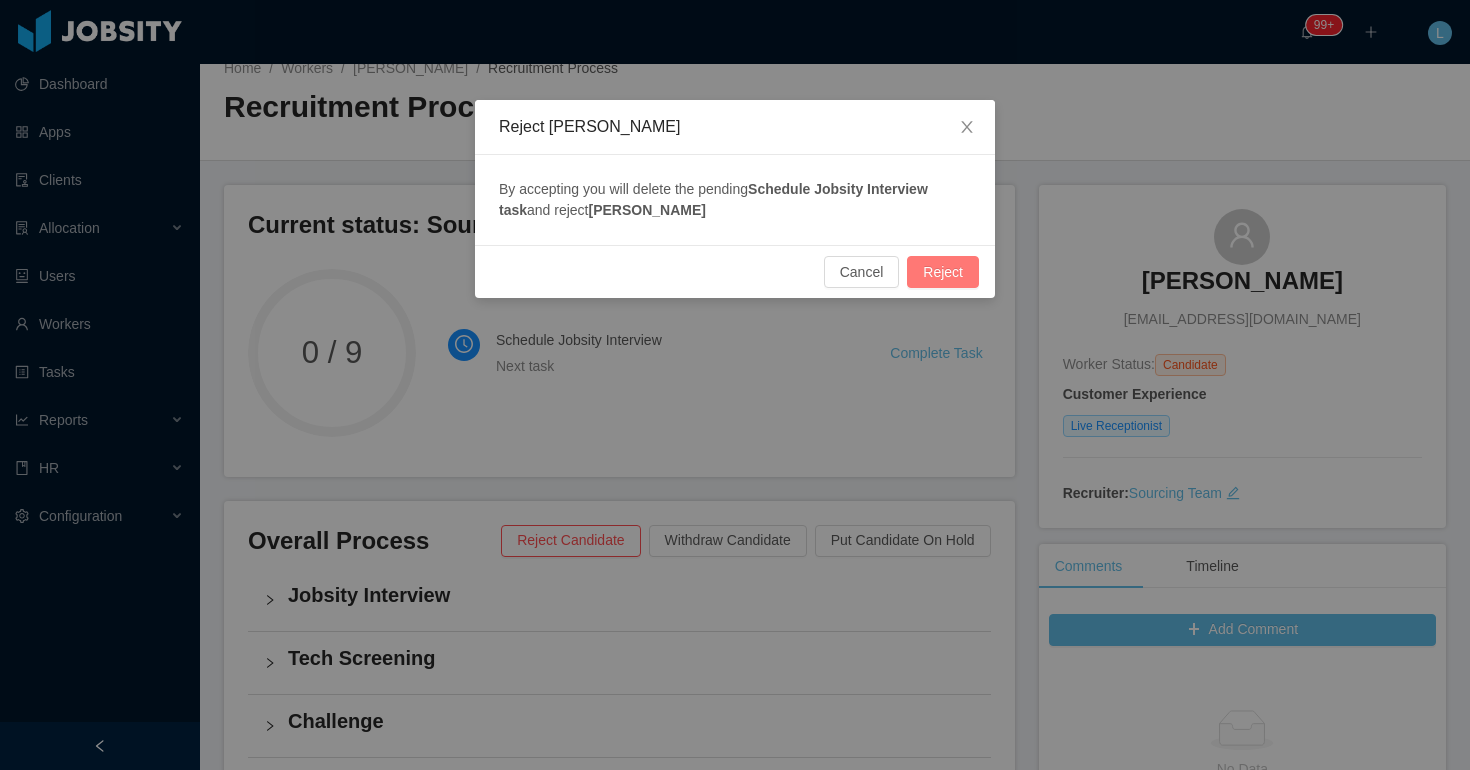 click on "Reject" at bounding box center (943, 272) 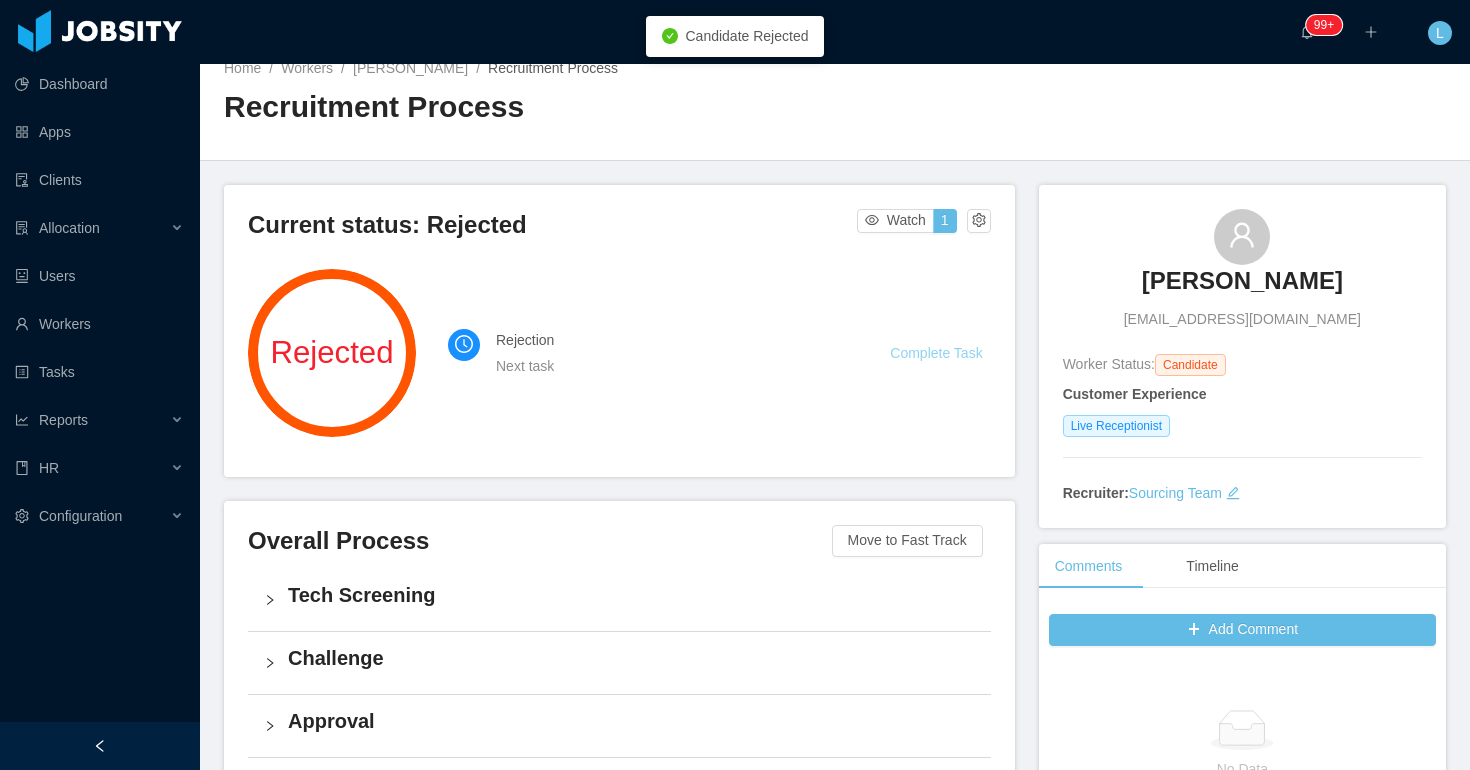 click on "Complete Task" at bounding box center (936, 353) 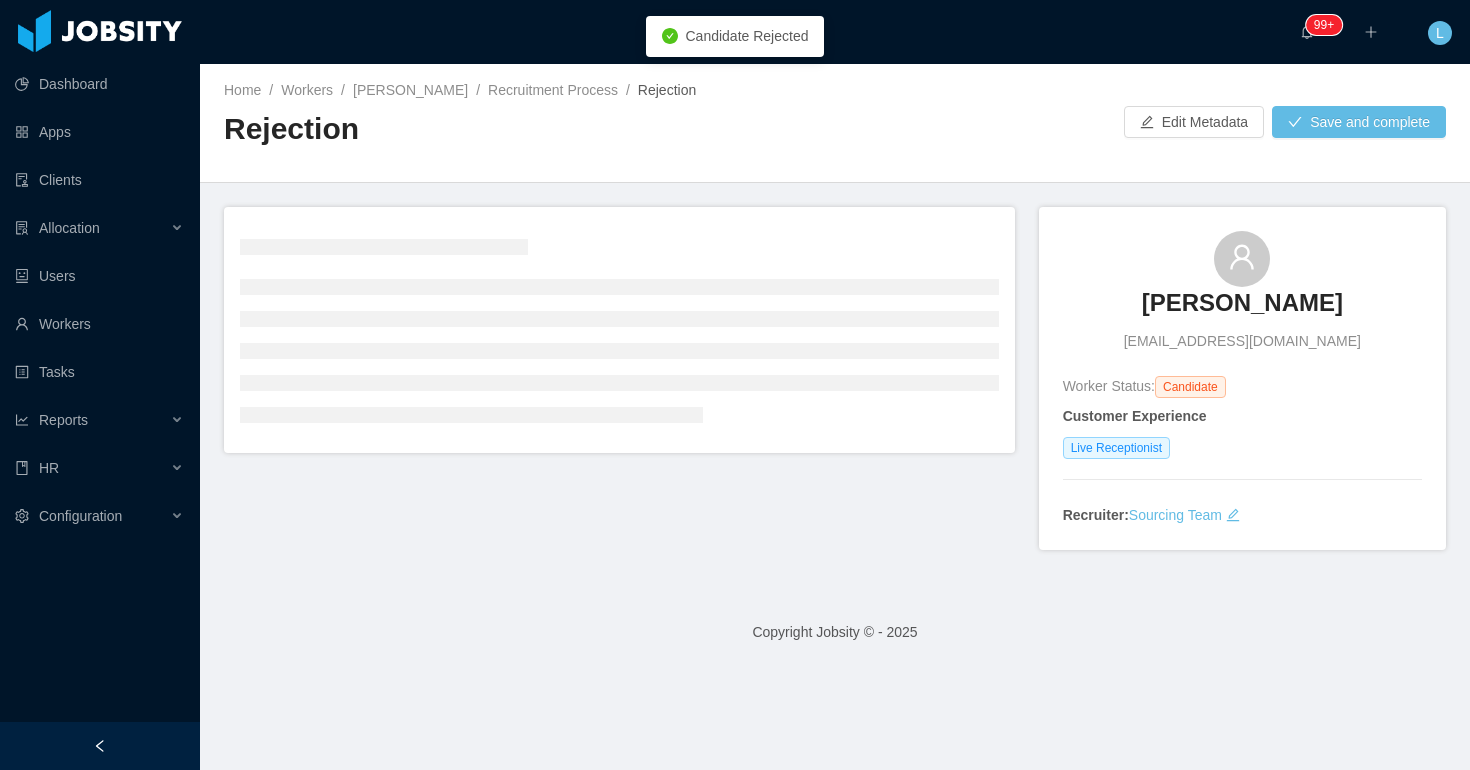 scroll, scrollTop: 0, scrollLeft: 0, axis: both 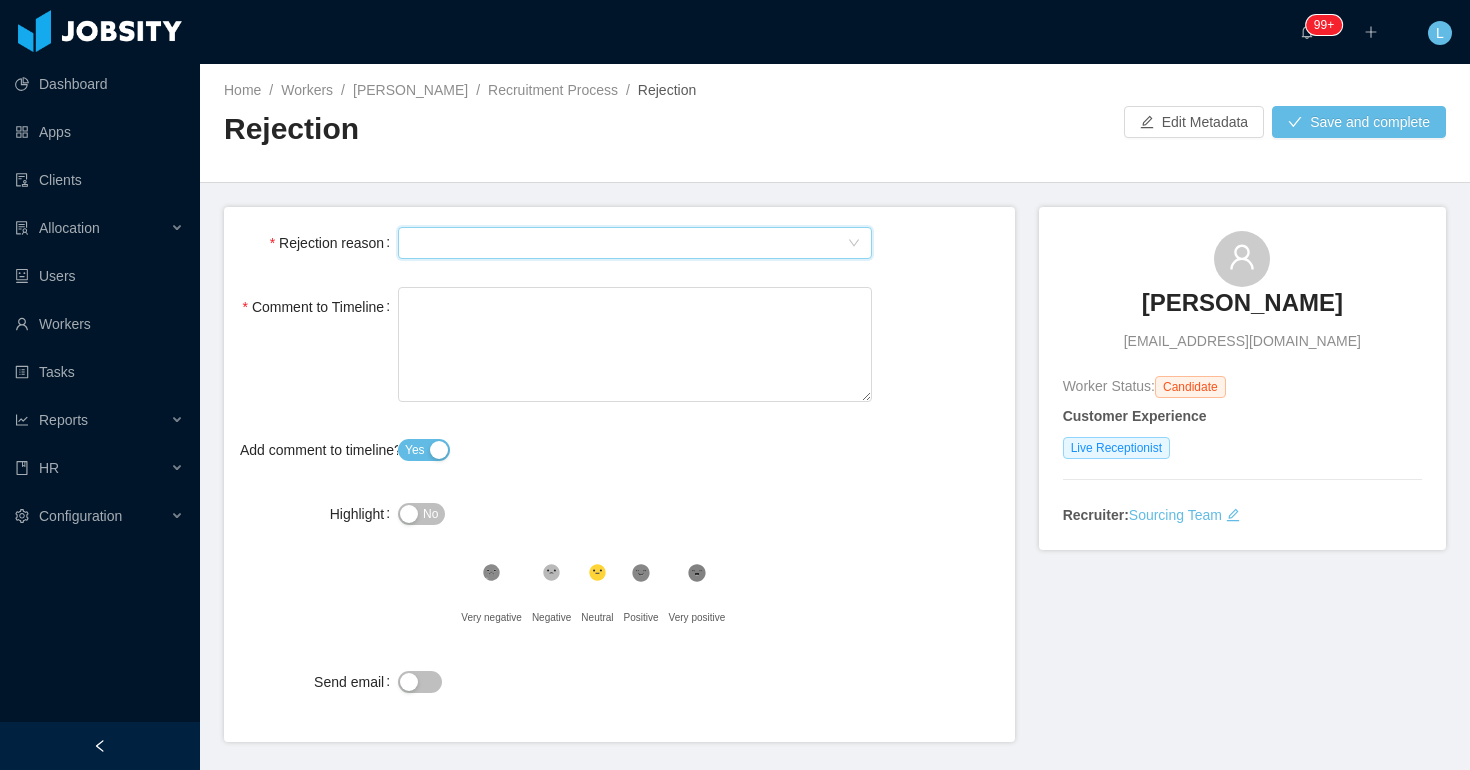 click on "Select Type" at bounding box center [628, 243] 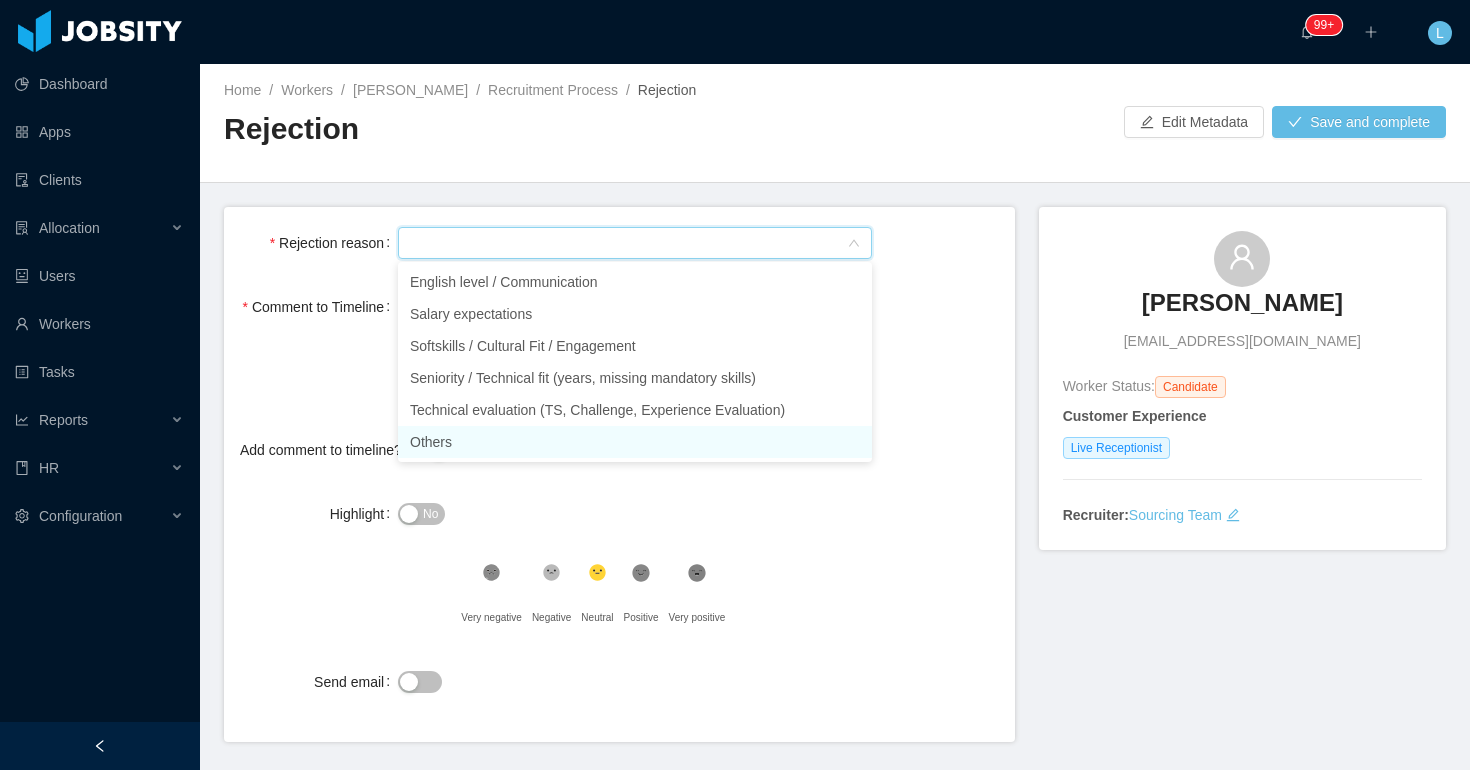 click on "Others" at bounding box center [635, 442] 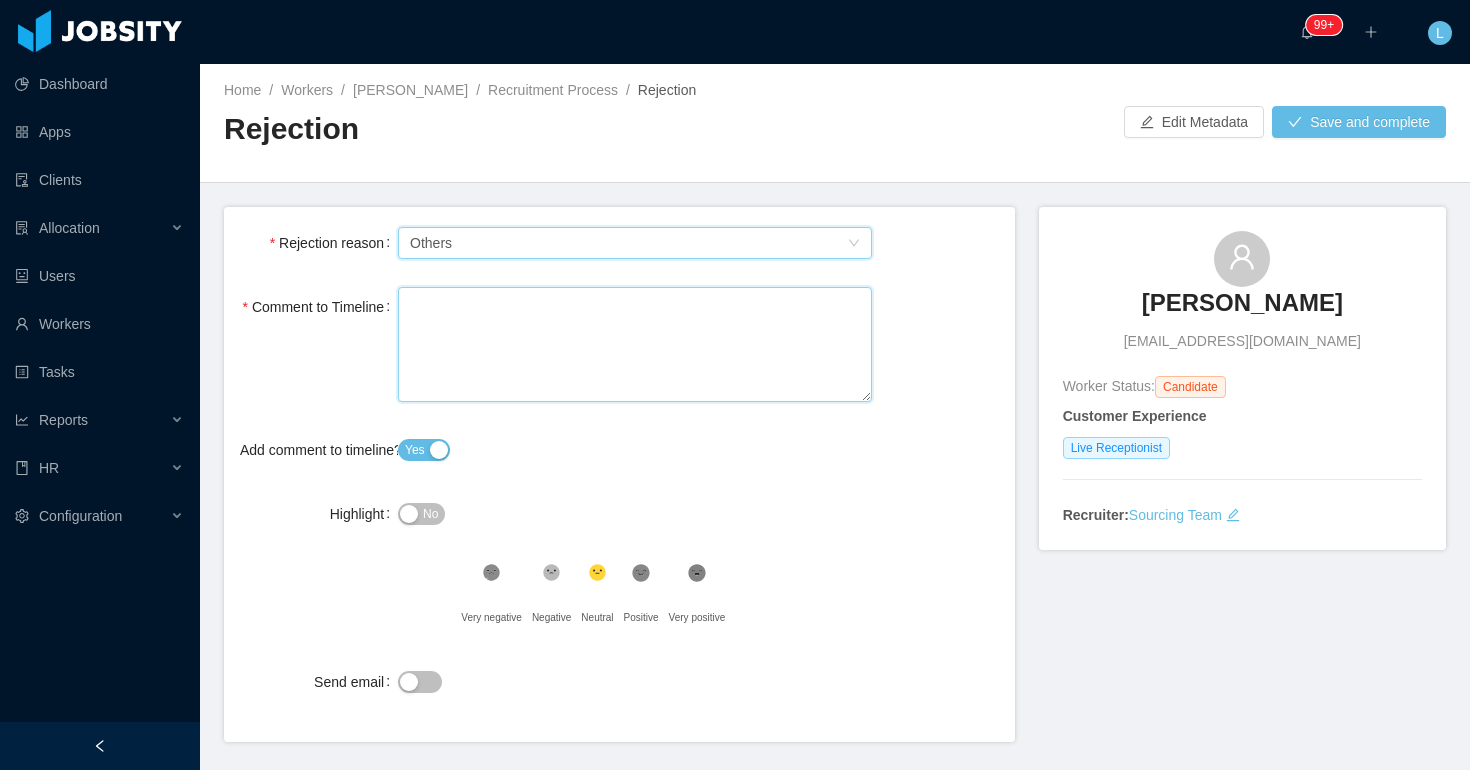 click on "Comment to Timeline" at bounding box center [635, 344] 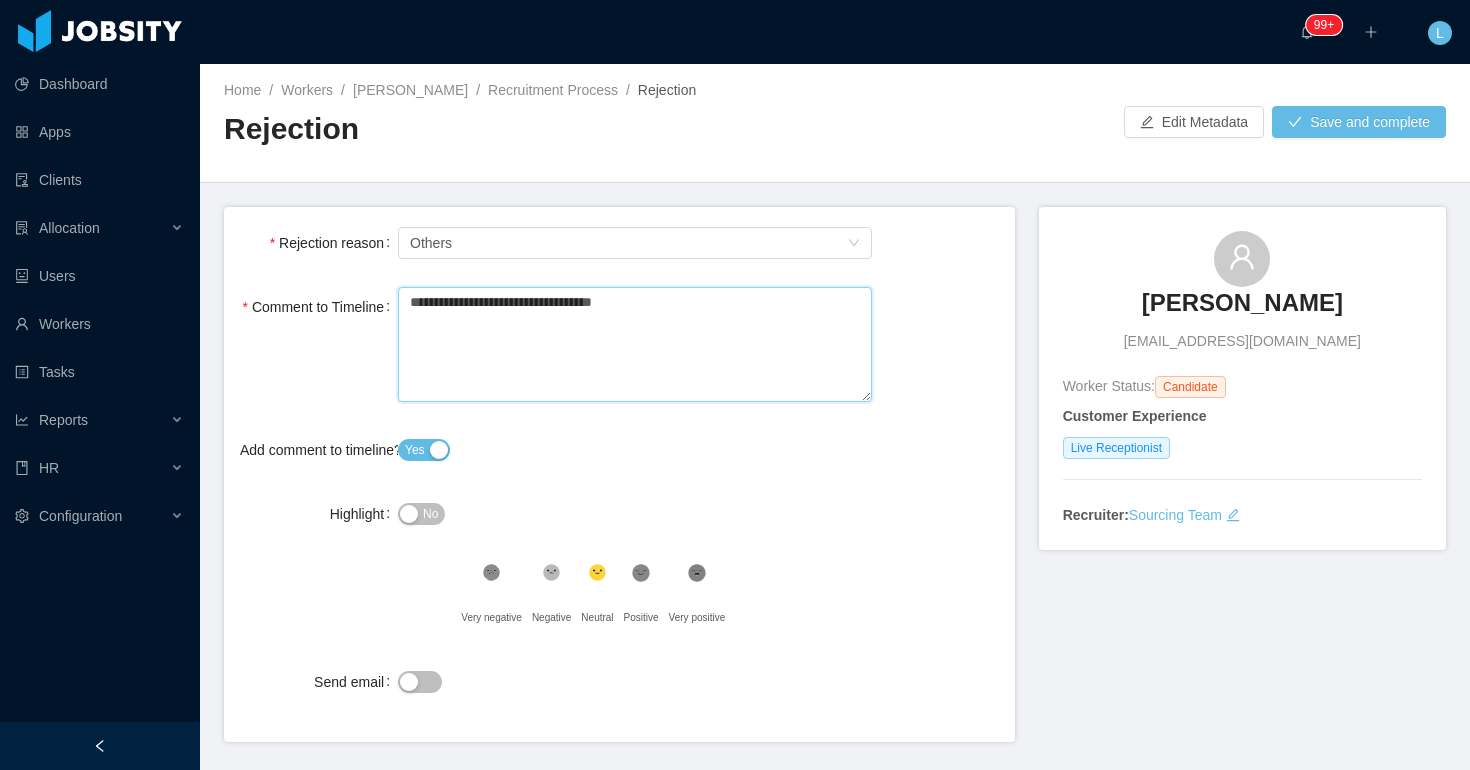 click on "**********" at bounding box center (635, 344) 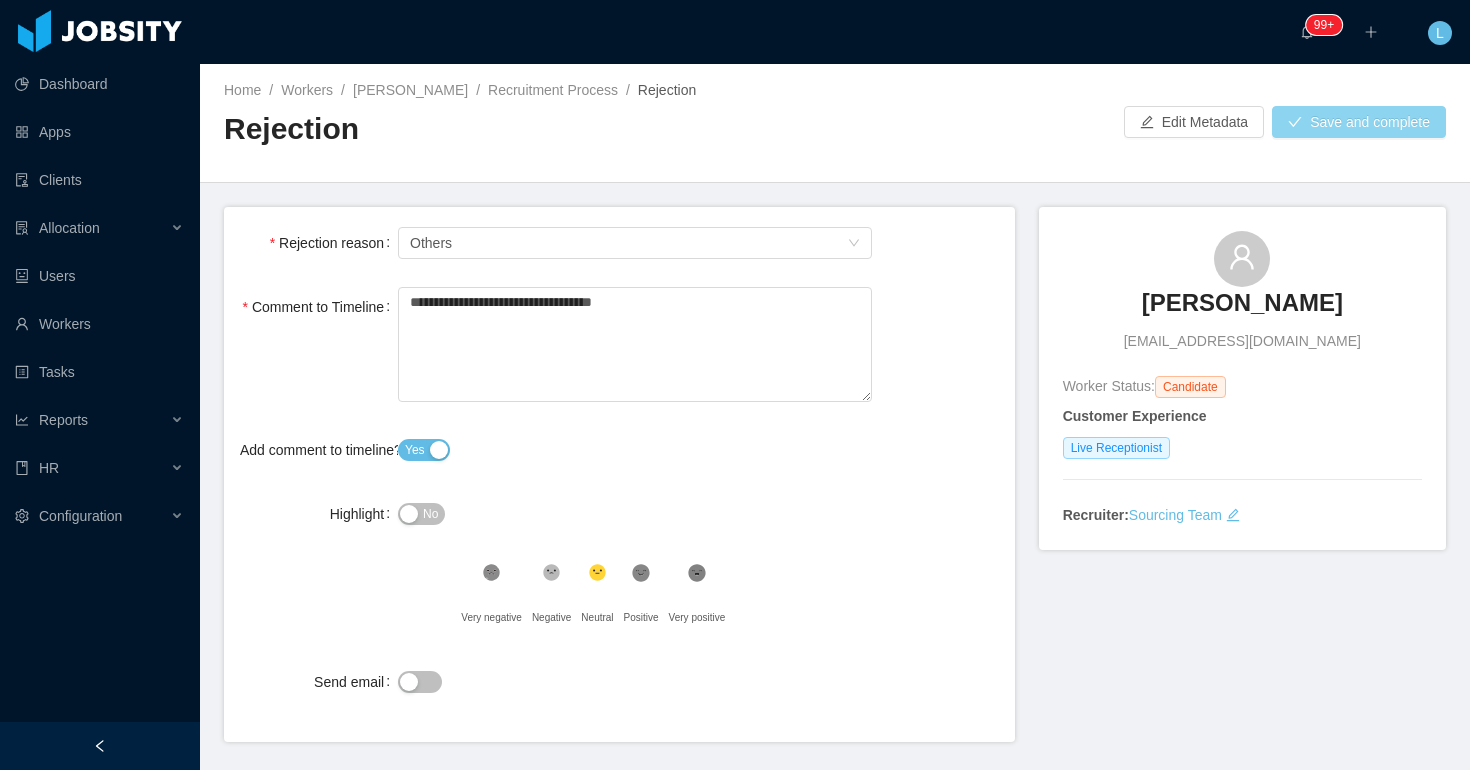 click on "Save and complete" at bounding box center [1359, 122] 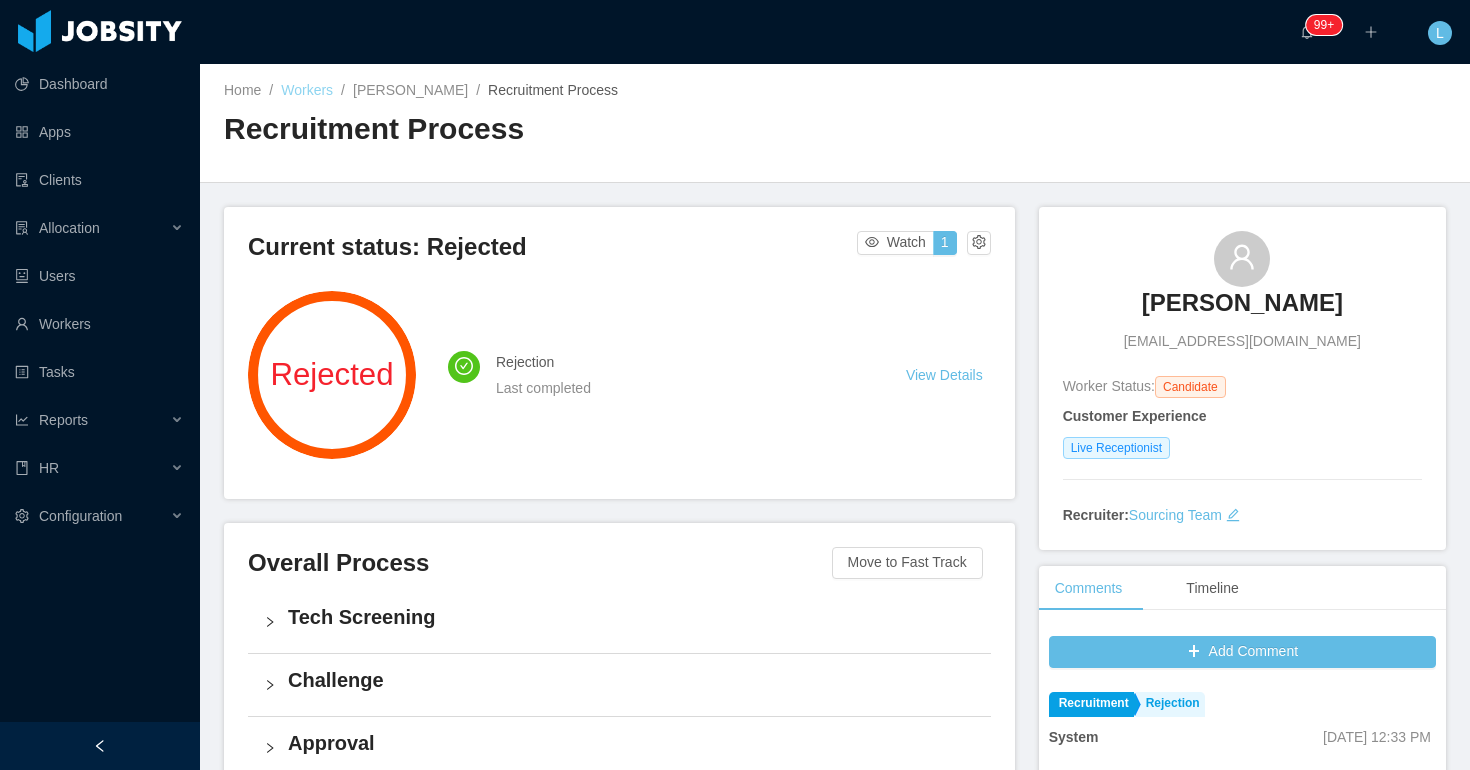 click on "Workers" at bounding box center (307, 90) 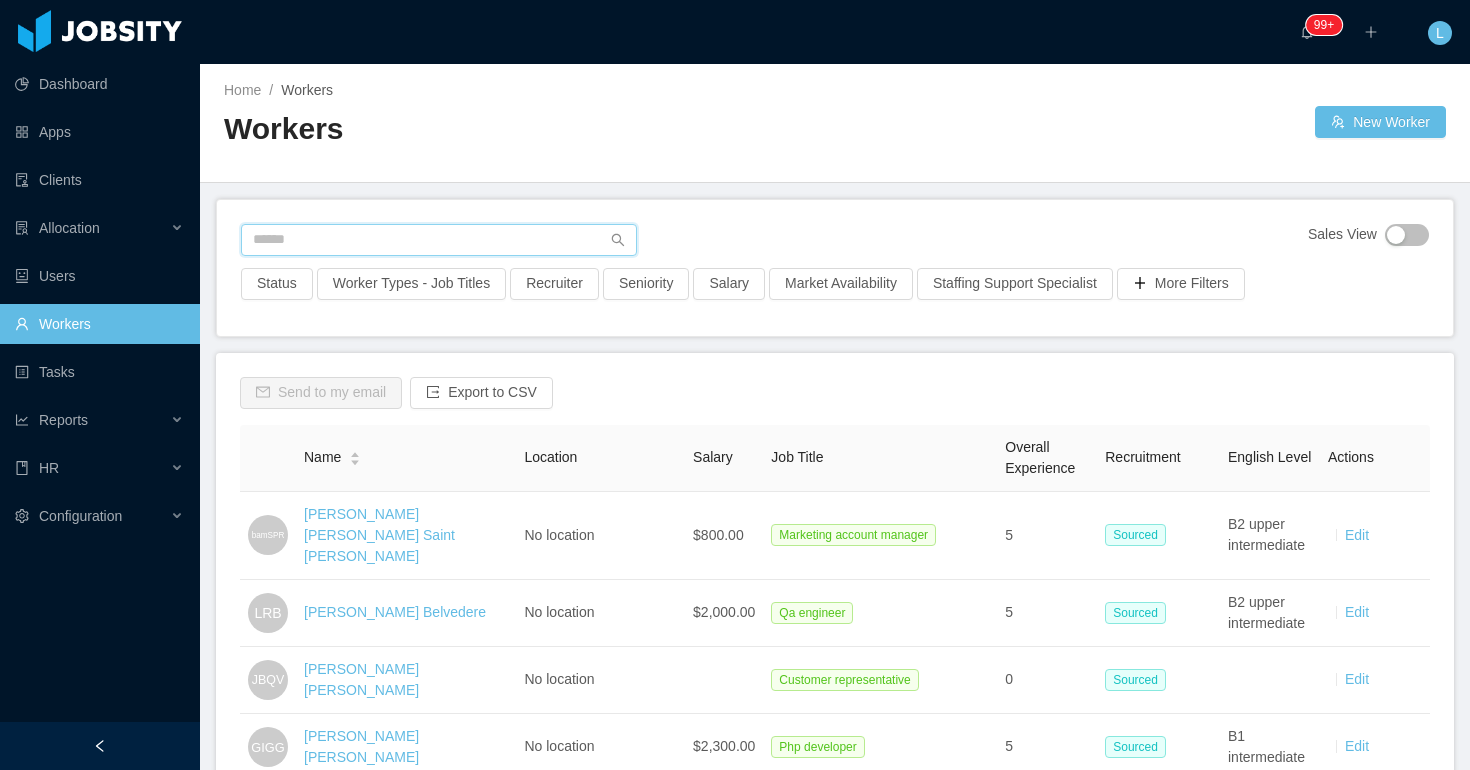 click at bounding box center (439, 240) 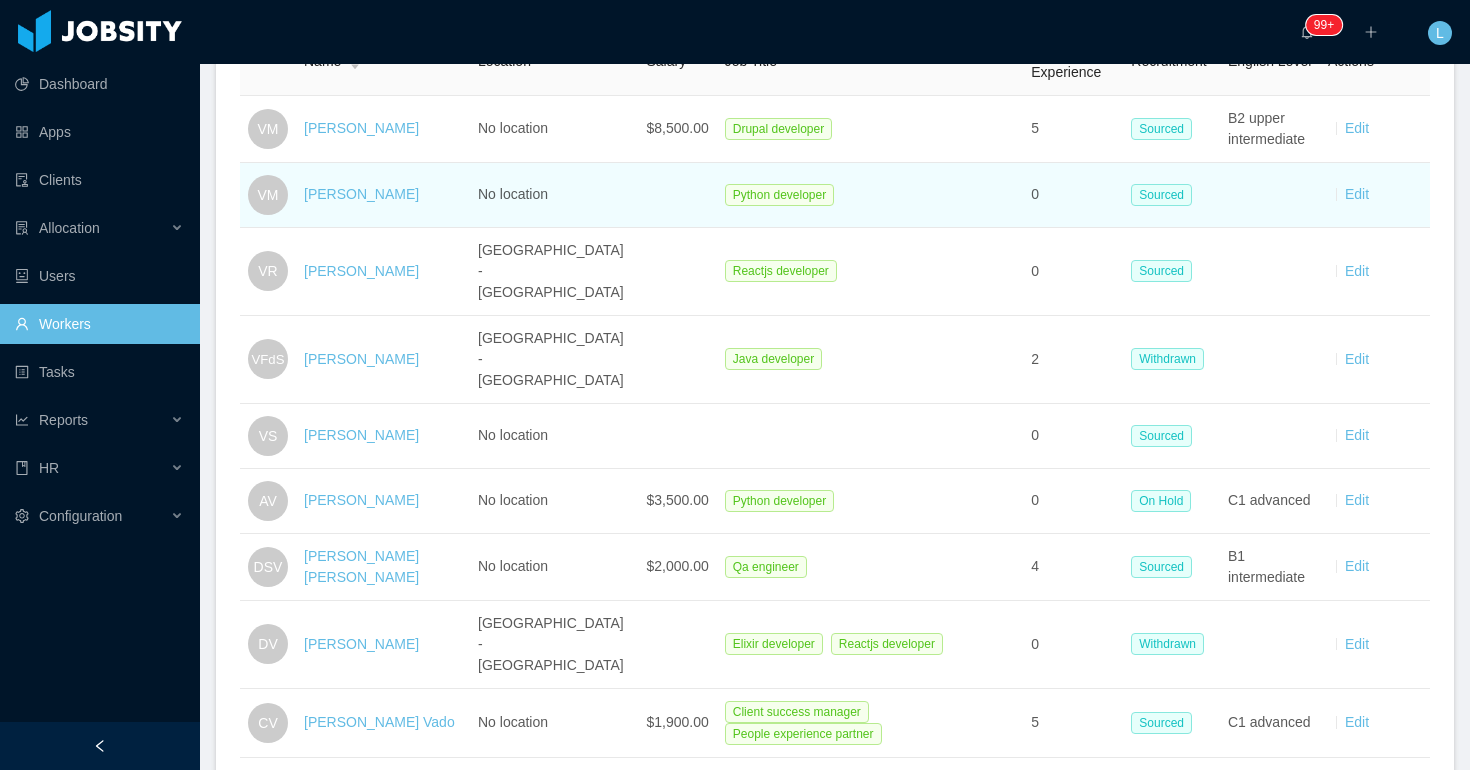 scroll, scrollTop: 0, scrollLeft: 0, axis: both 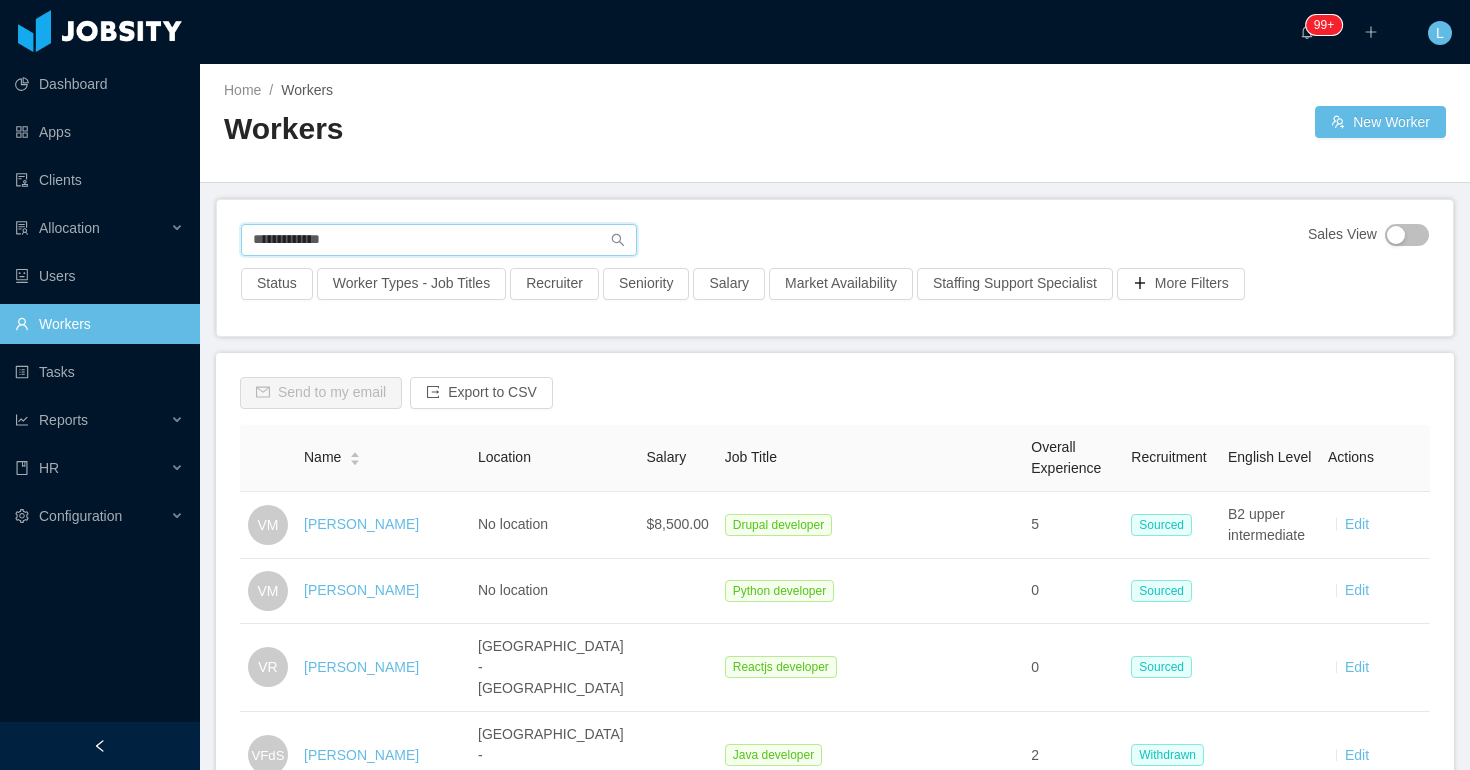 click on "**********" at bounding box center [439, 240] 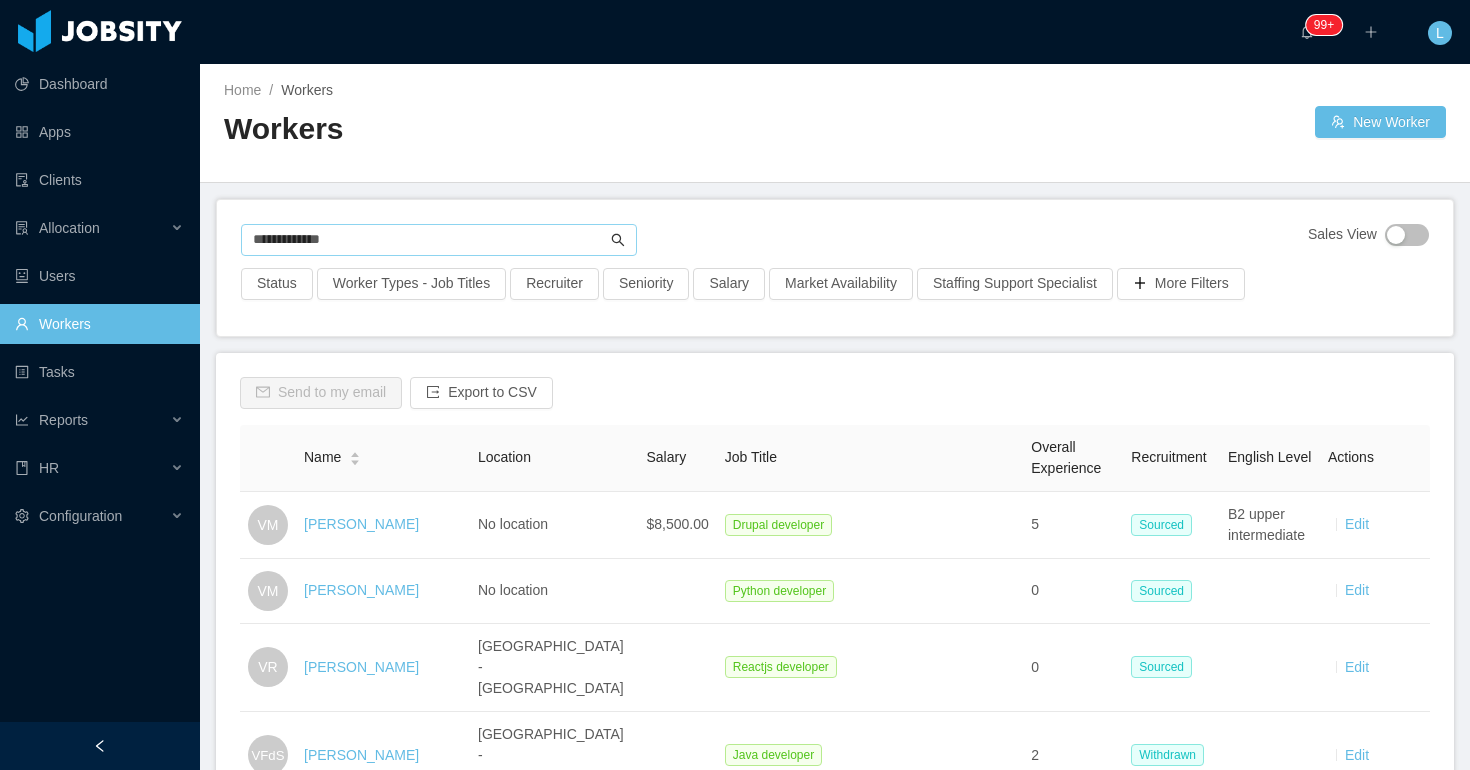 click 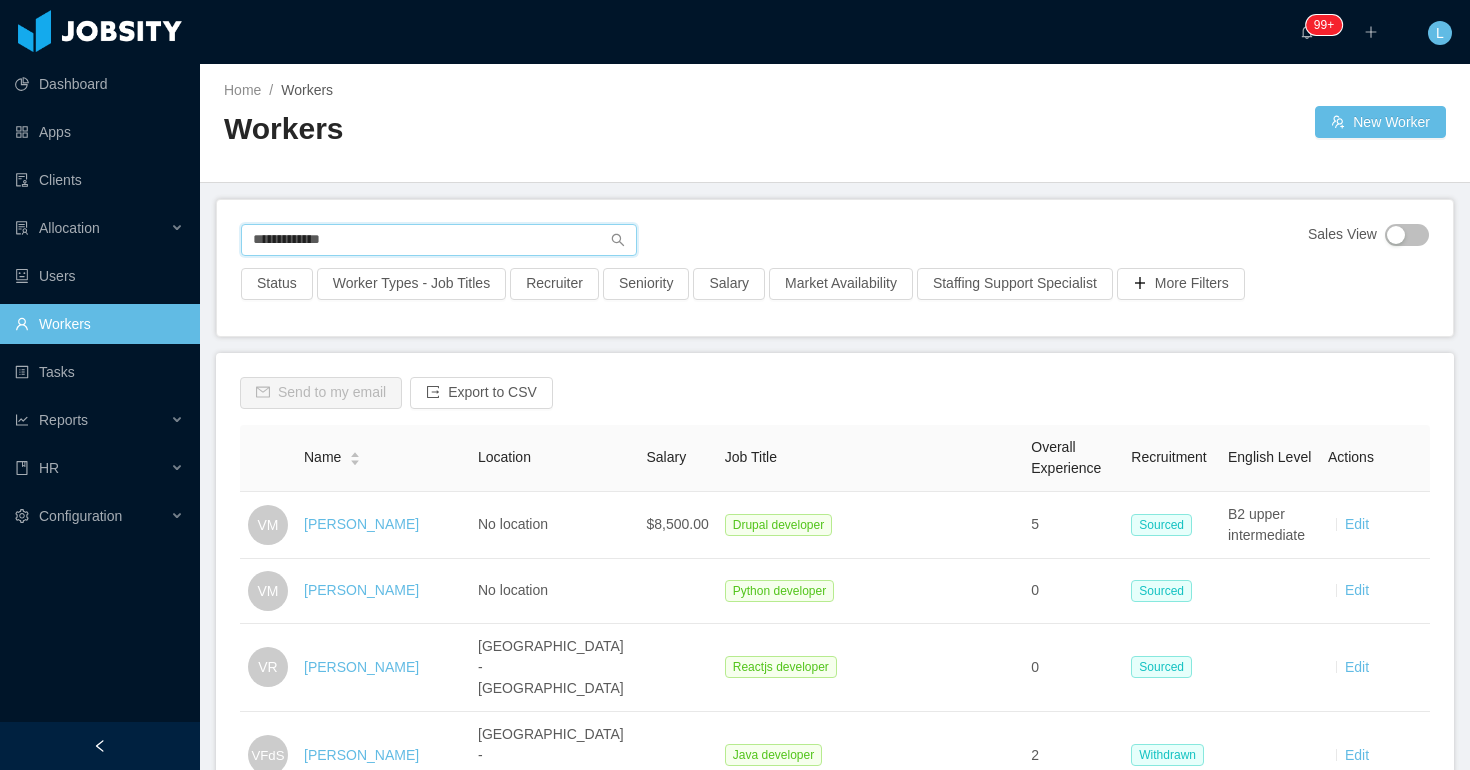 click on "**********" at bounding box center (439, 240) 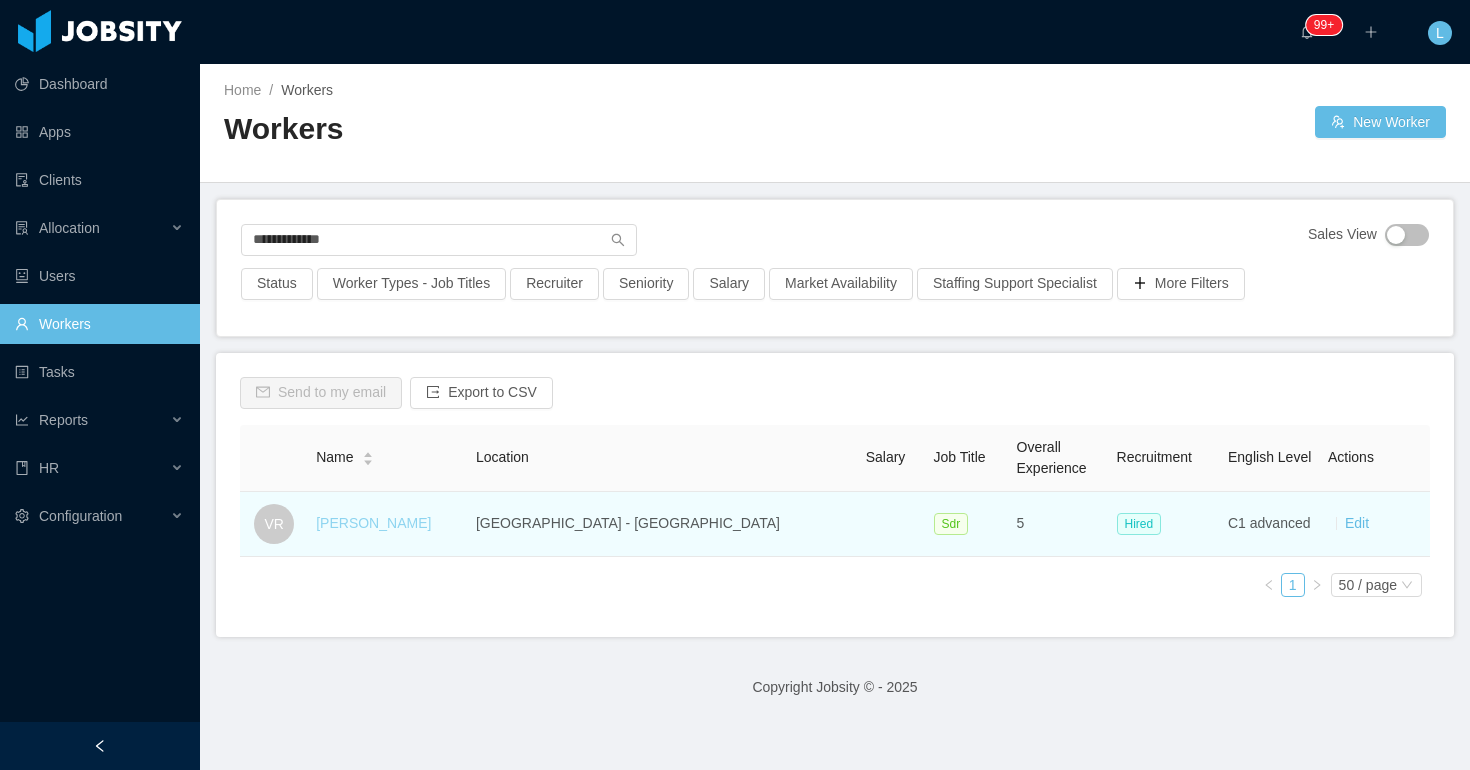 click on "Vanessa Rivas" at bounding box center [373, 523] 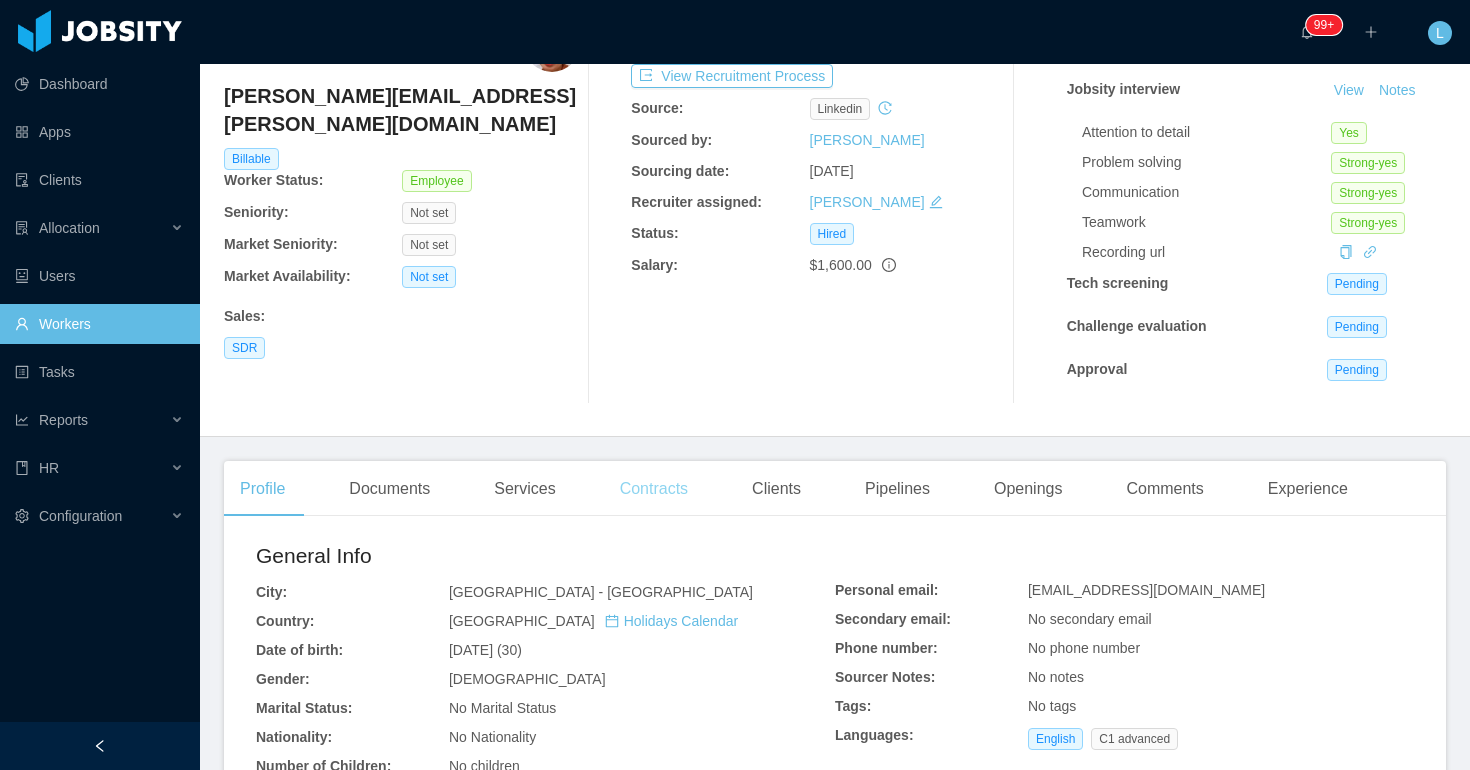 scroll, scrollTop: 142, scrollLeft: 0, axis: vertical 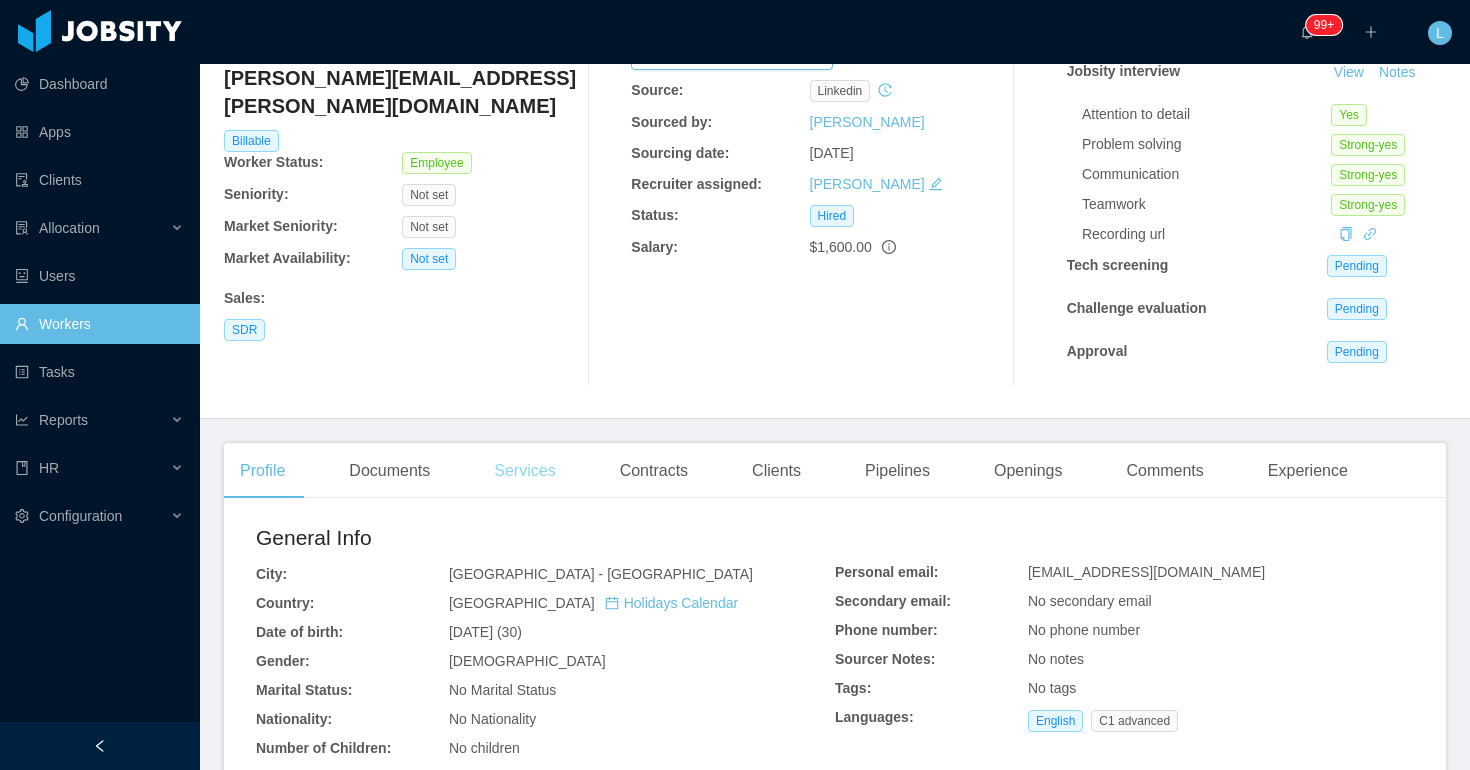 click on "Services" at bounding box center [524, 471] 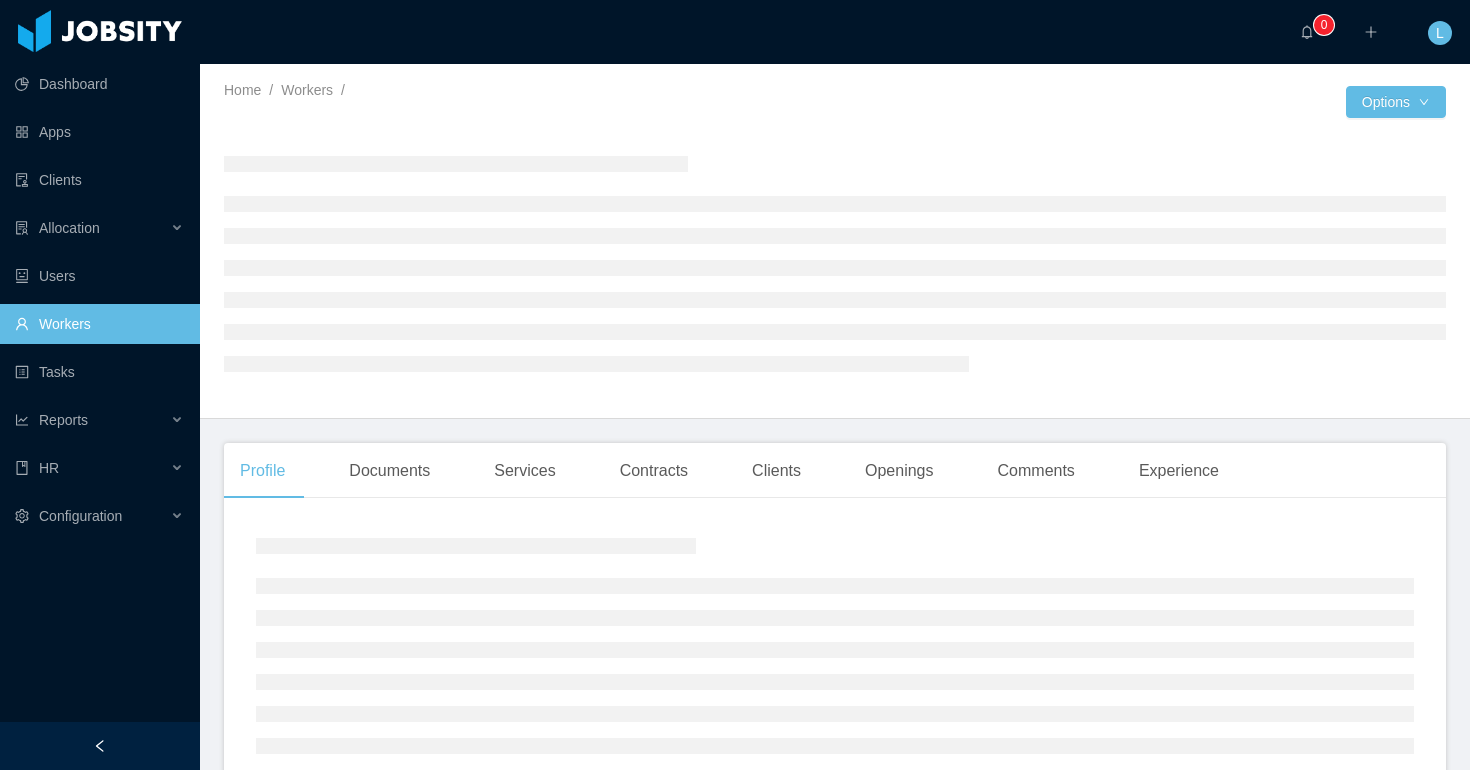 scroll, scrollTop: 0, scrollLeft: 0, axis: both 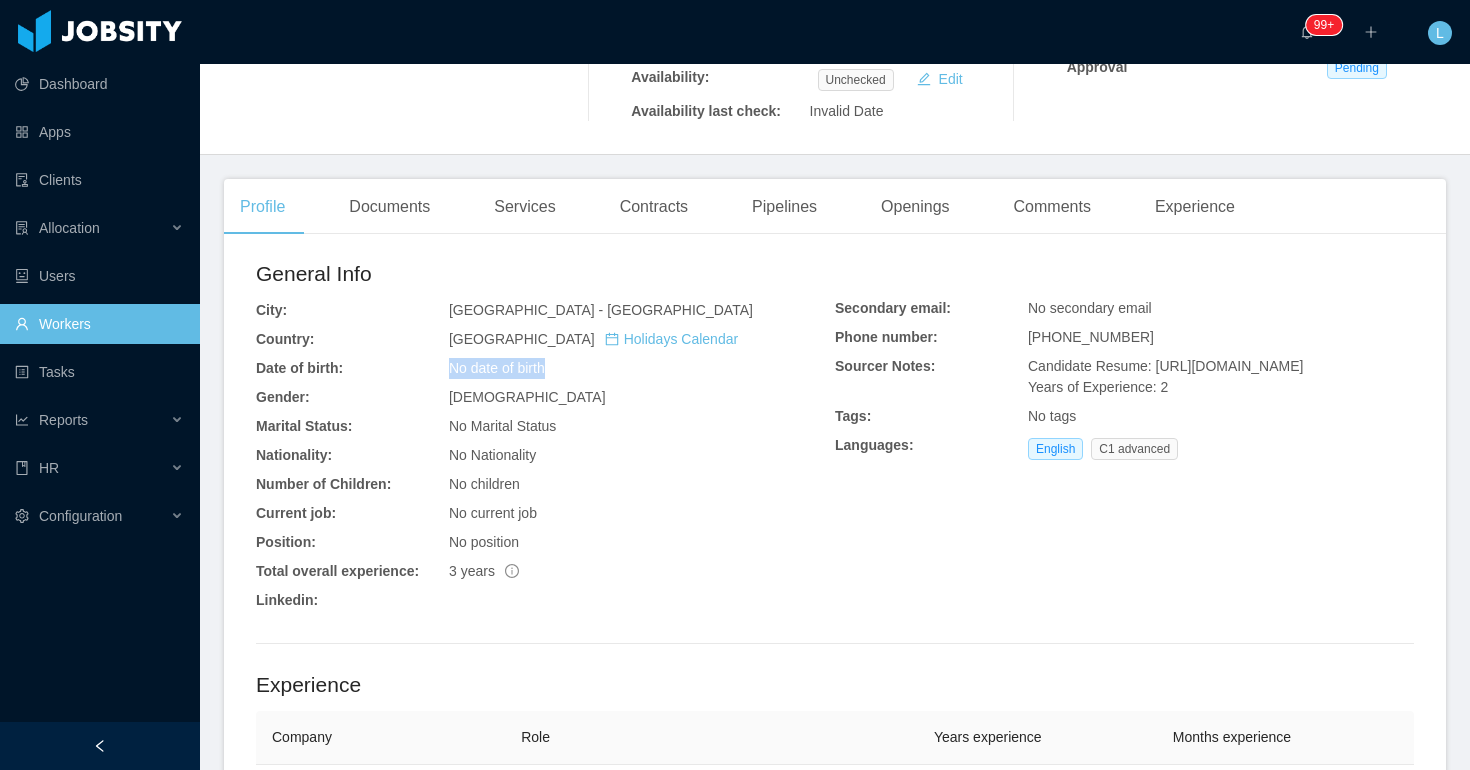 drag, startPoint x: 449, startPoint y: 377, endPoint x: 570, endPoint y: 377, distance: 121 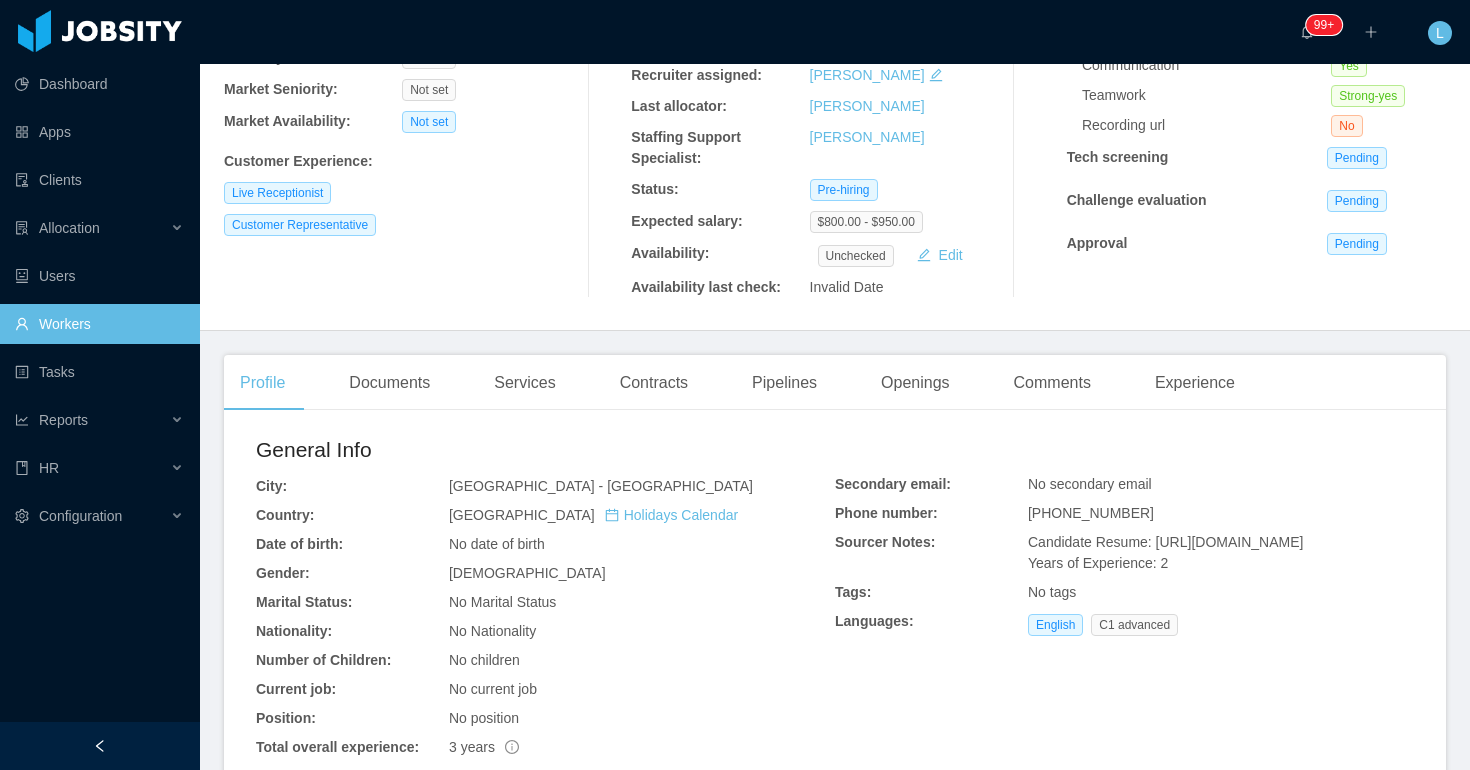 scroll, scrollTop: 0, scrollLeft: 0, axis: both 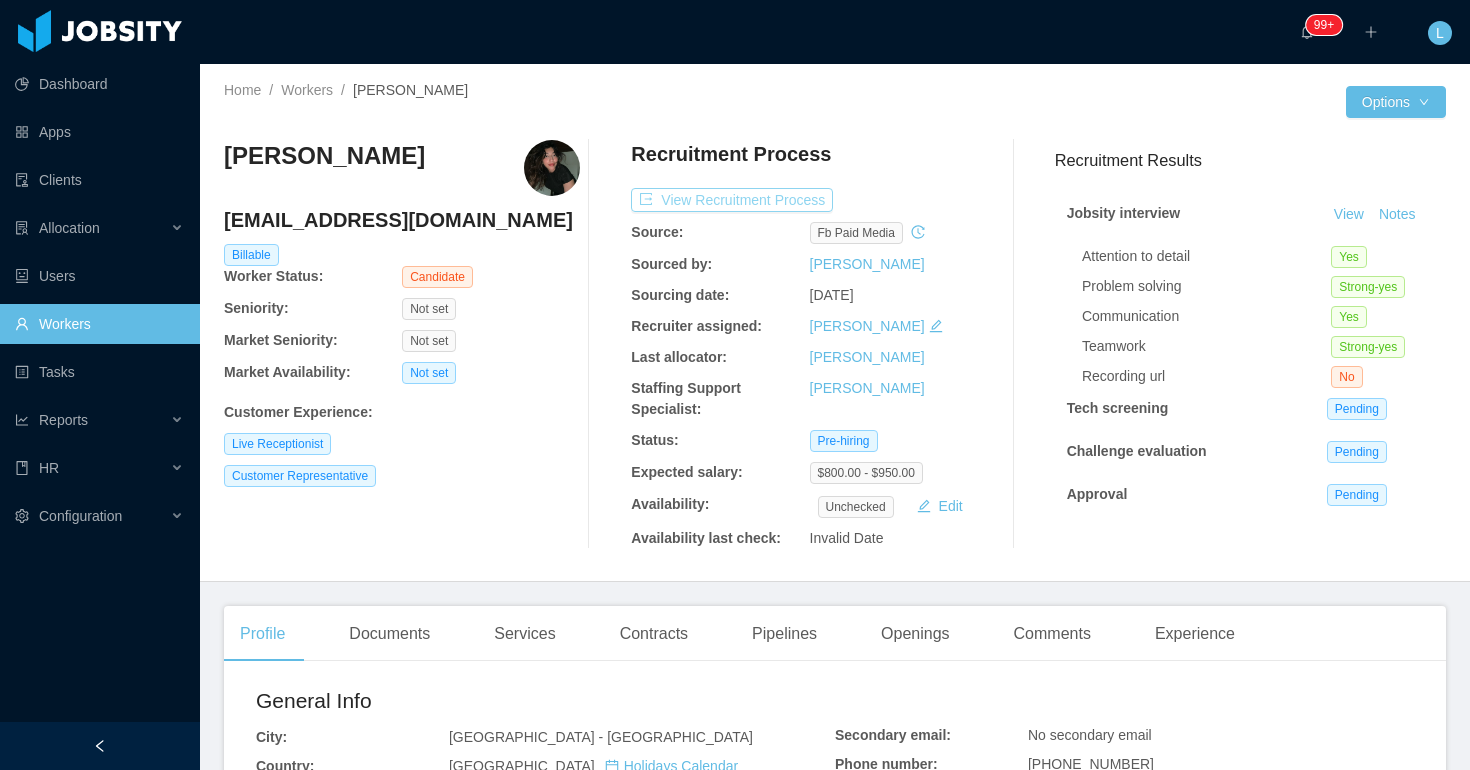 click on "View Recruitment Process" at bounding box center [732, 200] 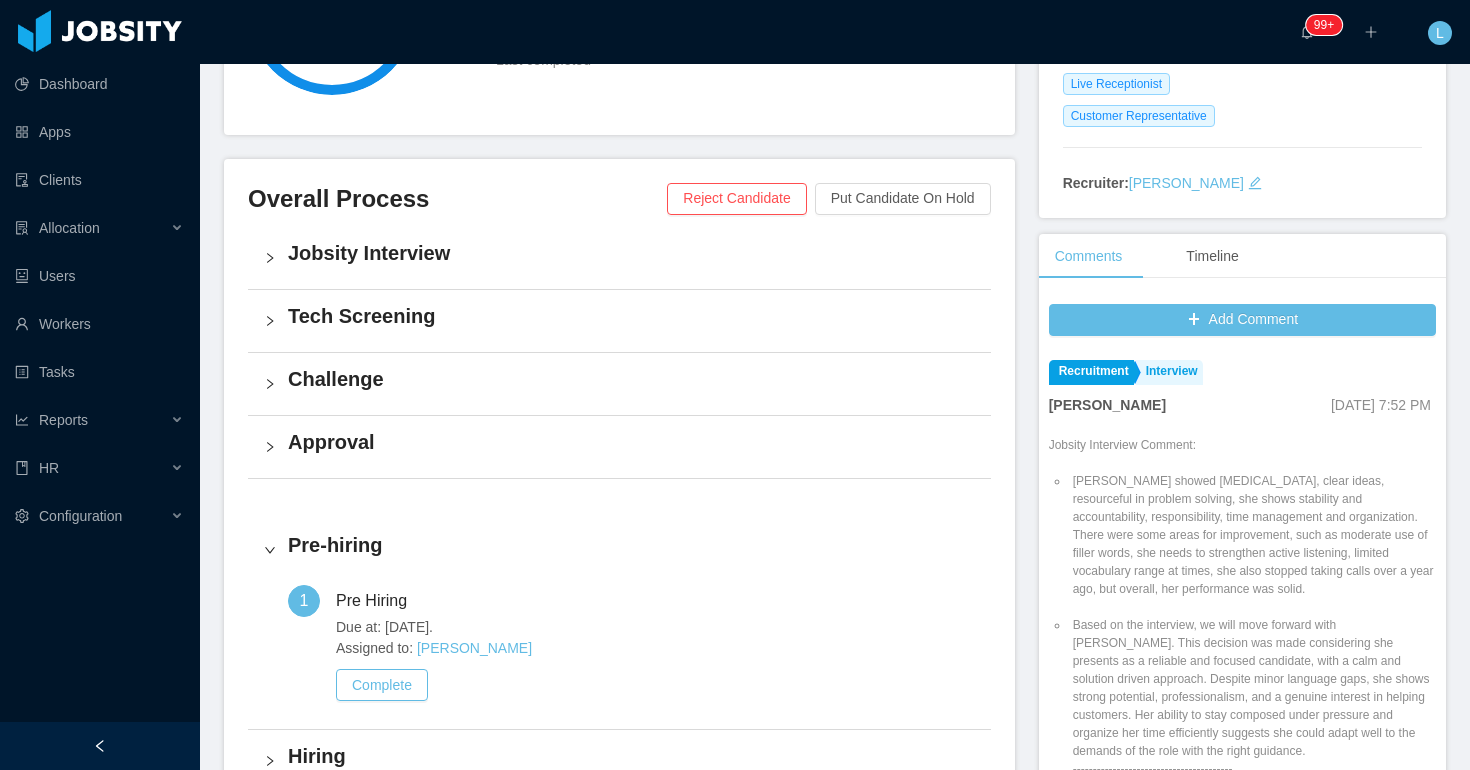 scroll, scrollTop: 0, scrollLeft: 0, axis: both 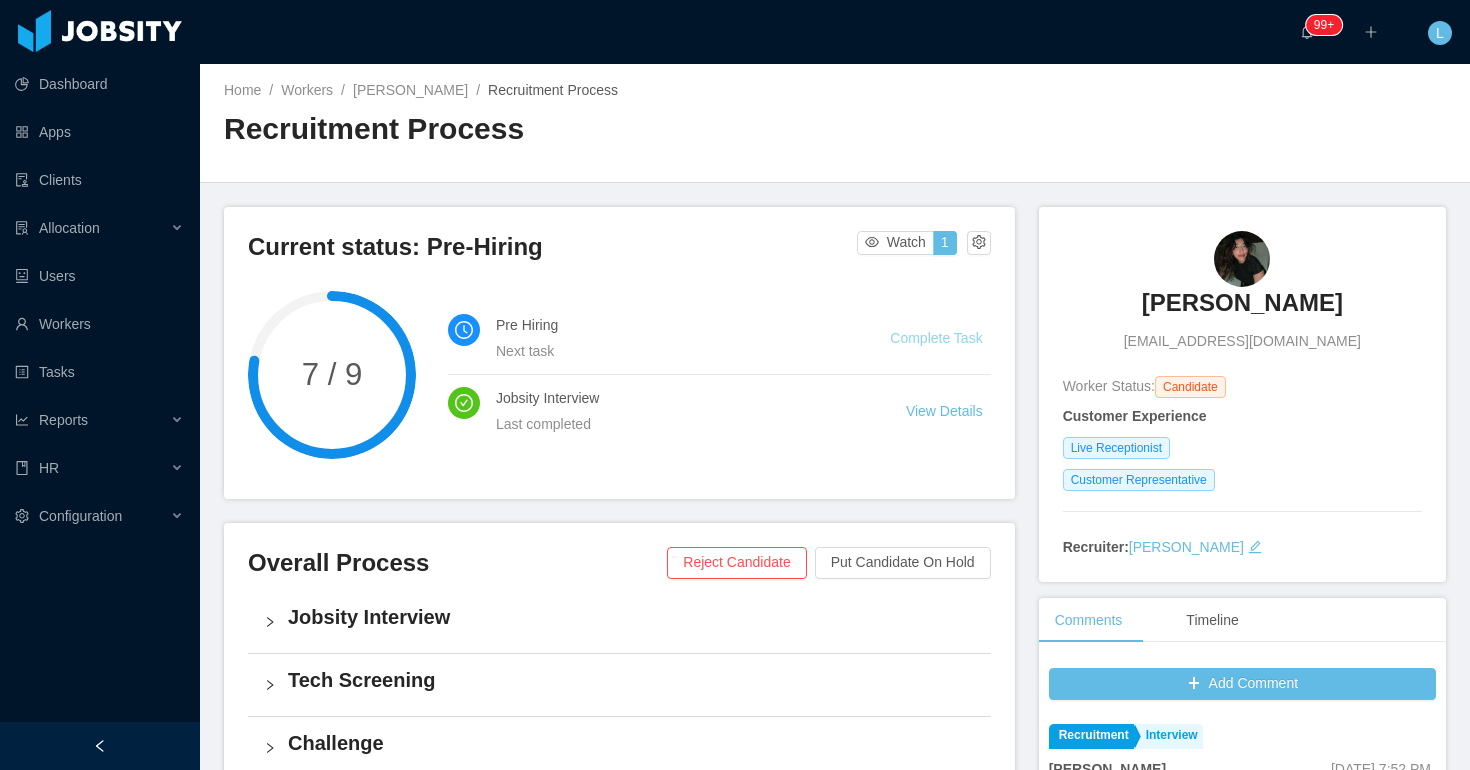 click on "Complete Task" at bounding box center (936, 338) 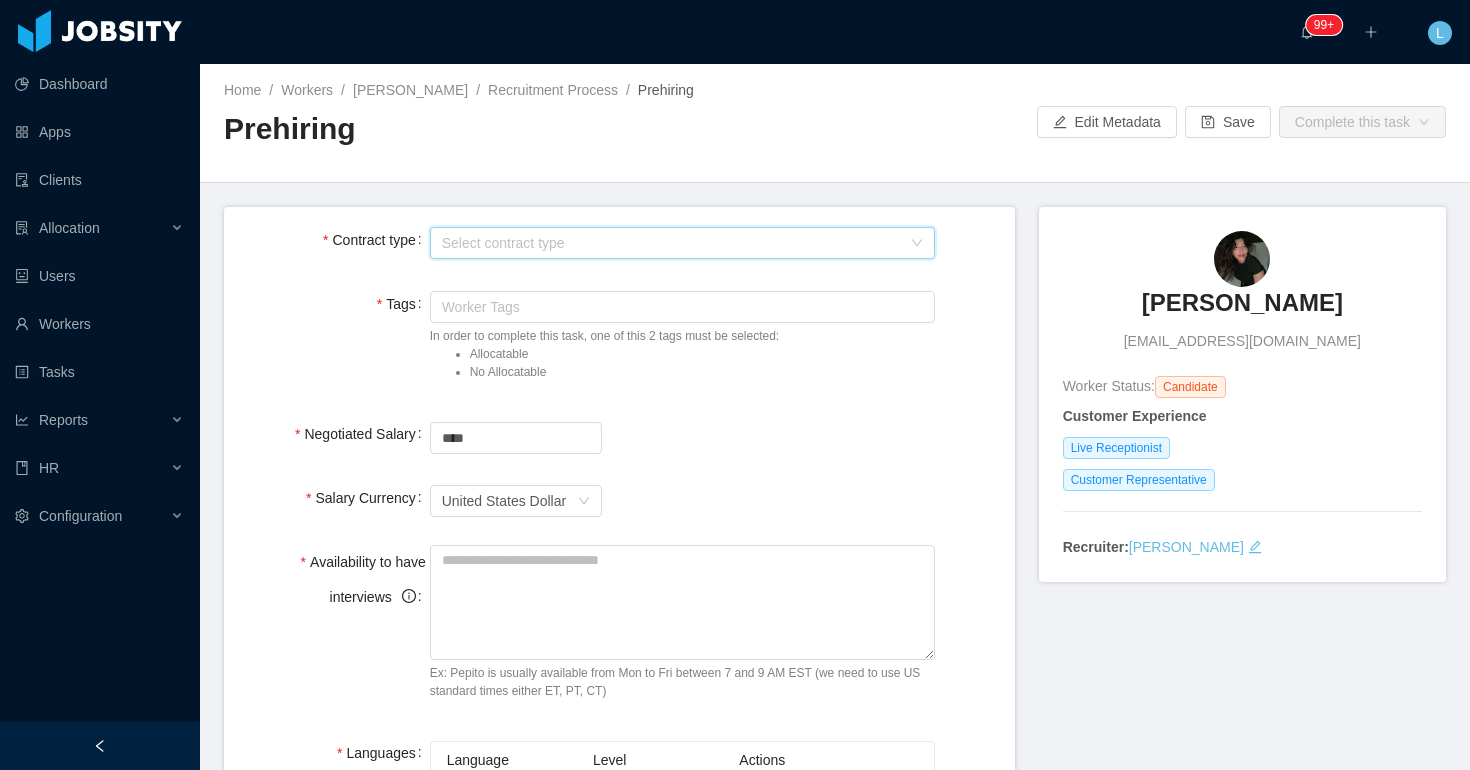 click on "Select contract type" at bounding box center [676, 243] 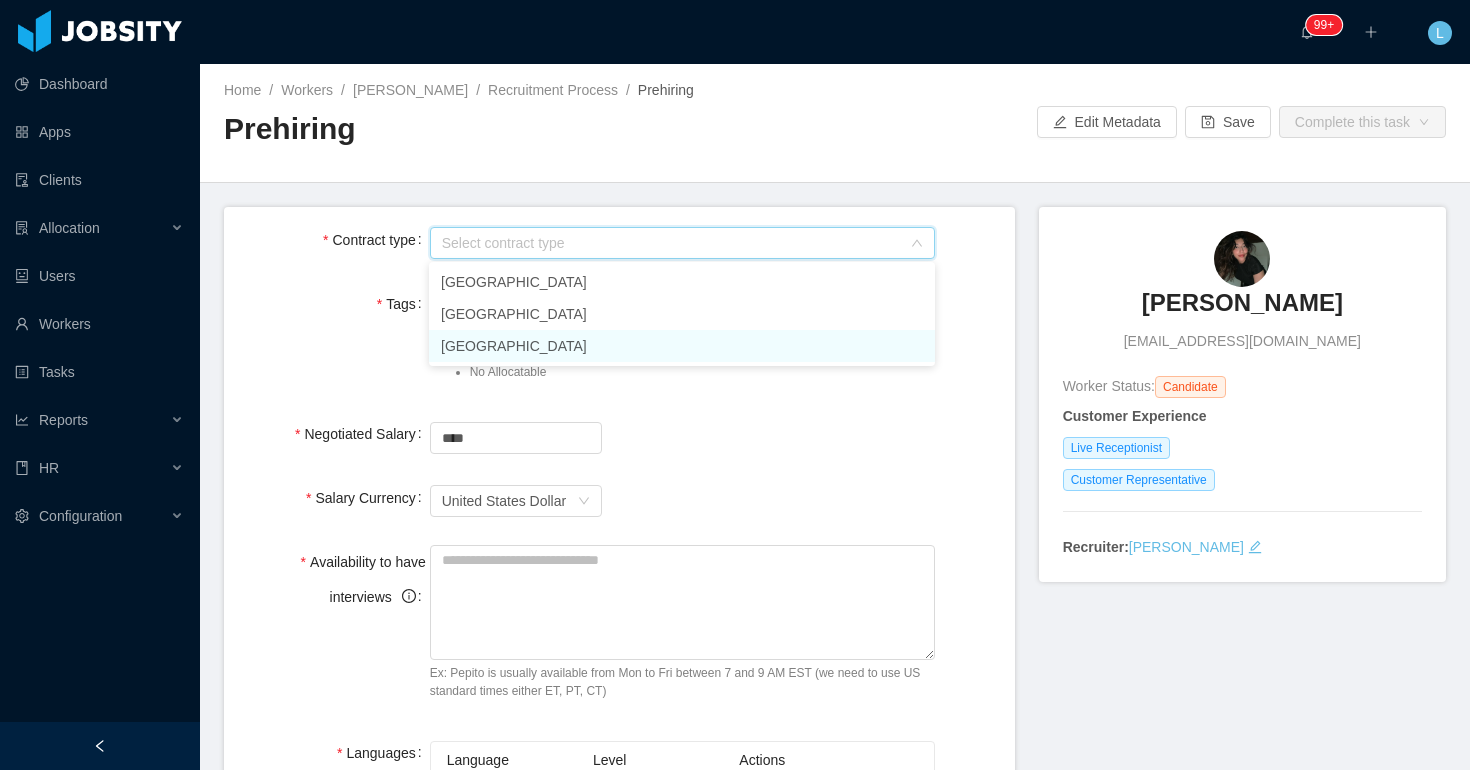 click on "USA" at bounding box center [682, 346] 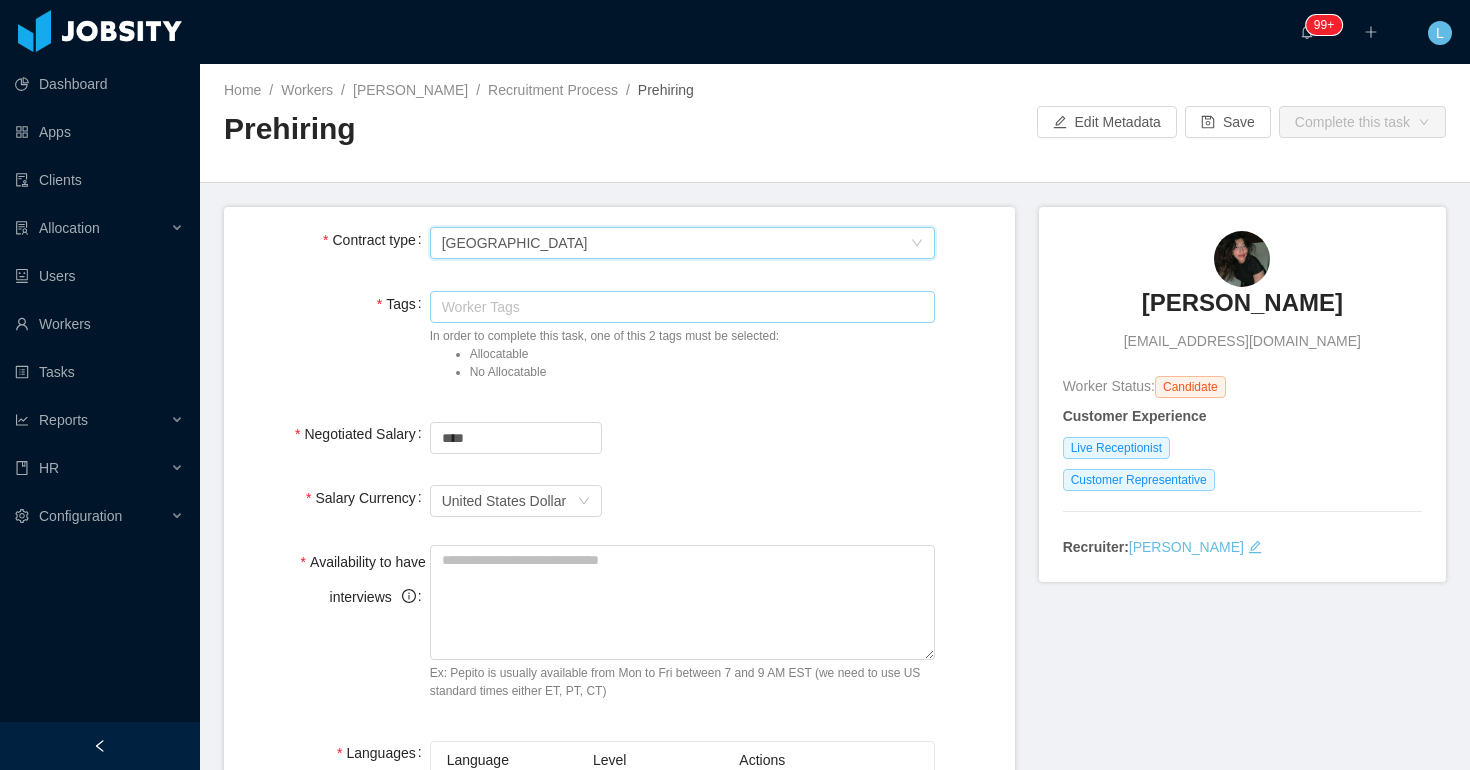 click on "Worker Tags" at bounding box center [678, 307] 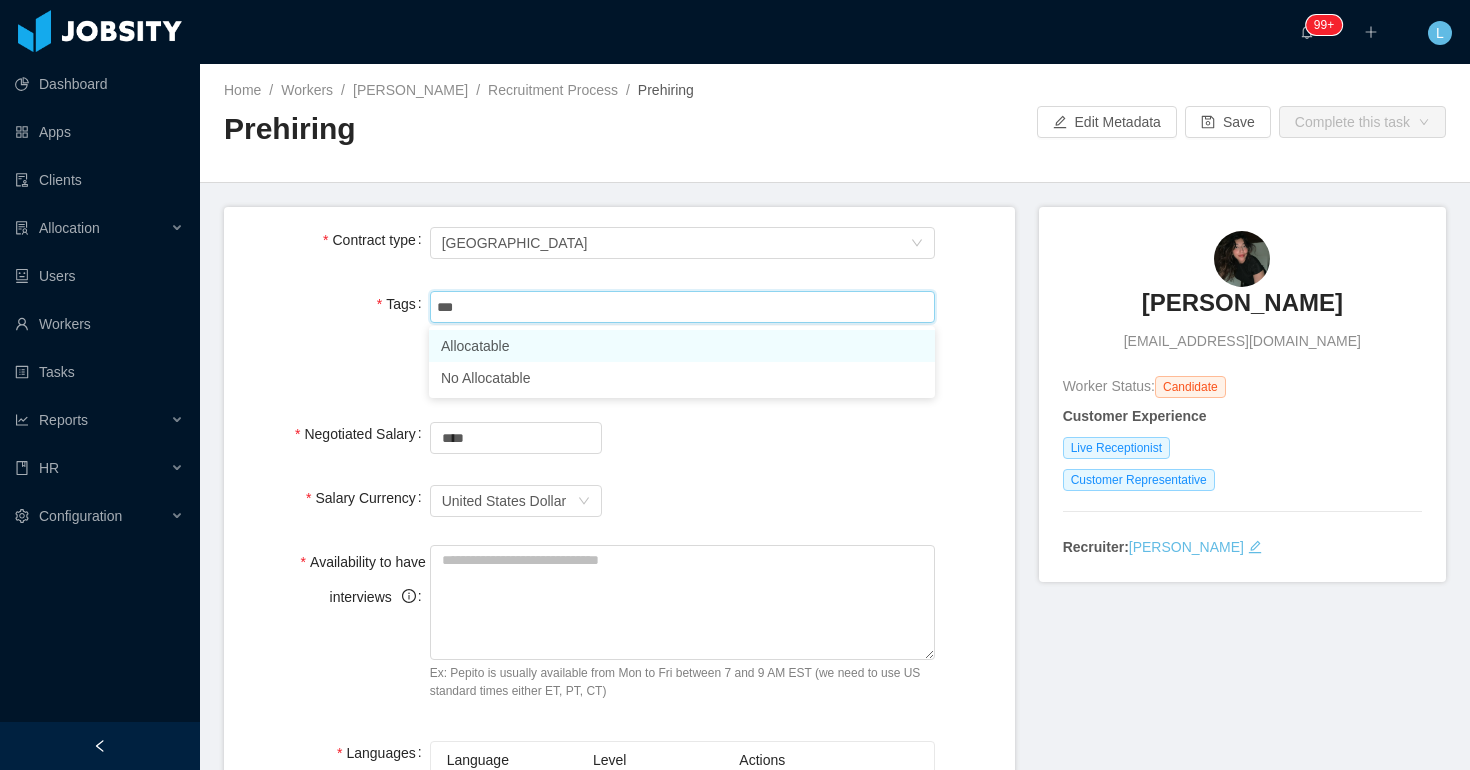 type on "****" 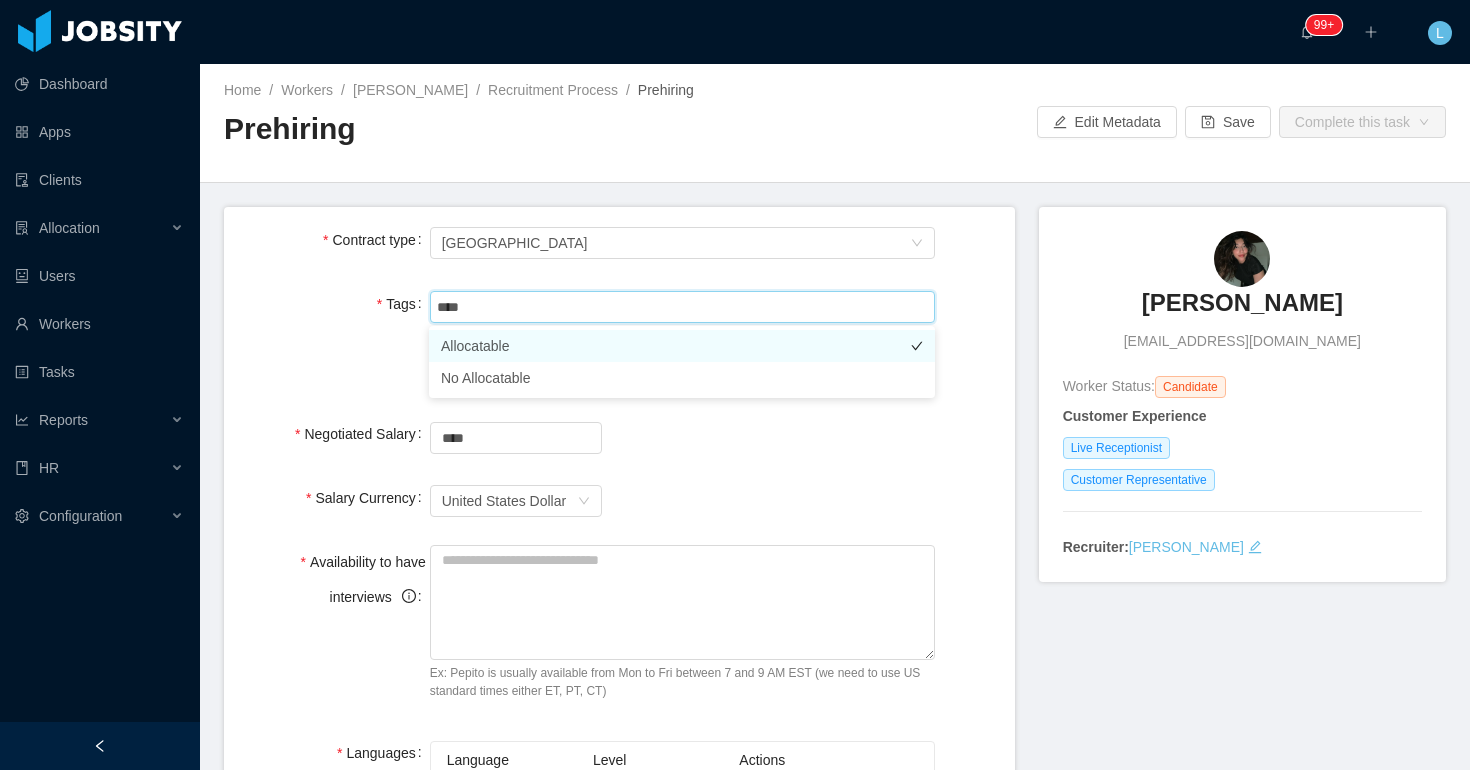 click on "Allocatable" at bounding box center (682, 346) 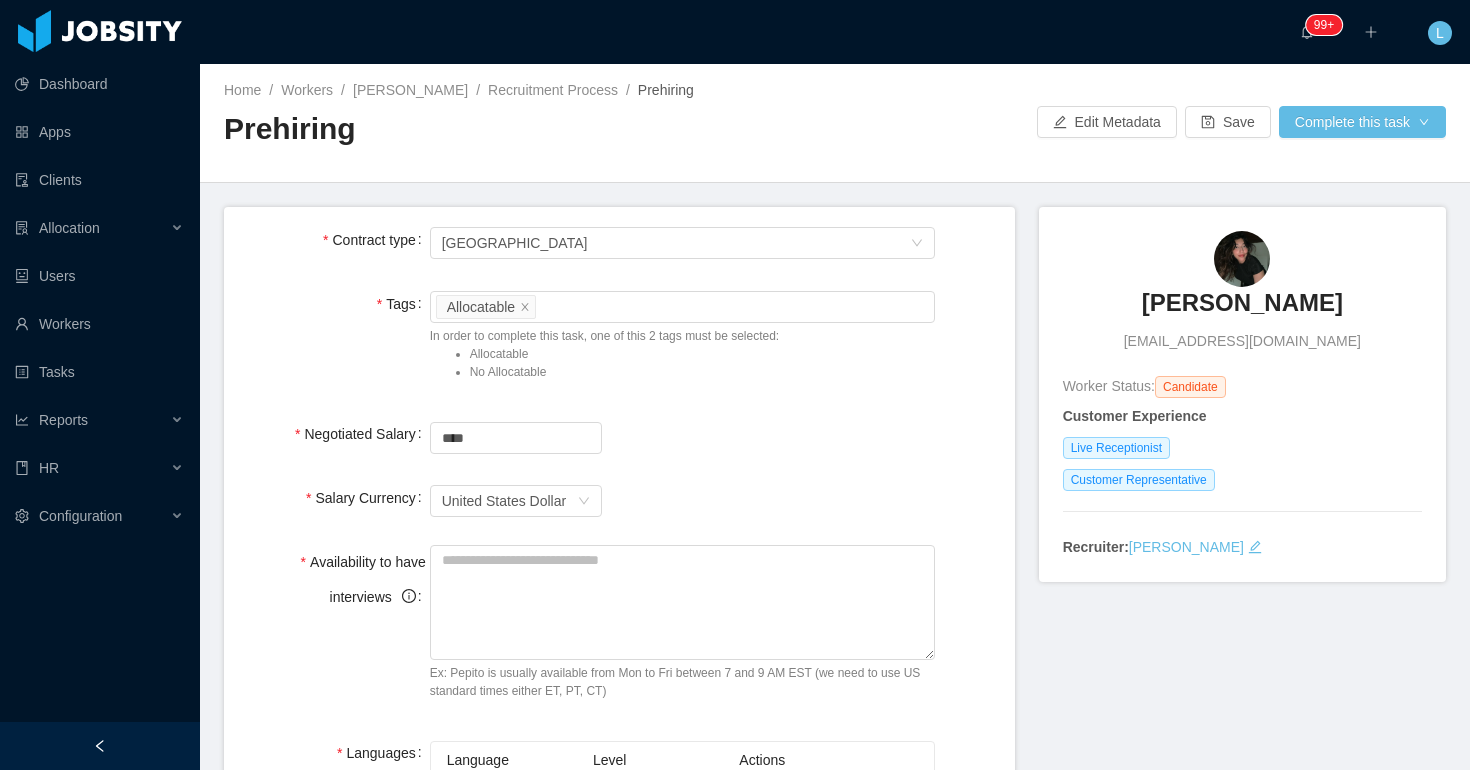 click on "Tags Worker Tags Allocatable   In order to complete this task, one of this 2 tags must be selected: Allocatable No Allocatable" at bounding box center [619, 340] 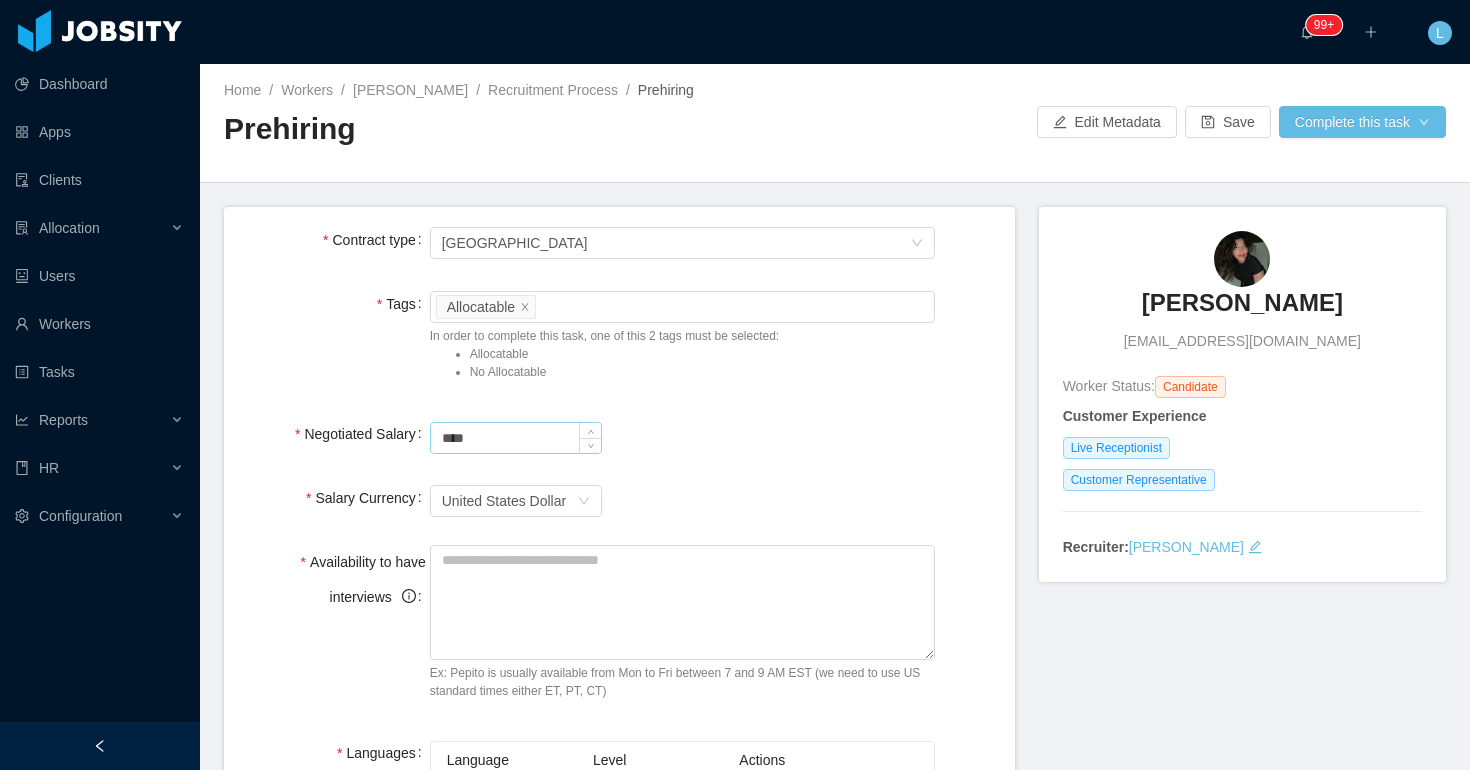 click on "****" at bounding box center [516, 438] 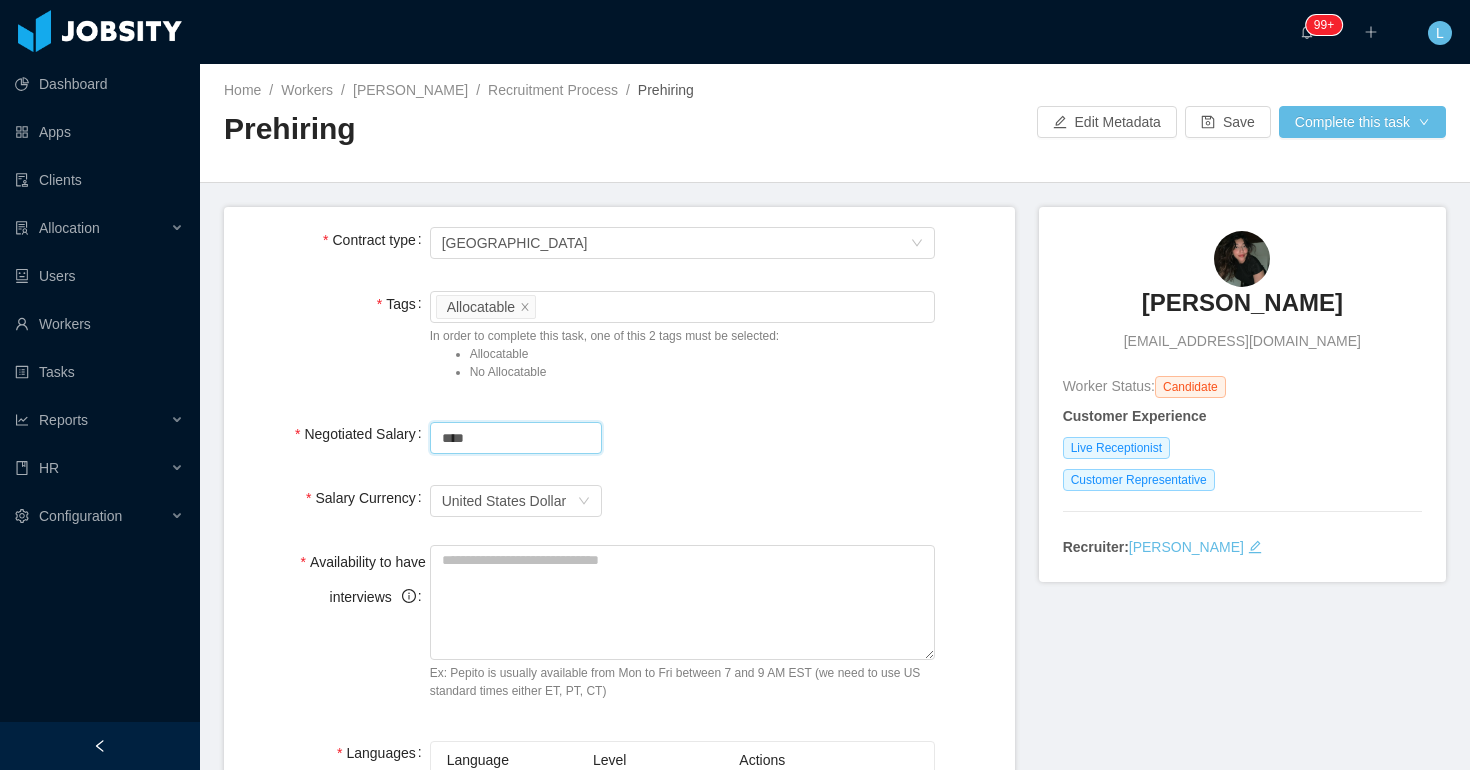 type on "****" 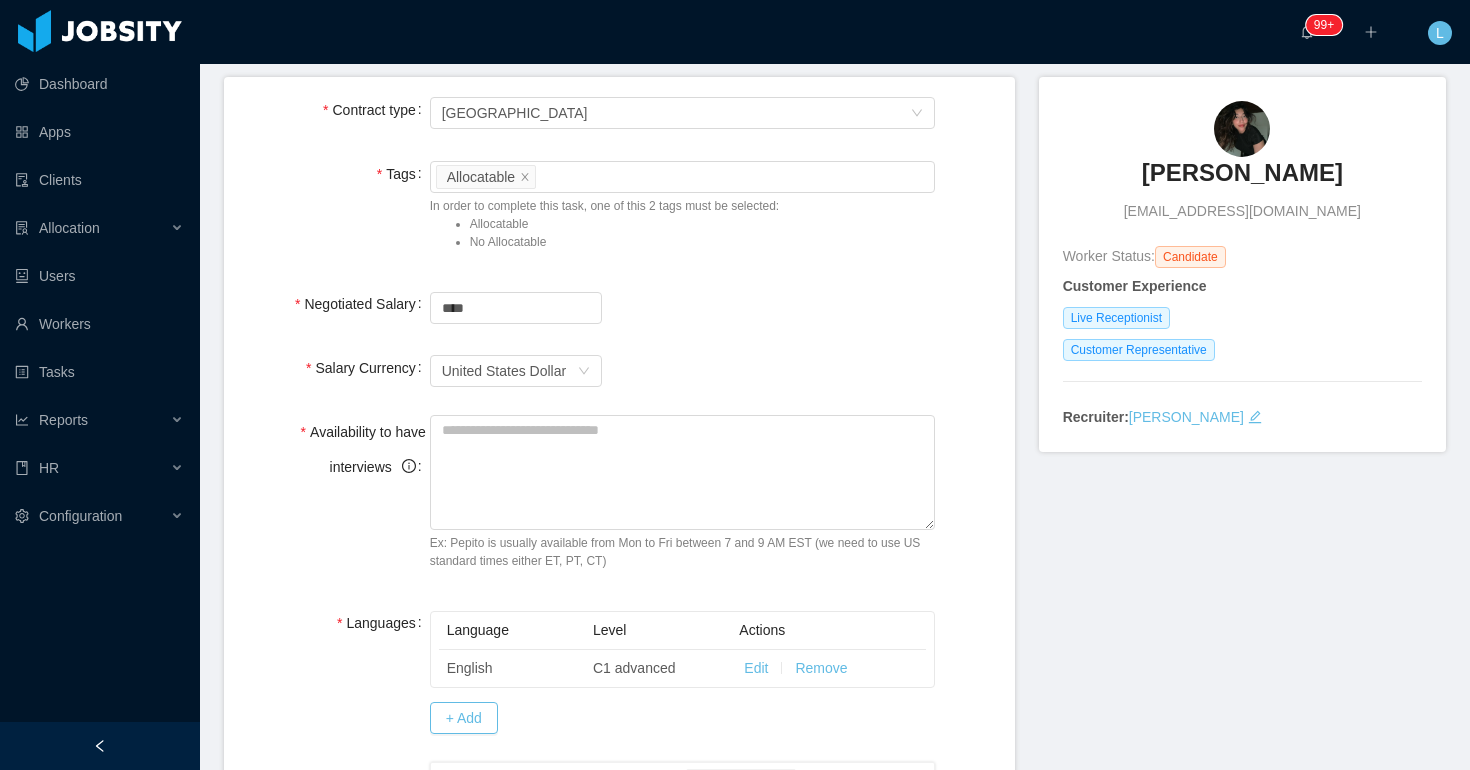 scroll, scrollTop: 188, scrollLeft: 0, axis: vertical 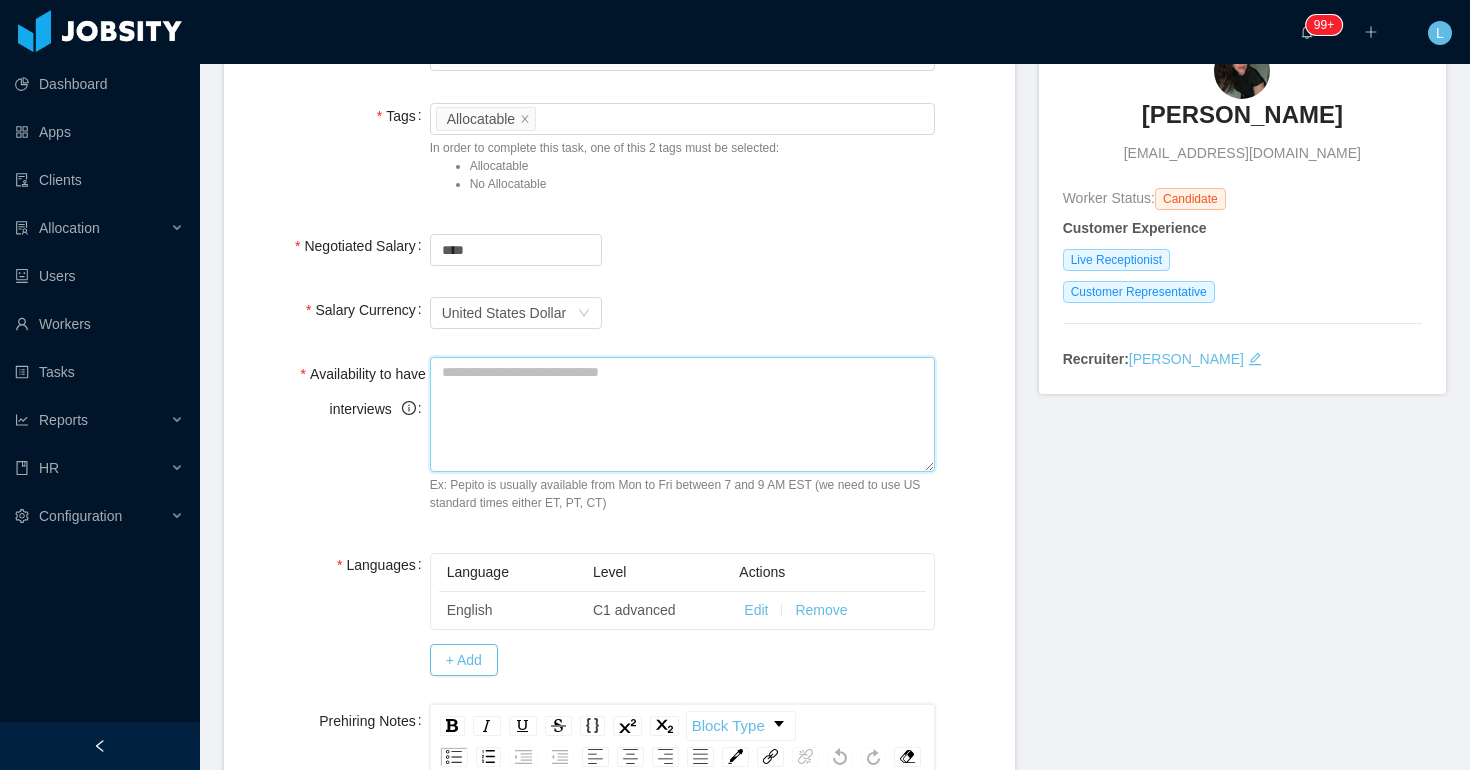 click on "Availability to have interviews" at bounding box center [683, 414] 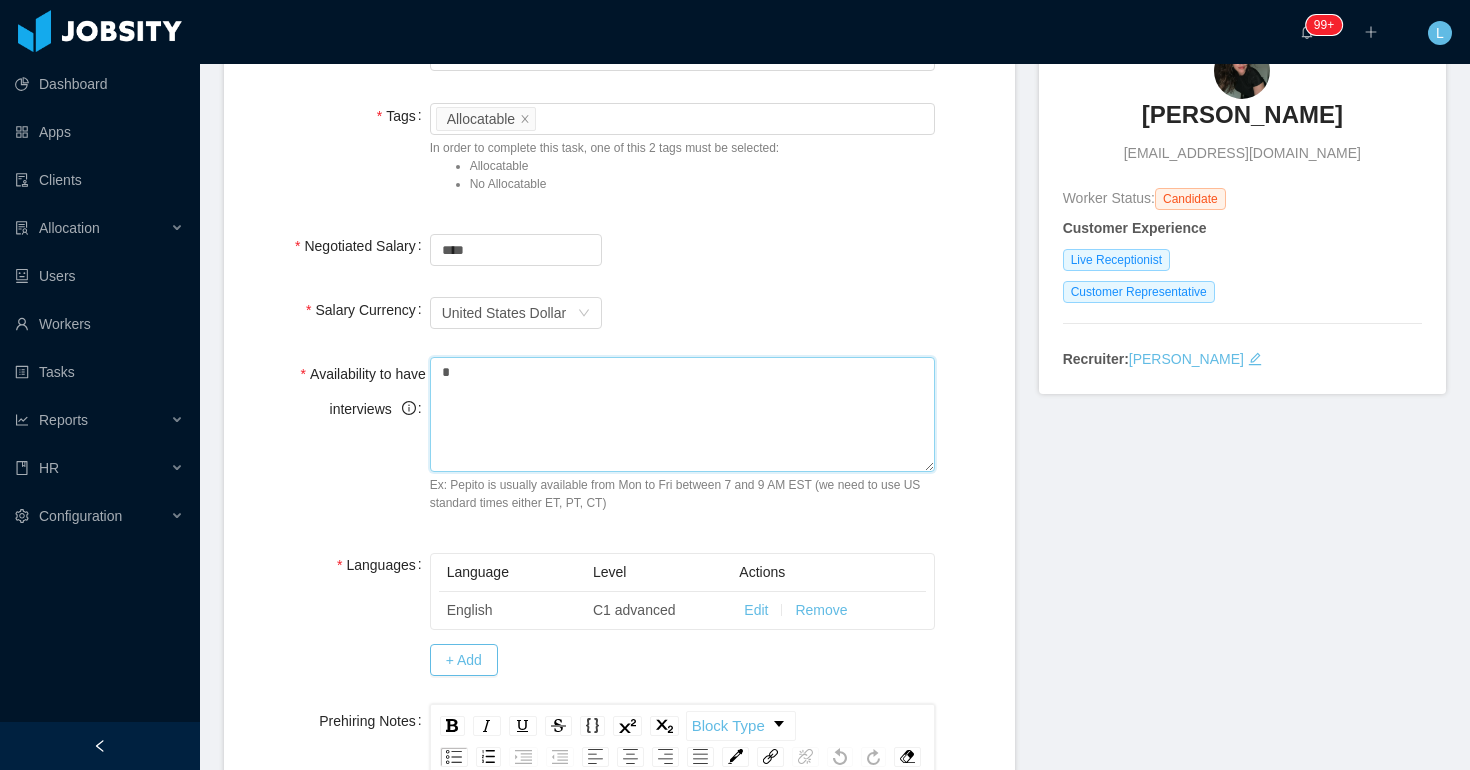 type on "*" 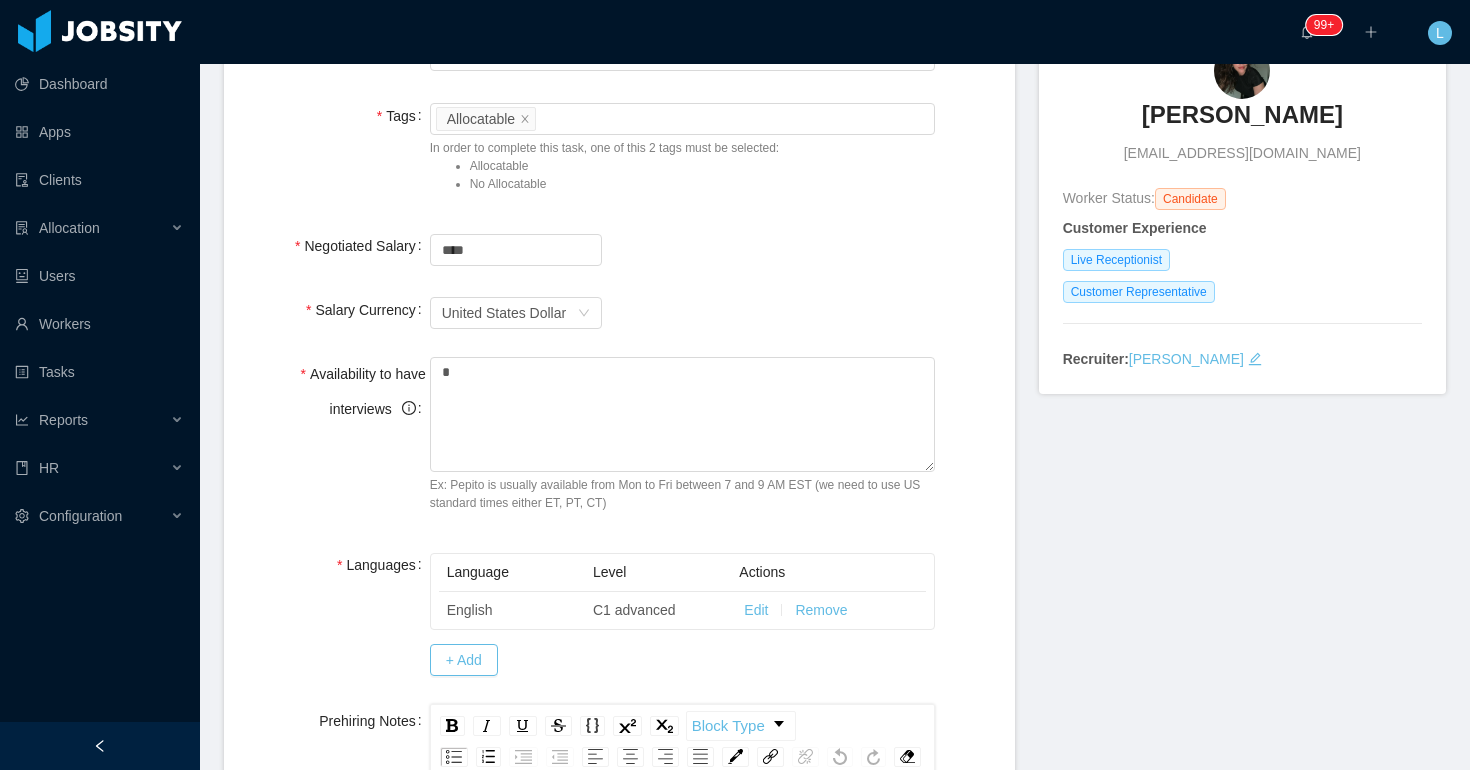 click on "**********" at bounding box center (619, 742) 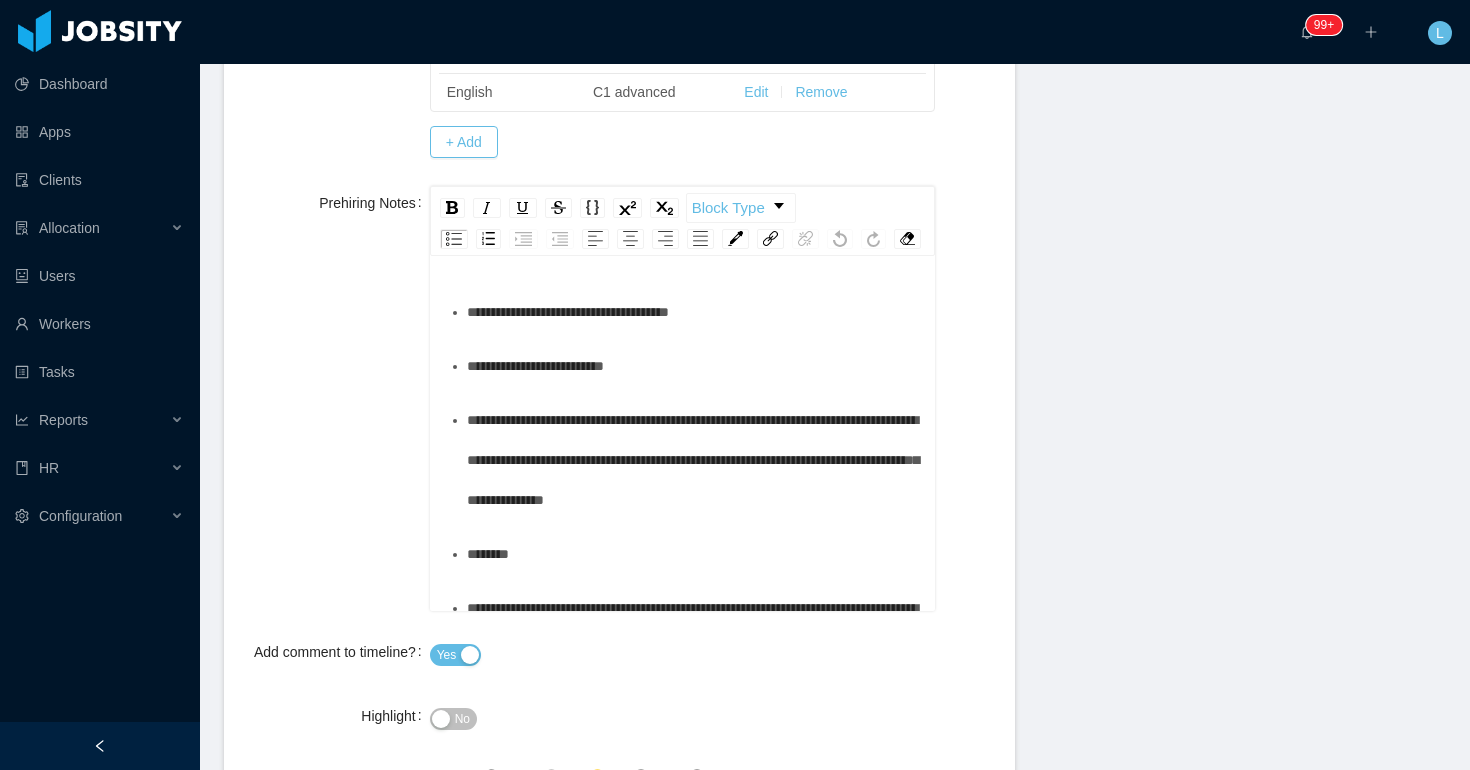 scroll, scrollTop: 749, scrollLeft: 0, axis: vertical 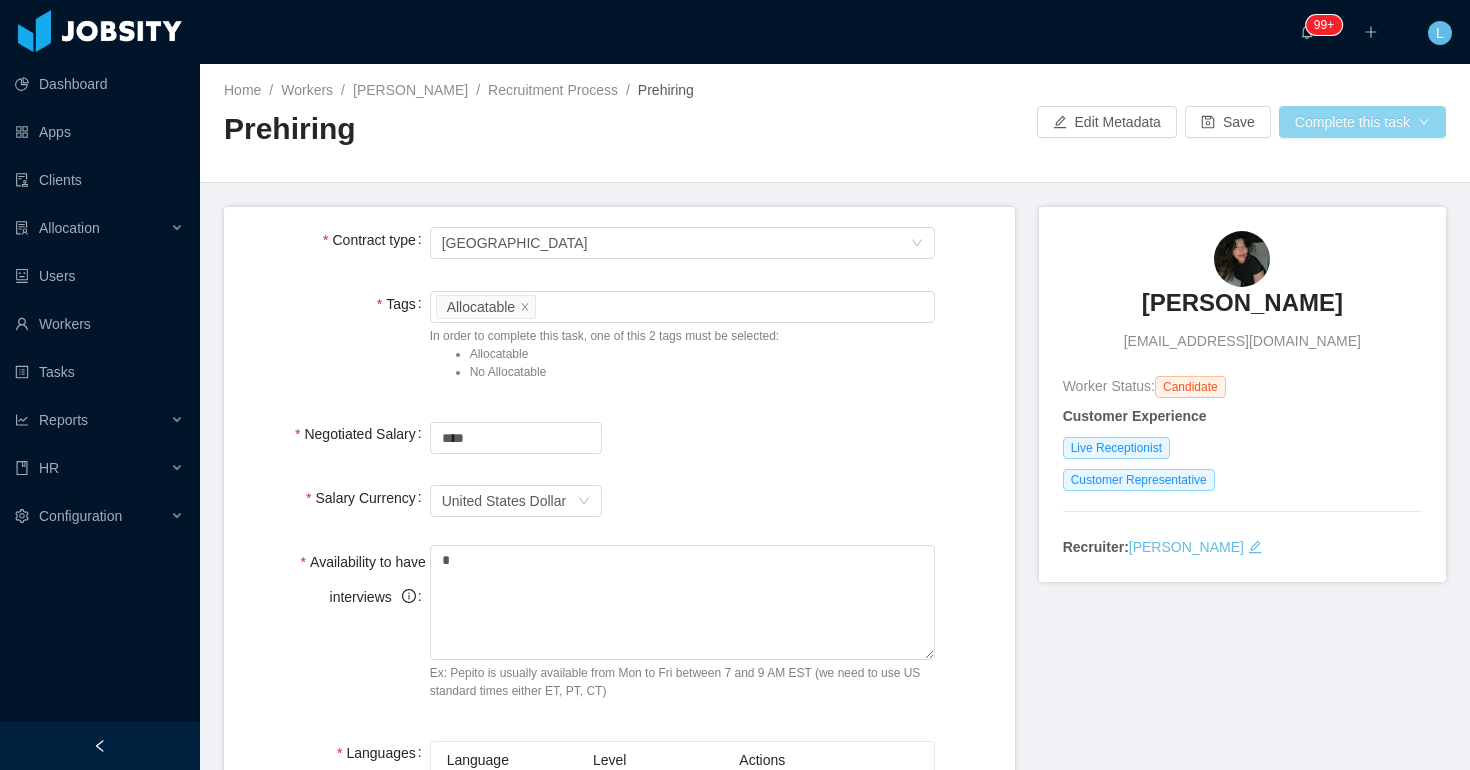 click on "Complete this task" at bounding box center [1362, 122] 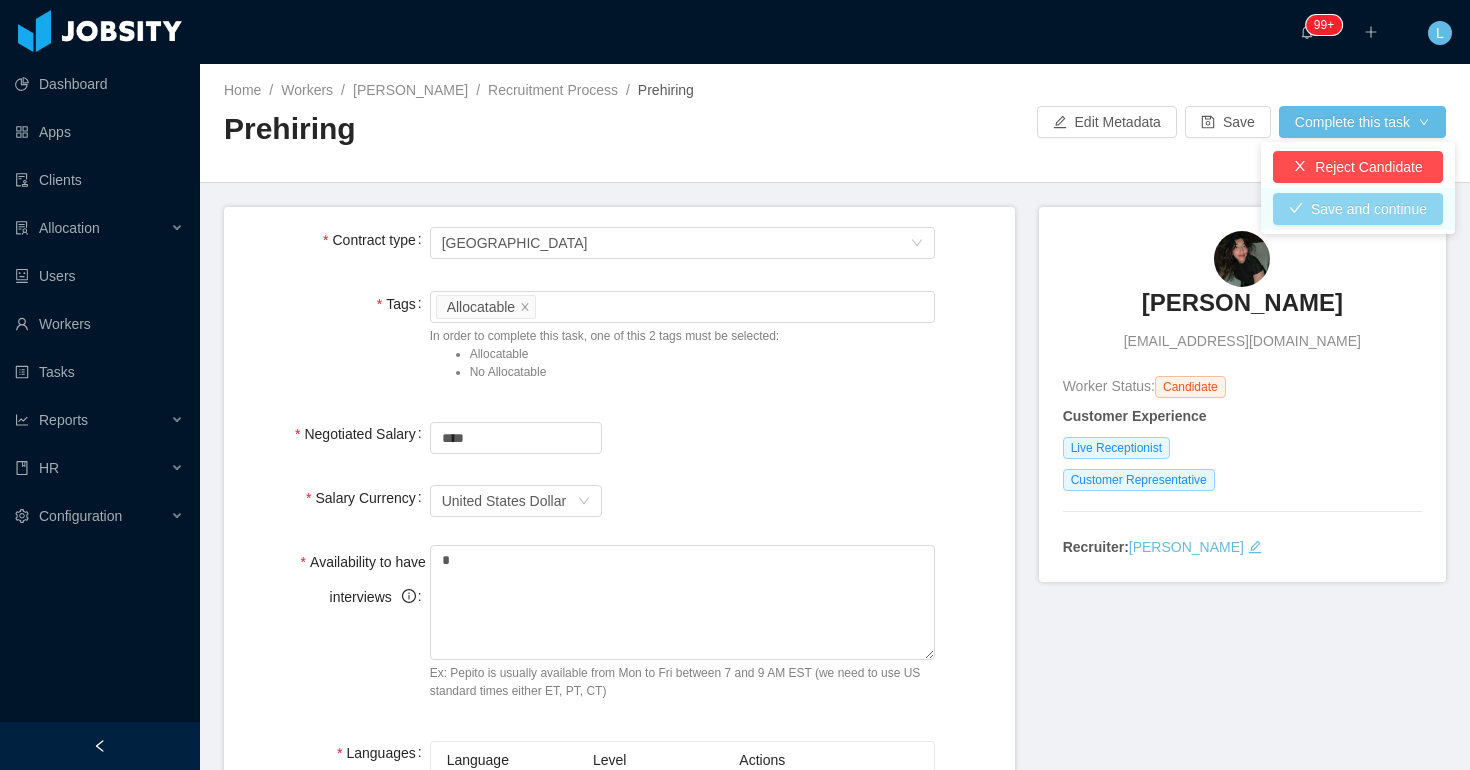 click on "Save and continue" at bounding box center [1358, 209] 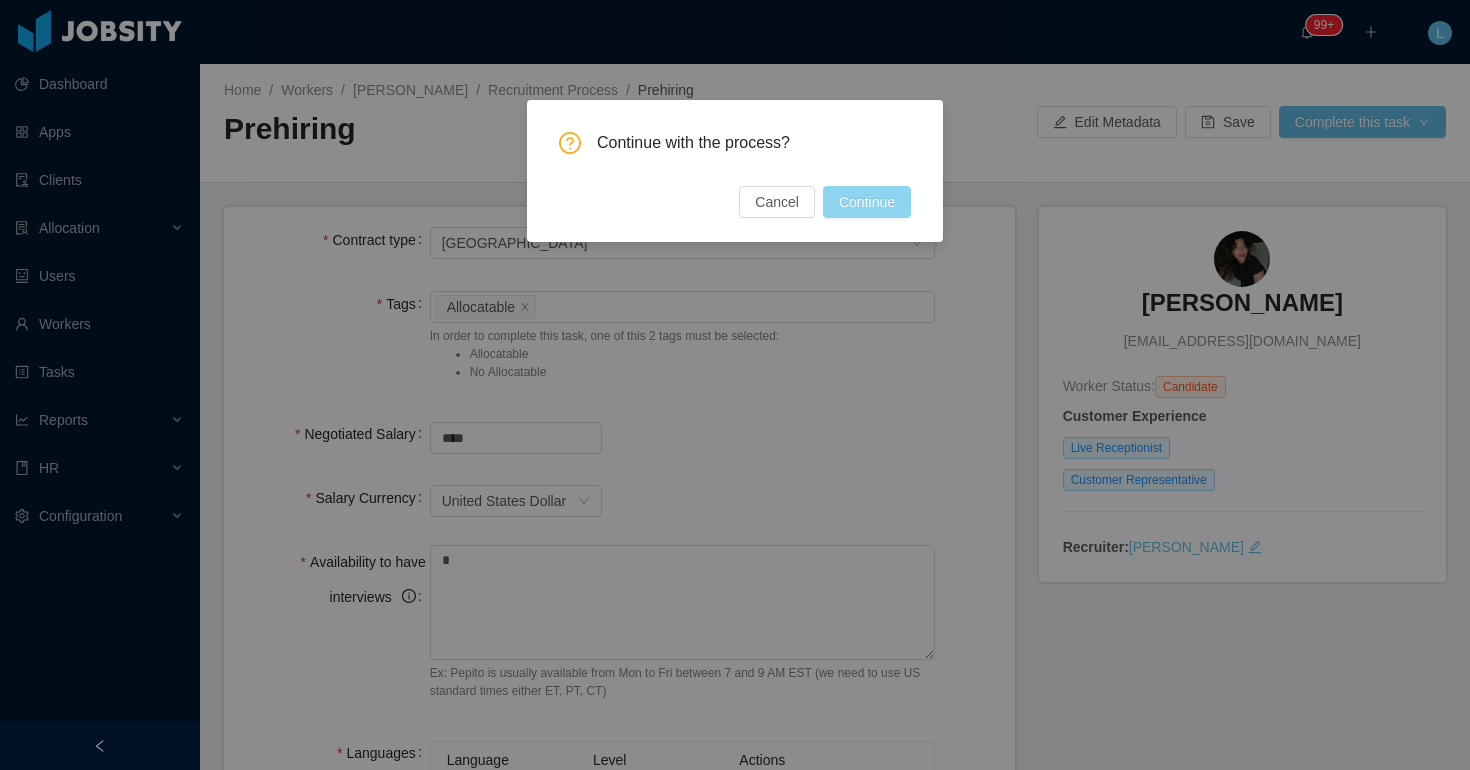 click on "Continue" at bounding box center [867, 202] 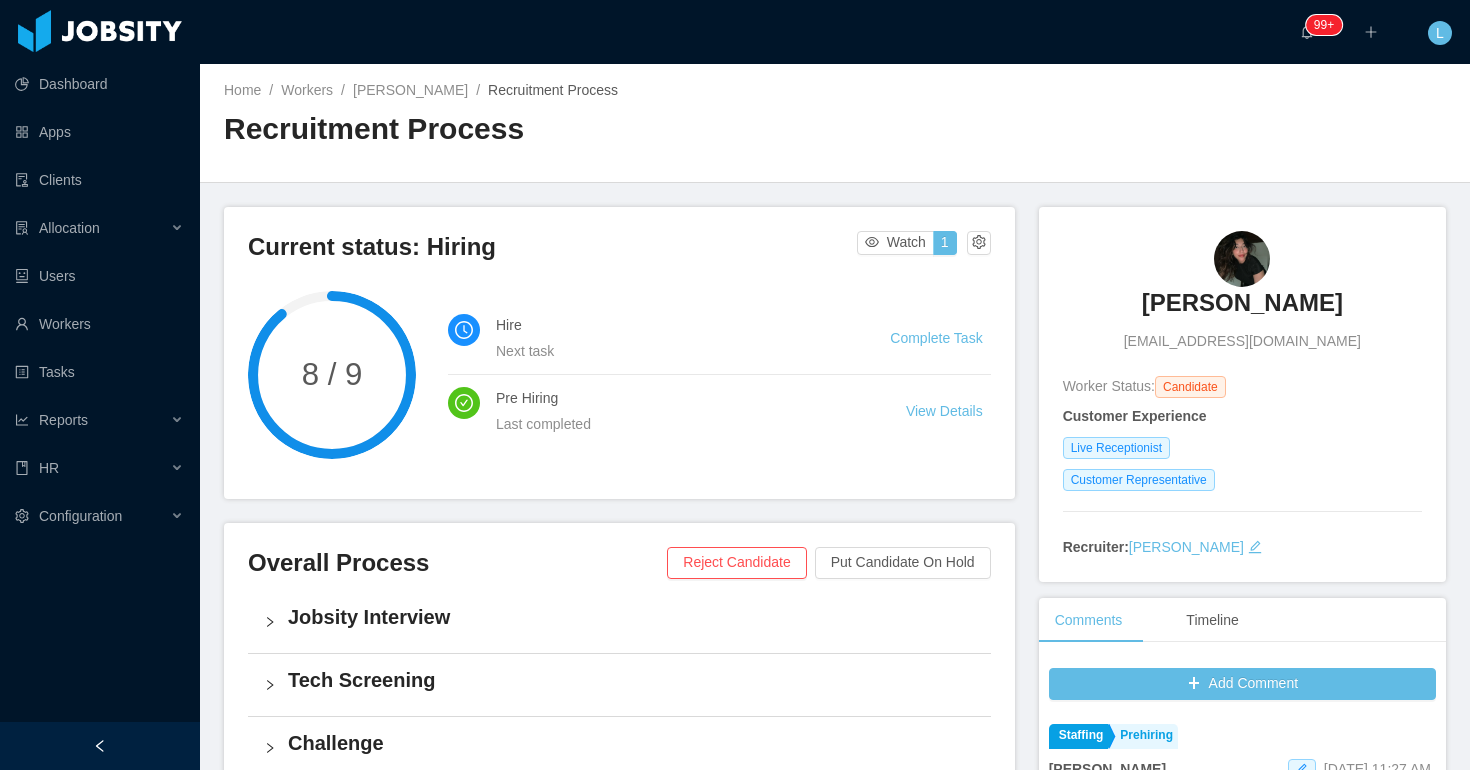 scroll, scrollTop: 434, scrollLeft: 0, axis: vertical 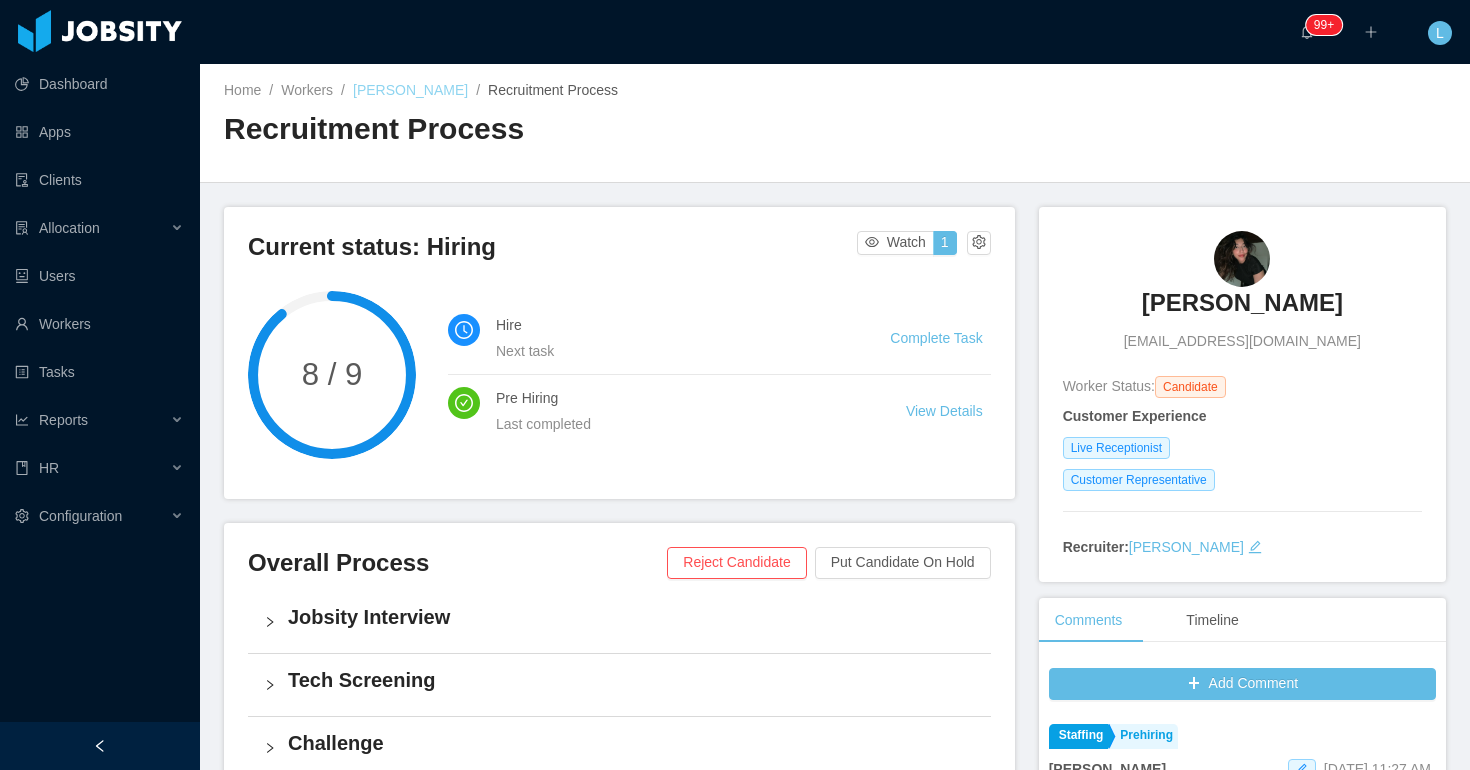 click on "[PERSON_NAME]" at bounding box center [410, 90] 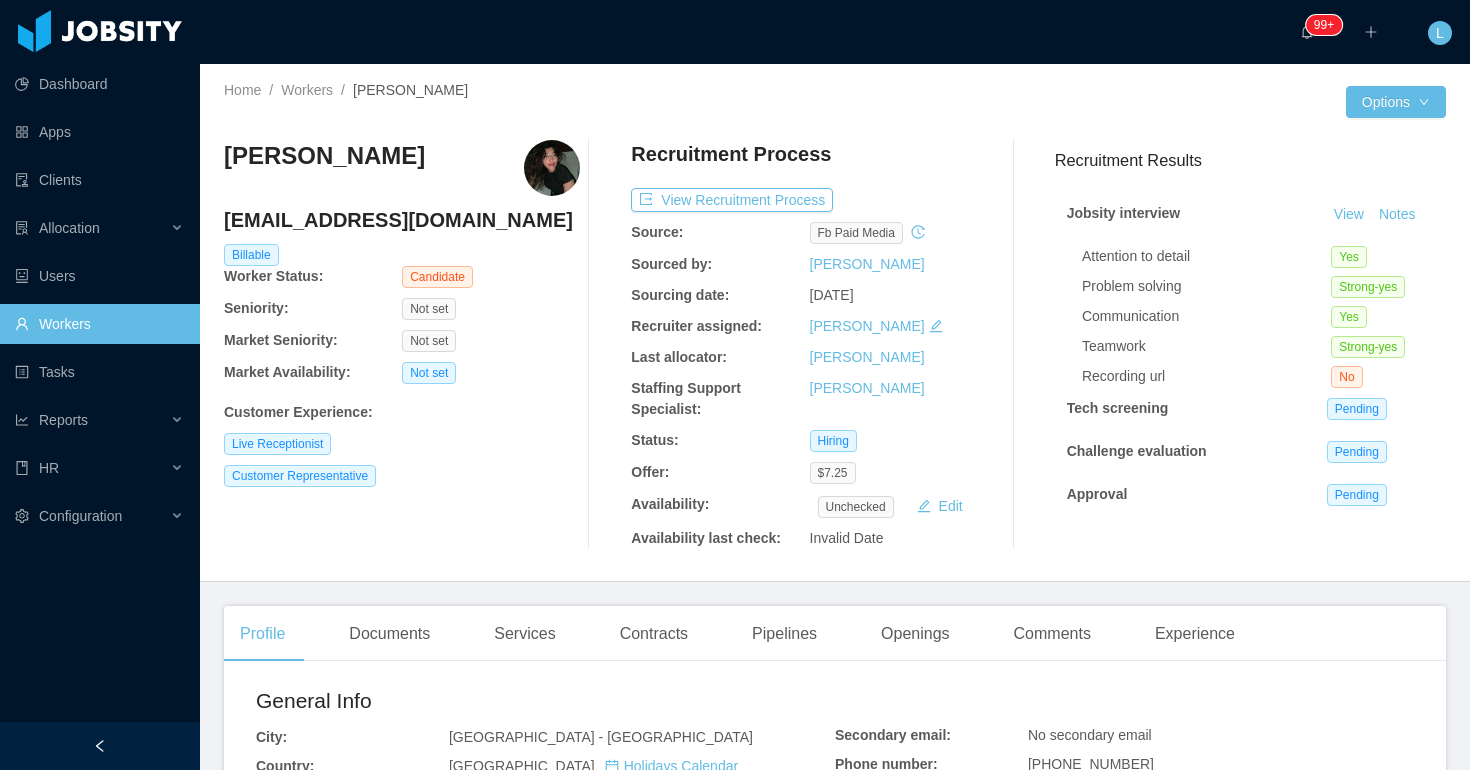 click on "Customer Representative" at bounding box center [402, 476] 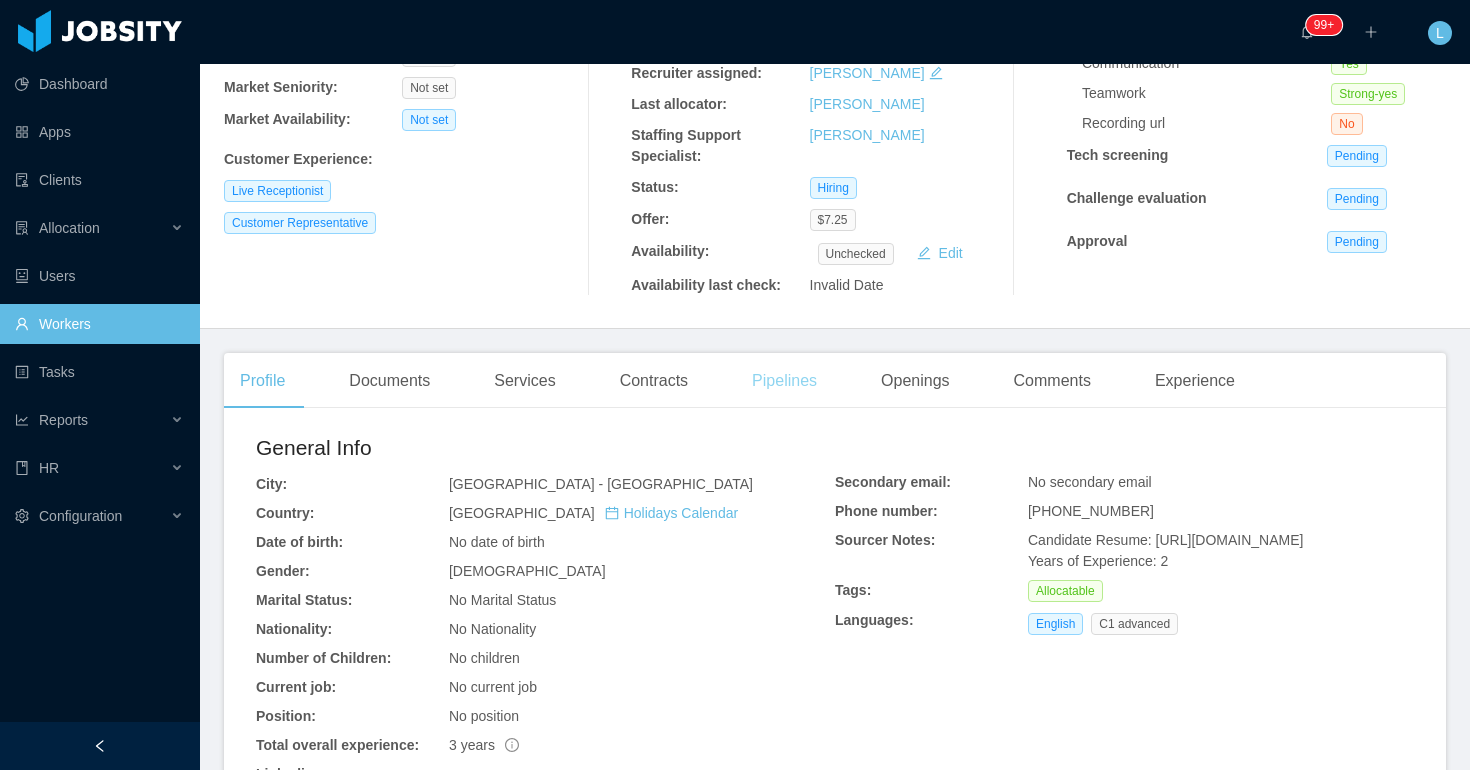 scroll, scrollTop: 0, scrollLeft: 0, axis: both 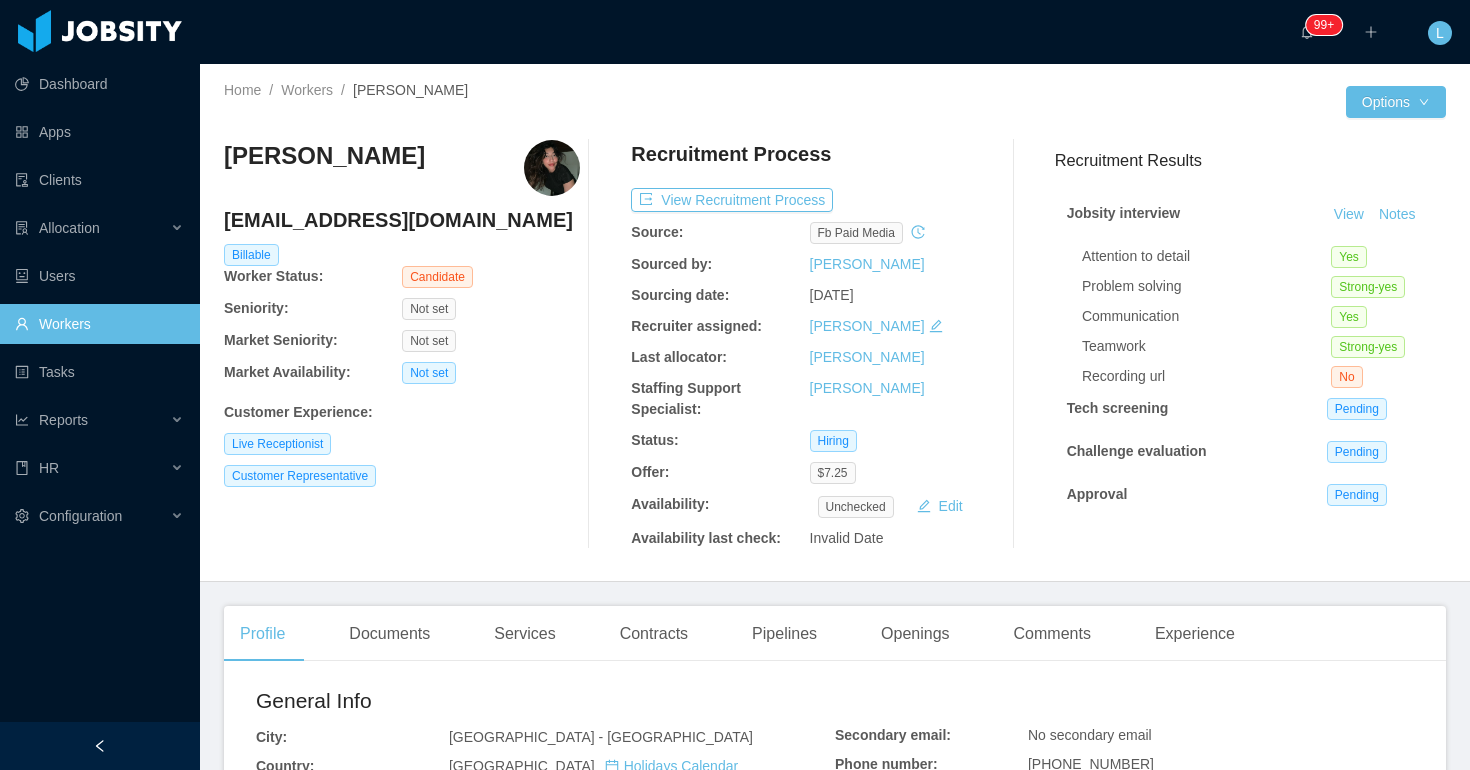 click on "[EMAIL_ADDRESS][DOMAIN_NAME]" at bounding box center (402, 220) 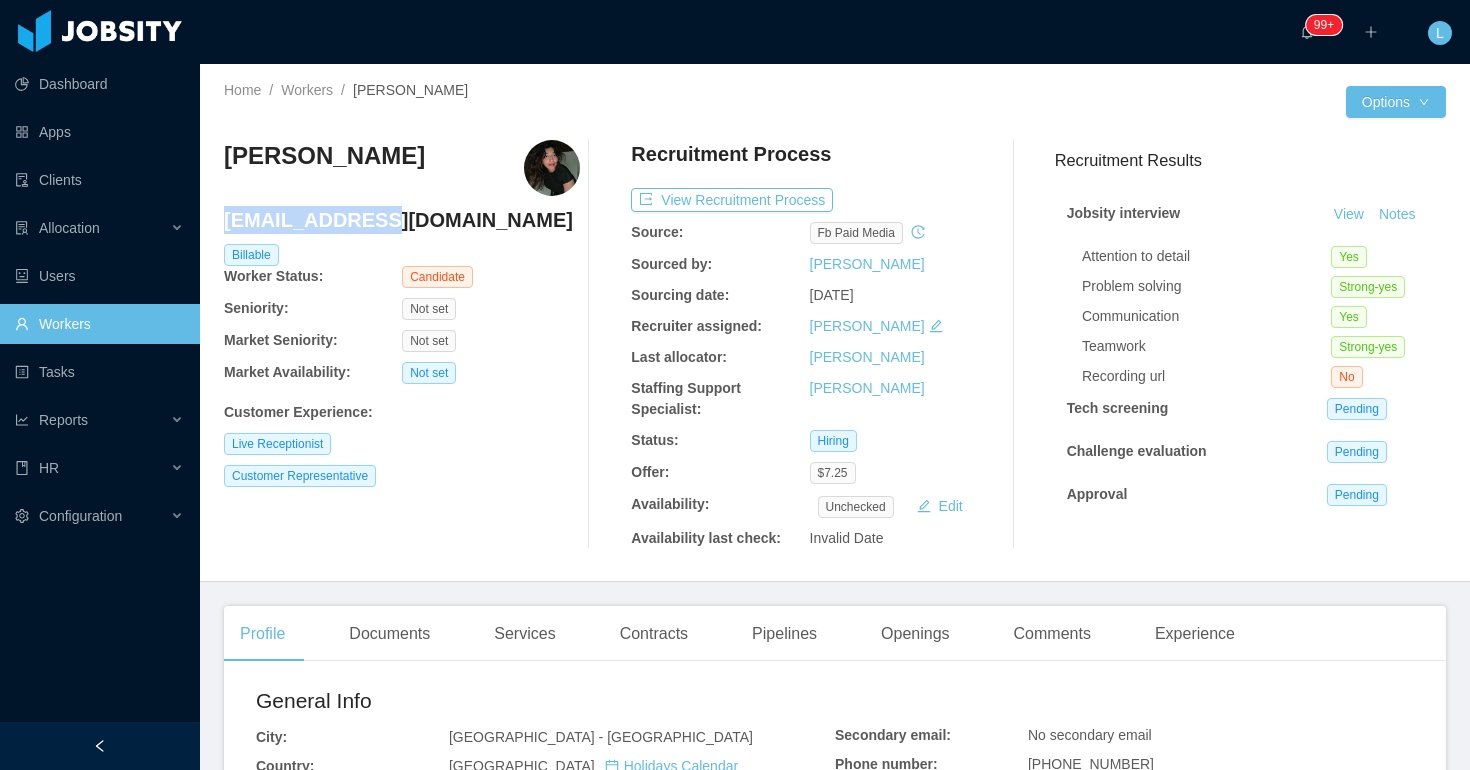 click on "[EMAIL_ADDRESS][DOMAIN_NAME]" at bounding box center (402, 220) 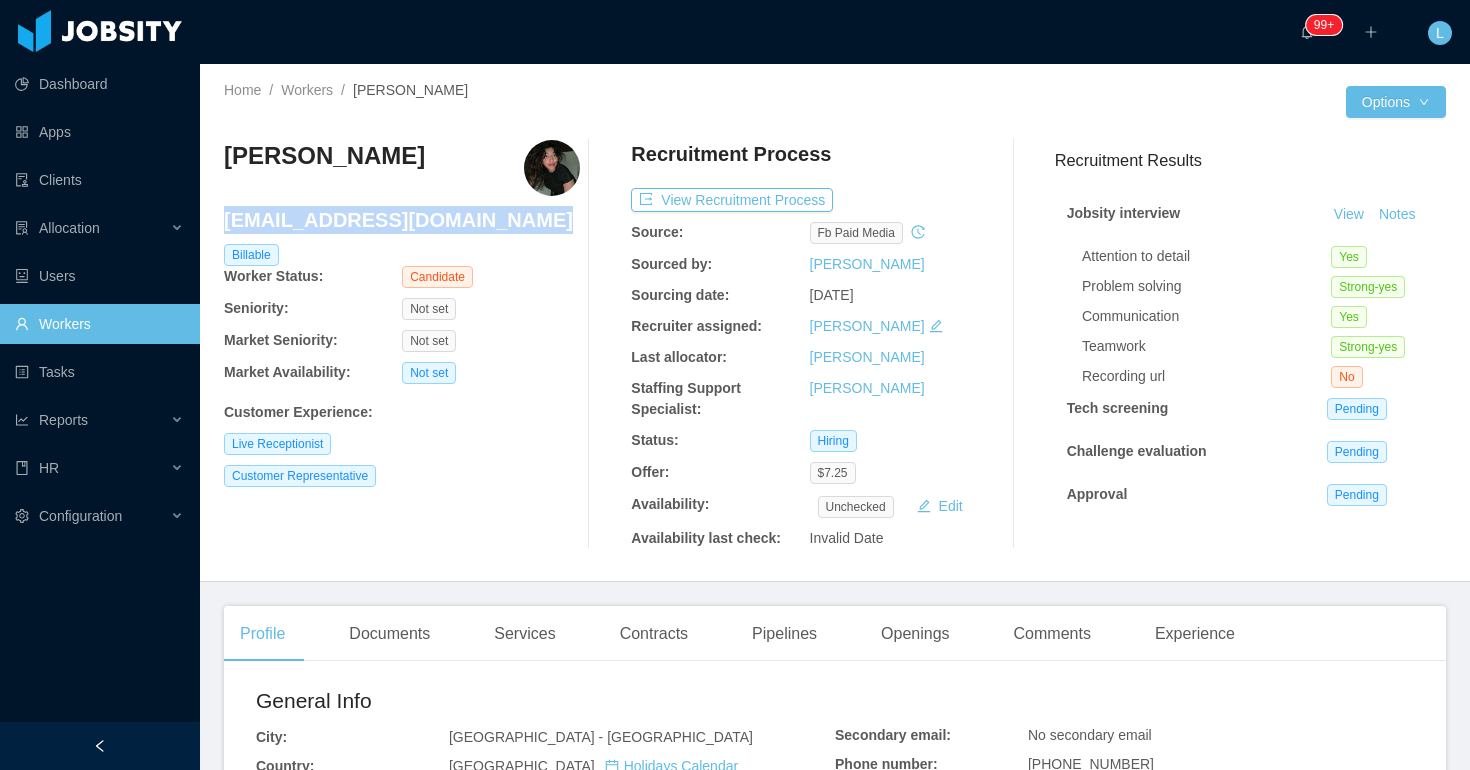 click on "[EMAIL_ADDRESS][DOMAIN_NAME]" at bounding box center [402, 220] 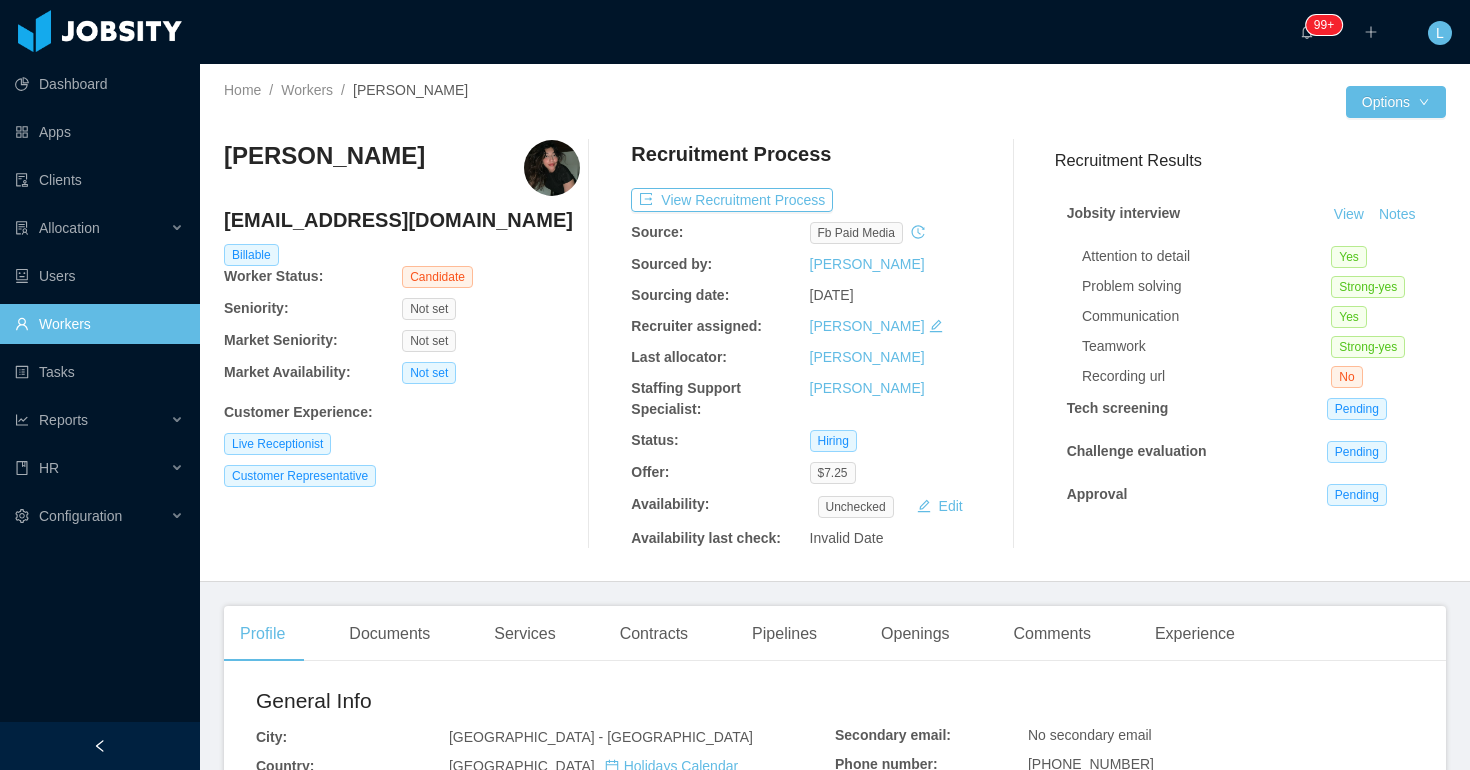 click on "Aileen Alfaro aileenalfaro14@gmail.com  Billable  Worker Status: Candidate Seniority:  Not set  Market Seniority:  Not set  Market Availability: Not set Customer Experience : Live Receptionist Customer Representative" at bounding box center [402, 344] 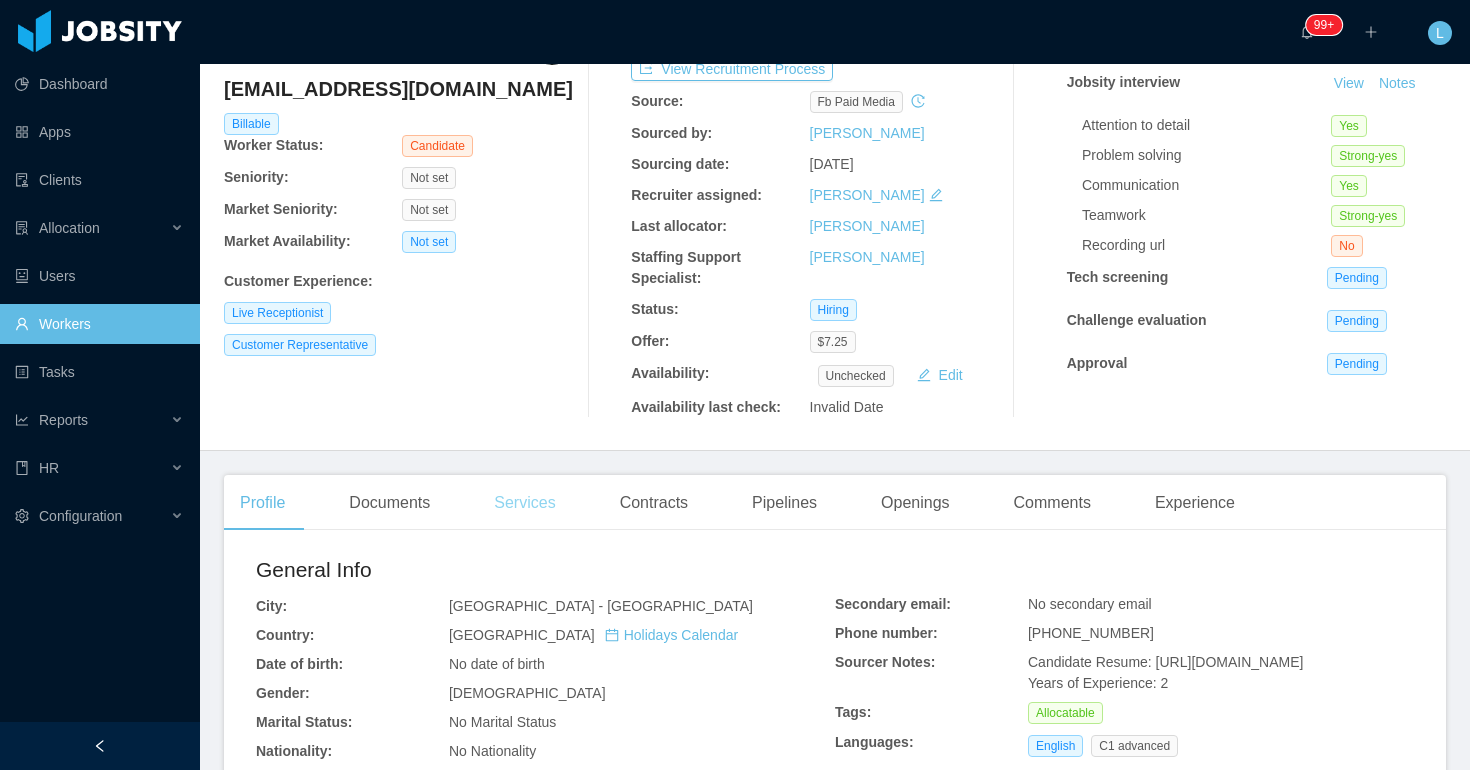 scroll, scrollTop: 0, scrollLeft: 0, axis: both 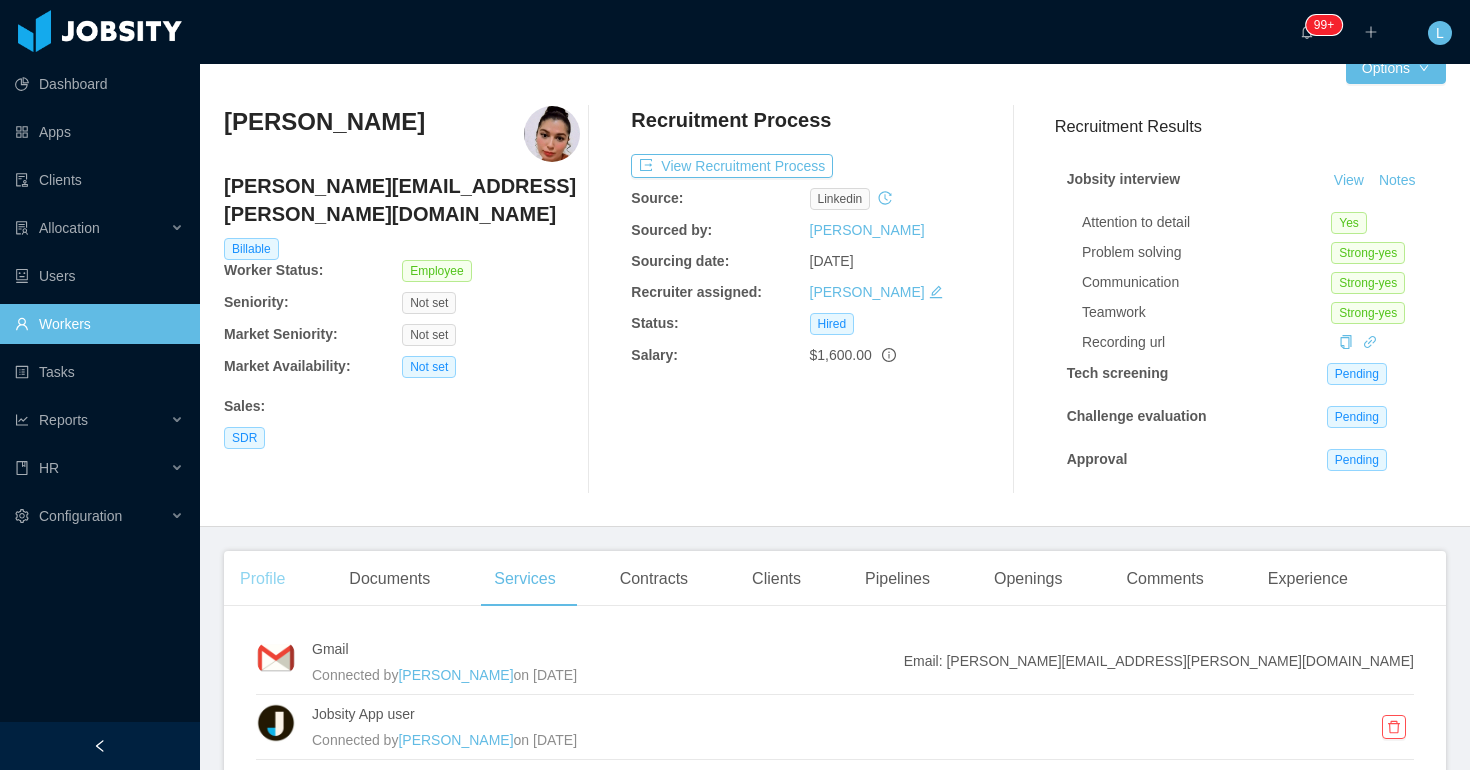 click on "Profile" at bounding box center [262, 579] 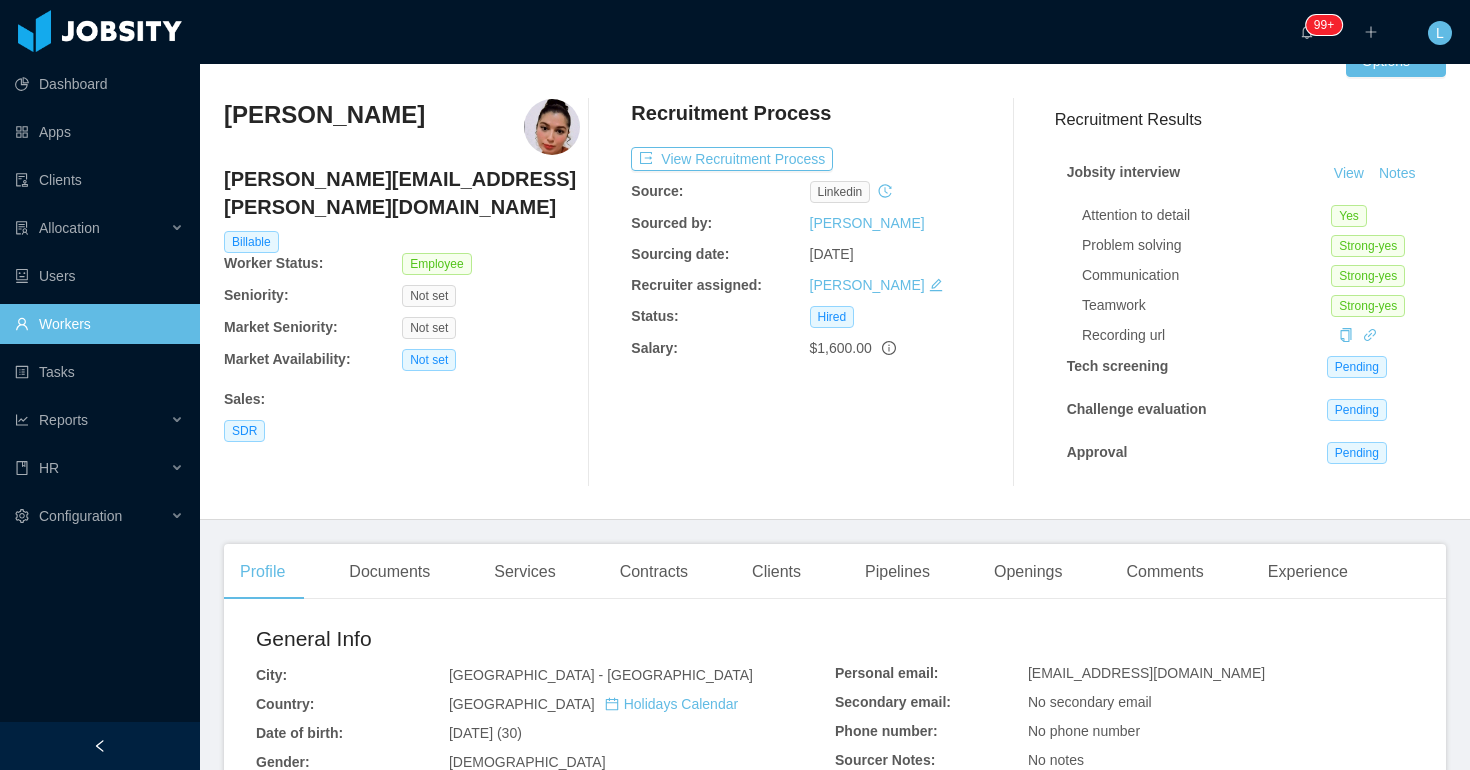 scroll, scrollTop: 65, scrollLeft: 0, axis: vertical 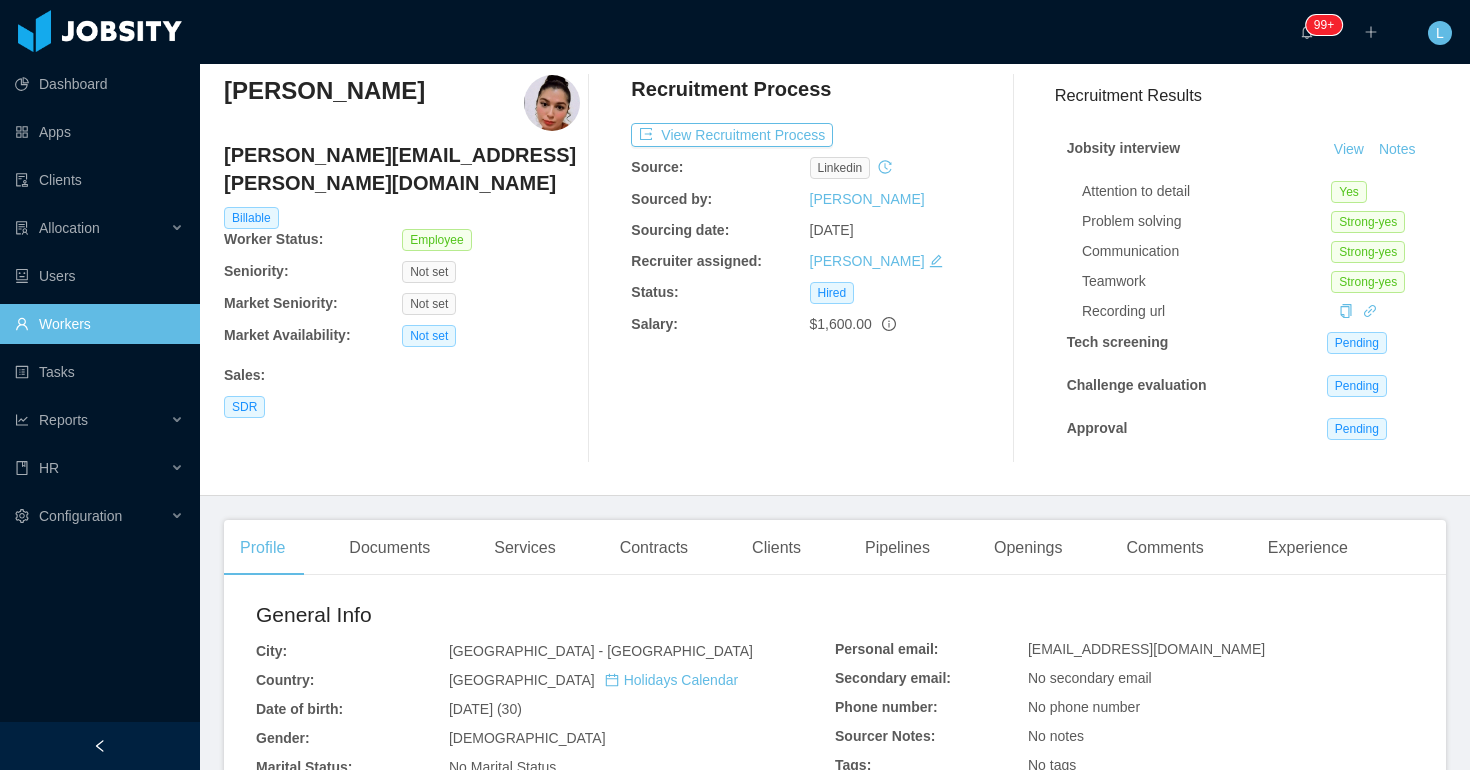 click on "[EMAIL_ADDRESS][DOMAIN_NAME]" at bounding box center [1146, 649] 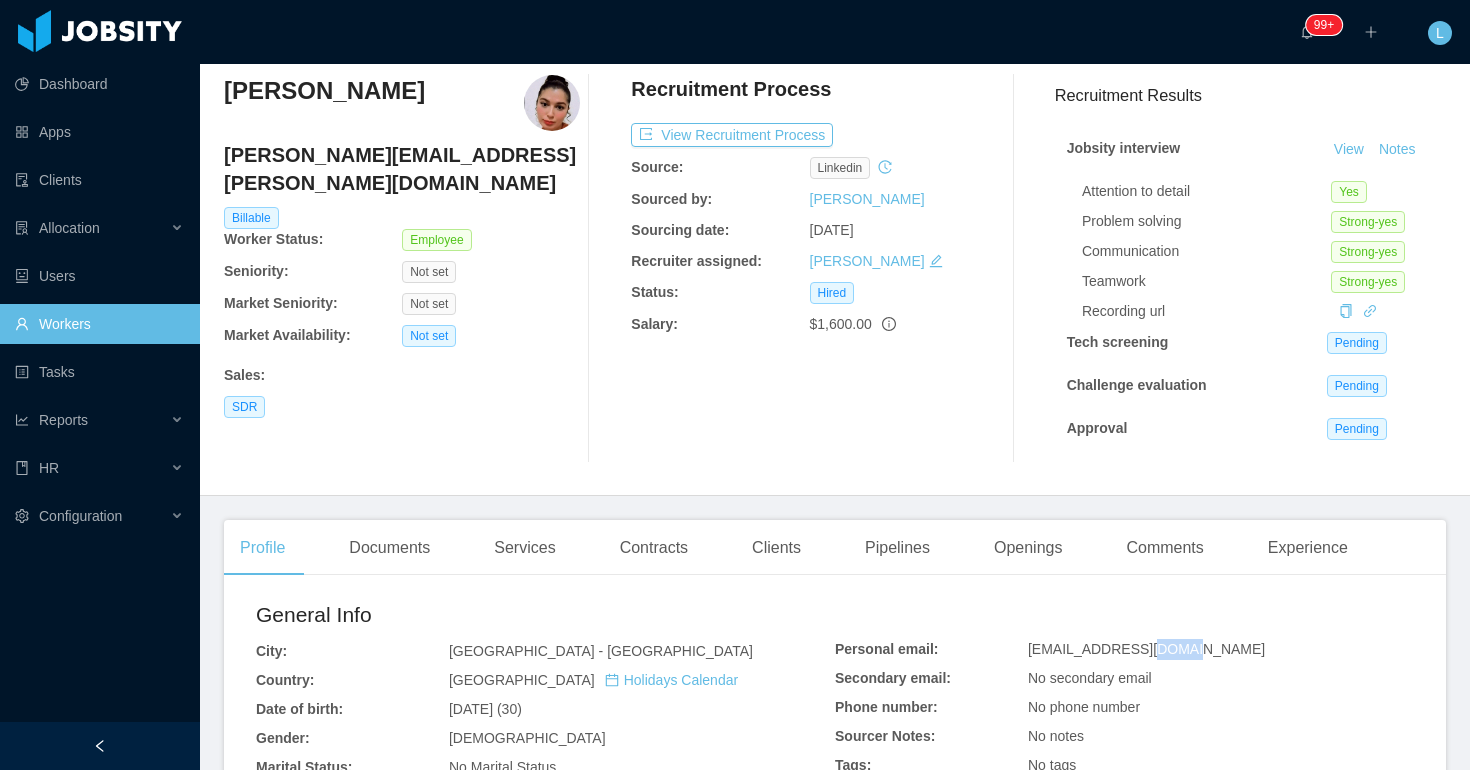 click on "[EMAIL_ADDRESS][DOMAIN_NAME]" at bounding box center [1146, 649] 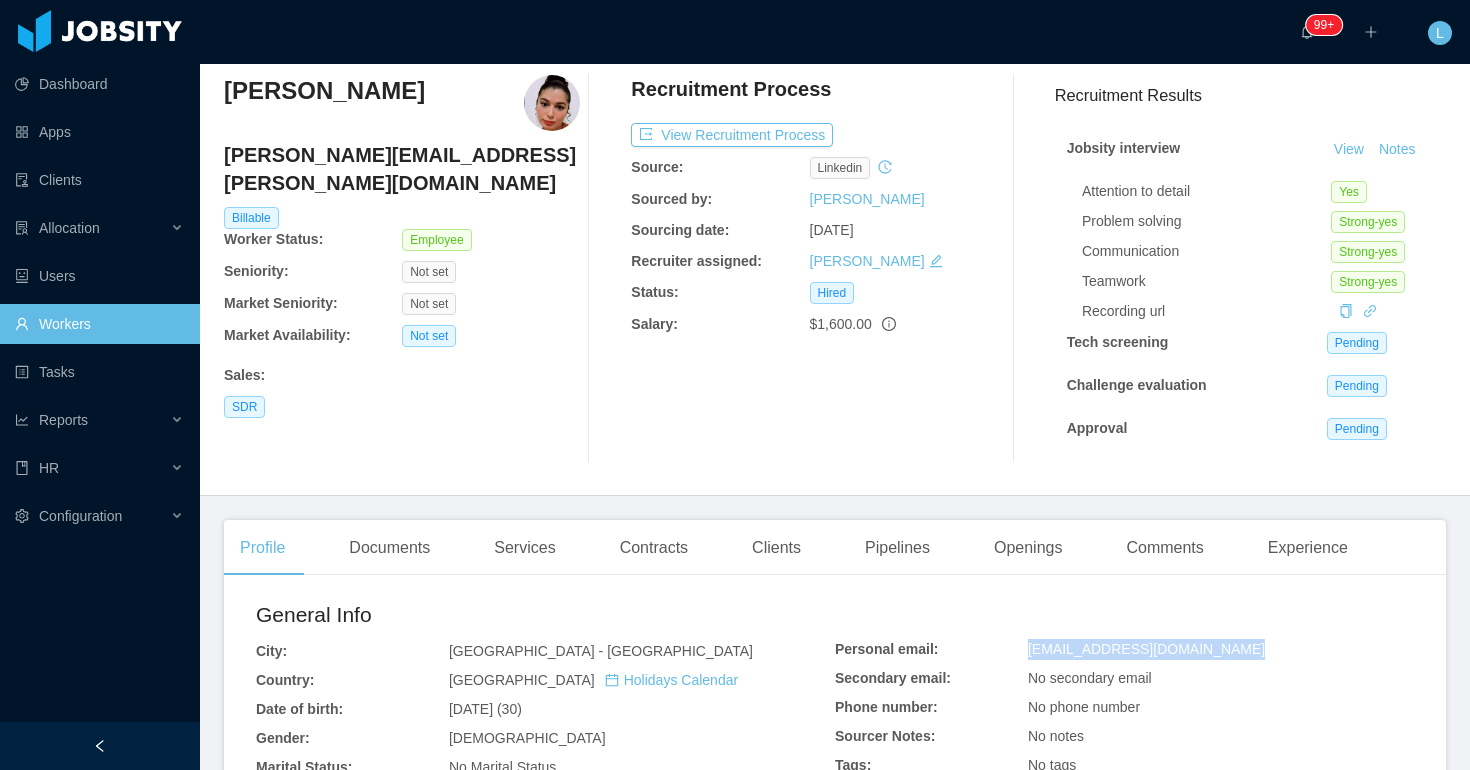 click on "[EMAIL_ADDRESS][DOMAIN_NAME]" at bounding box center [1146, 649] 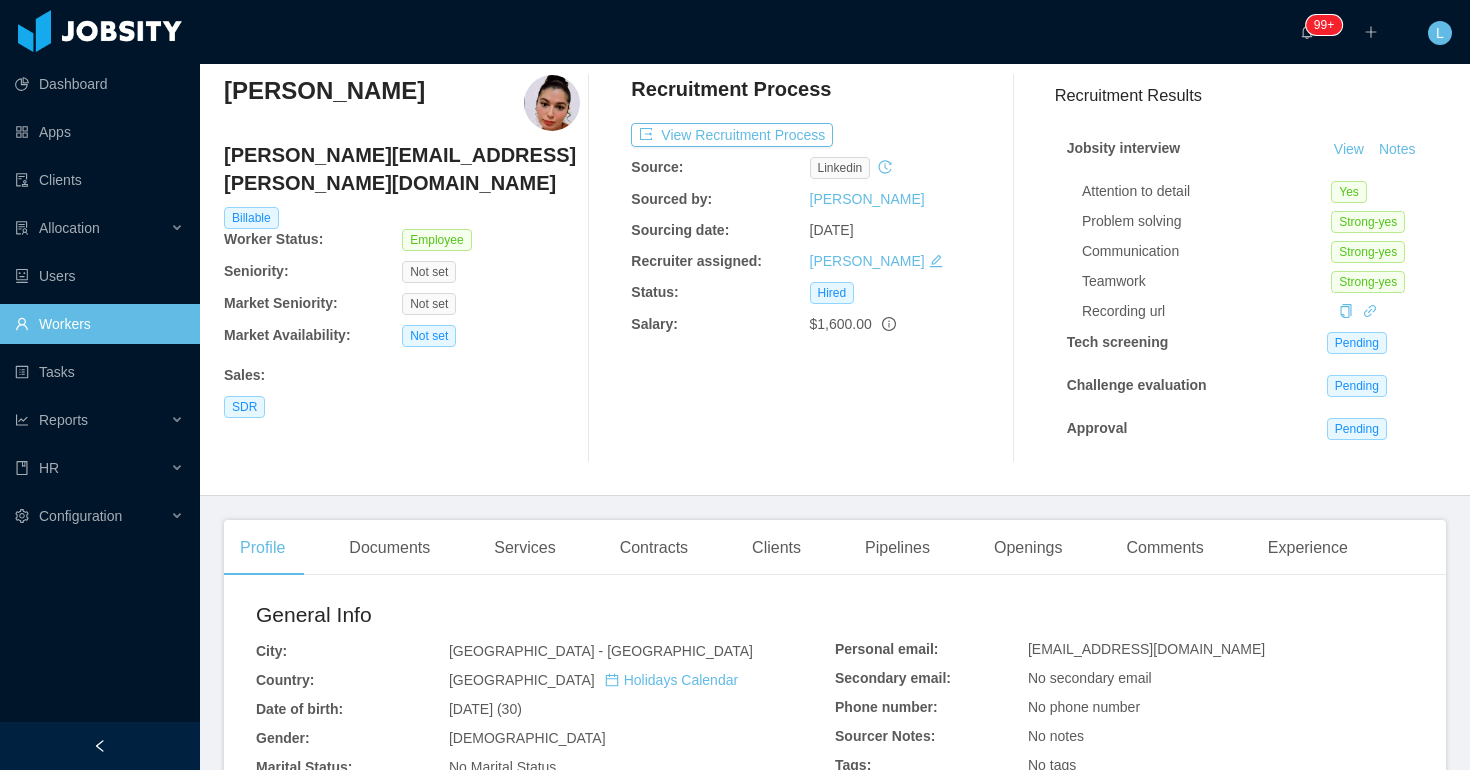 click on "vanessa.rivas@jobsity.com" at bounding box center [402, 169] 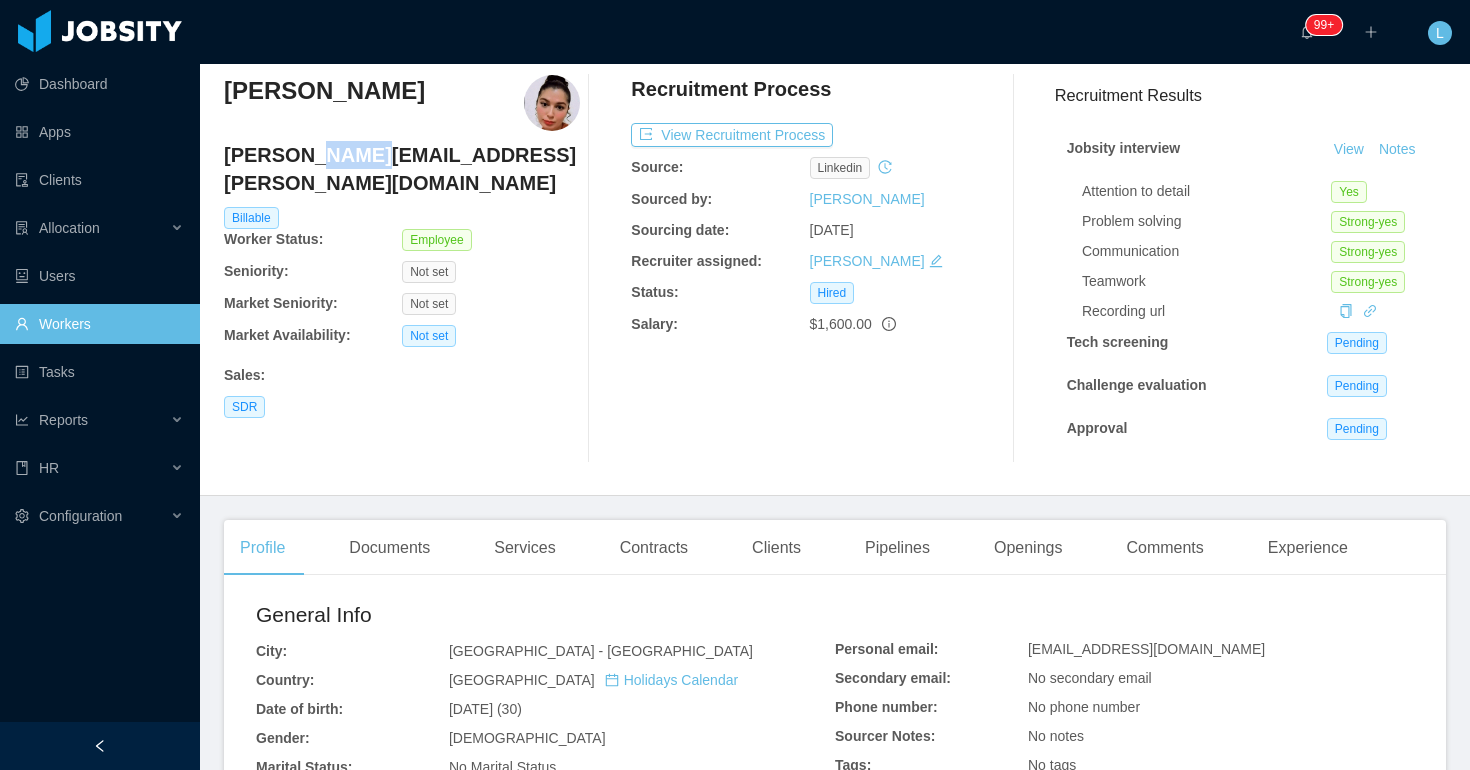 click on "vanessa.rivas@jobsity.com" at bounding box center (402, 169) 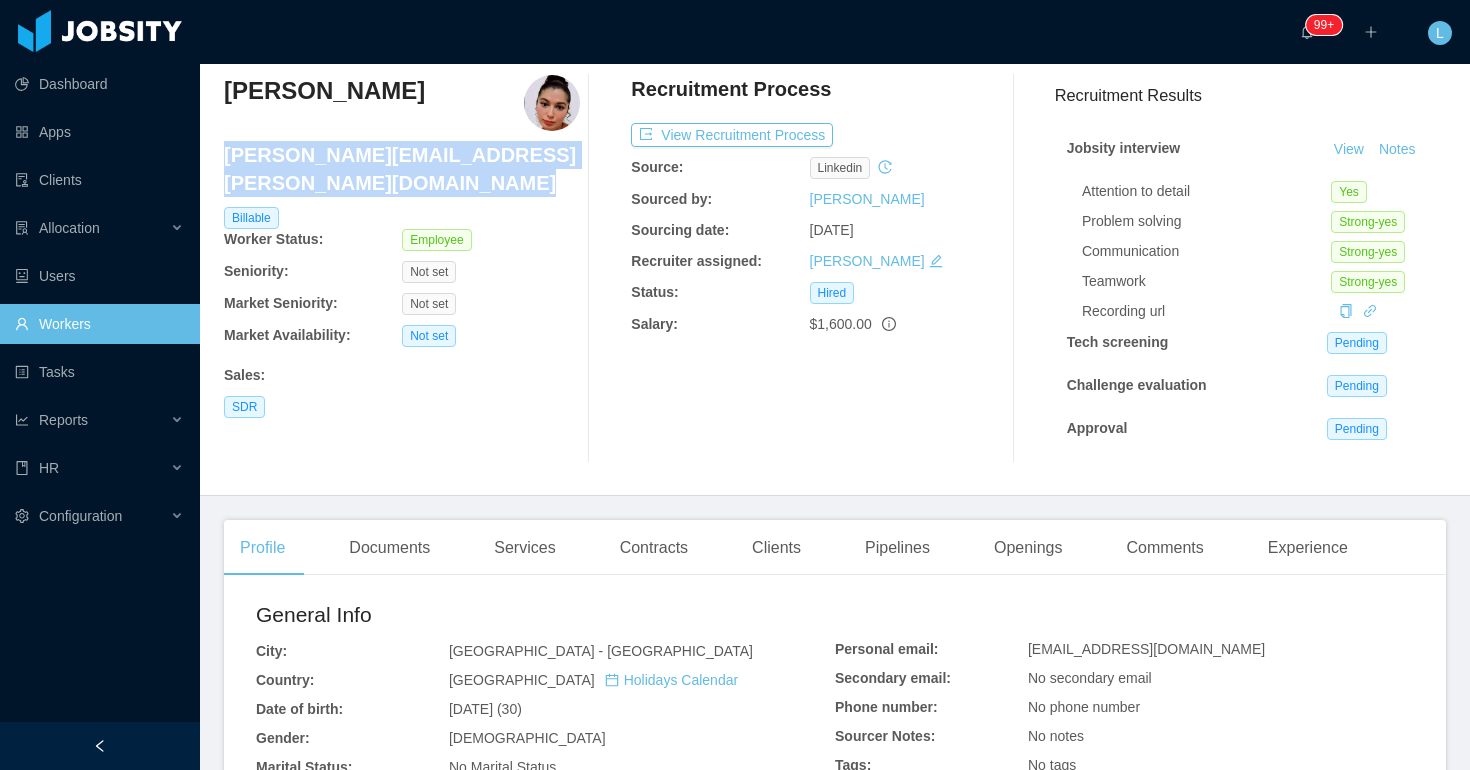 click on "vanessa.rivas@jobsity.com" at bounding box center [402, 169] 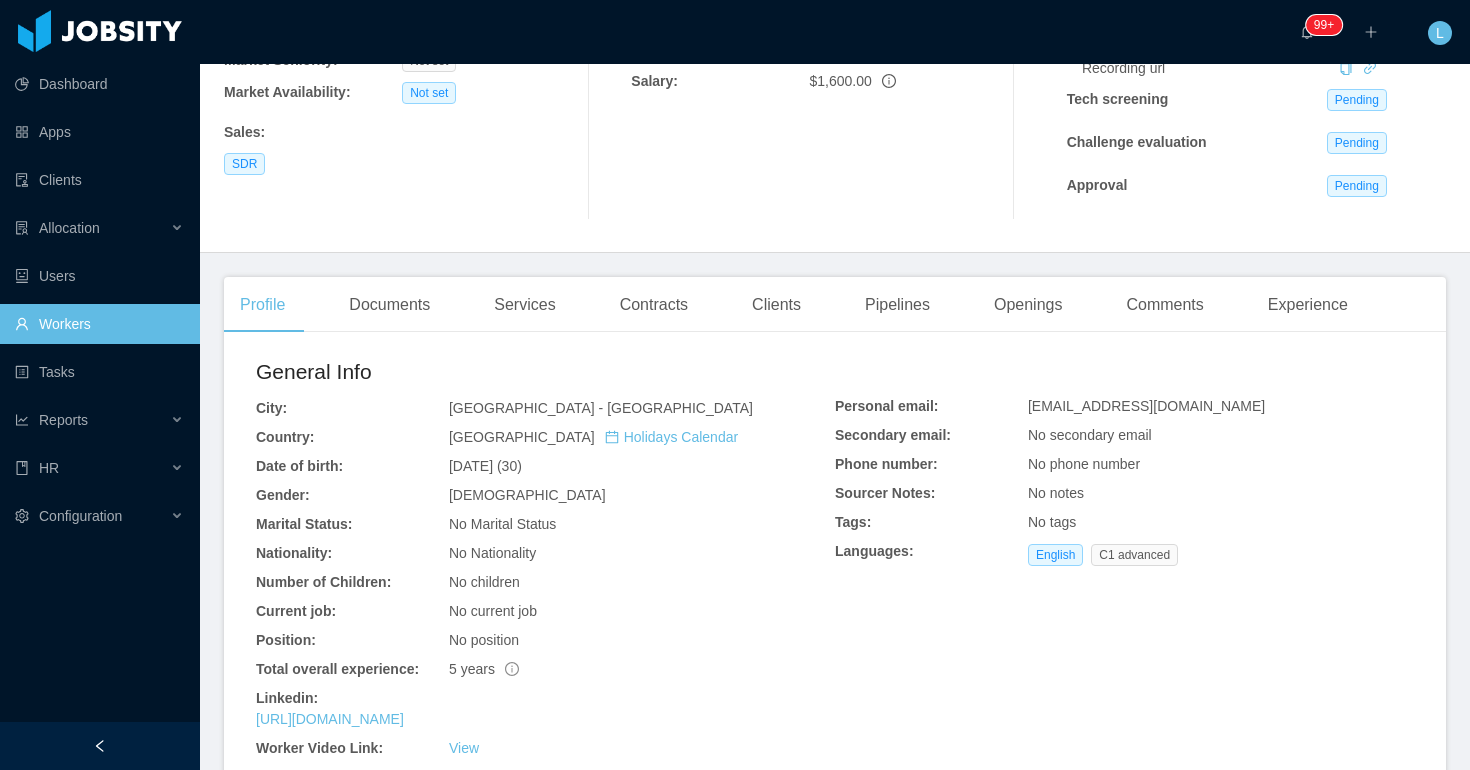 scroll, scrollTop: 338, scrollLeft: 0, axis: vertical 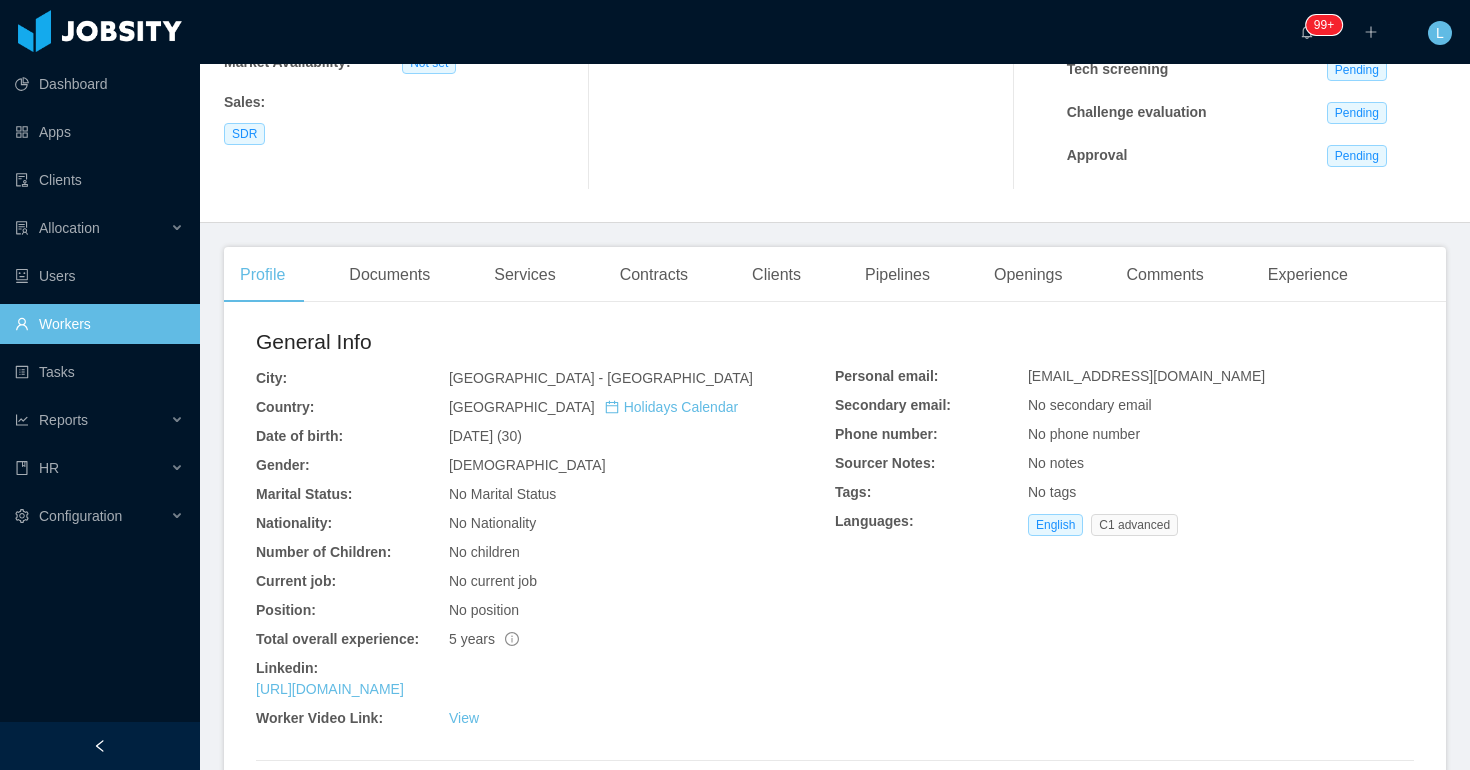 click on "vanessarivas110@gmail.com" at bounding box center (1146, 376) 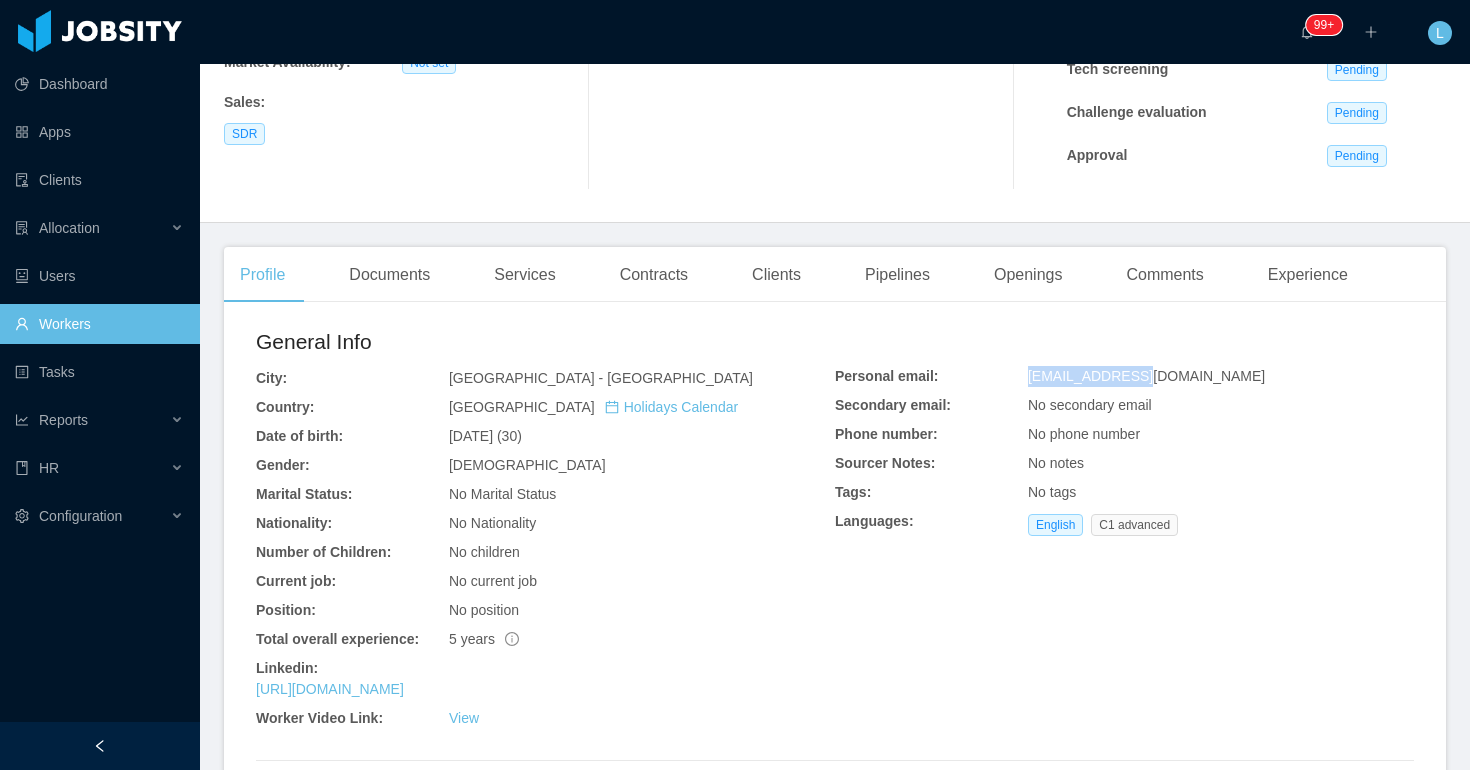 click on "vanessarivas110@gmail.com" at bounding box center (1146, 376) 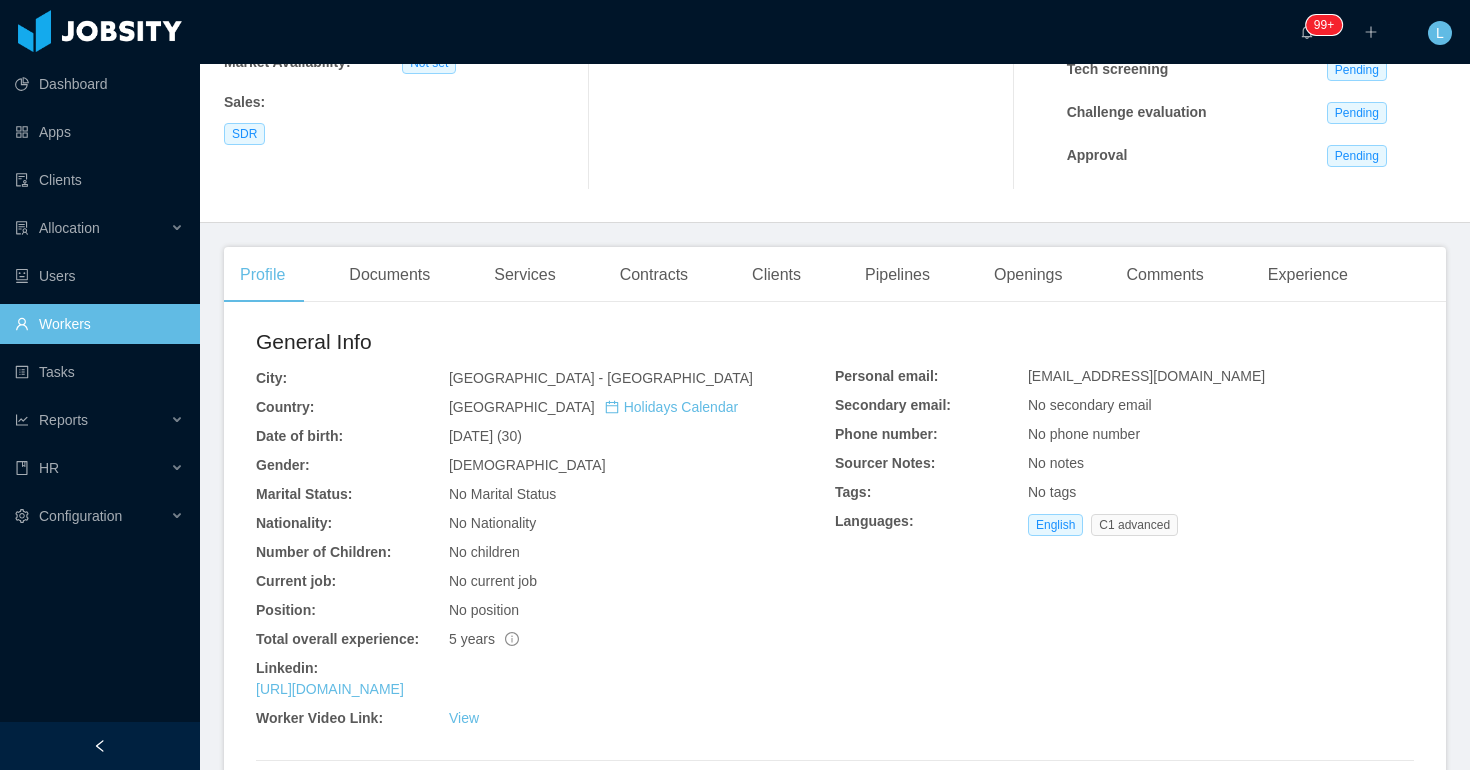 click on "vanessarivas110@gmail.com" at bounding box center [1146, 376] 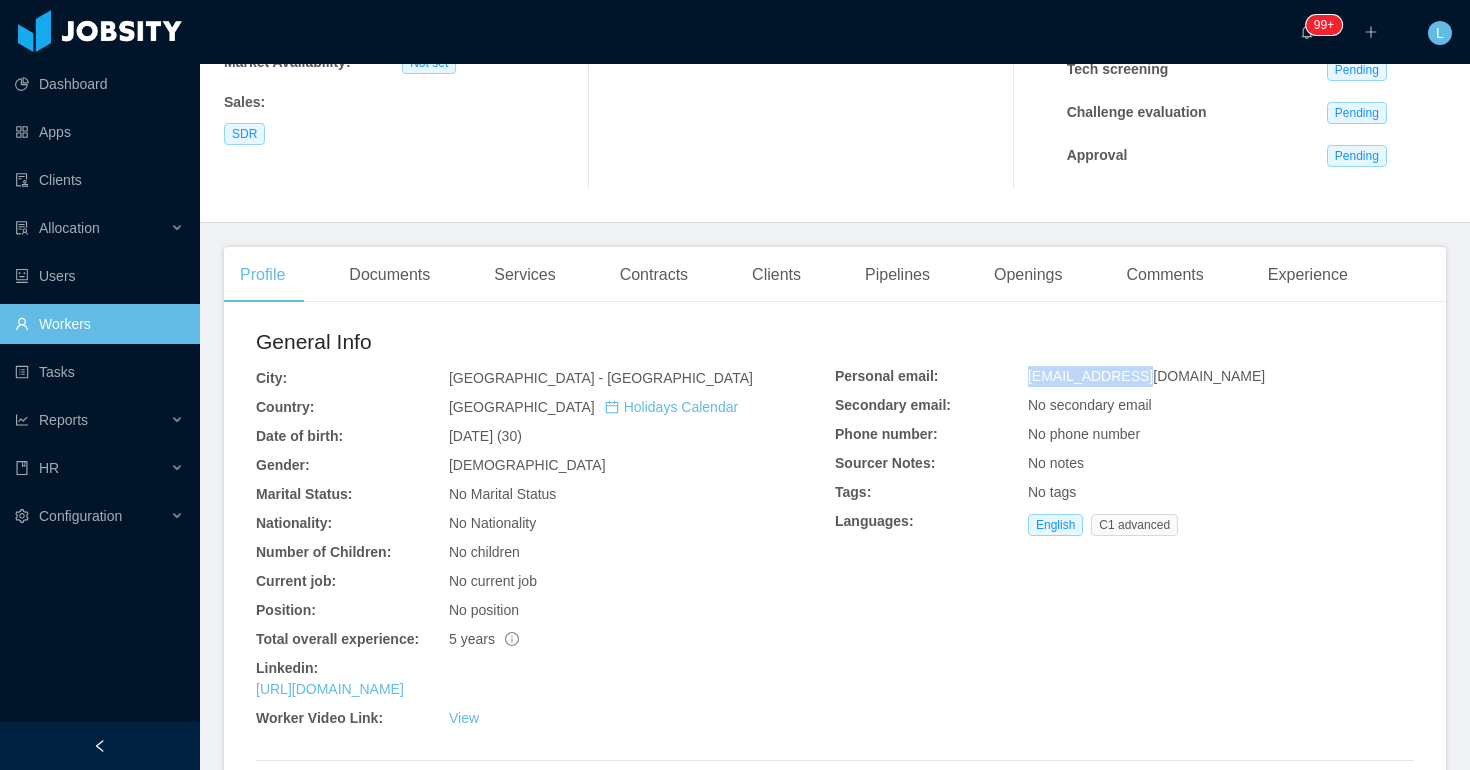 click on "vanessarivas110@gmail.com" at bounding box center (1146, 376) 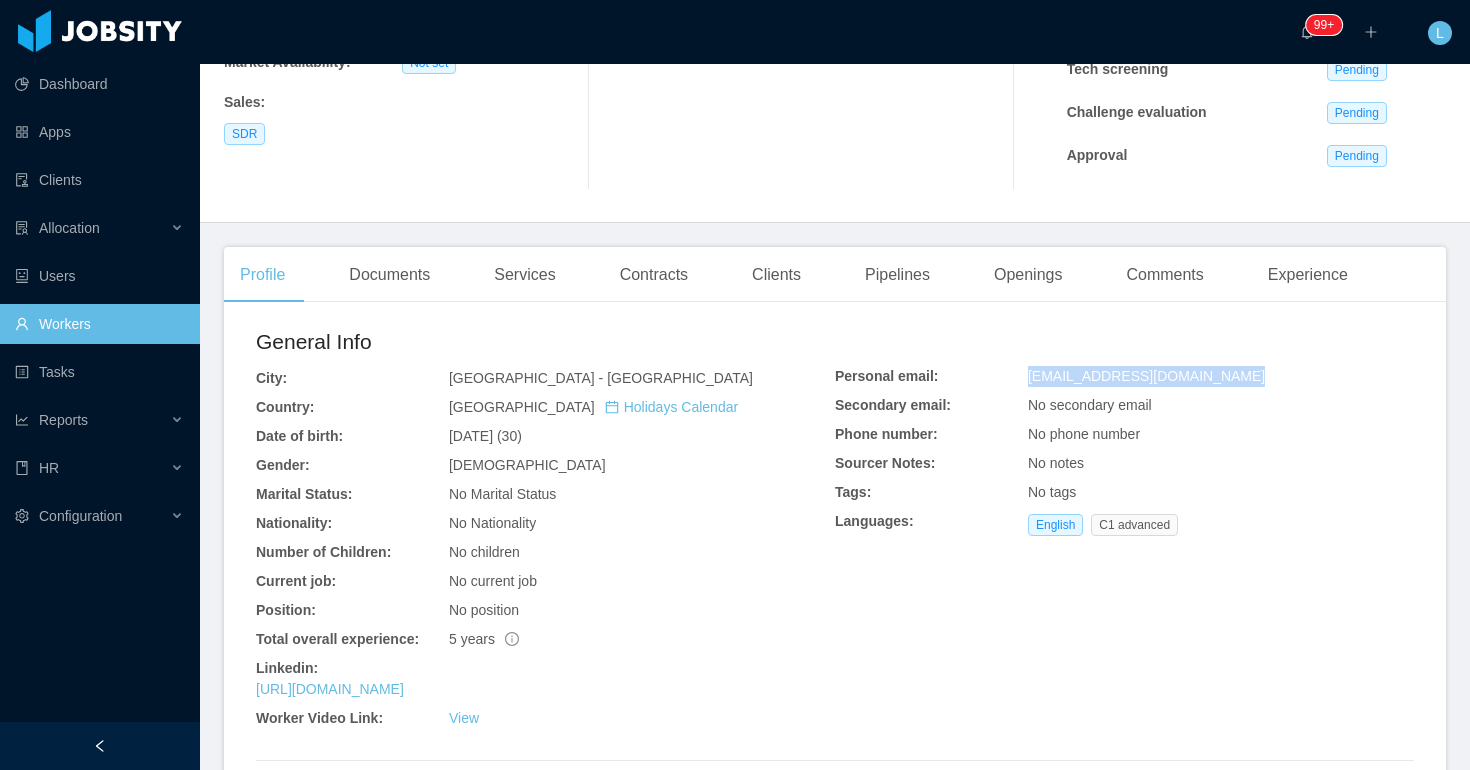 click on "vanessarivas110@gmail.com" at bounding box center [1146, 376] 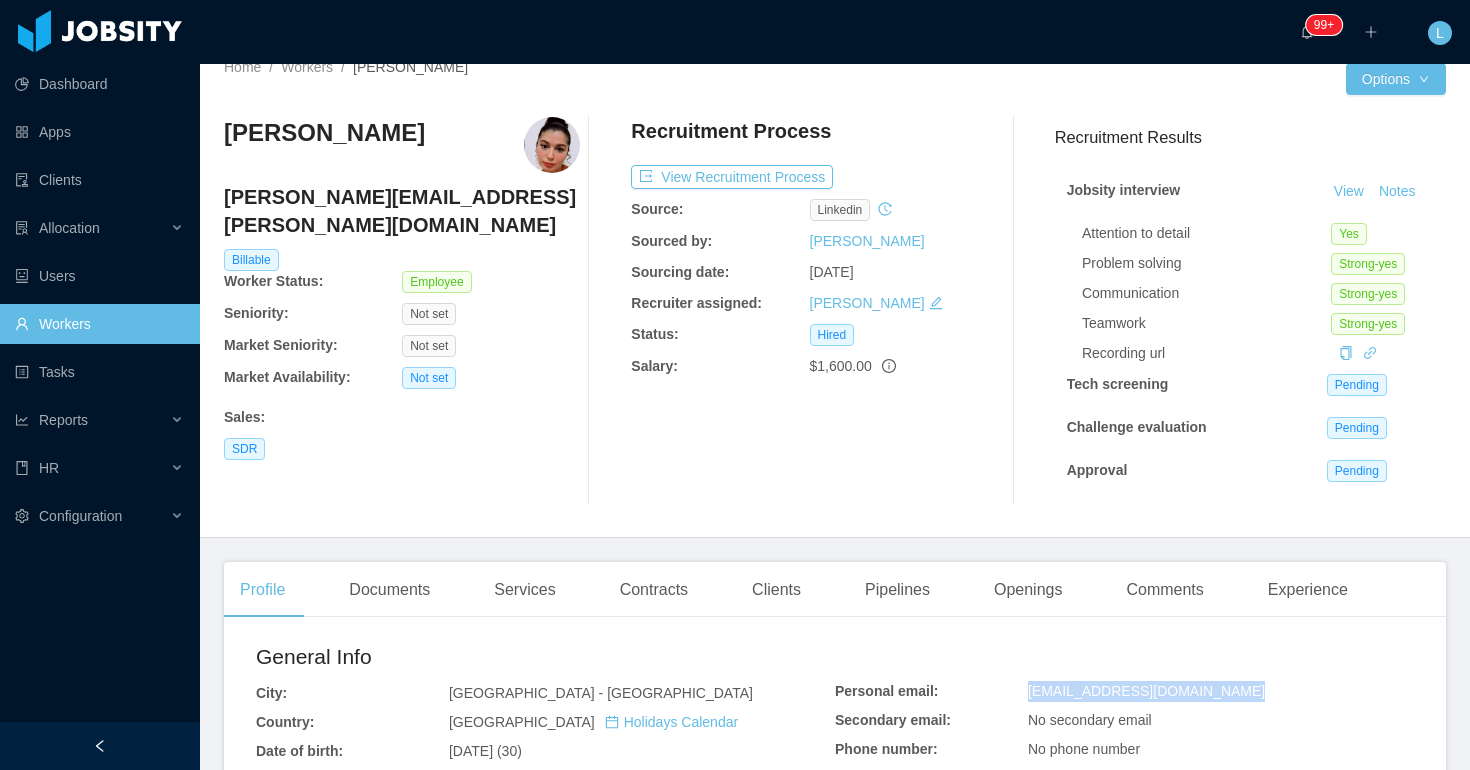 scroll, scrollTop: 0, scrollLeft: 0, axis: both 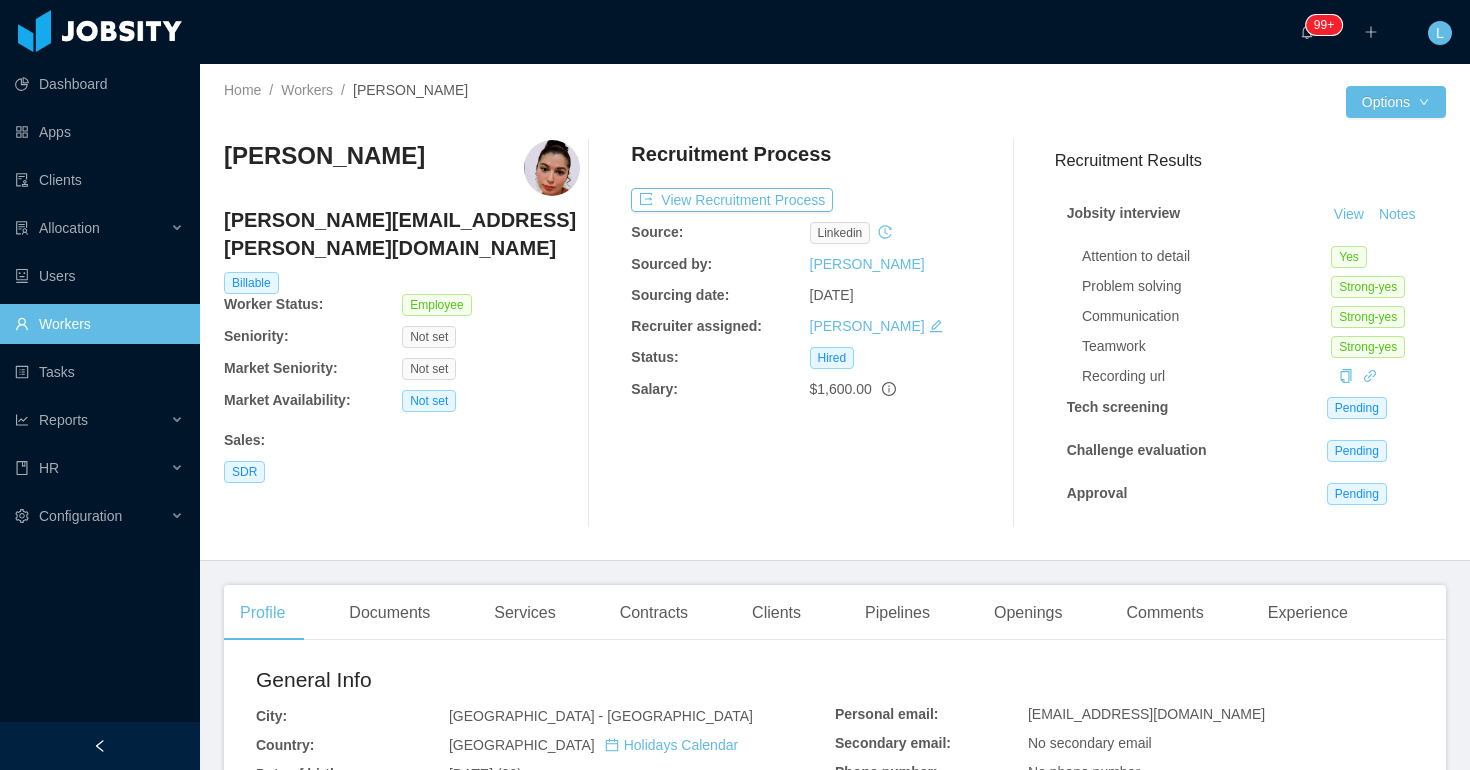 click on "Recruitment Process View Recruitment Process  Source: linkedin Sourced by: Lourdes Sanchis Sourcing date: Jun 27th, 2025 Recruiter assigned: Lourdes Sanchis   Status: Hired Salary: $1,600.00" at bounding box center (809, 334) 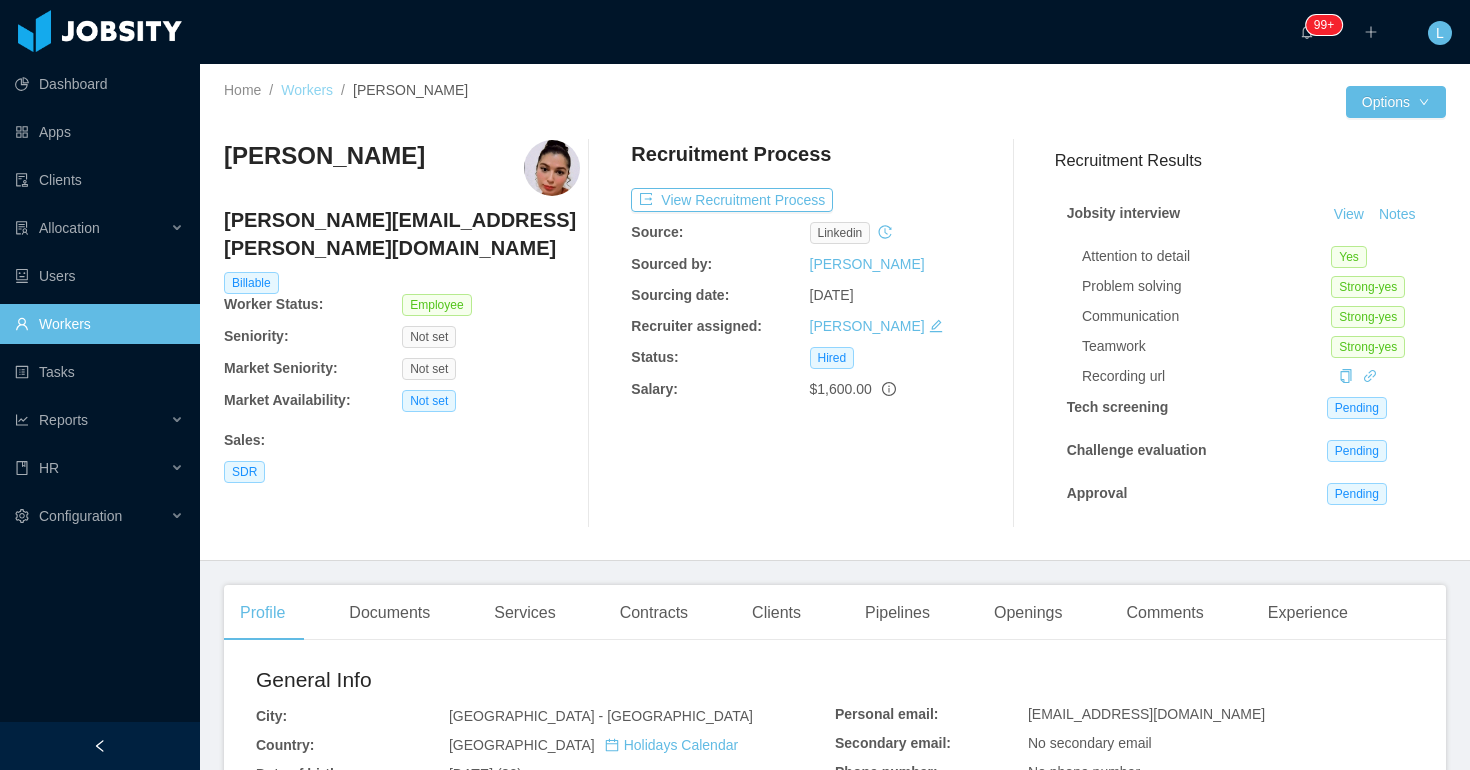 click on "Workers" at bounding box center [307, 90] 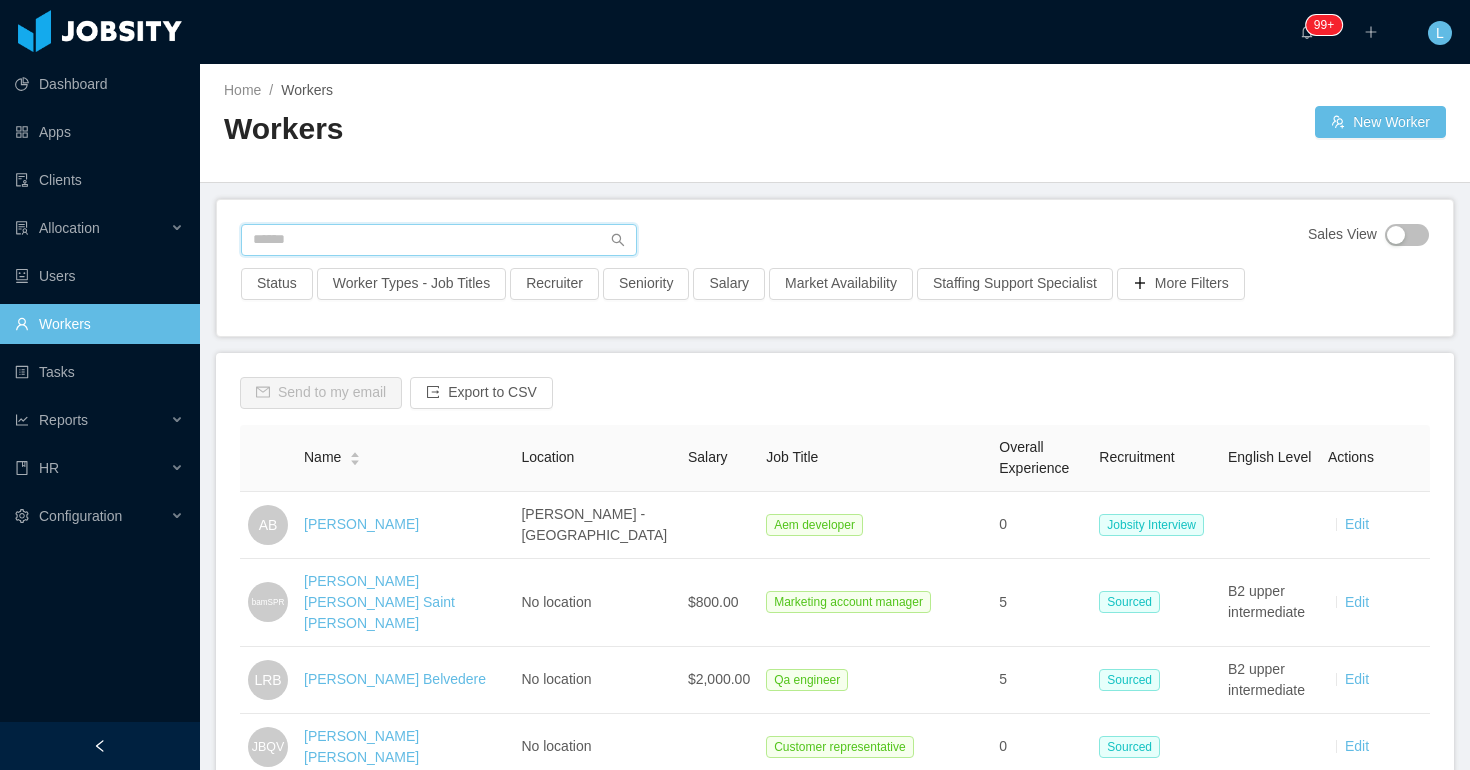 click at bounding box center (439, 240) 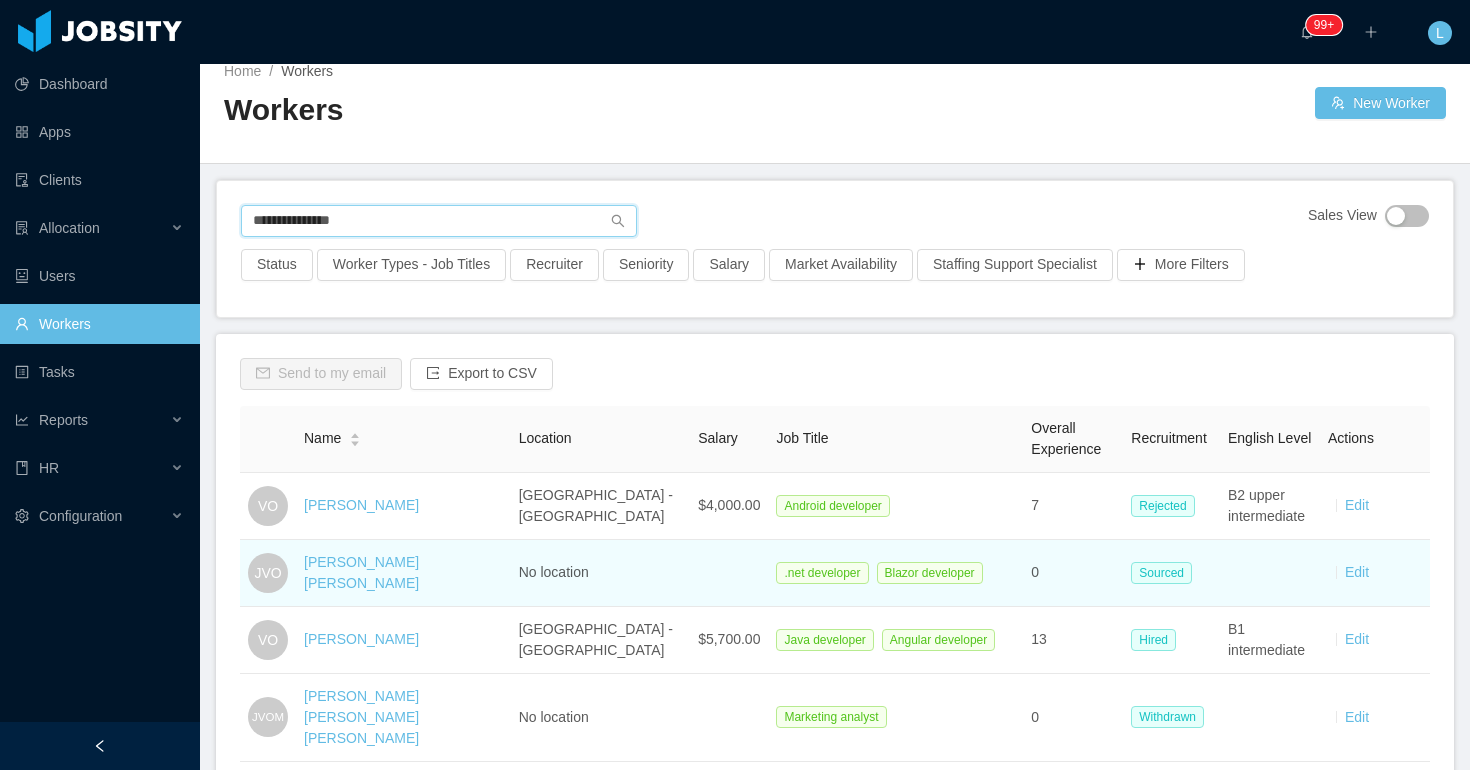 scroll, scrollTop: 25, scrollLeft: 0, axis: vertical 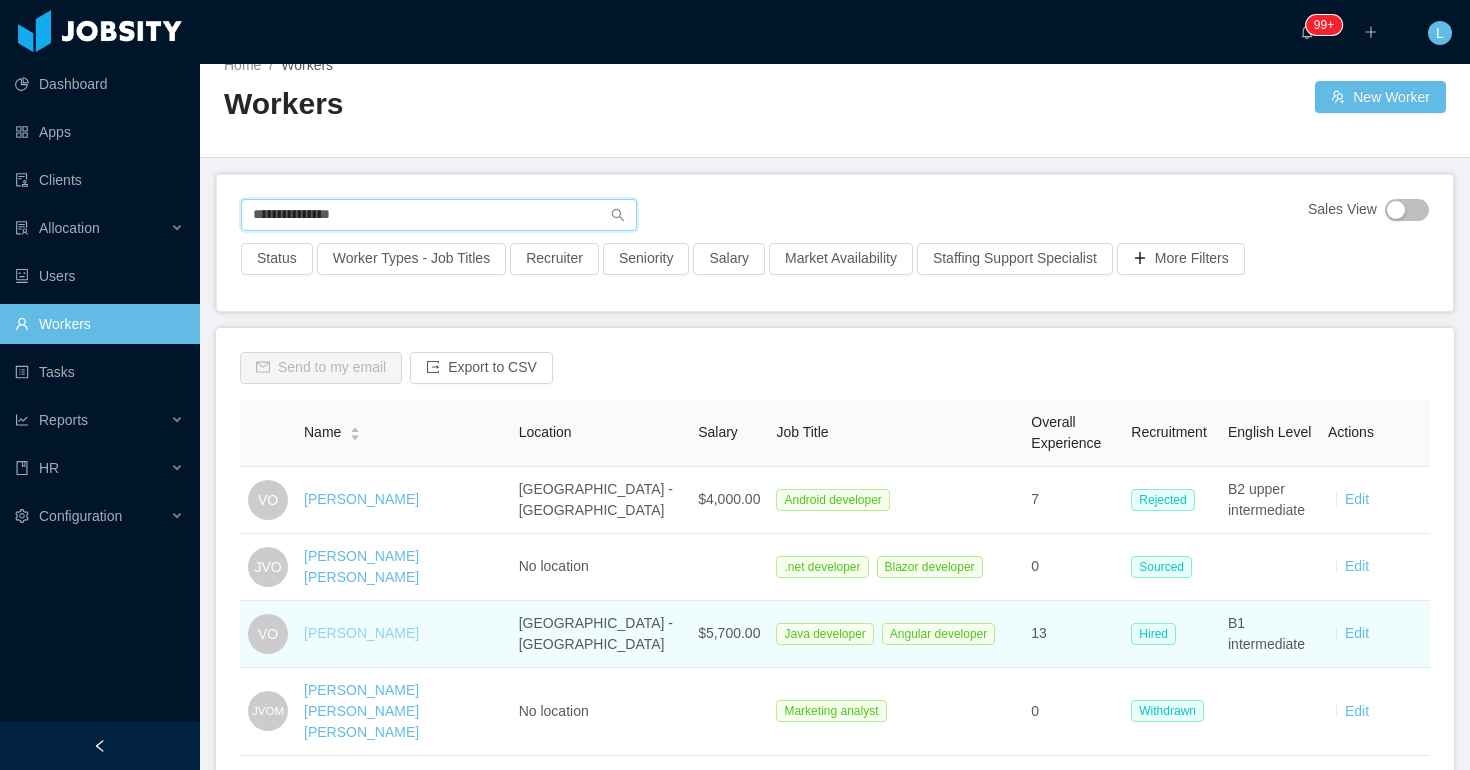 type on "**********" 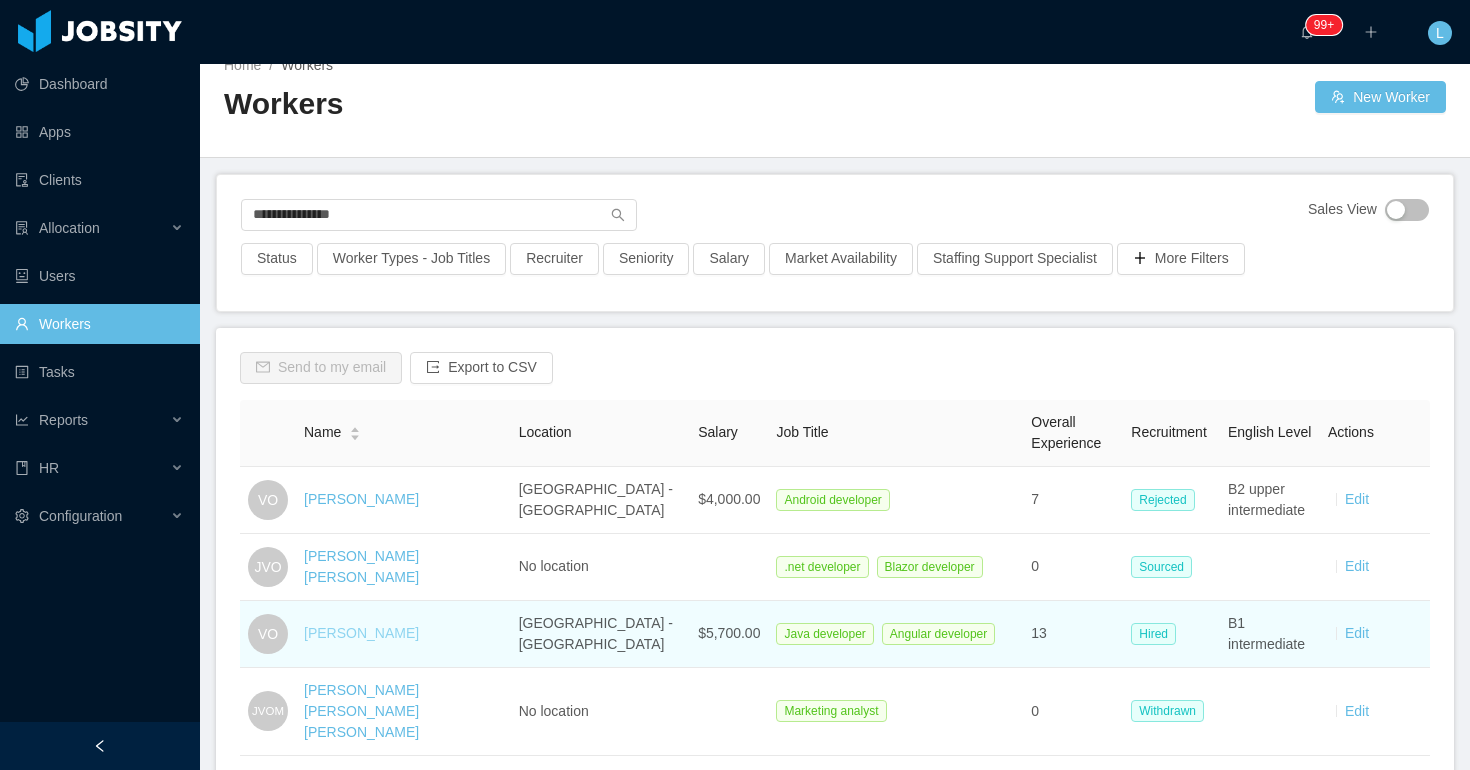 click on "Victor Oliveira" at bounding box center (361, 633) 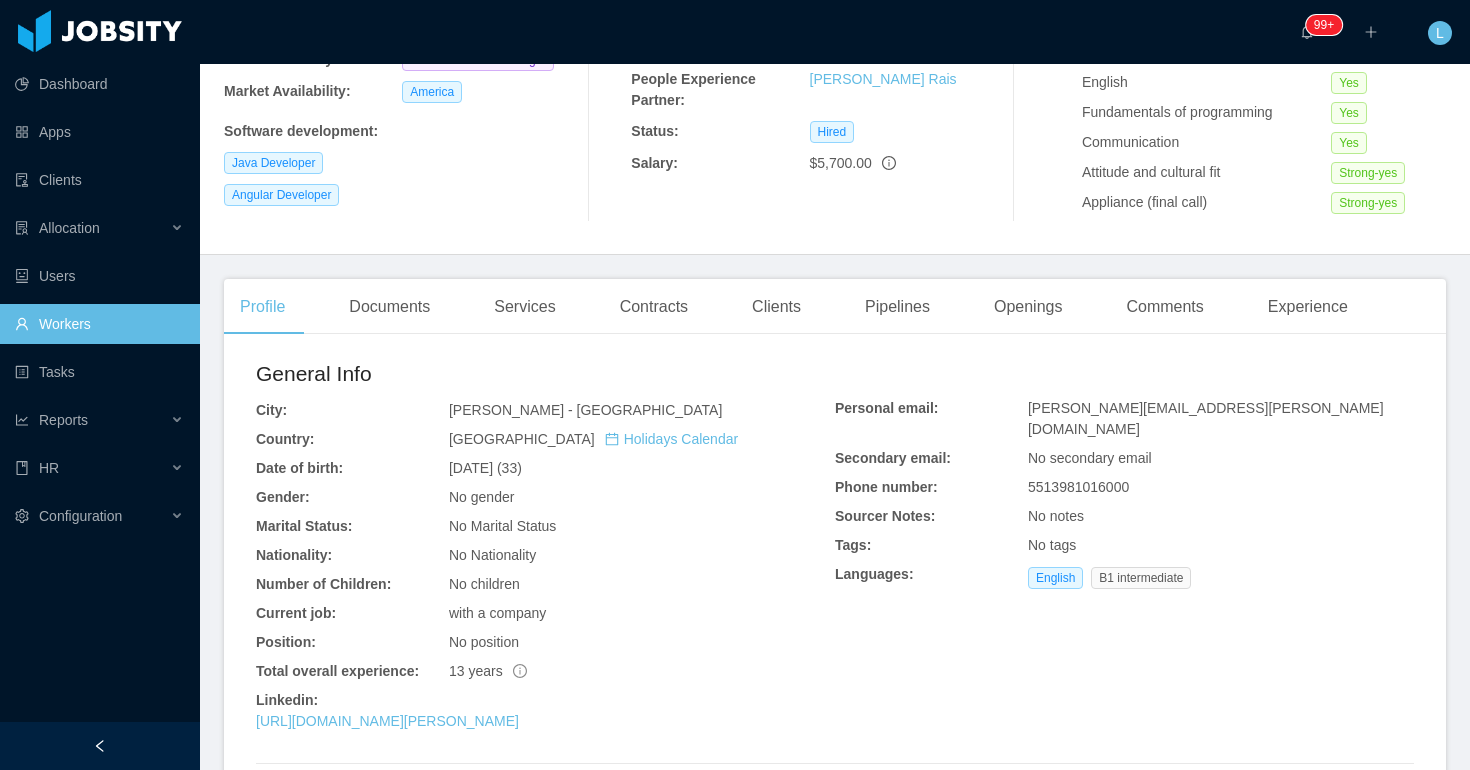 scroll, scrollTop: 314, scrollLeft: 0, axis: vertical 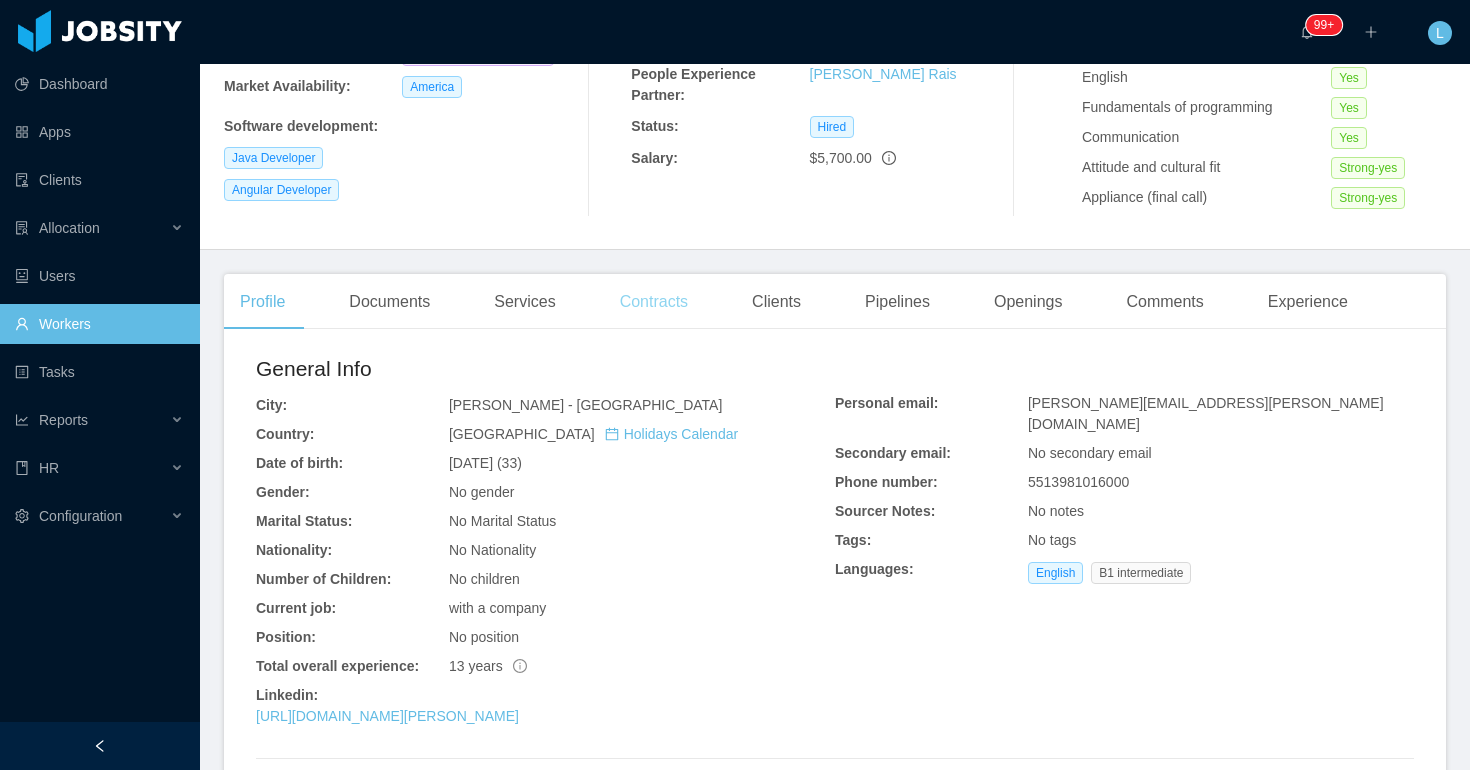 click on "Contracts" at bounding box center (654, 302) 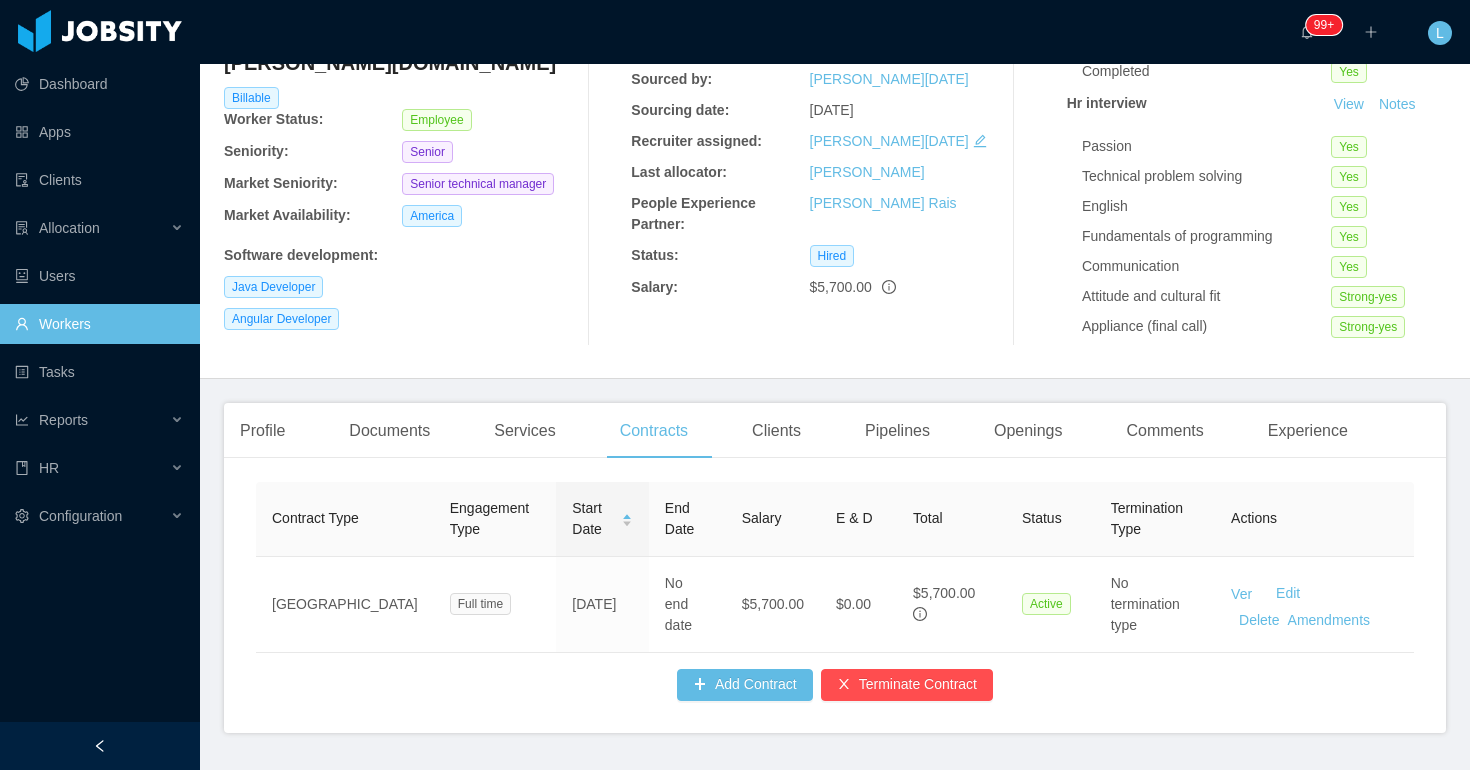 scroll, scrollTop: 171, scrollLeft: 0, axis: vertical 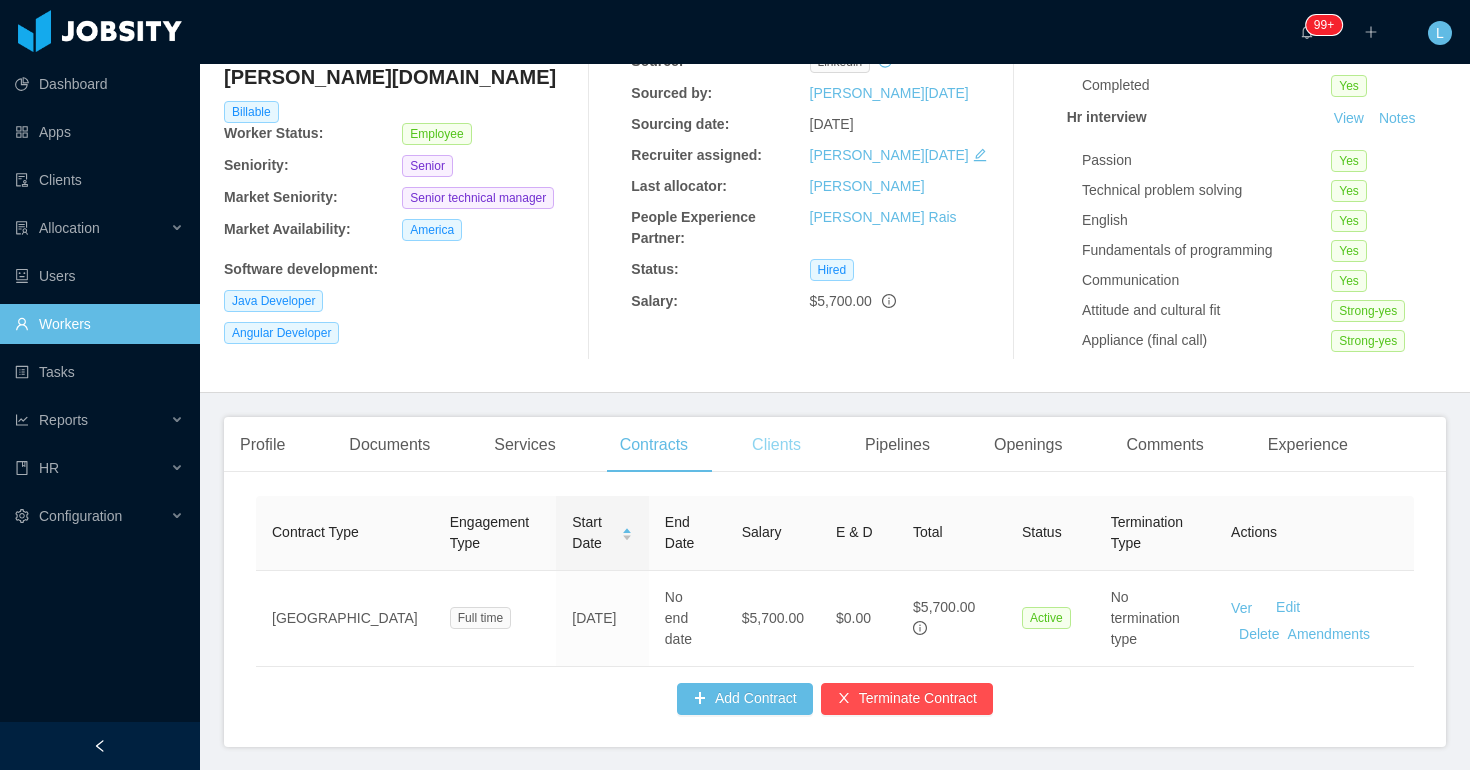 click on "Clients" at bounding box center [776, 445] 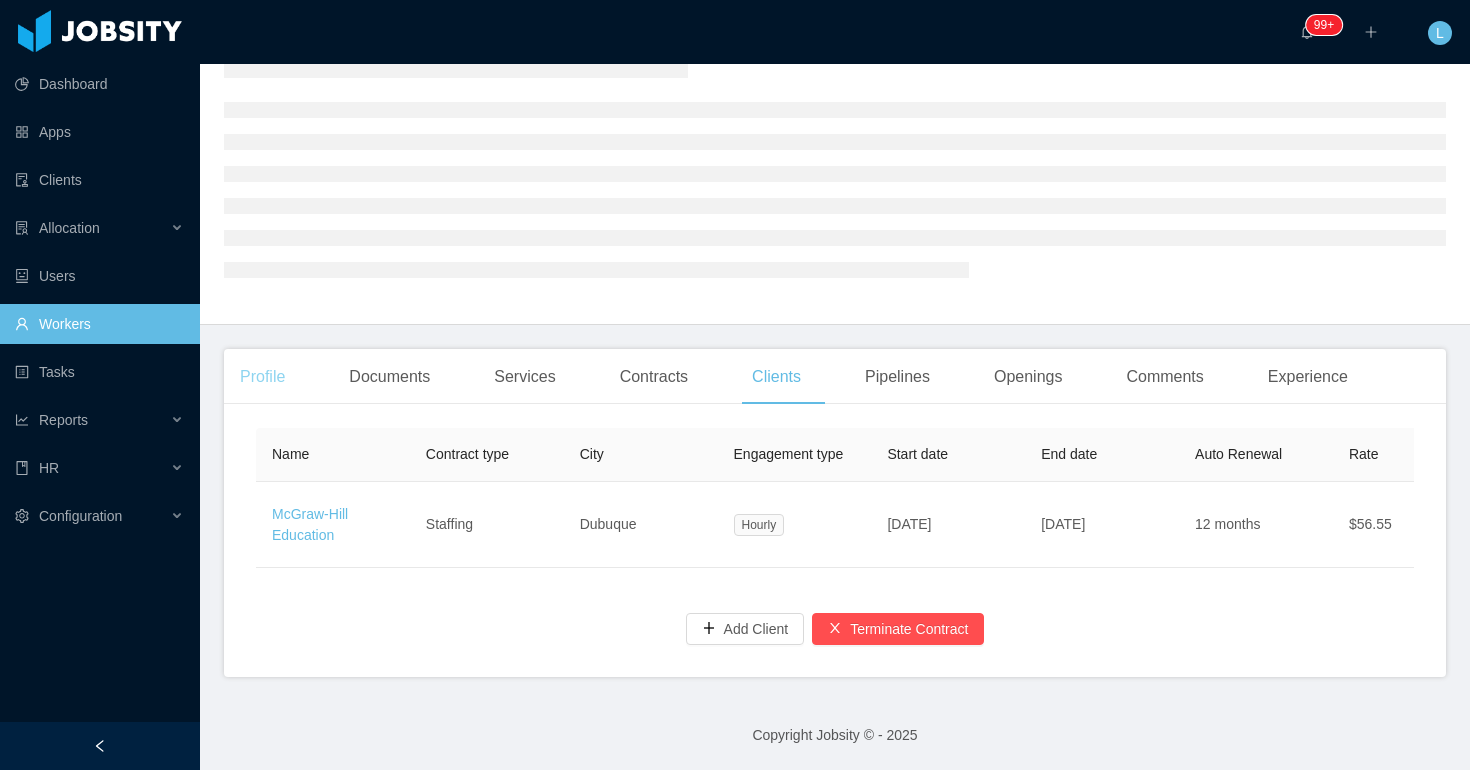scroll, scrollTop: 171, scrollLeft: 0, axis: vertical 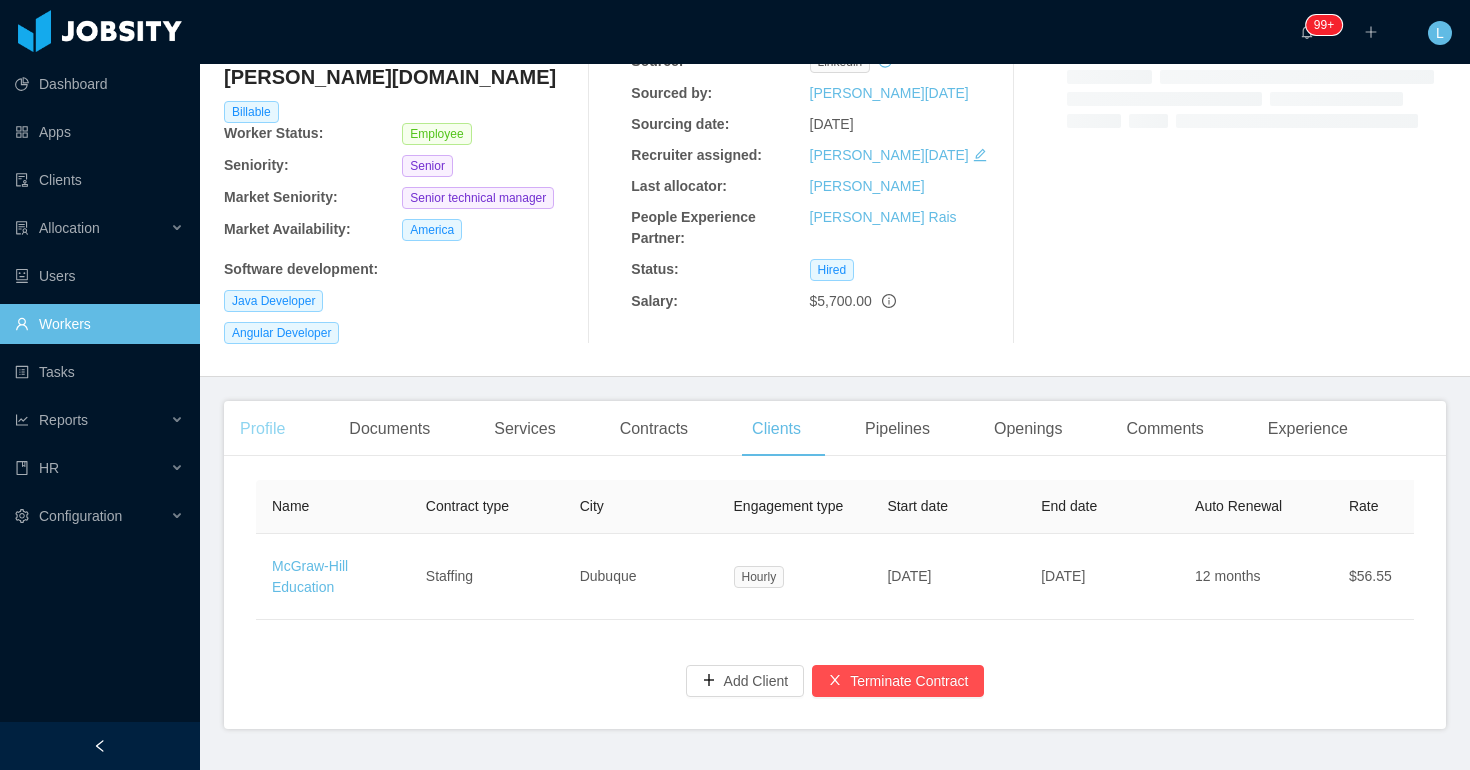 click on "Profile" at bounding box center [262, 429] 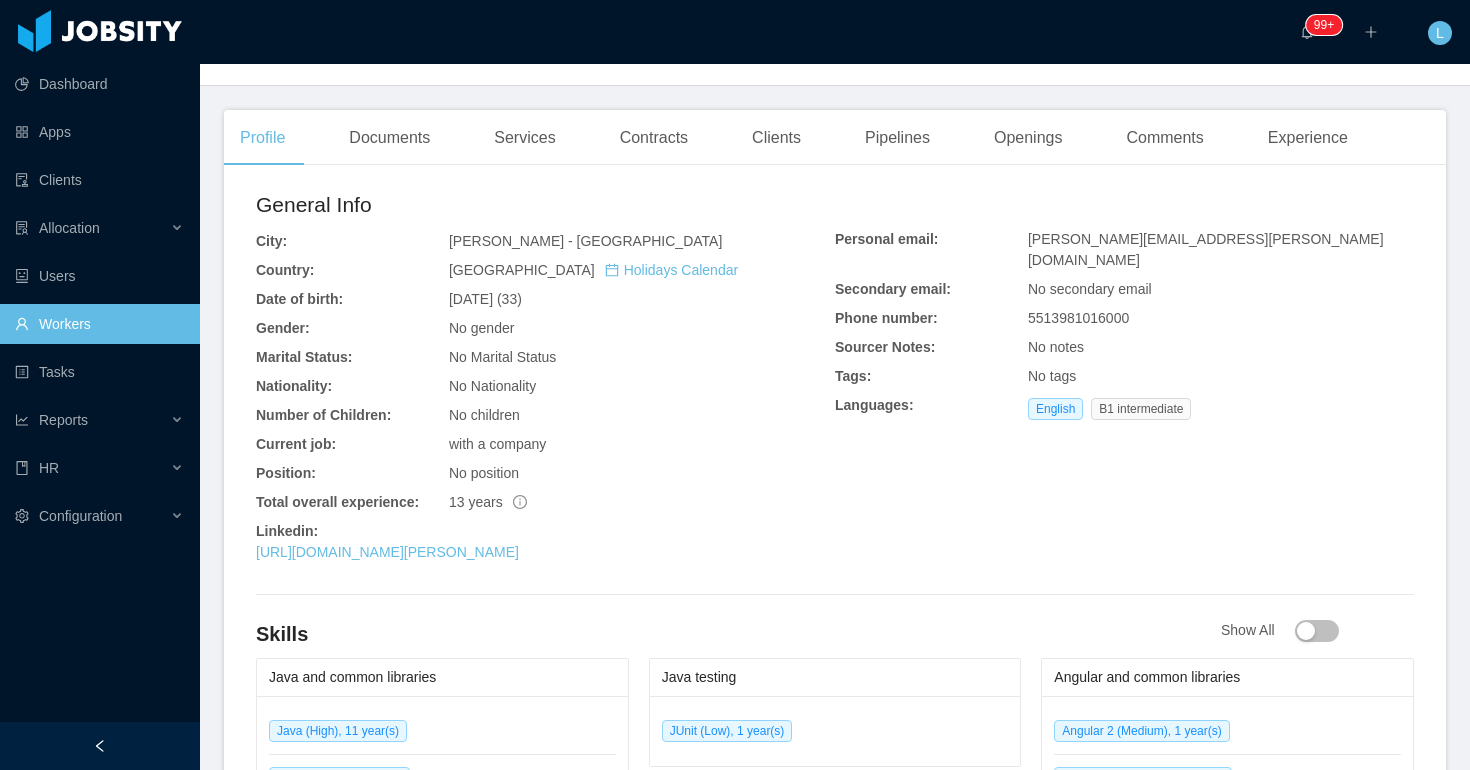scroll, scrollTop: 563, scrollLeft: 0, axis: vertical 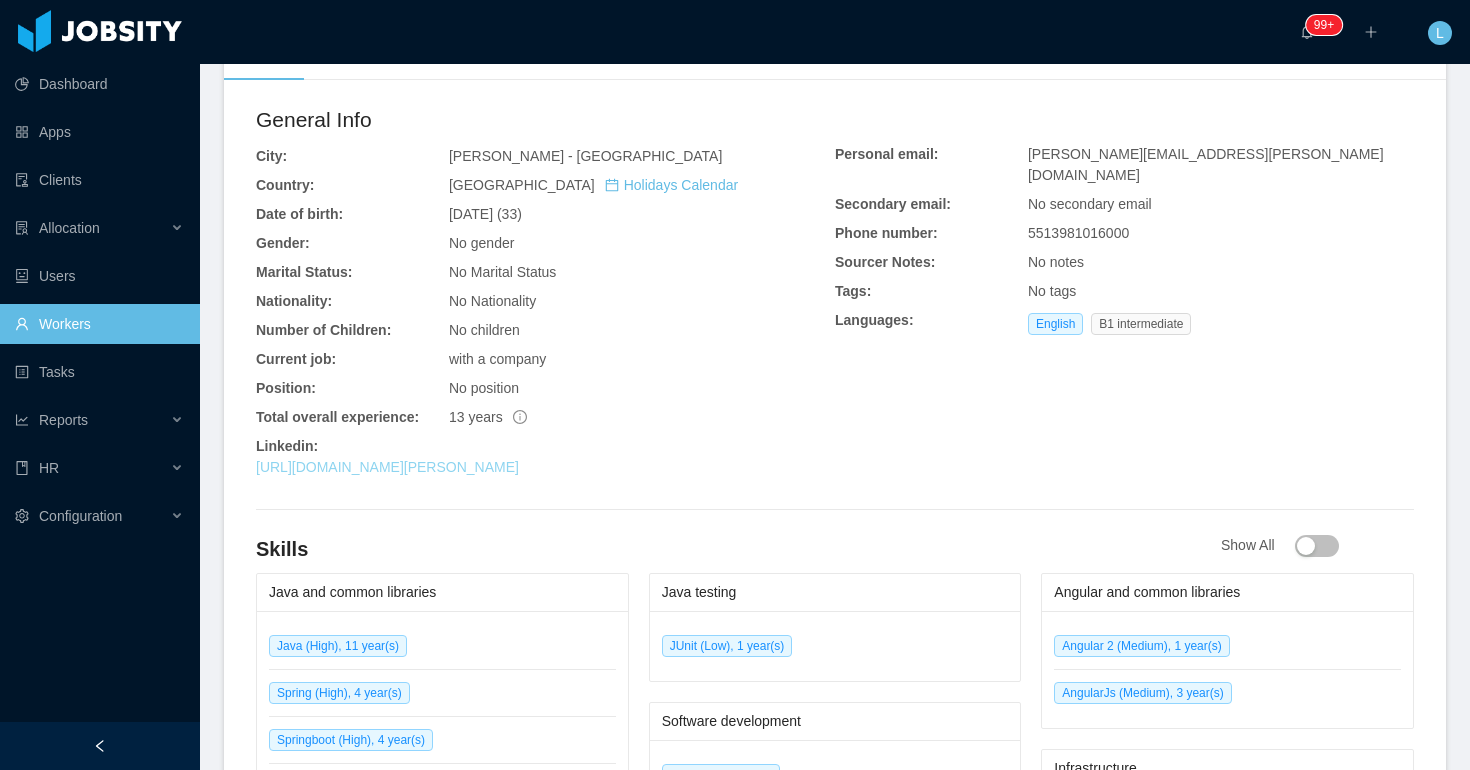 click on "https://www.linkedin.com/in/victor-oc" at bounding box center [387, 467] 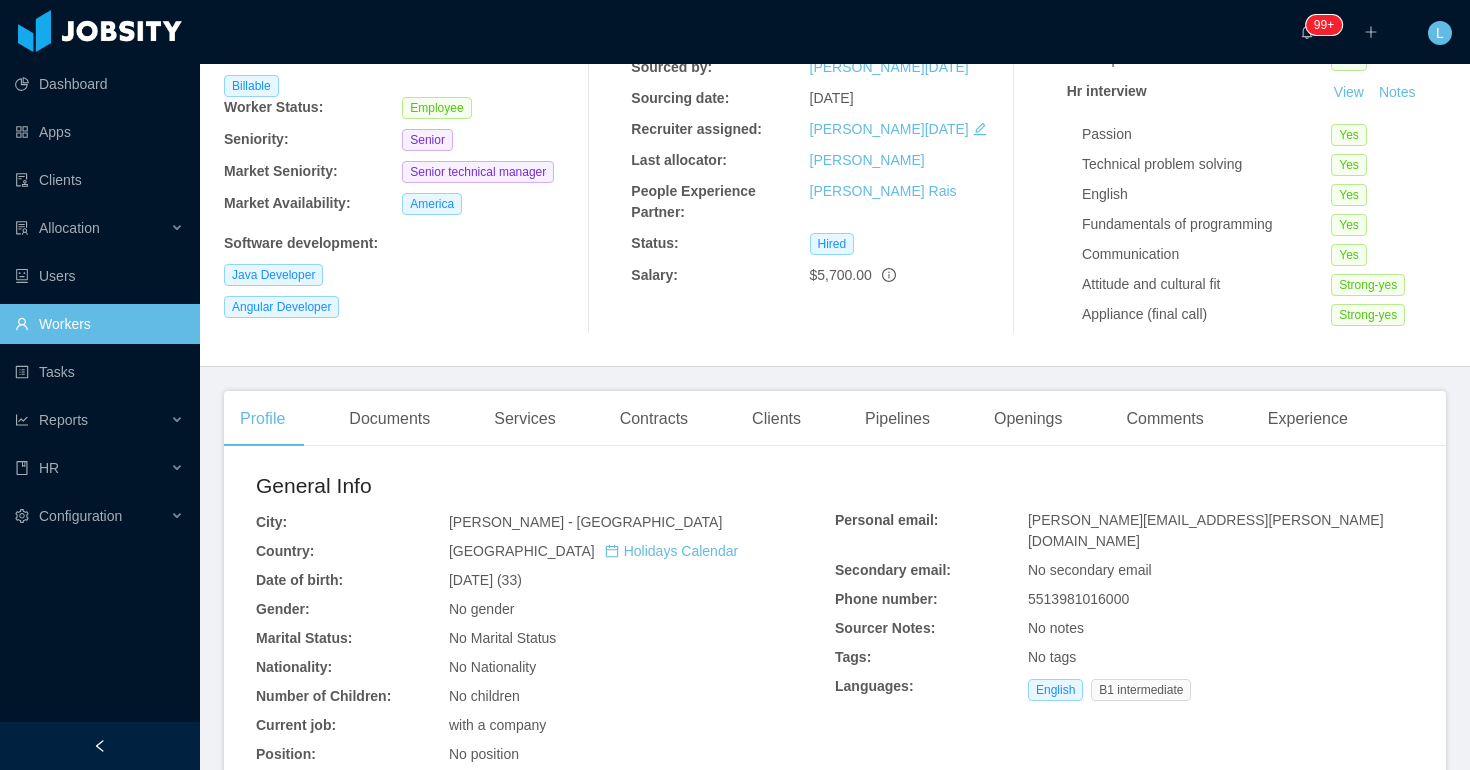 scroll, scrollTop: 0, scrollLeft: 0, axis: both 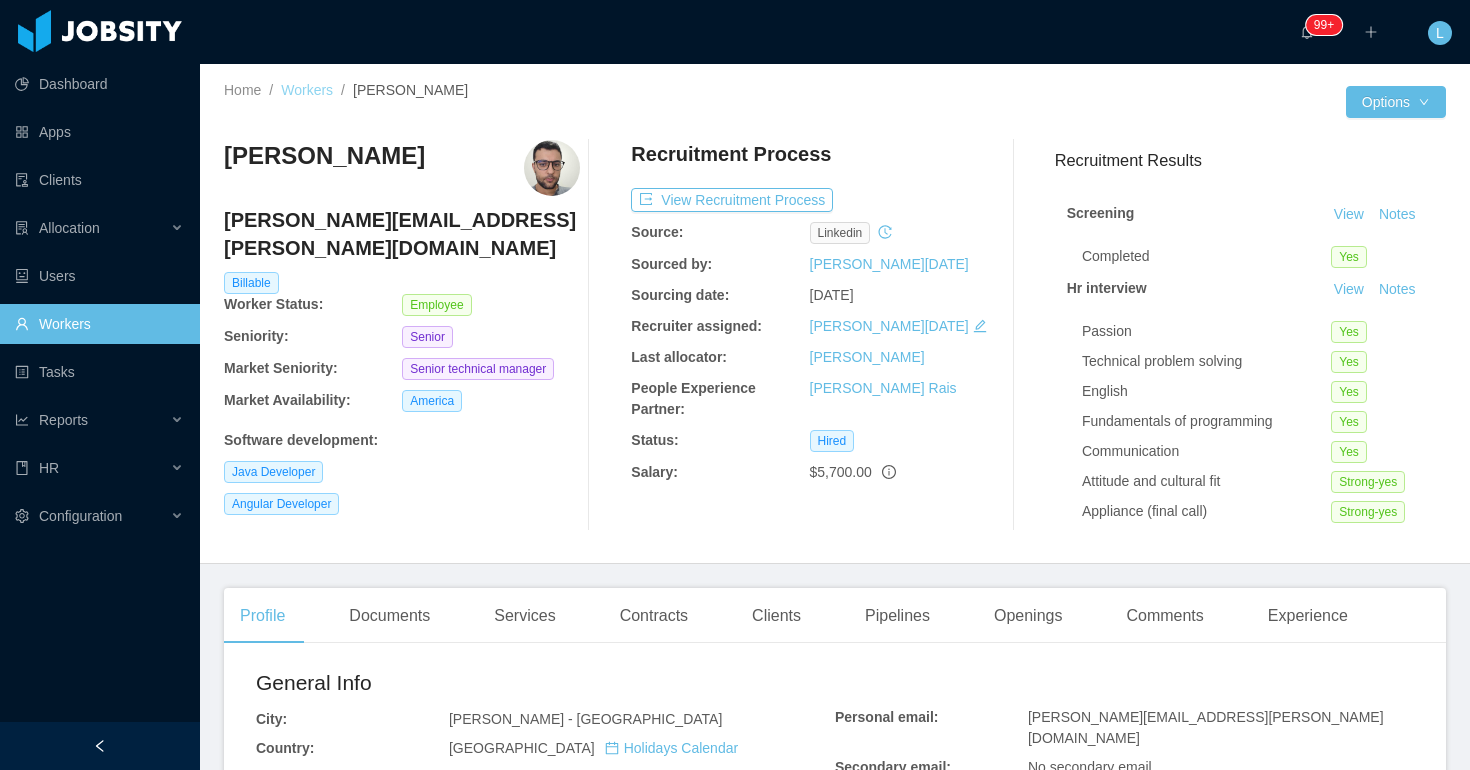click on "Workers" at bounding box center [307, 90] 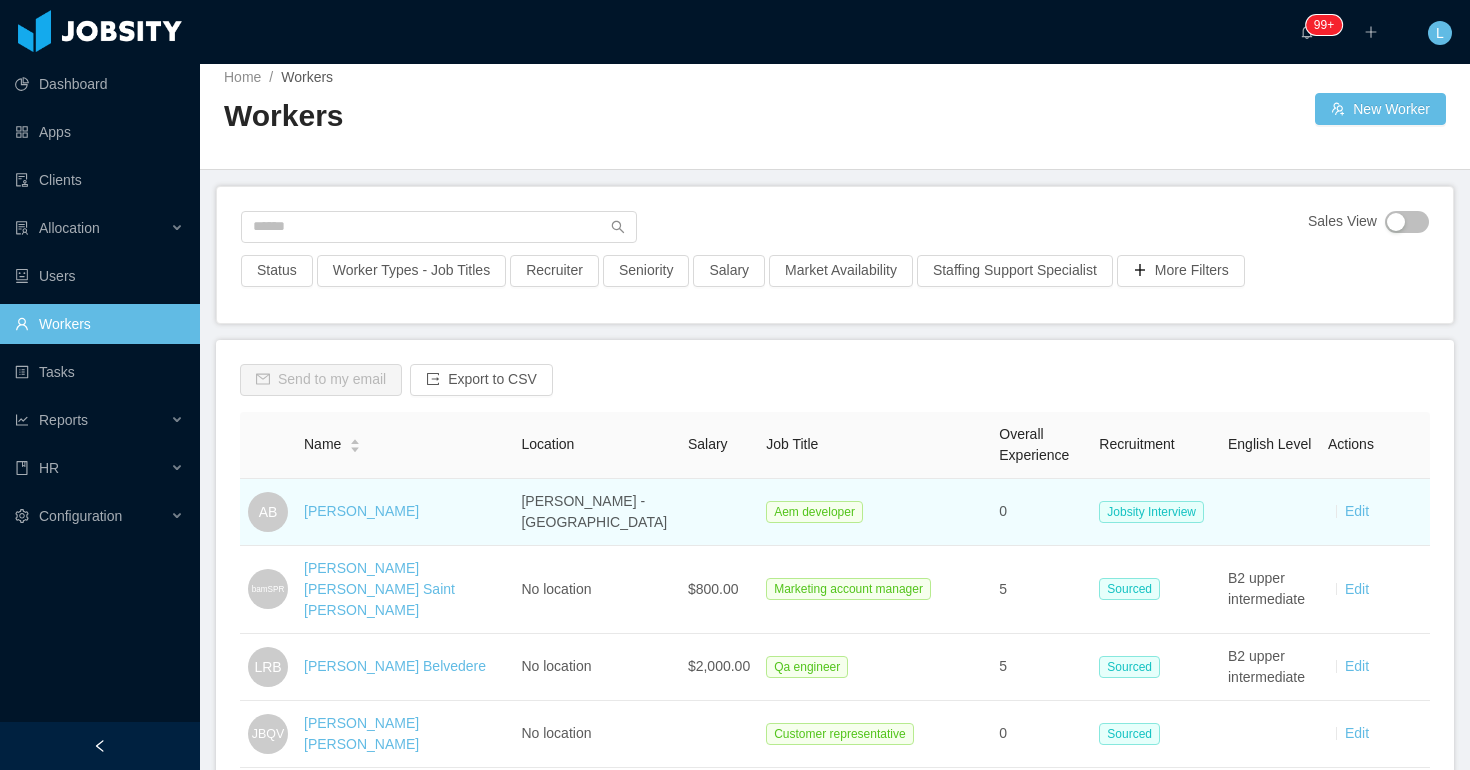 scroll, scrollTop: 0, scrollLeft: 0, axis: both 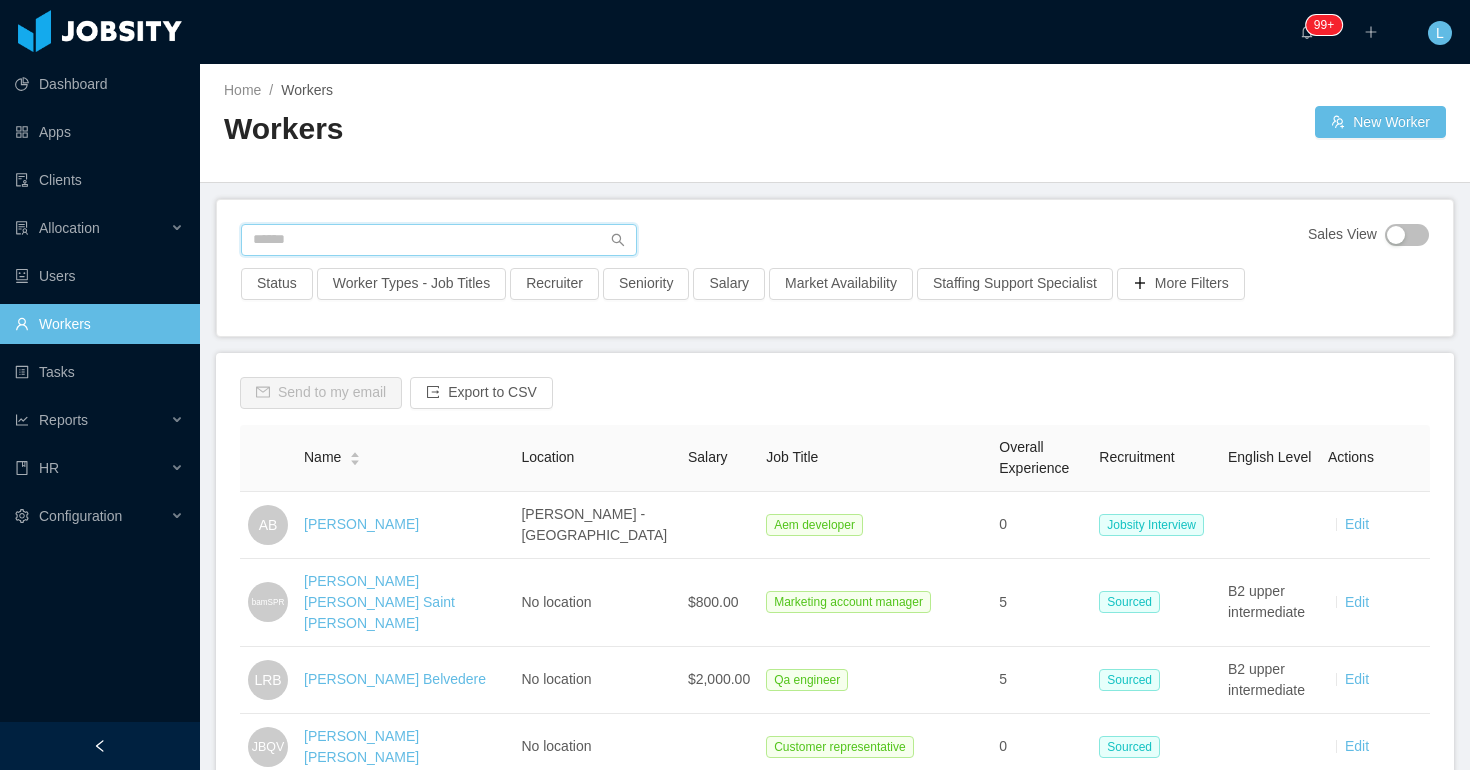 click at bounding box center [439, 240] 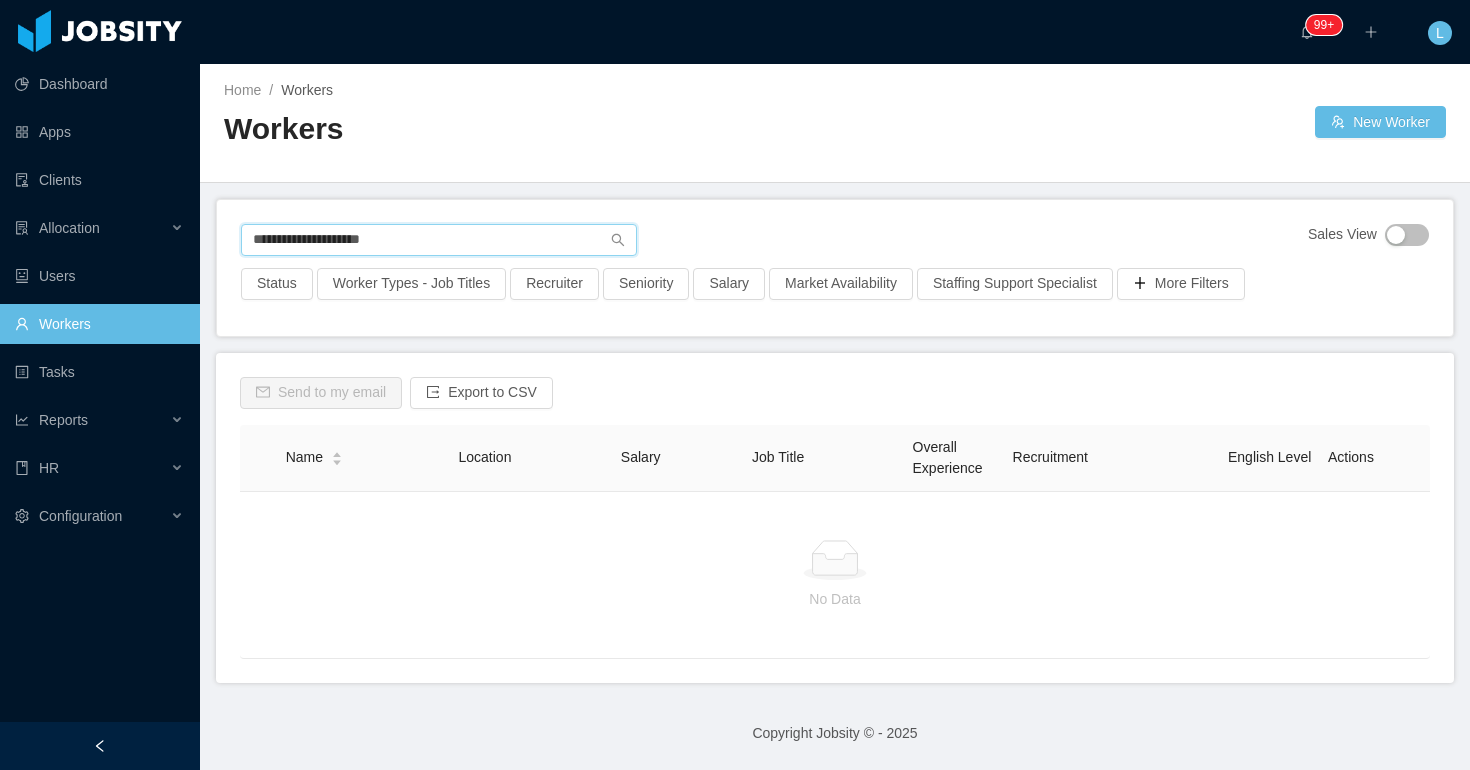 type on "**********" 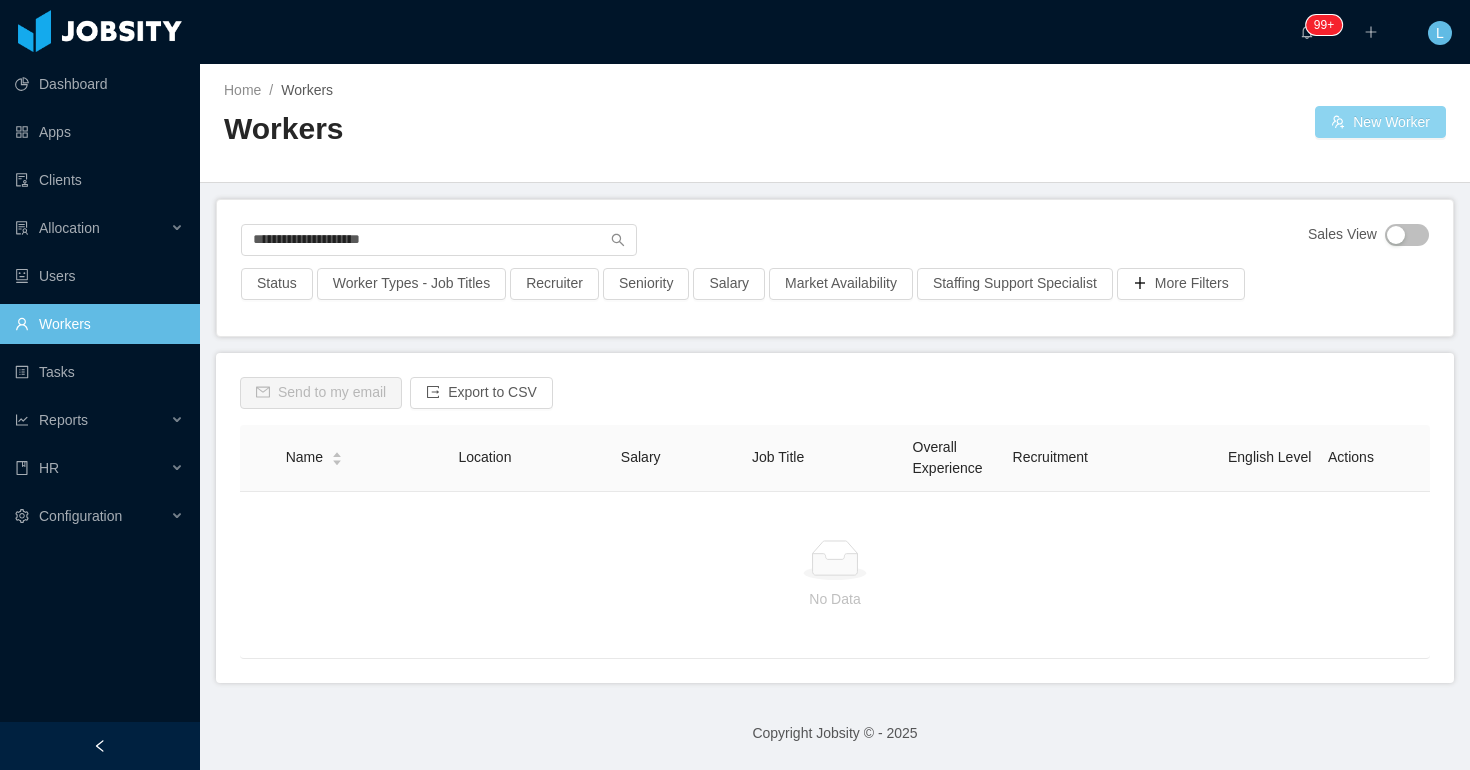 click on "New Worker" at bounding box center (1380, 122) 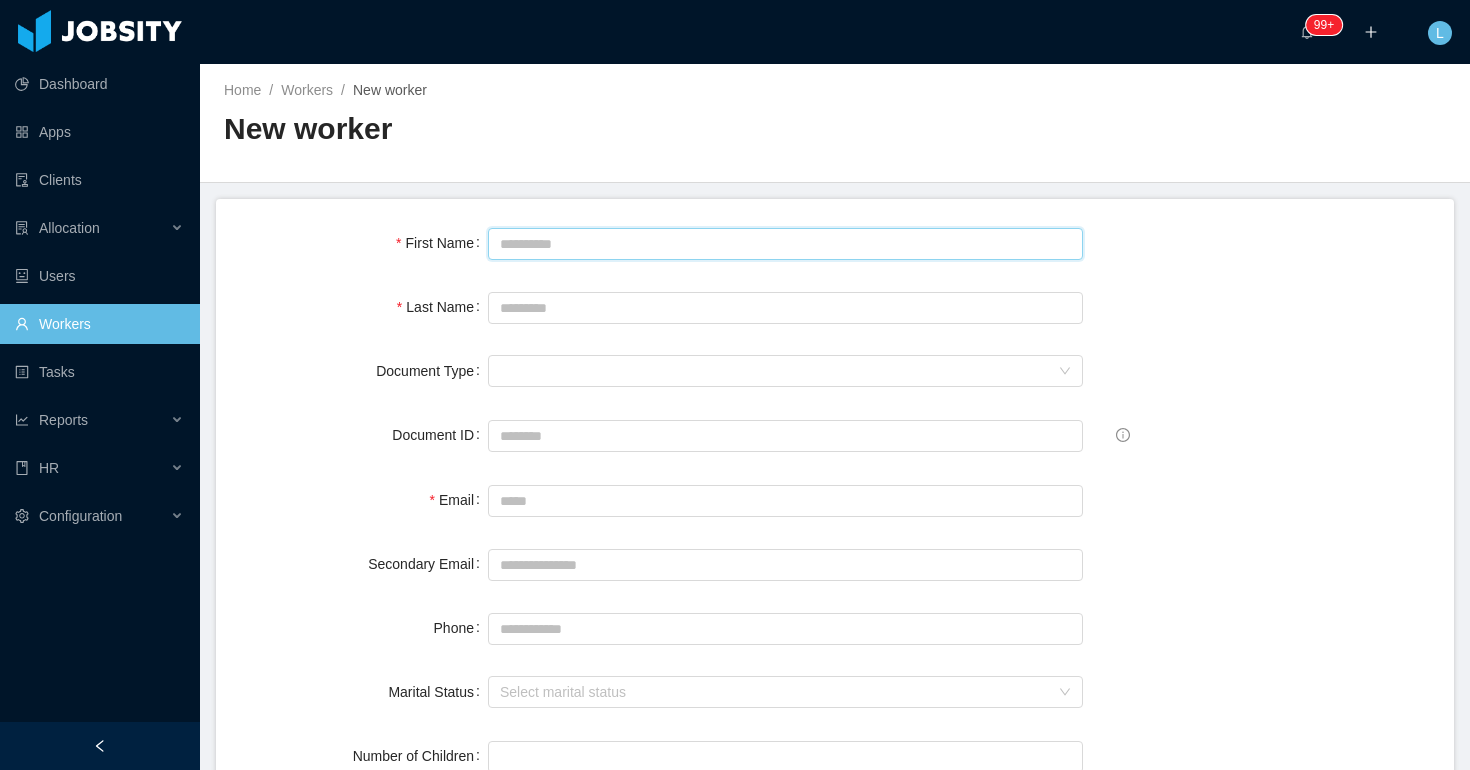 click on "First Name" at bounding box center (785, 244) 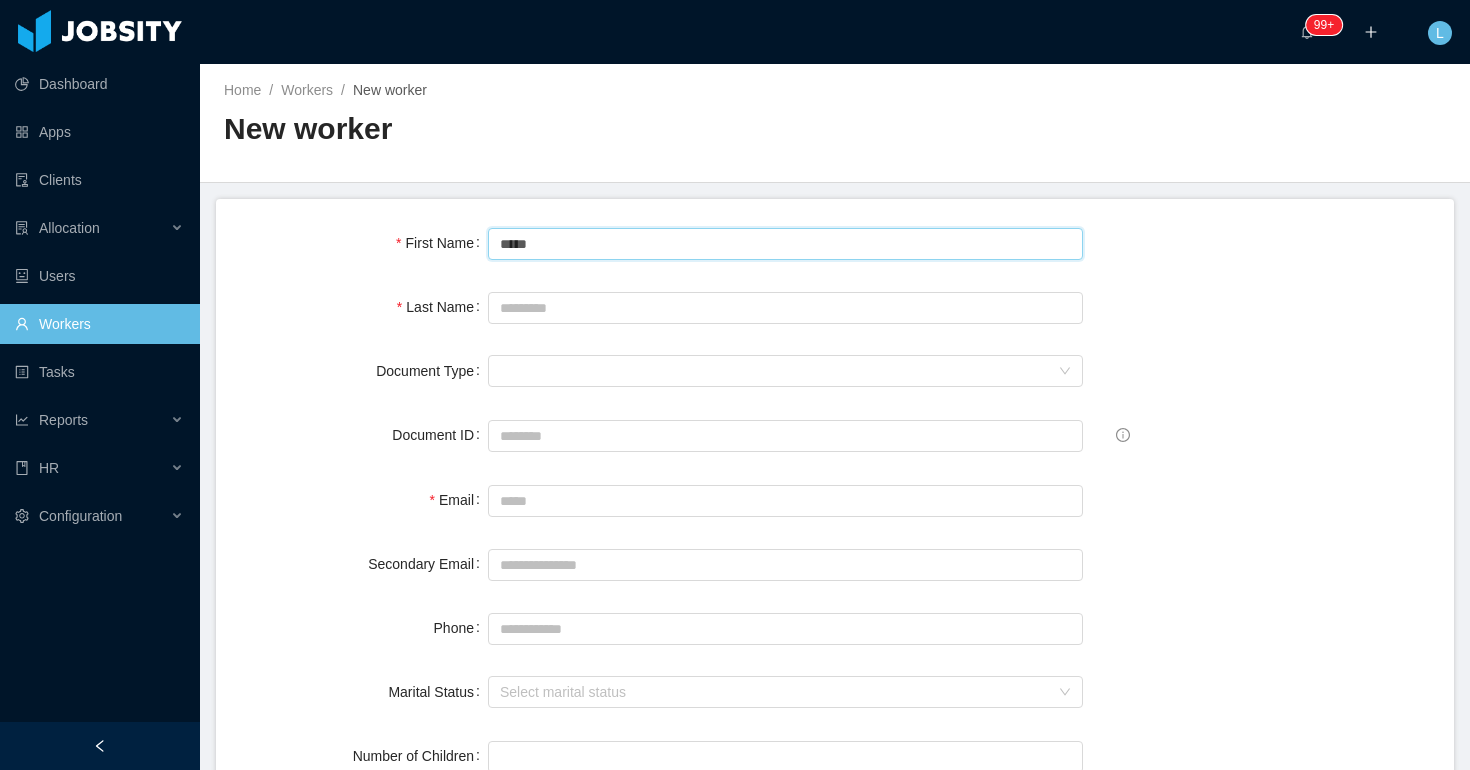 type on "*****" 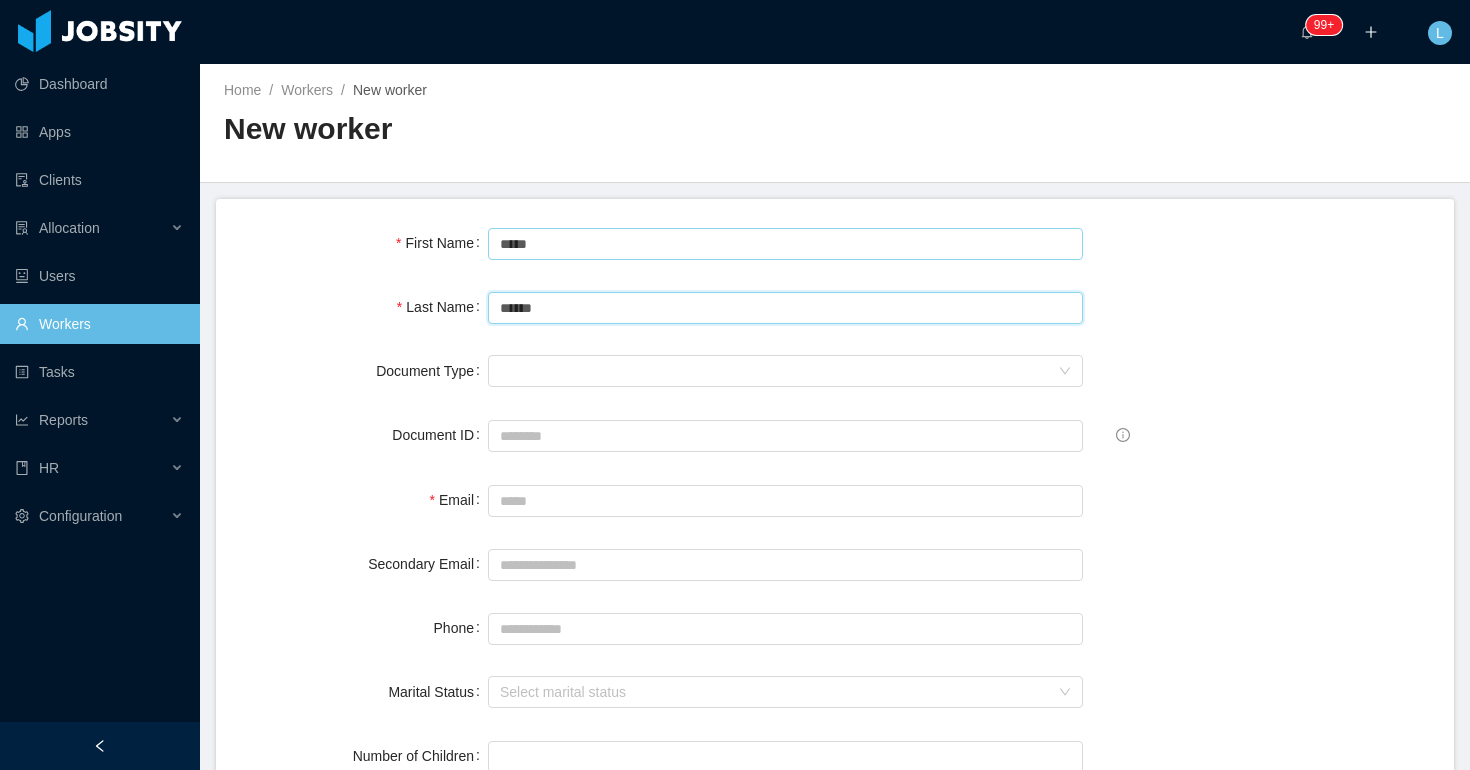 type on "******" 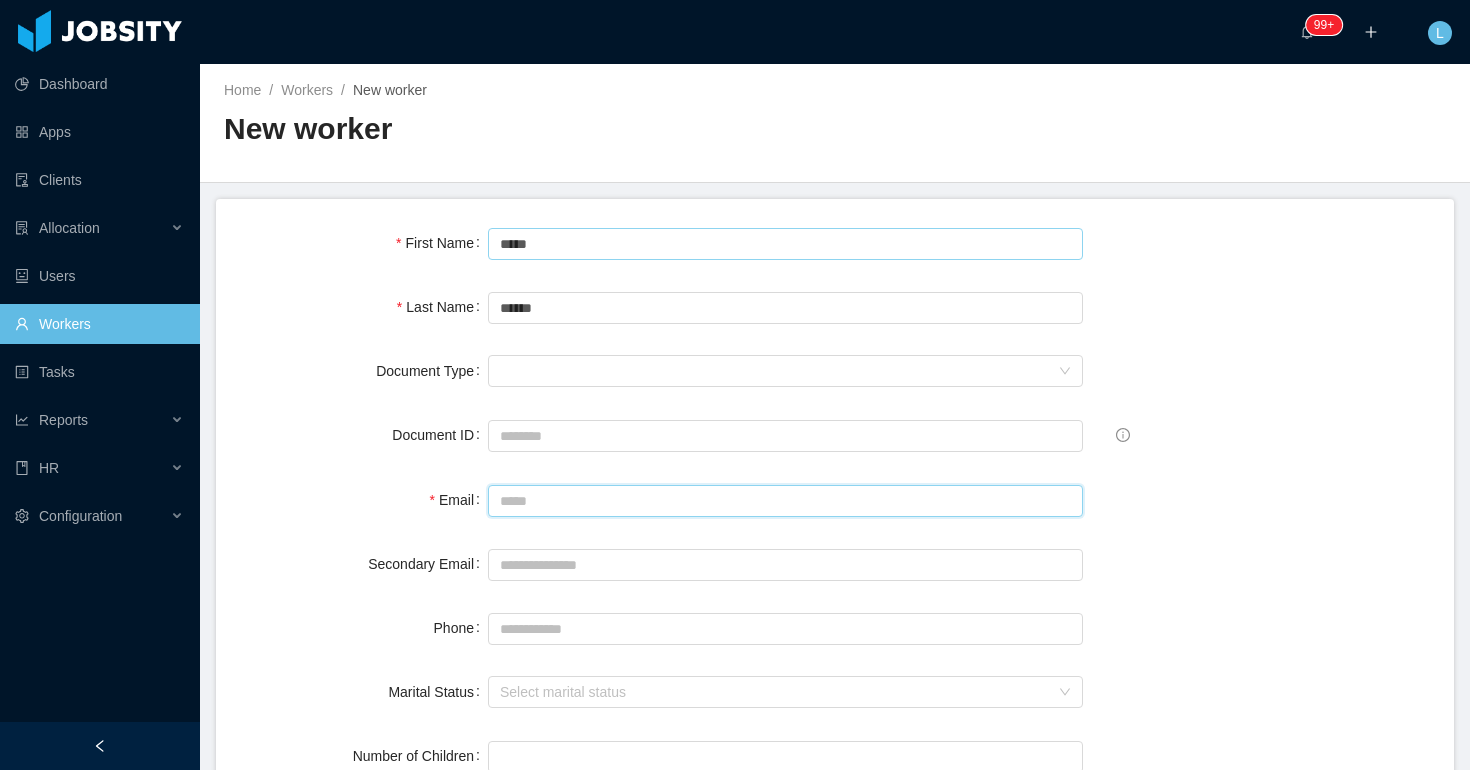 paste on "**********" 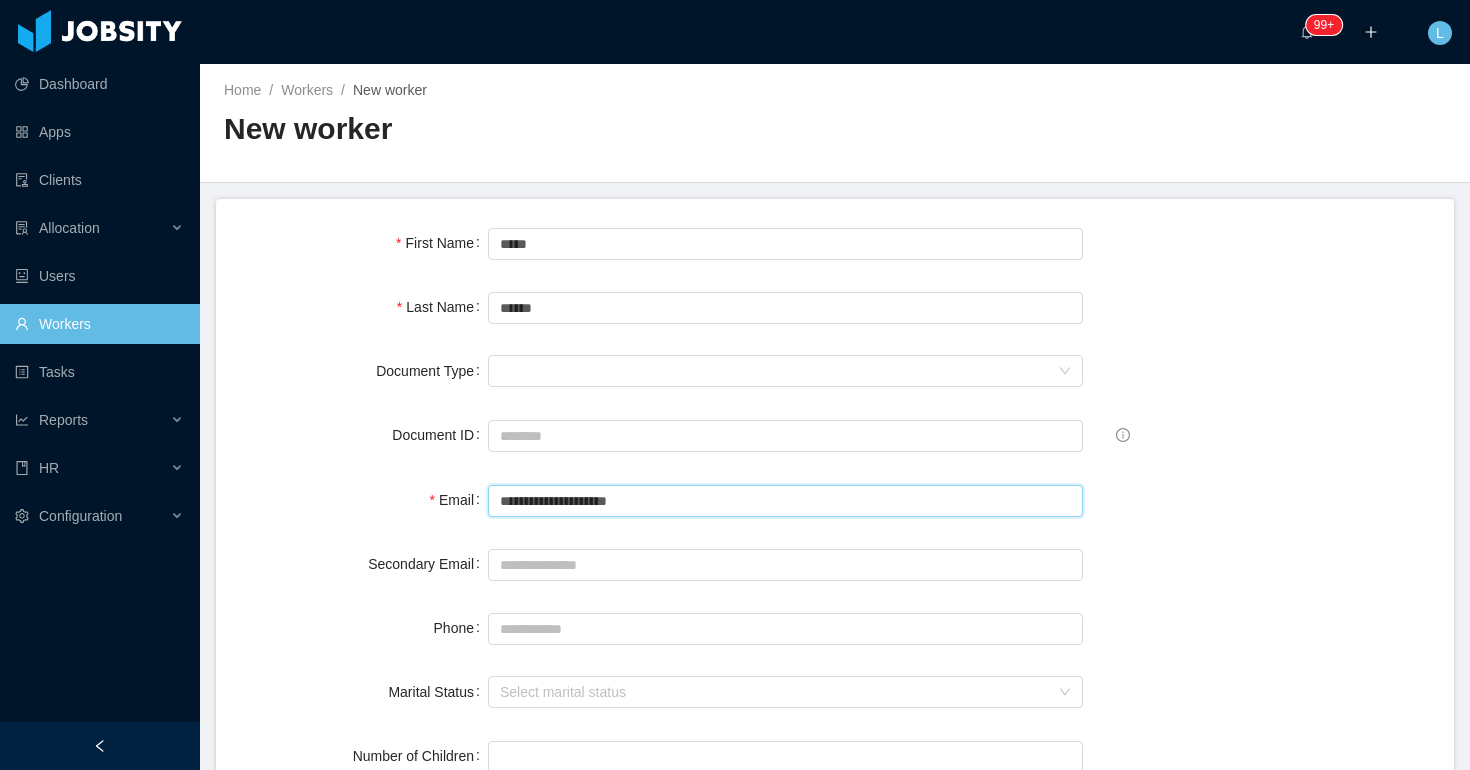 type on "**********" 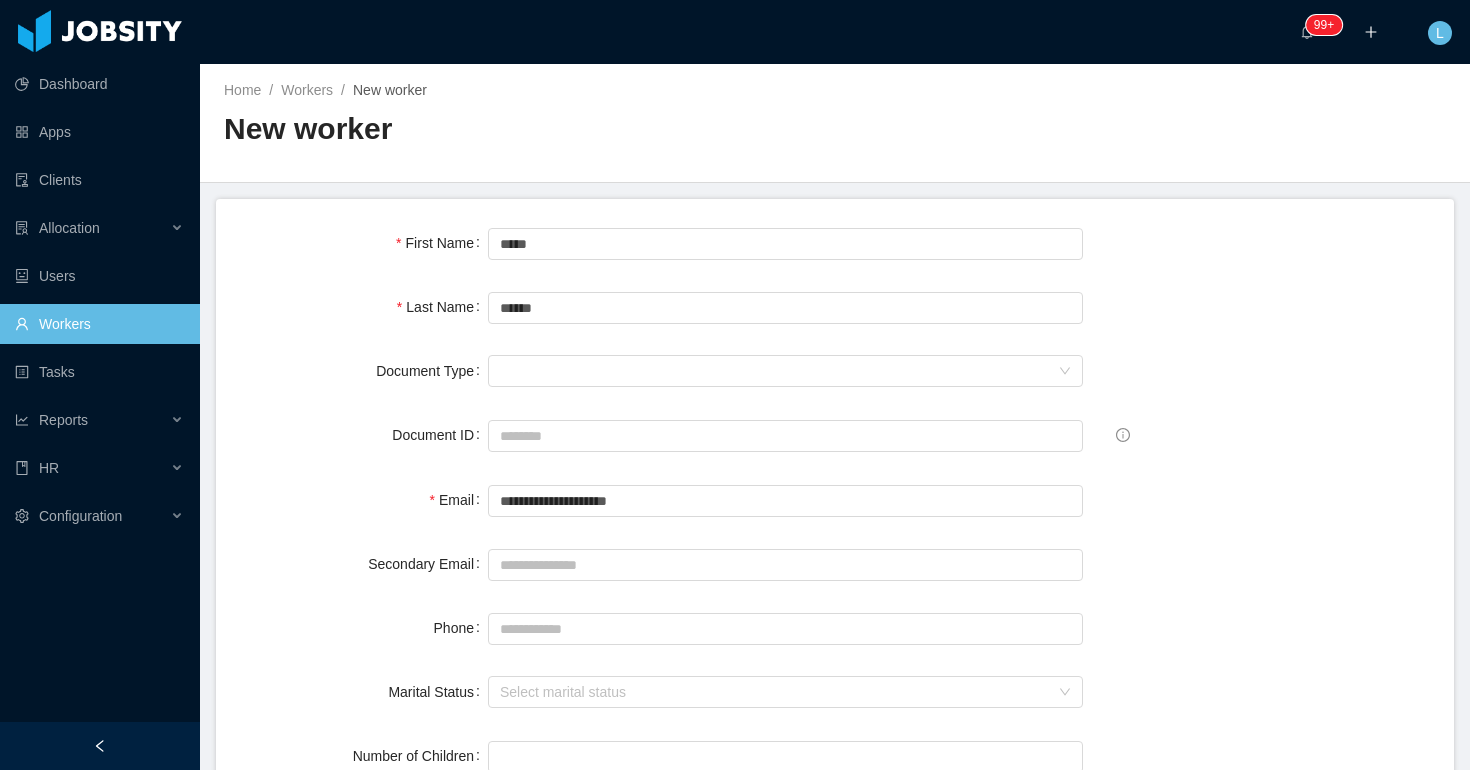 click on "**********" at bounding box center [835, 1405] 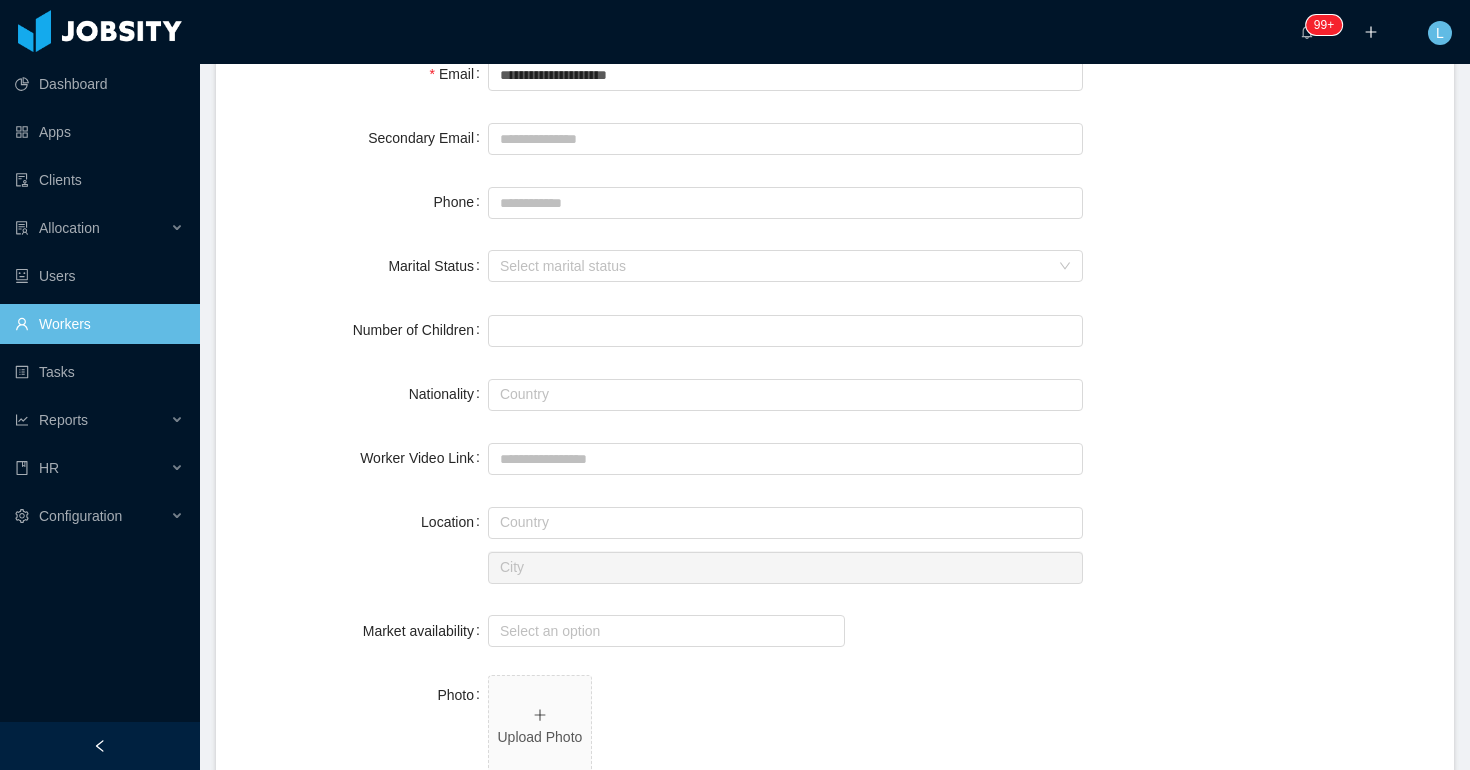 scroll, scrollTop: 428, scrollLeft: 0, axis: vertical 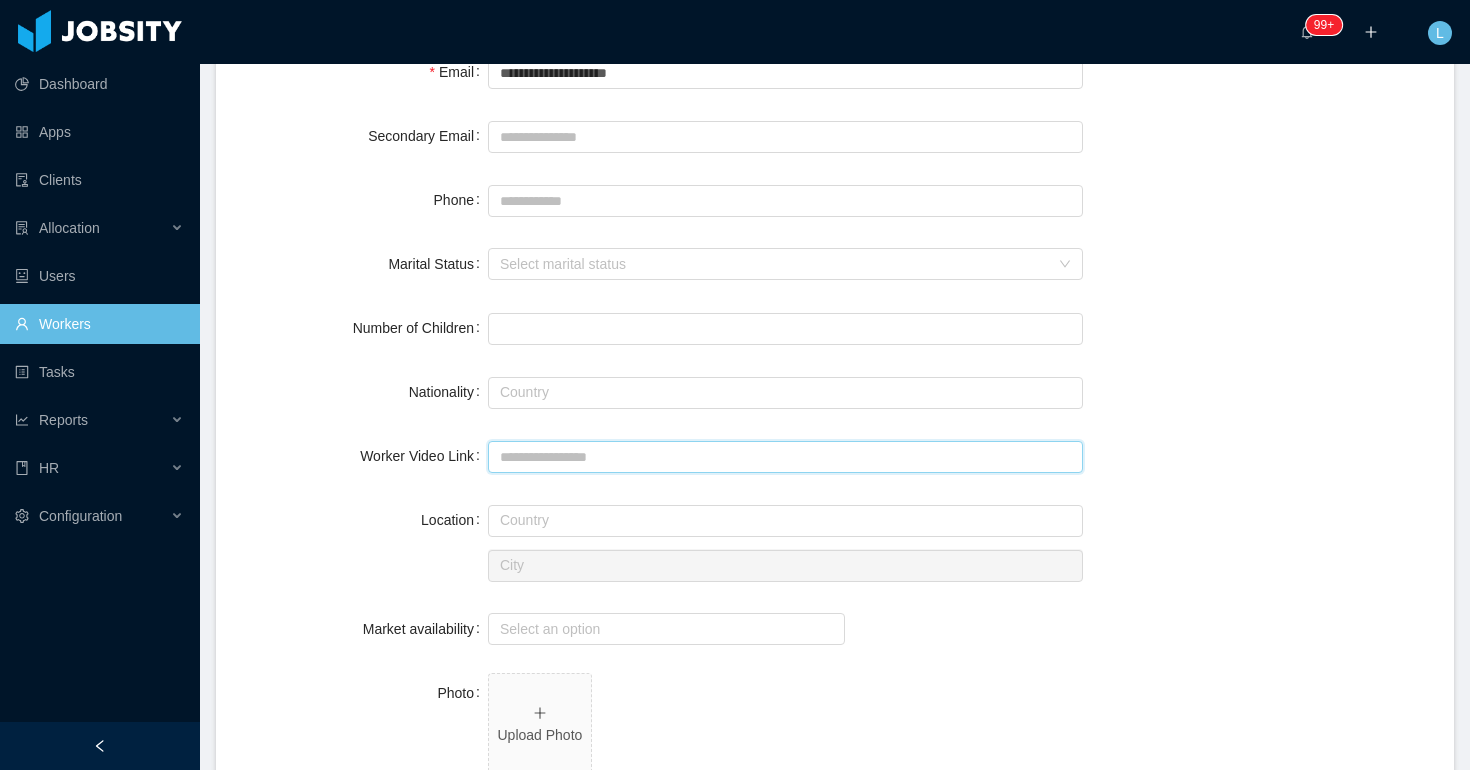 click on "Worker Video Link" at bounding box center [785, 457] 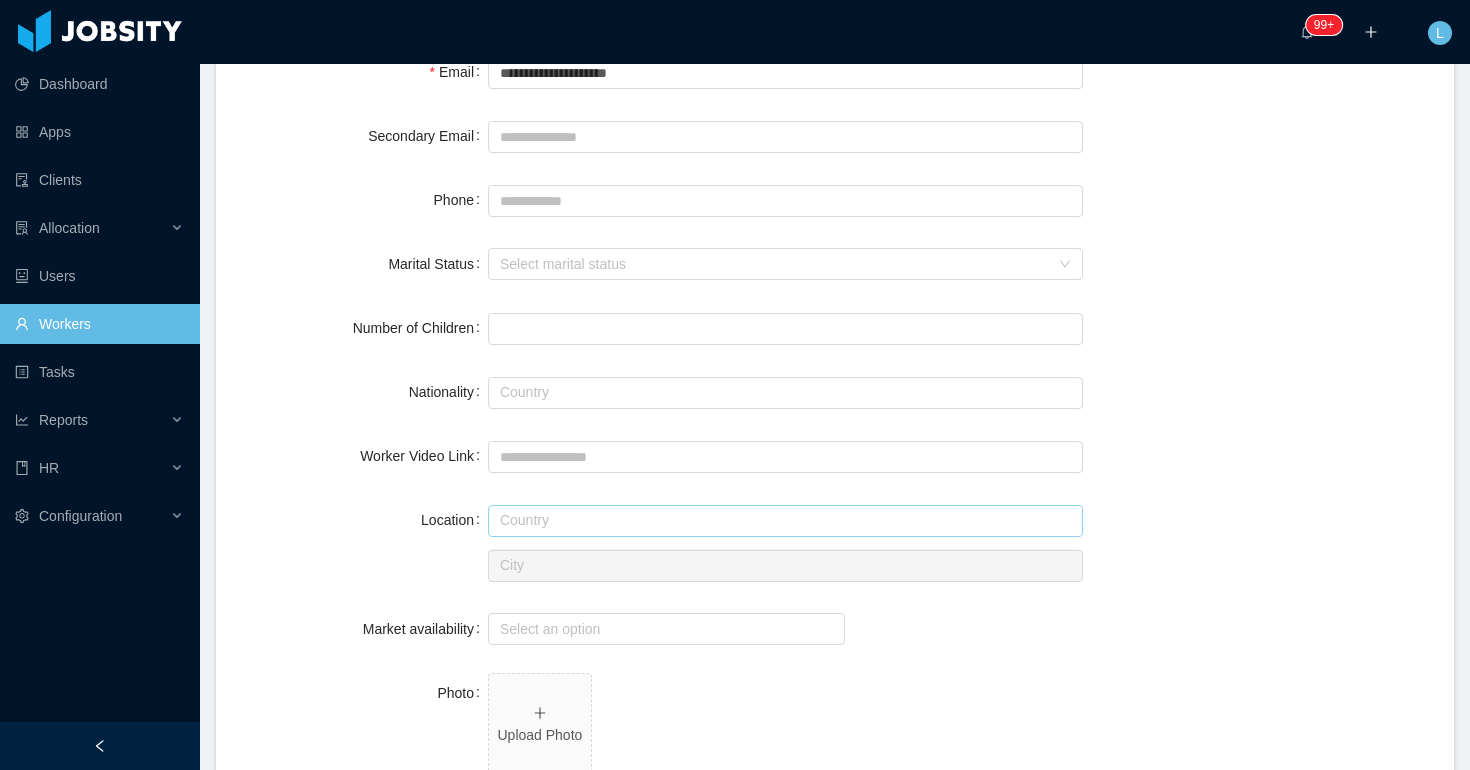 click at bounding box center [785, 521] 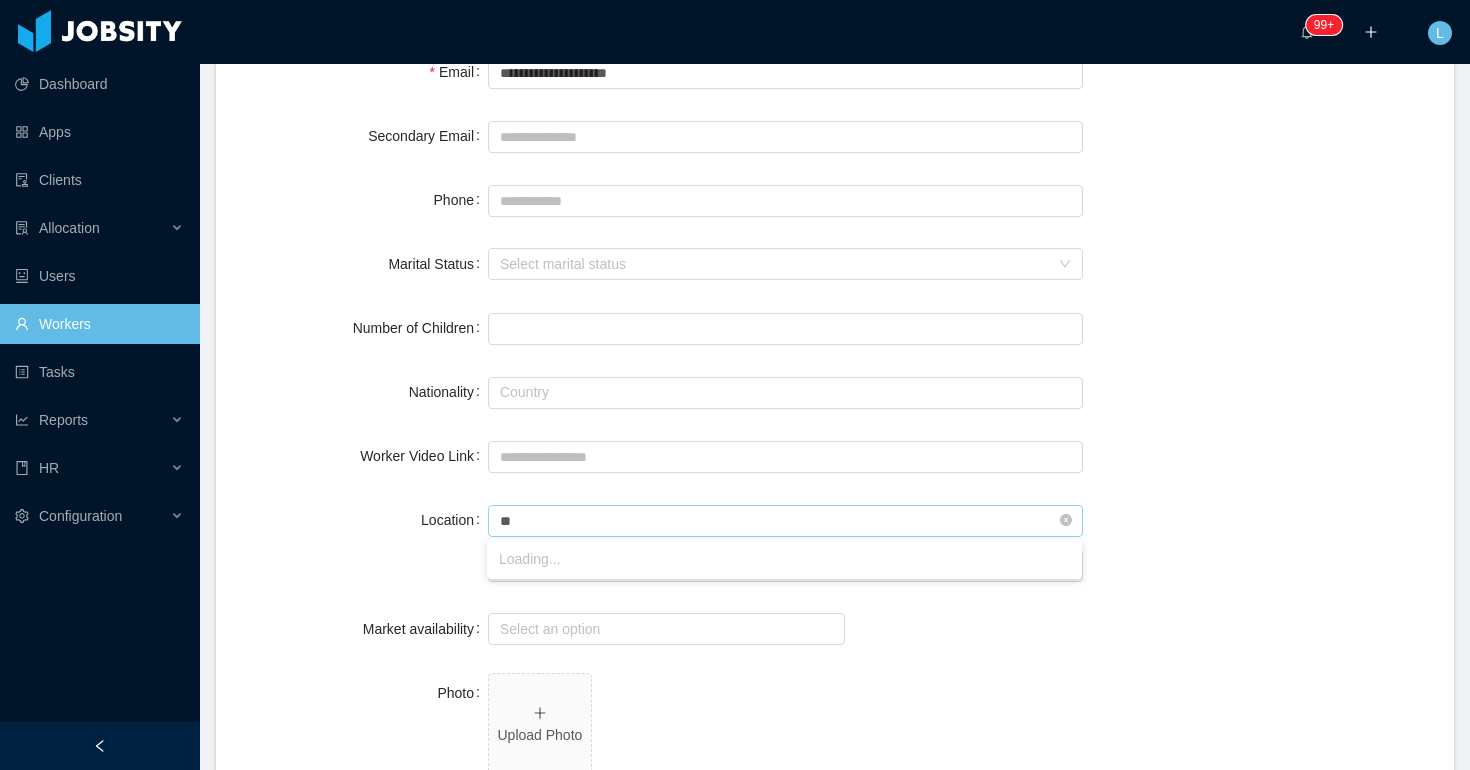 type on "*" 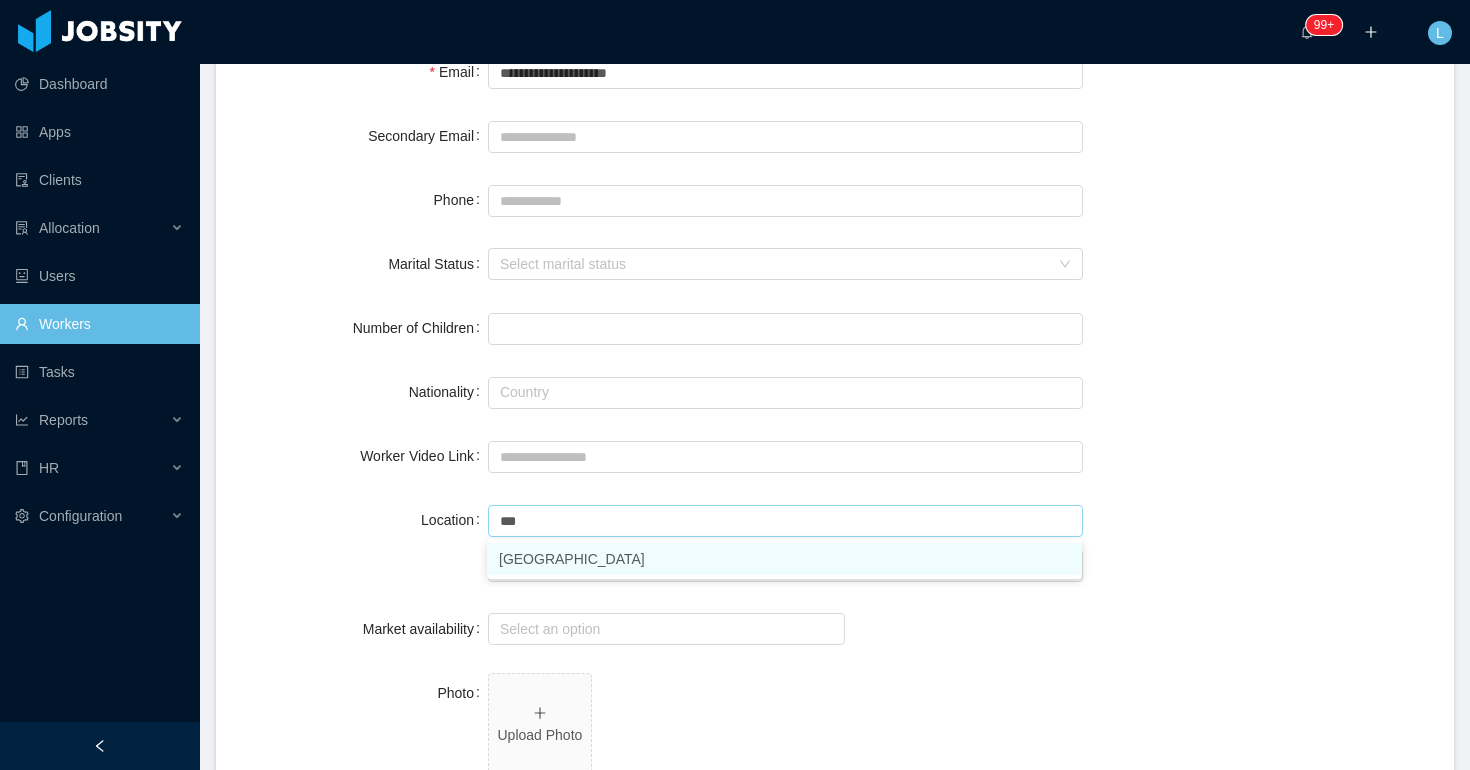 click on "Argentina" at bounding box center [784, 559] 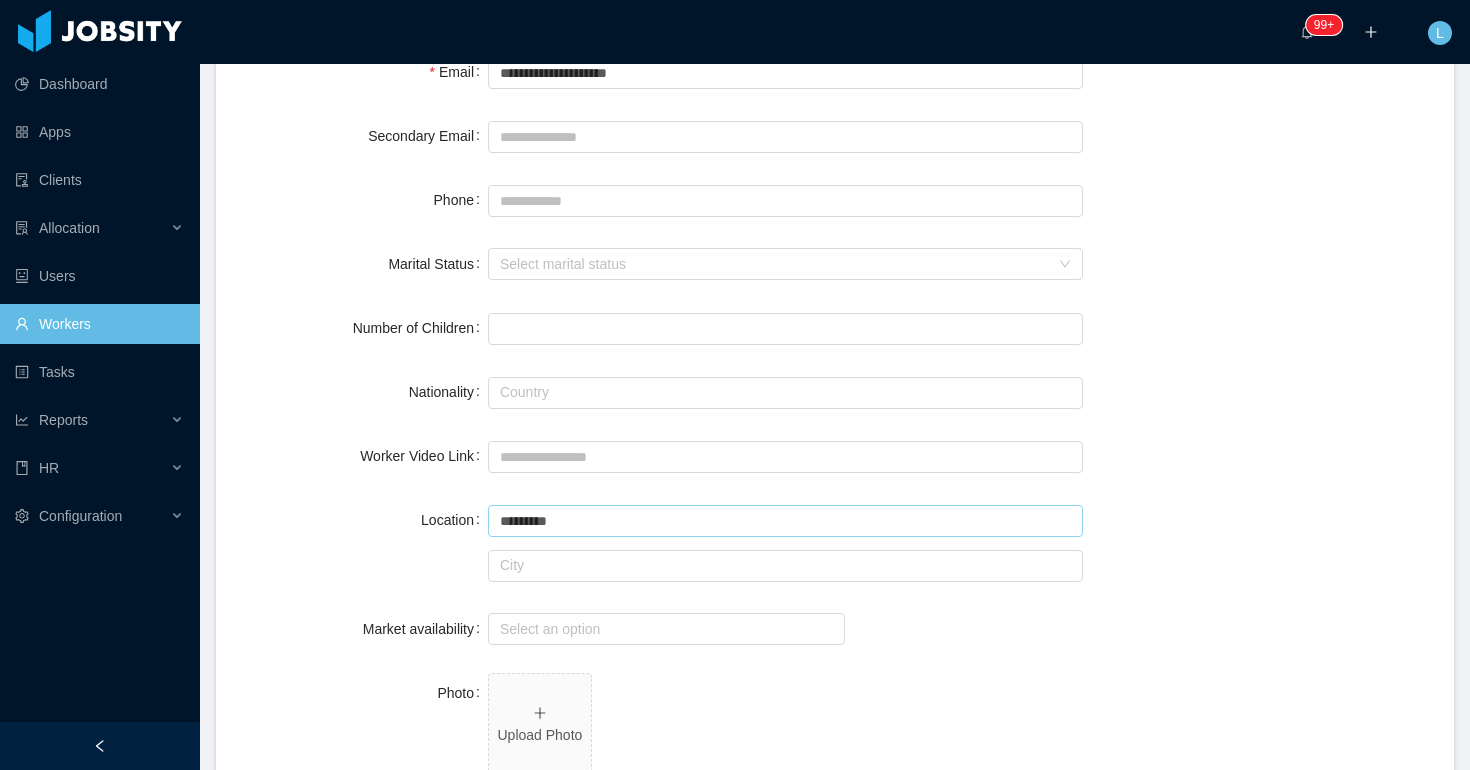 type on "*********" 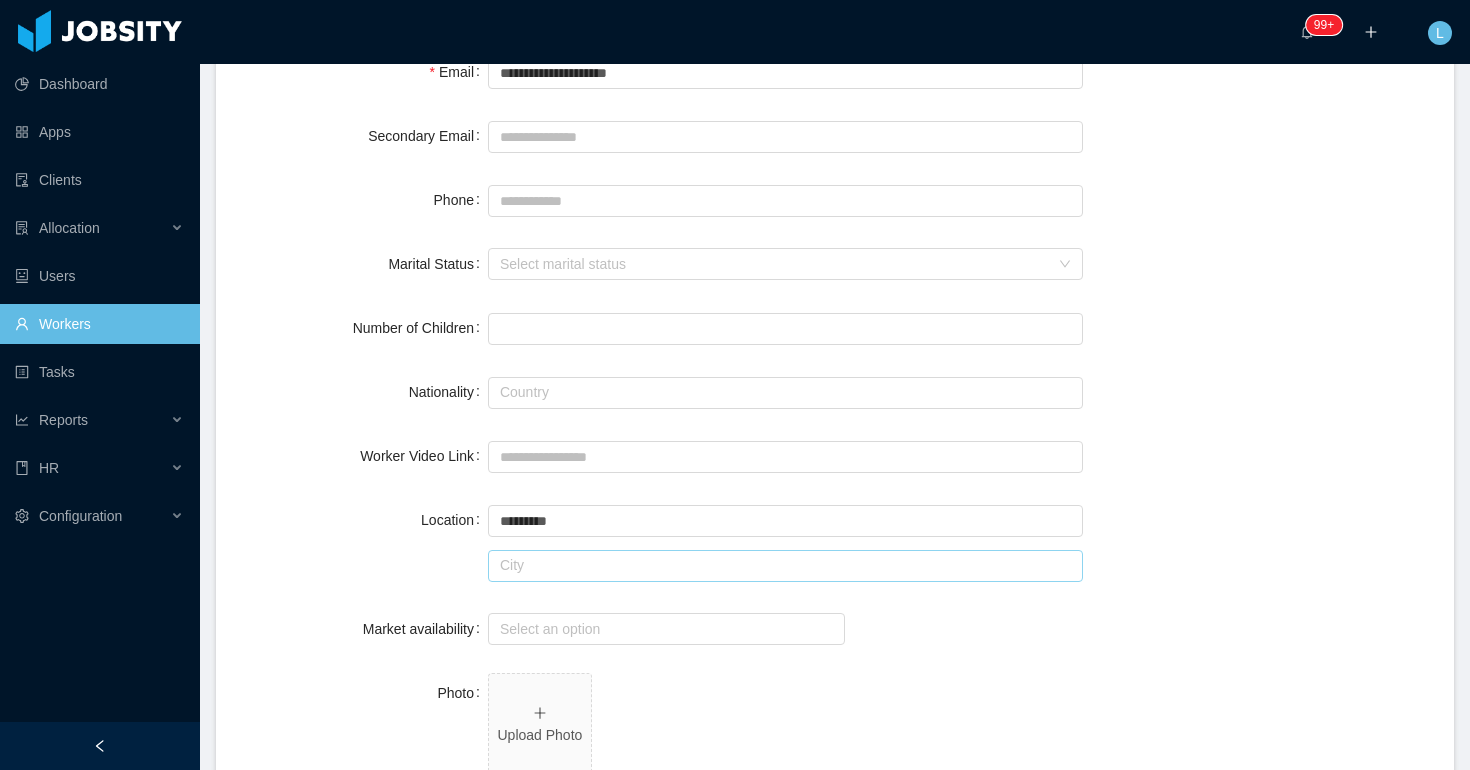 click at bounding box center [785, 566] 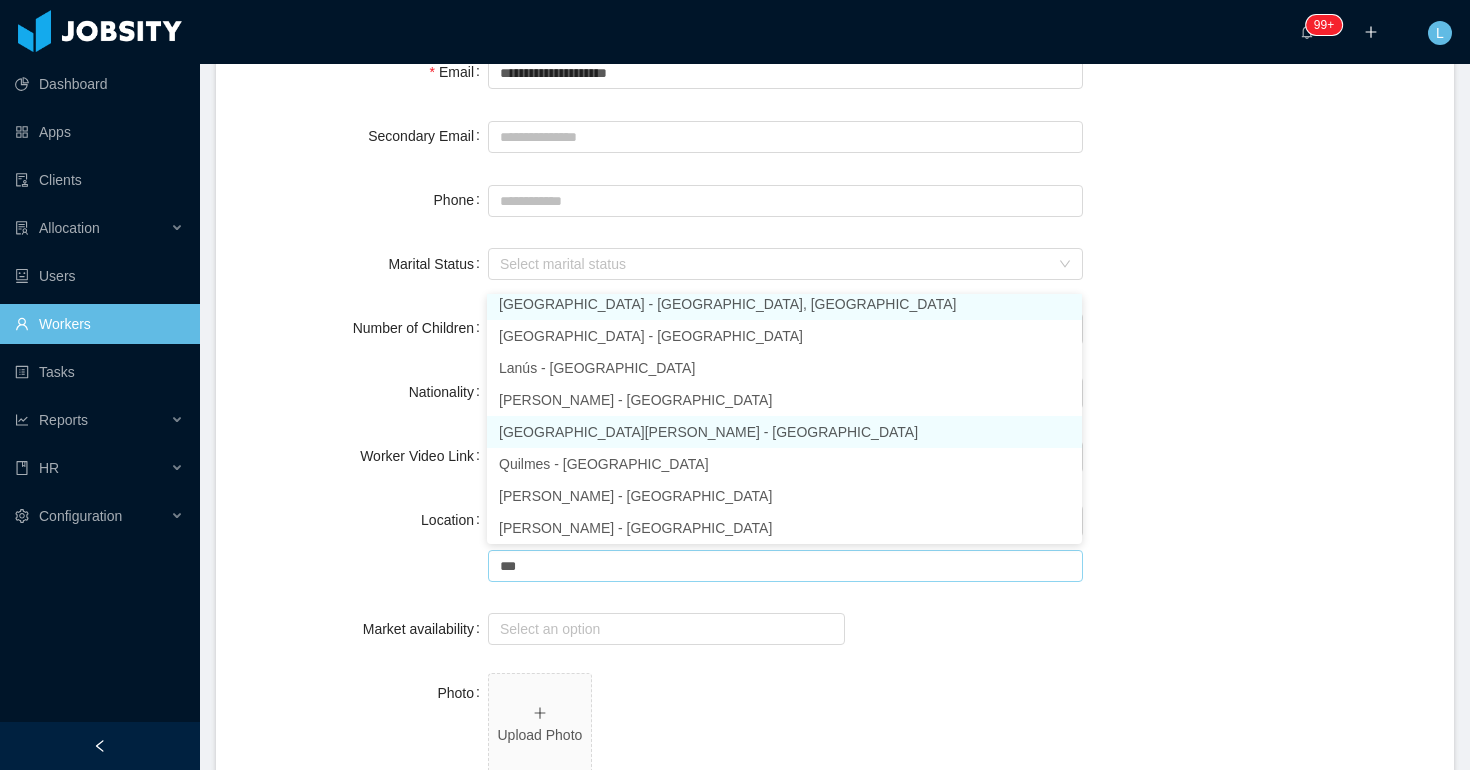 scroll, scrollTop: 4, scrollLeft: 0, axis: vertical 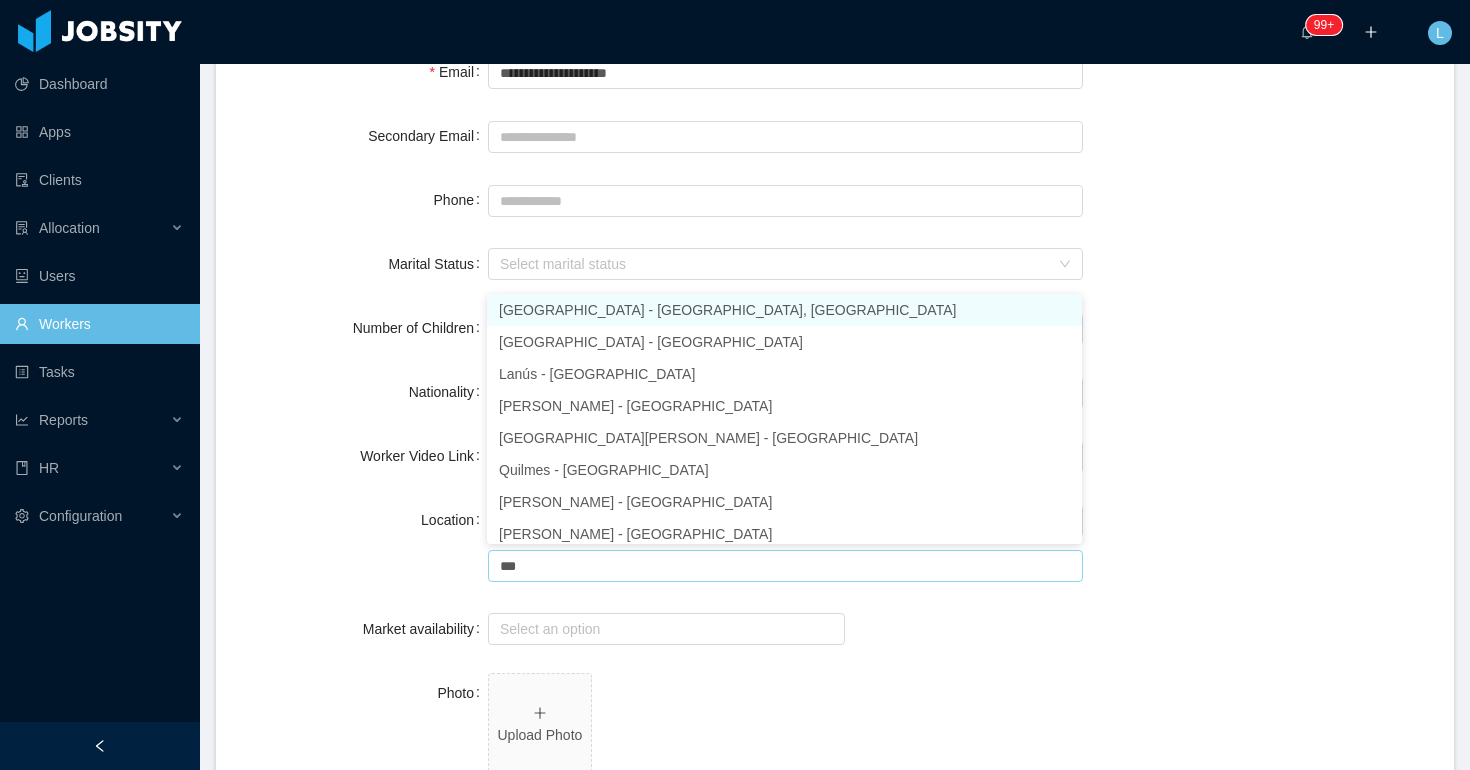 click on "Buenos Aires - Buenos Aires, Ciudad Autónoma de" at bounding box center (784, 310) 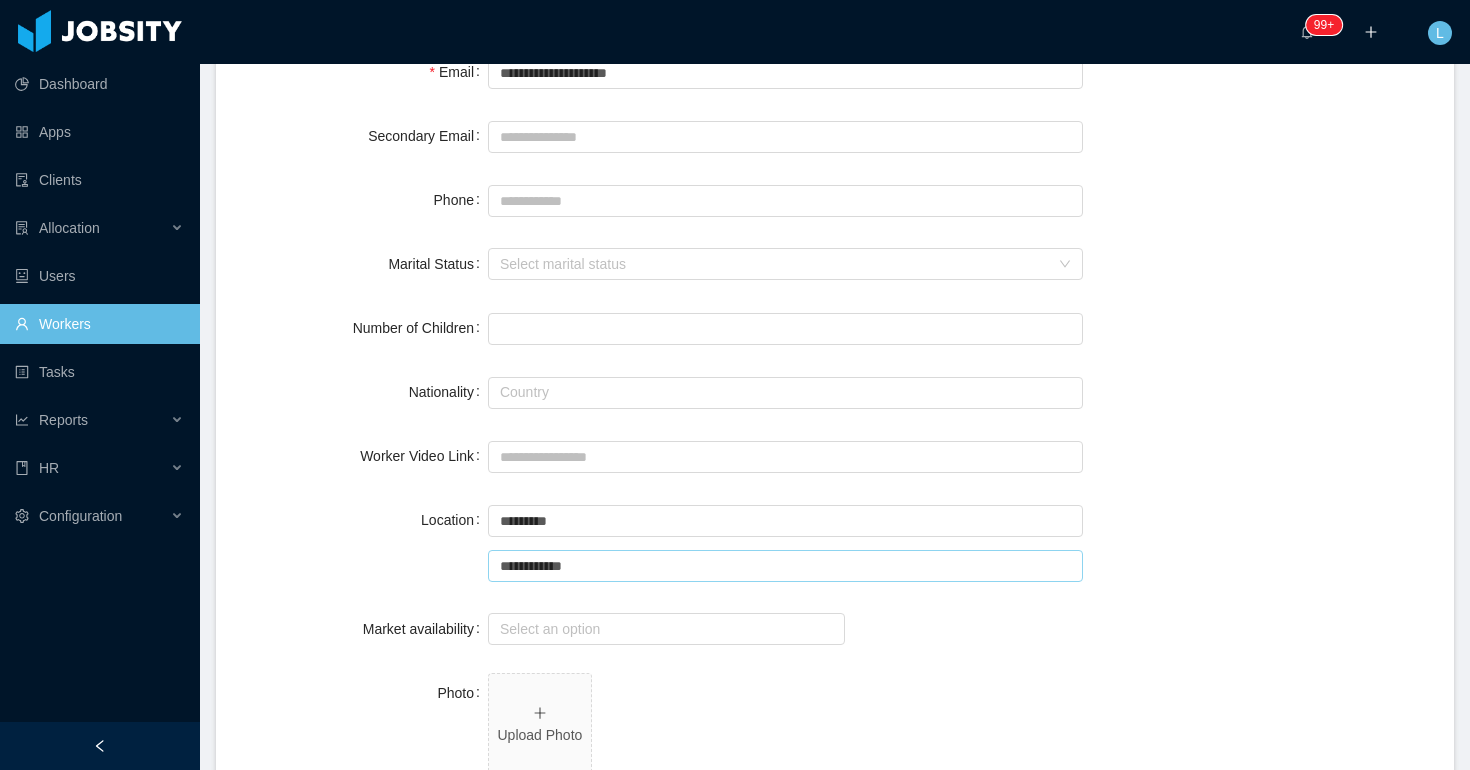 type on "**********" 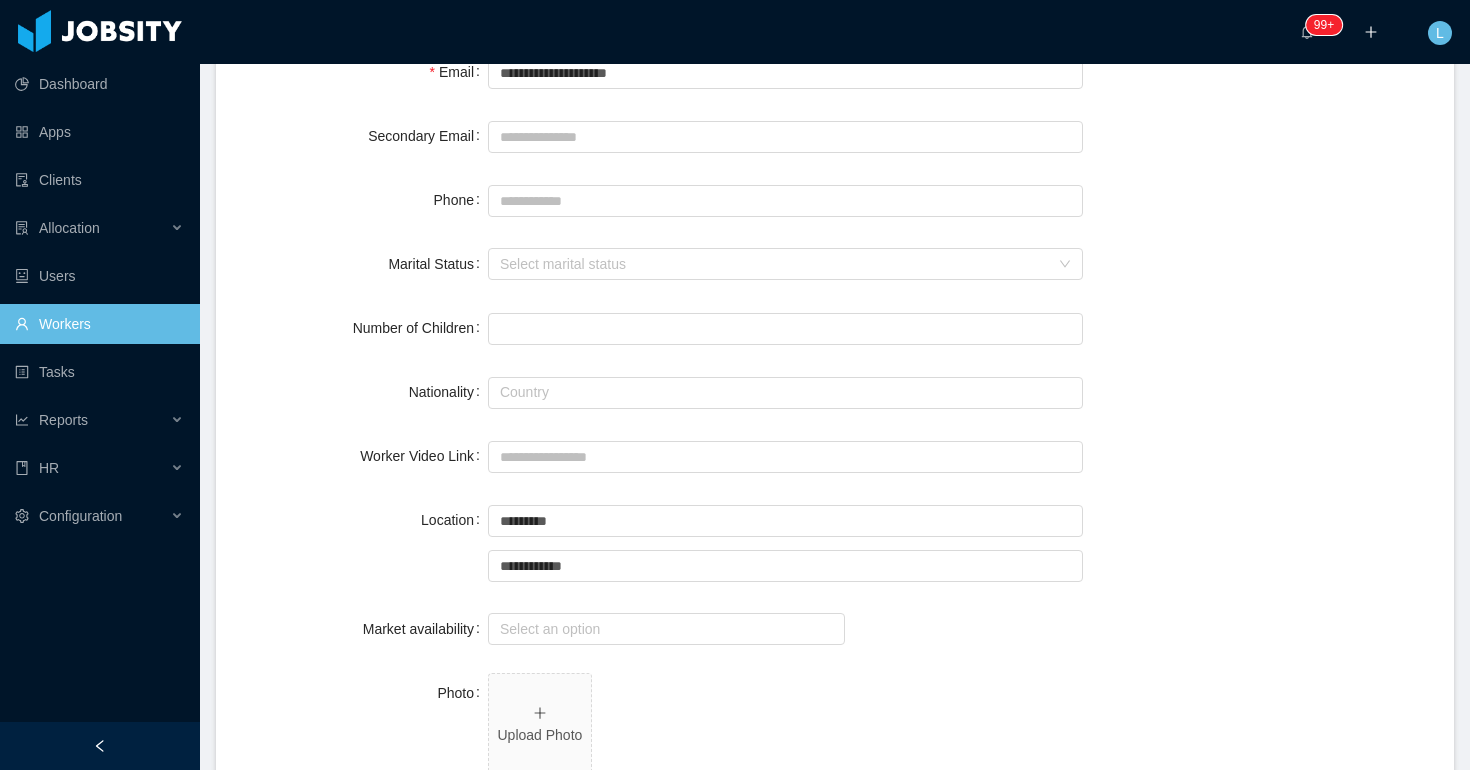 click on "**********" at bounding box center (835, 542) 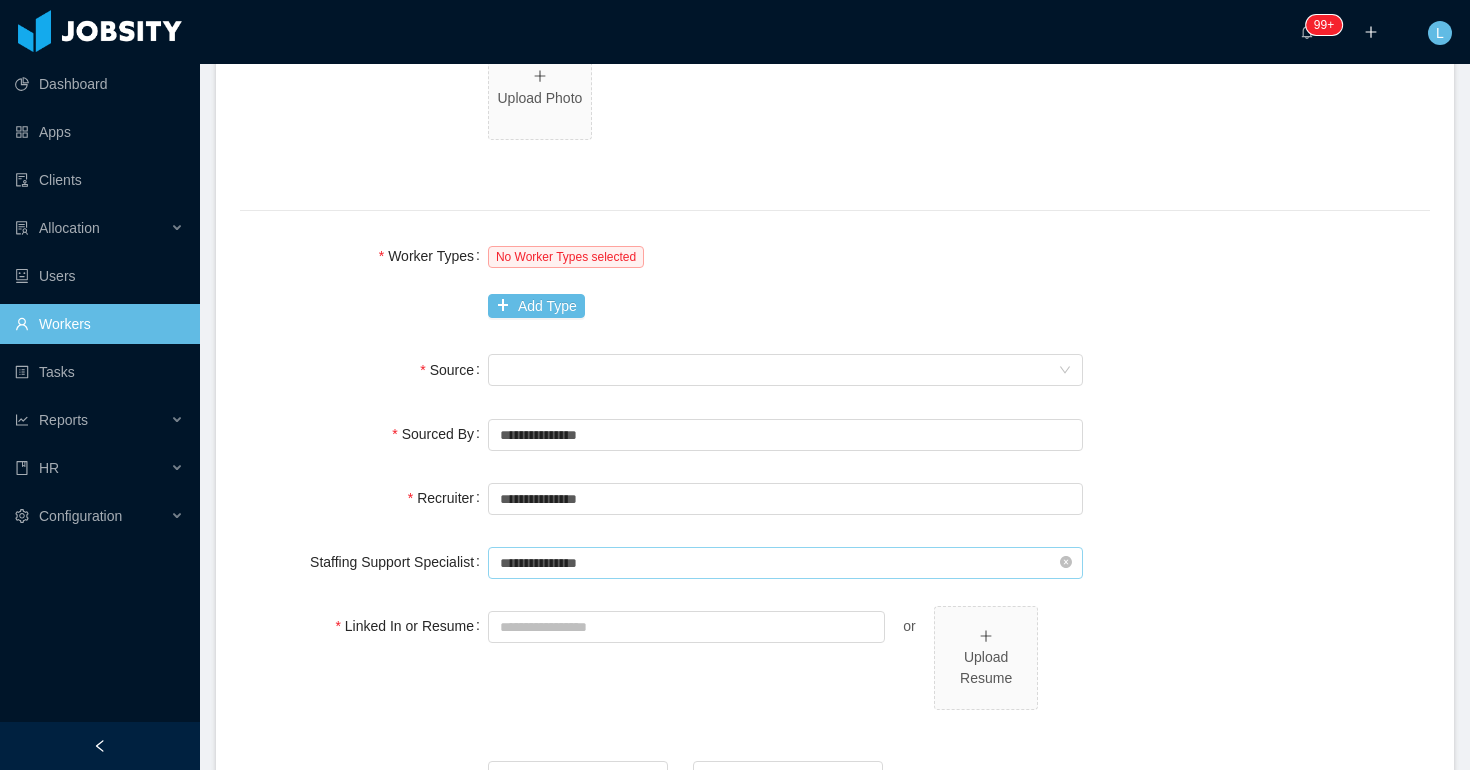 scroll, scrollTop: 1099, scrollLeft: 0, axis: vertical 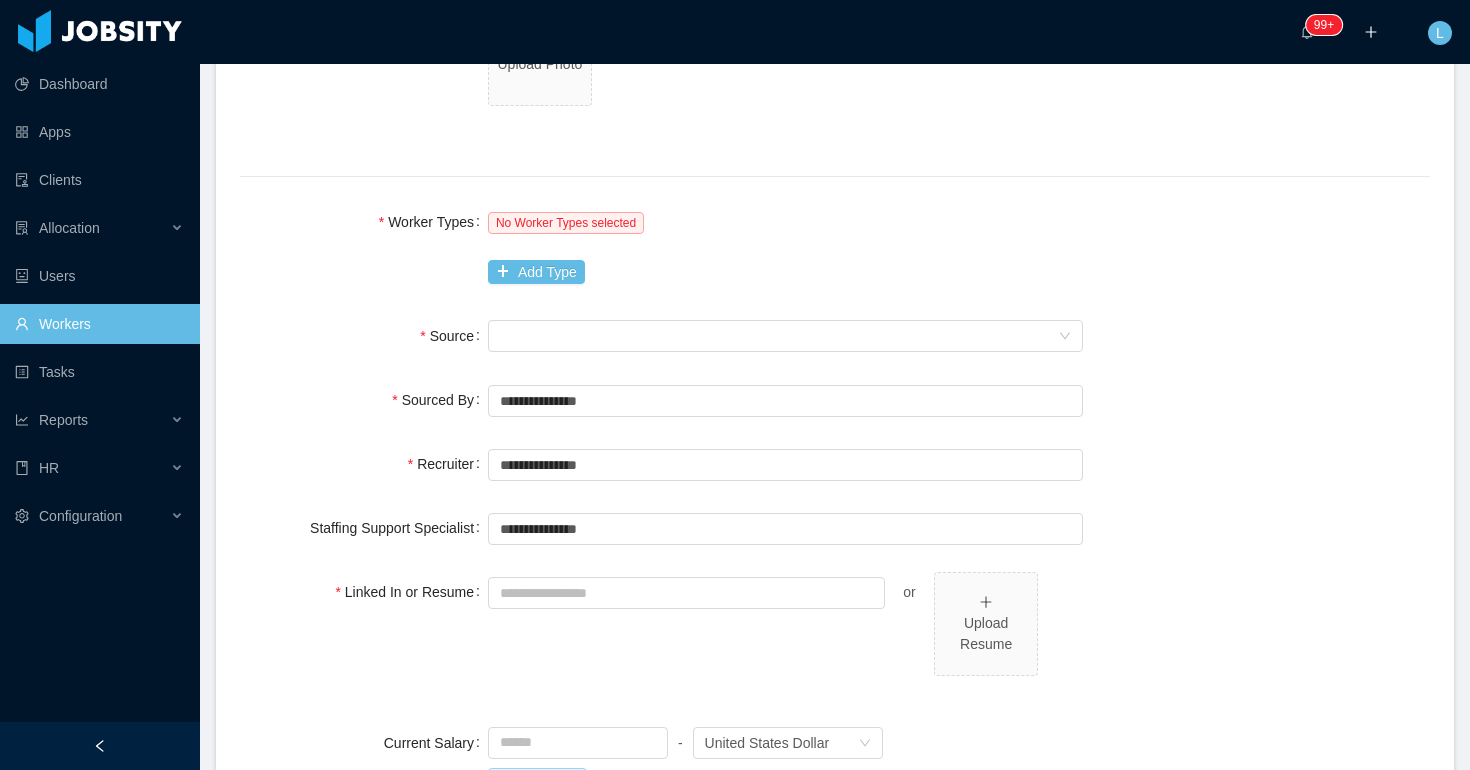 click on "No Worker Types selected Add Type" at bounding box center [785, 247] 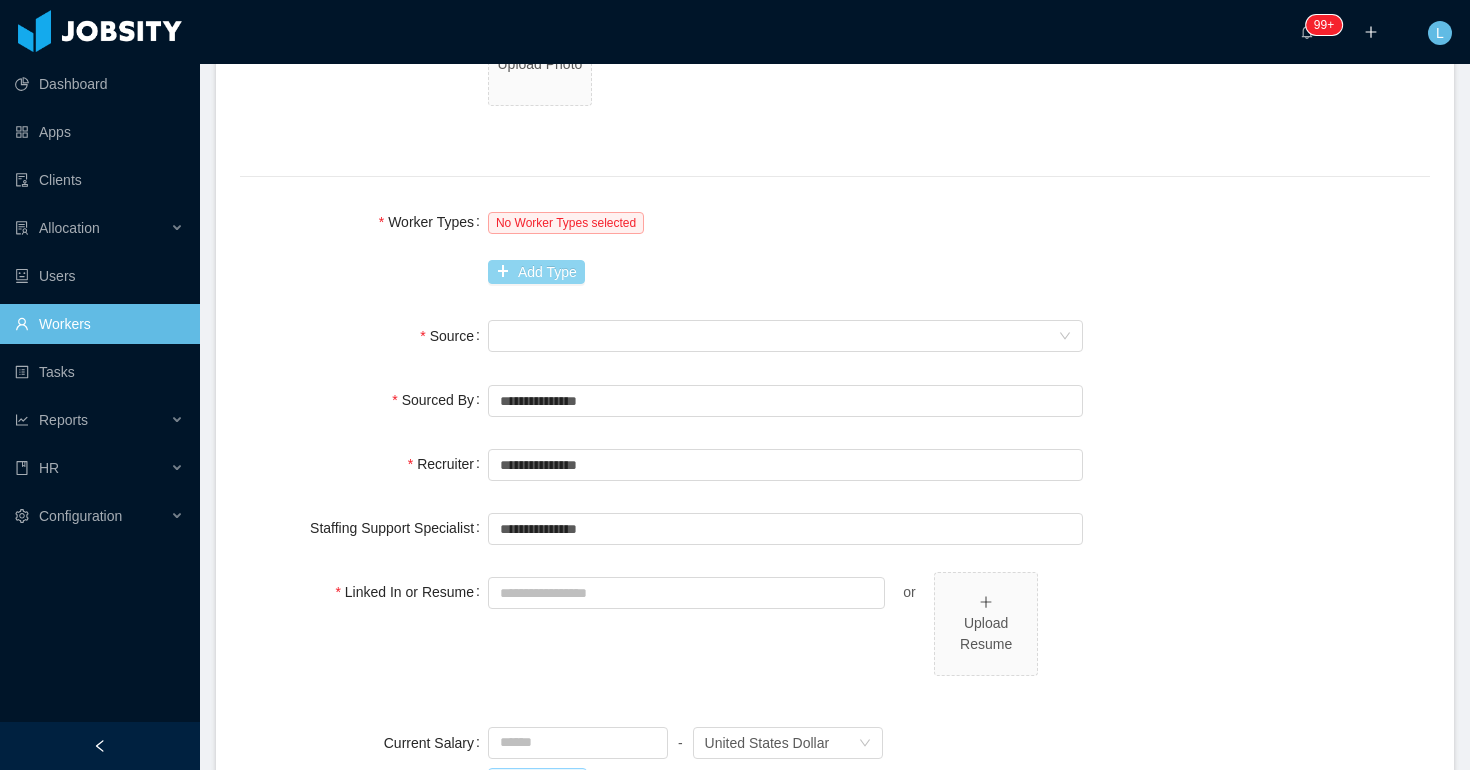 click on "Add Type" at bounding box center [536, 272] 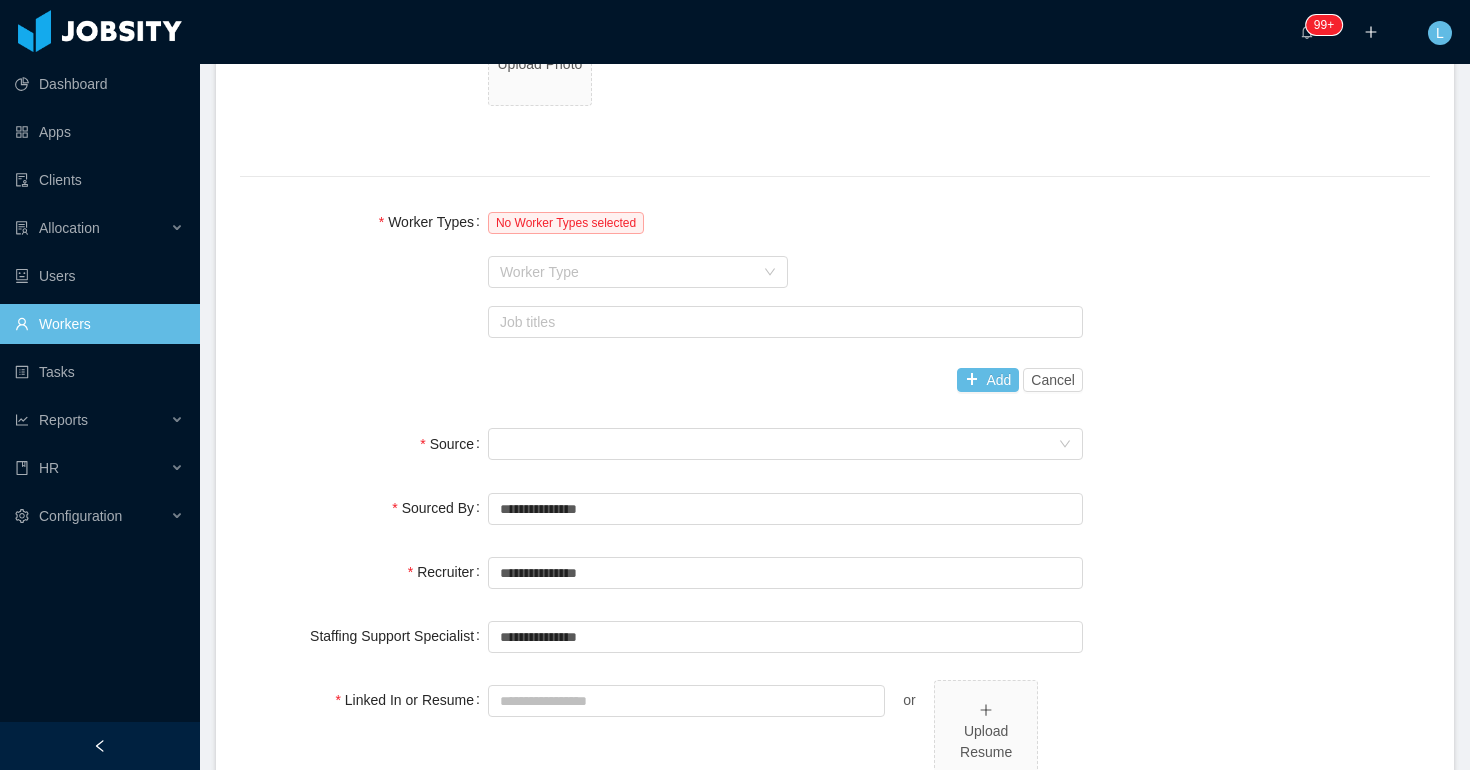 click on "Worker Type" at bounding box center (627, 272) 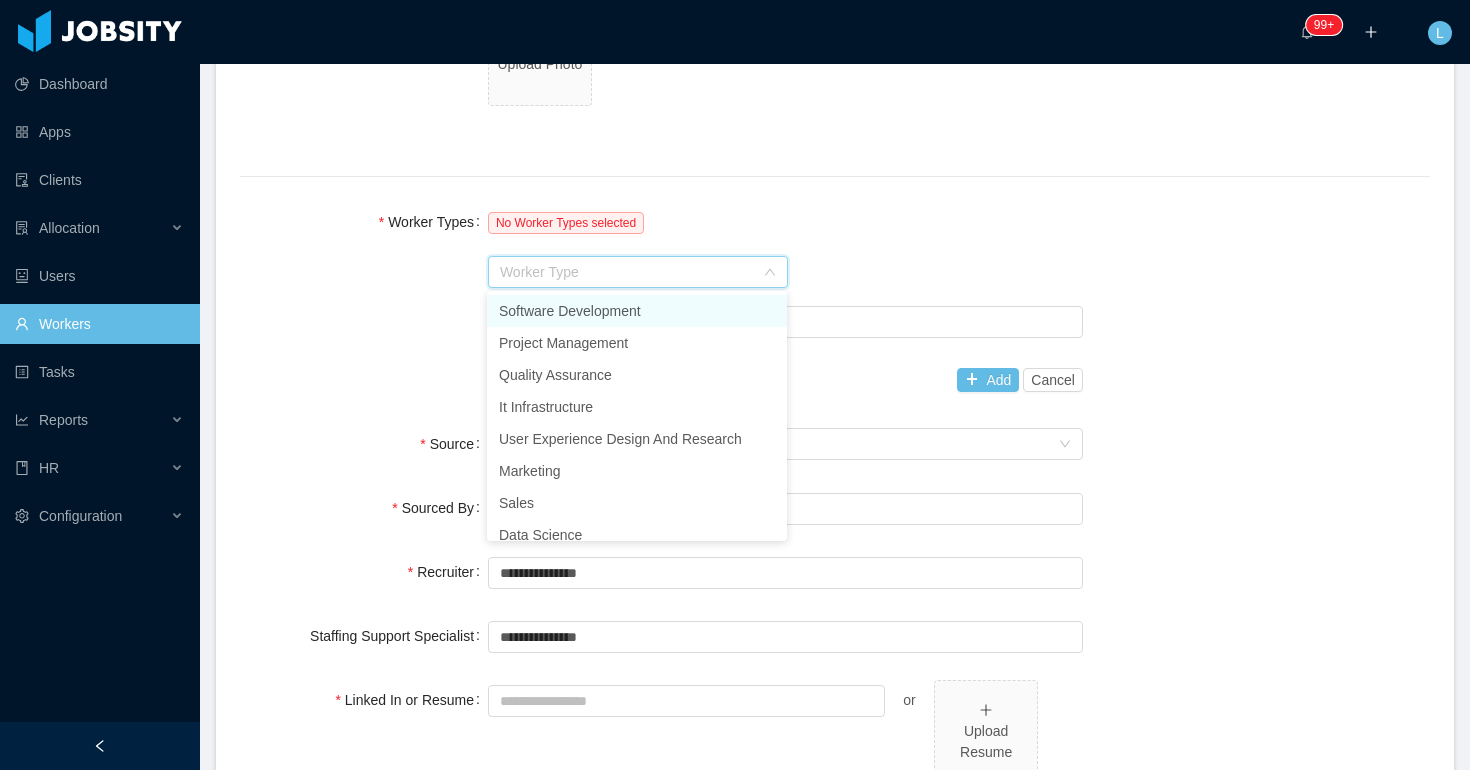 click on "Software Development" at bounding box center [637, 311] 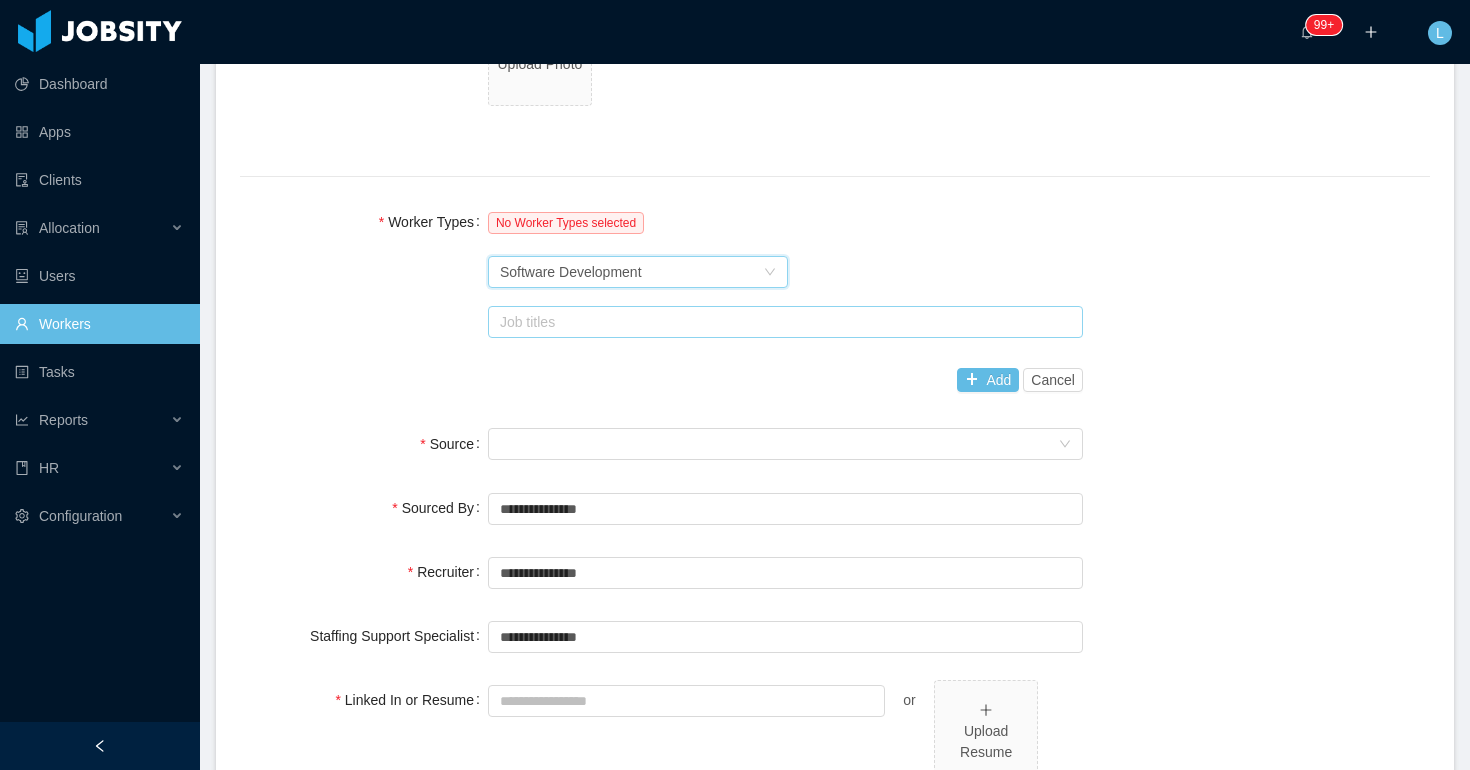 click on "Job titles" at bounding box center [781, 322] 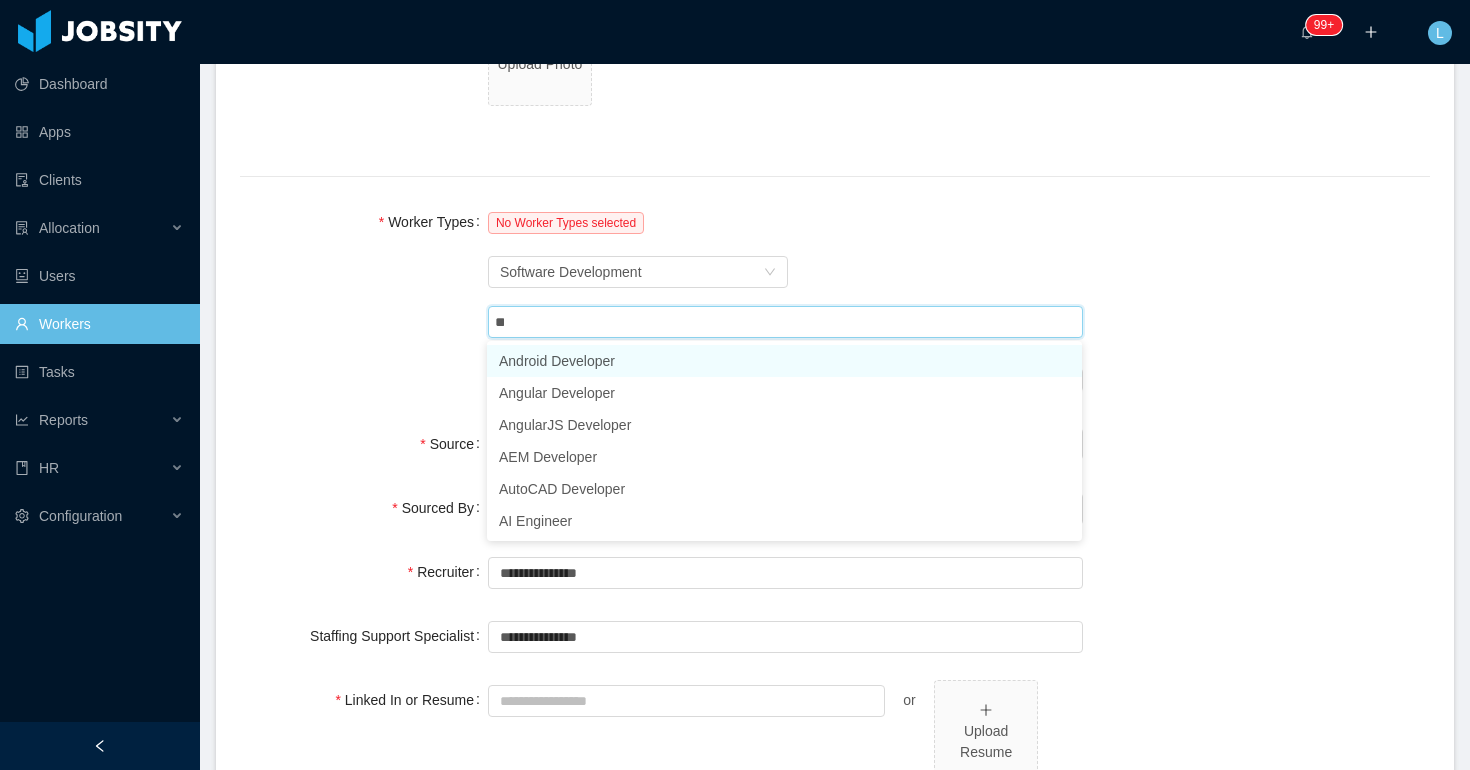 type on "***" 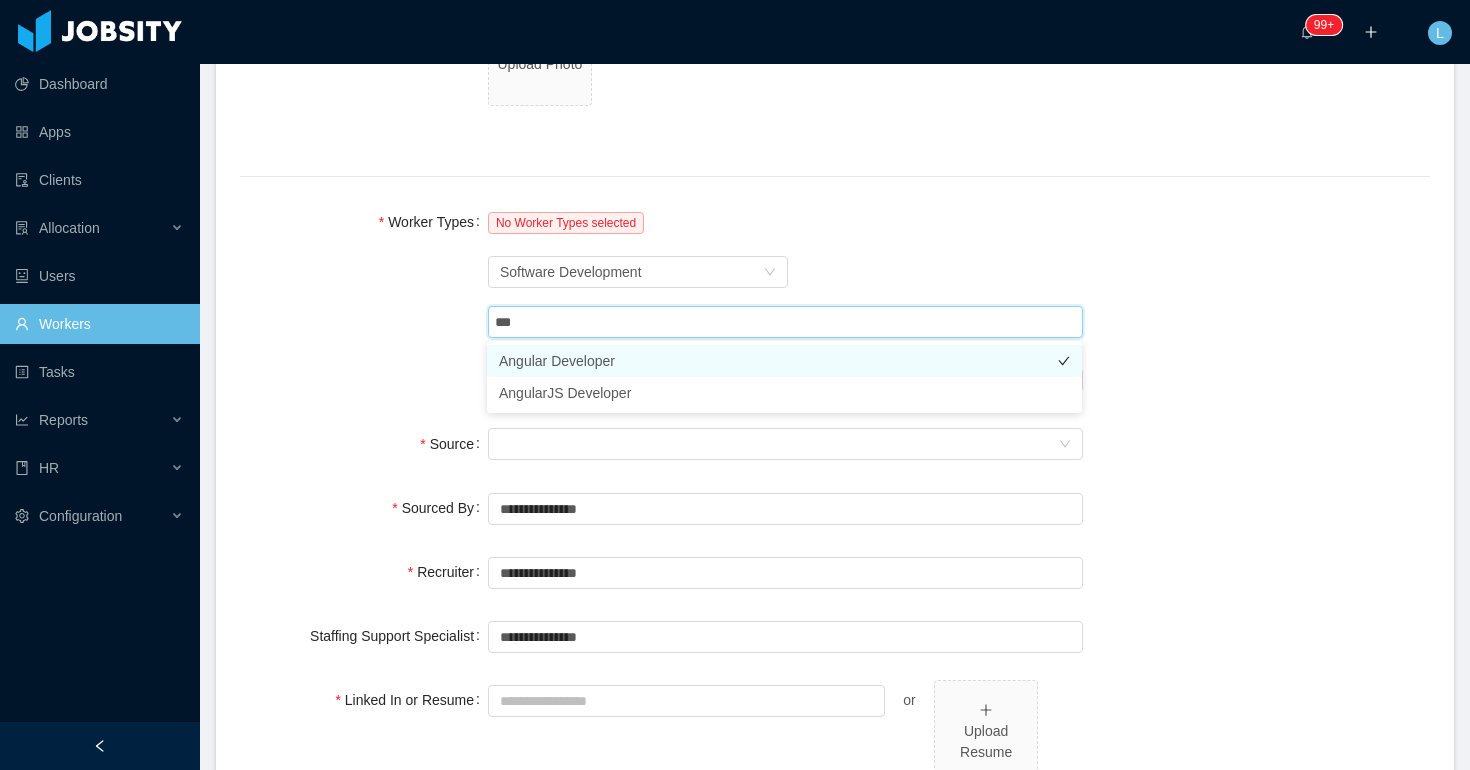 click on "Angular Developer" at bounding box center (784, 361) 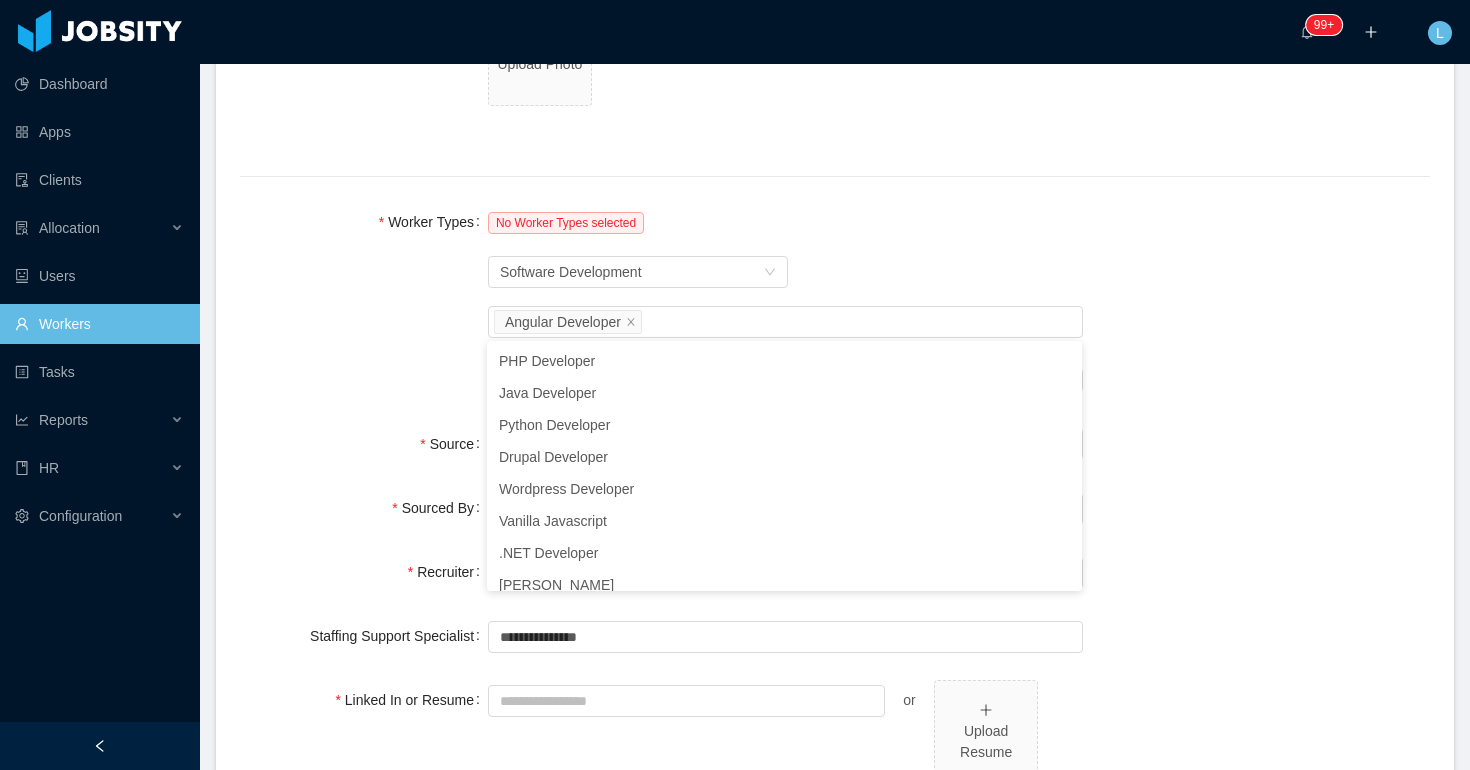 click on "Worker Types No Worker Types selected Worker Type Software Development   Job titles Angular Developer   Add   Cancel" at bounding box center (835, 301) 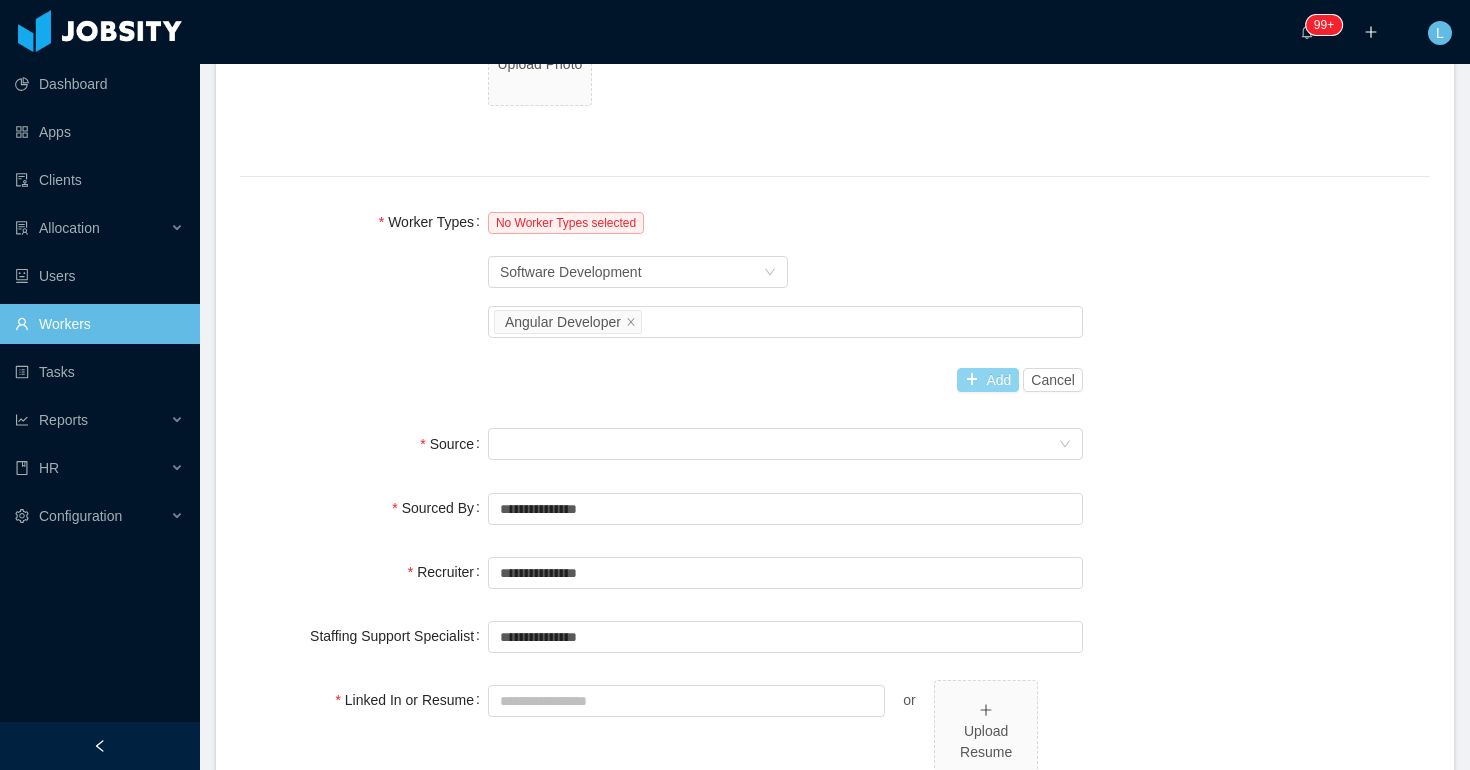 click on "Add" at bounding box center (988, 380) 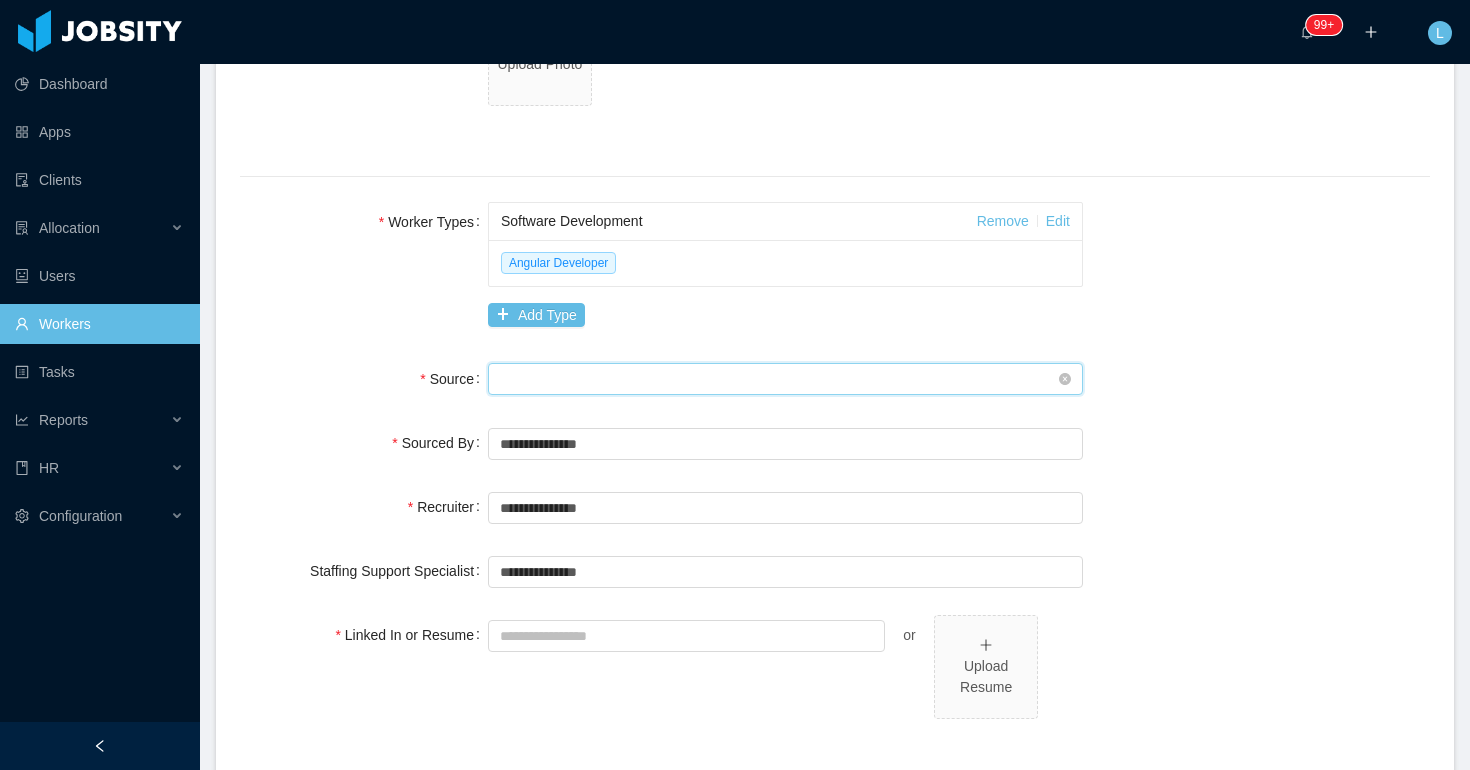 click on "Seniority" at bounding box center [779, 379] 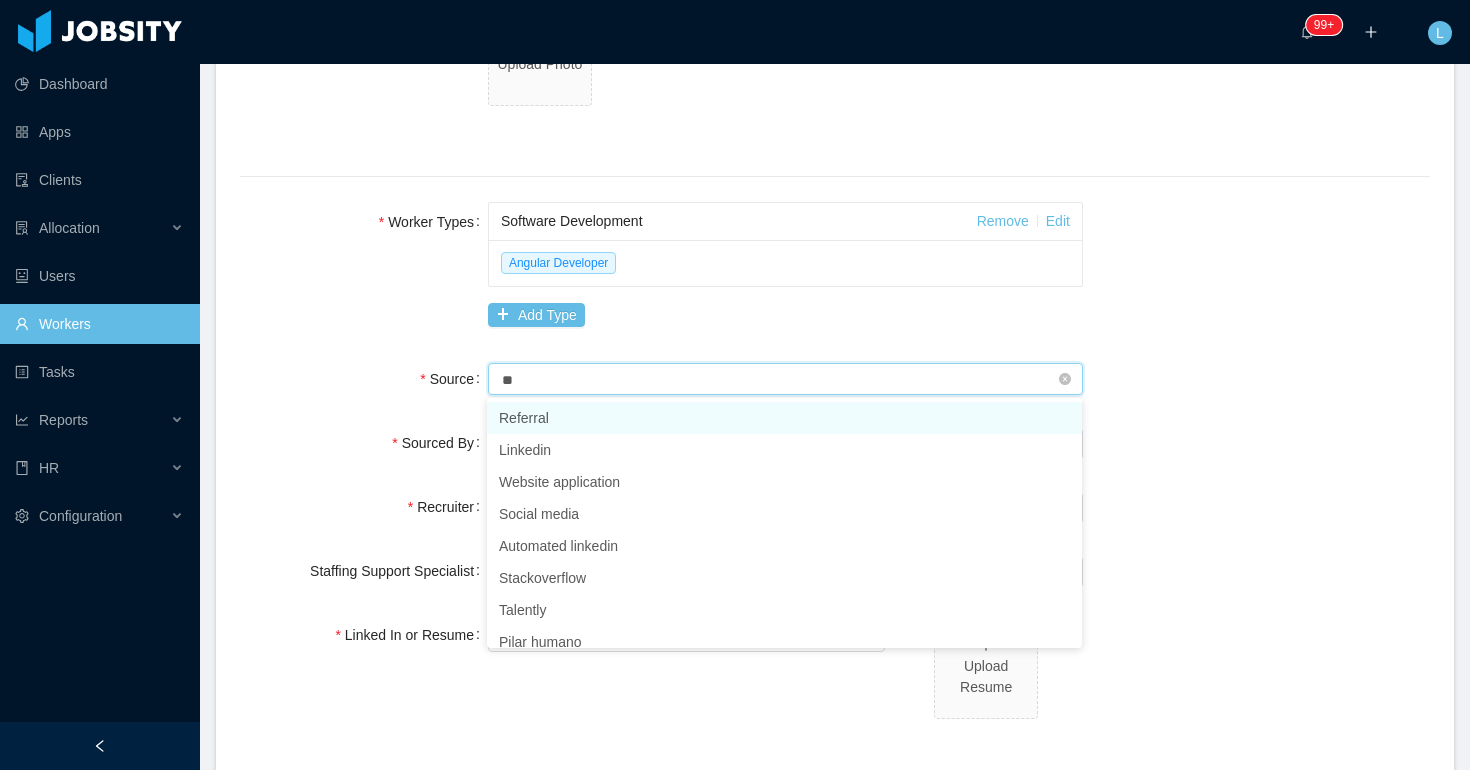 type on "***" 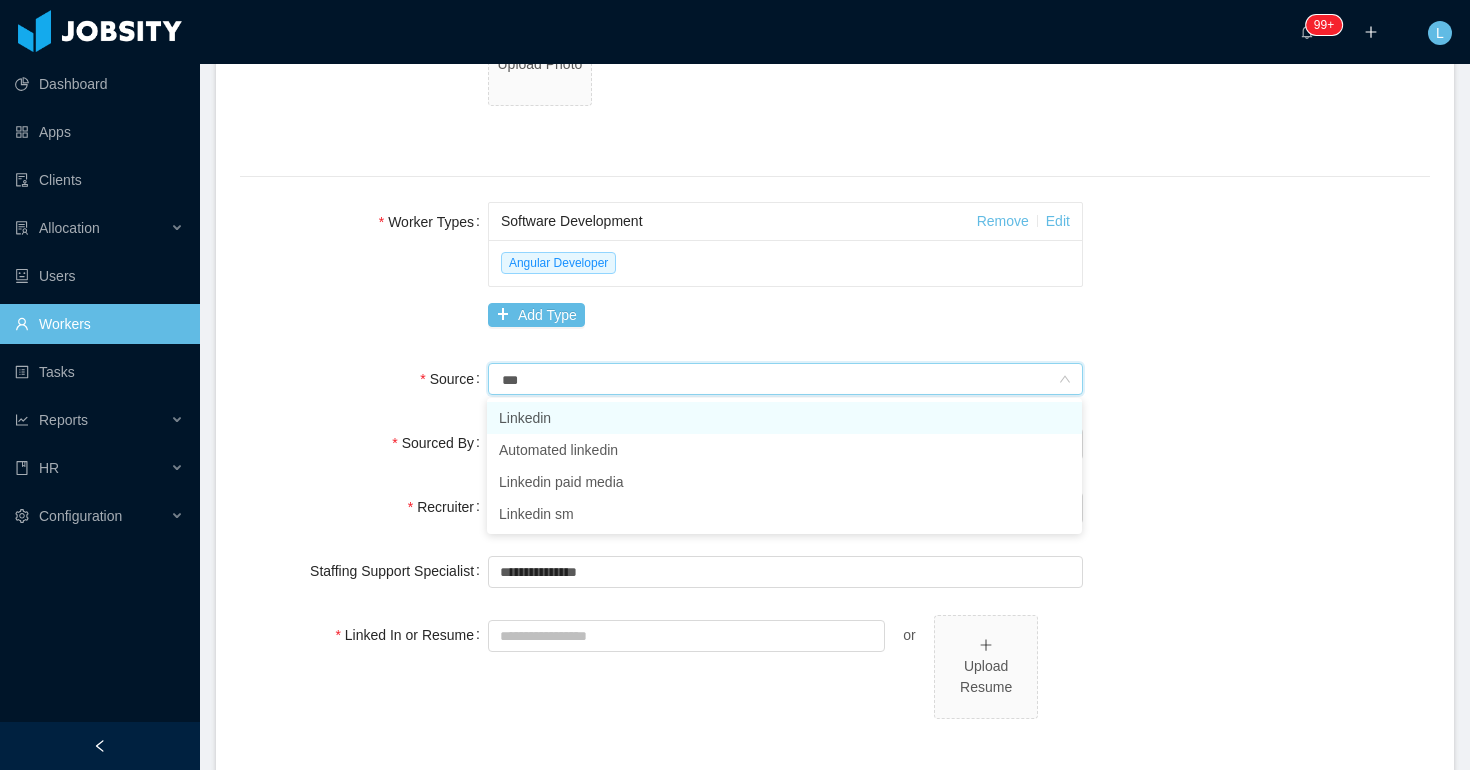 click on "Linkedin" at bounding box center (784, 418) 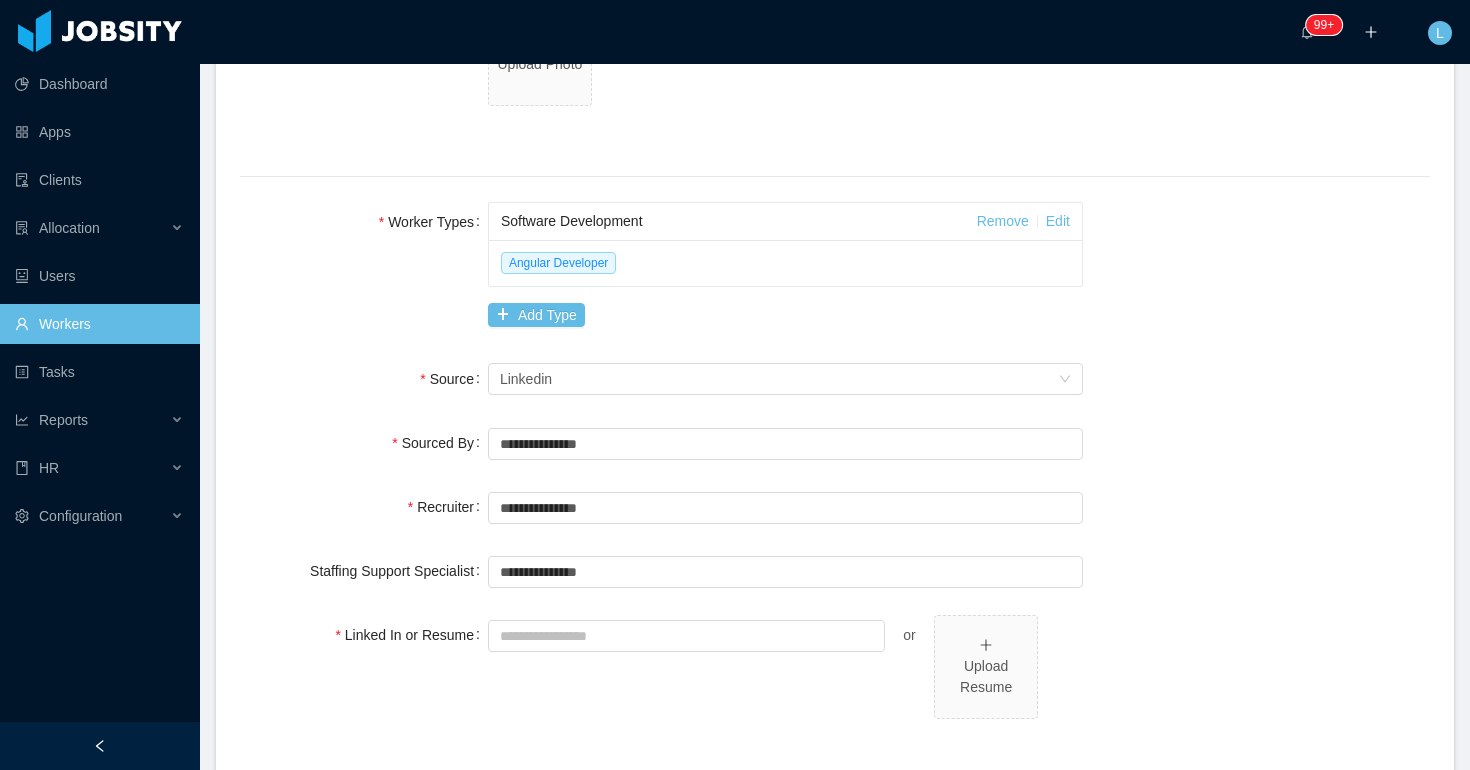 click on "**********" at bounding box center (835, 443) 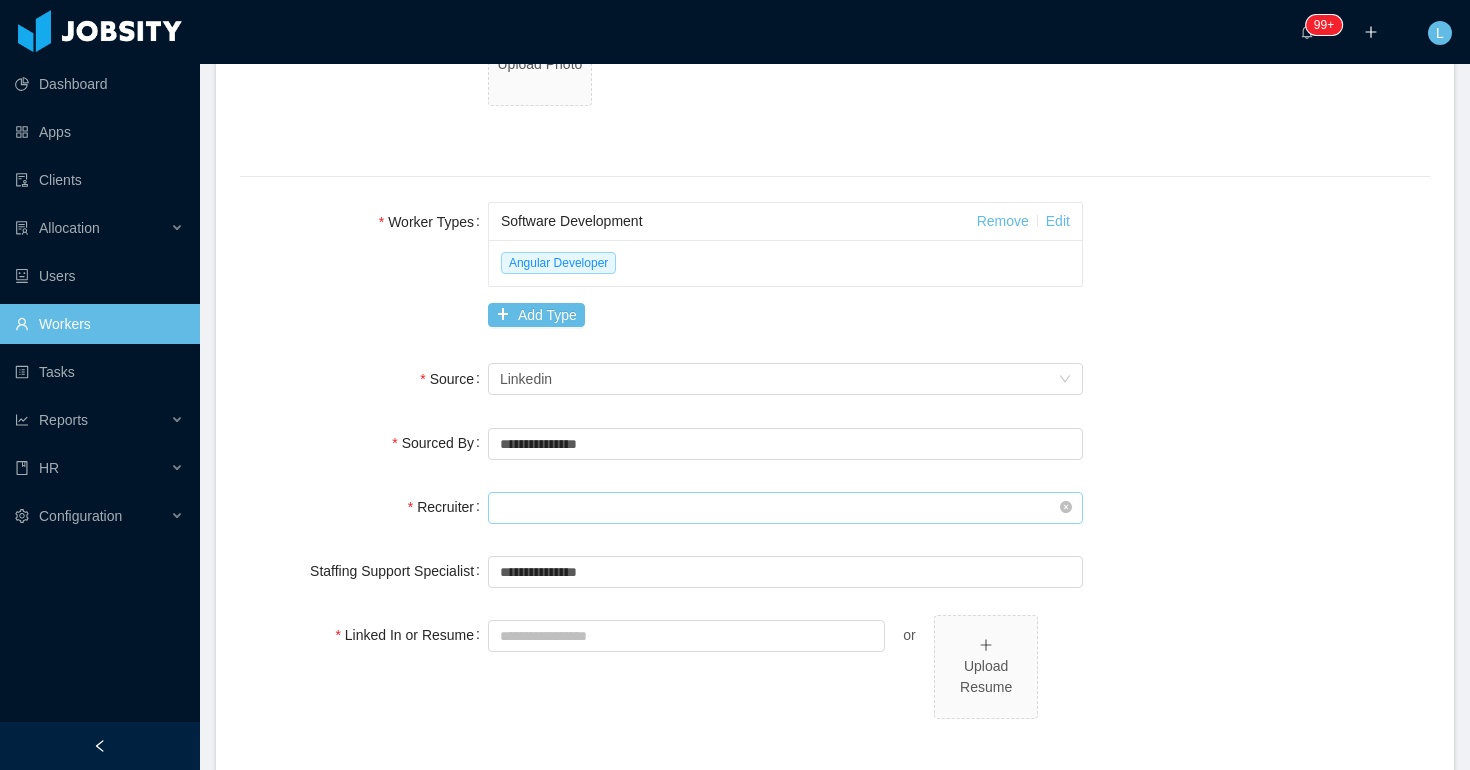 click at bounding box center [785, 508] 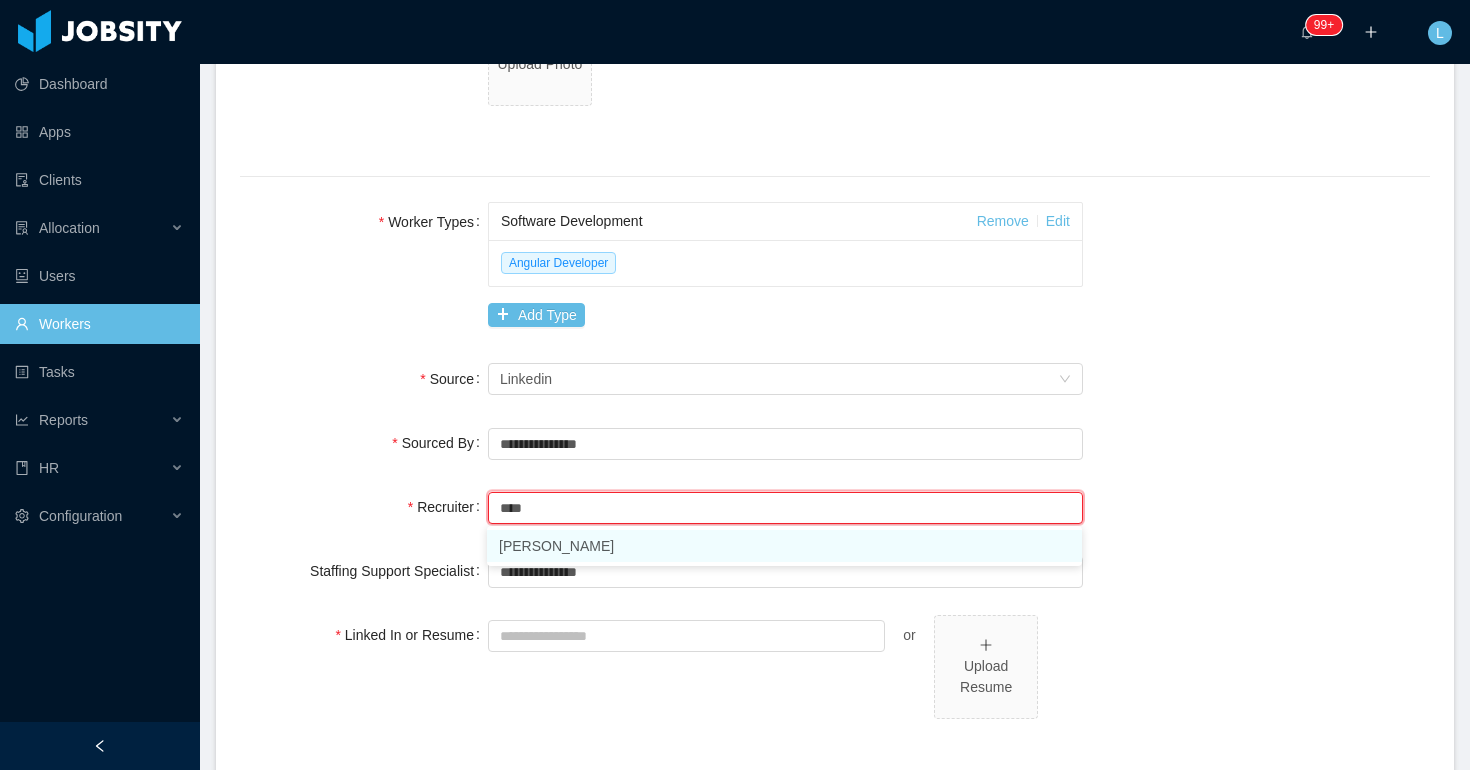 click on "Sabino Contreras" at bounding box center (784, 546) 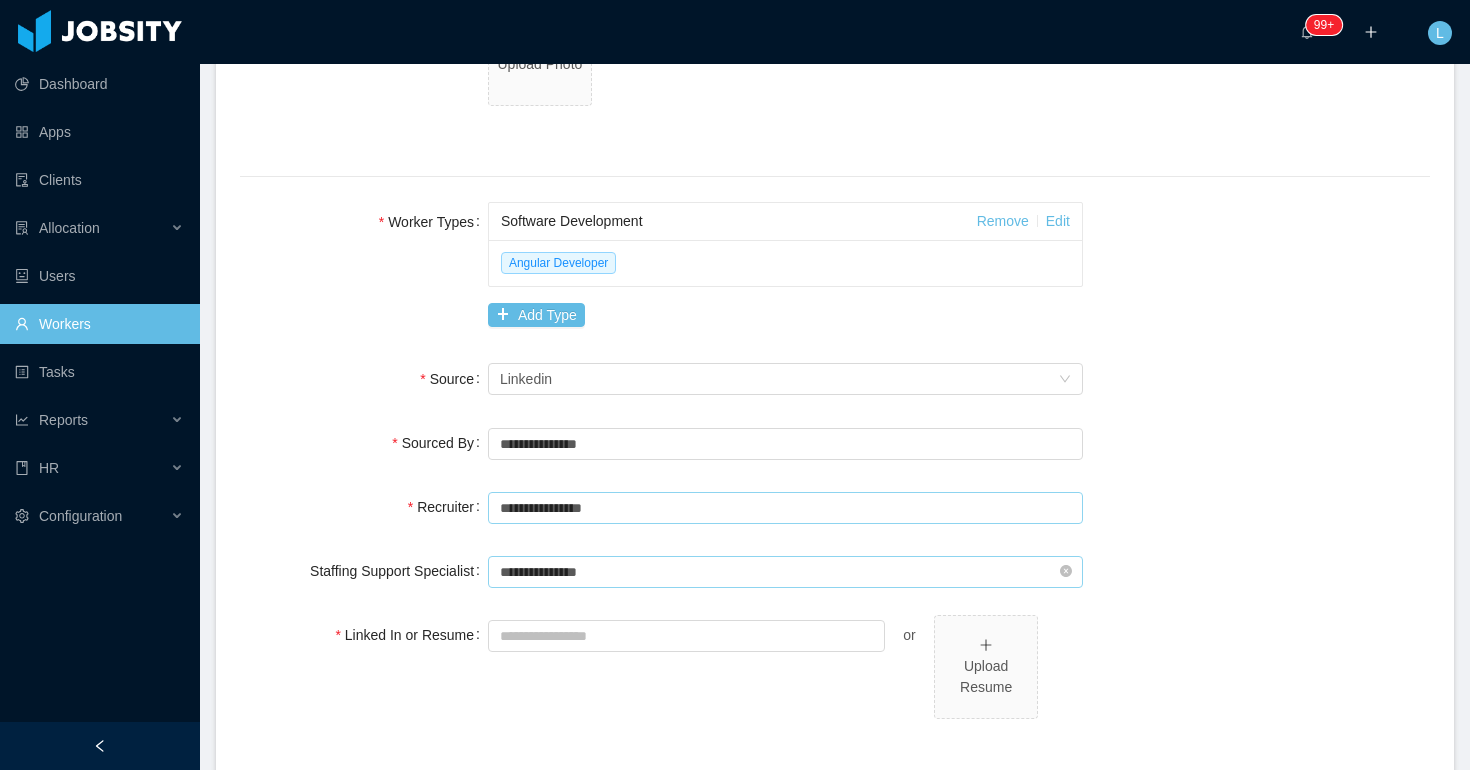 type on "**********" 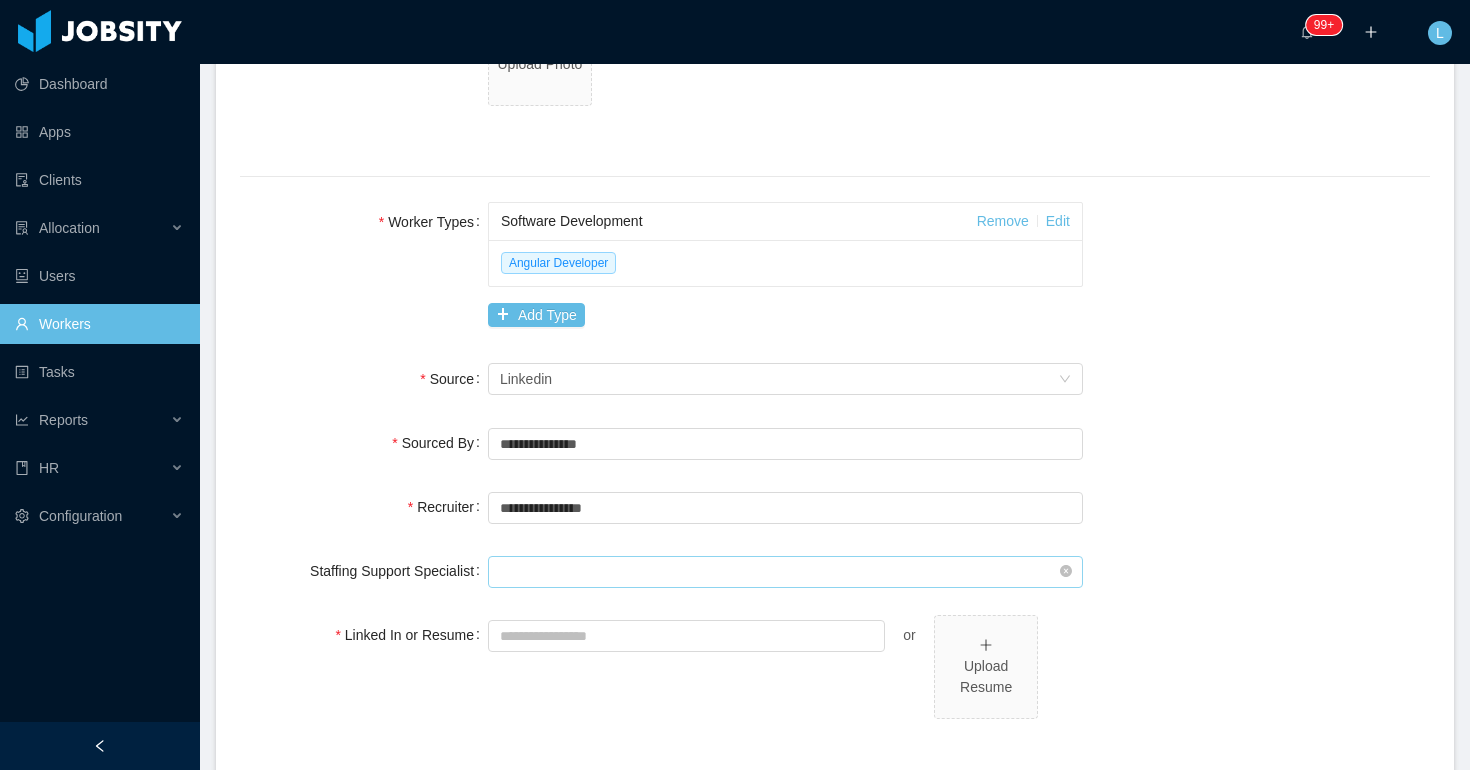 click at bounding box center (785, 572) 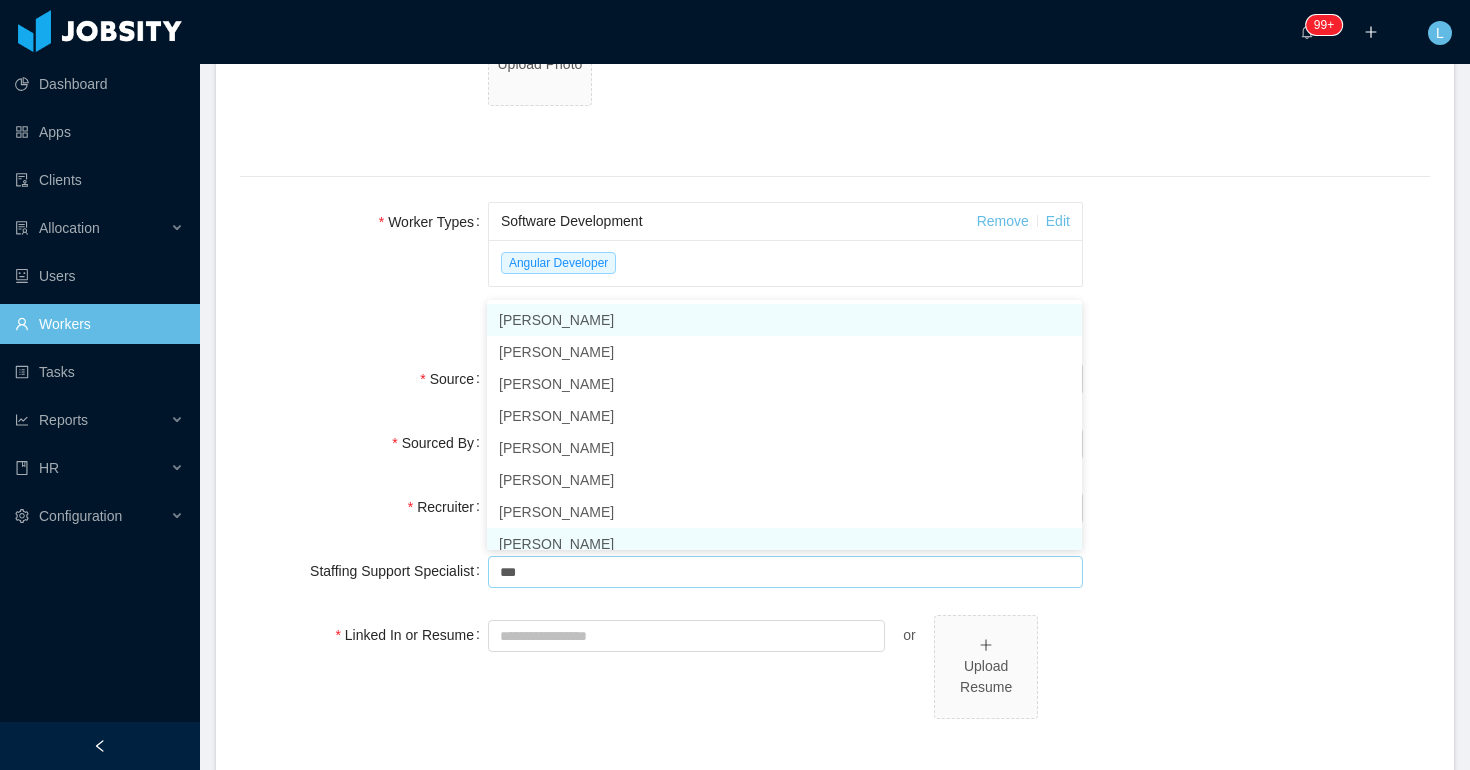 scroll, scrollTop: 10, scrollLeft: 0, axis: vertical 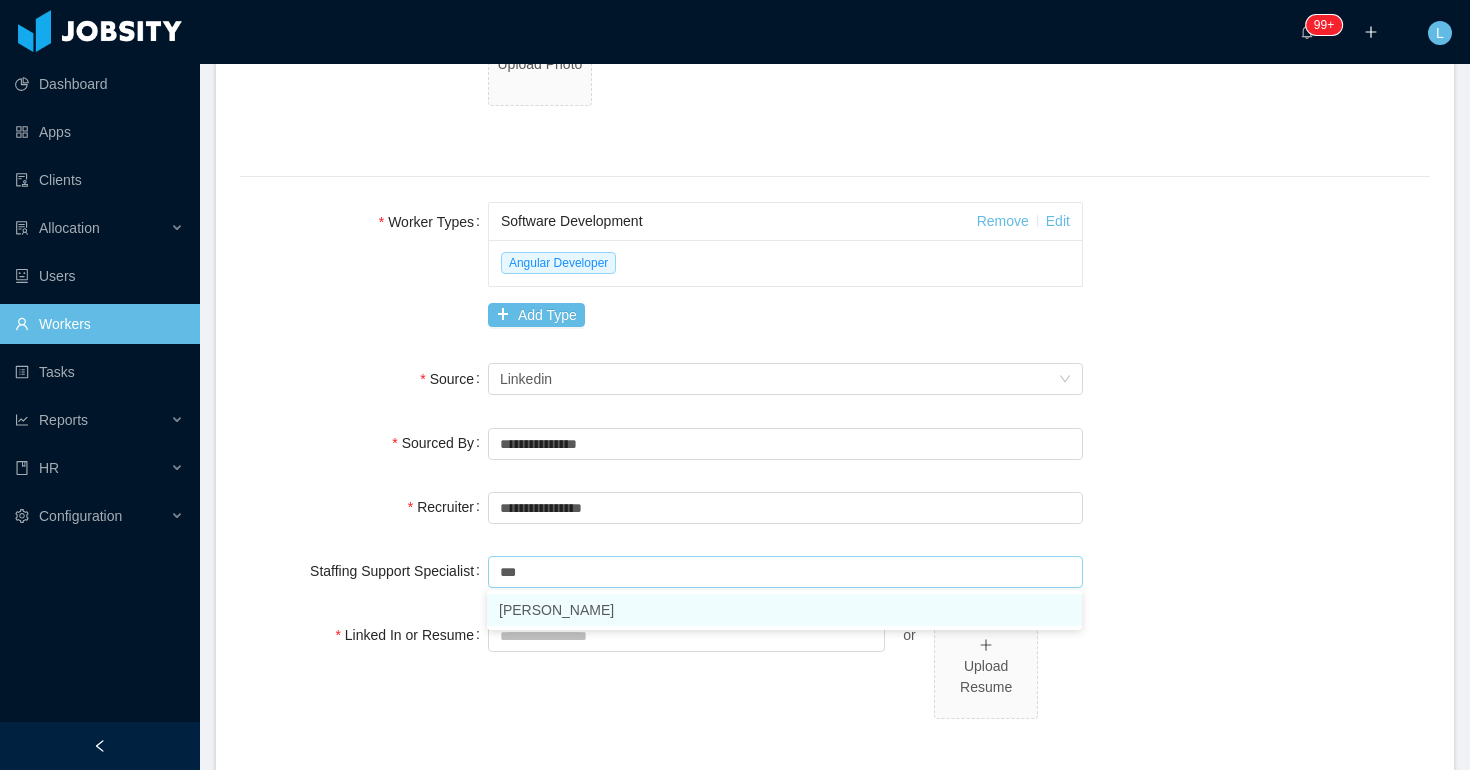 click on "Ninna Meister" at bounding box center (784, 610) 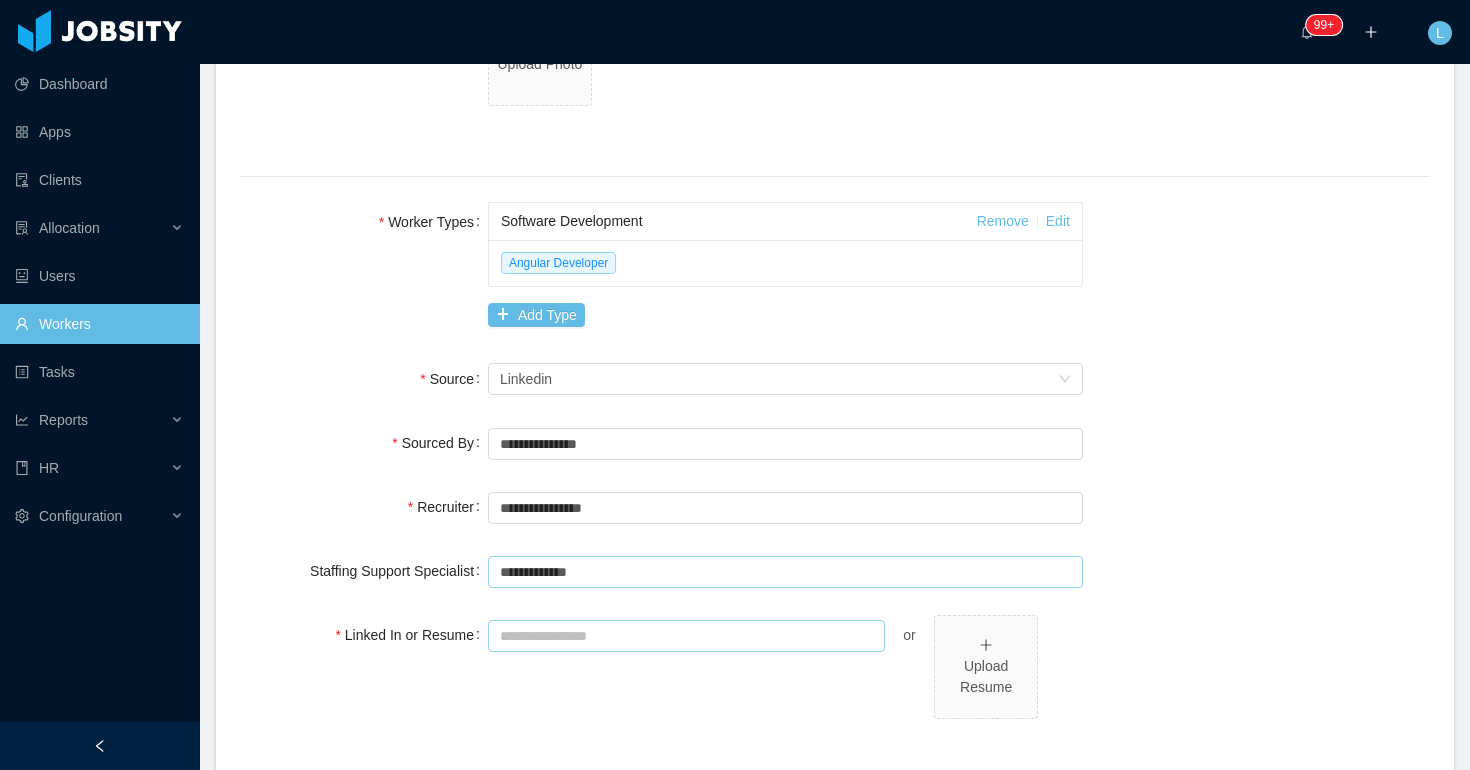 type on "**********" 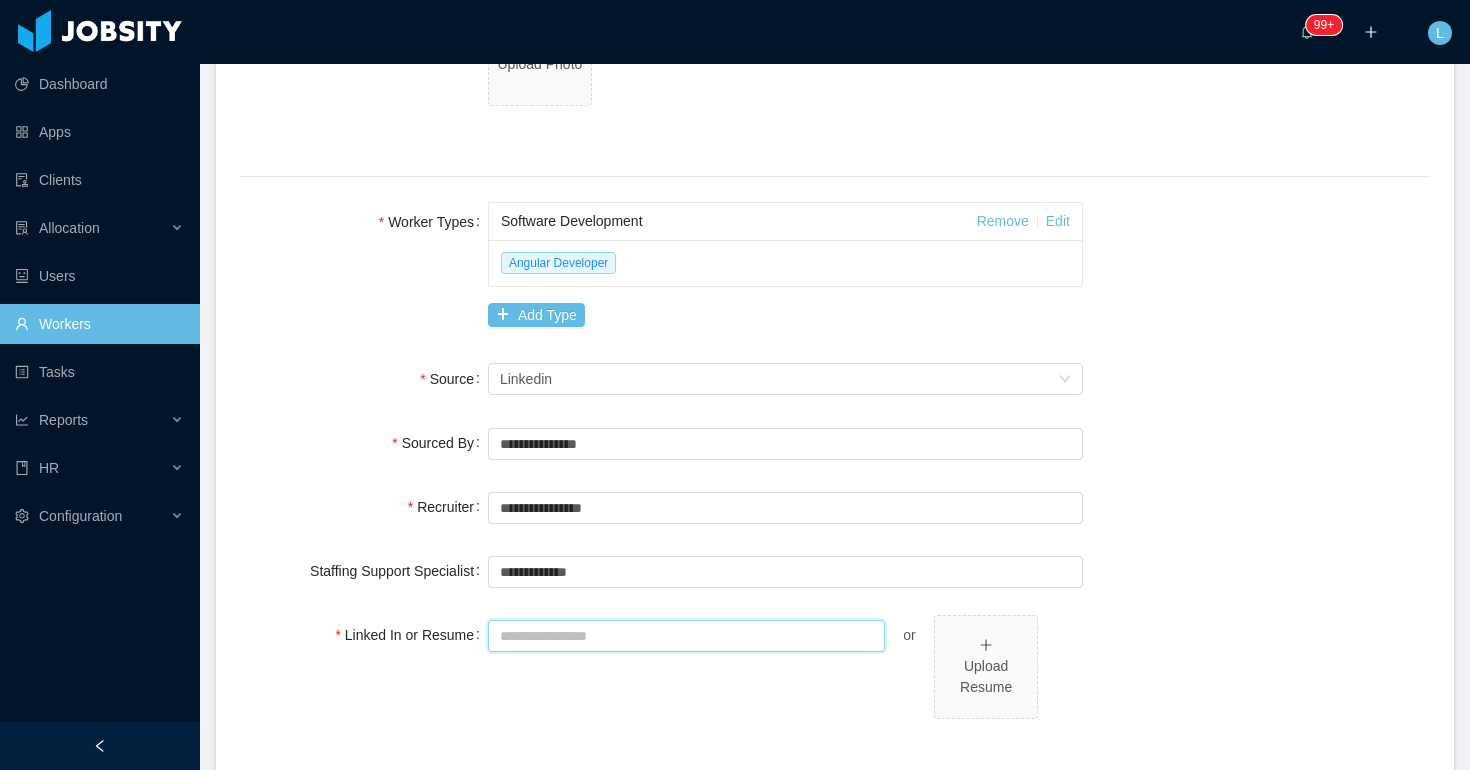 click on "Linked In or Resume" at bounding box center [686, 636] 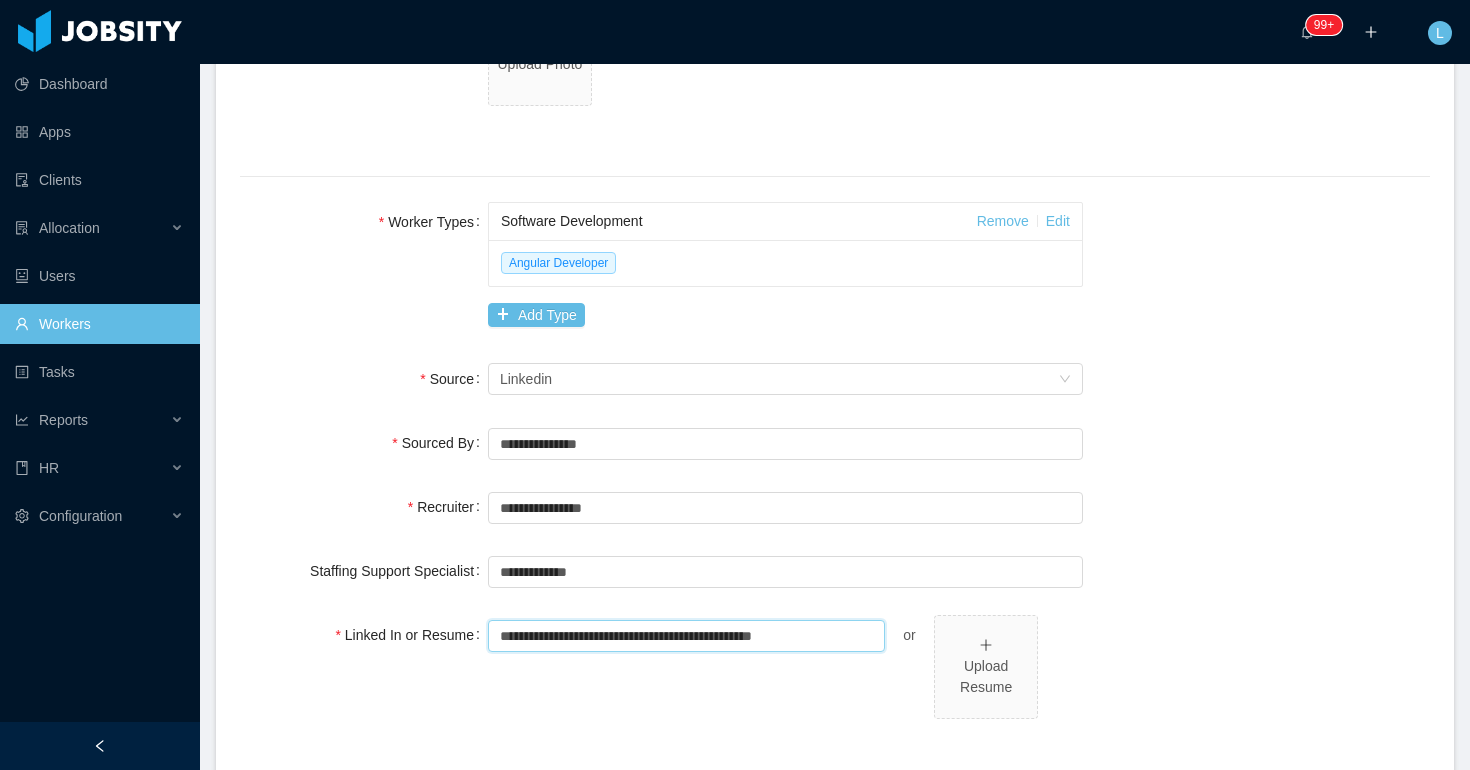 type on "**********" 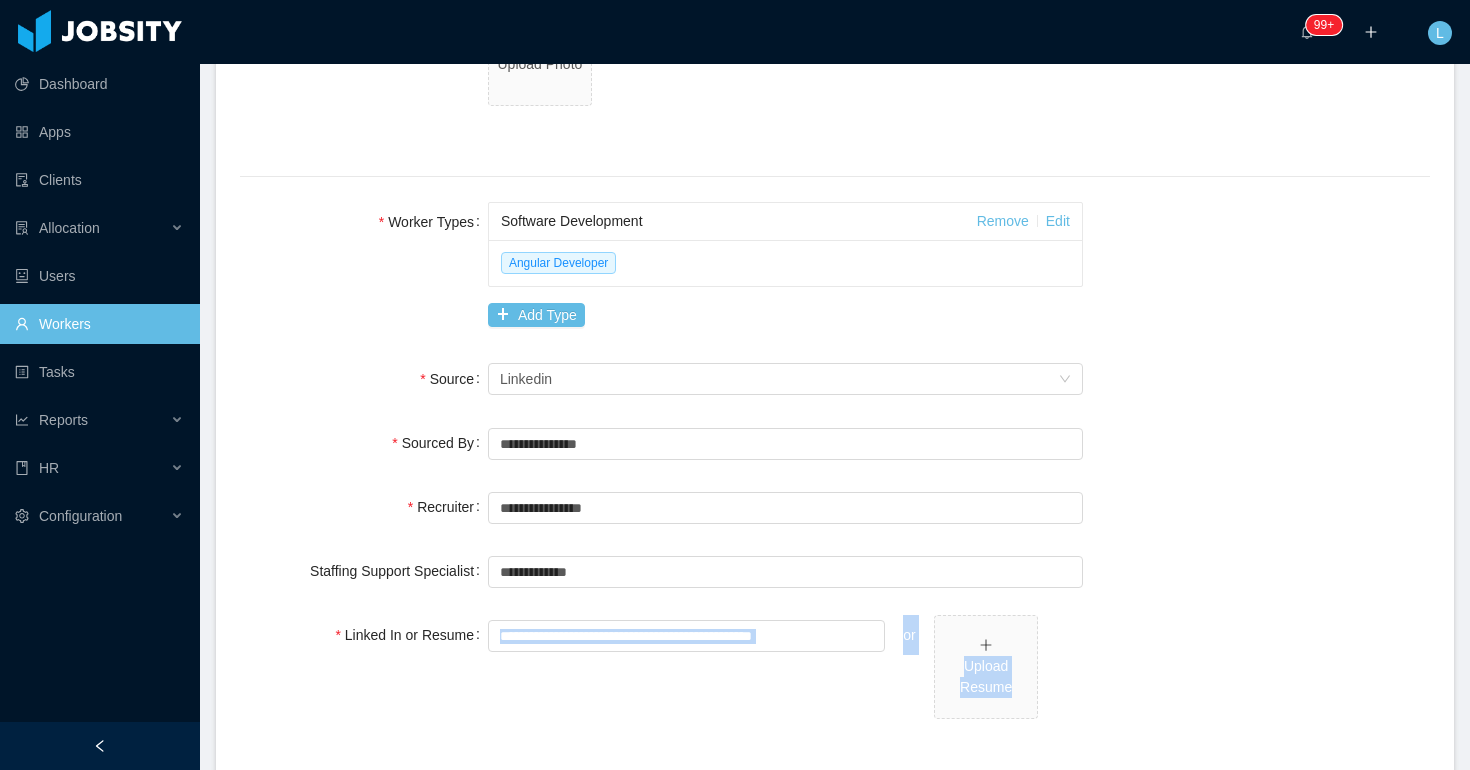 click on "**********" at bounding box center [785, 678] 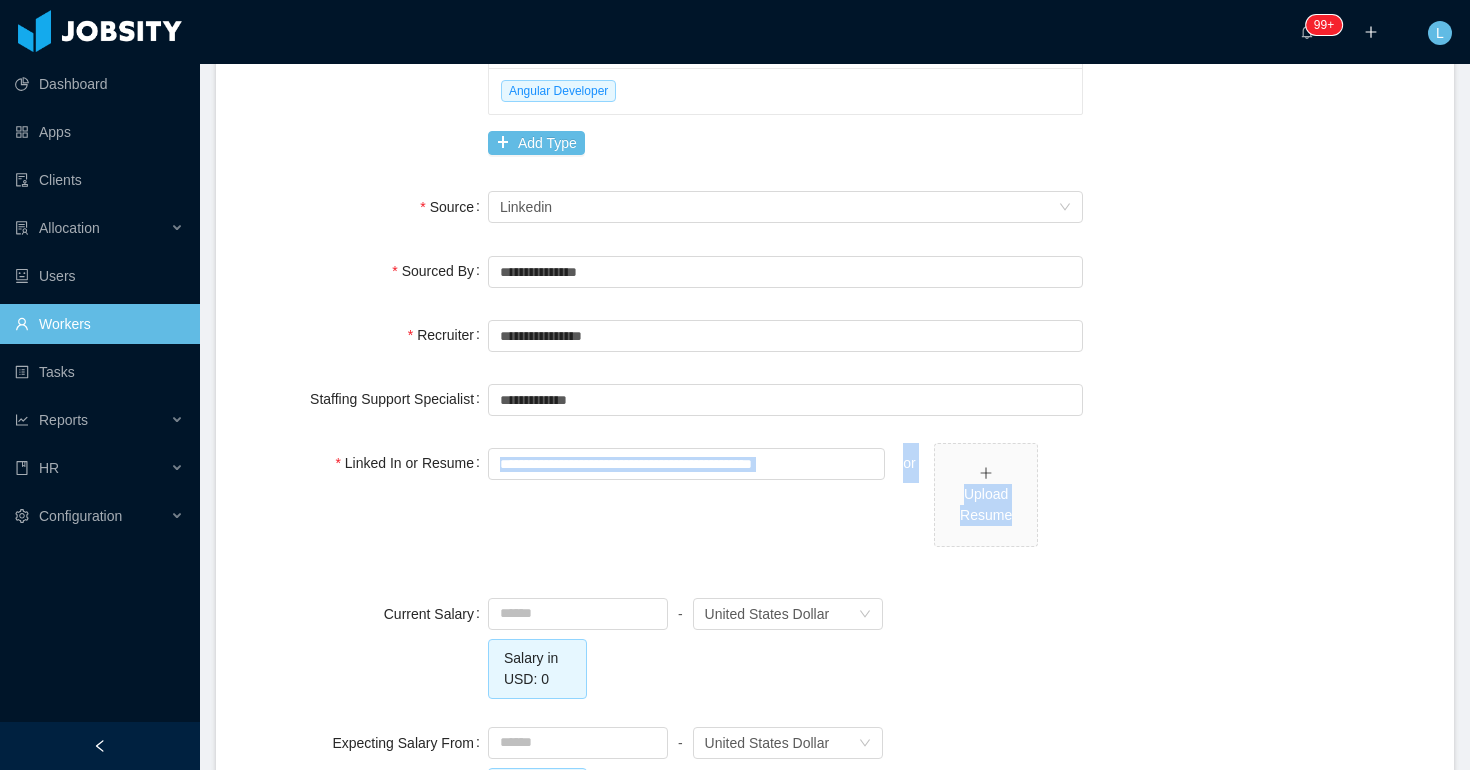 scroll, scrollTop: 1428, scrollLeft: 0, axis: vertical 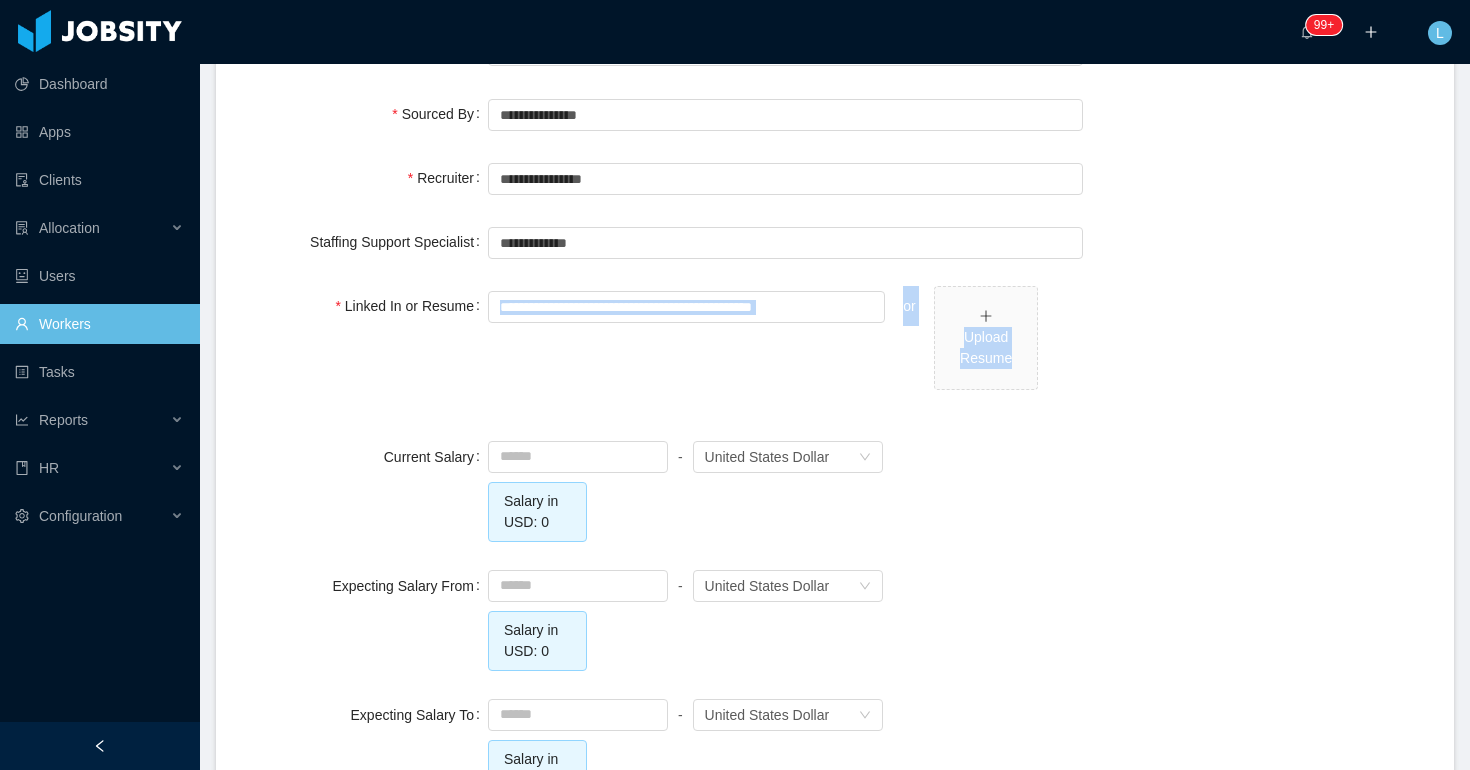 click on "**********" at bounding box center (785, 349) 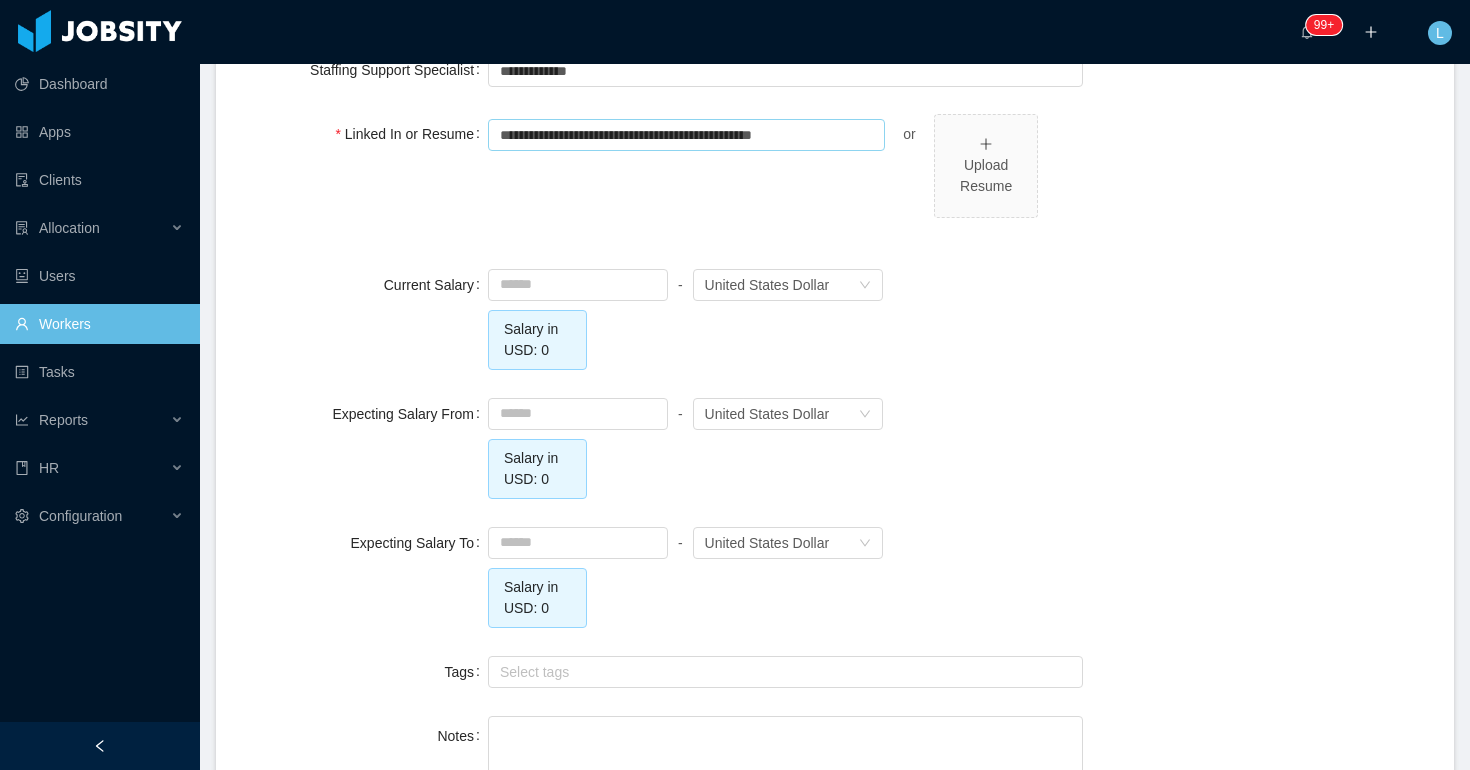 scroll, scrollTop: 1650, scrollLeft: 0, axis: vertical 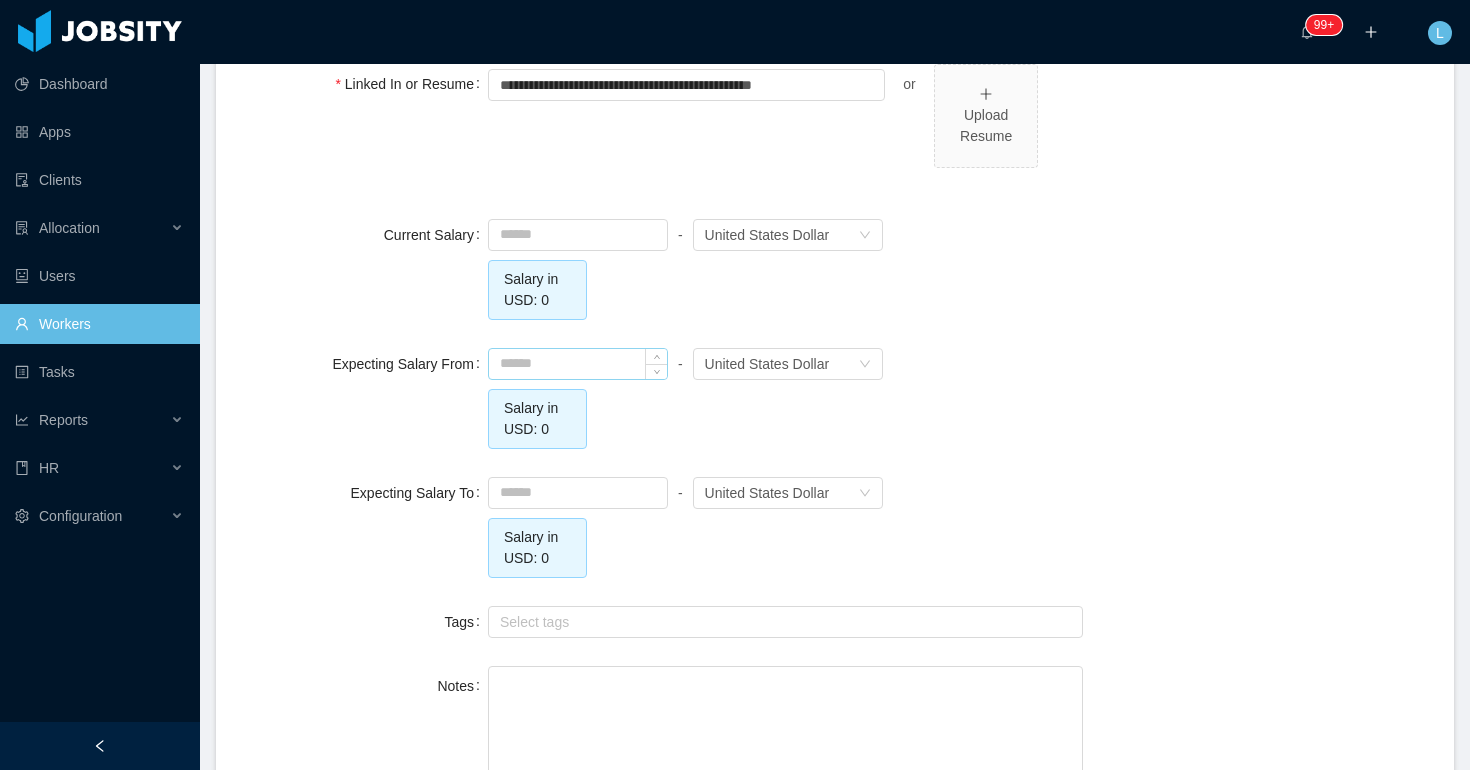 click at bounding box center (578, 364) 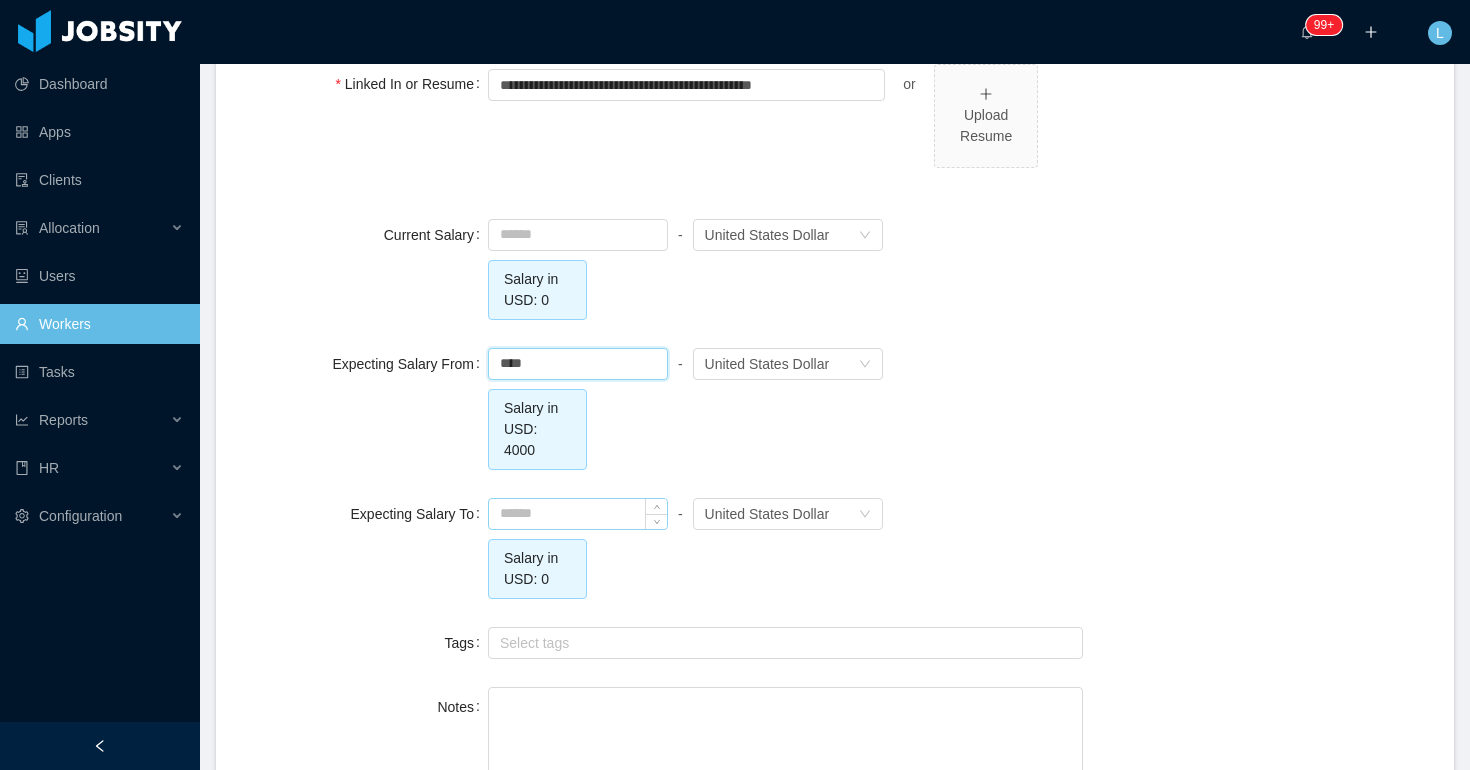 type on "*******" 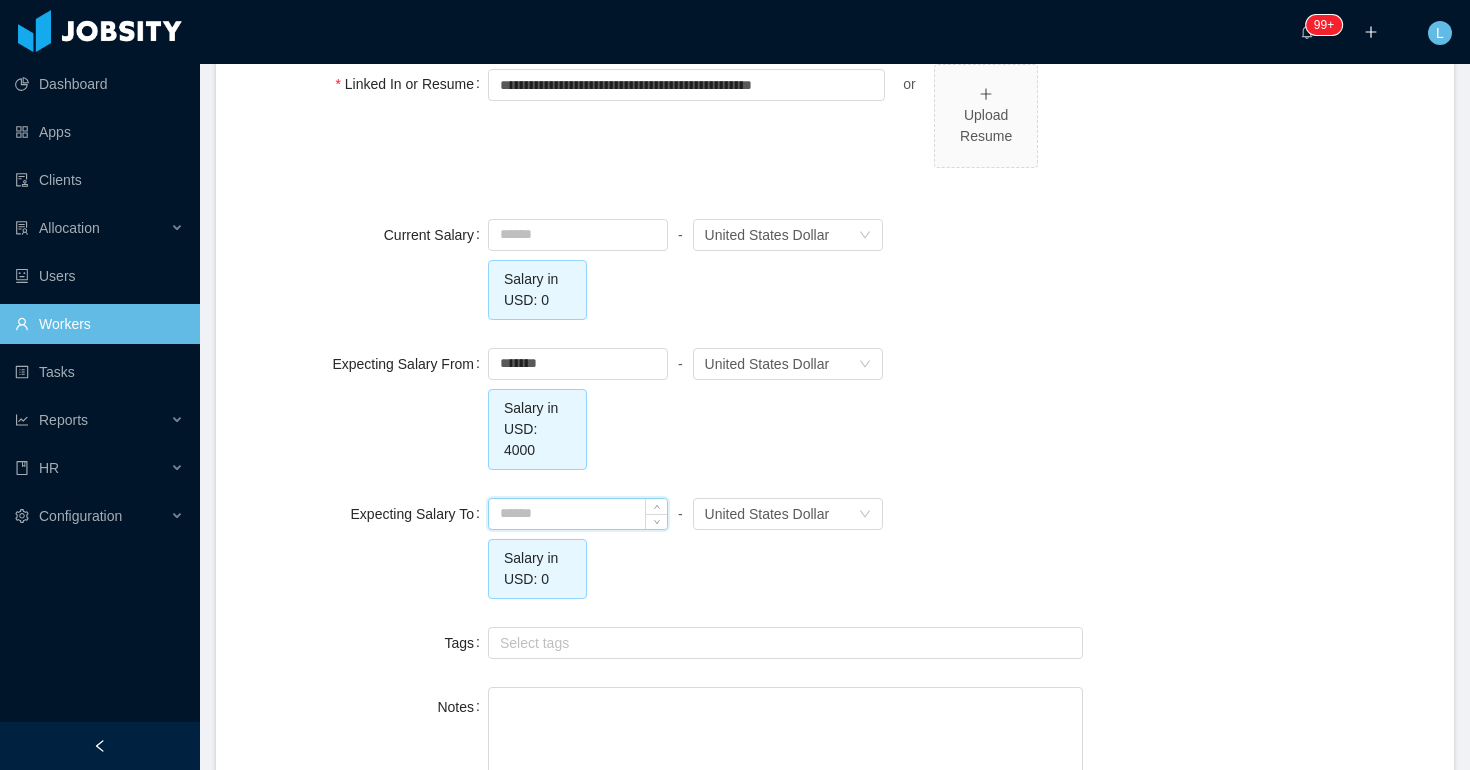 click at bounding box center (578, 514) 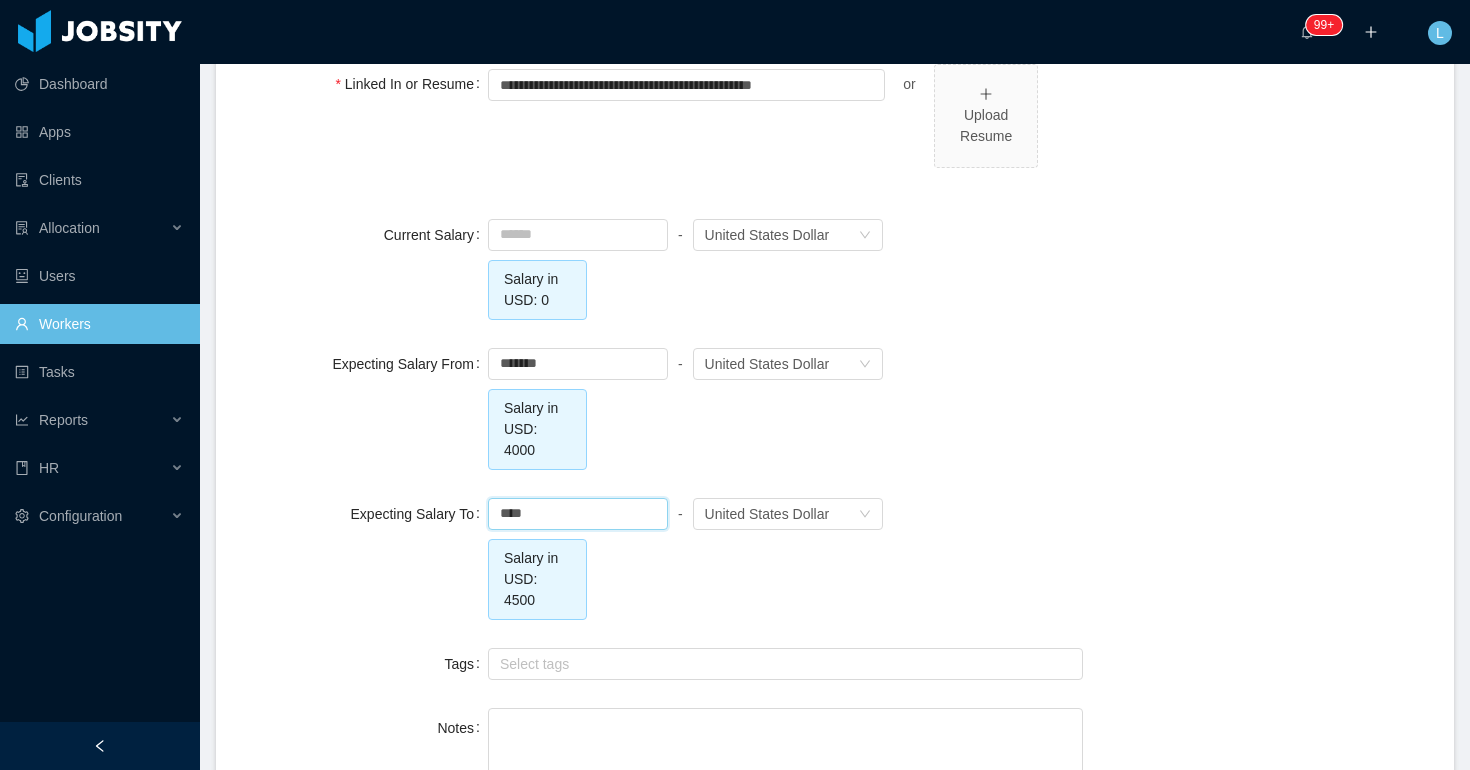 type on "*******" 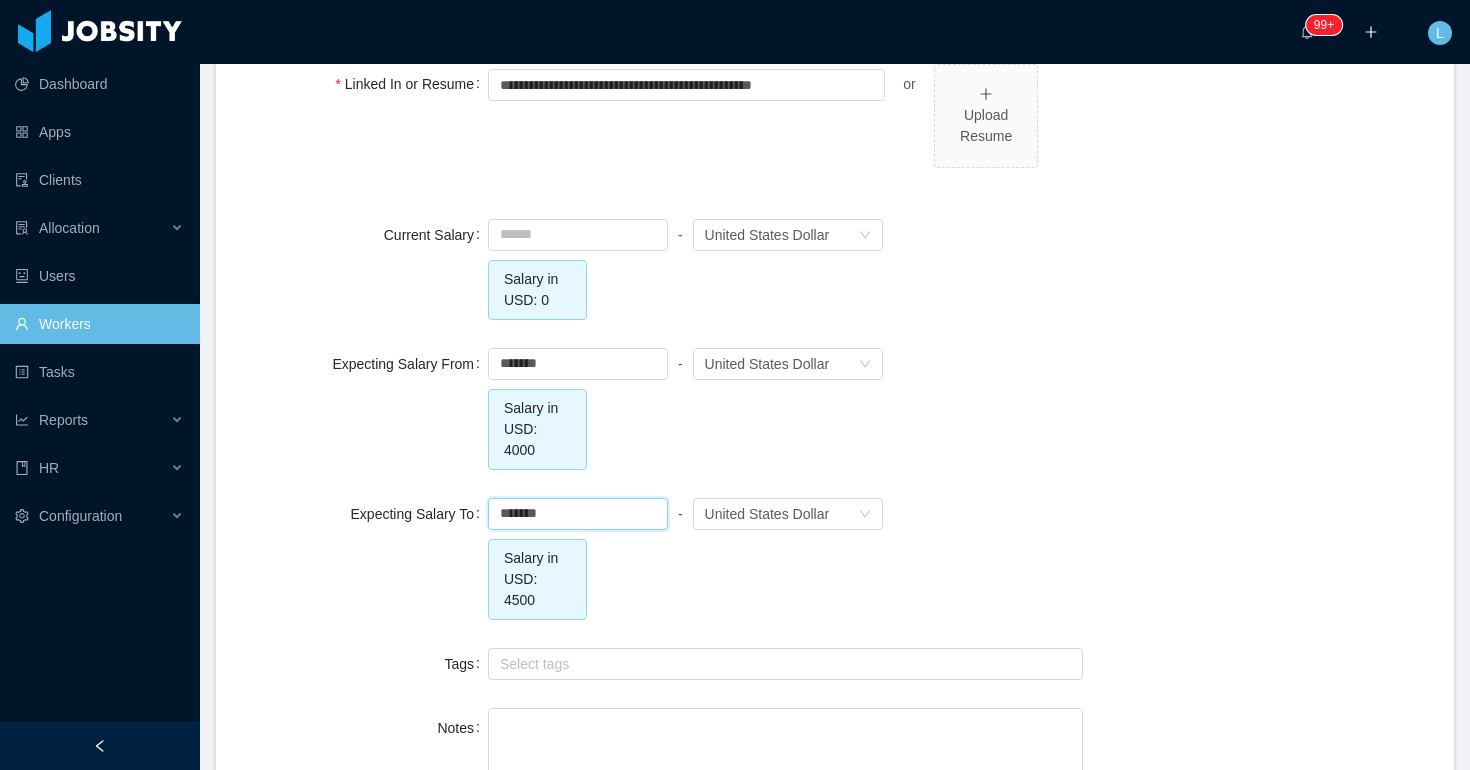 click on "******* - Currency United States Dollar   Salary in USD: 4000" at bounding box center (785, 407) 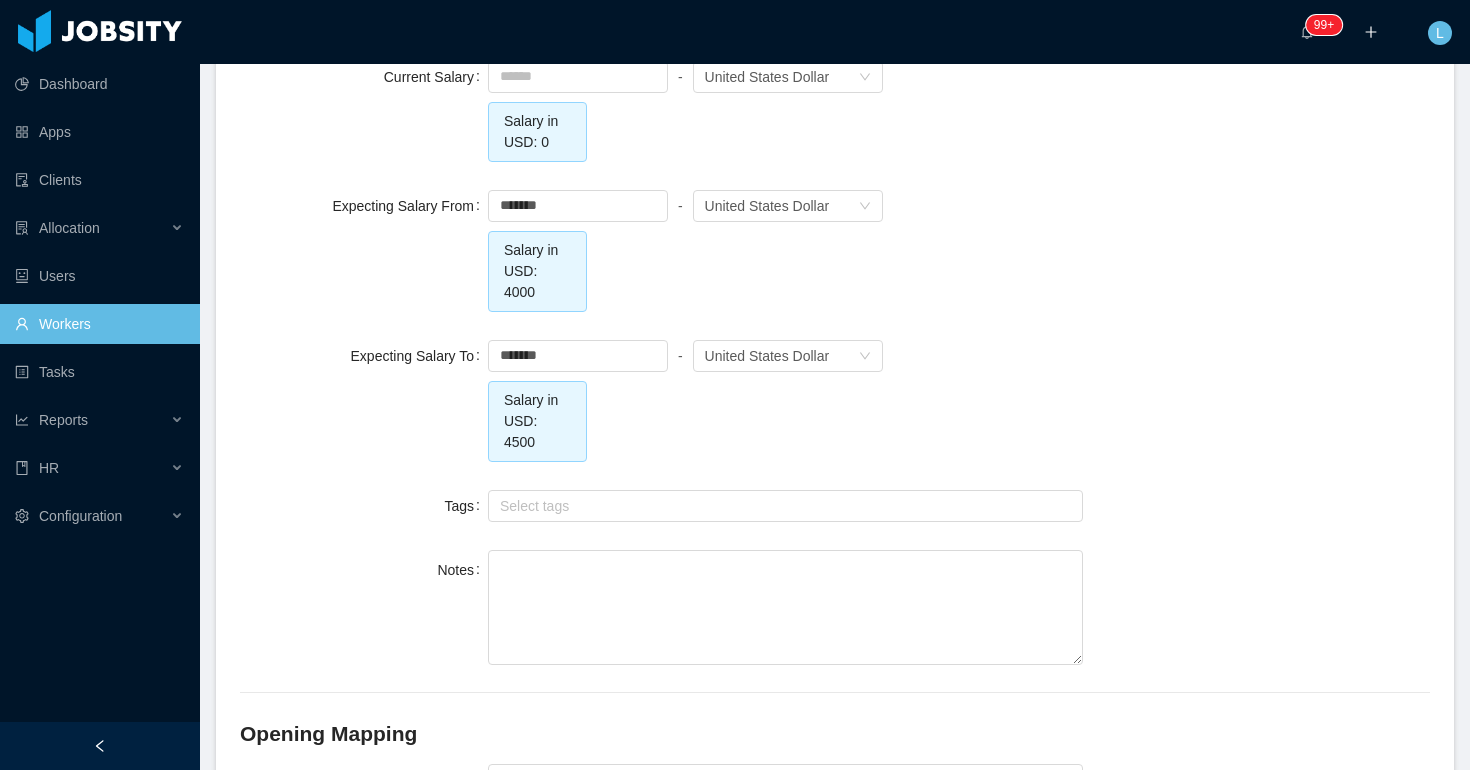 scroll, scrollTop: 2034, scrollLeft: 0, axis: vertical 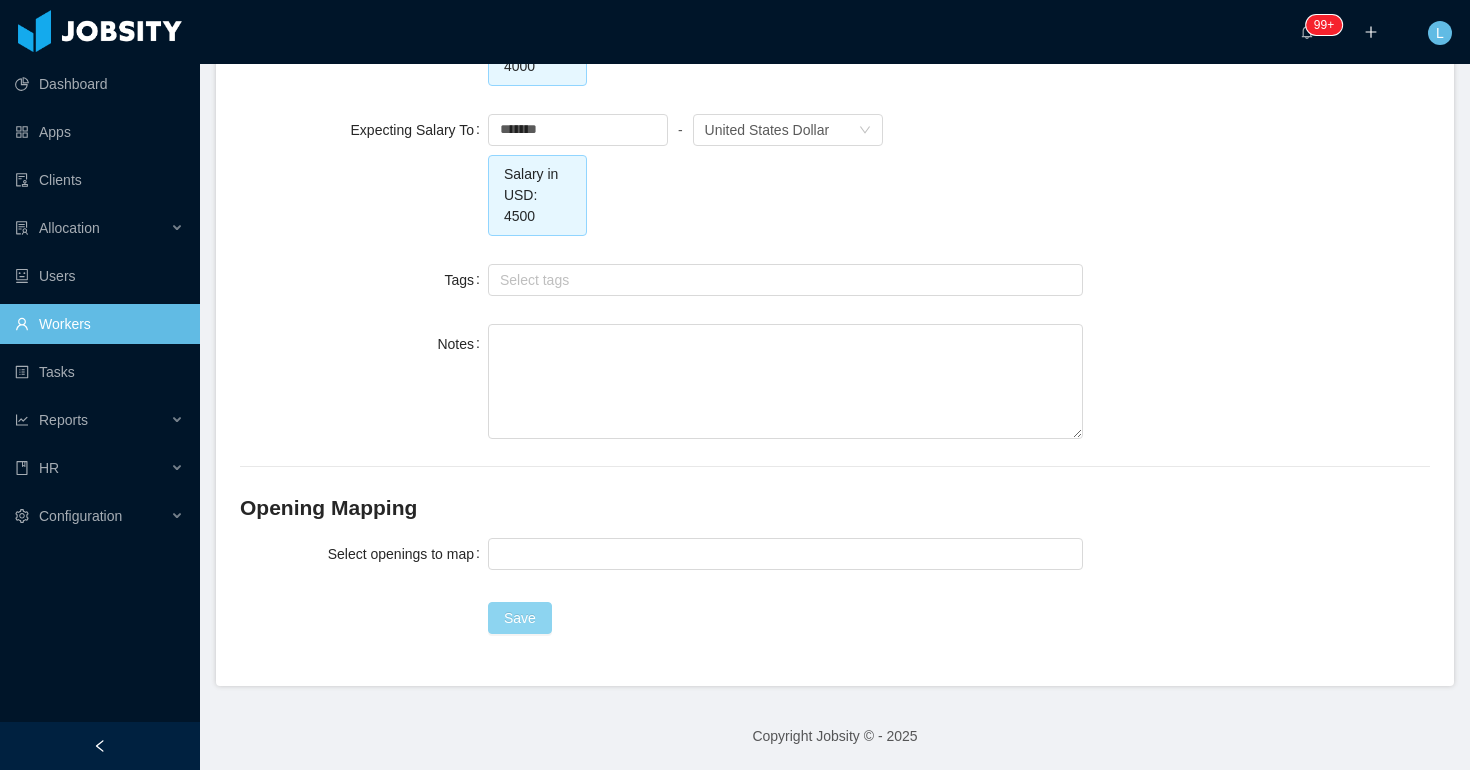 click on "Save" at bounding box center (520, 618) 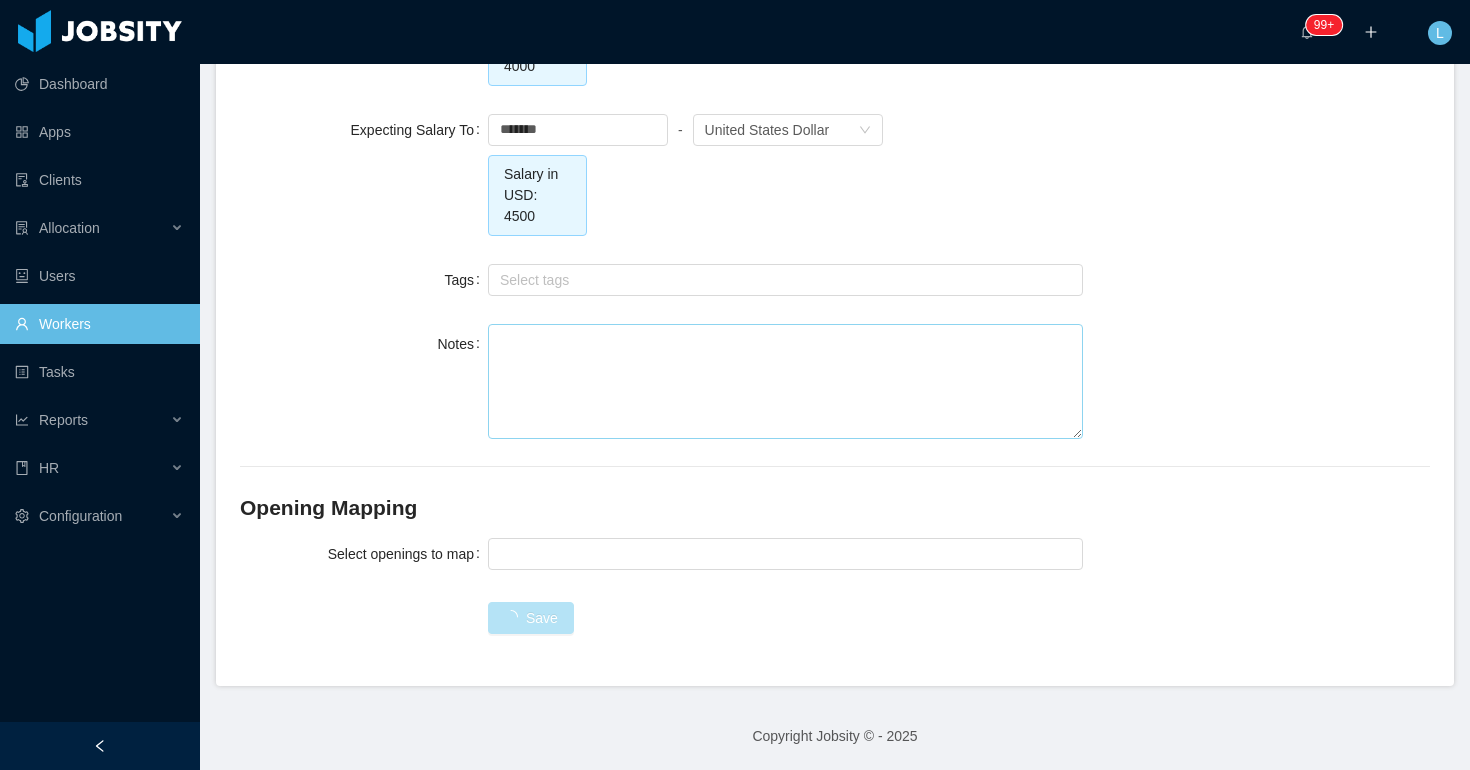 scroll, scrollTop: 1687, scrollLeft: 0, axis: vertical 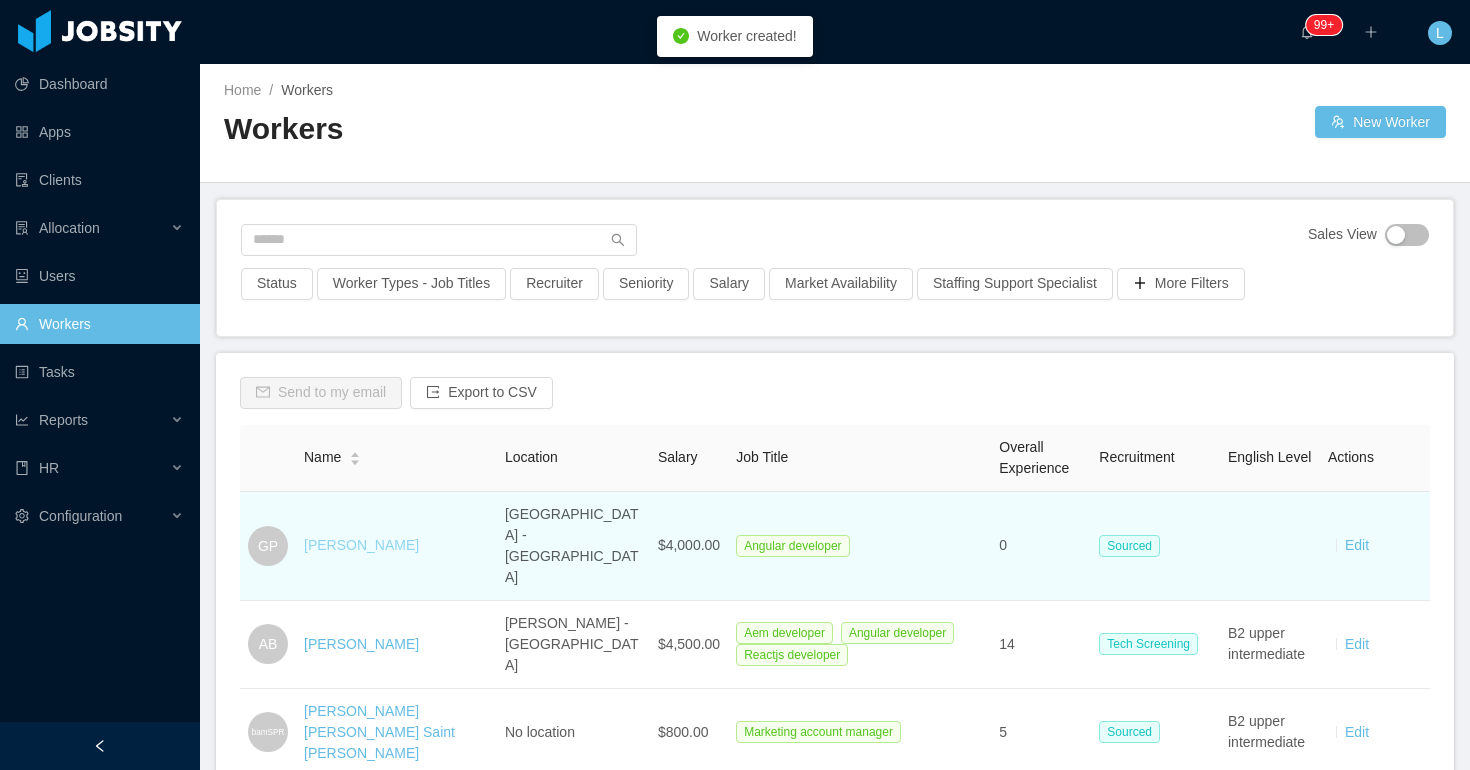 click on "Guido Perman" at bounding box center [361, 545] 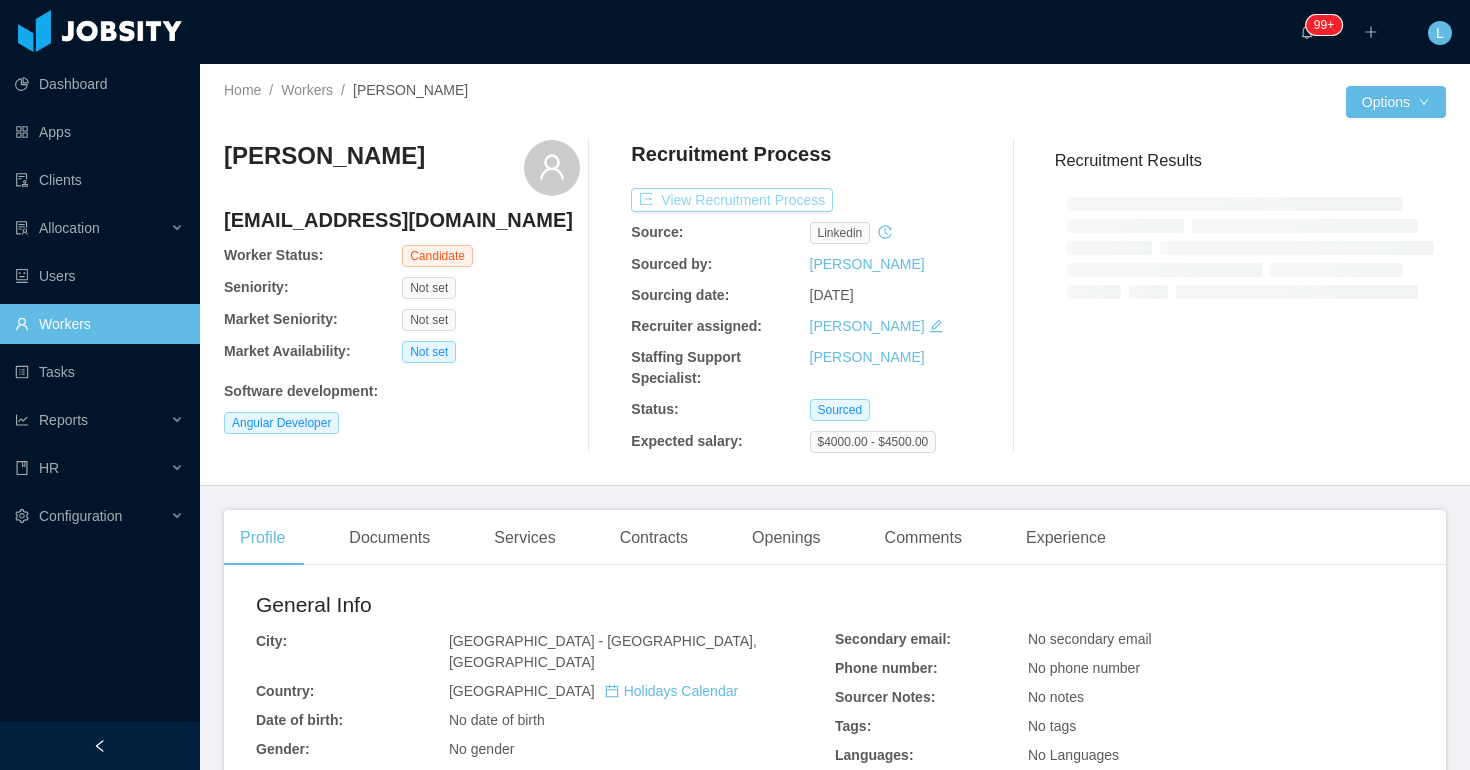 click on "View Recruitment Process" at bounding box center (732, 200) 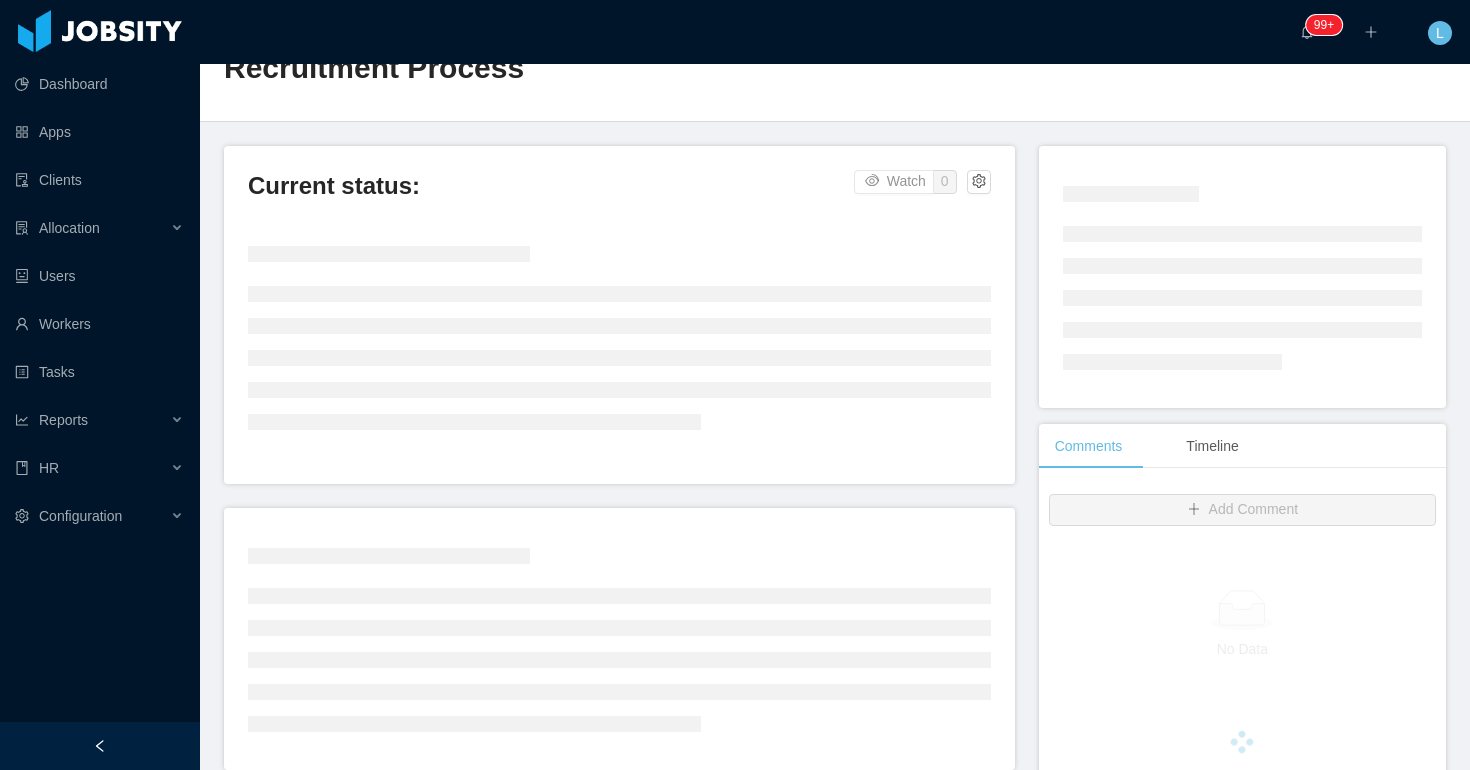 scroll, scrollTop: 0, scrollLeft: 0, axis: both 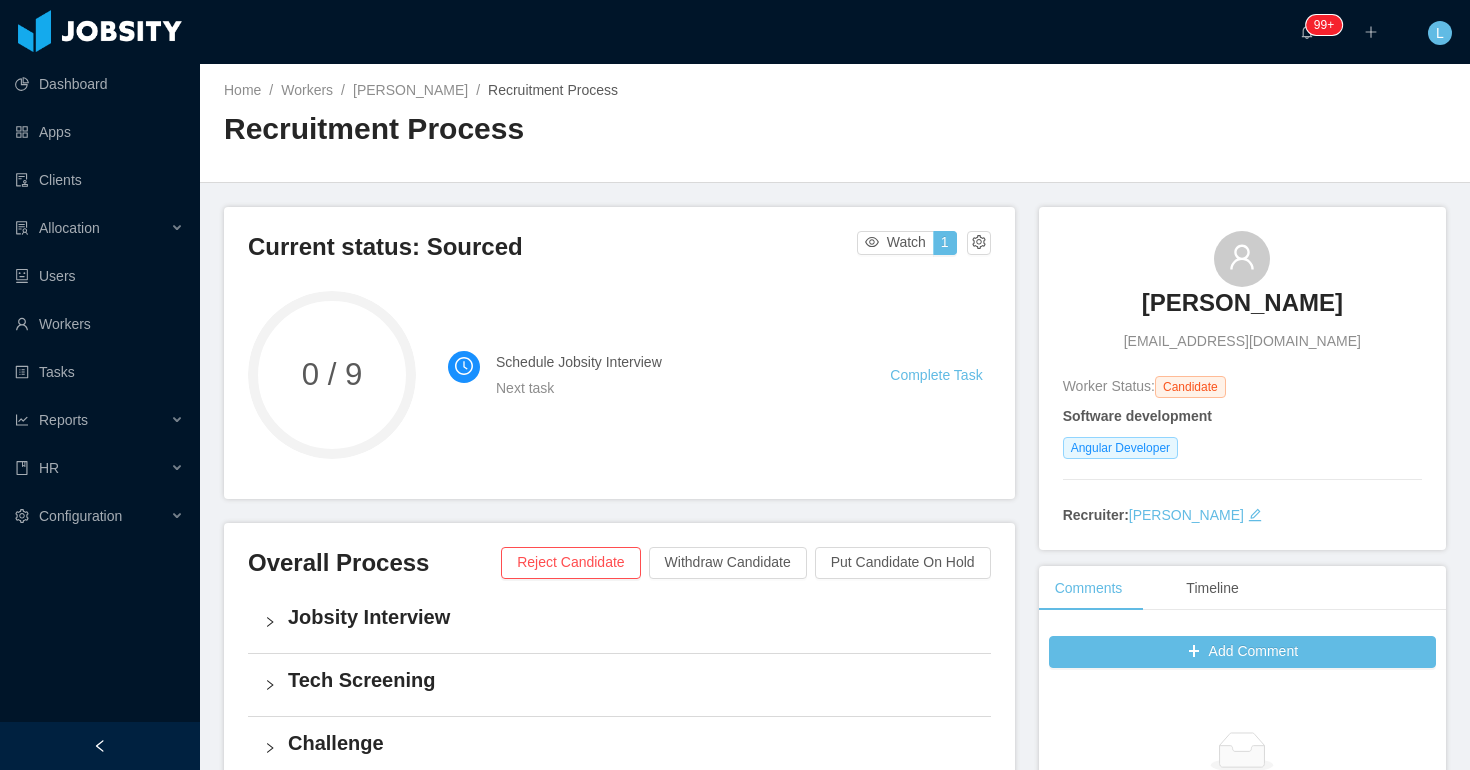 click on "Complete Task" at bounding box center (940, 375) 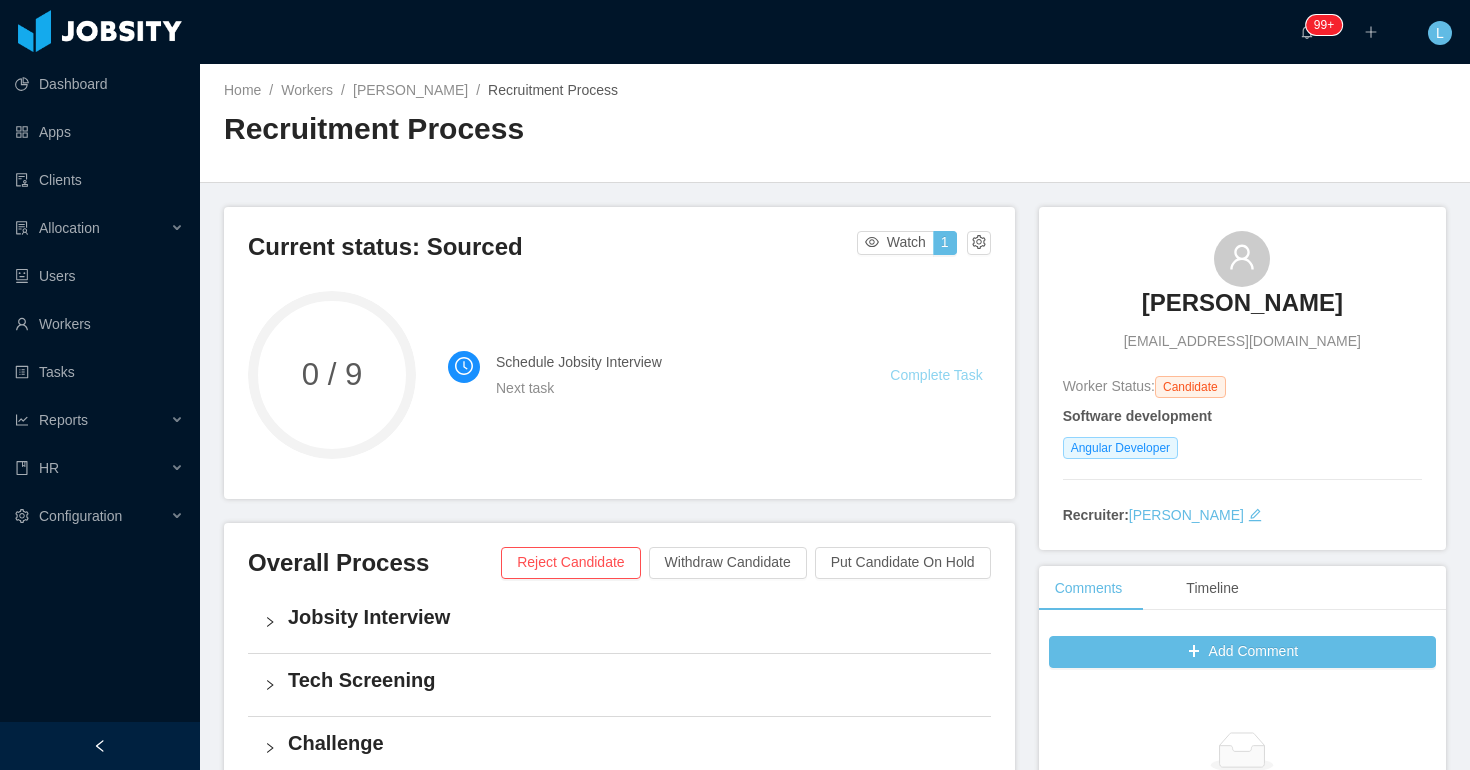 click on "Complete Task" at bounding box center (936, 375) 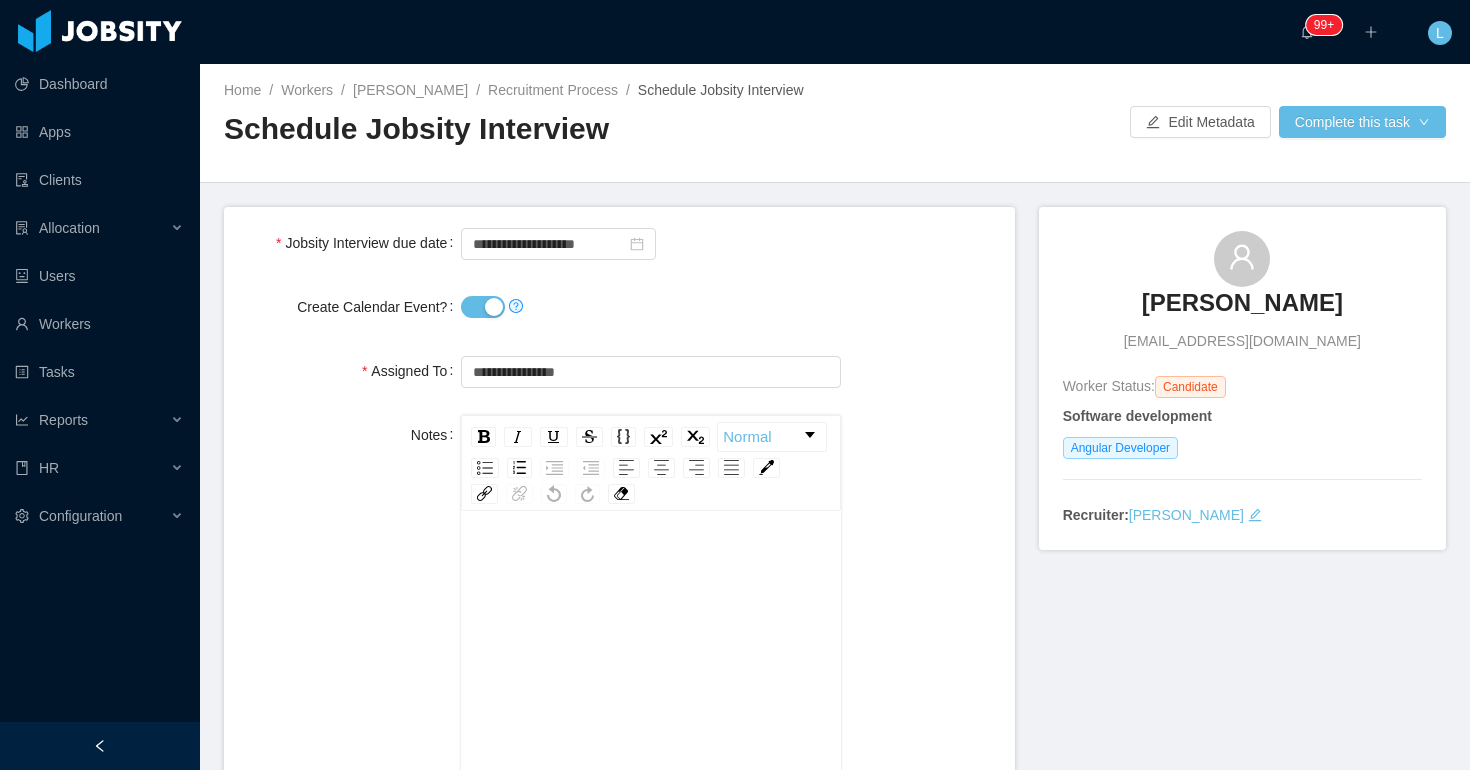 click on "Create Calendar Event?" at bounding box center (483, 307) 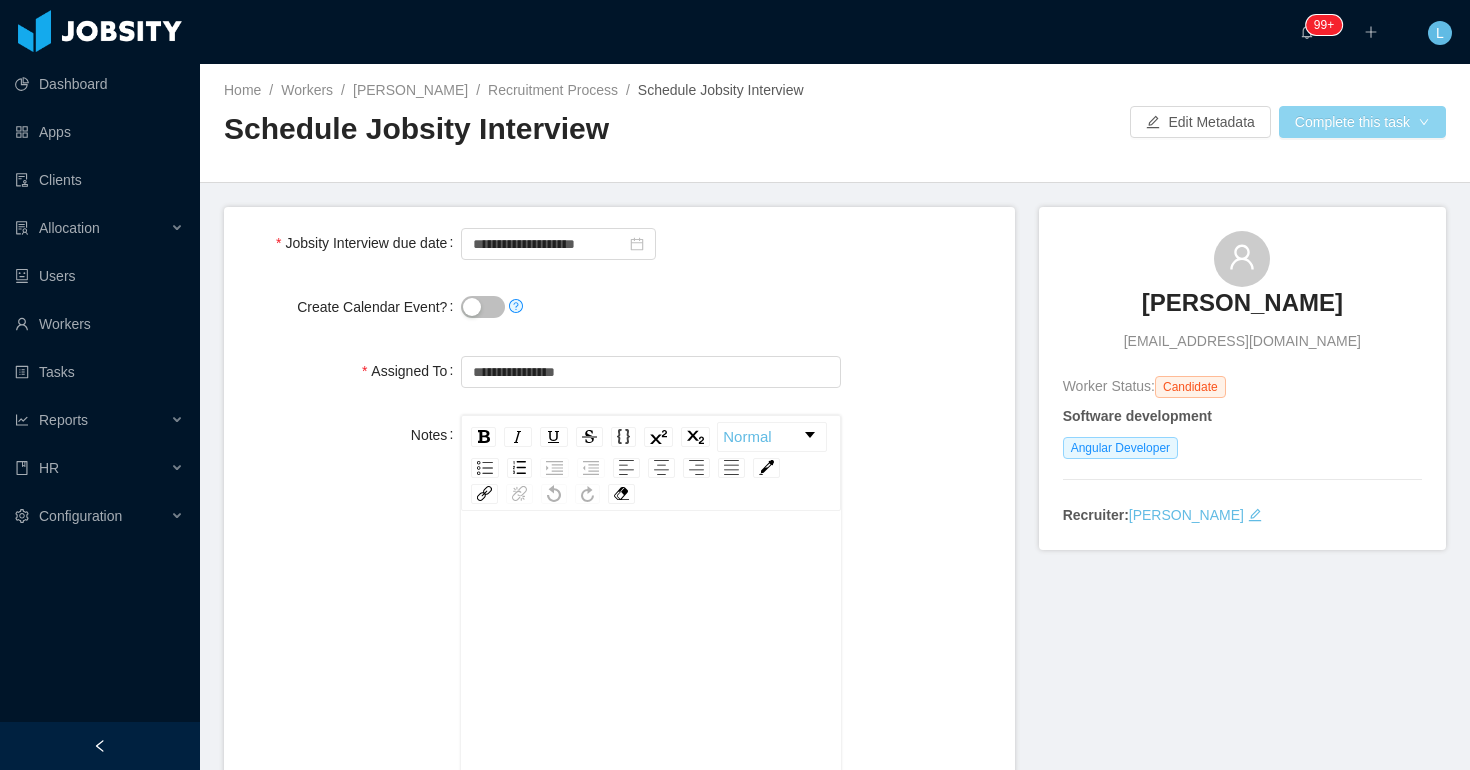 click on "Complete this task" at bounding box center [1362, 122] 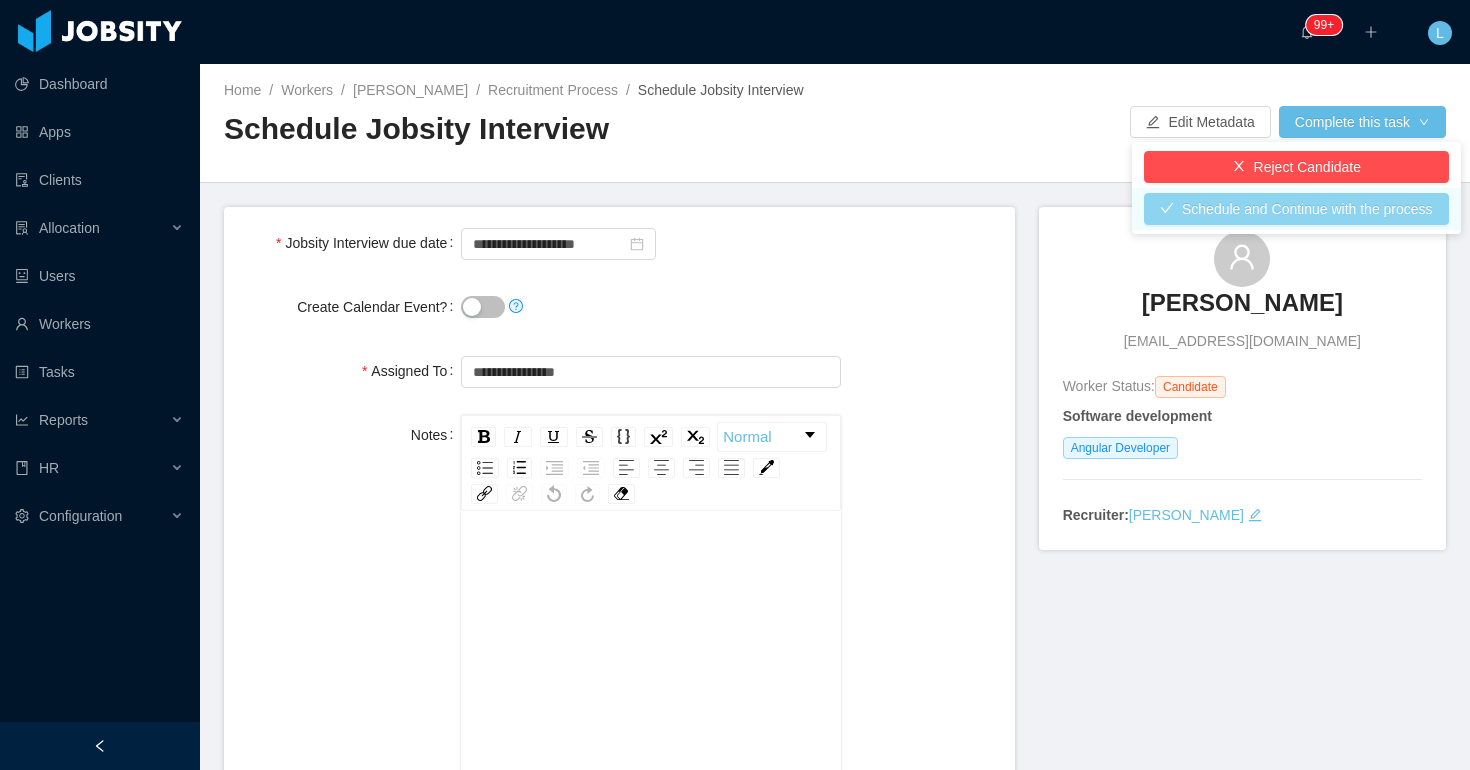 click on "Schedule and Continue with the process" at bounding box center (1296, 209) 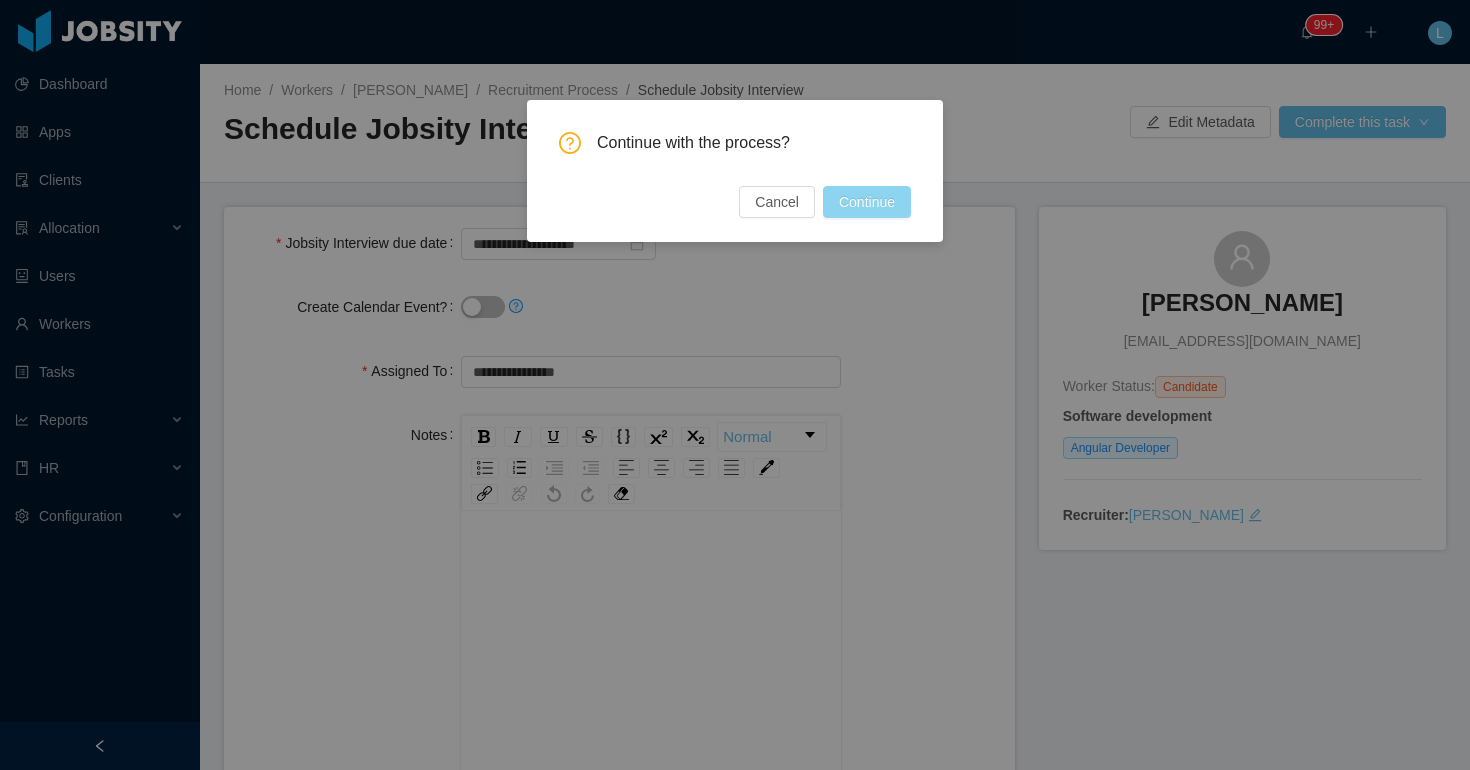 click on "Continue" at bounding box center [867, 202] 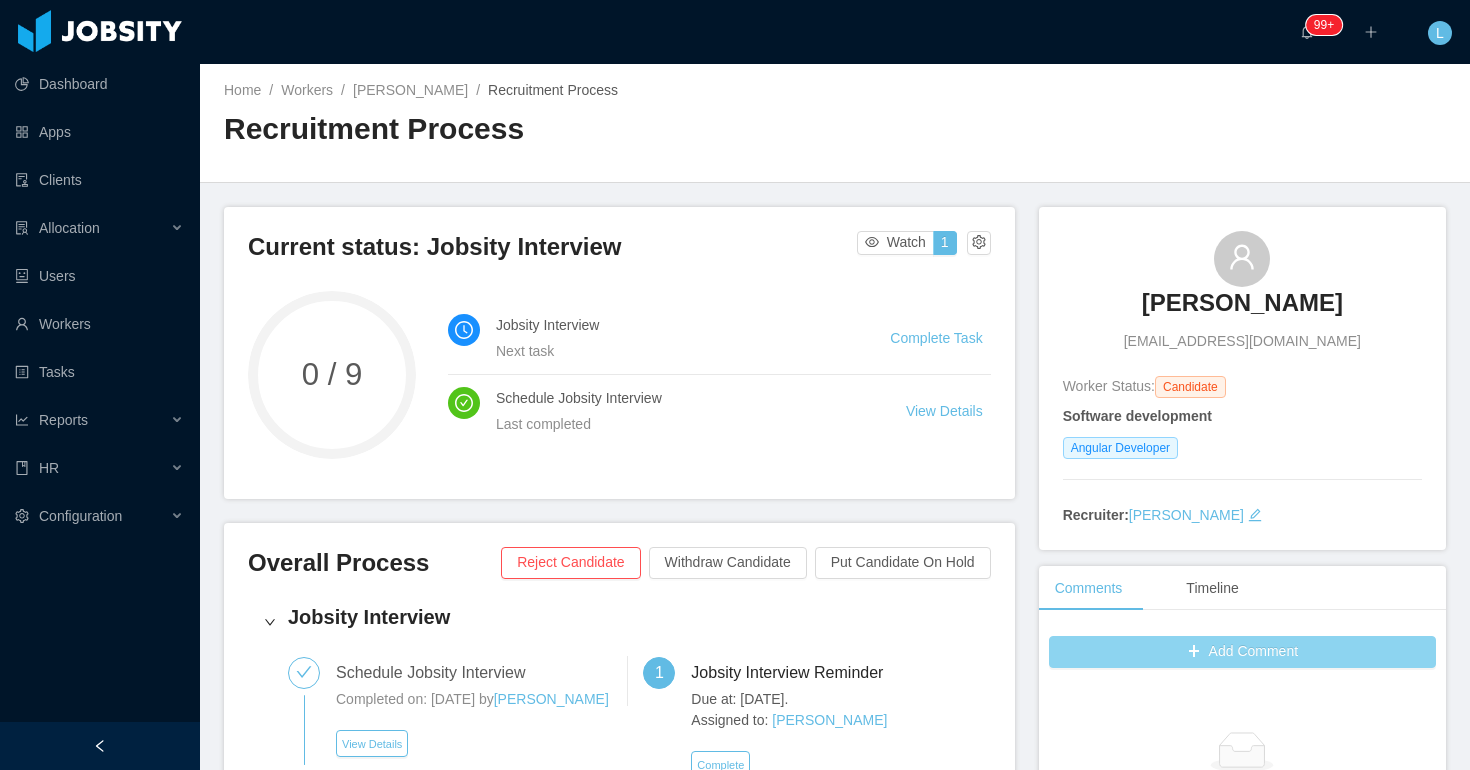 click on "Add Comment" at bounding box center [1242, 652] 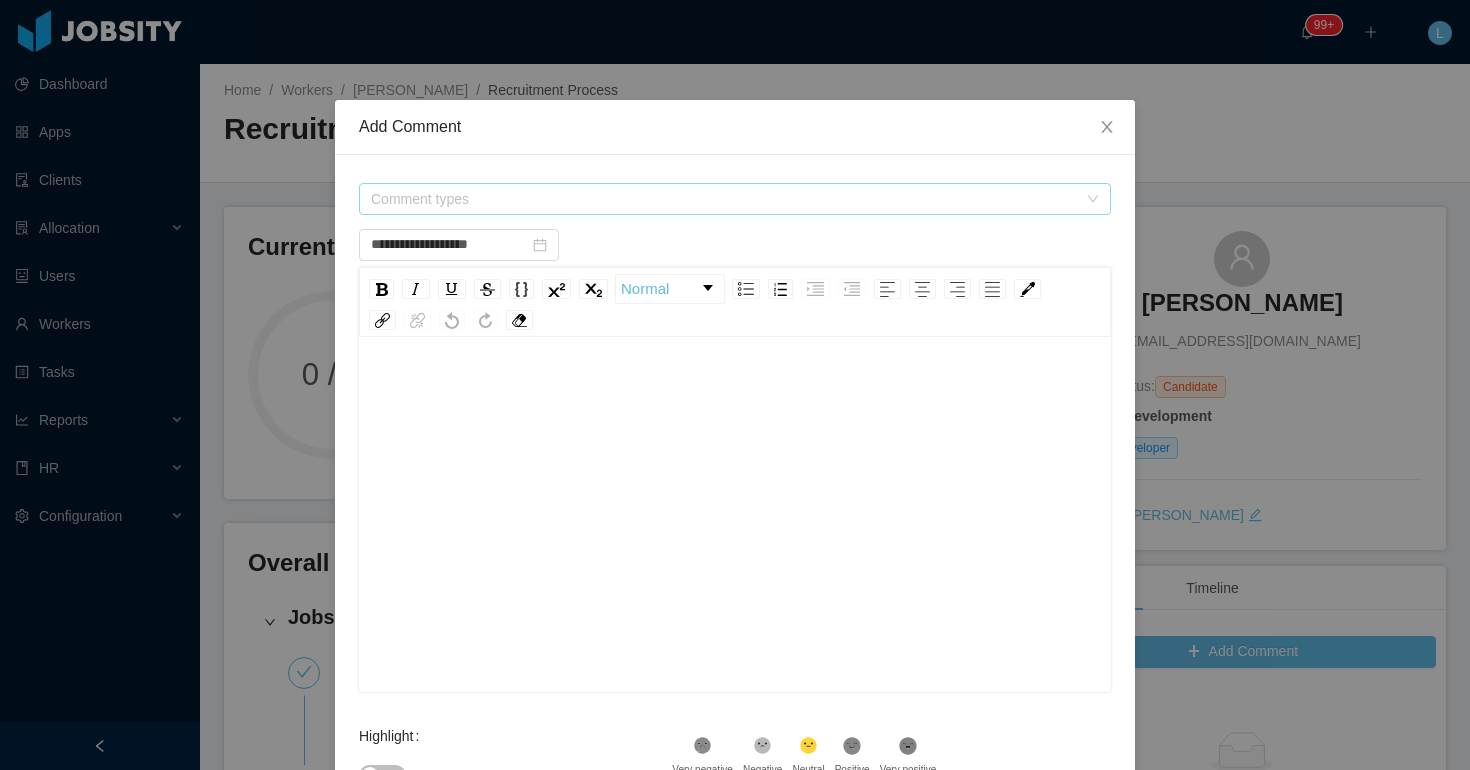 click on "Comment types" at bounding box center [724, 199] 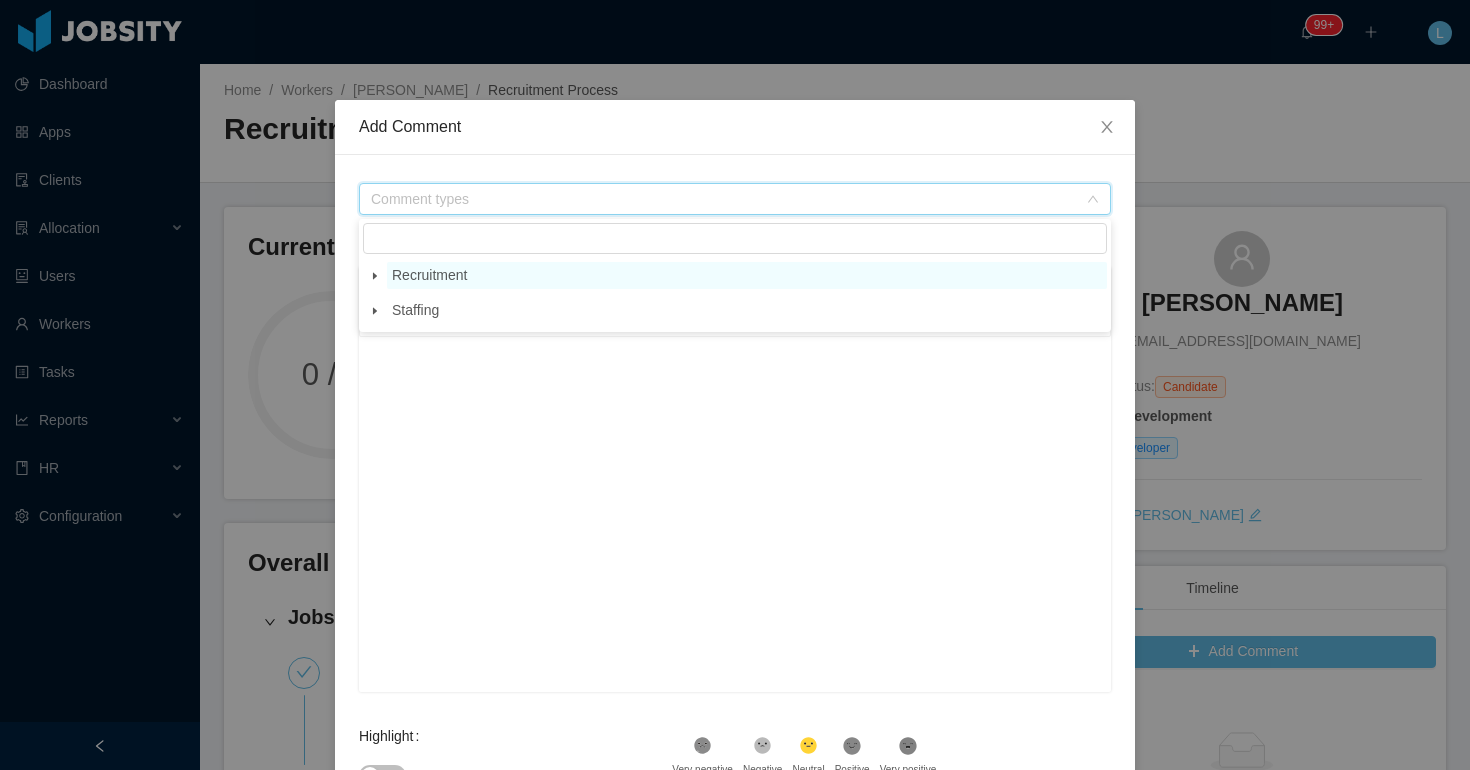 click on "Recruitment" at bounding box center (429, 275) 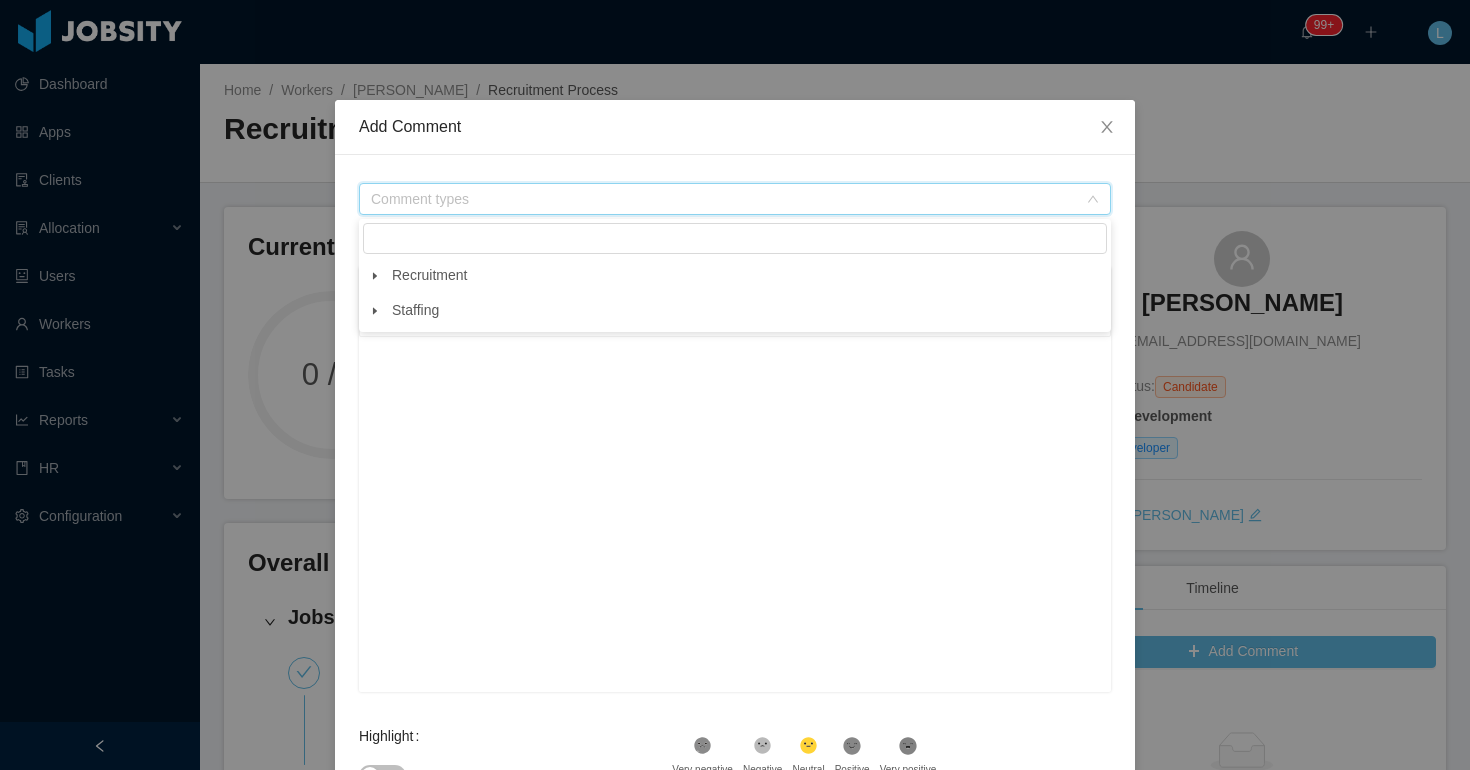 click 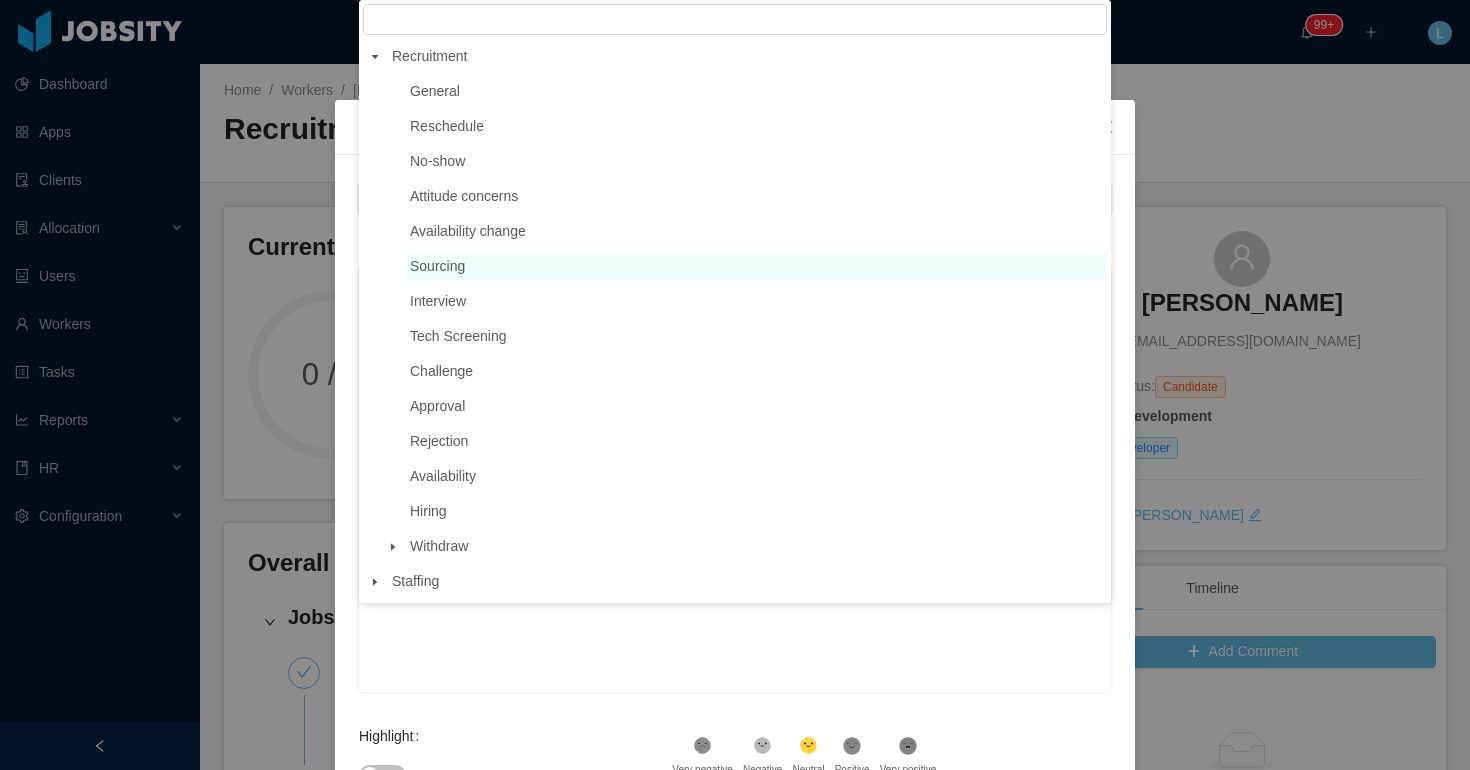 click on "Sourcing" at bounding box center (437, 266) 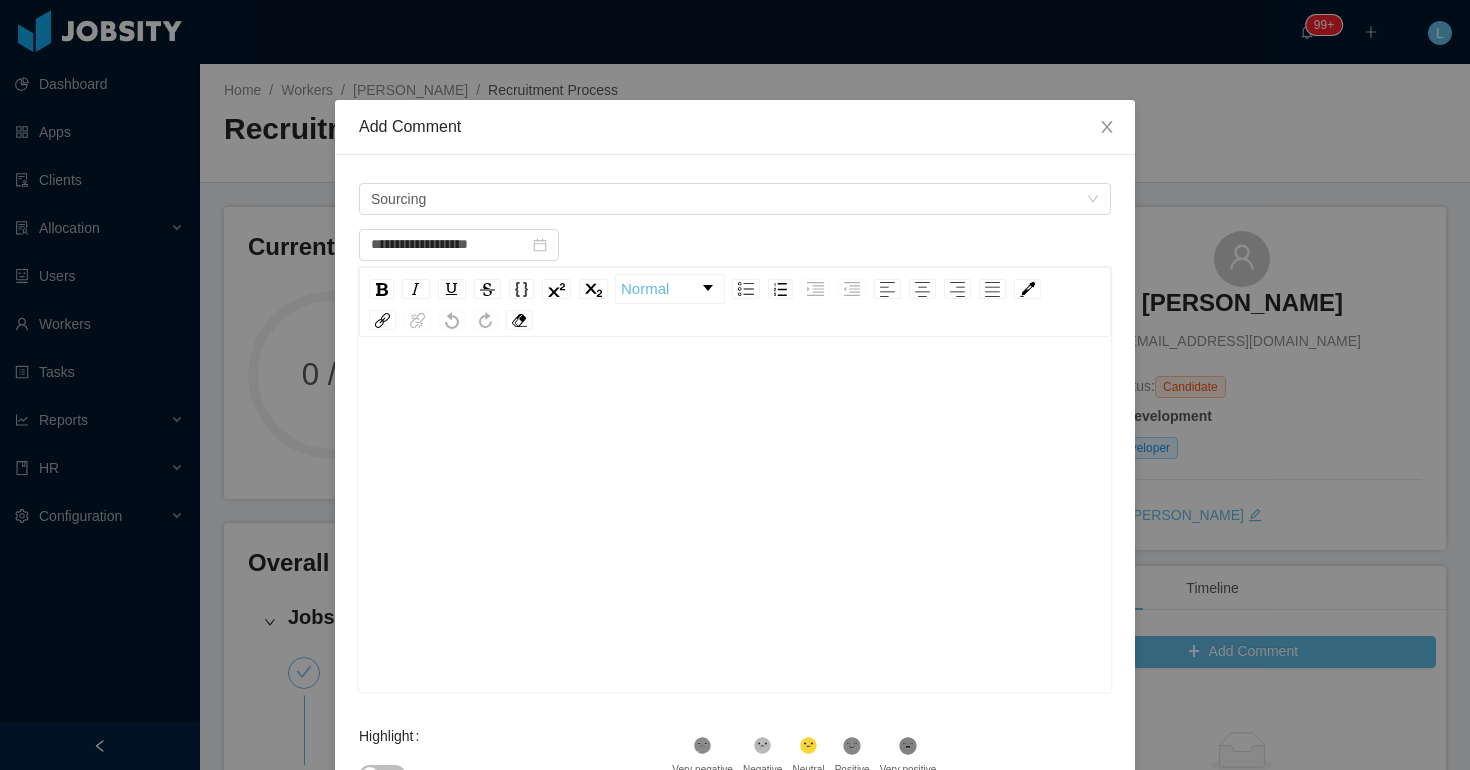 click at bounding box center [735, 391] 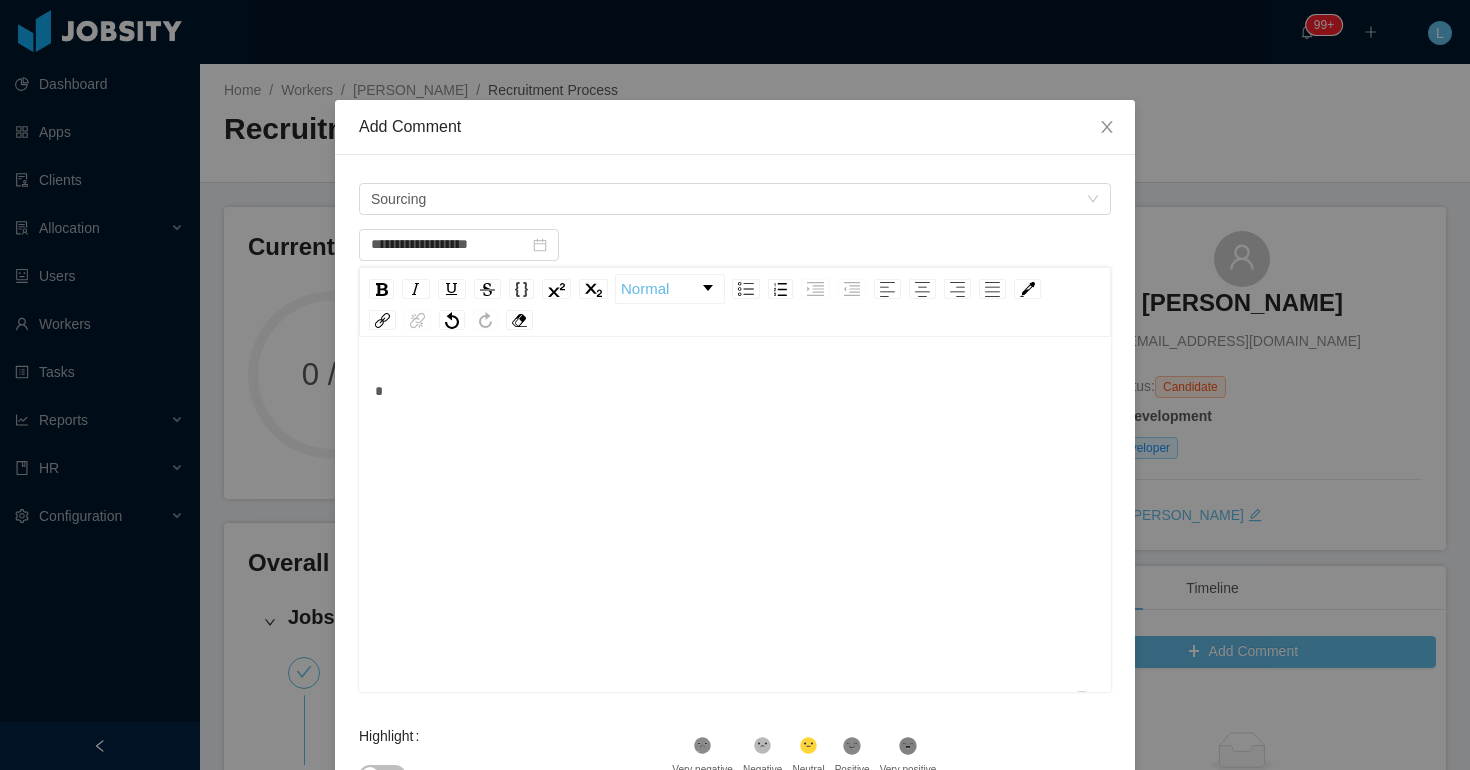 type 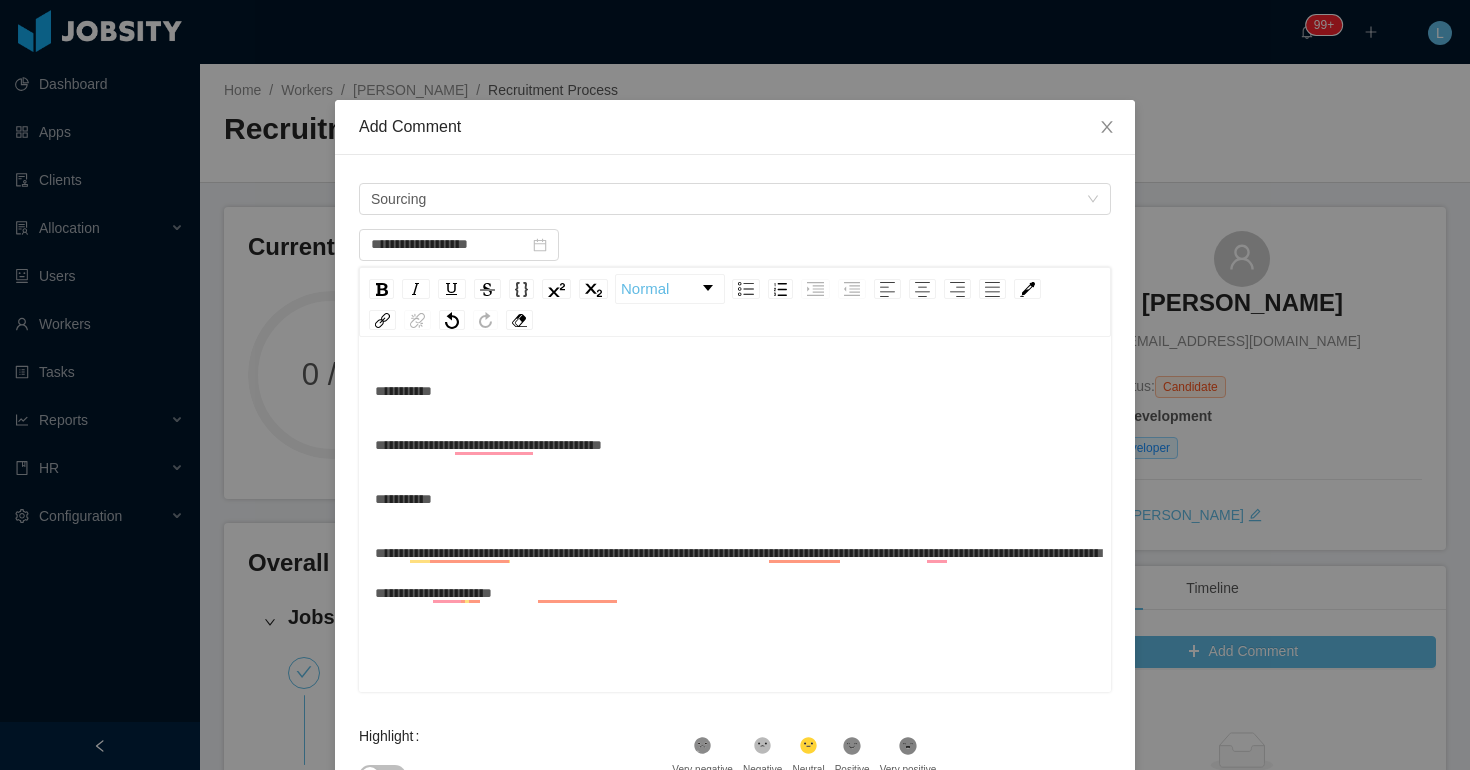 click on "**********" at bounding box center (738, 573) 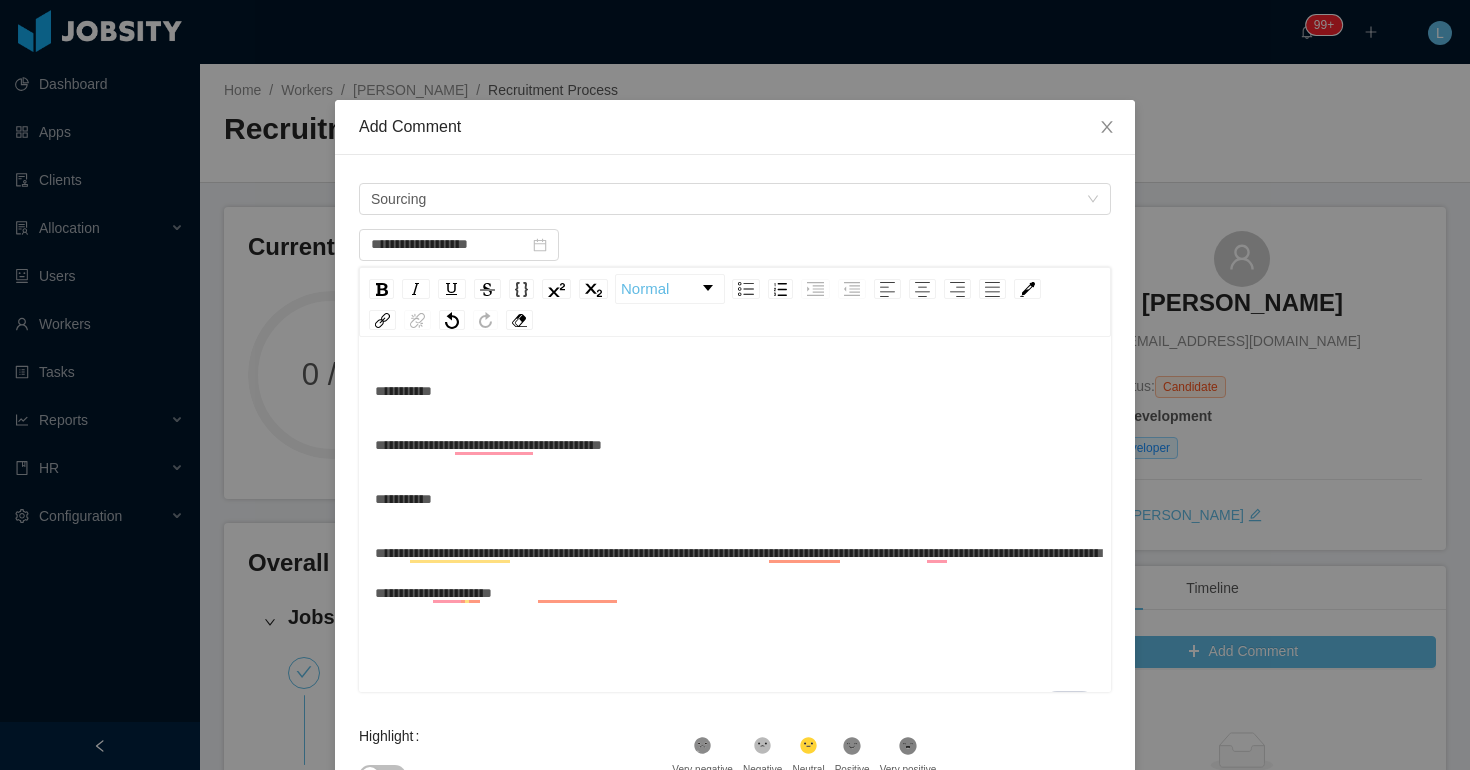 scroll, scrollTop: 44, scrollLeft: 0, axis: vertical 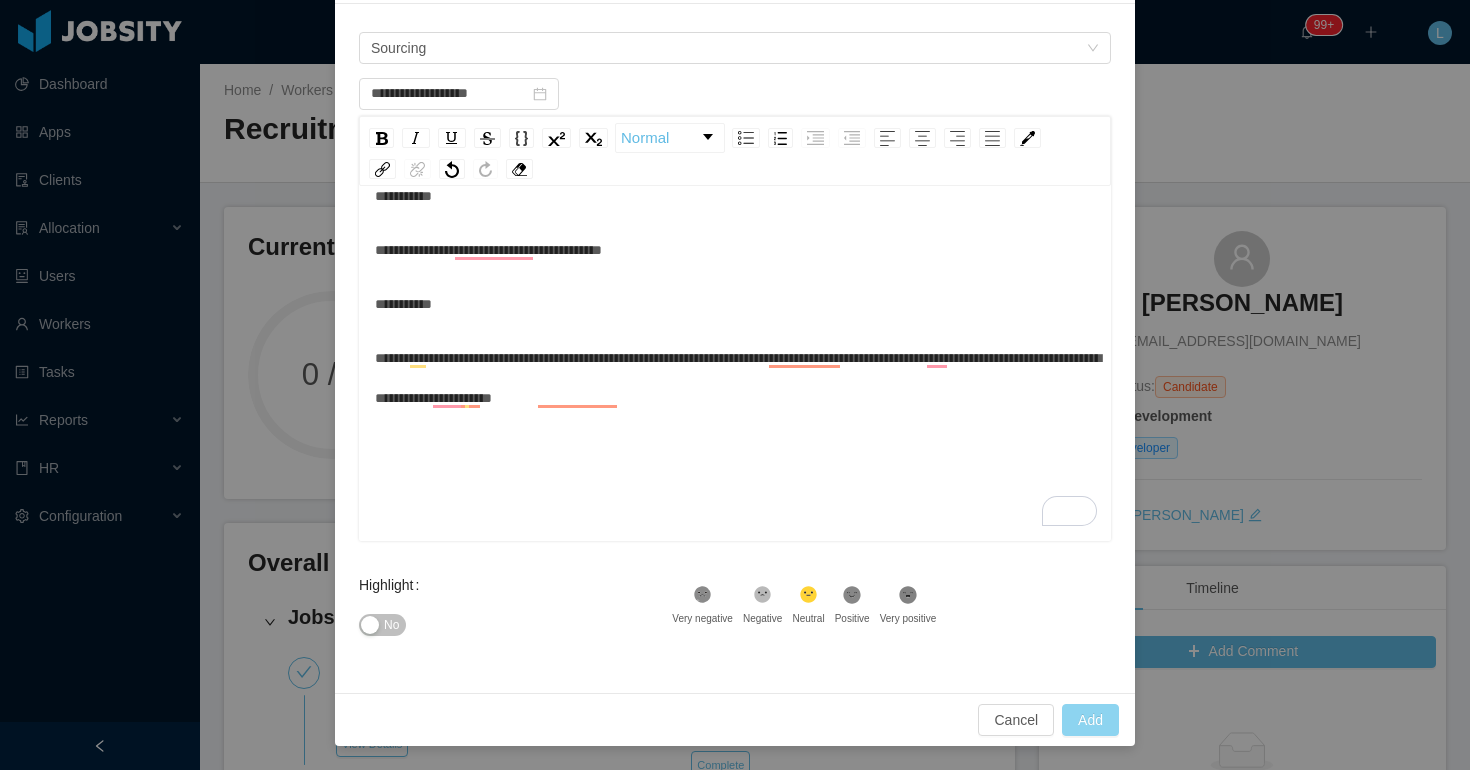type on "**********" 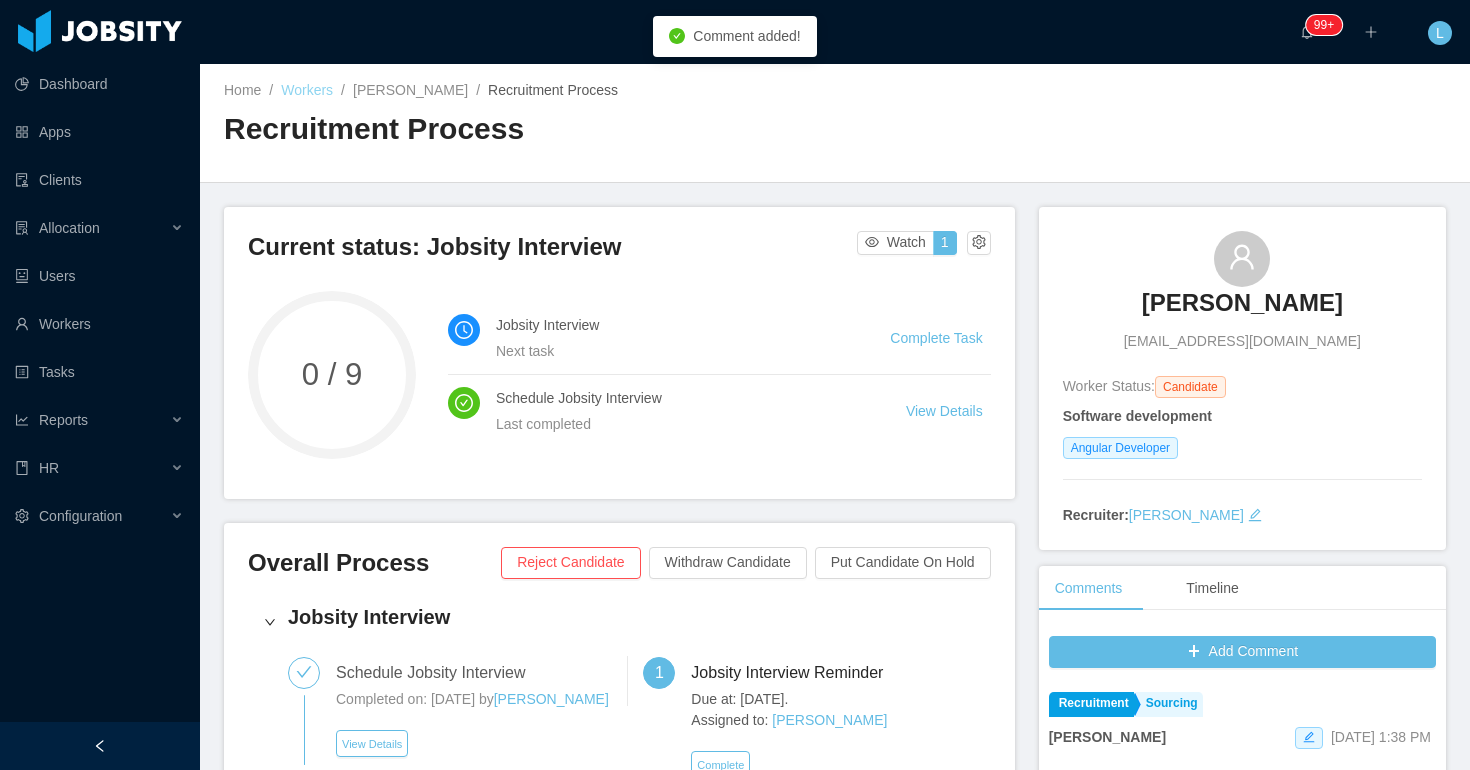 click on "Workers" at bounding box center (307, 90) 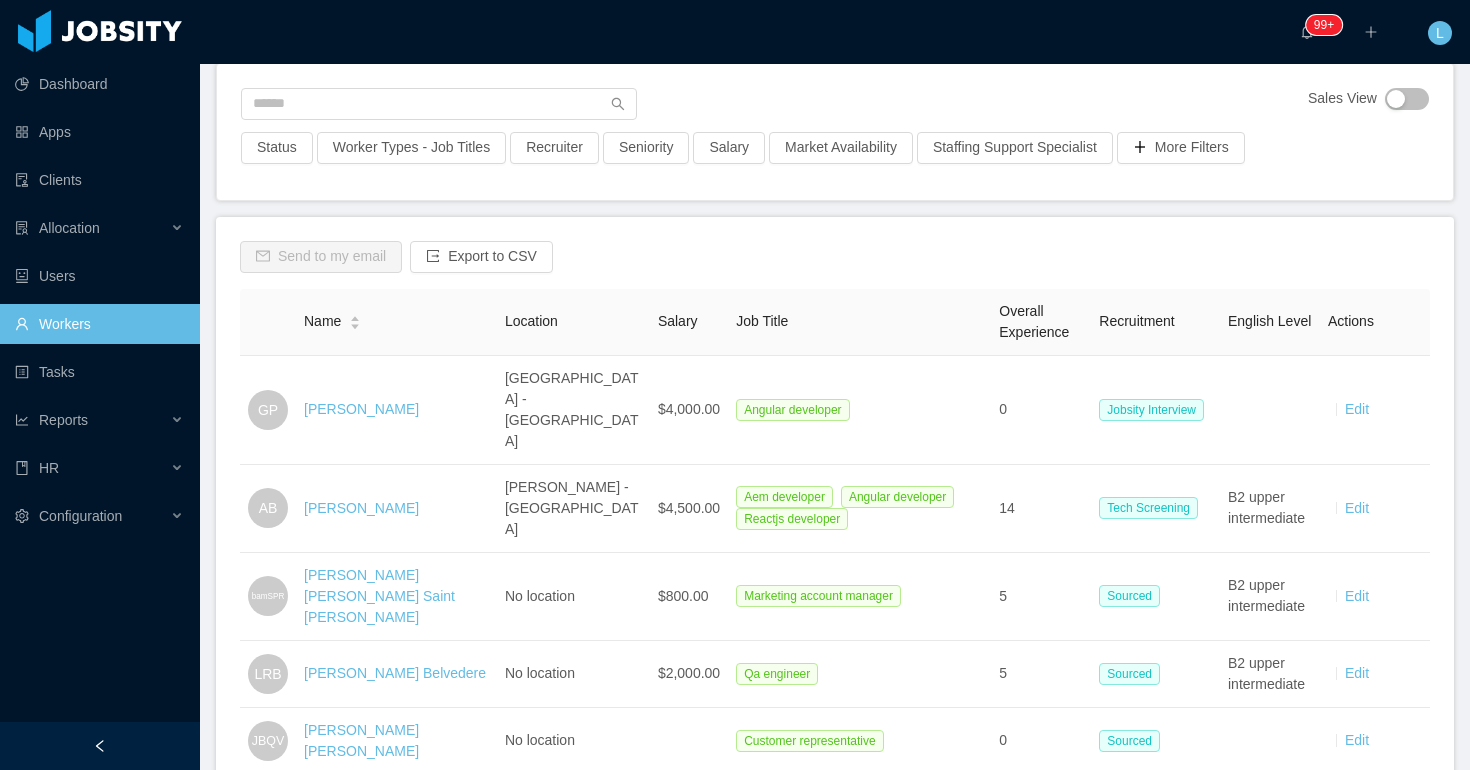 scroll, scrollTop: 137, scrollLeft: 0, axis: vertical 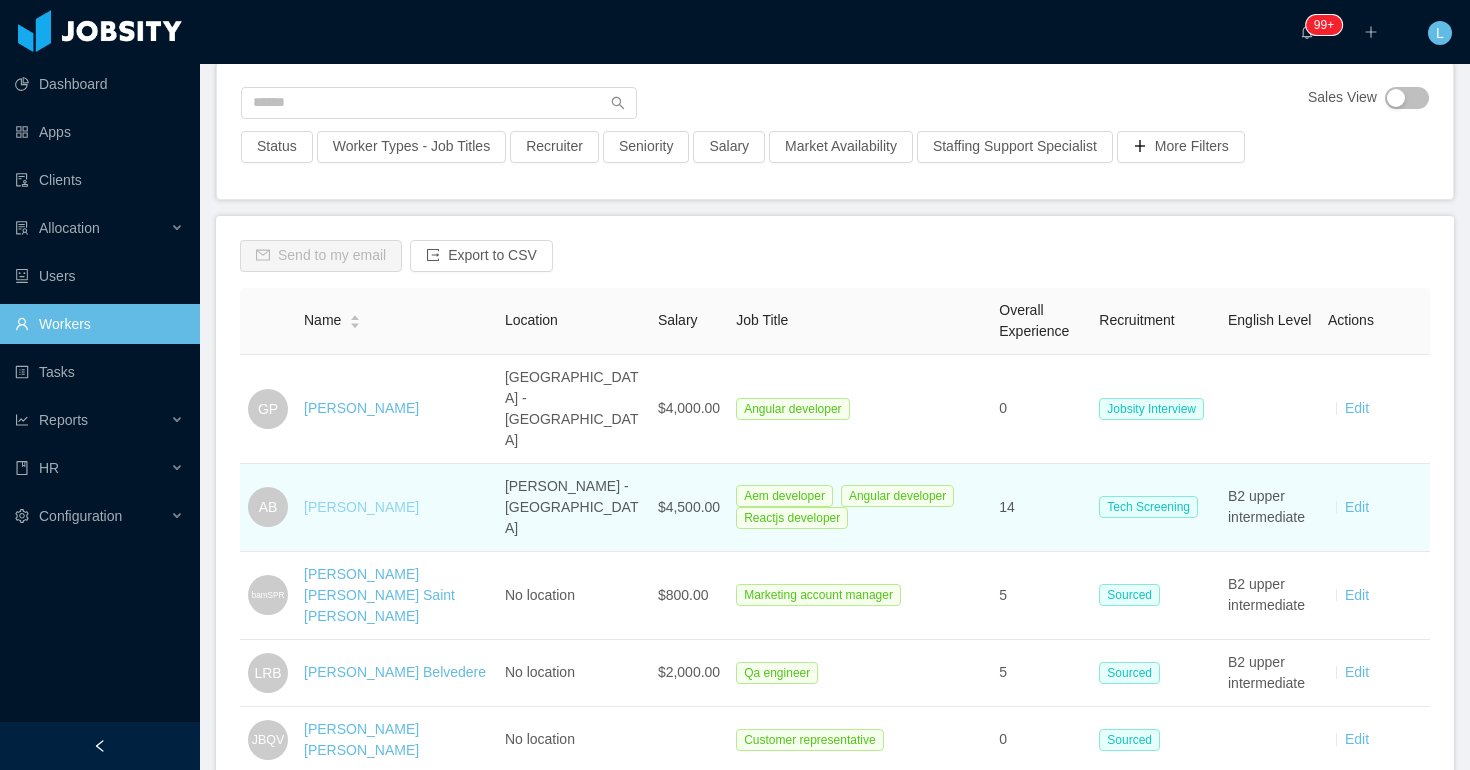 click on "Antonio Barria" at bounding box center [361, 507] 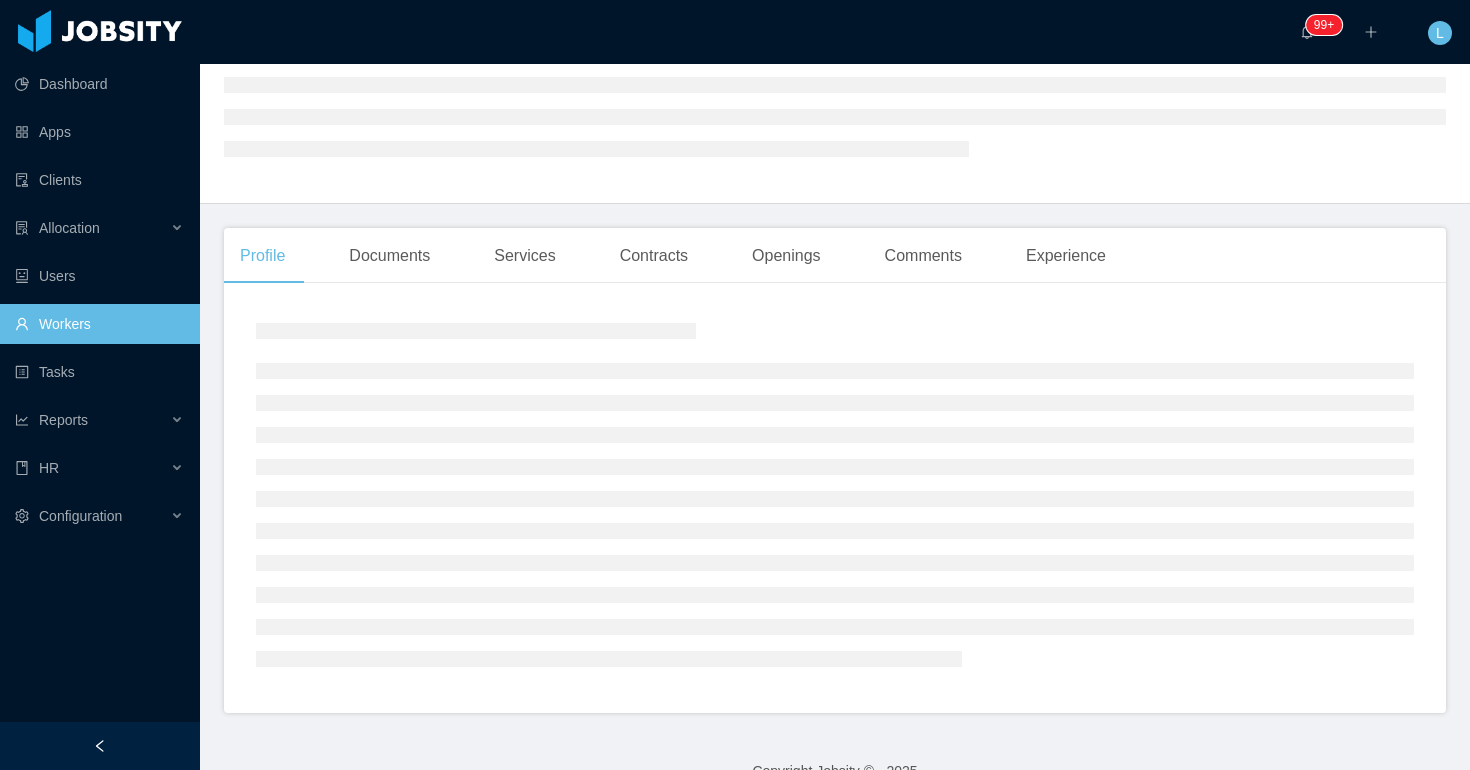 scroll, scrollTop: 0, scrollLeft: 0, axis: both 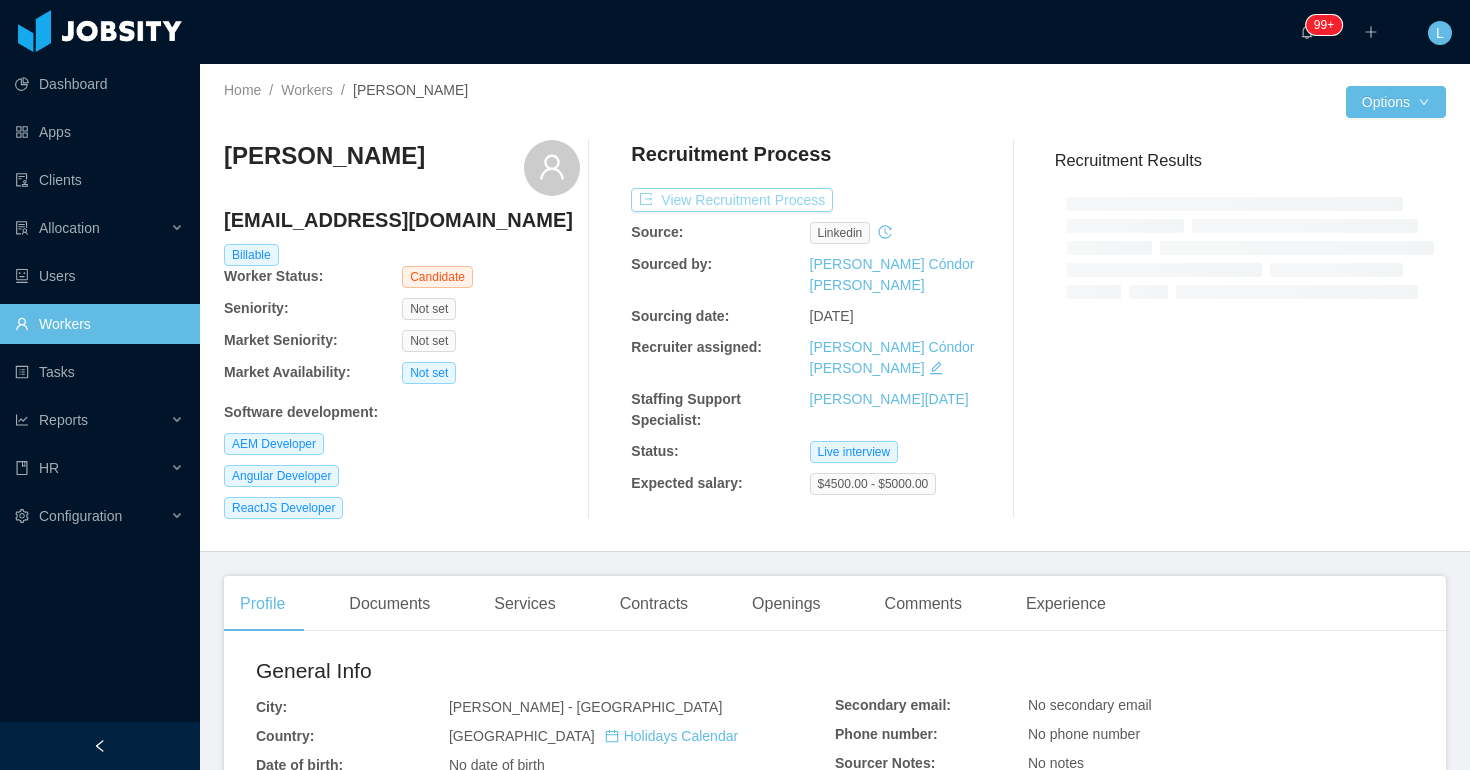 click on "View Recruitment Process" at bounding box center (732, 200) 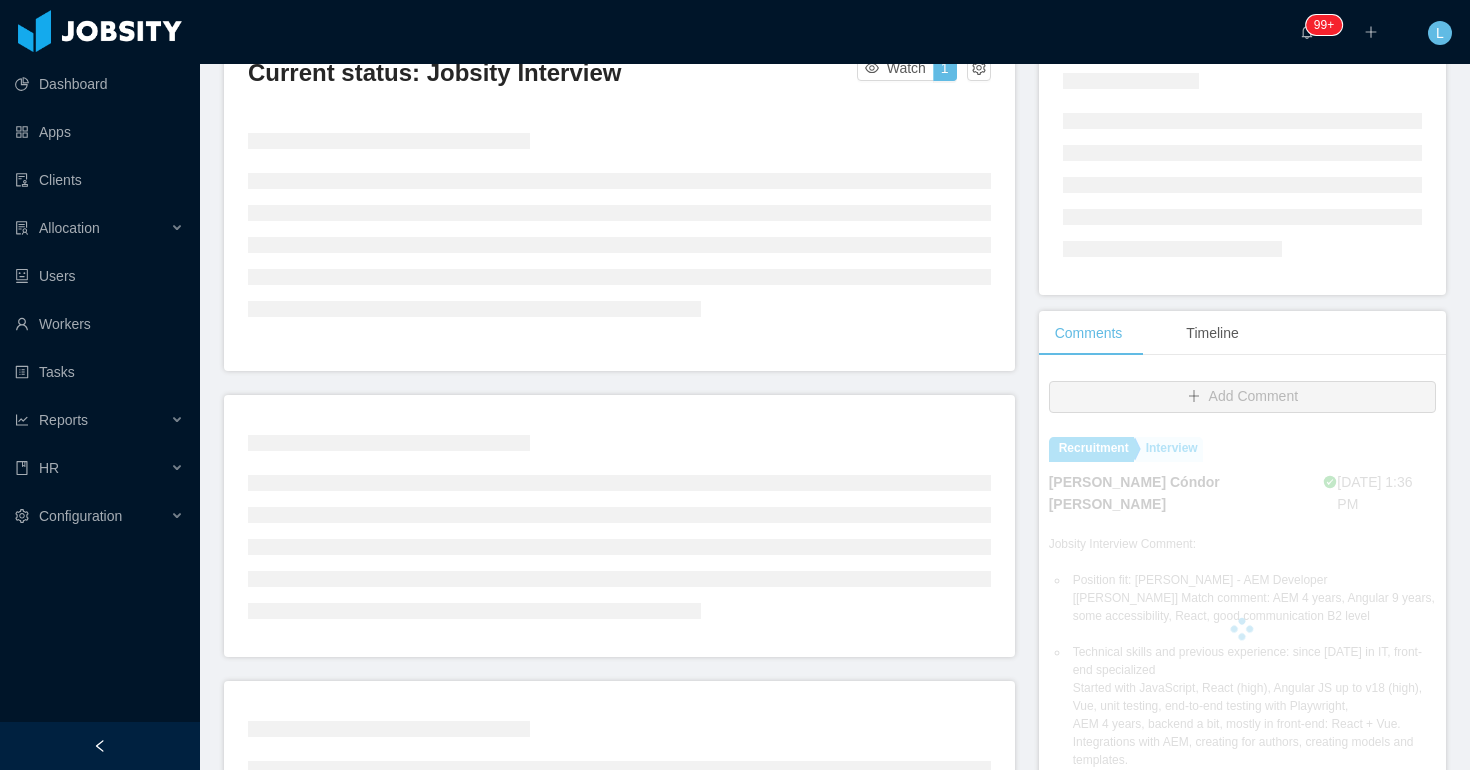scroll, scrollTop: 167, scrollLeft: 0, axis: vertical 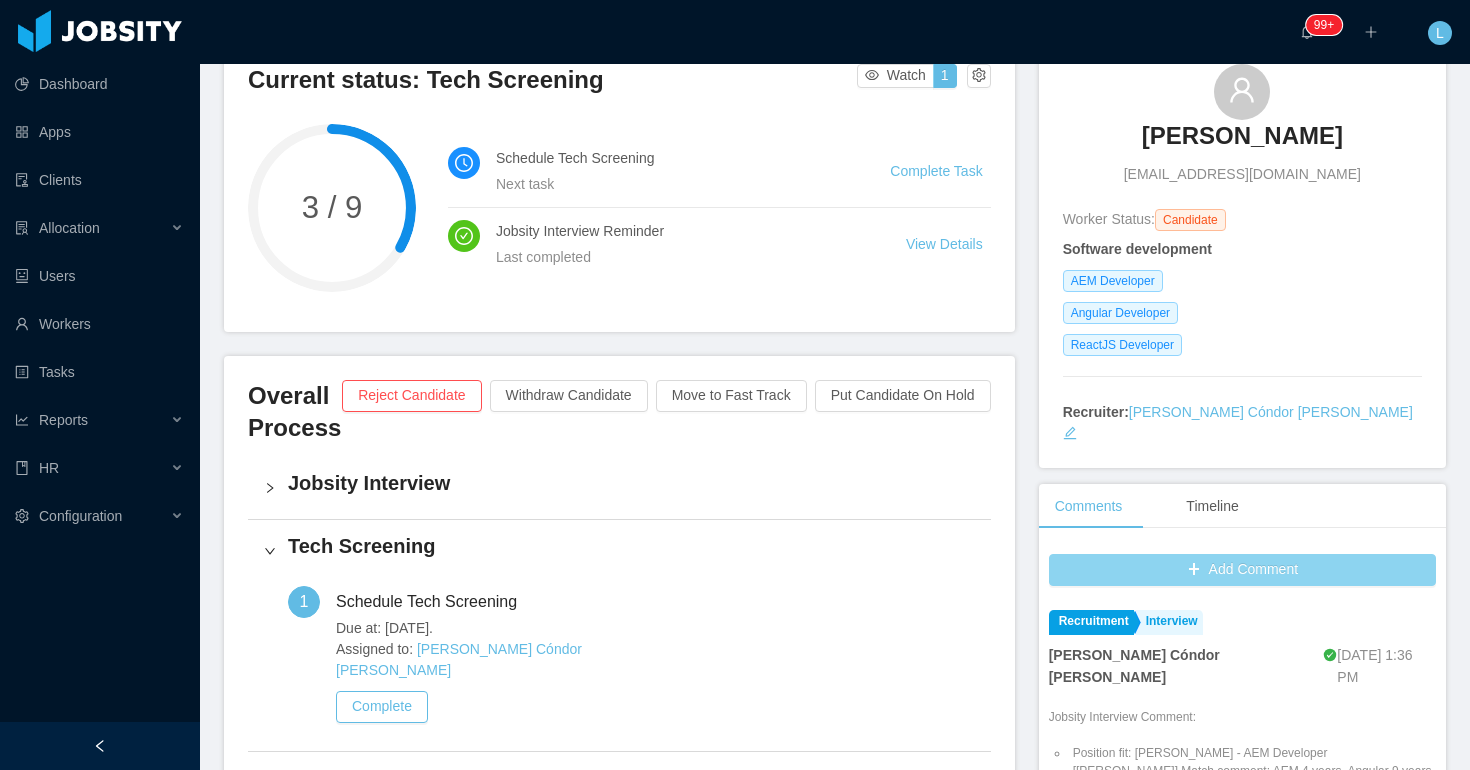 click on "Add Comment" at bounding box center [1242, 570] 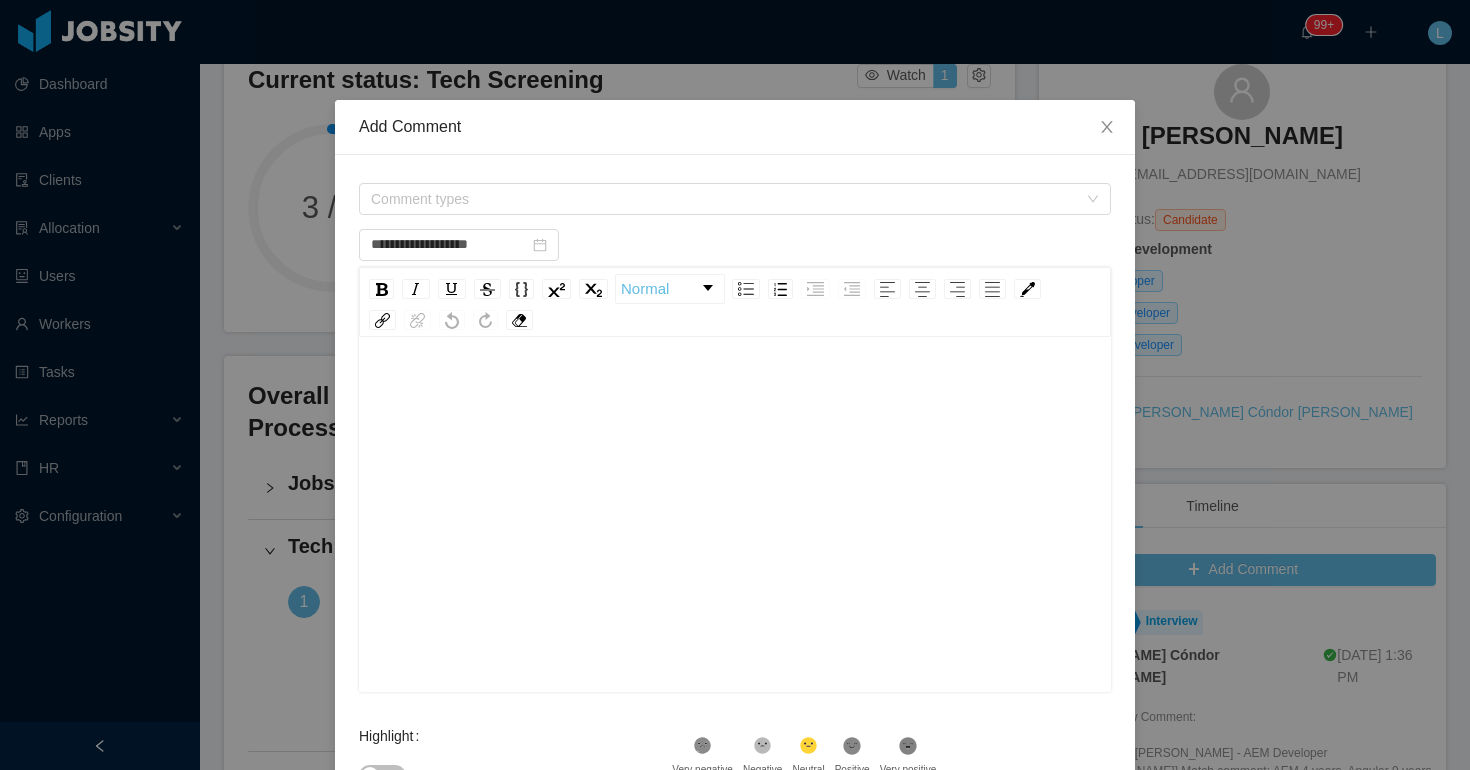 click at bounding box center (735, 391) 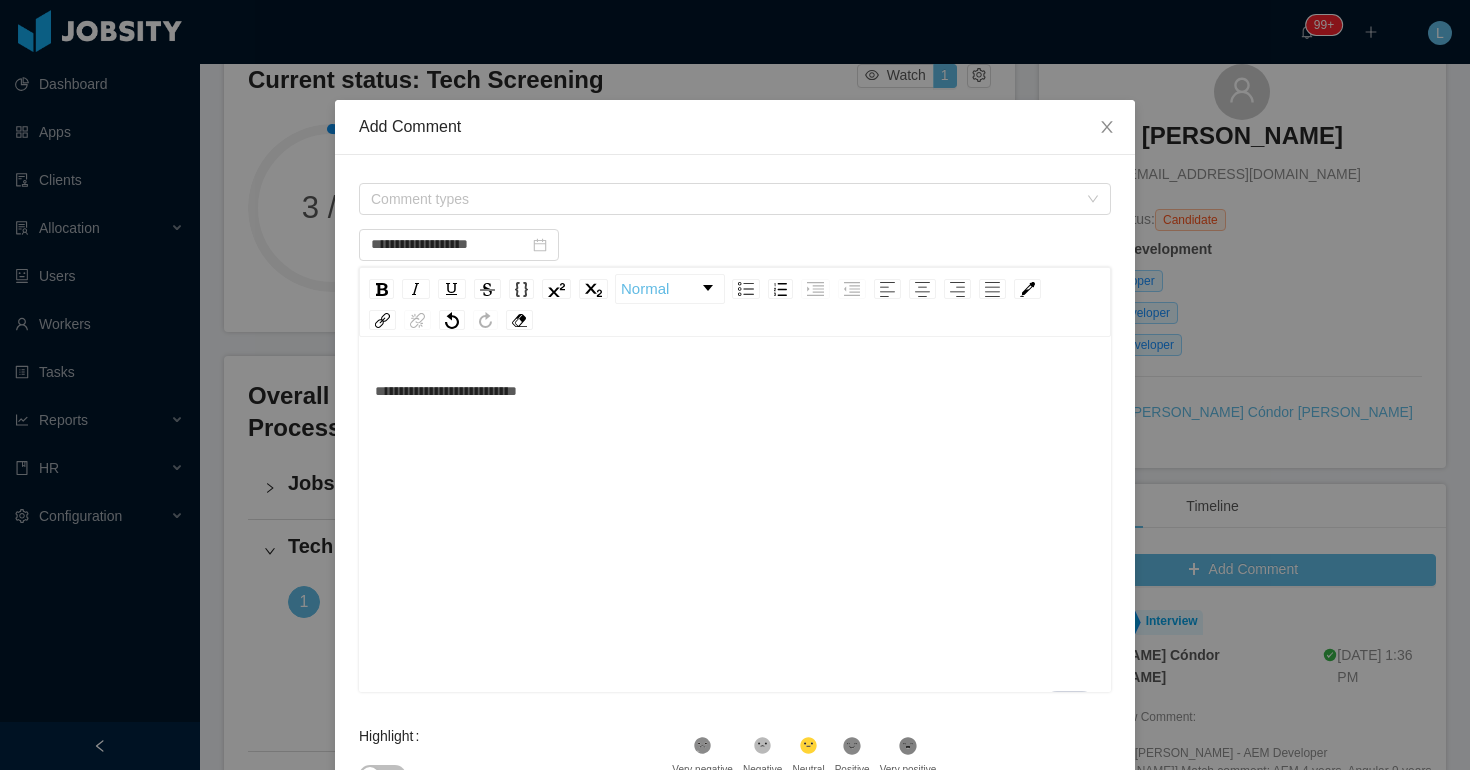 scroll, scrollTop: 44, scrollLeft: 0, axis: vertical 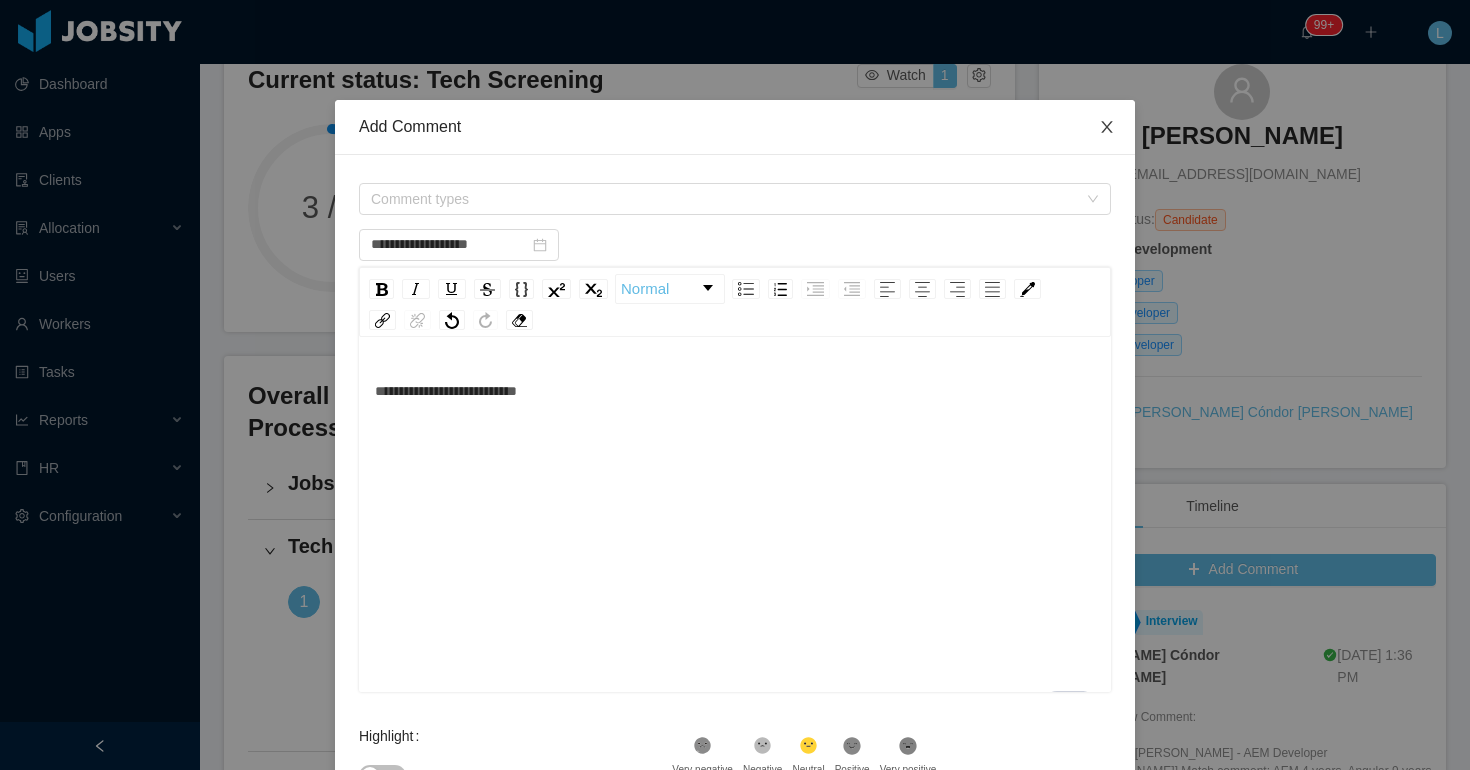 type on "**********" 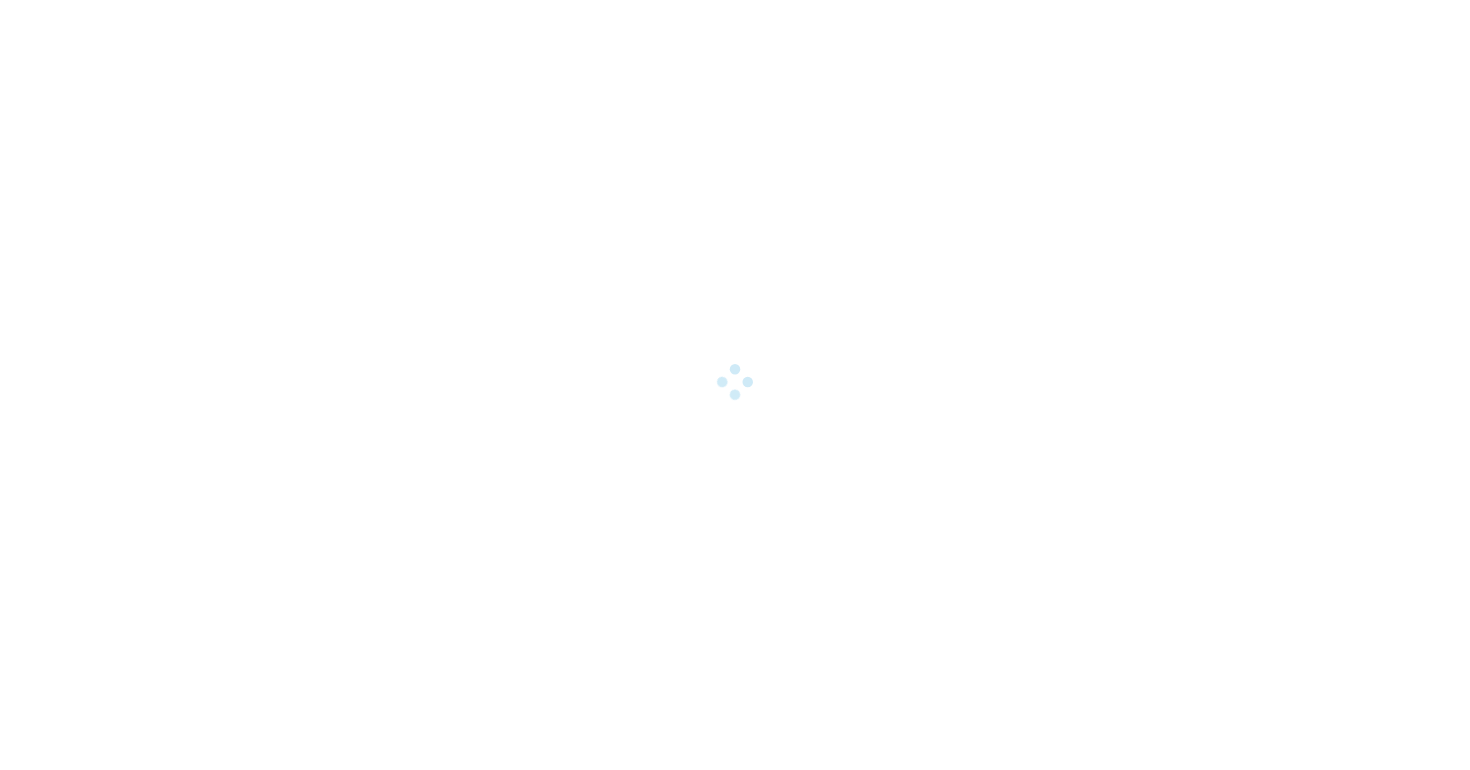 scroll, scrollTop: 0, scrollLeft: 0, axis: both 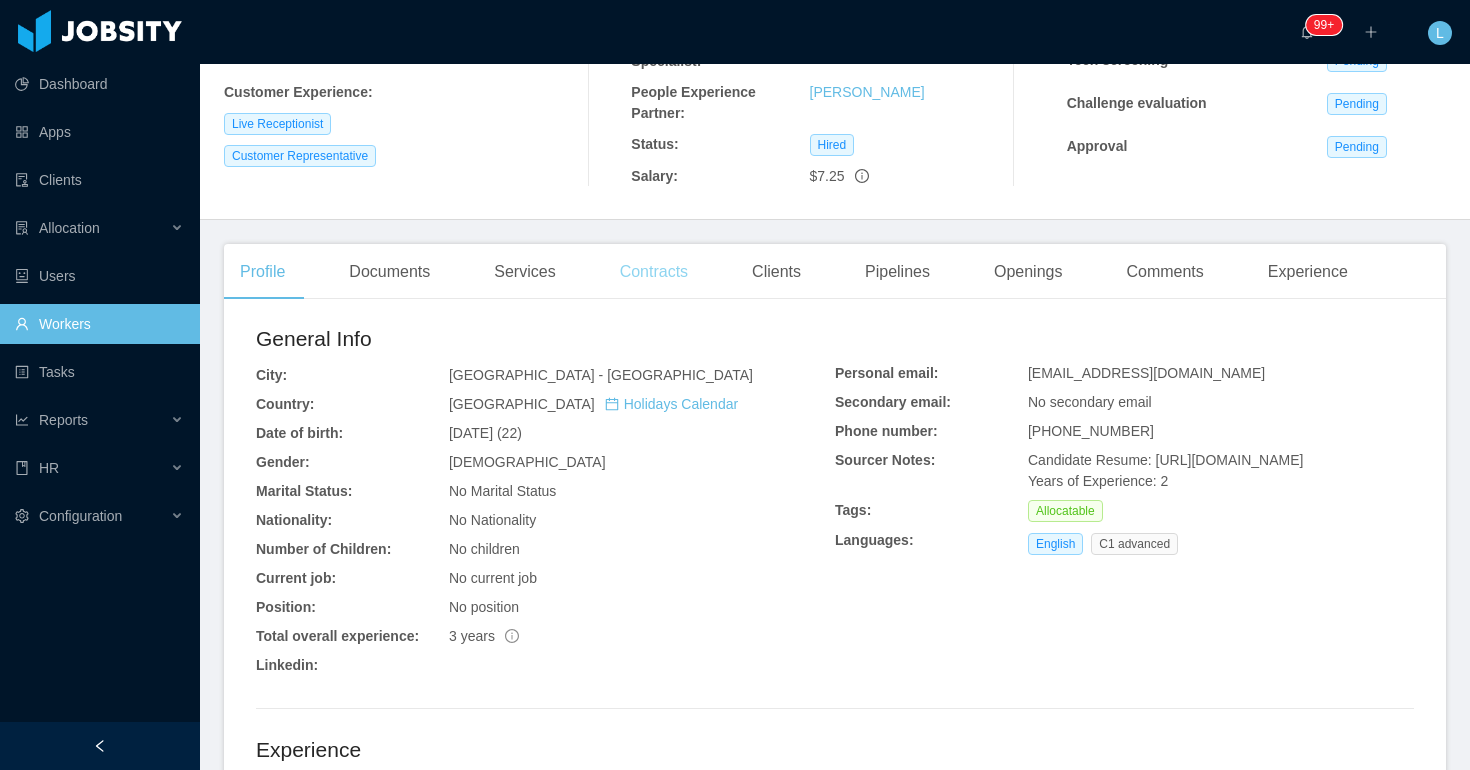 click on "Contracts" at bounding box center [654, 272] 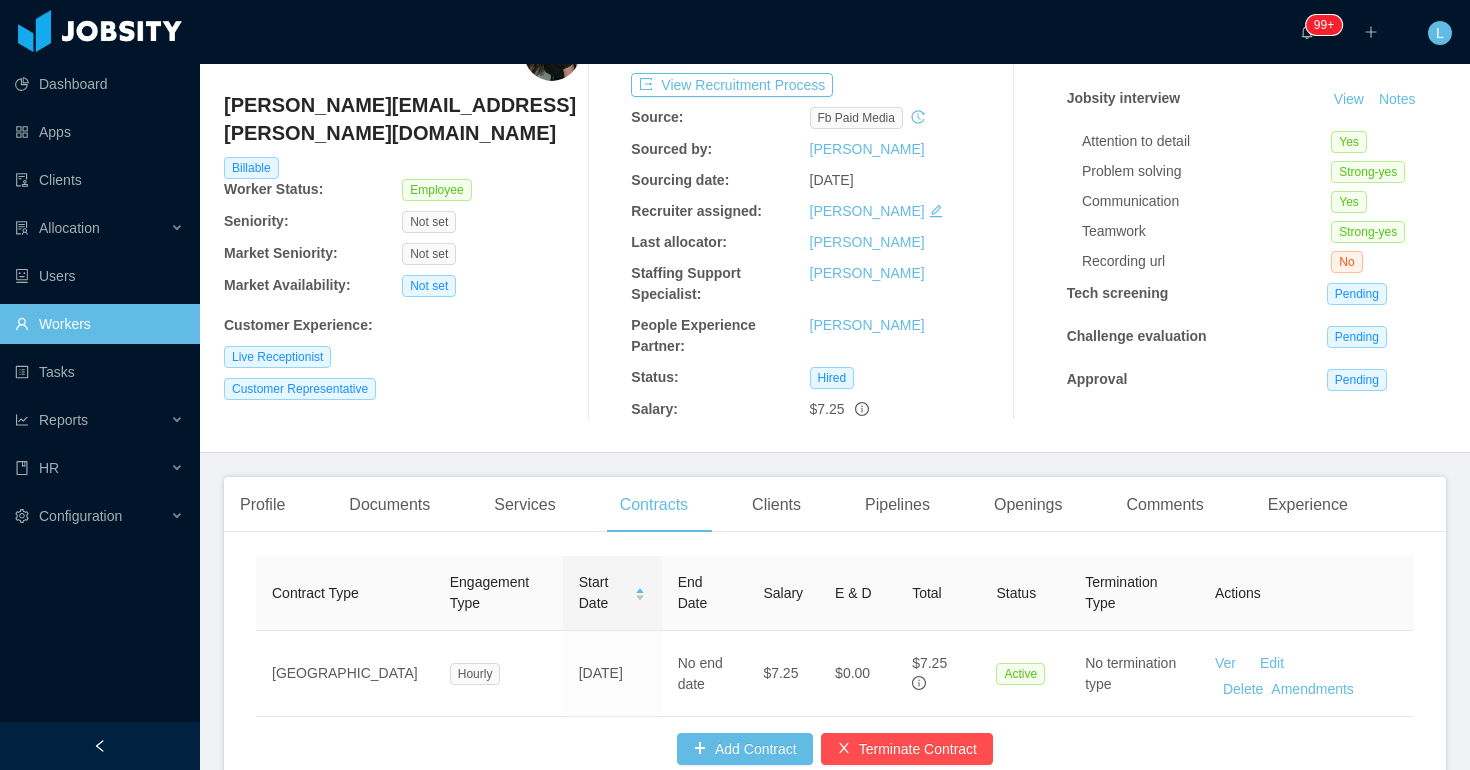 scroll, scrollTop: 0, scrollLeft: 0, axis: both 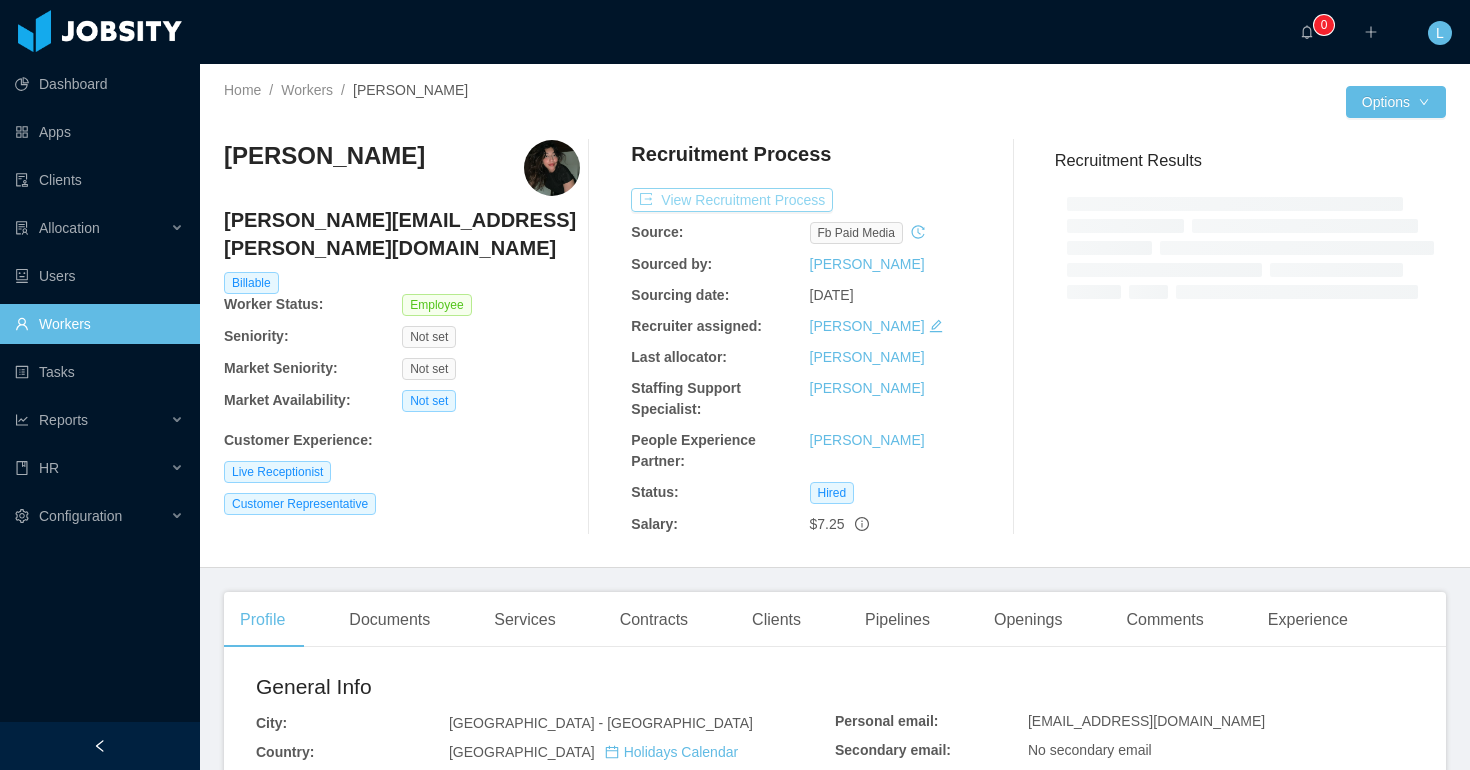 click on "View Recruitment Process" at bounding box center (732, 200) 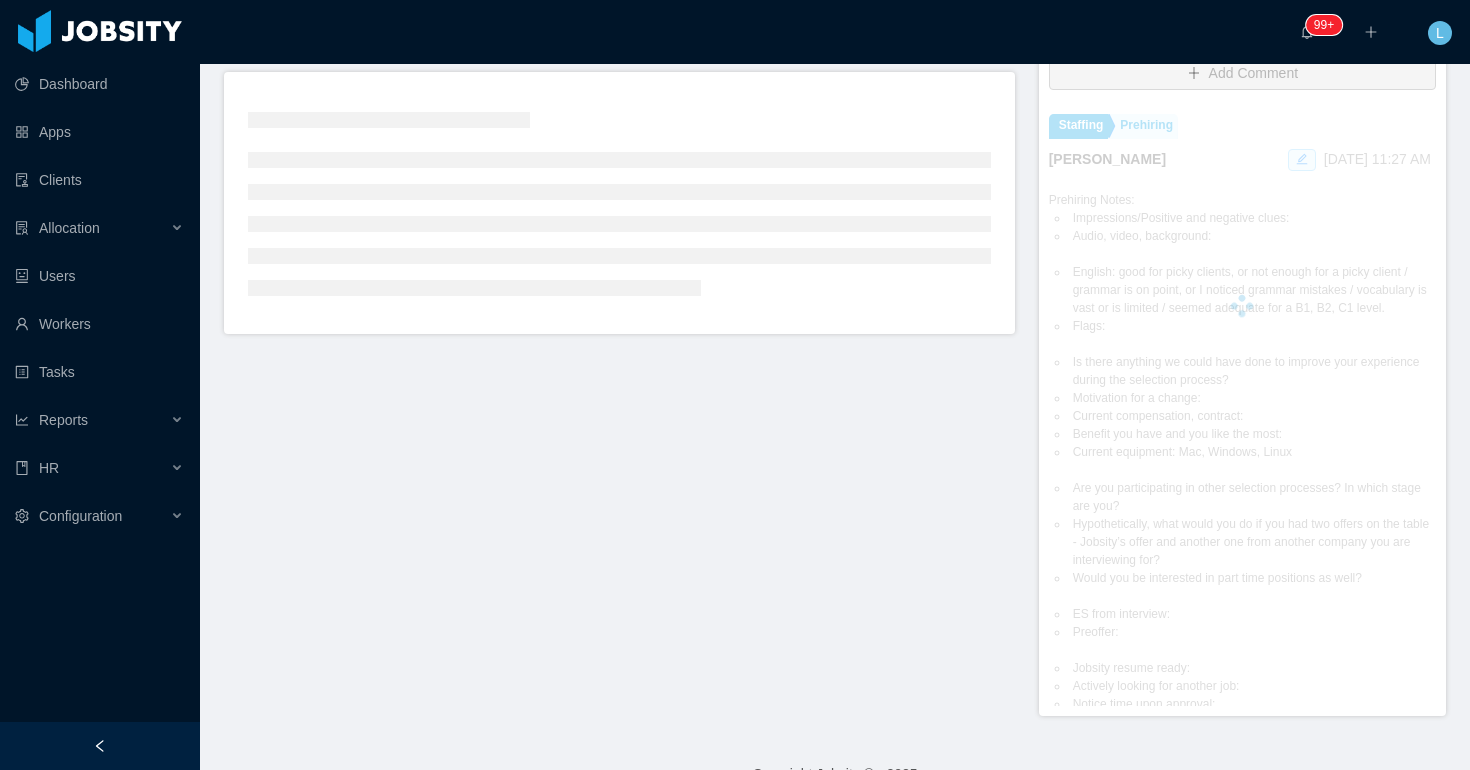scroll, scrollTop: 535, scrollLeft: 0, axis: vertical 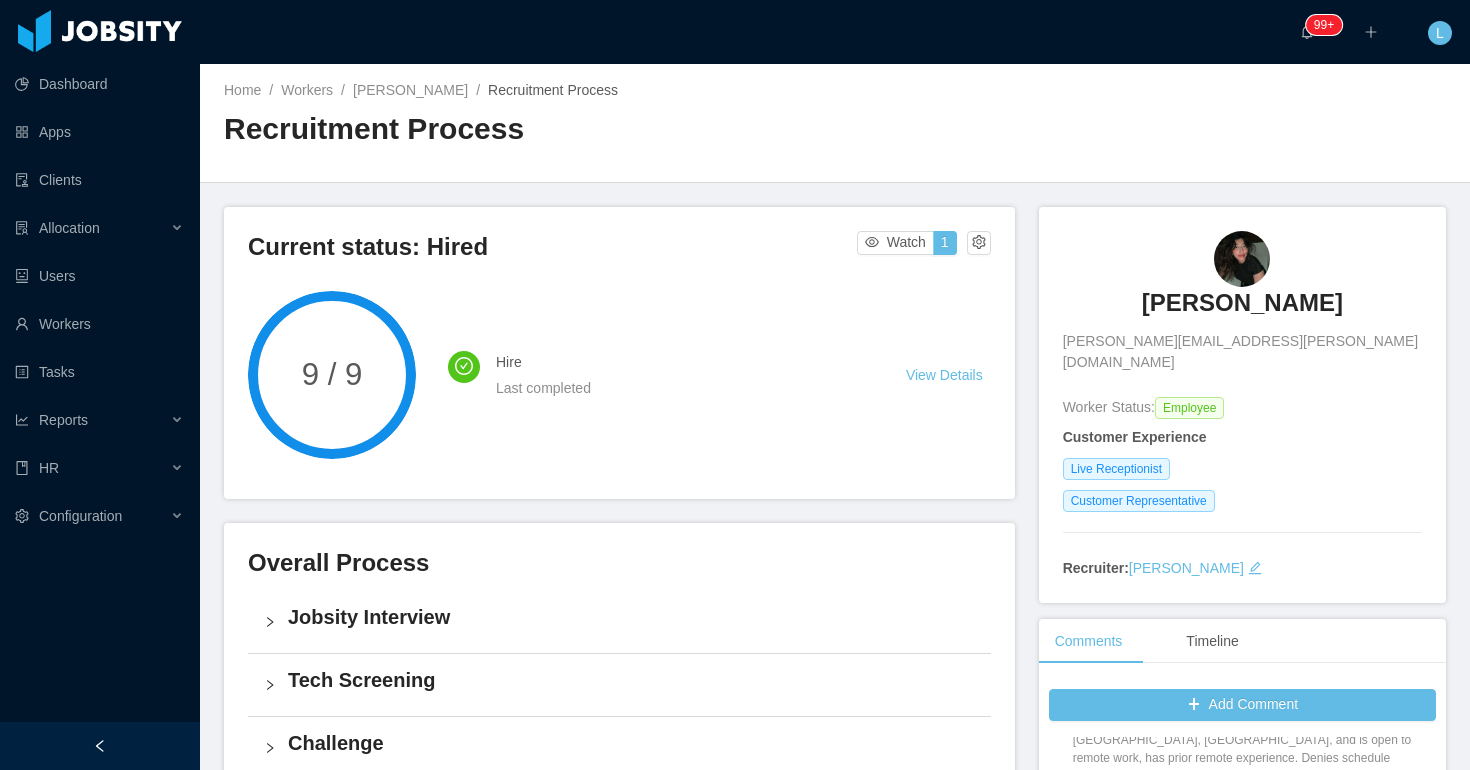 click on "[PERSON_NAME] [PERSON_NAME][EMAIL_ADDRESS][PERSON_NAME][DOMAIN_NAME]" at bounding box center [1242, 302] 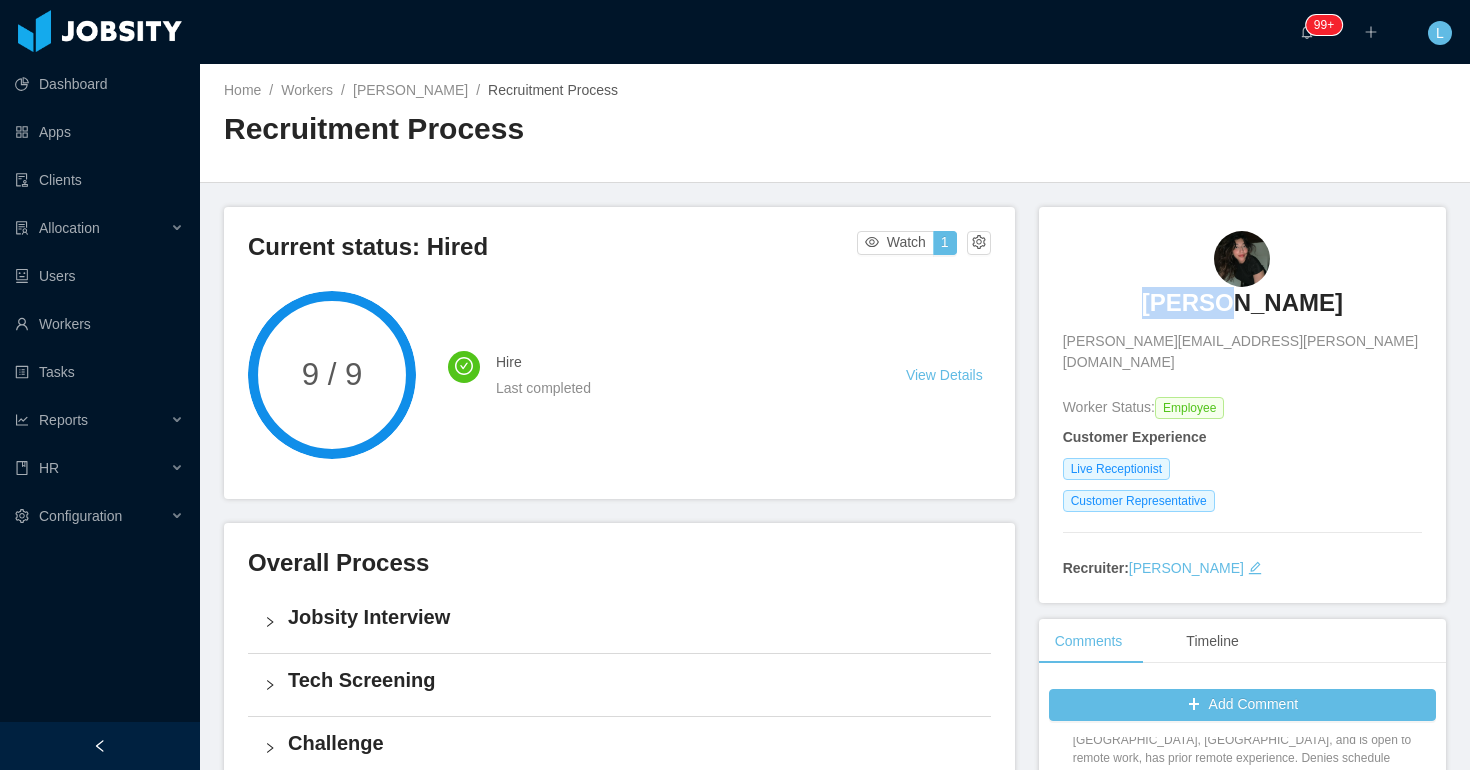 click on "[PERSON_NAME] [PERSON_NAME][EMAIL_ADDRESS][PERSON_NAME][DOMAIN_NAME]" at bounding box center [1242, 302] 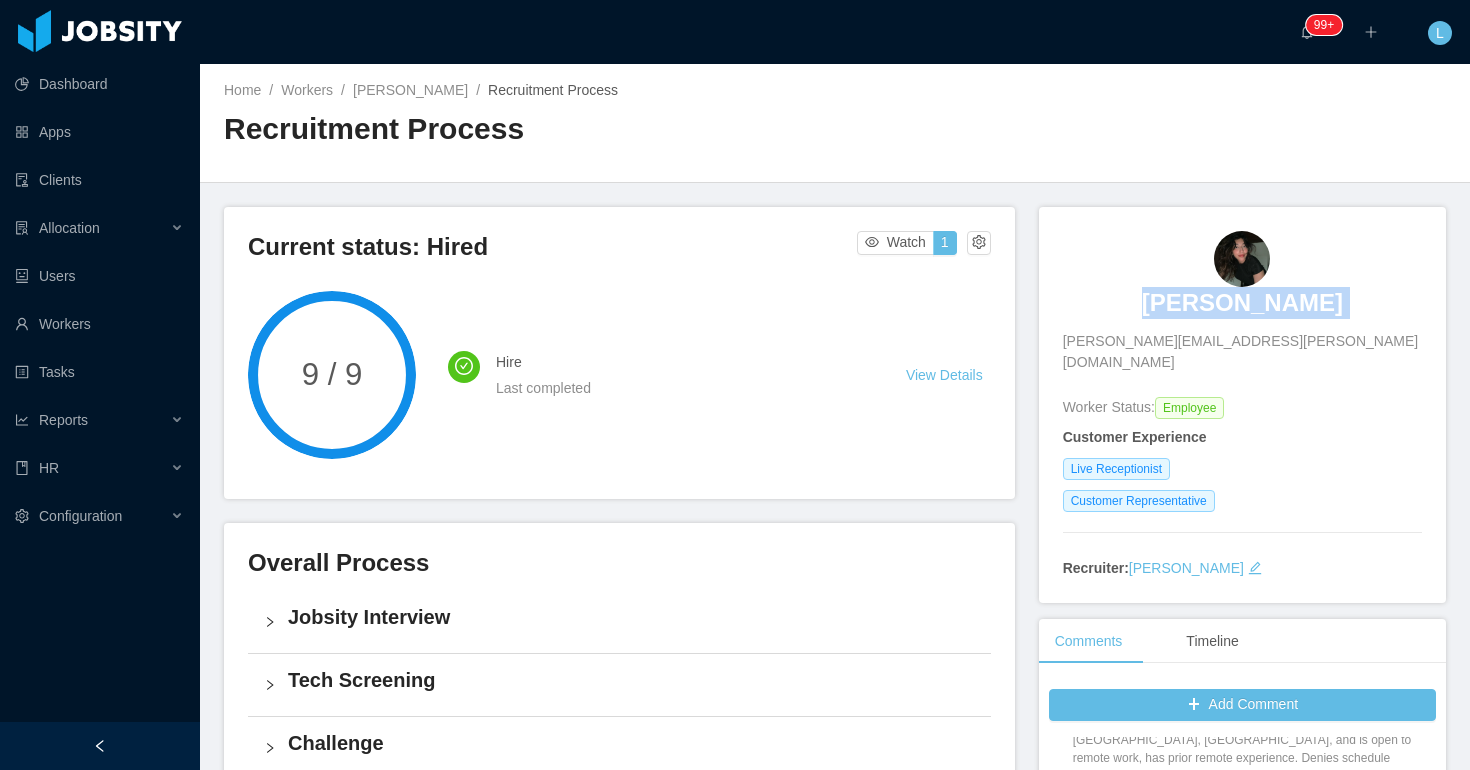 click on "[PERSON_NAME] [PERSON_NAME][EMAIL_ADDRESS][PERSON_NAME][DOMAIN_NAME]" at bounding box center [1242, 302] 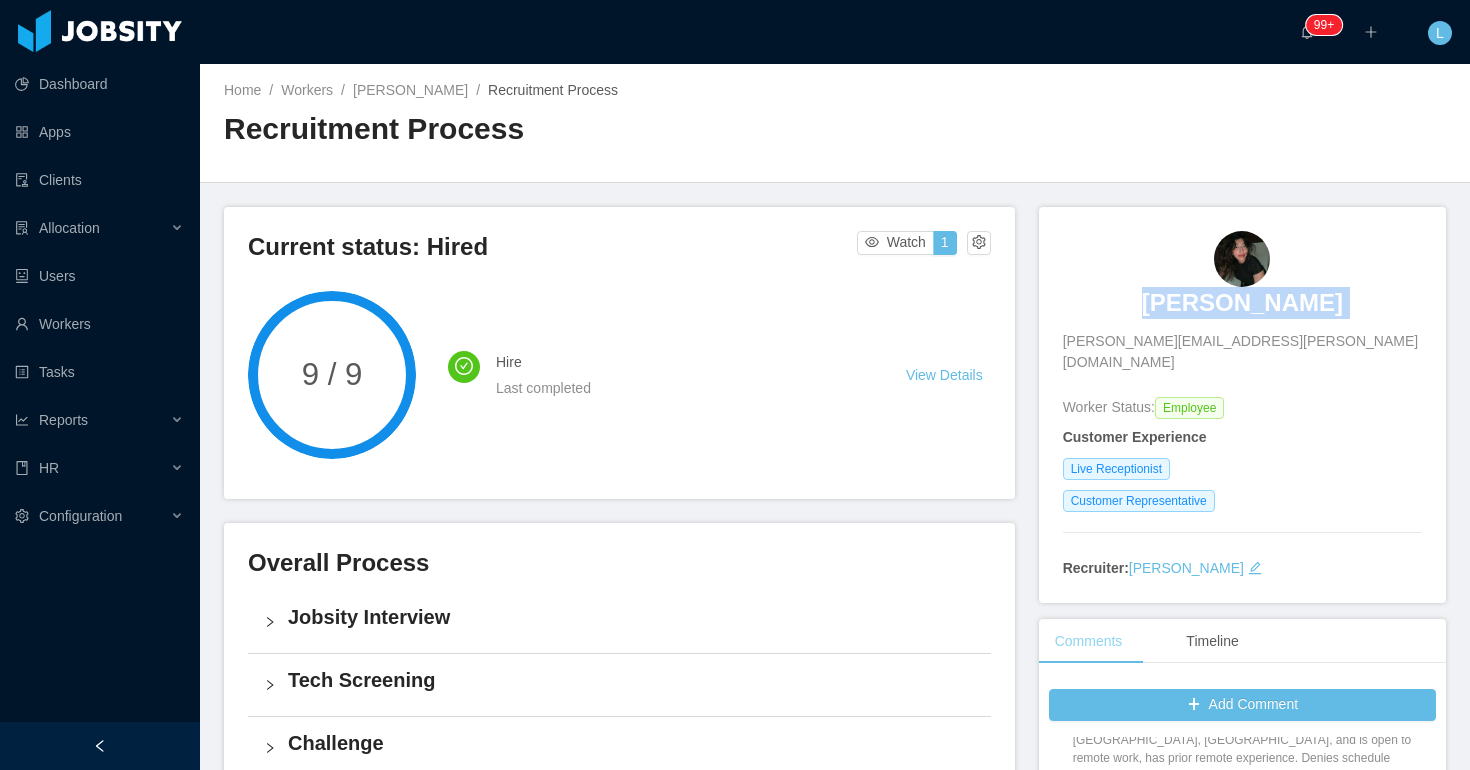 copy on "[PERSON_NAME]" 